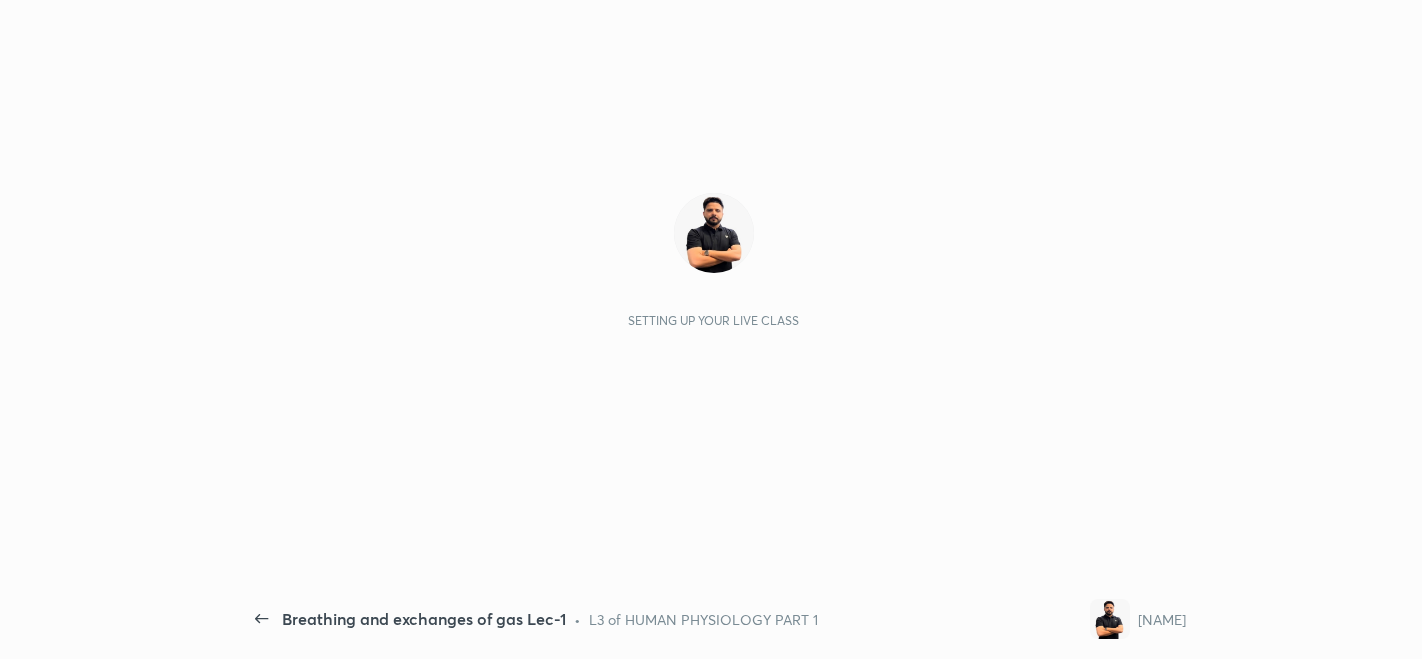 scroll, scrollTop: 0, scrollLeft: 0, axis: both 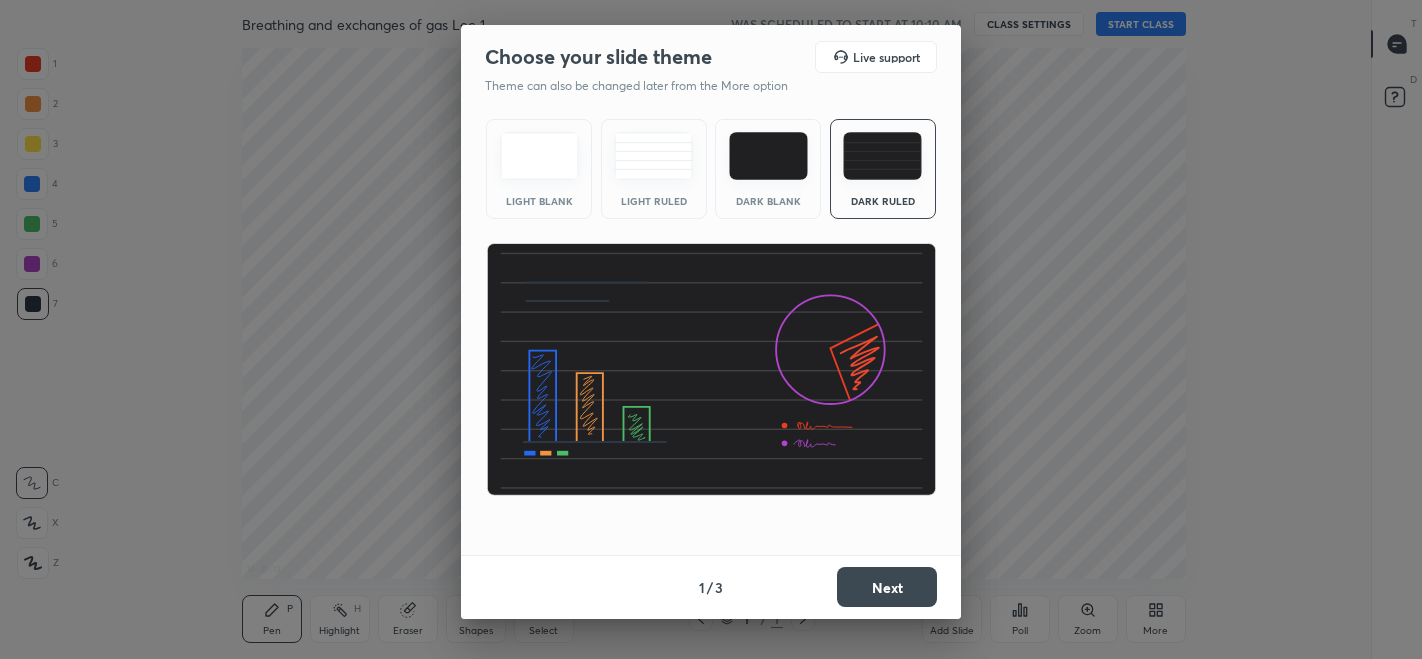click on "Next" at bounding box center [887, 587] 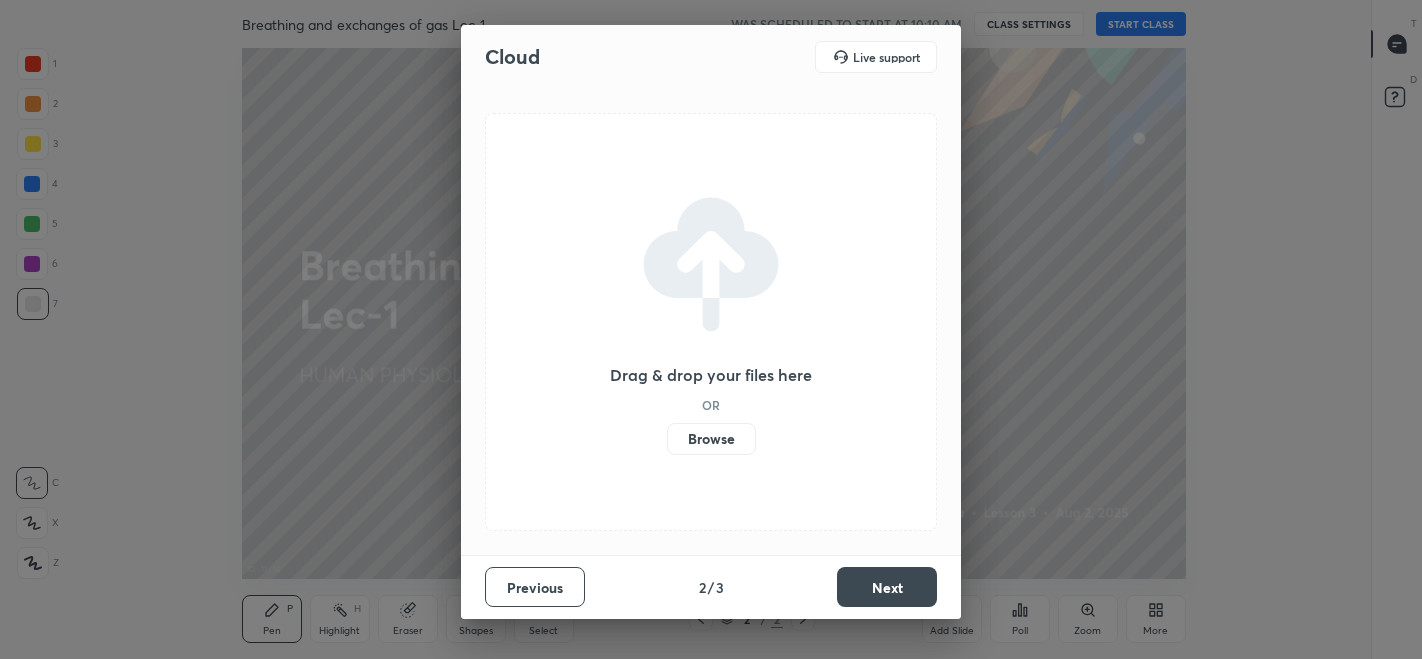click on "Next" at bounding box center (887, 587) 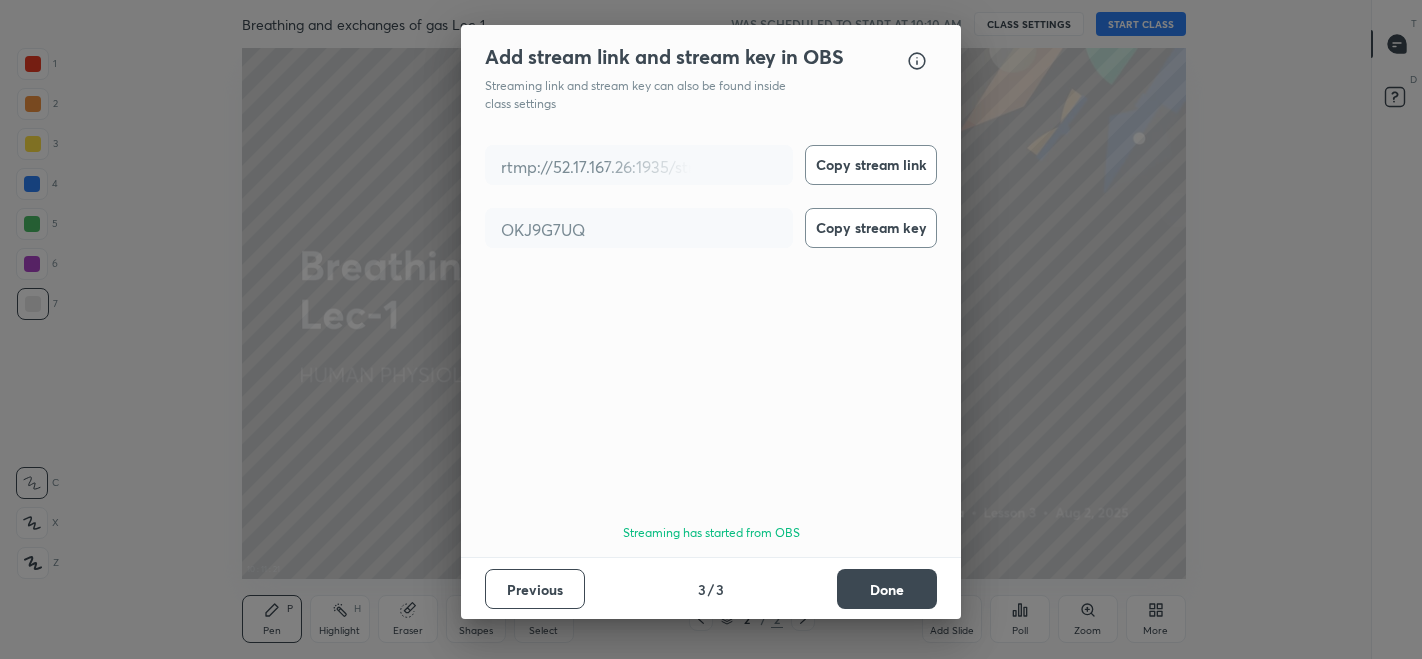 click on "Previous" at bounding box center (535, 589) 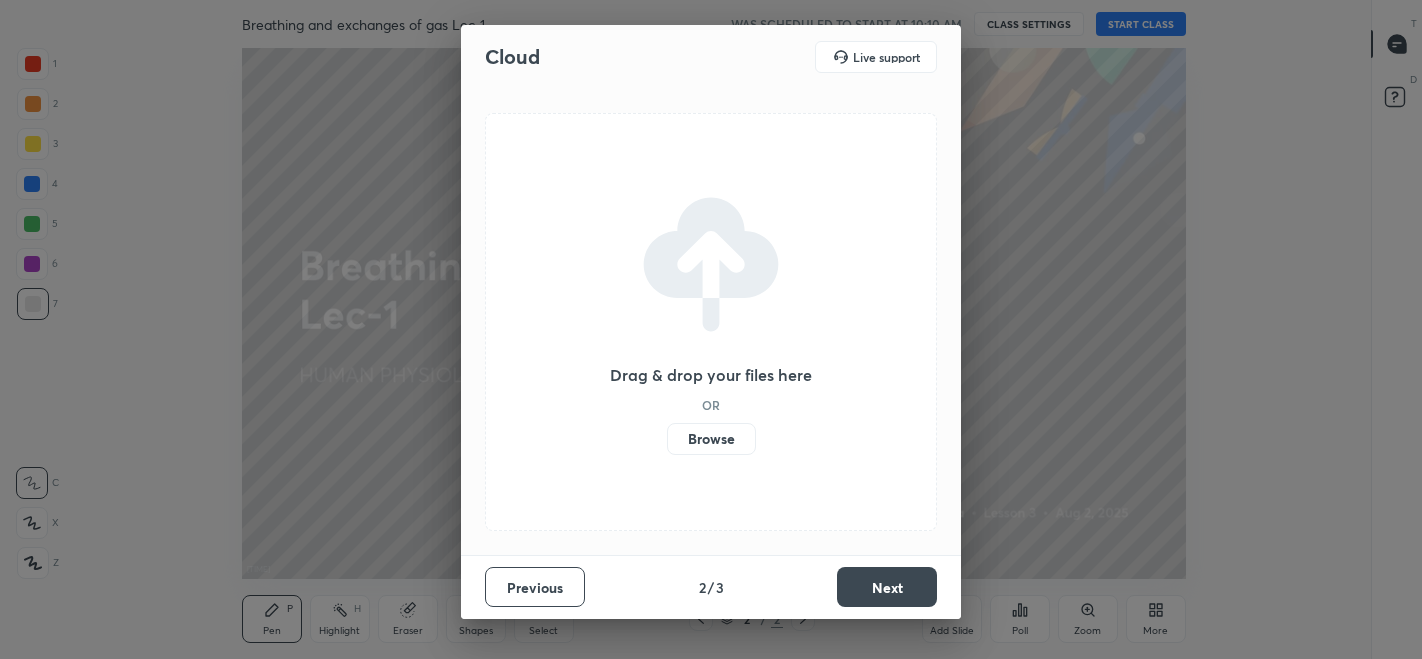 click on "Browse" at bounding box center [711, 439] 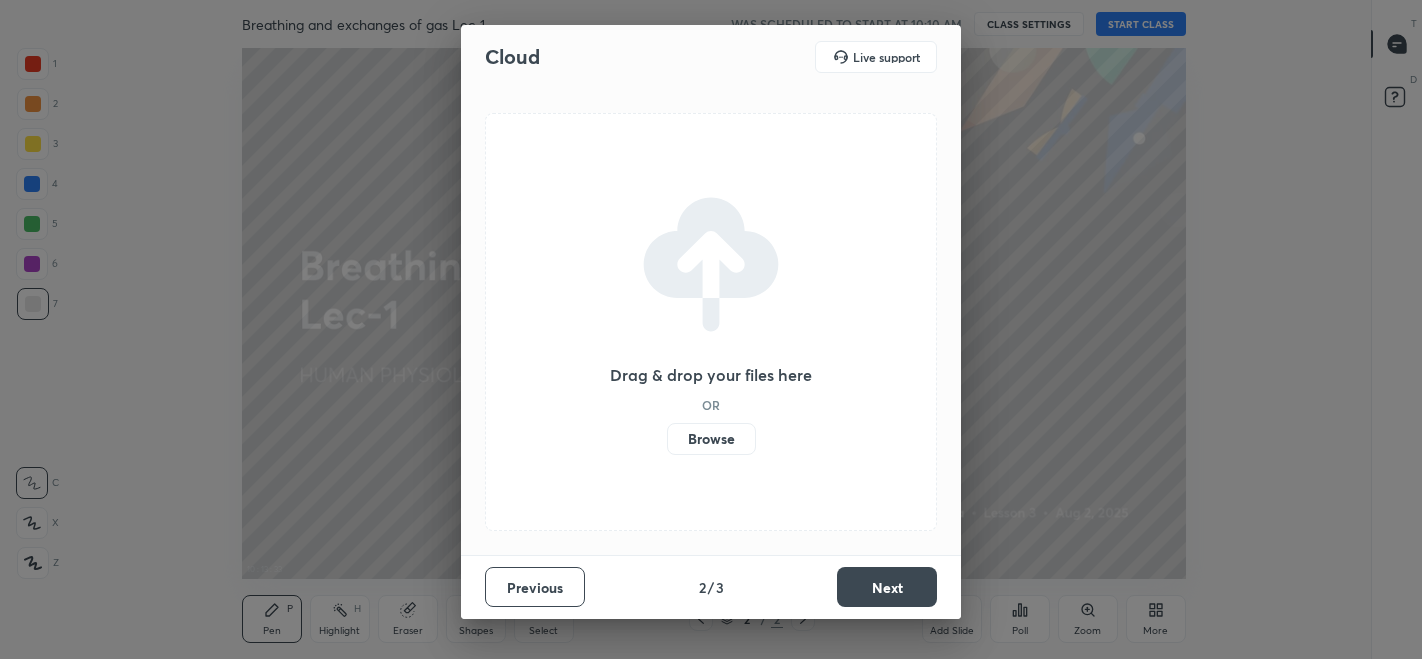 click on "Browse" at bounding box center (711, 439) 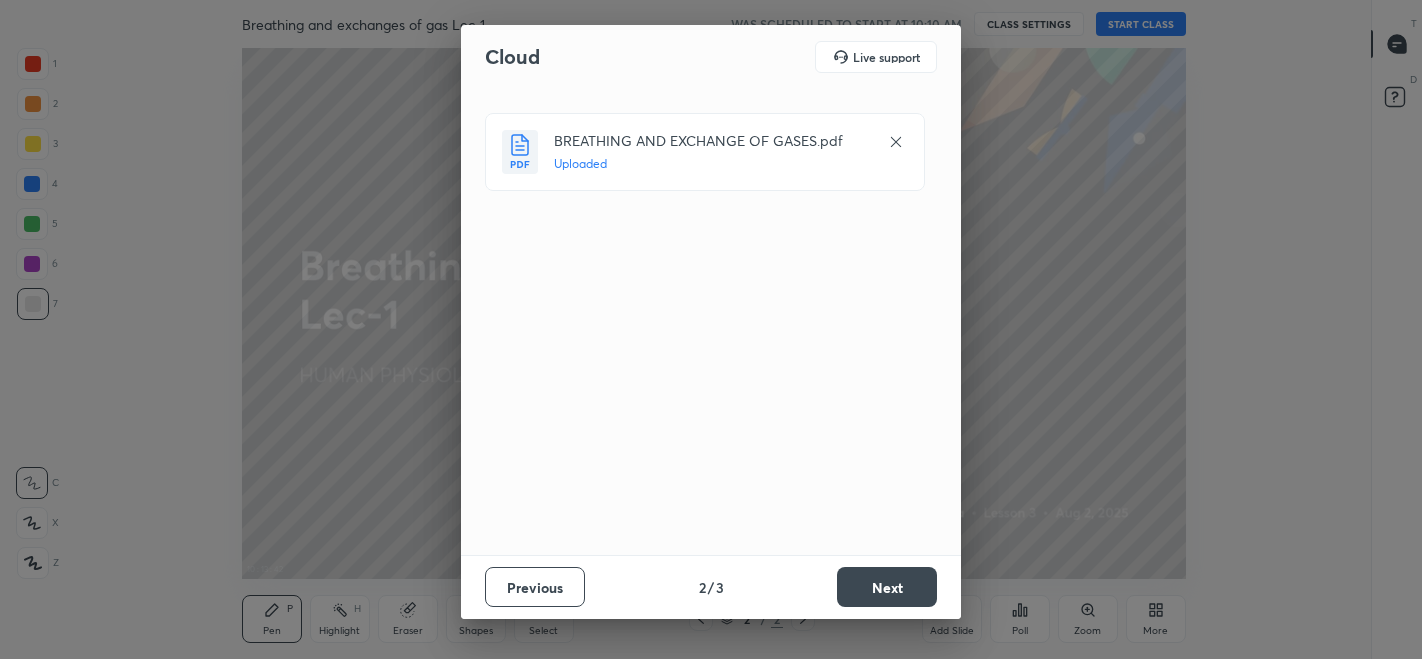 click on "Next" at bounding box center (887, 587) 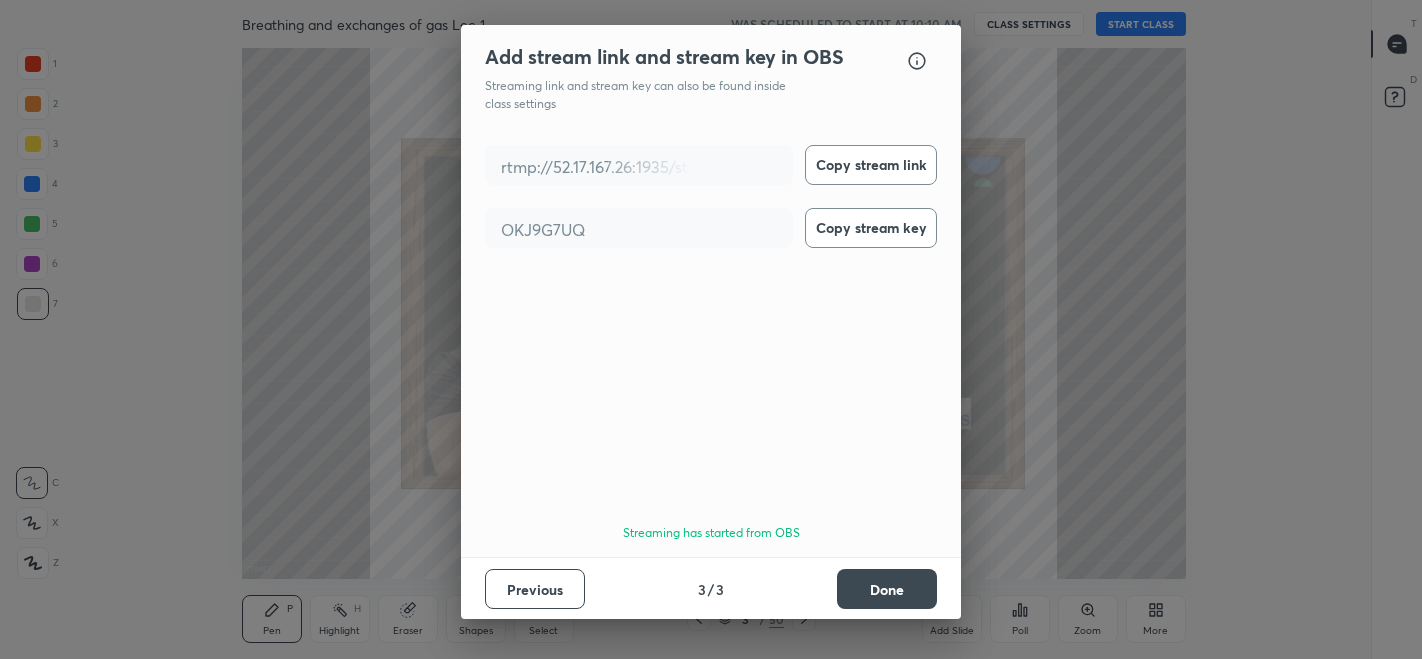click on "Done" at bounding box center (887, 589) 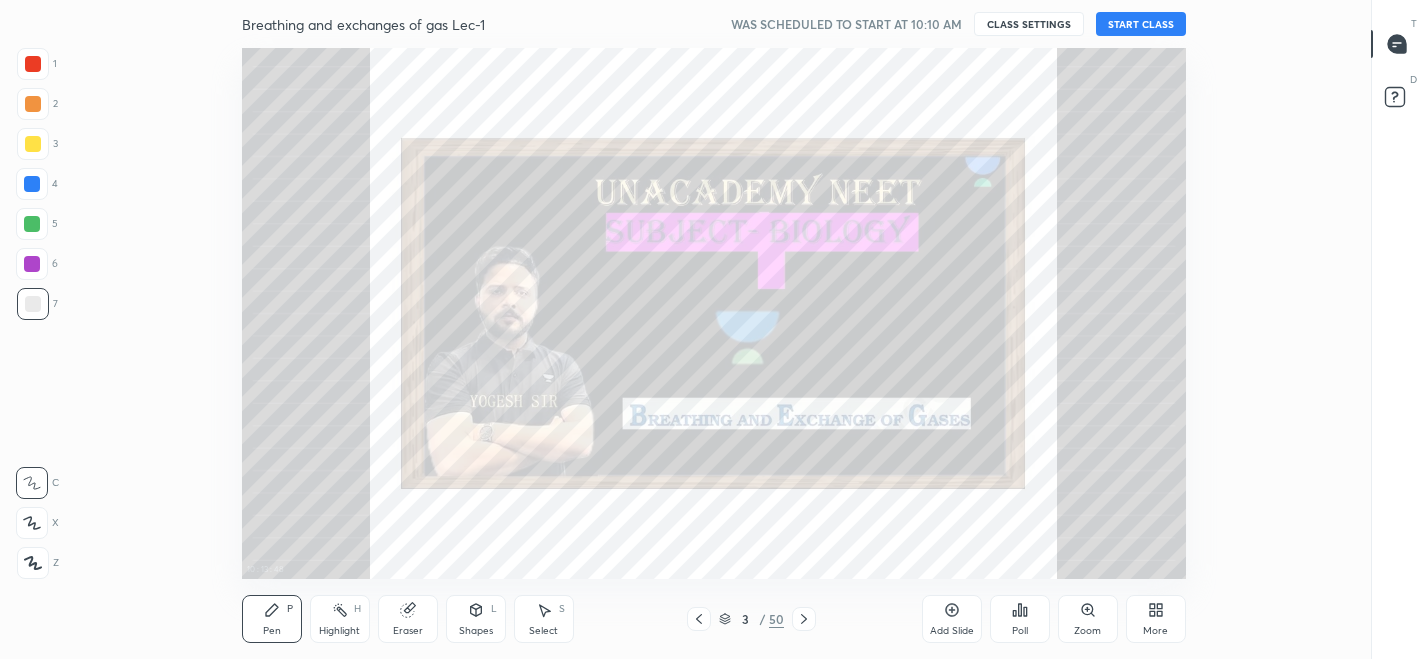 click on "Add Slide" at bounding box center [952, 631] 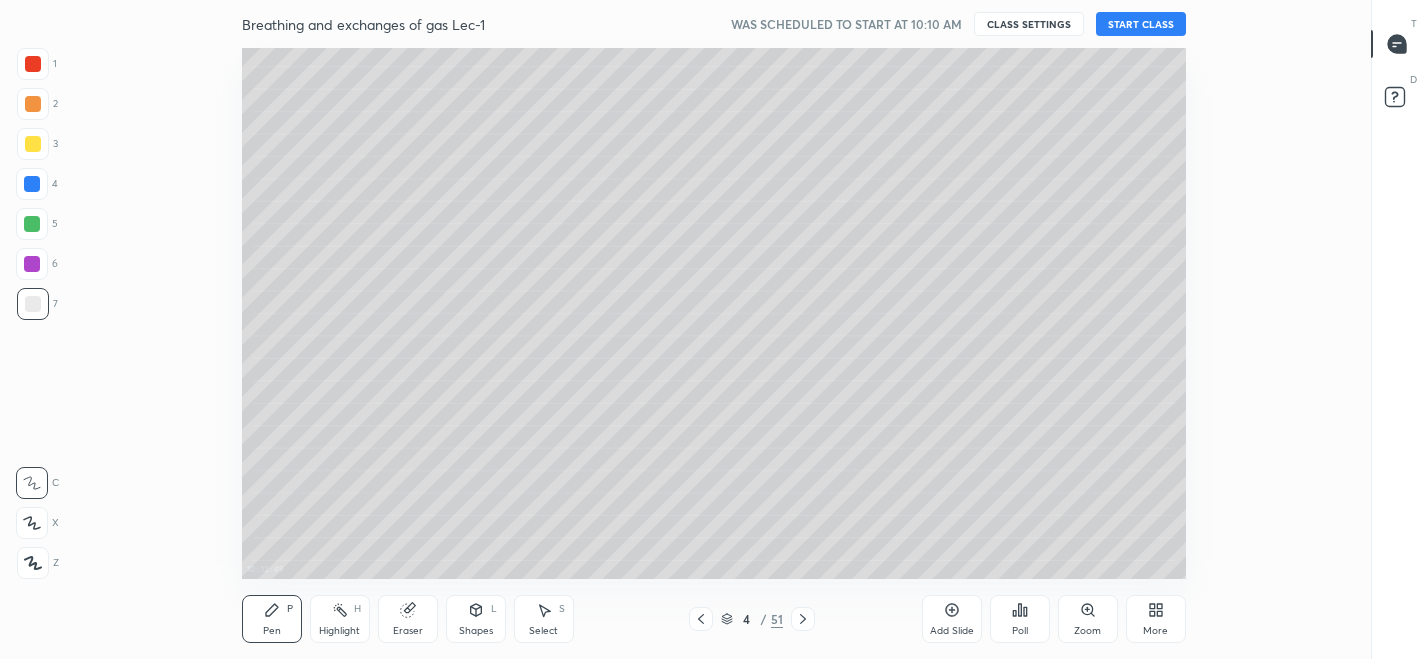 click on "START CLASS" at bounding box center (1141, 24) 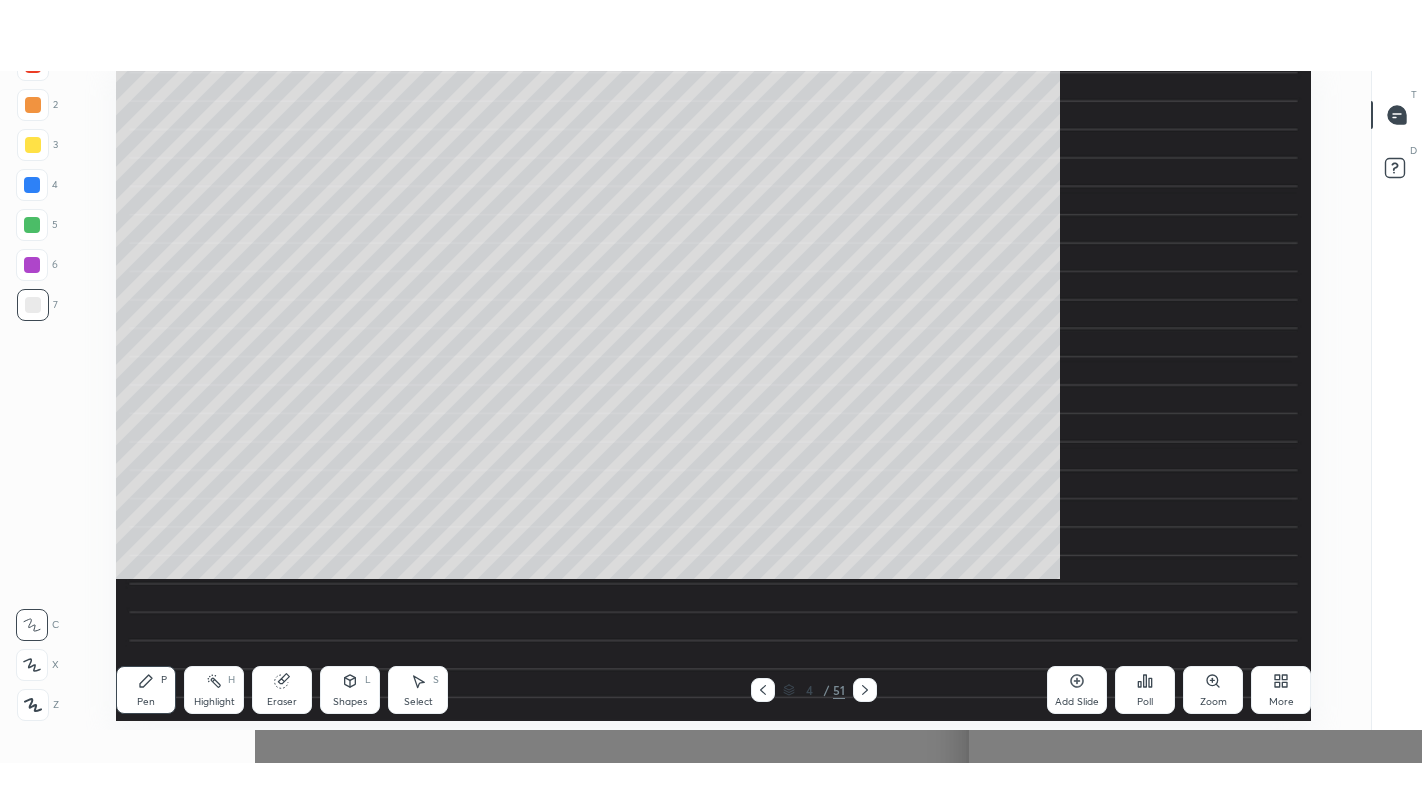 scroll, scrollTop: 99328, scrollLeft: 98700, axis: both 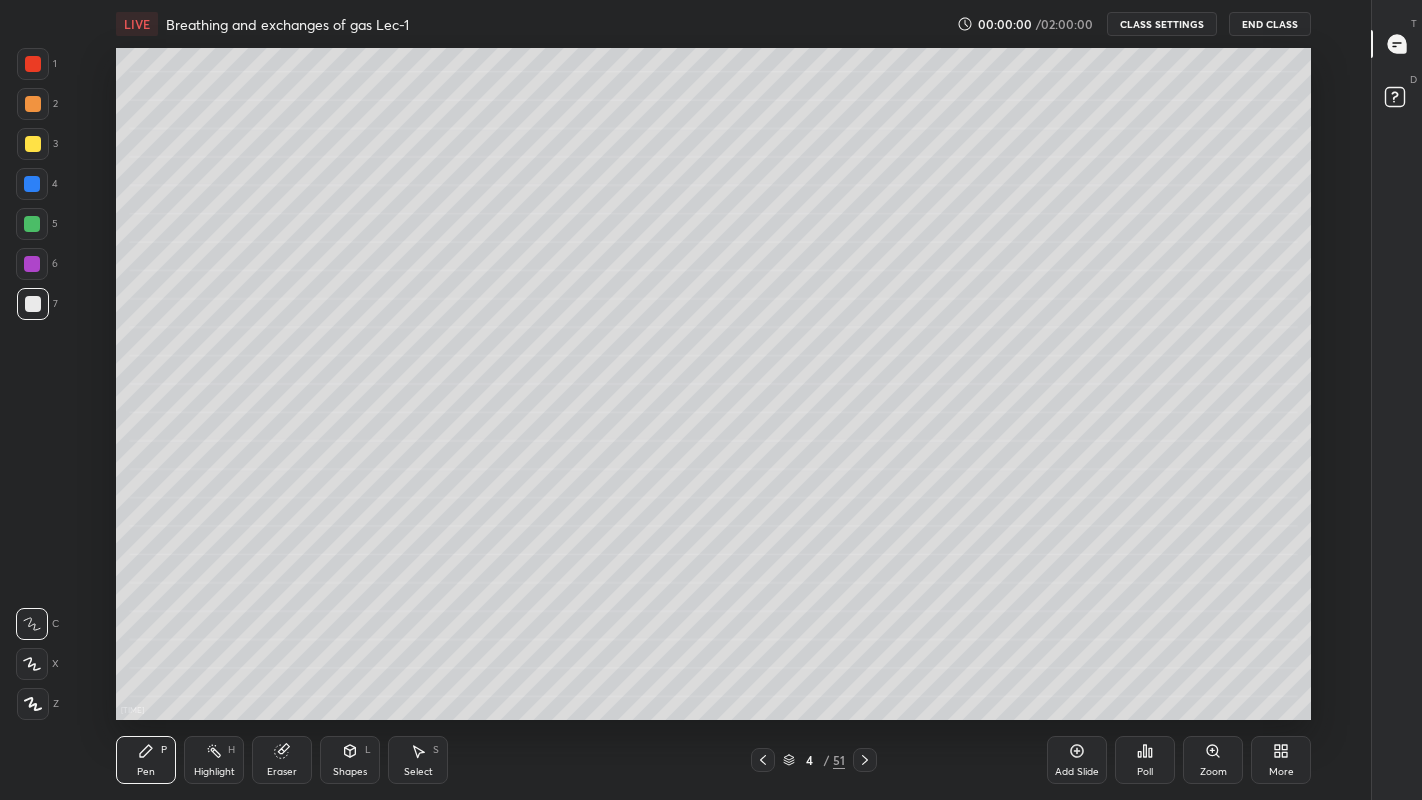 click on "More" at bounding box center [1281, 760] 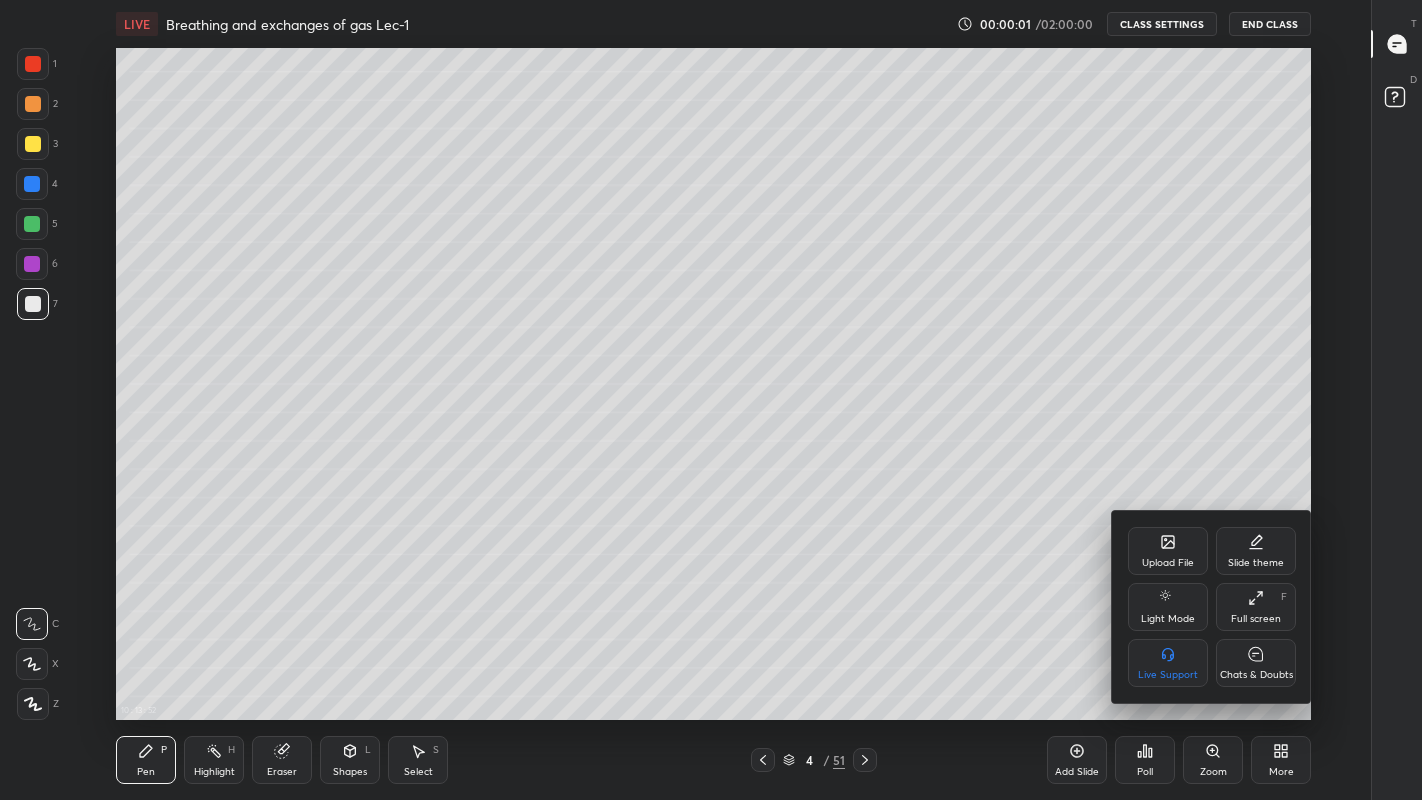 click 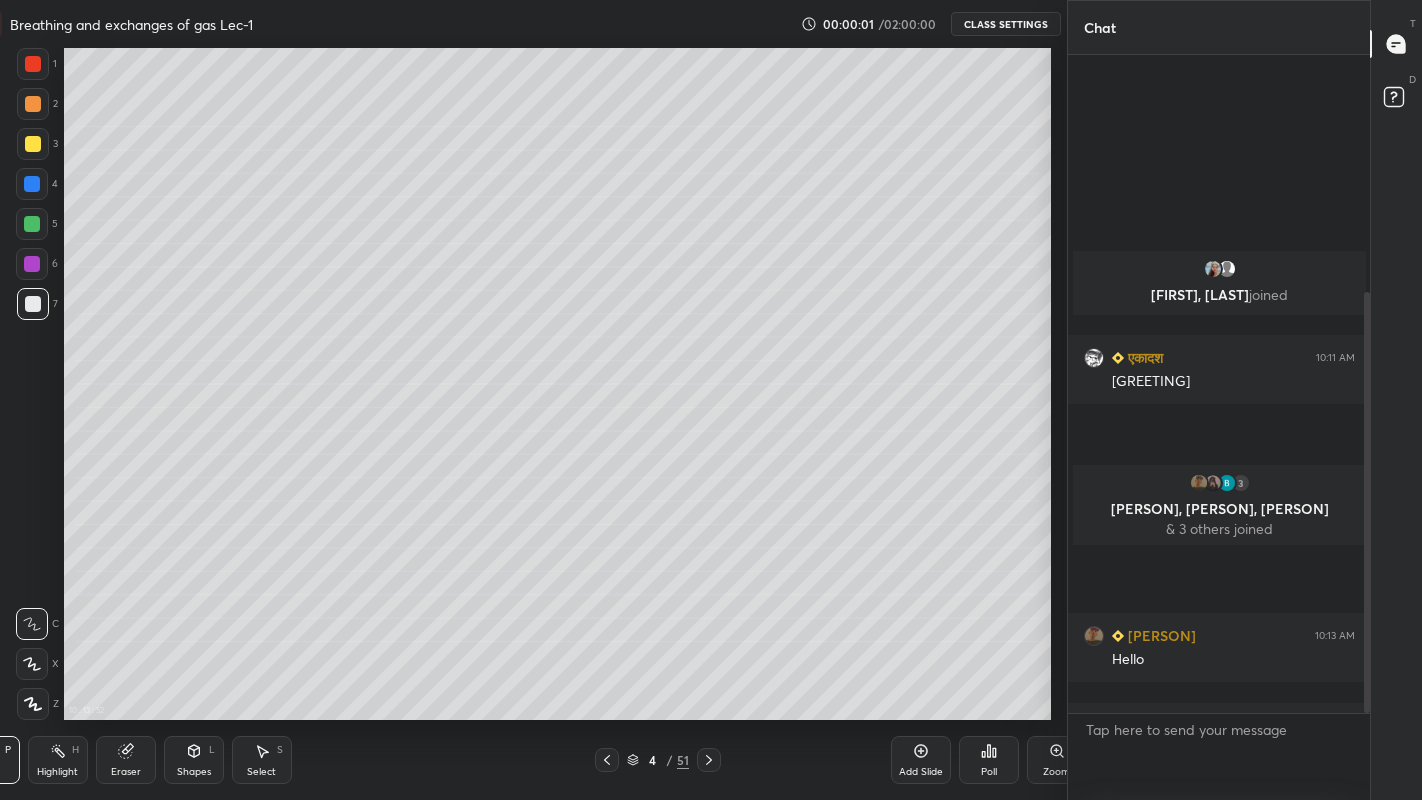 scroll, scrollTop: 672, scrollLeft: 1021, axis: both 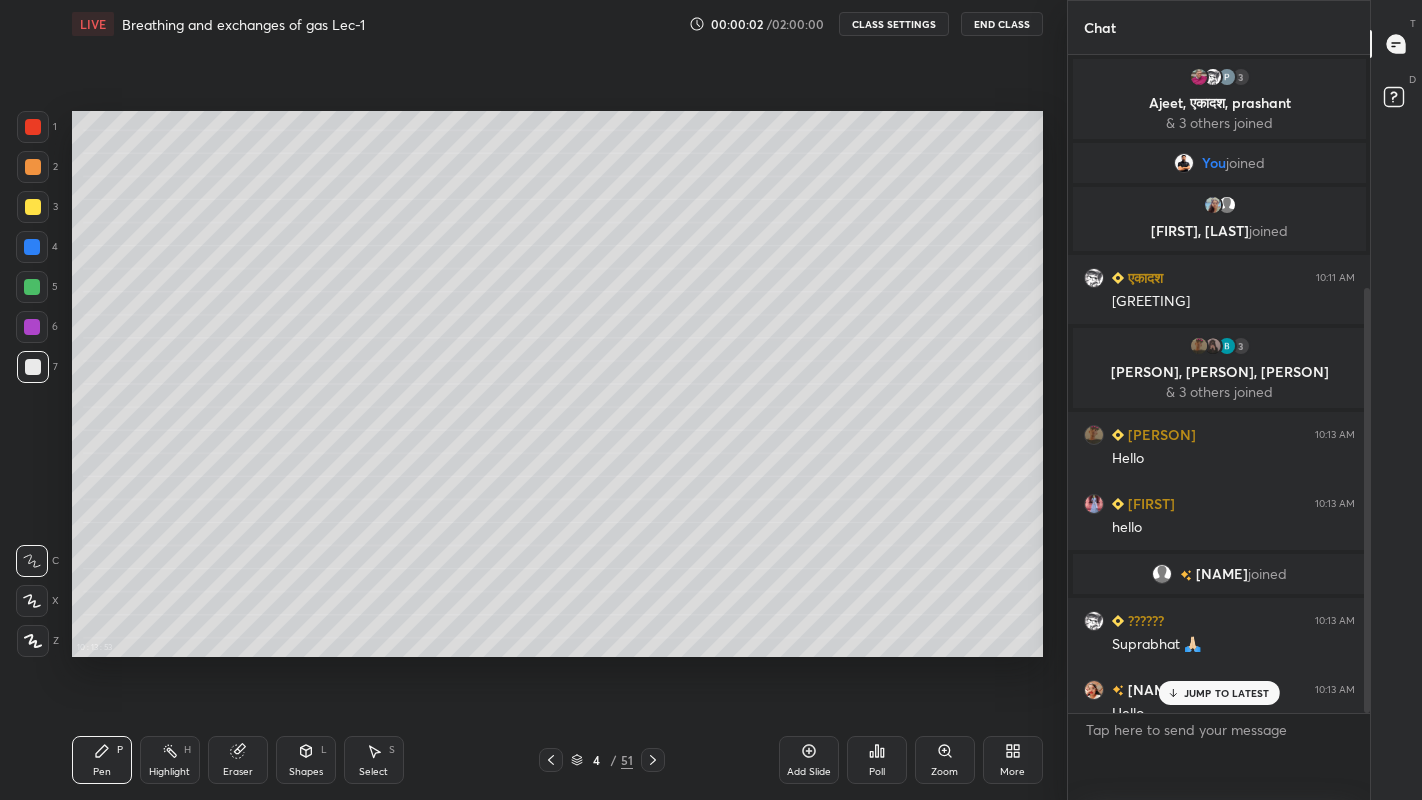 click on "JUMP TO LATEST" at bounding box center [1226, 693] 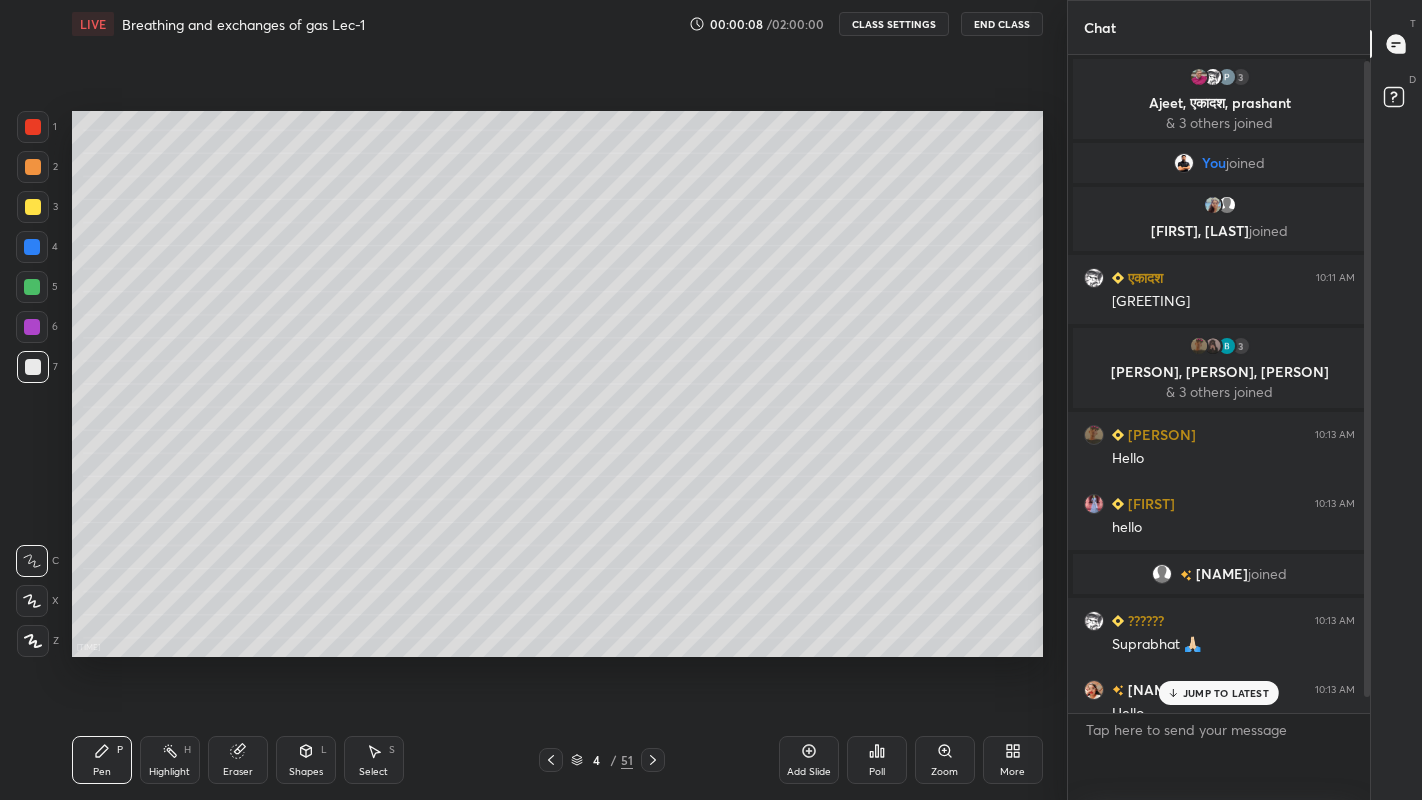 scroll, scrollTop: 22, scrollLeft: 0, axis: vertical 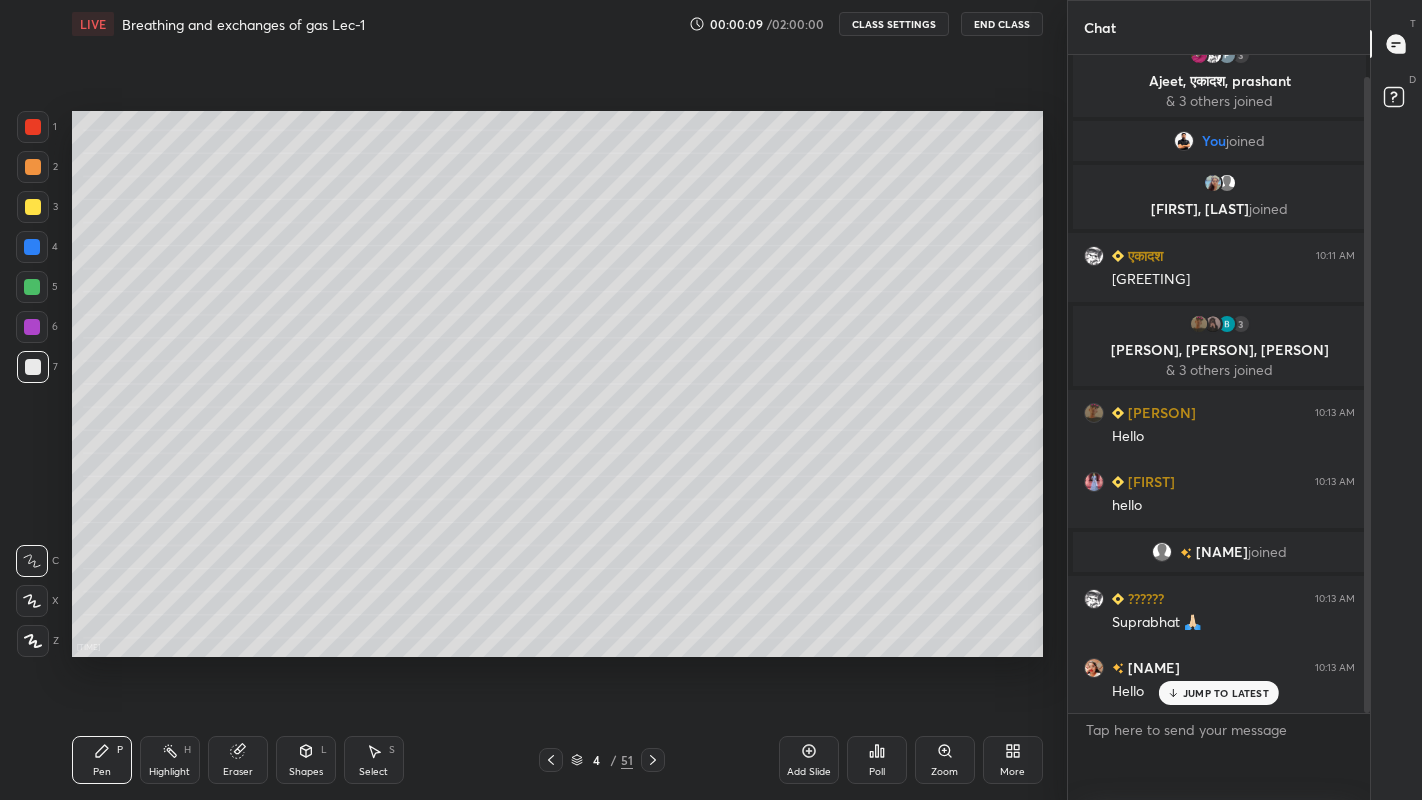 click on "JUMP TO LATEST" at bounding box center (1226, 693) 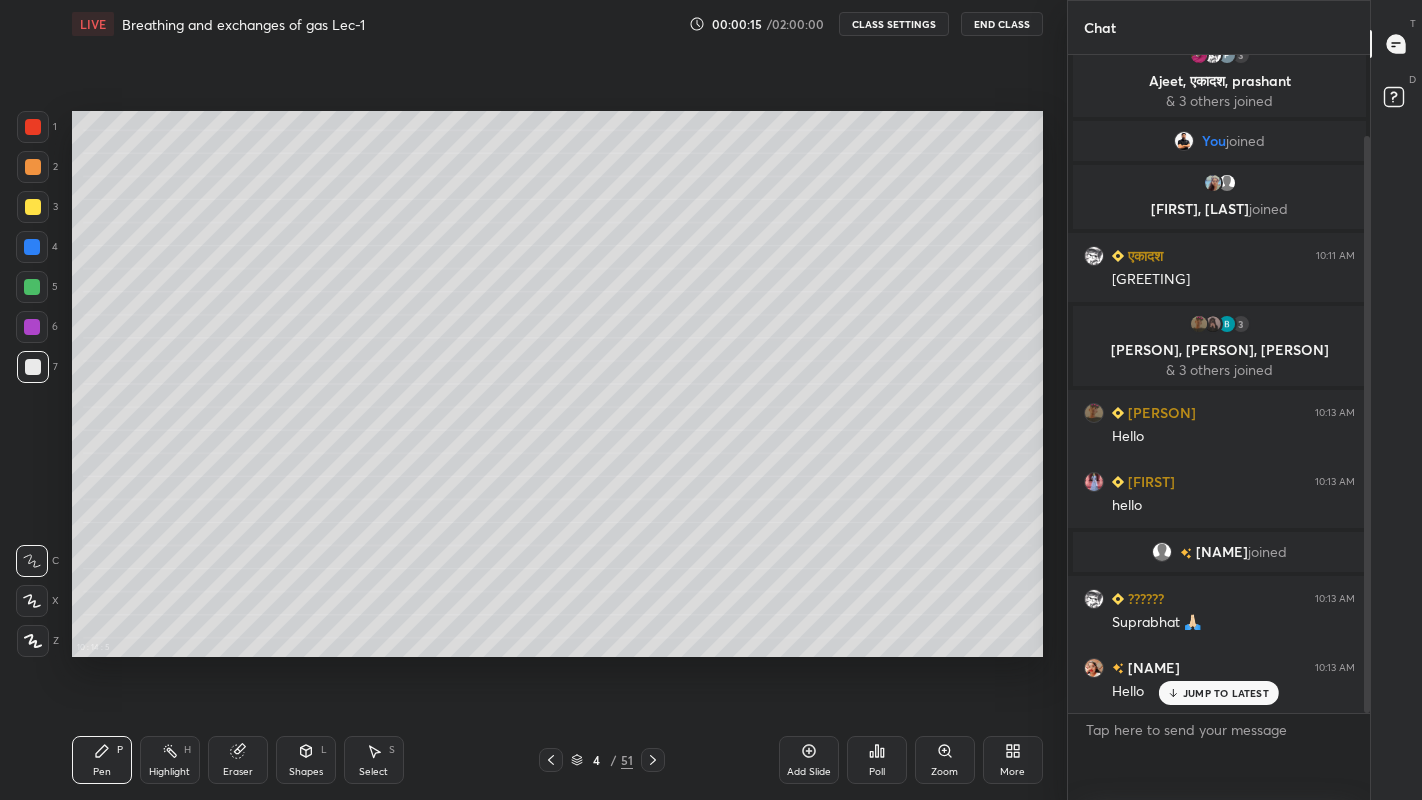 scroll, scrollTop: 91, scrollLeft: 0, axis: vertical 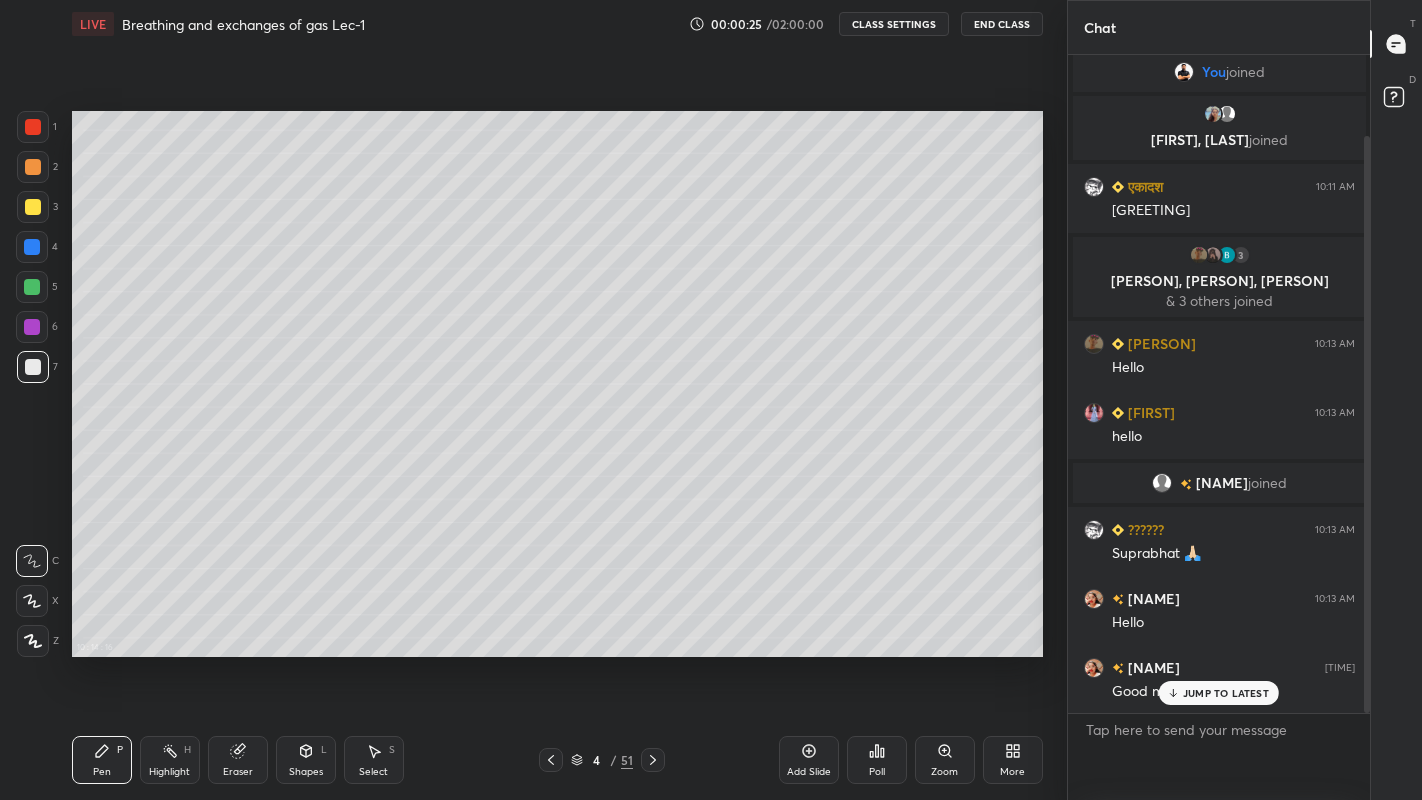 click on "JUMP TO LATEST" at bounding box center (1226, 693) 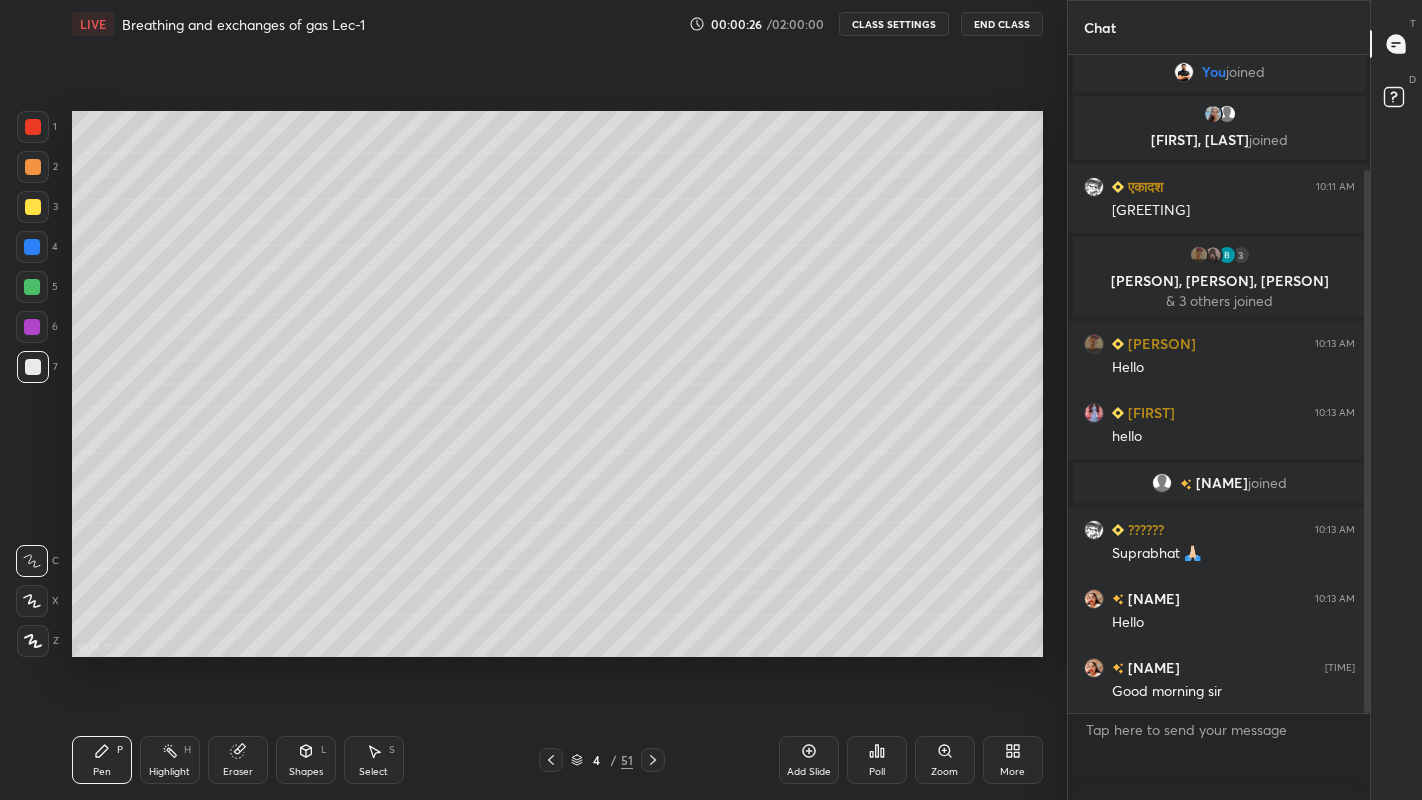 scroll, scrollTop: 140, scrollLeft: 0, axis: vertical 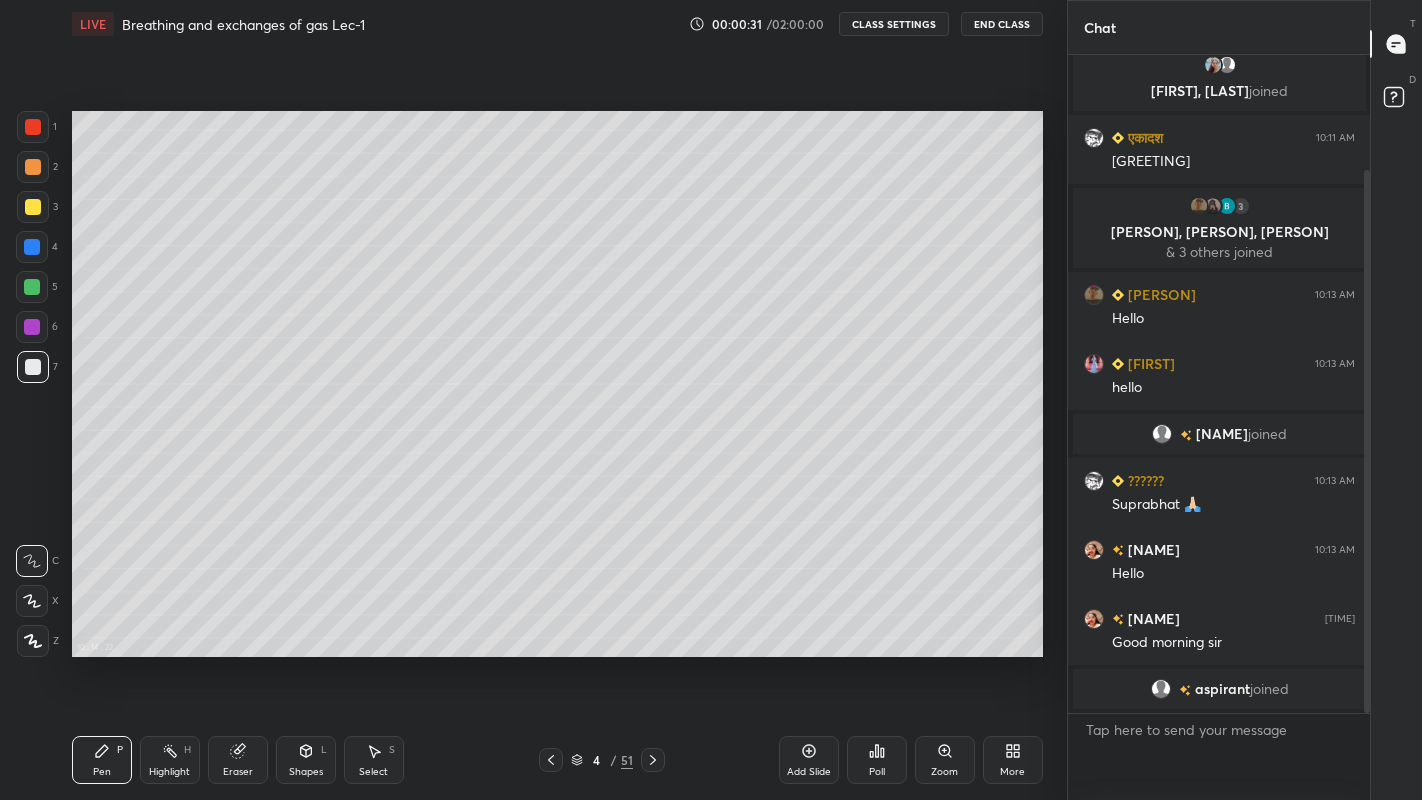 click 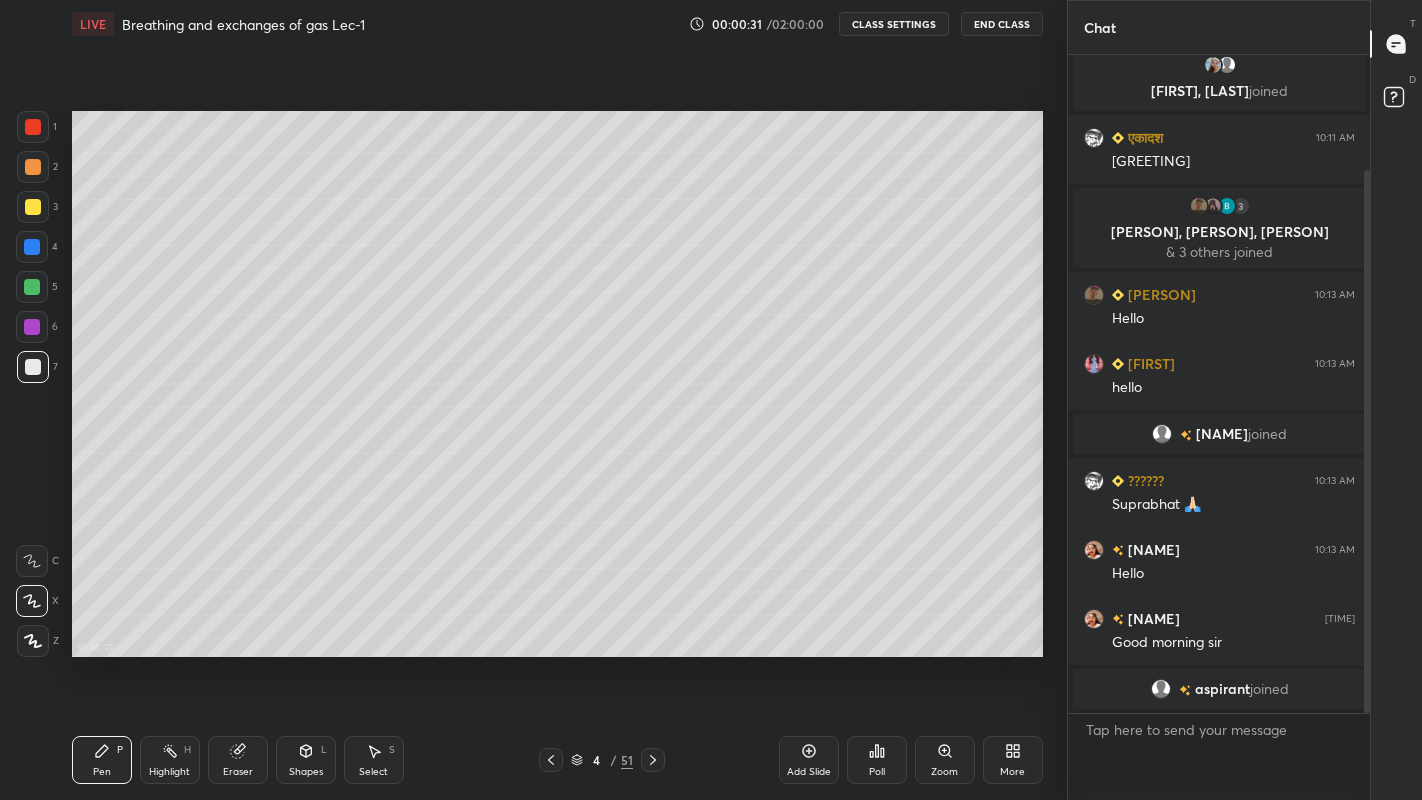click at bounding box center (33, 367) 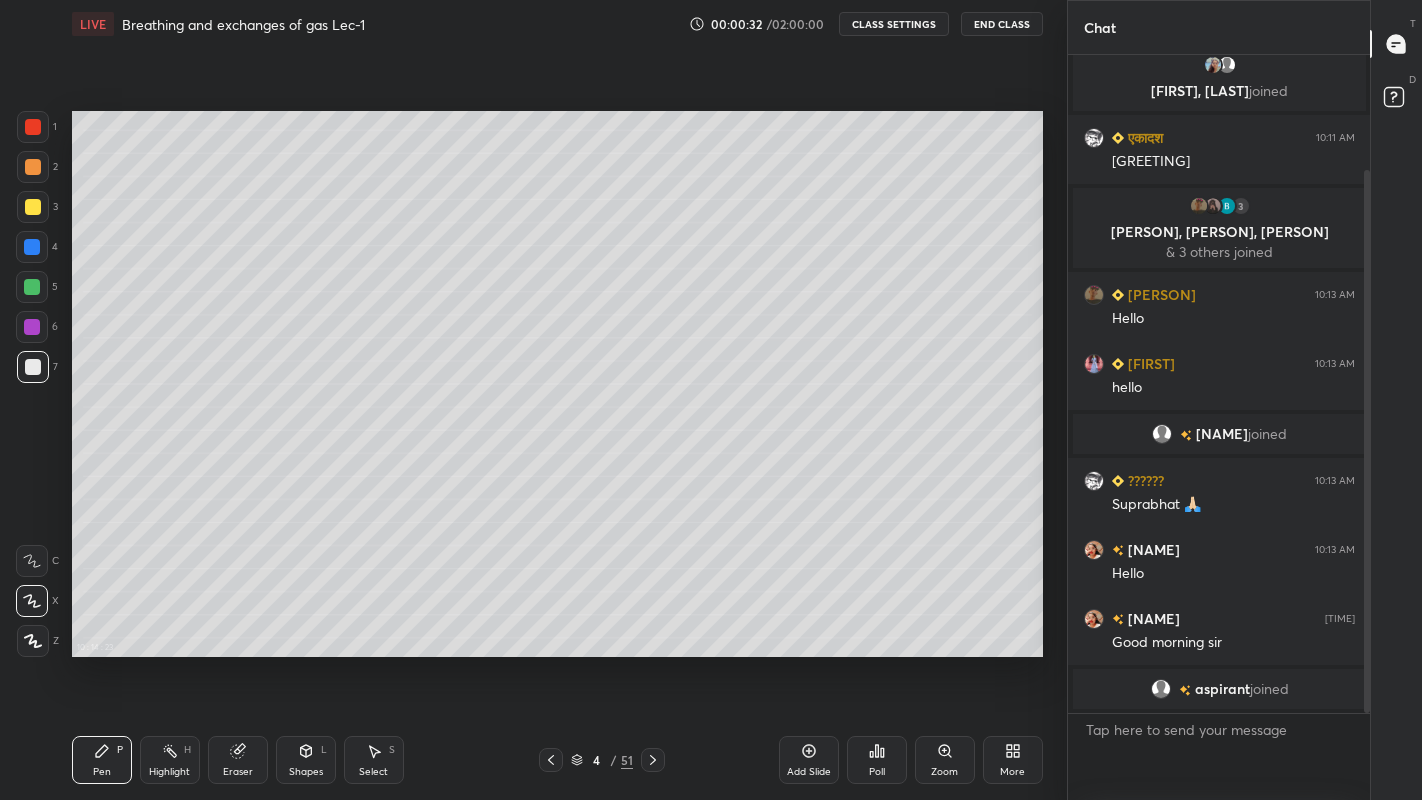 click at bounding box center (33, 207) 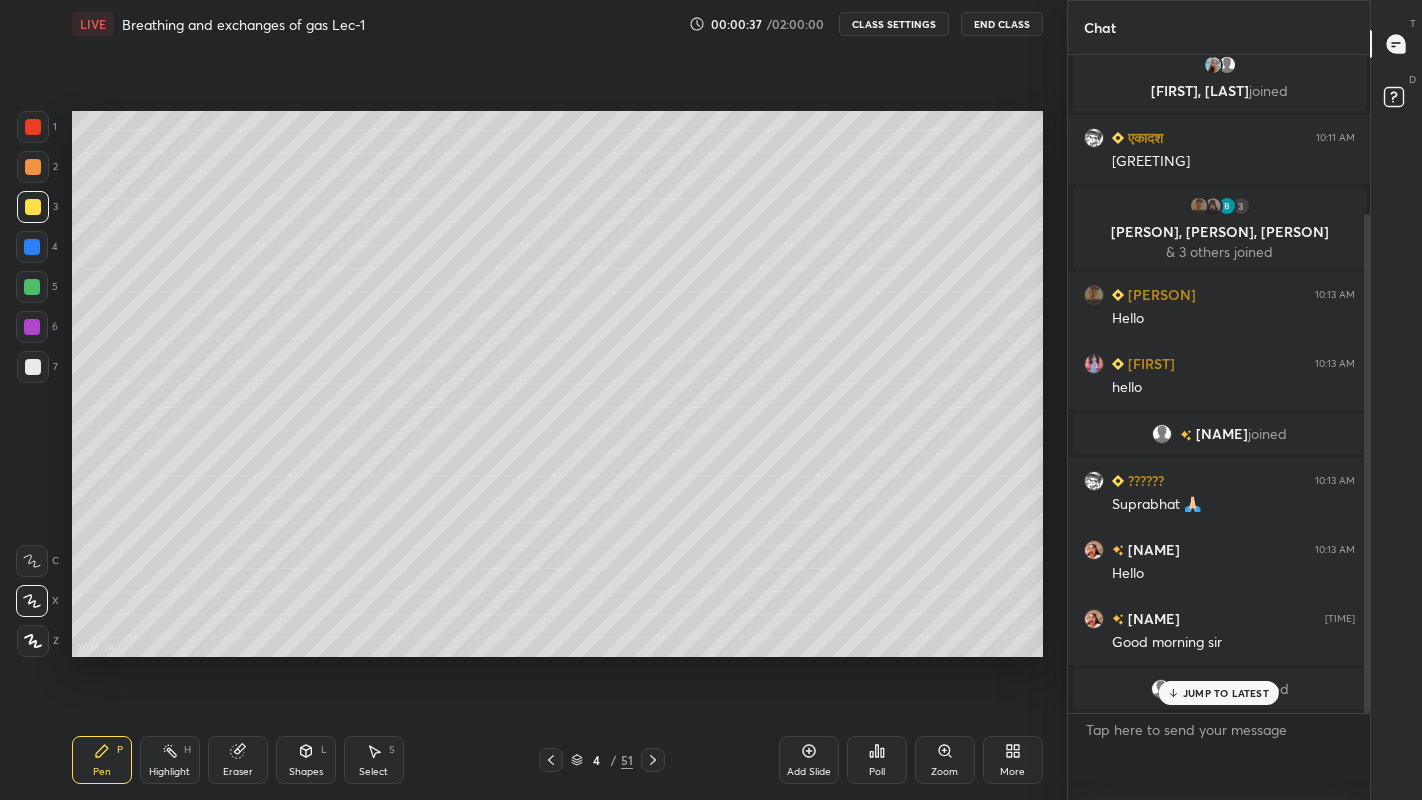 scroll, scrollTop: 208, scrollLeft: 0, axis: vertical 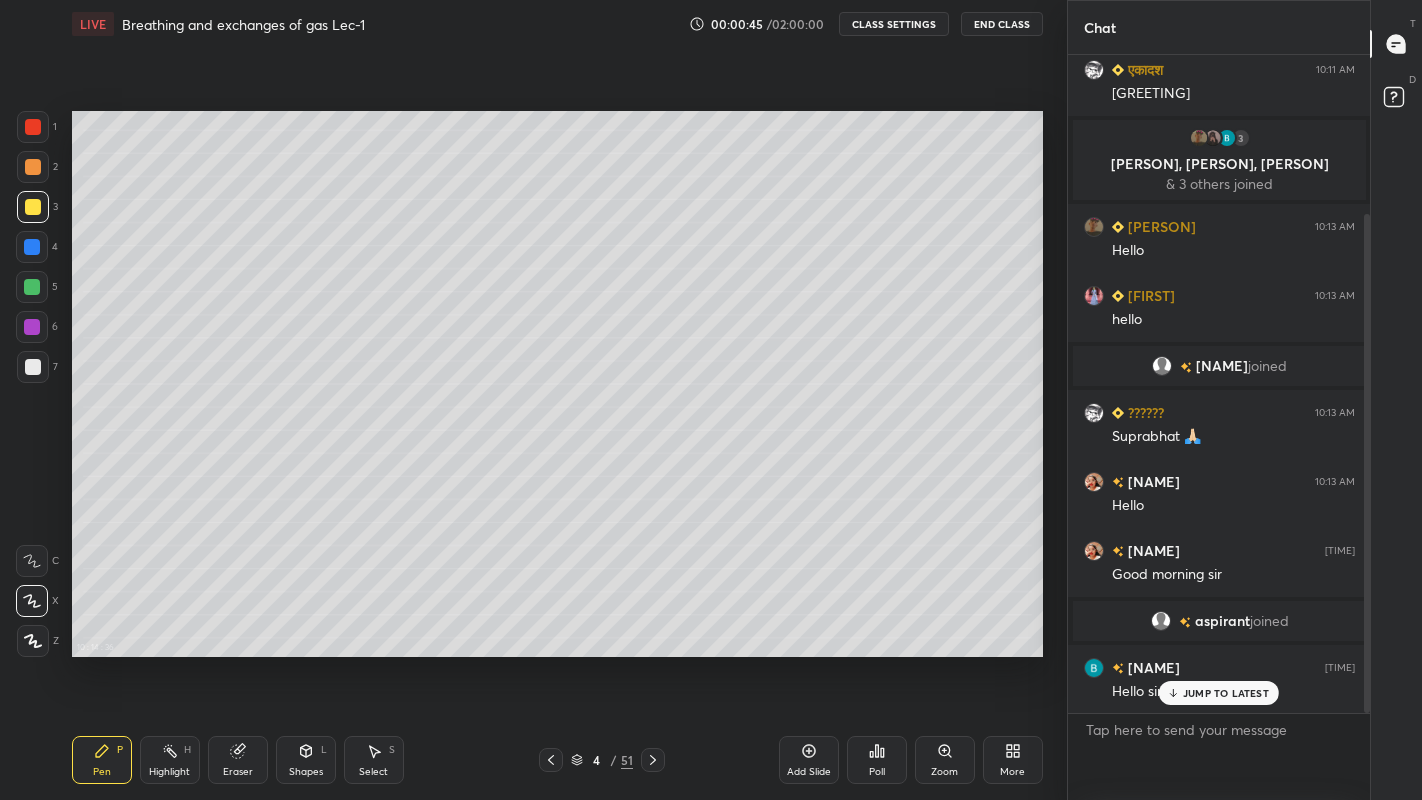 click 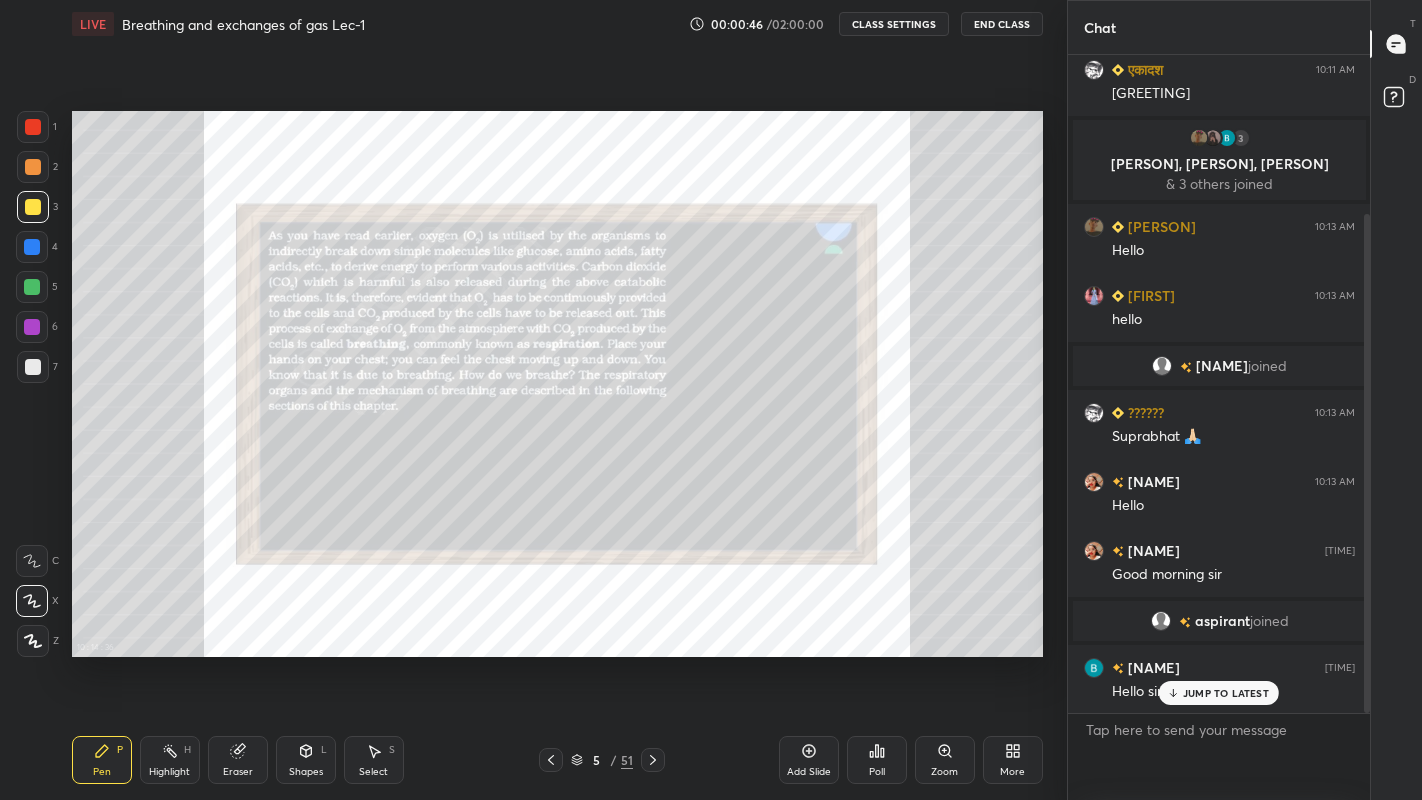 click 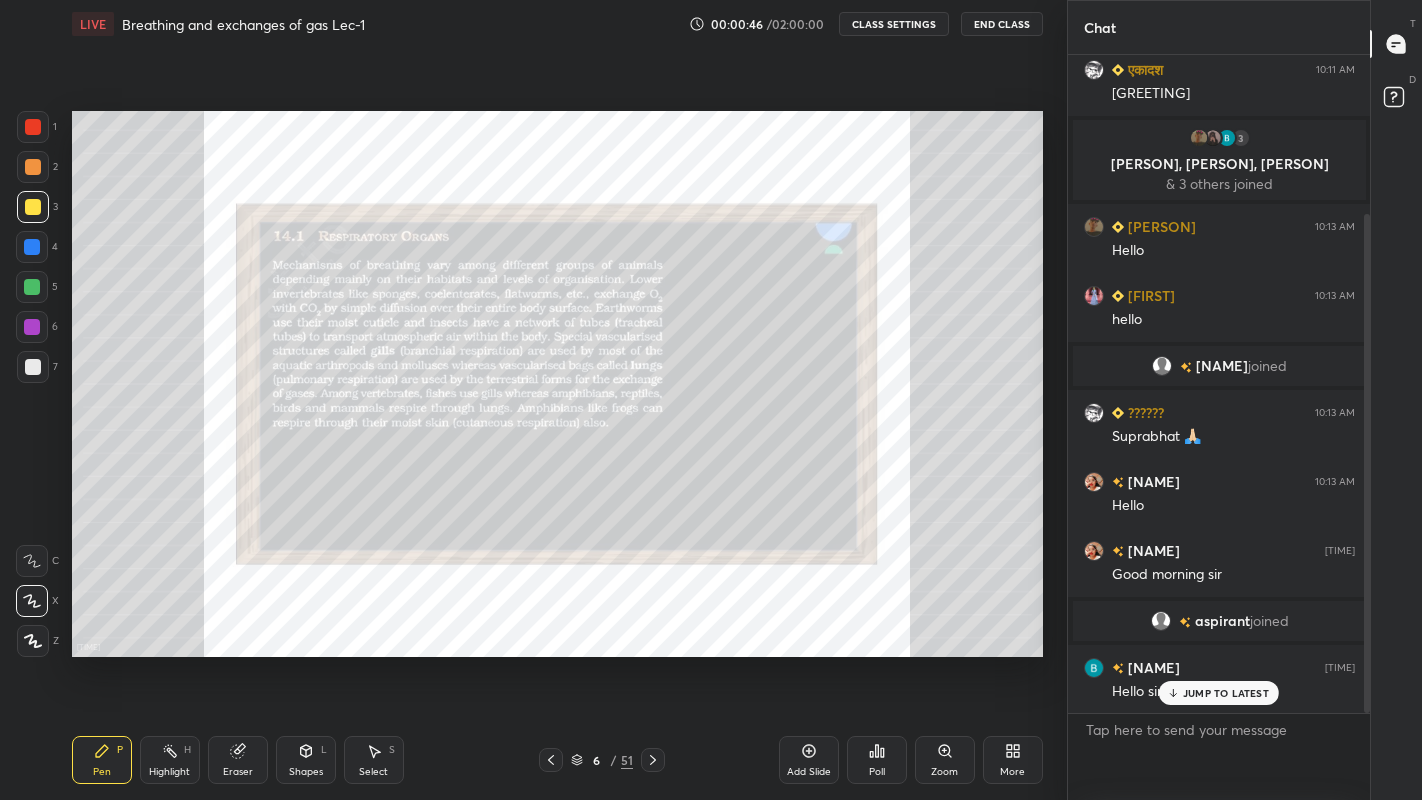click 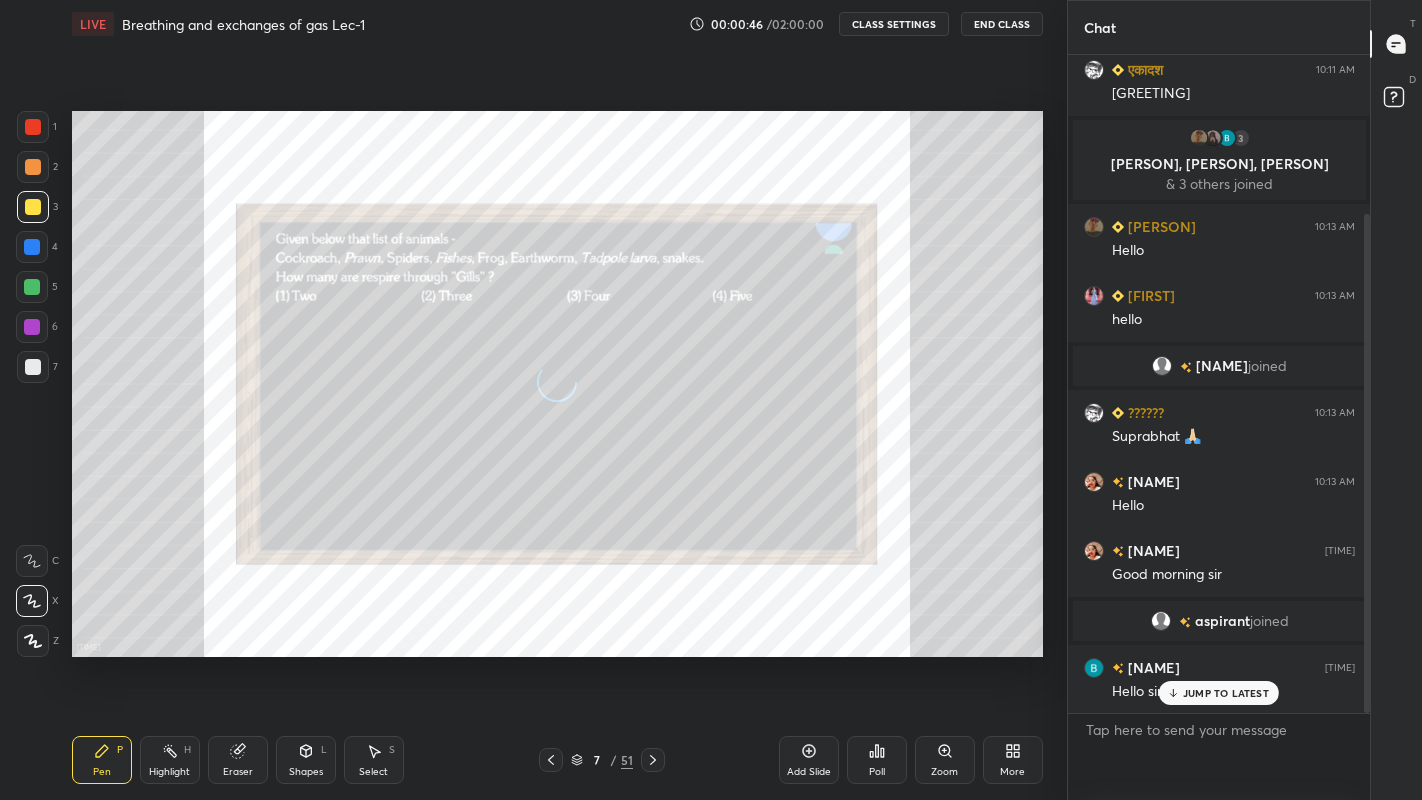 click at bounding box center [653, 760] 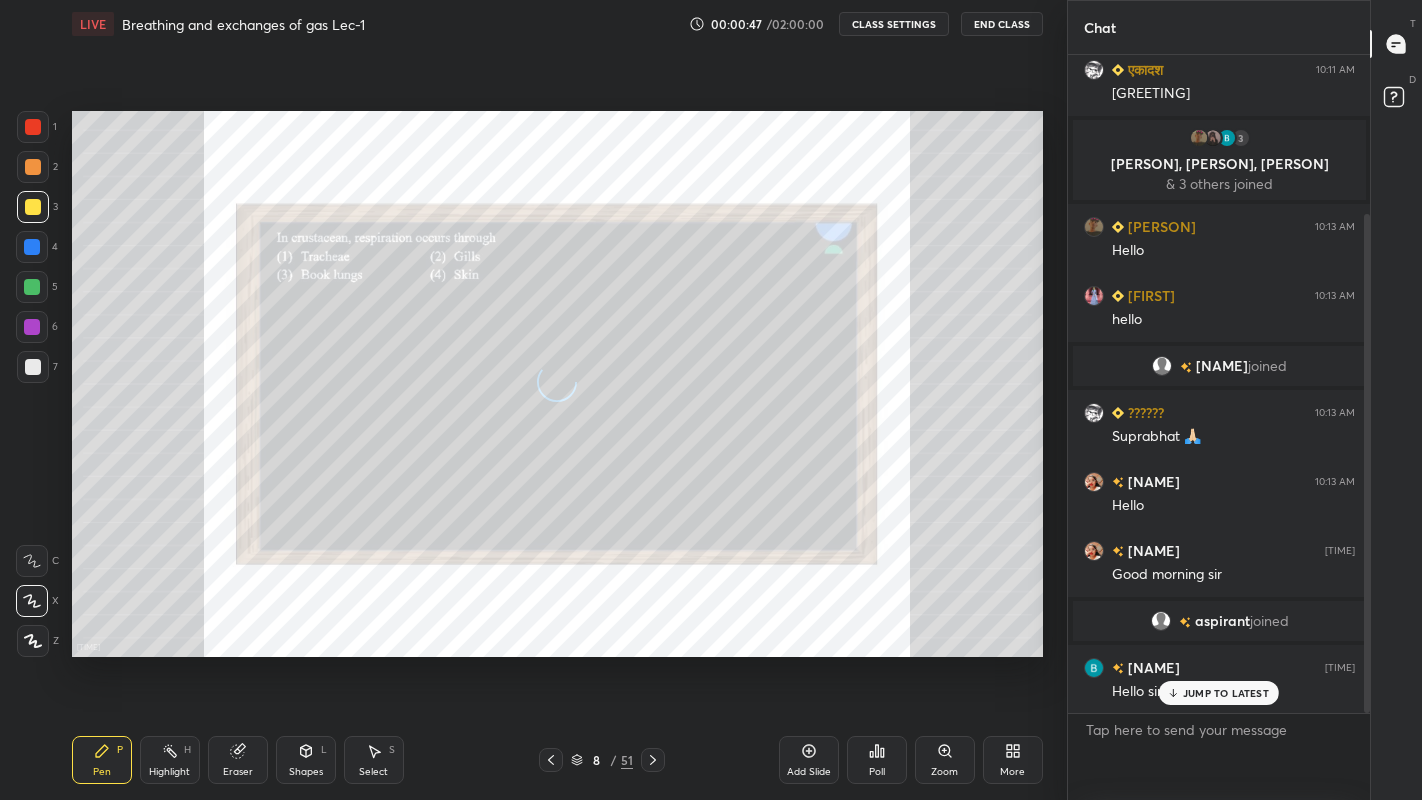 click at bounding box center [653, 760] 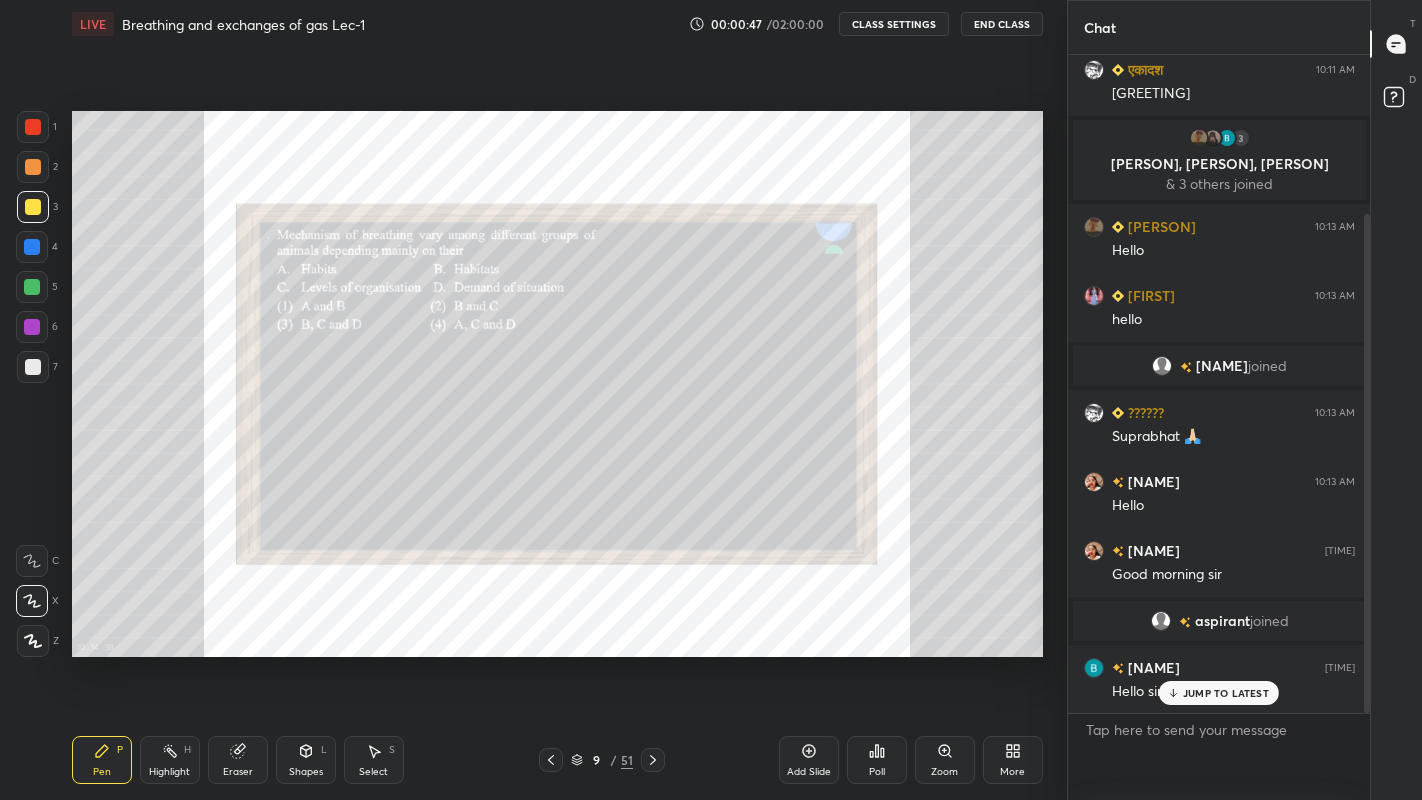 click 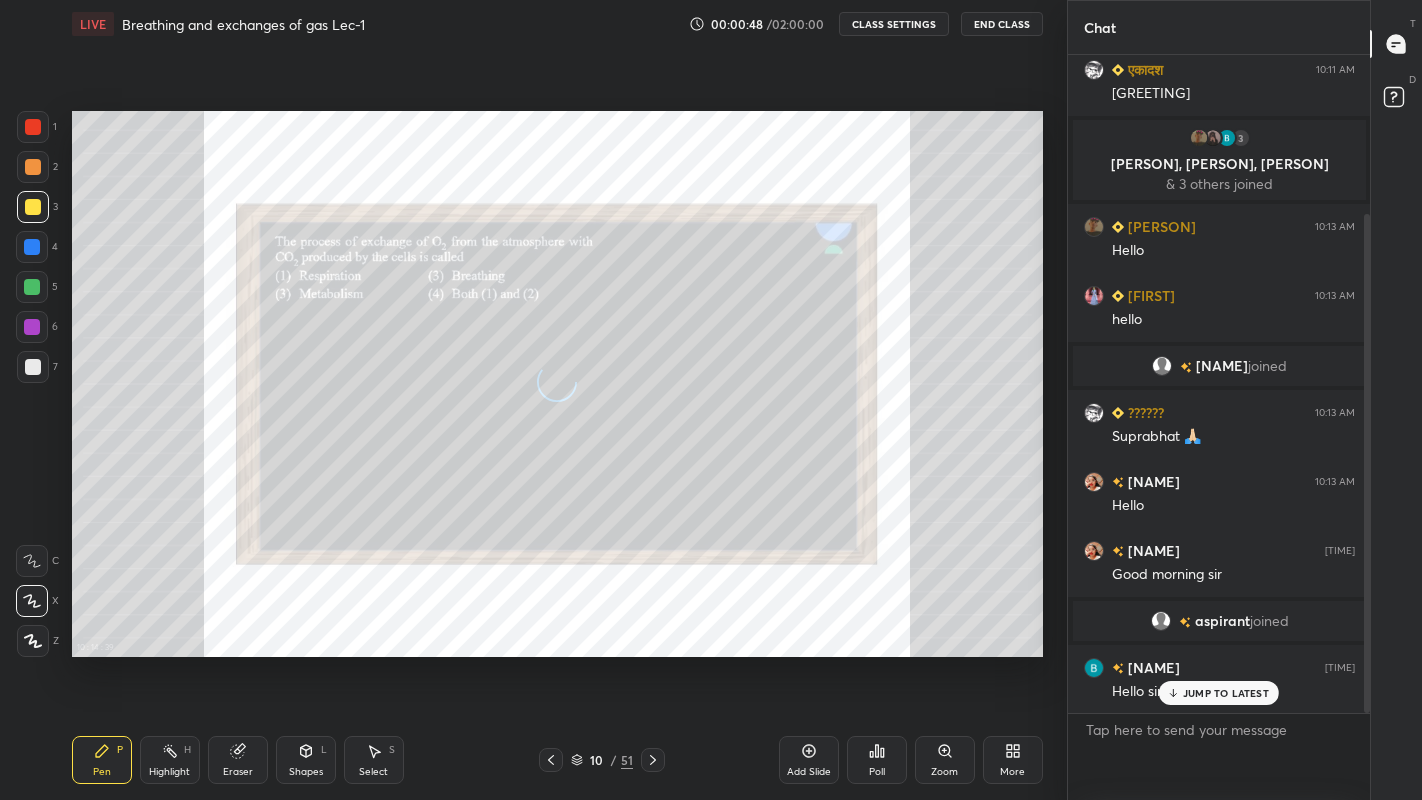 click 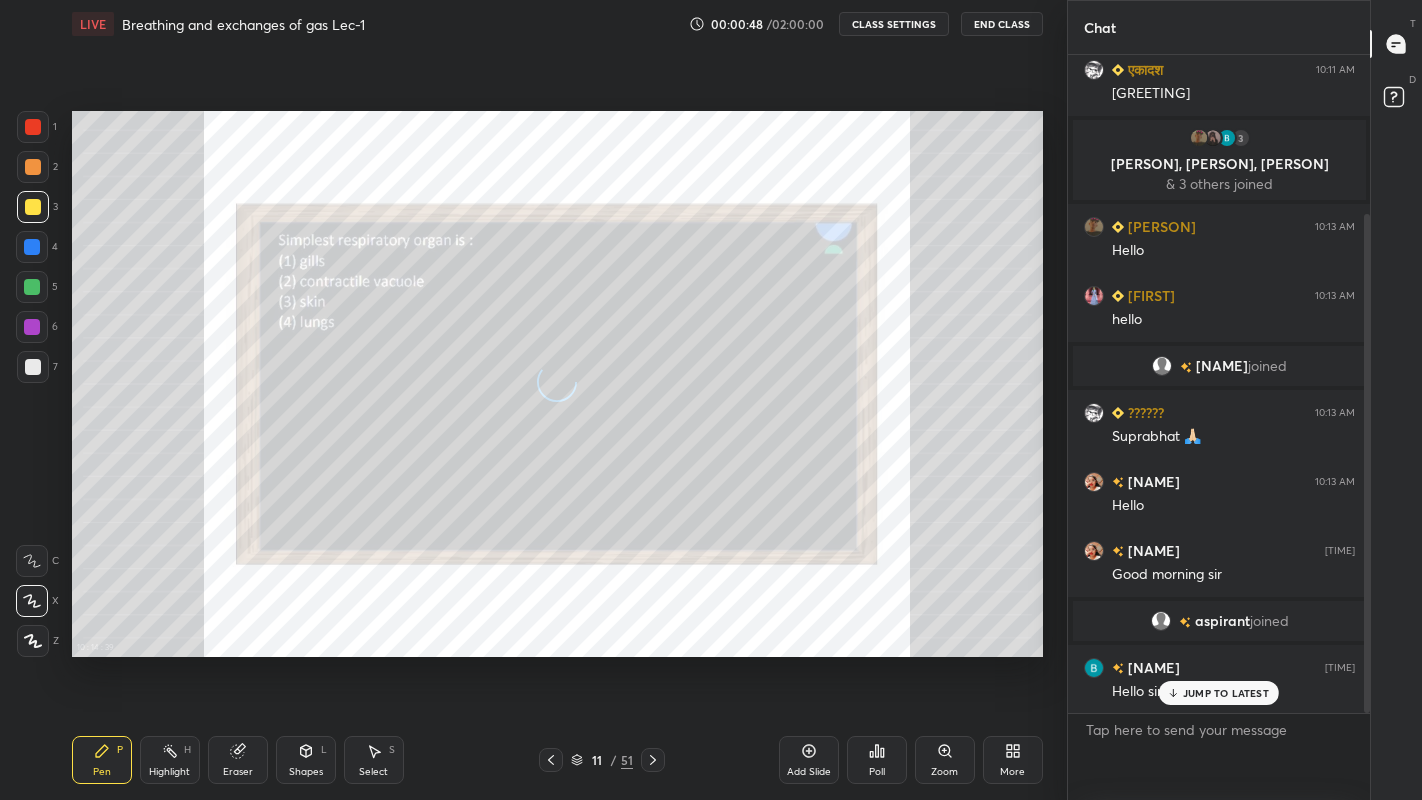 click 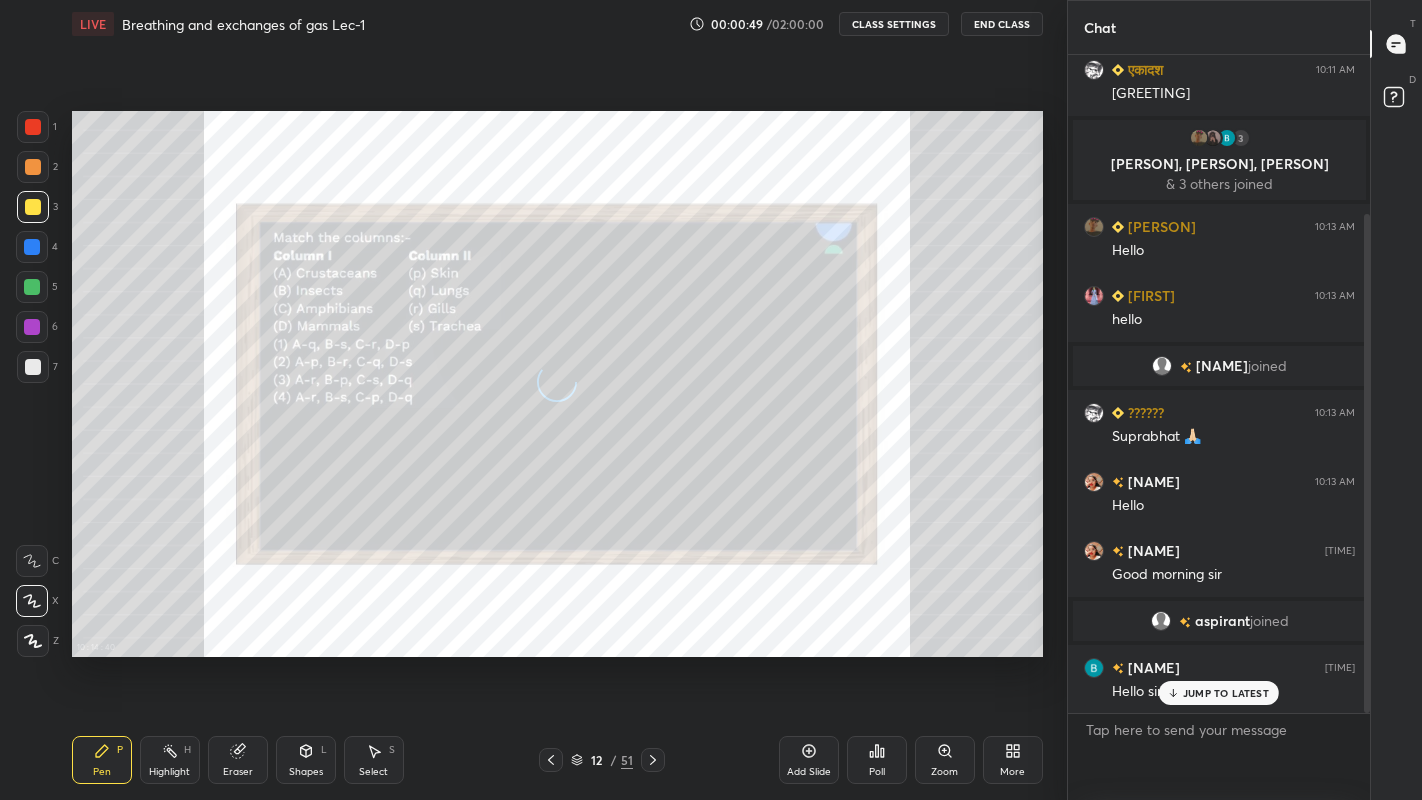 click 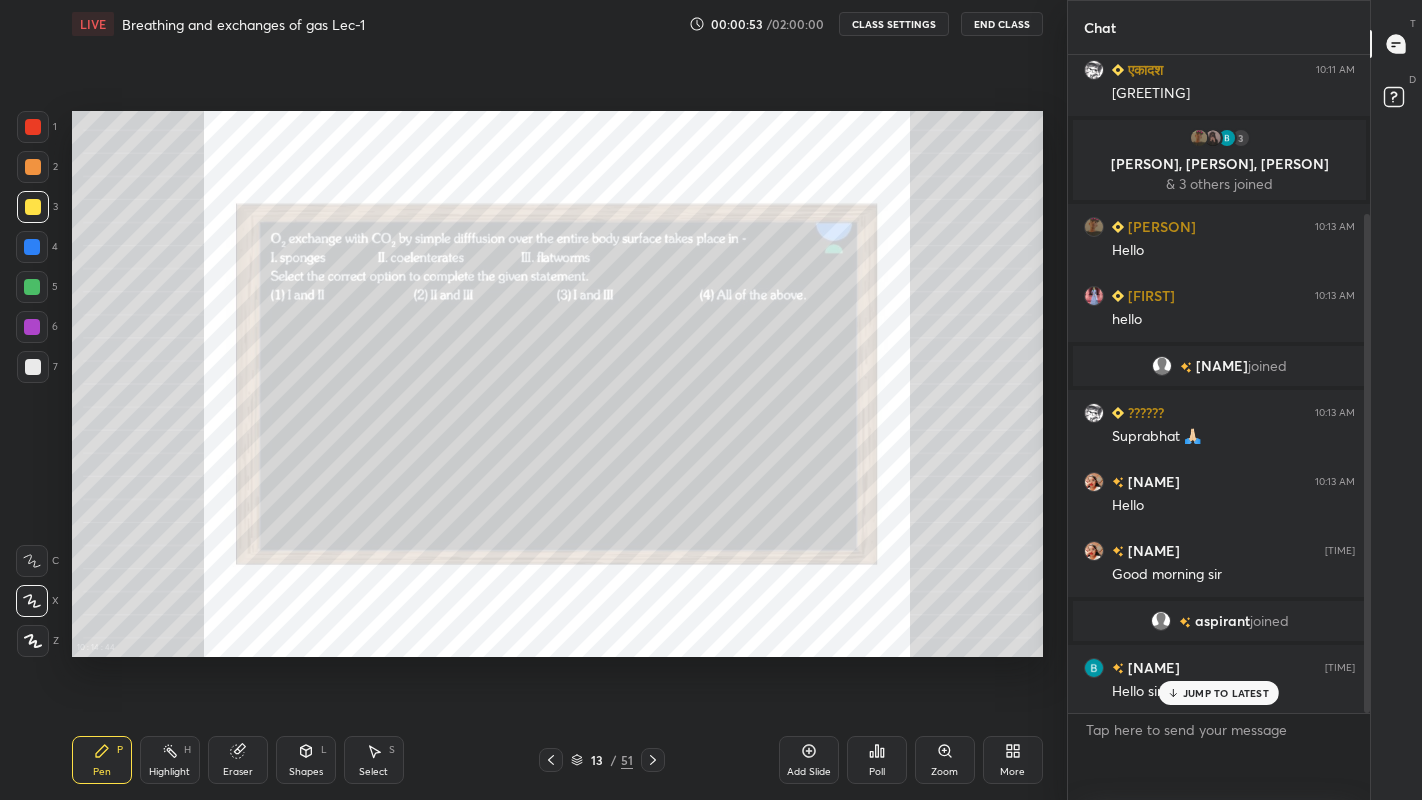 click at bounding box center (653, 760) 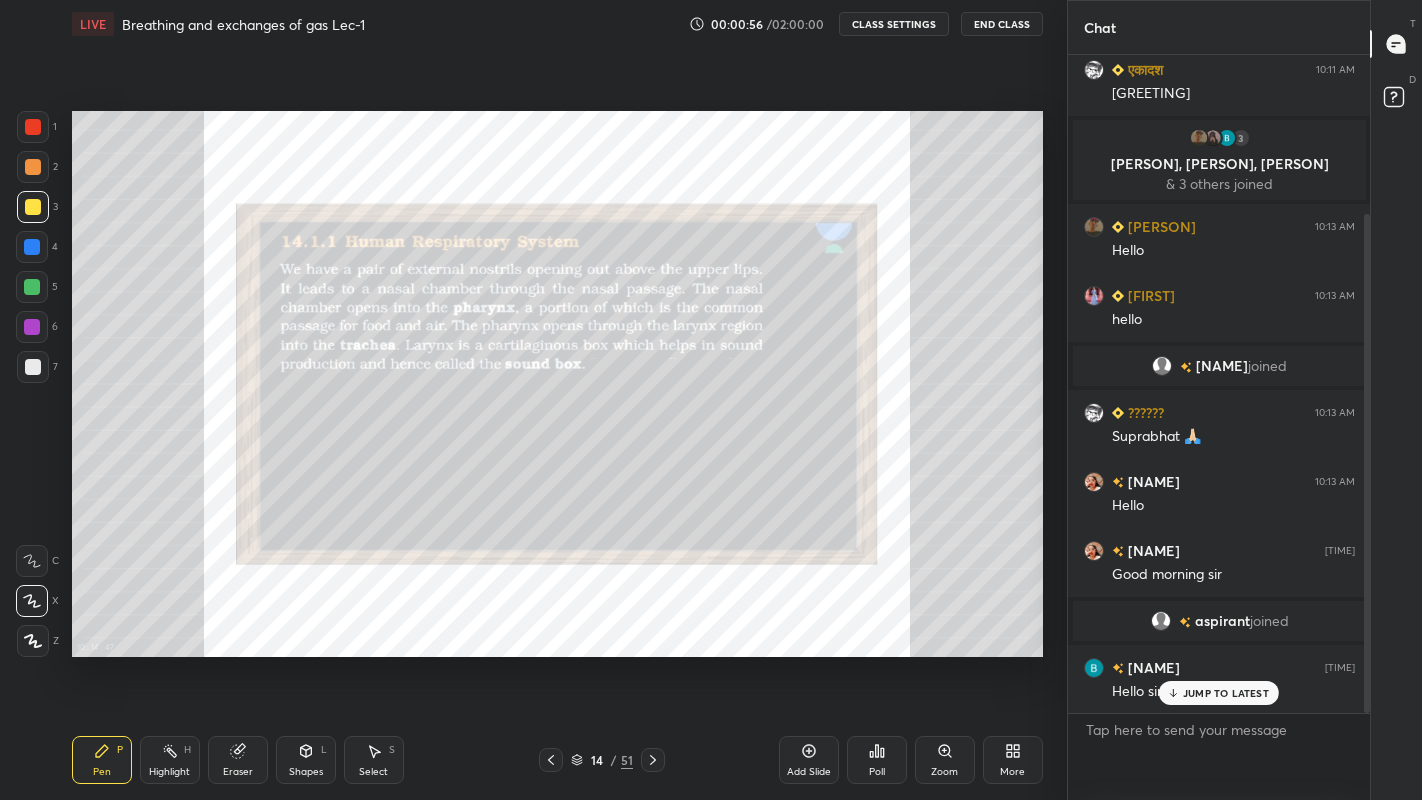 click 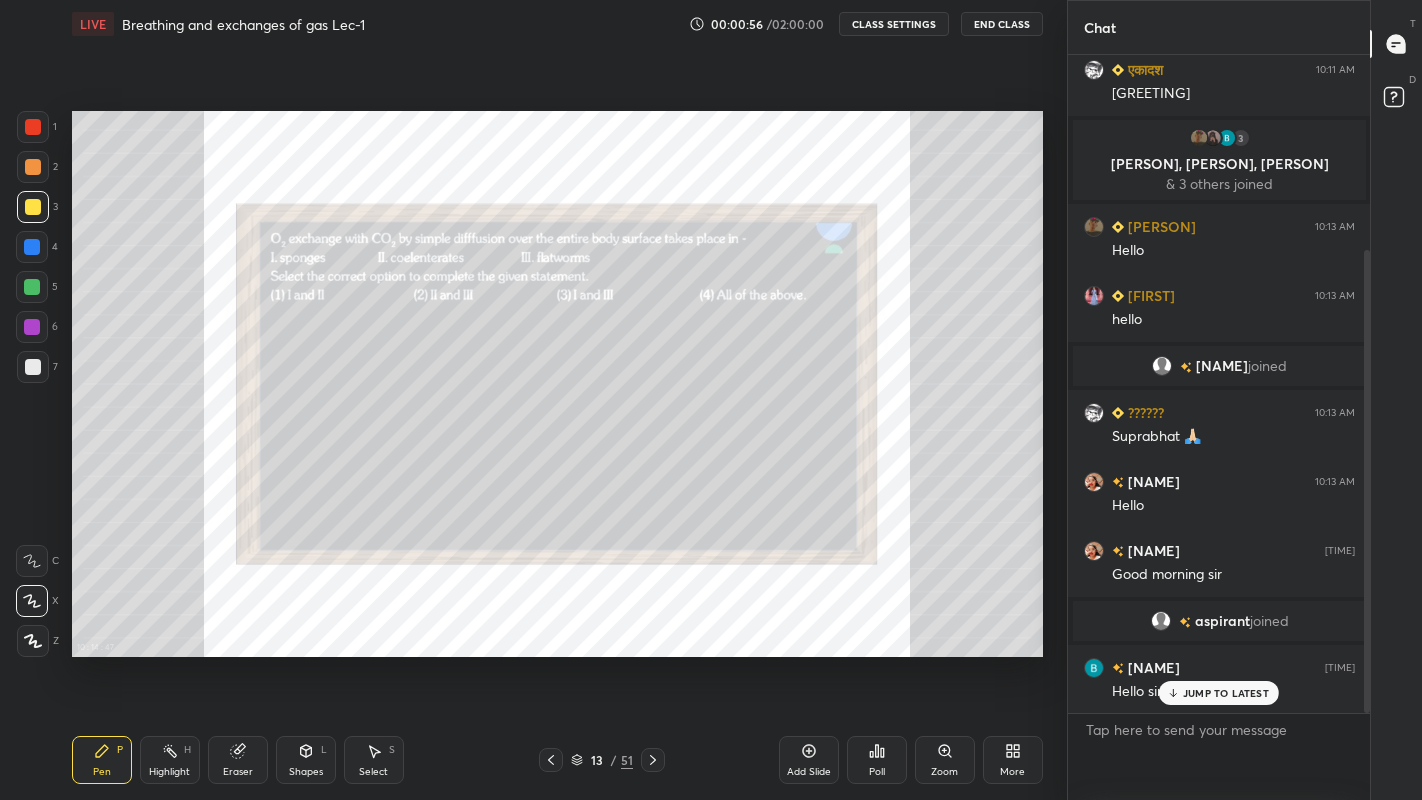scroll, scrollTop: 277, scrollLeft: 0, axis: vertical 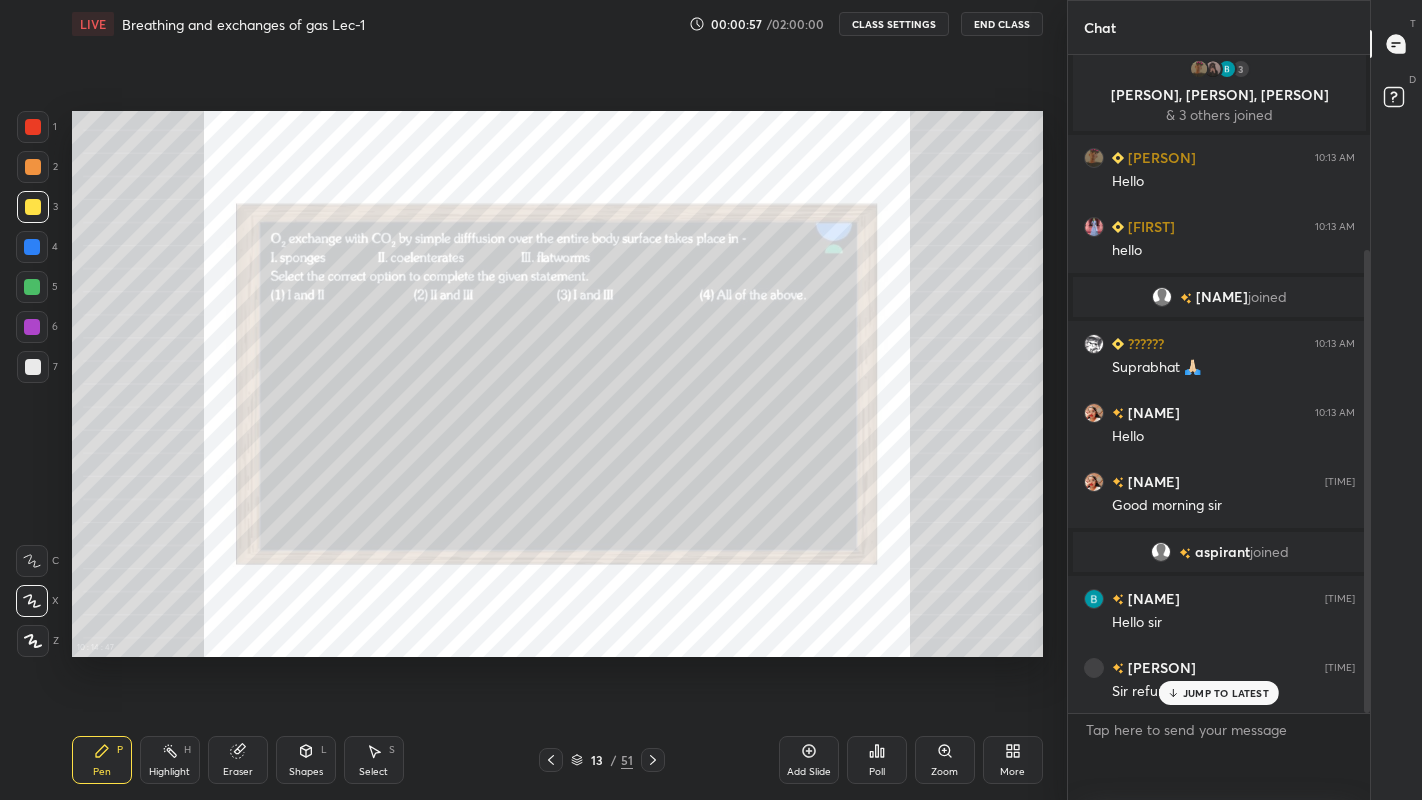 click 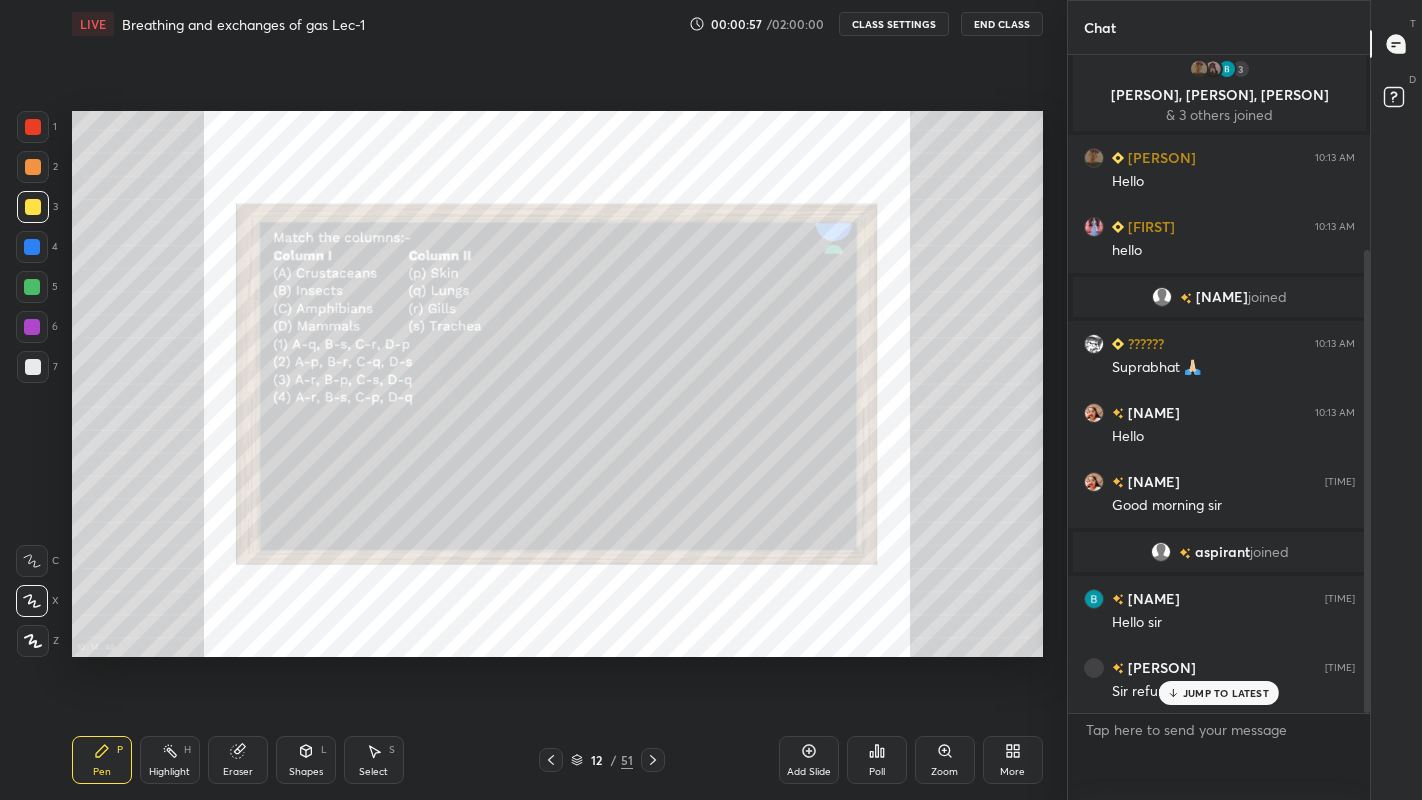 click 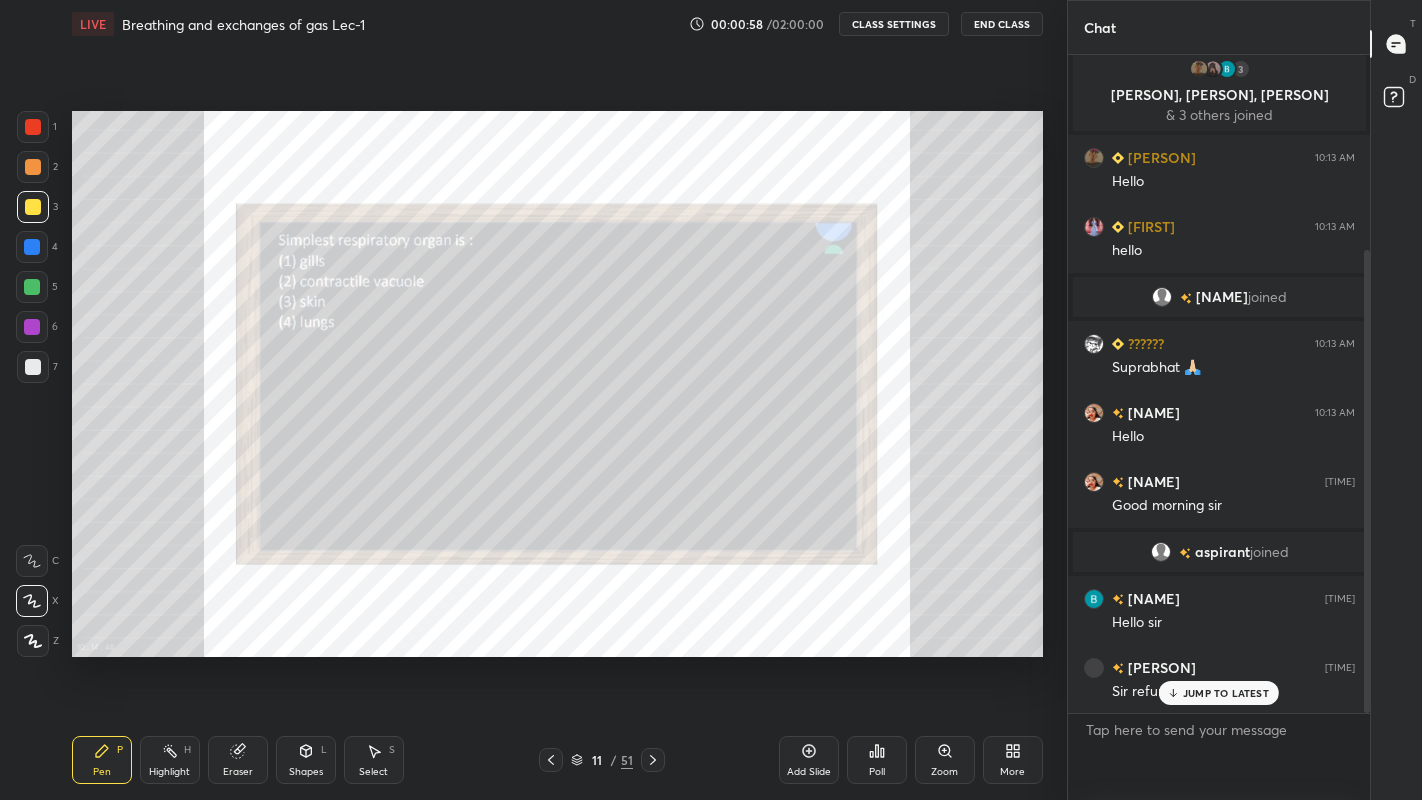 click 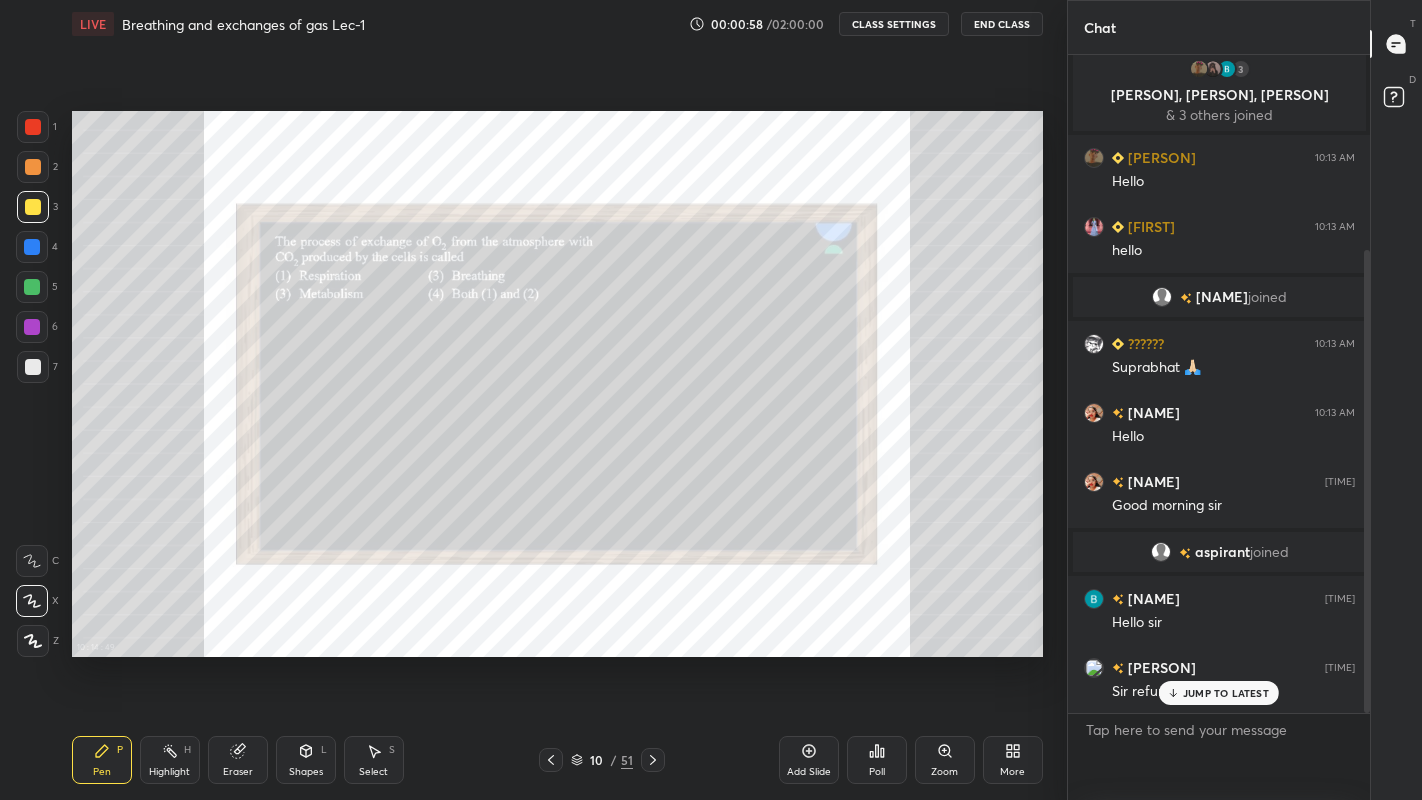 click 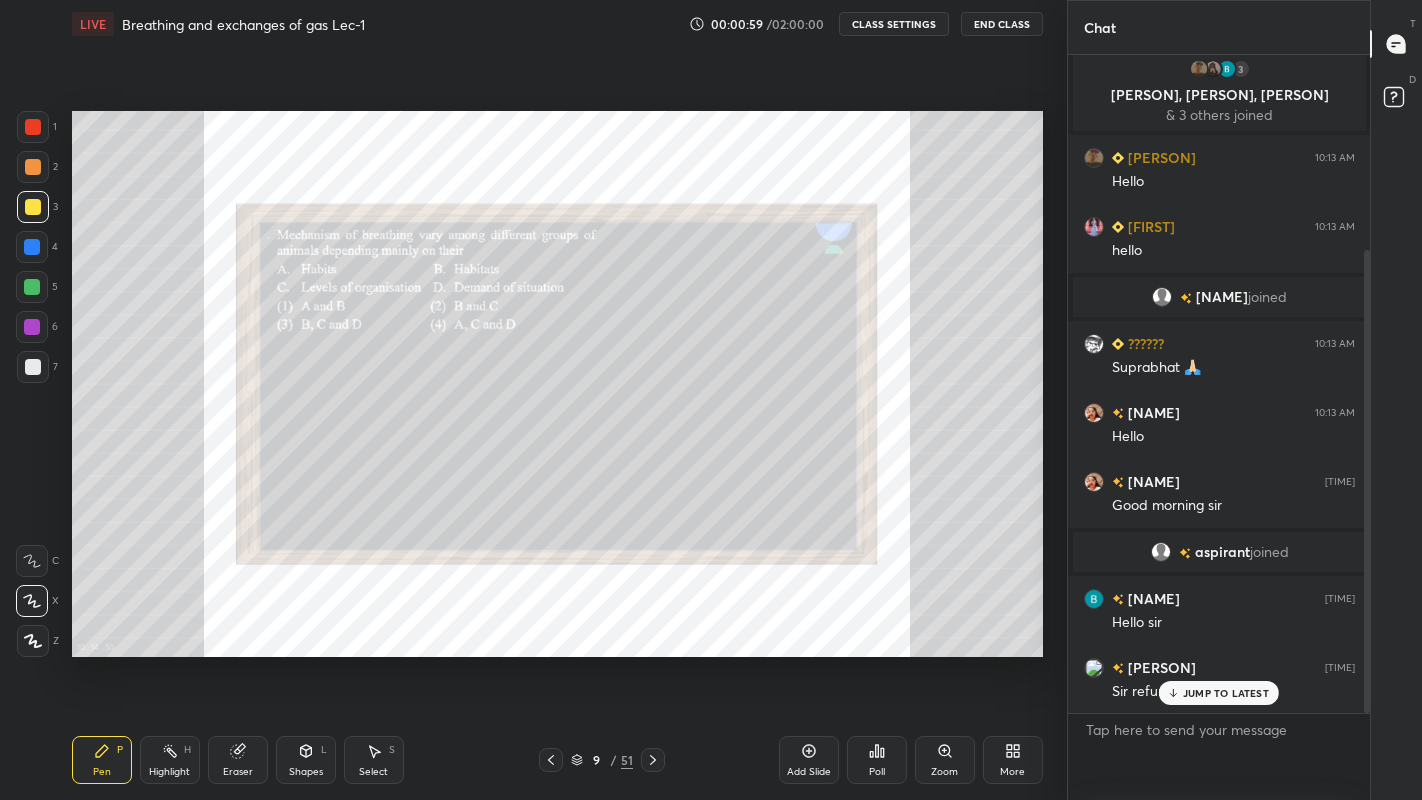 click at bounding box center (551, 760) 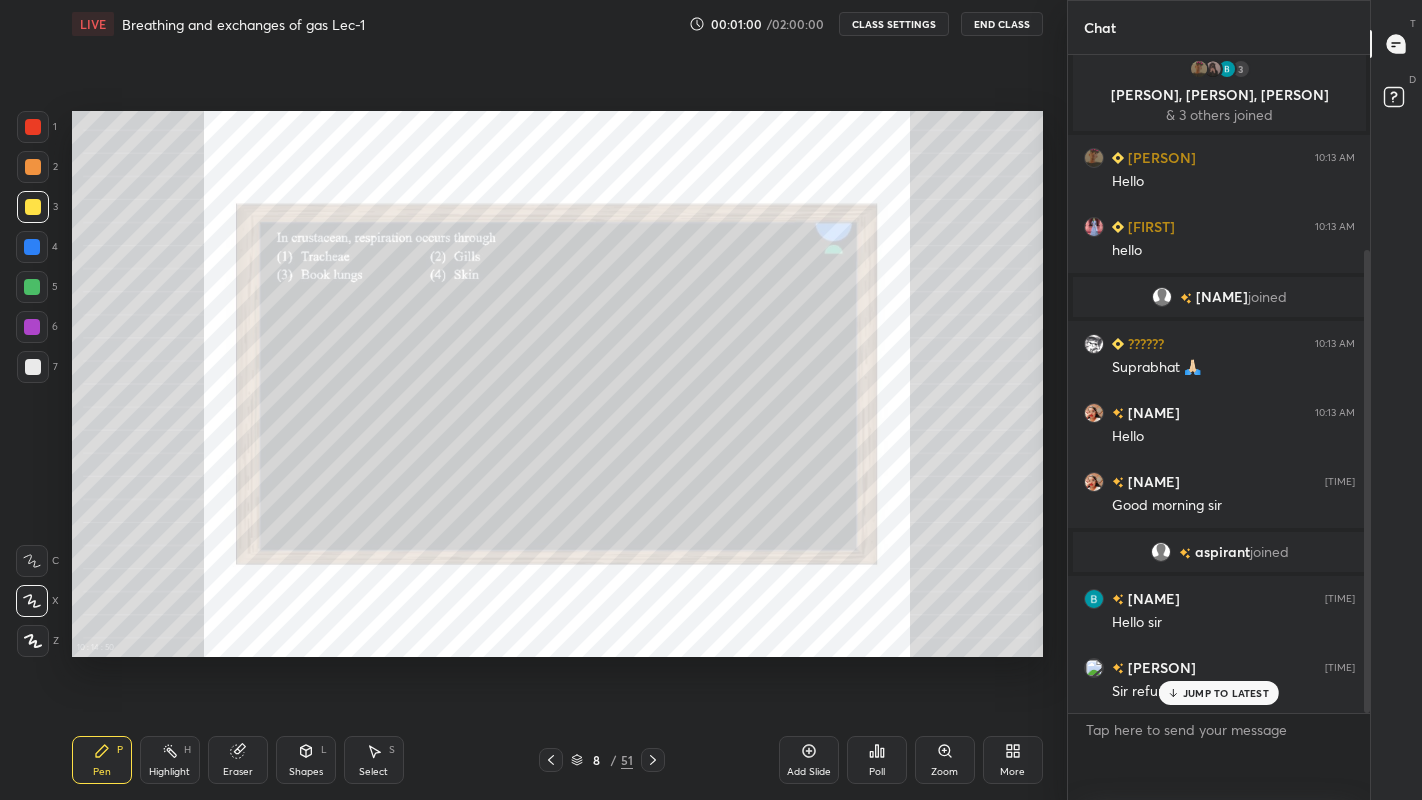 click at bounding box center (551, 760) 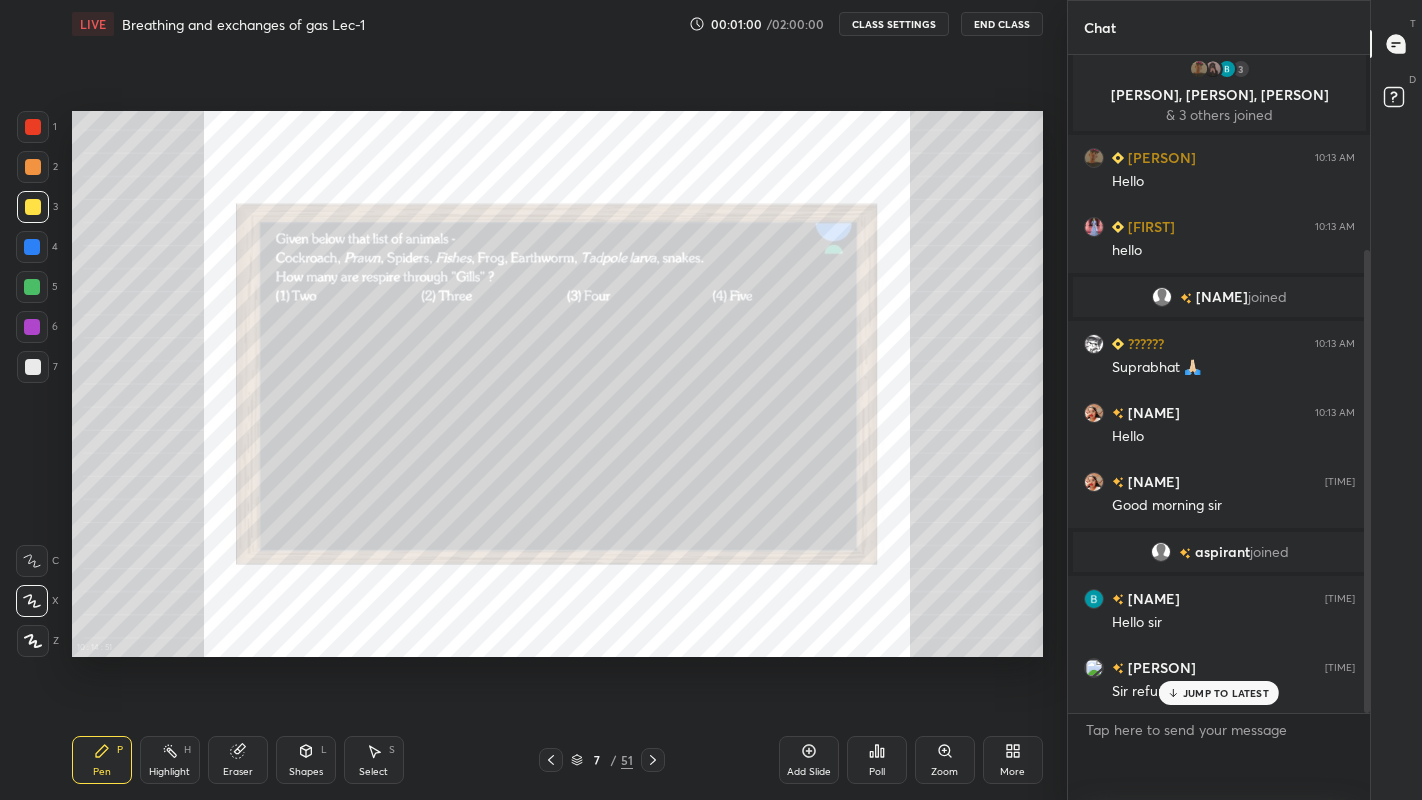 click 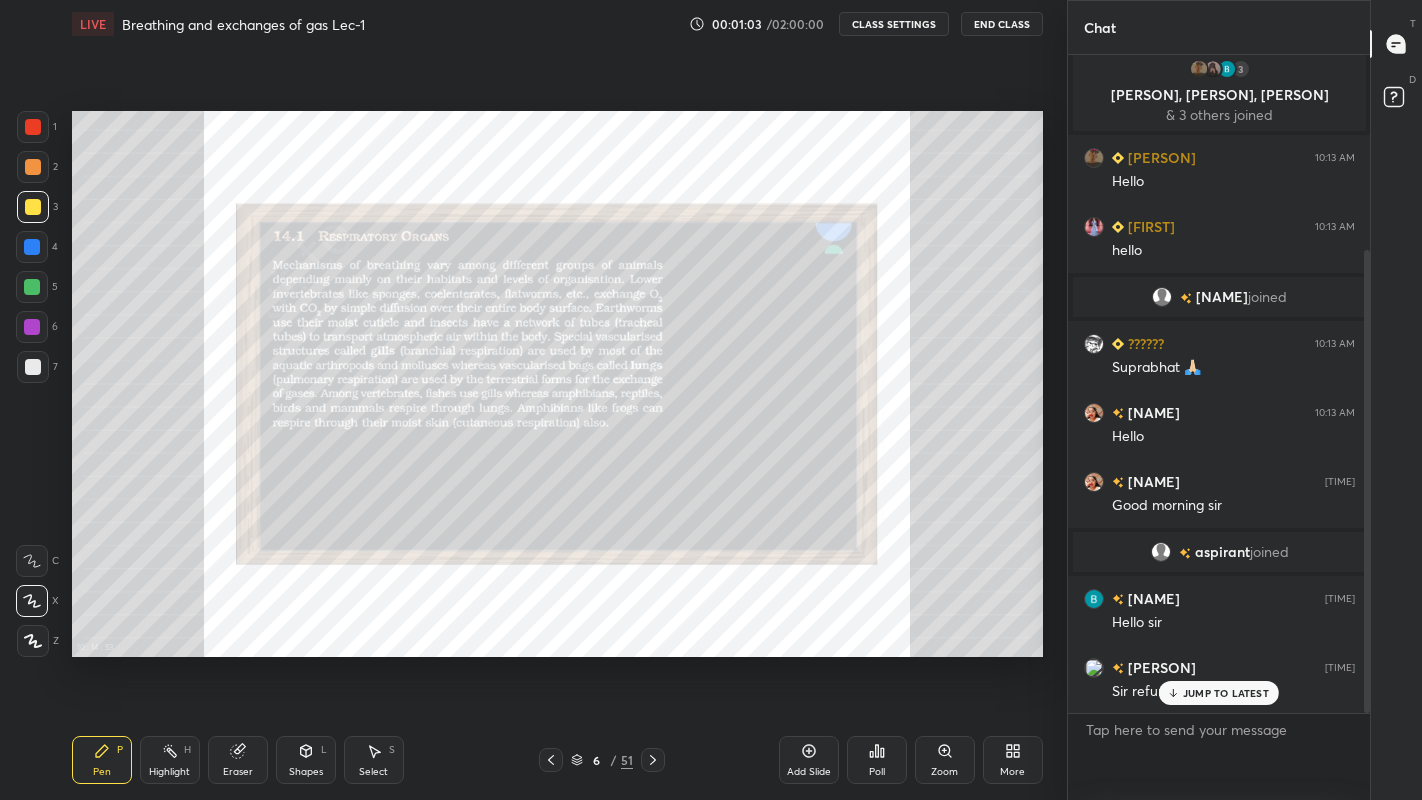 click 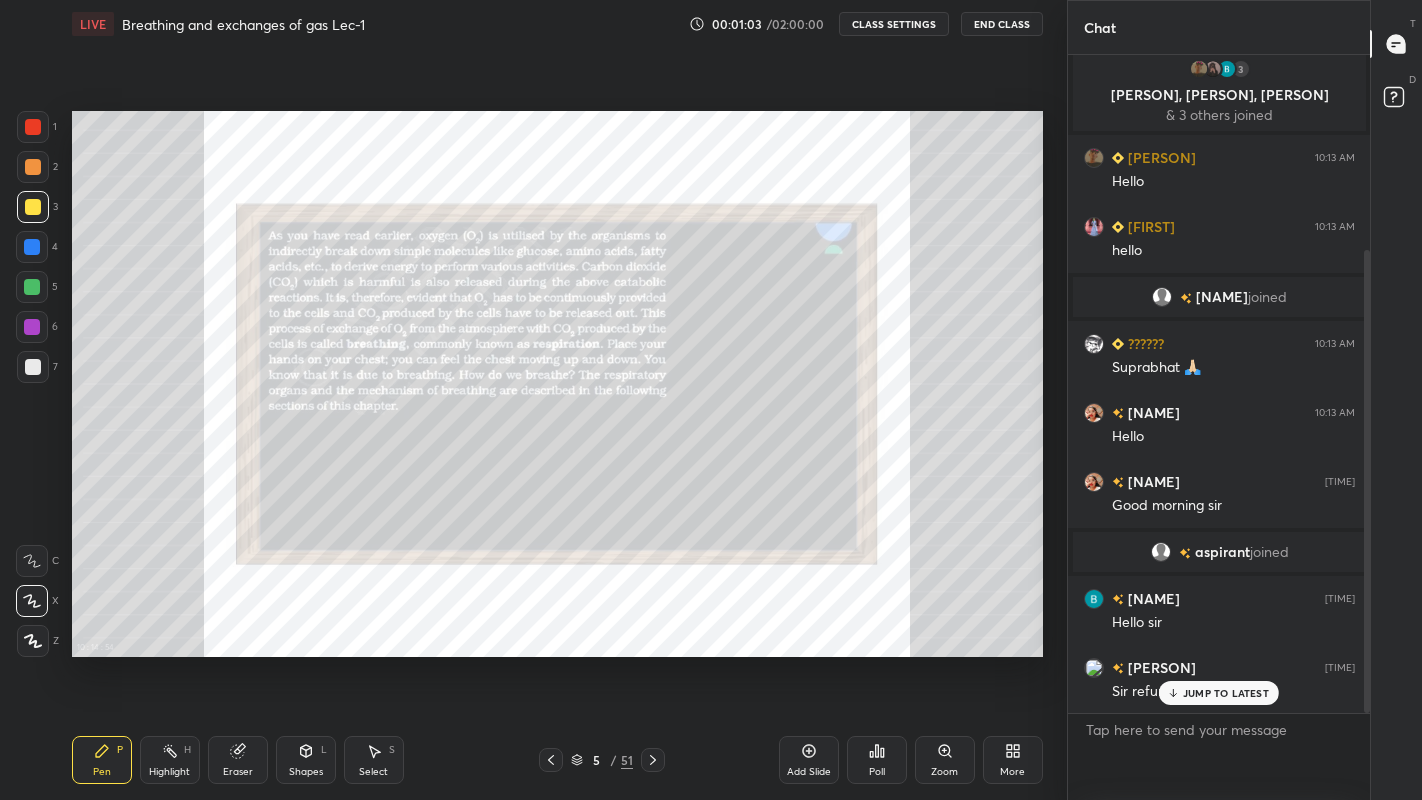 click 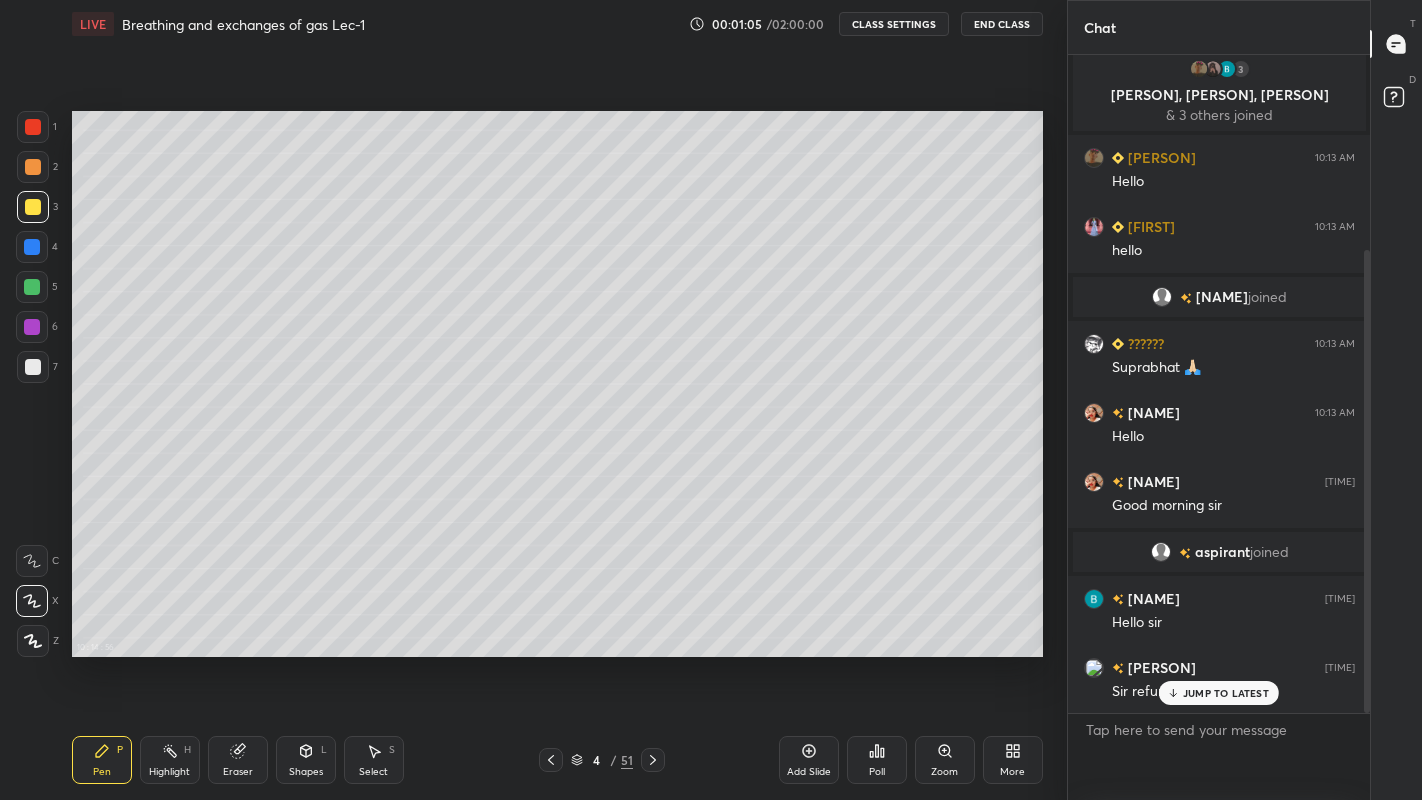 click 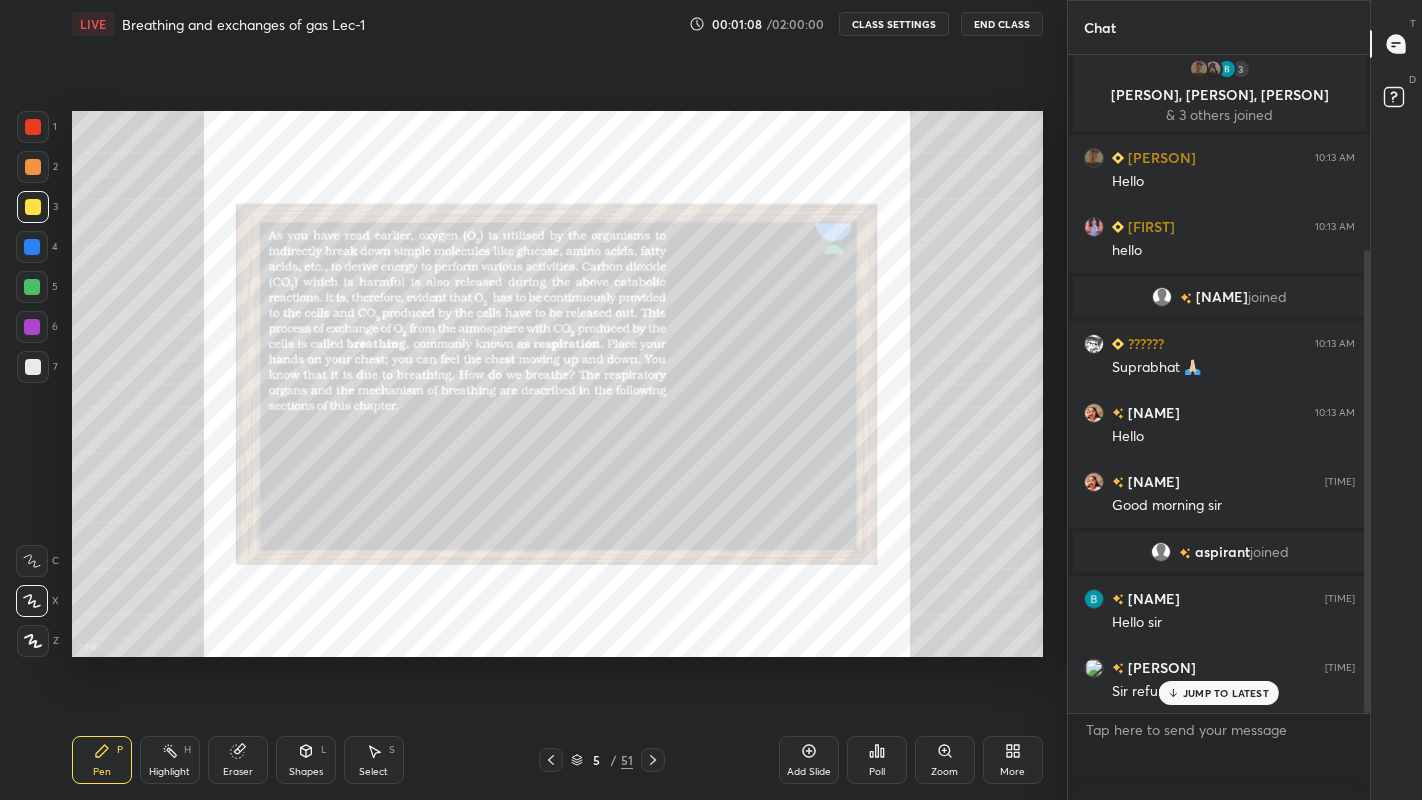 click on "JUMP TO LATEST" at bounding box center (1219, 693) 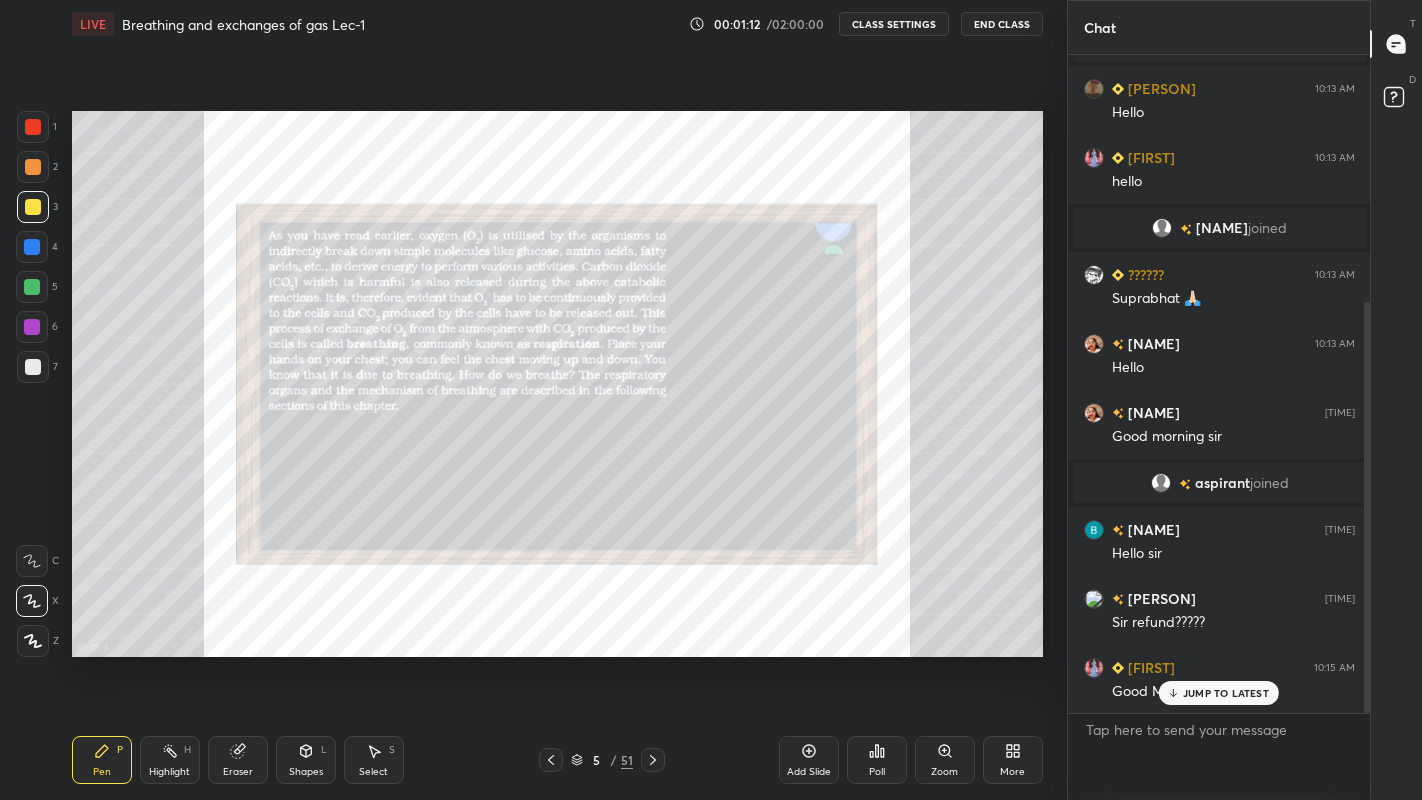 scroll, scrollTop: 394, scrollLeft: 0, axis: vertical 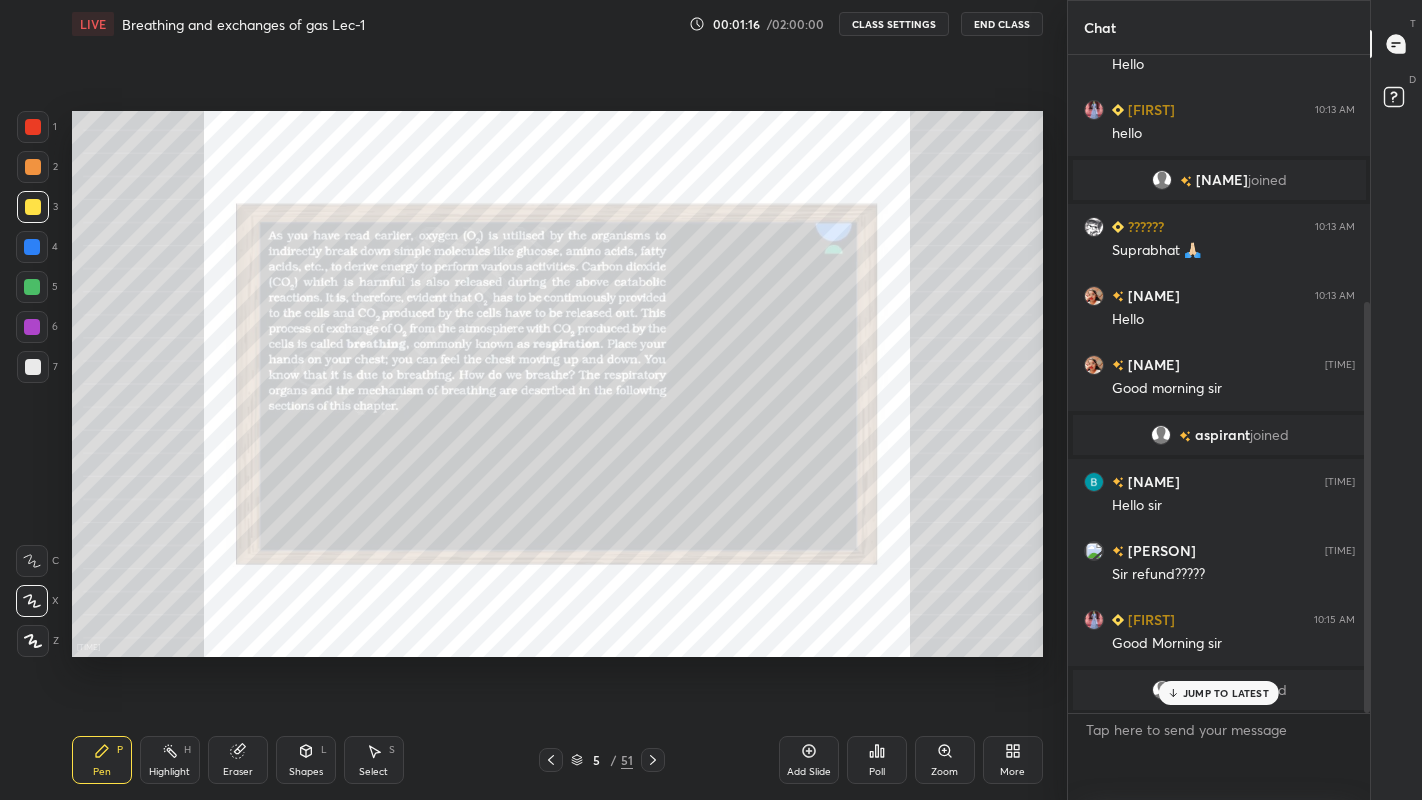 click 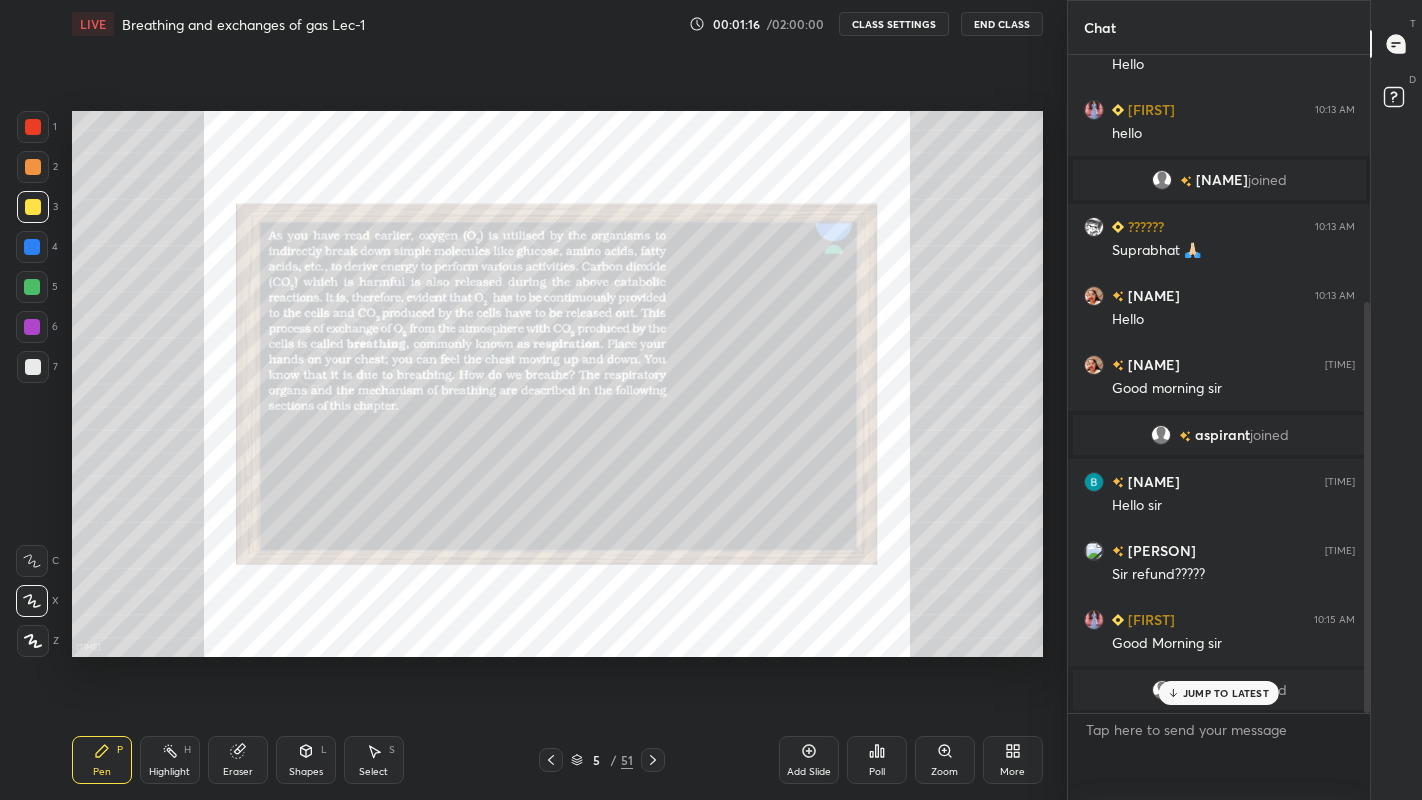 scroll, scrollTop: 463, scrollLeft: 0, axis: vertical 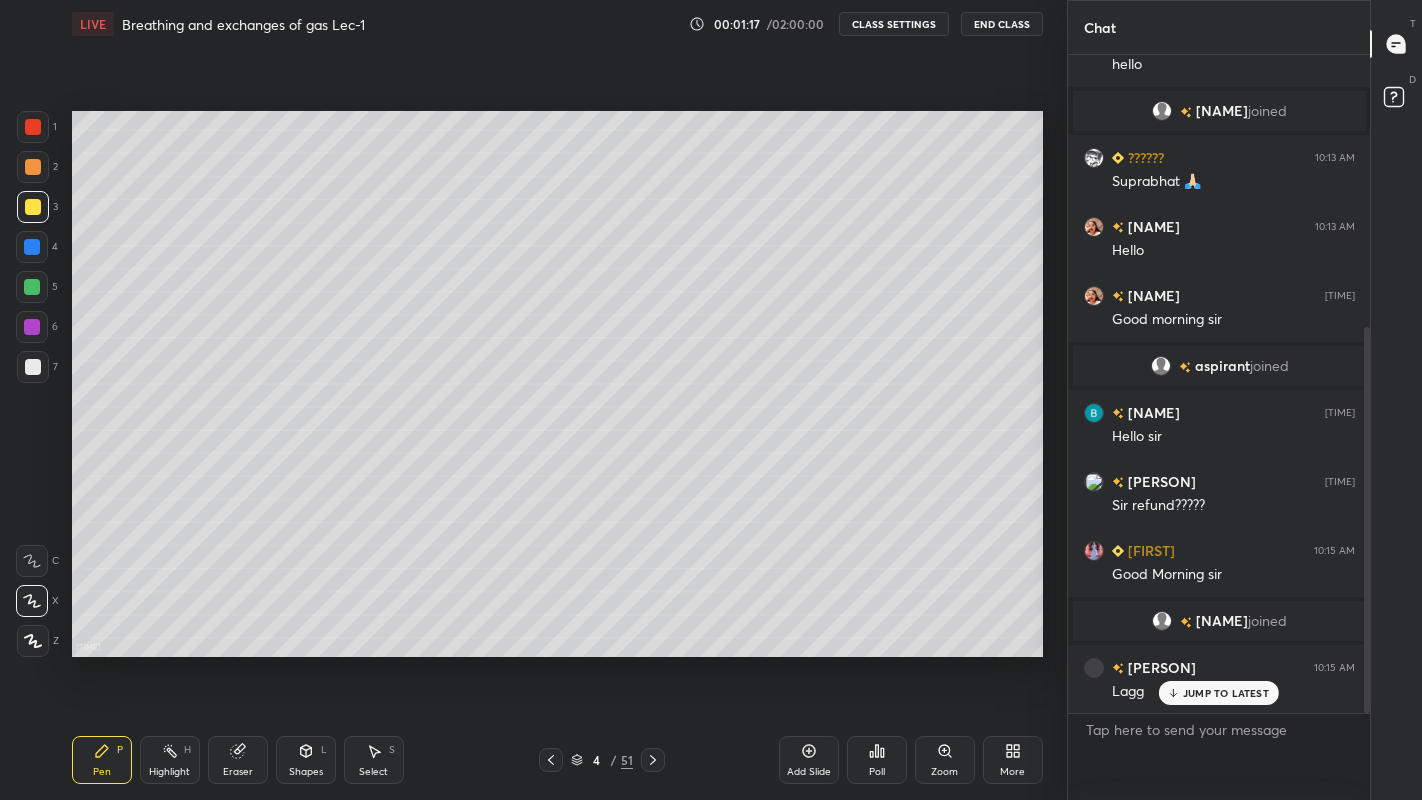 click 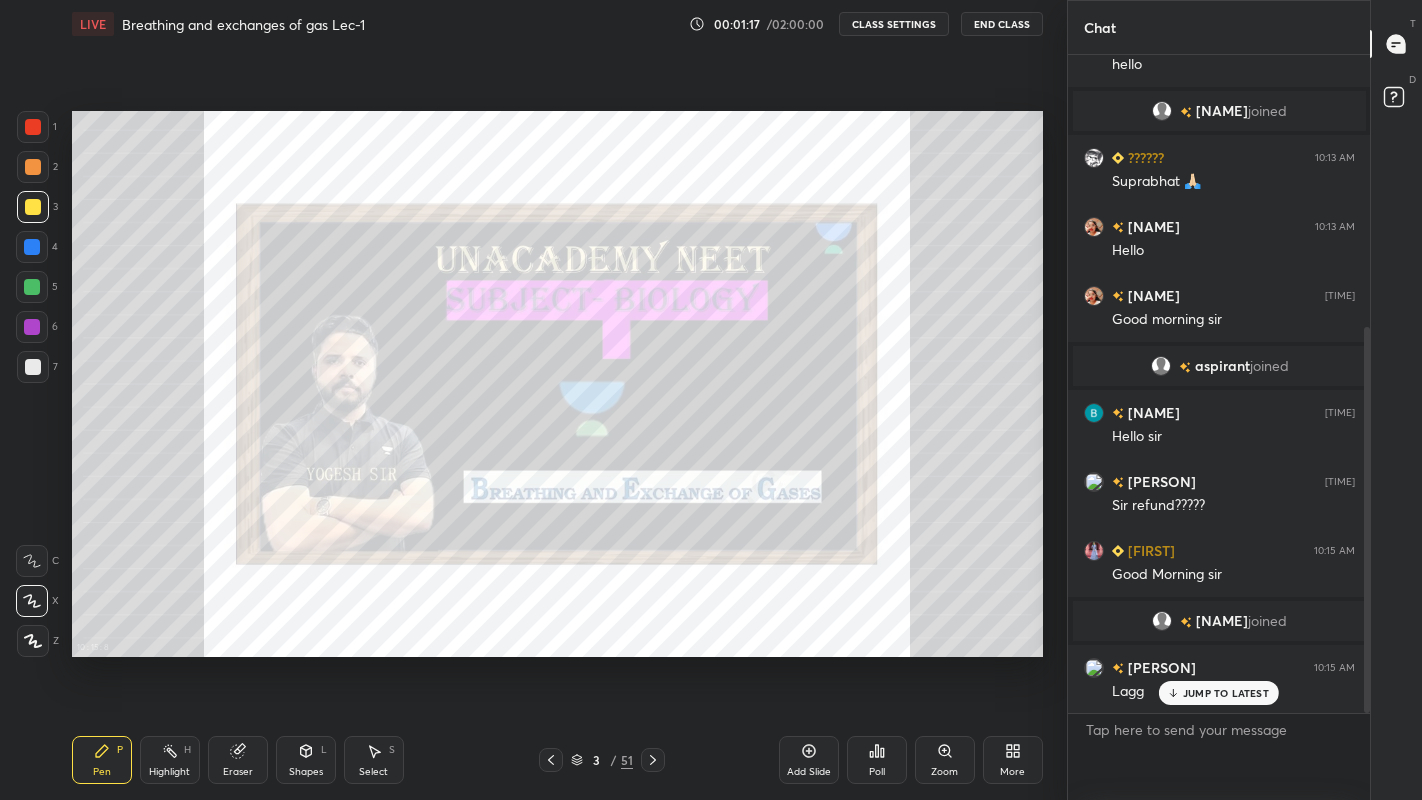 click 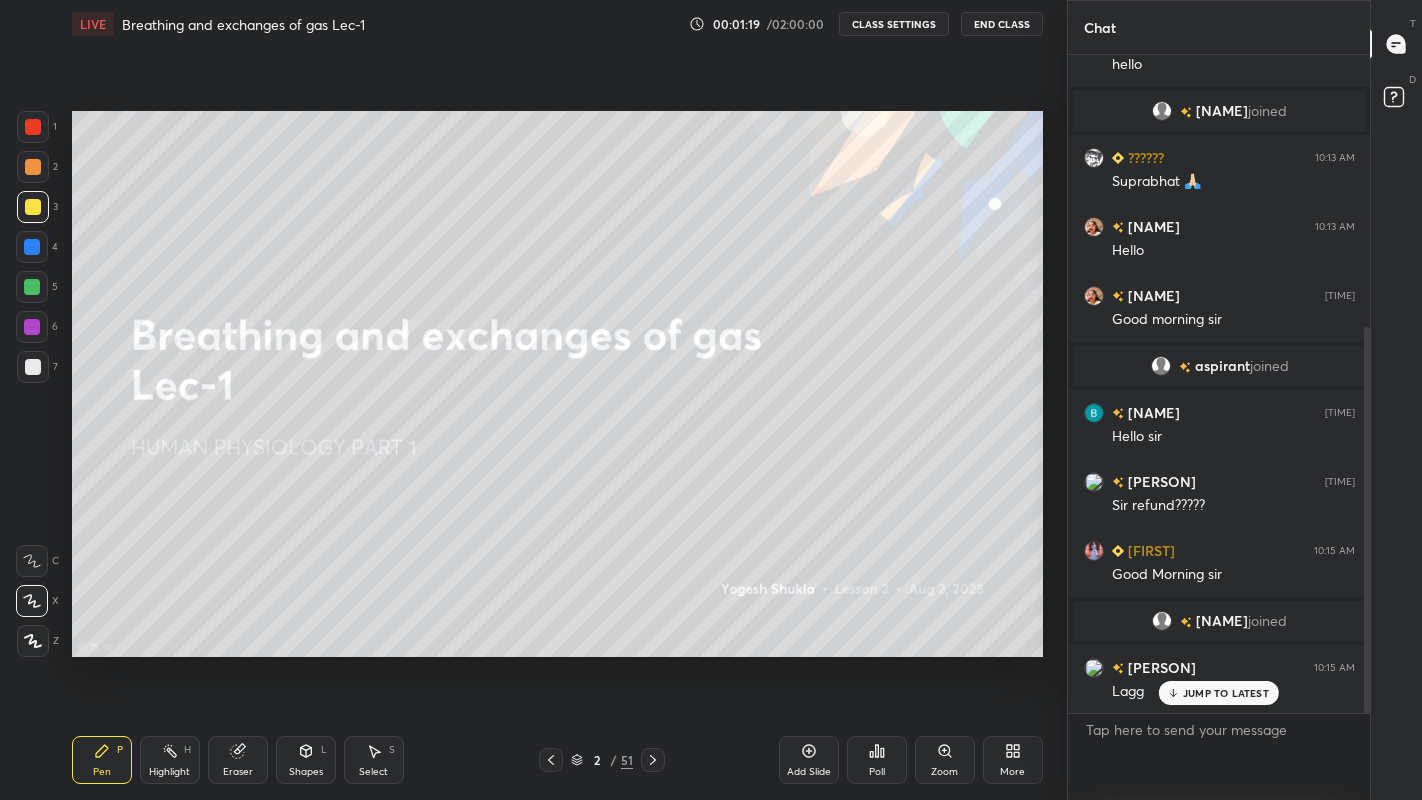 click 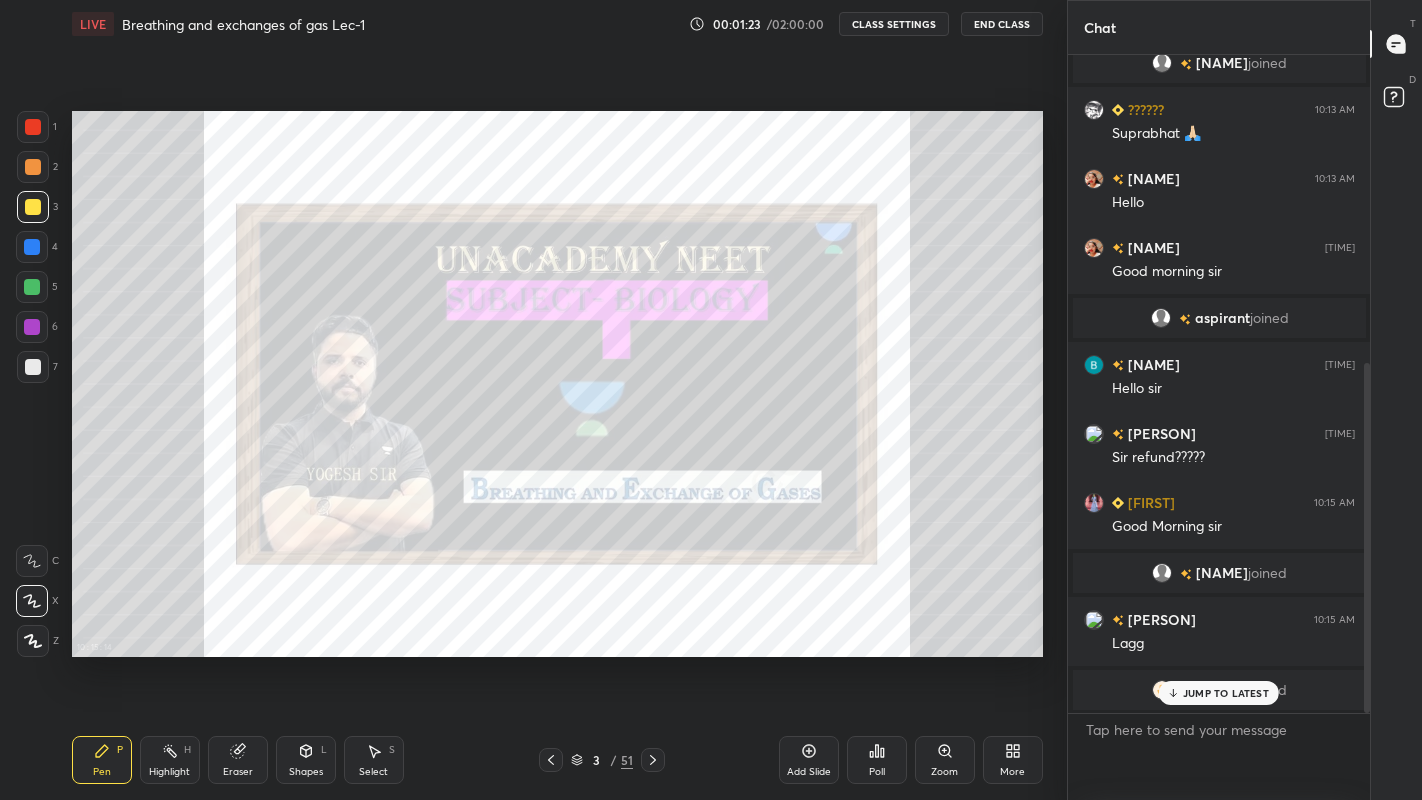 scroll, scrollTop: 580, scrollLeft: 0, axis: vertical 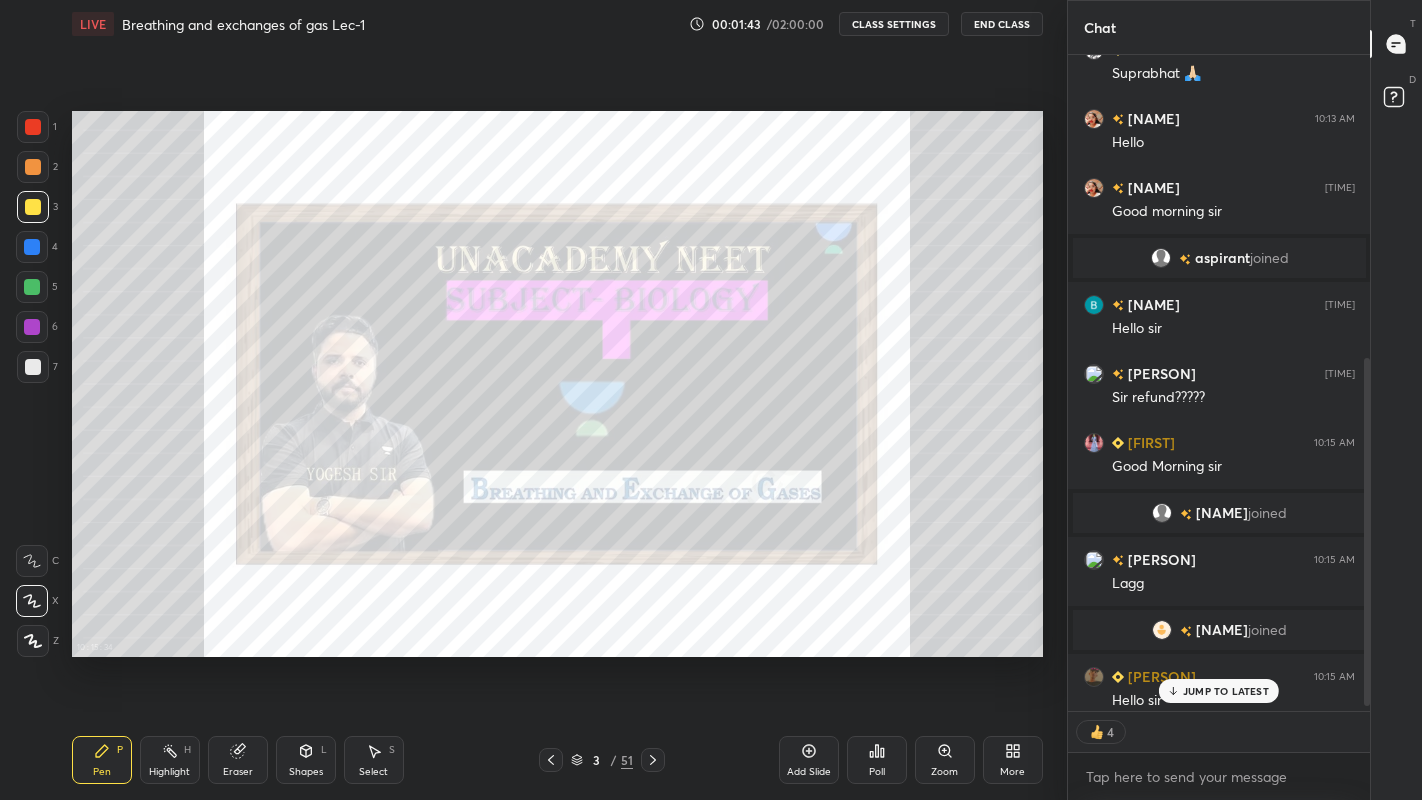 click on "More" at bounding box center [1012, 772] 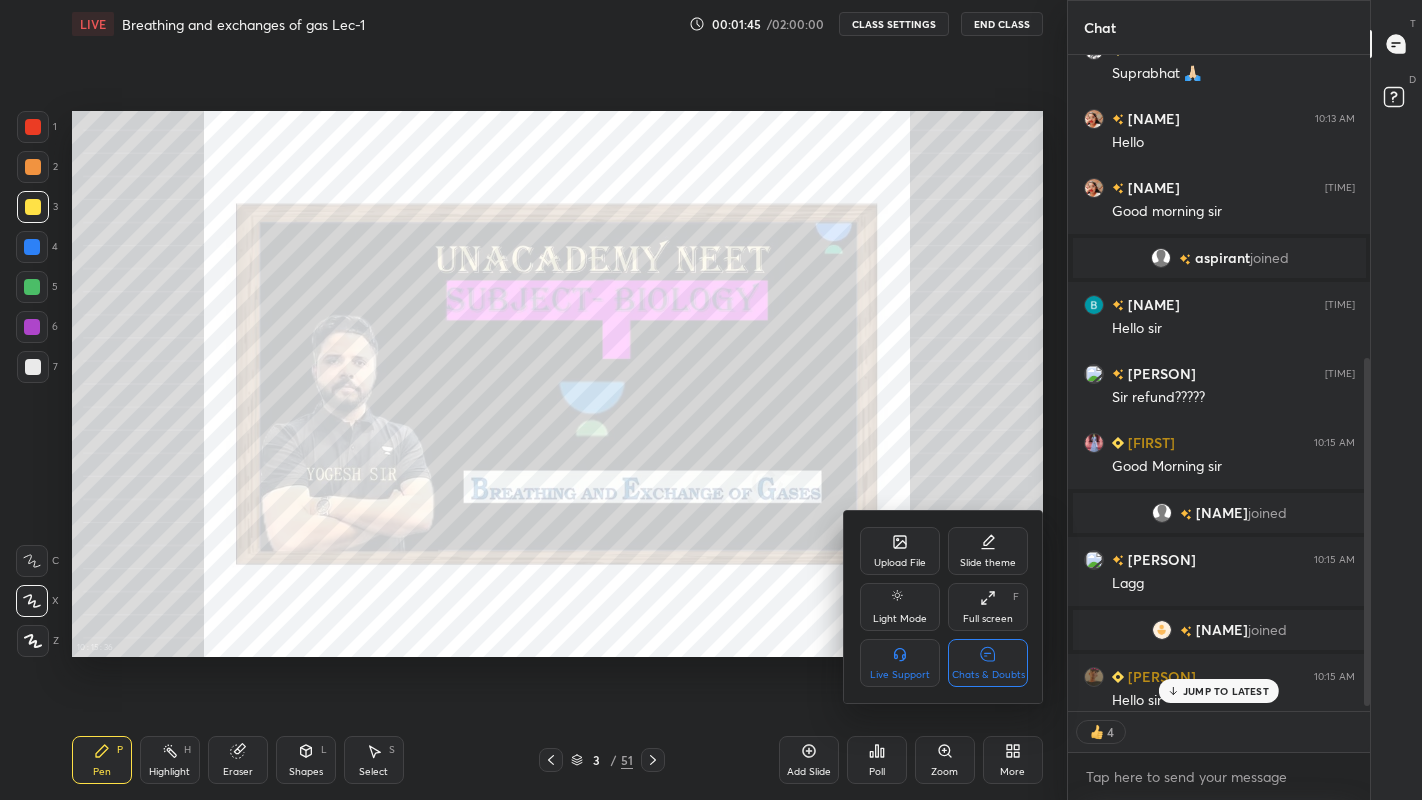 click on "Chats & Doubts" at bounding box center (988, 663) 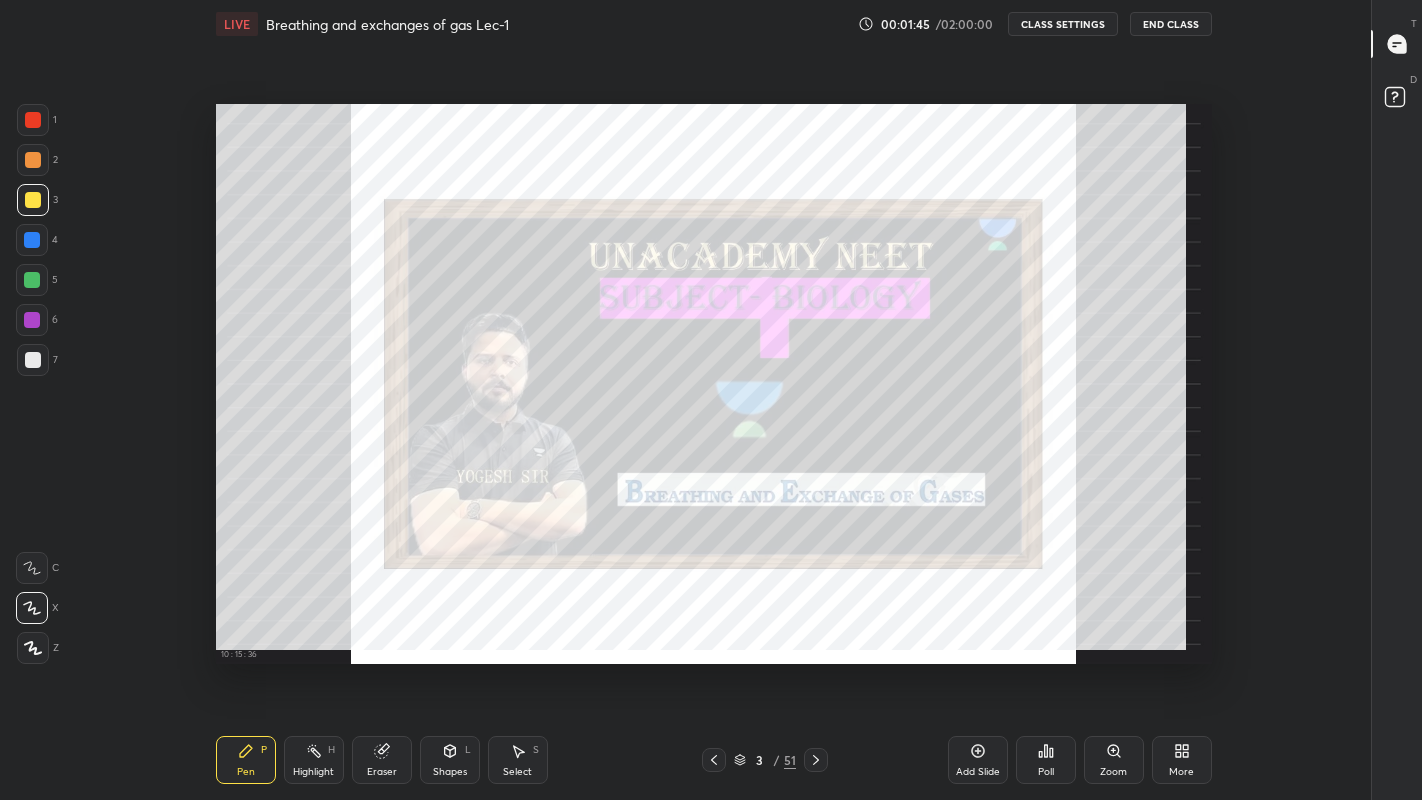 scroll, scrollTop: 6, scrollLeft: 1, axis: both 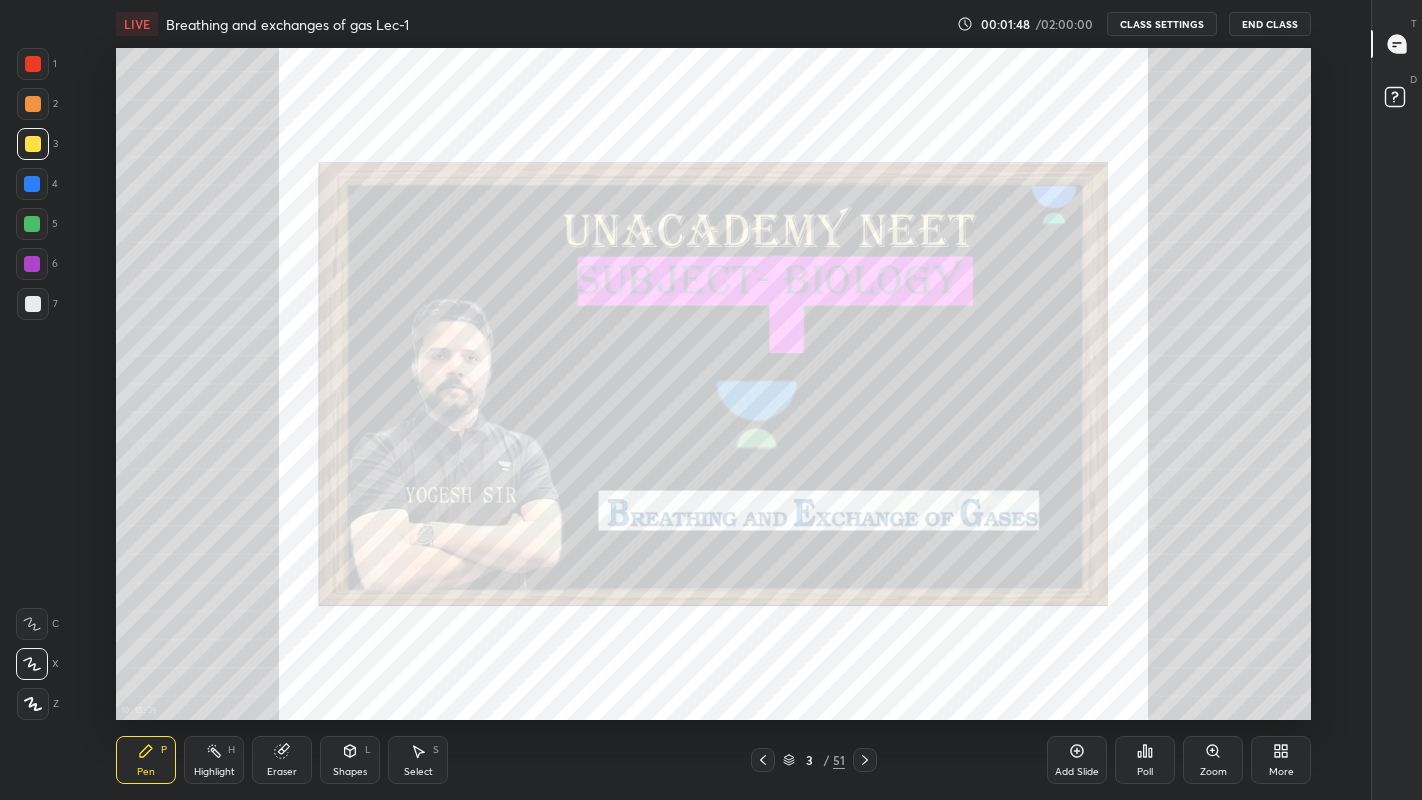 click 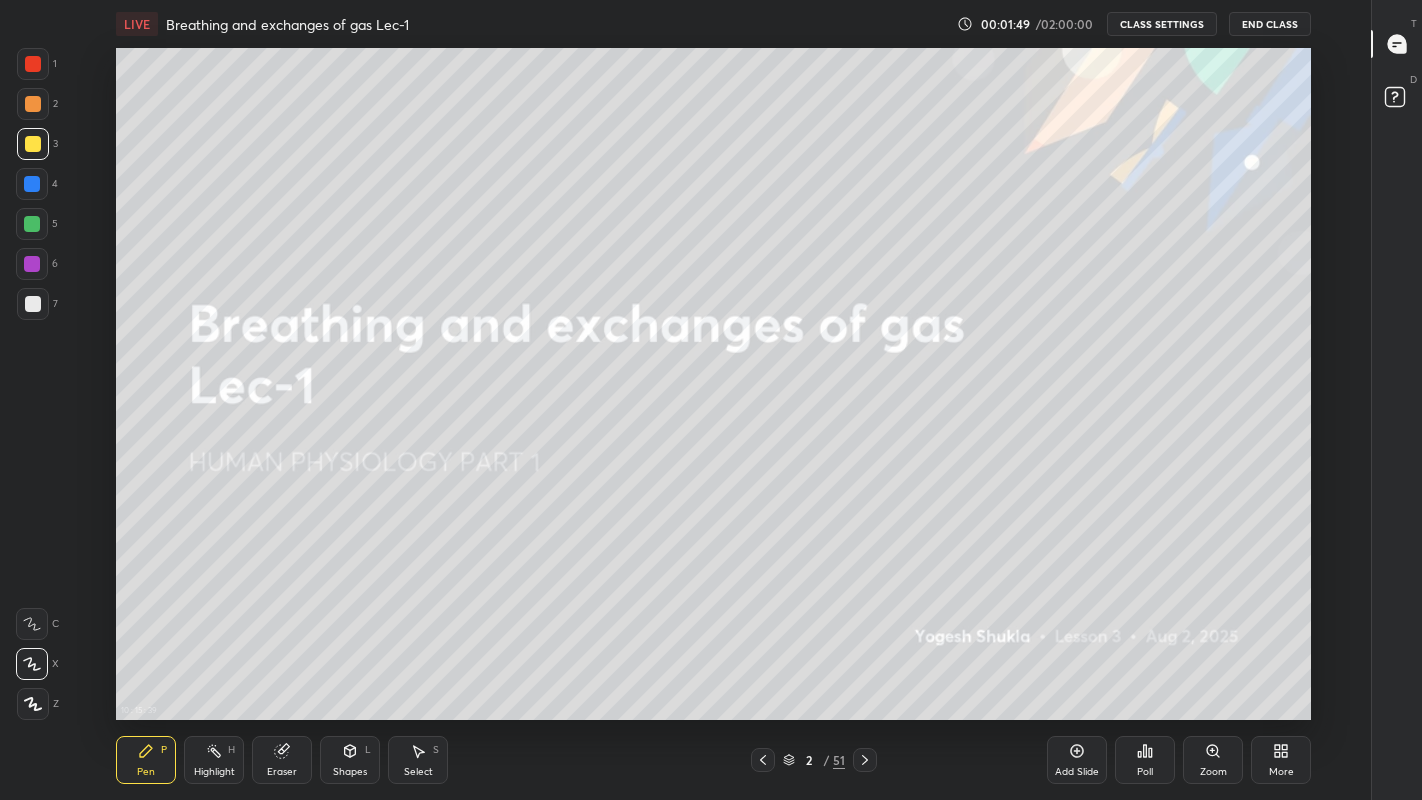 click 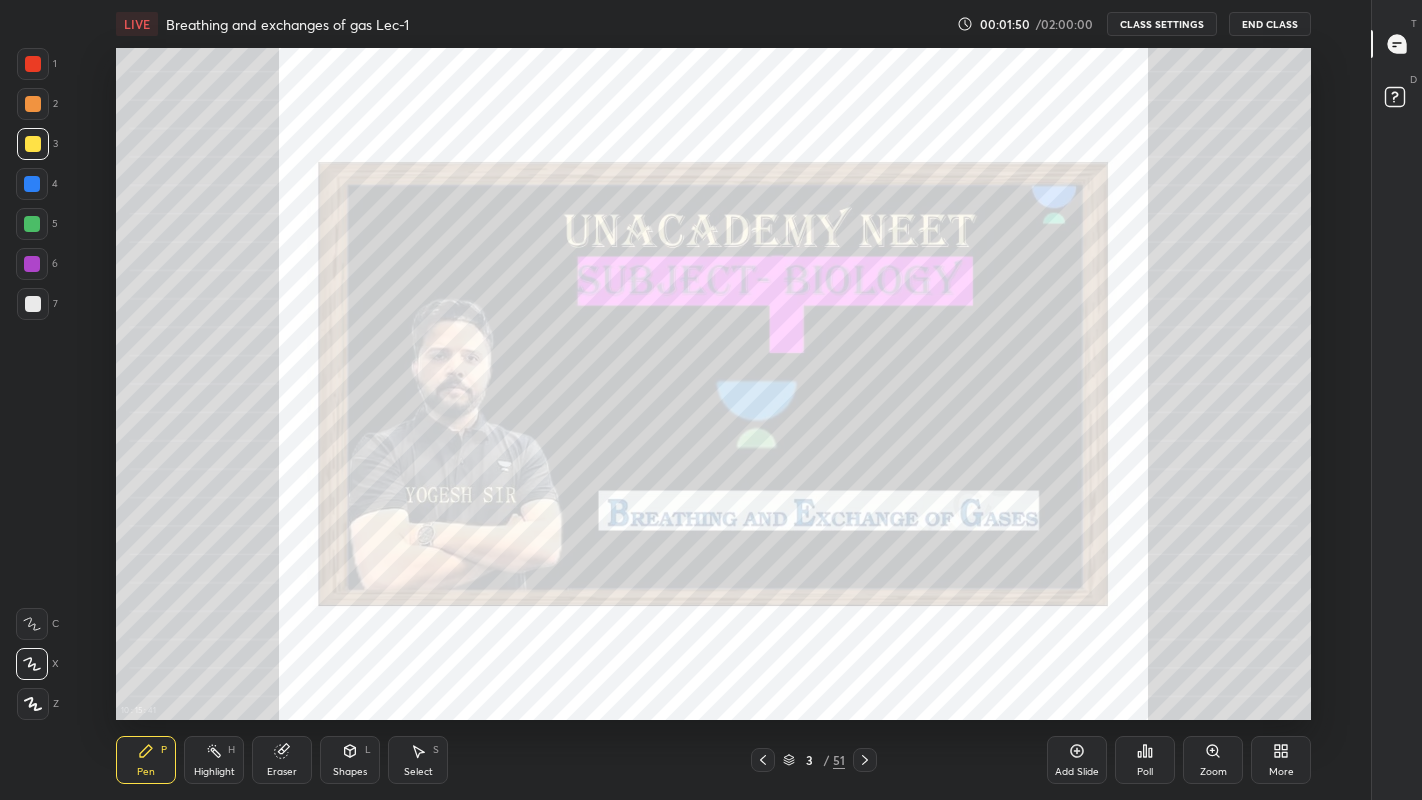click on "Add Slide" at bounding box center (1077, 772) 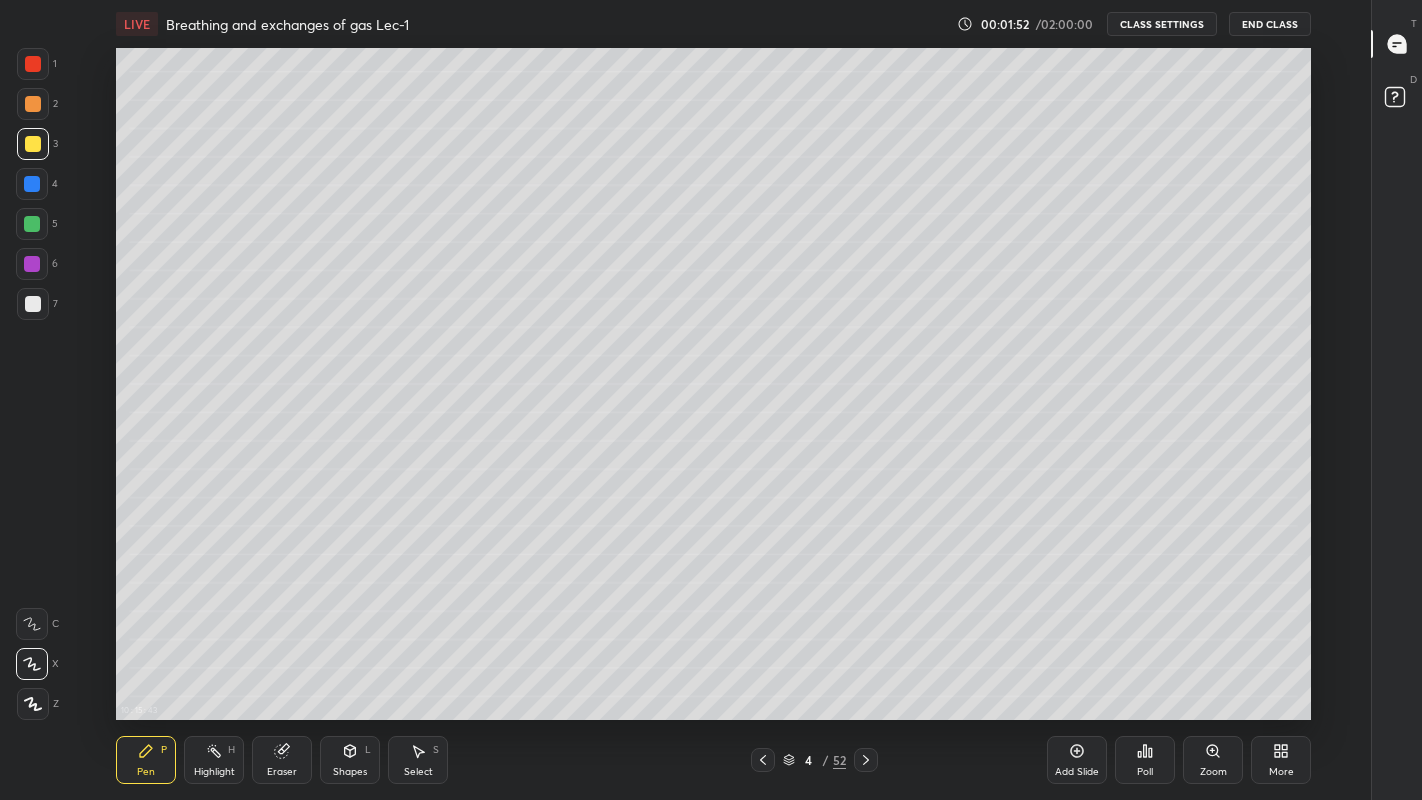 click at bounding box center [33, 304] 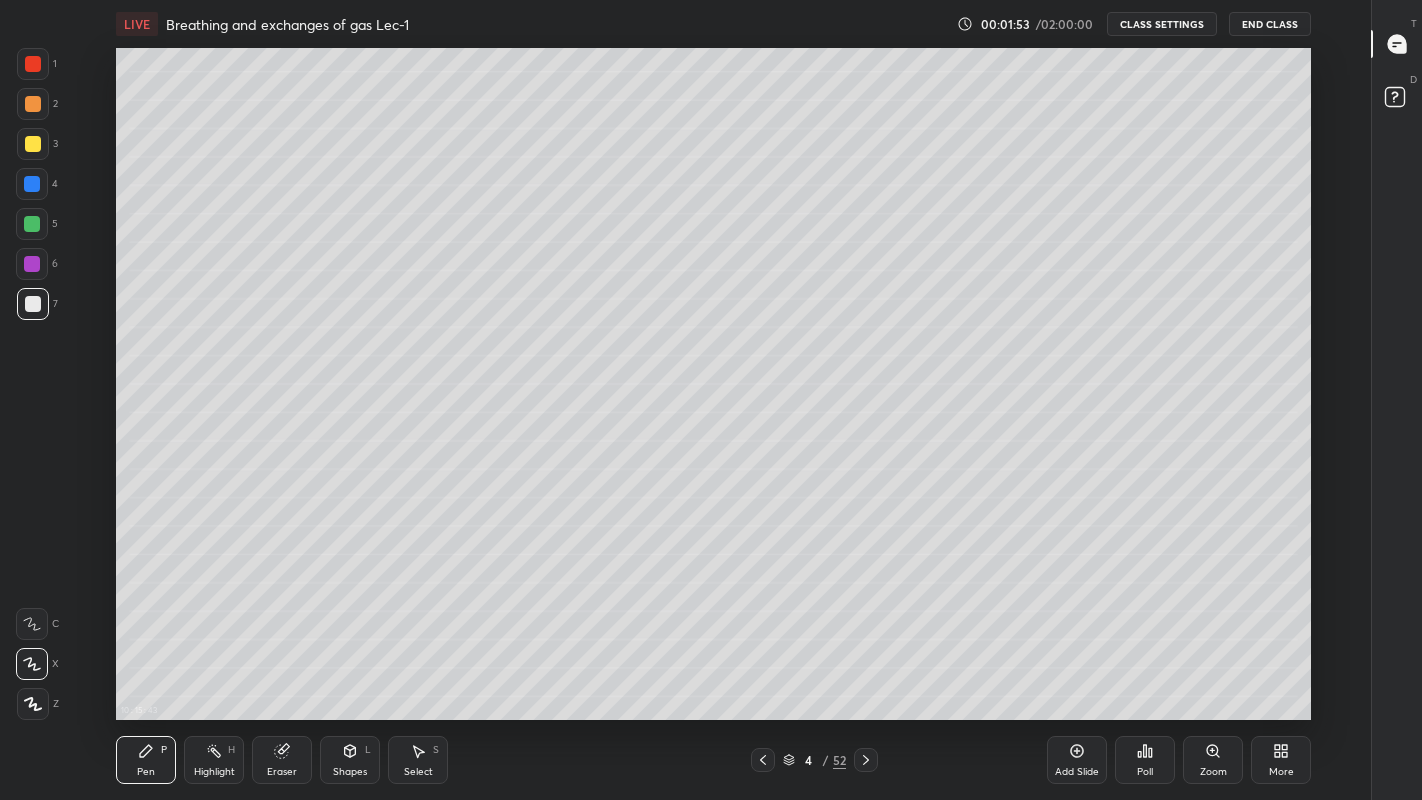 scroll, scrollTop: 6, scrollLeft: 1, axis: both 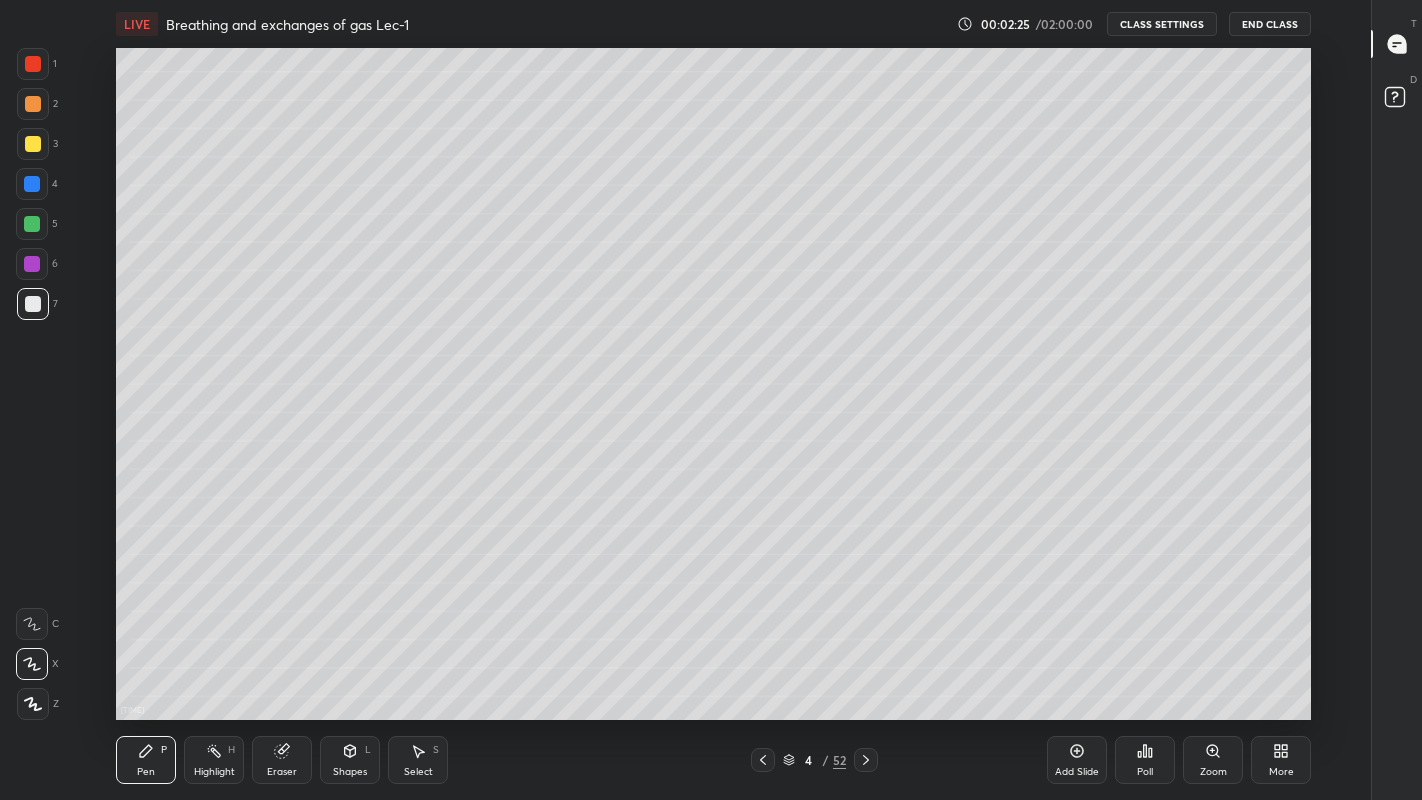 click at bounding box center (33, 144) 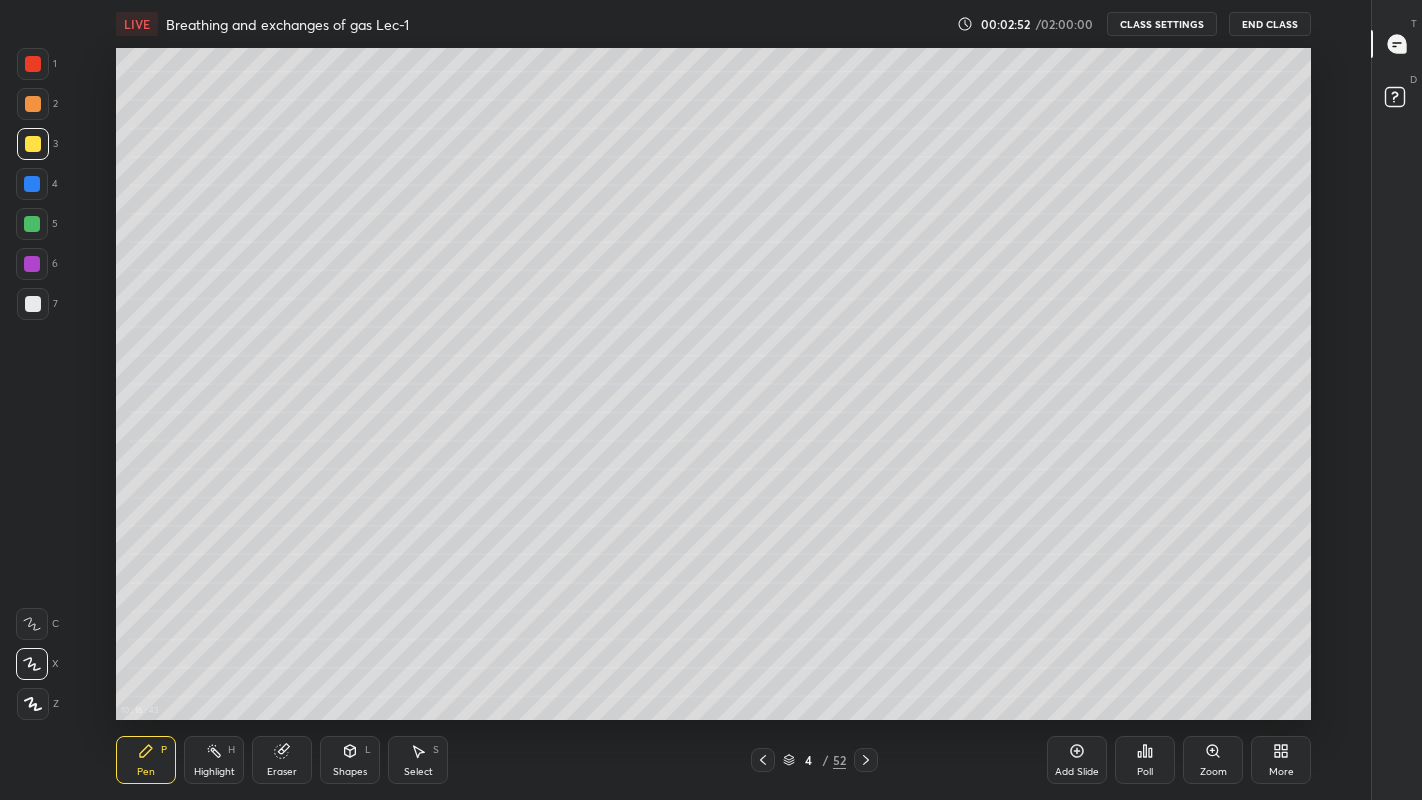 click at bounding box center (33, 304) 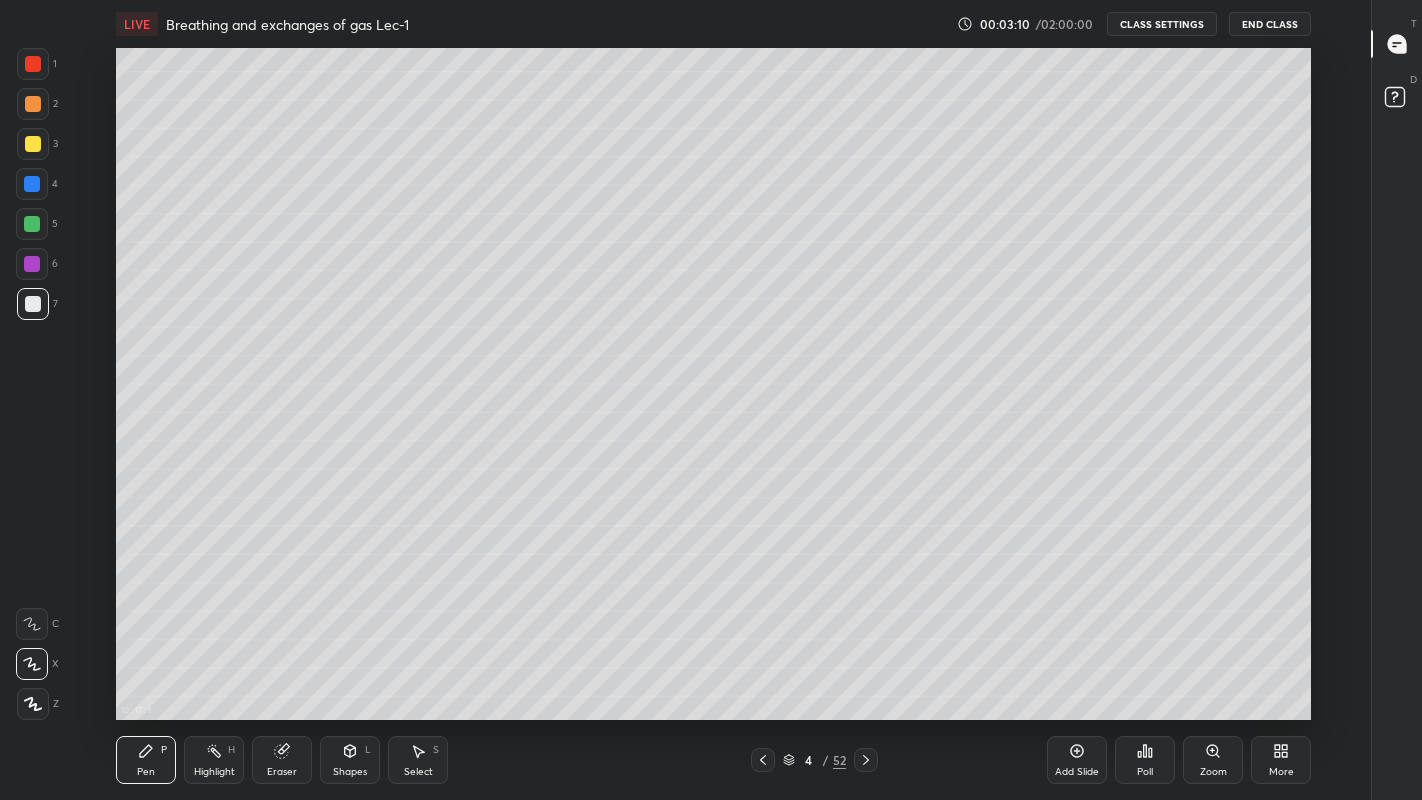 click at bounding box center [33, 144] 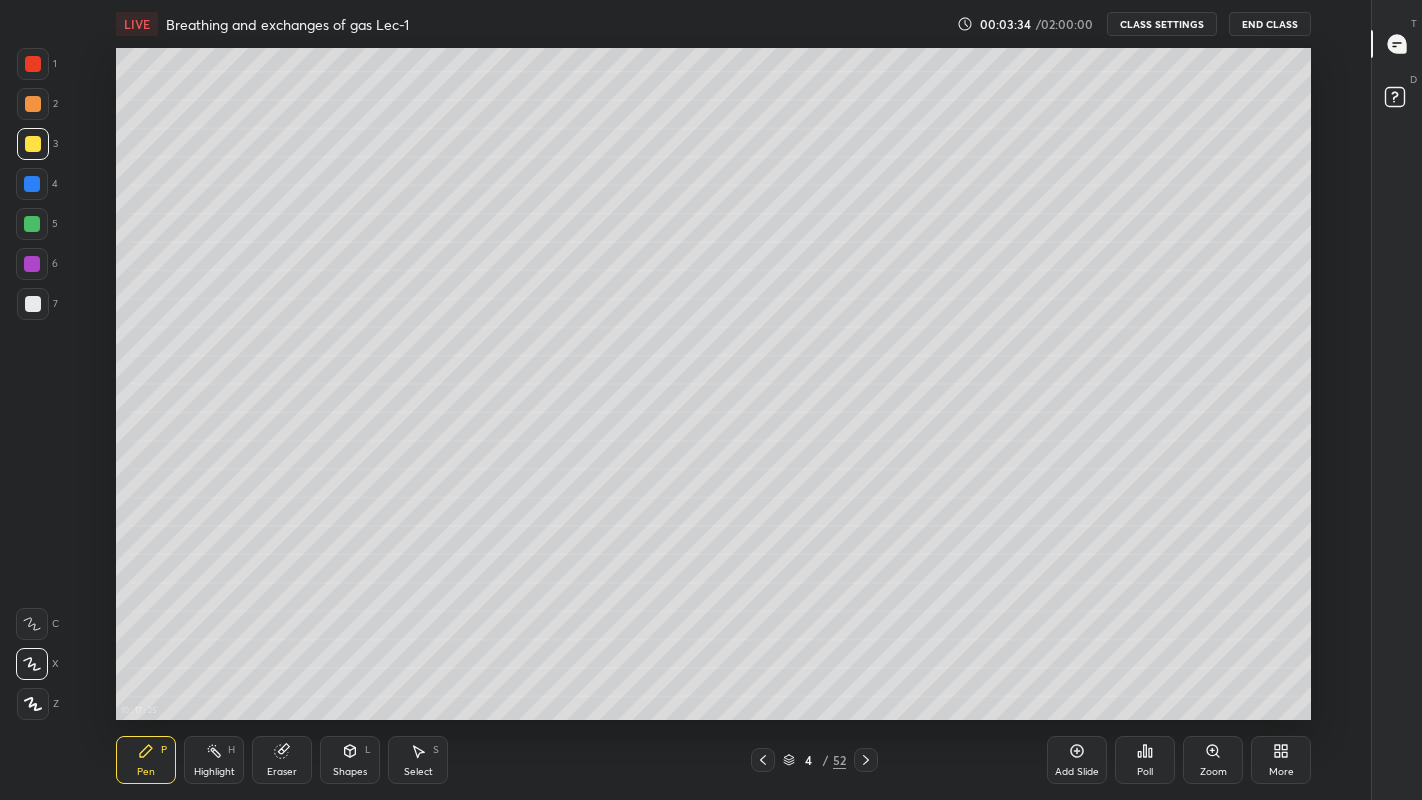click at bounding box center [33, 304] 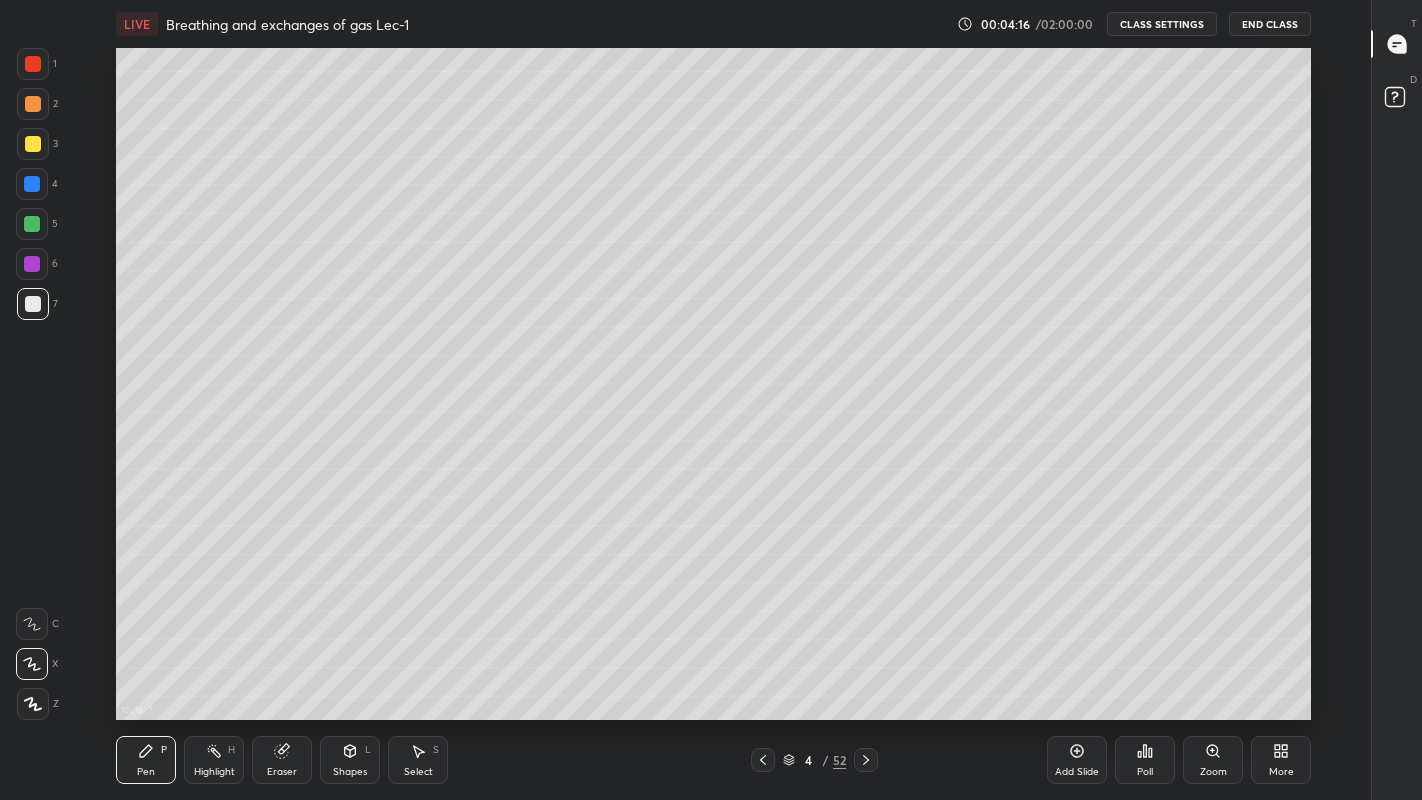 click at bounding box center [33, 144] 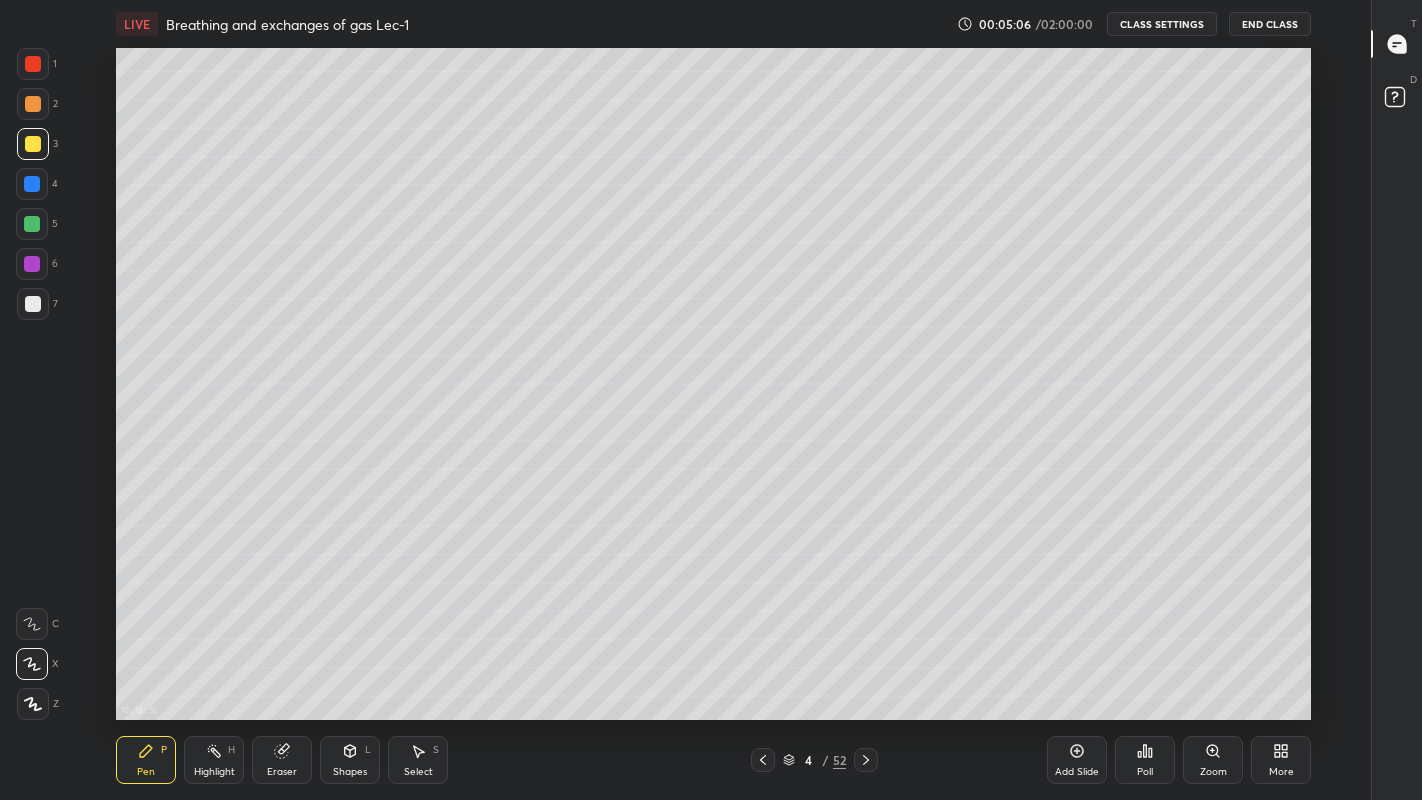 click on "More" at bounding box center (1281, 772) 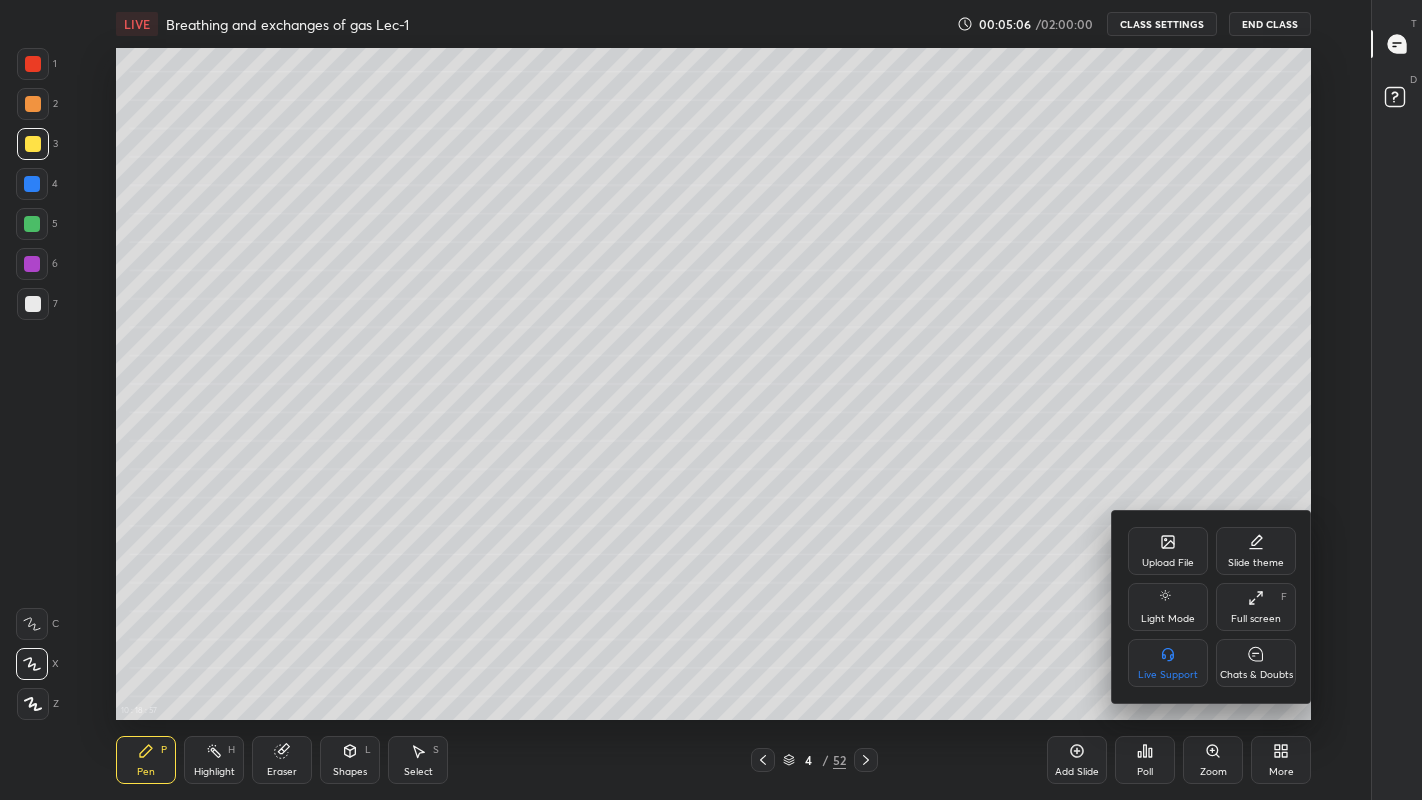 click 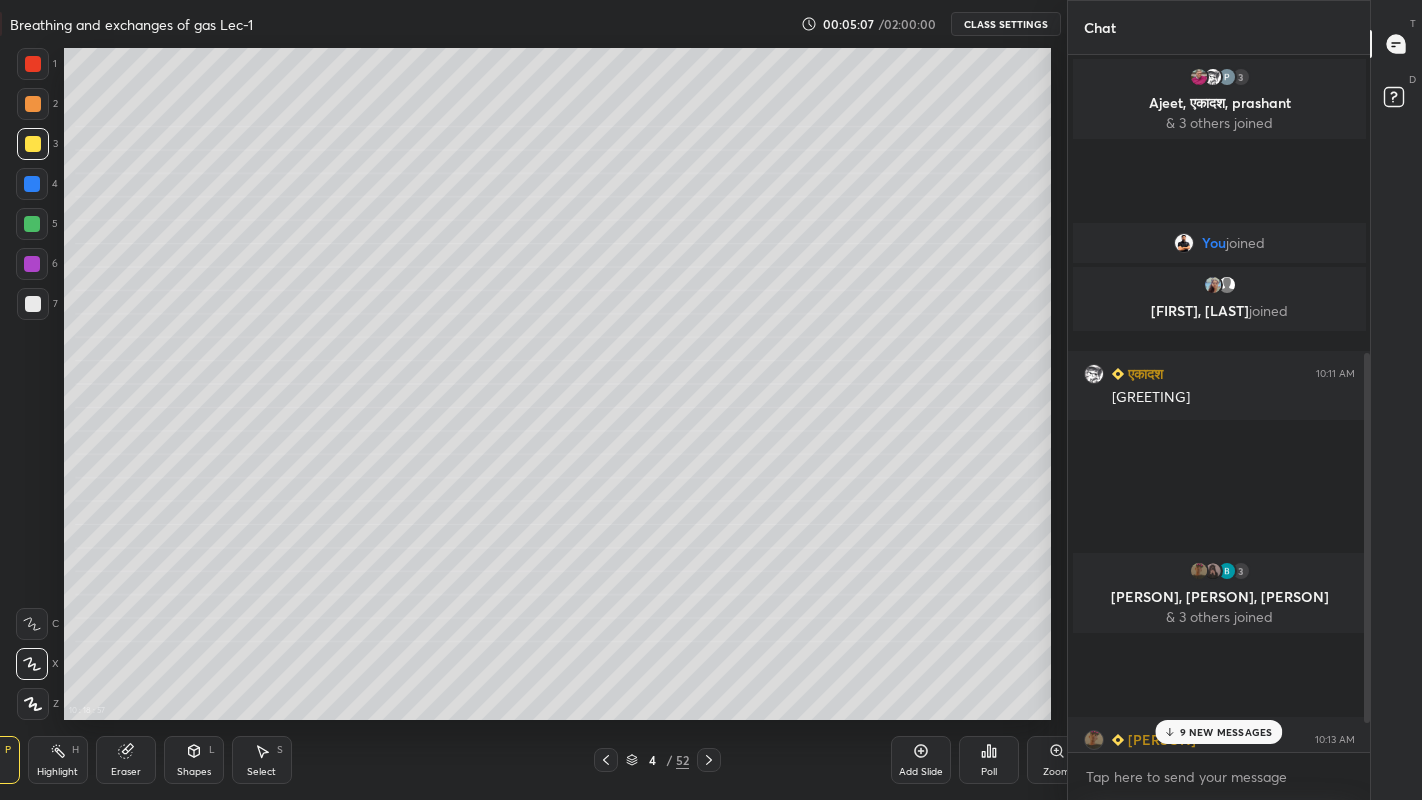 scroll, scrollTop: 672, scrollLeft: 1012, axis: both 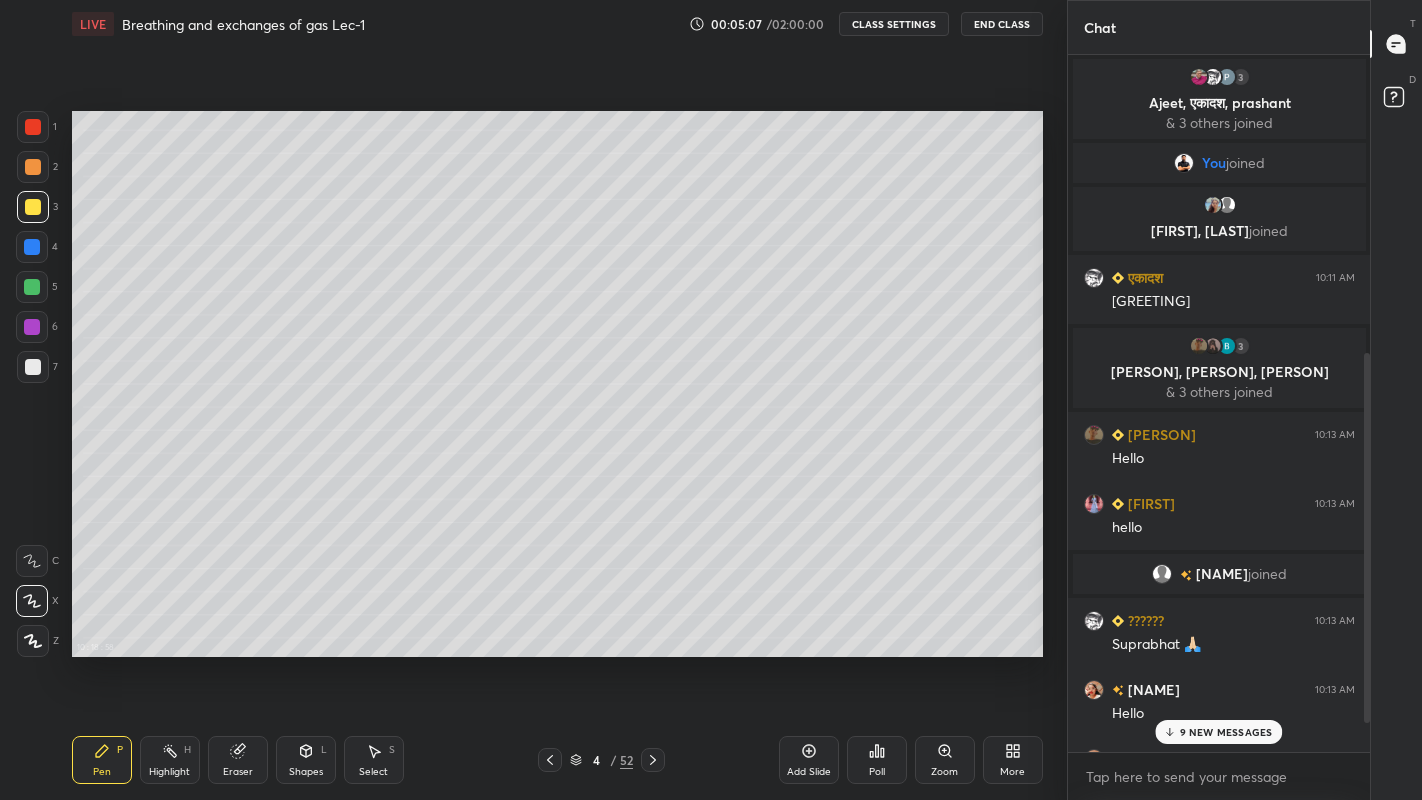 click on "9 NEW MESSAGES" at bounding box center (1226, 732) 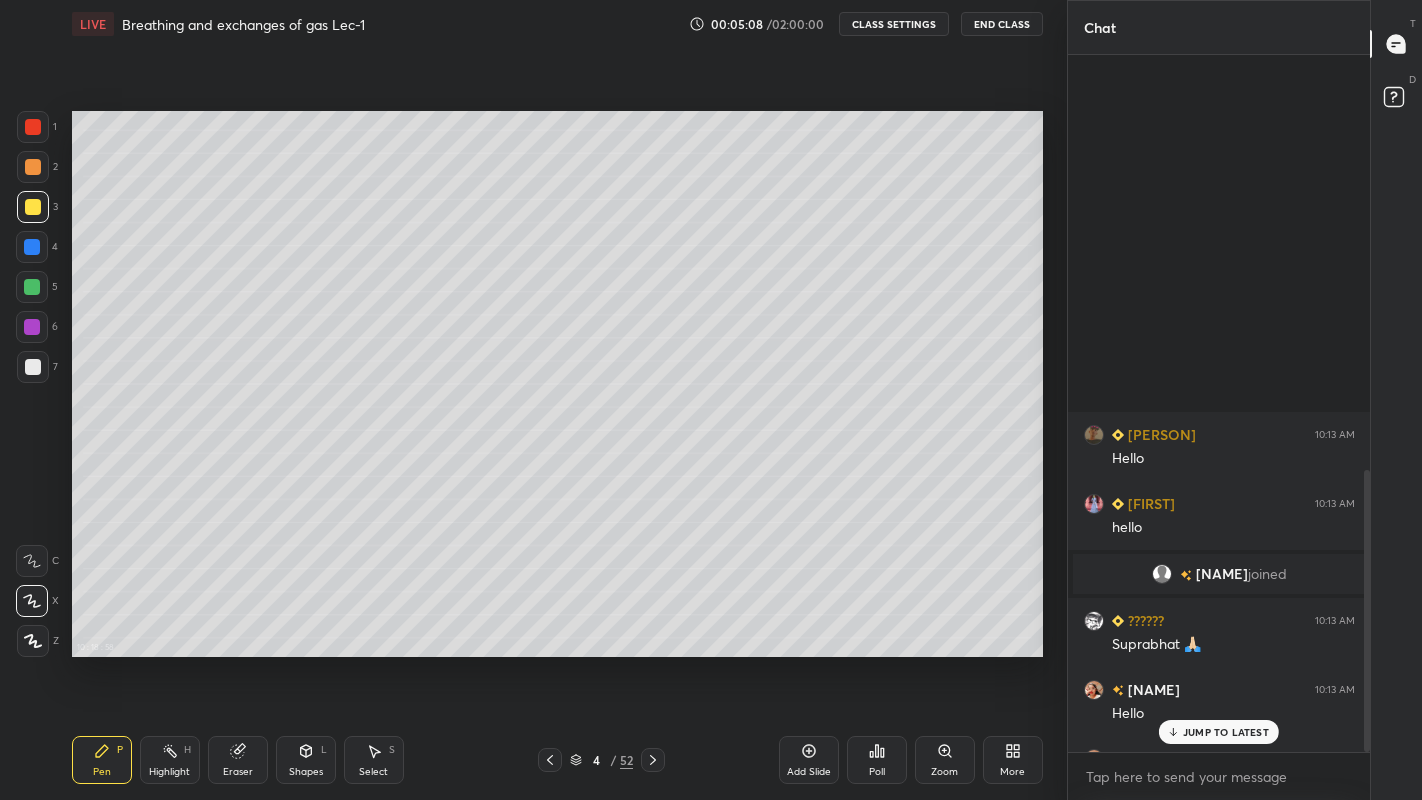 scroll, scrollTop: 1027, scrollLeft: 0, axis: vertical 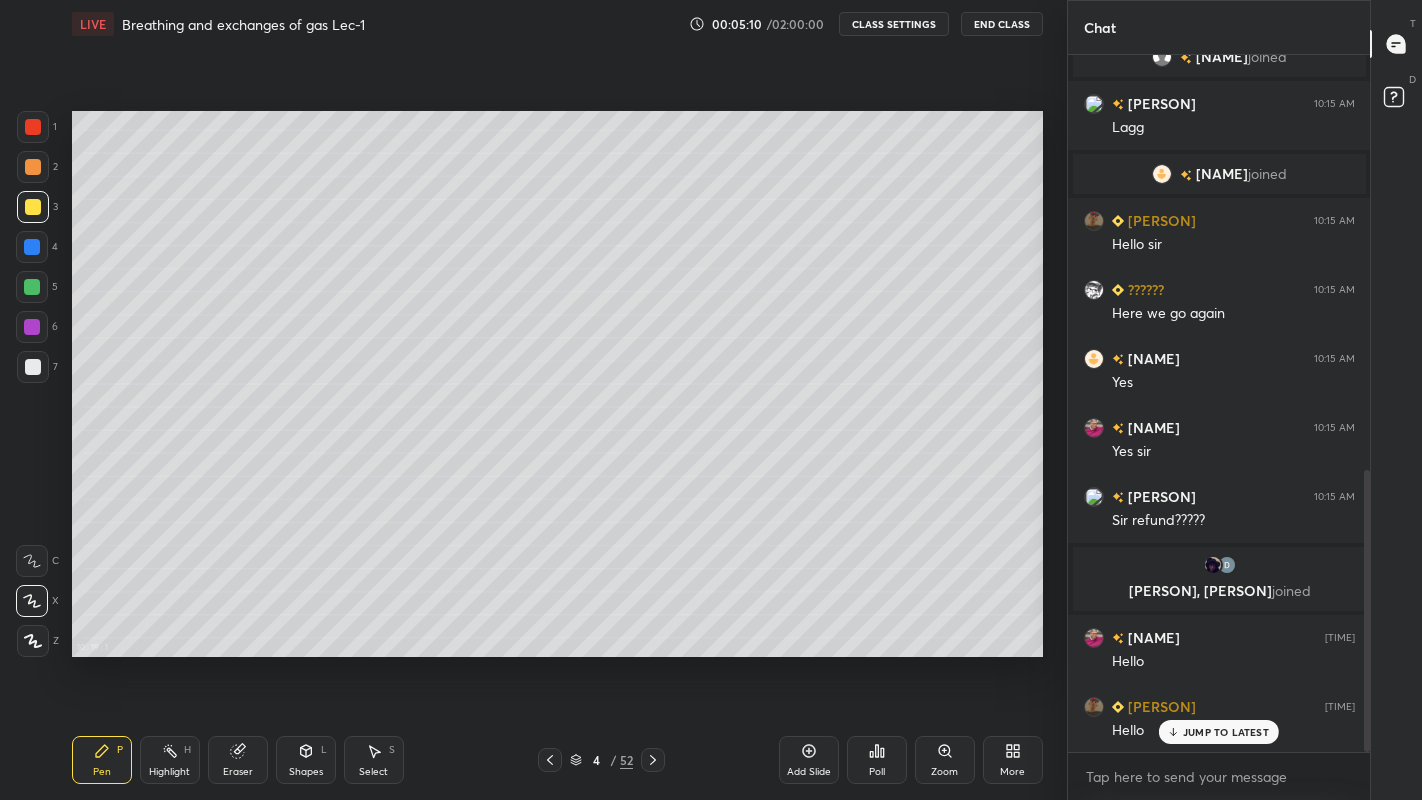 click on "JUMP TO LATEST" at bounding box center (1219, 732) 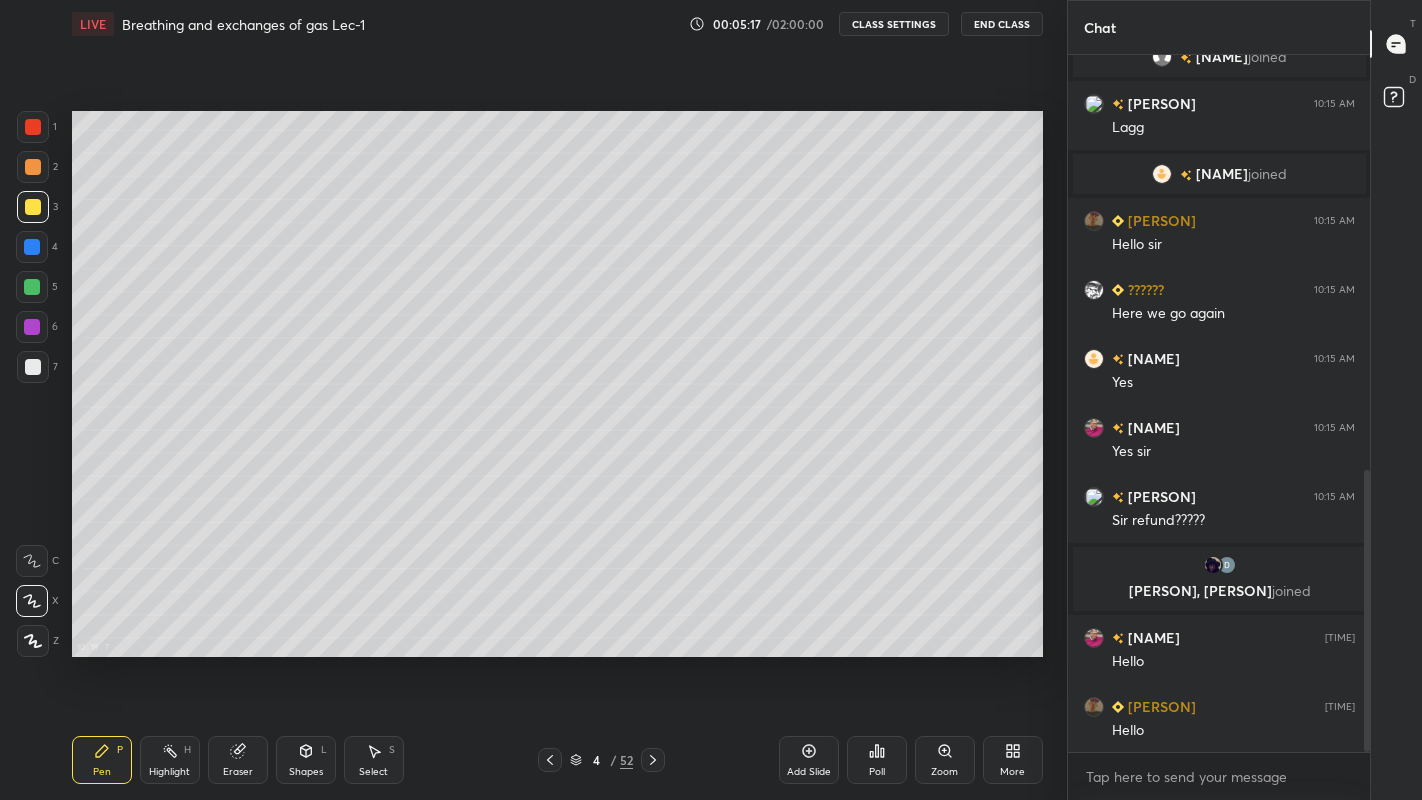 scroll, scrollTop: 1097, scrollLeft: 0, axis: vertical 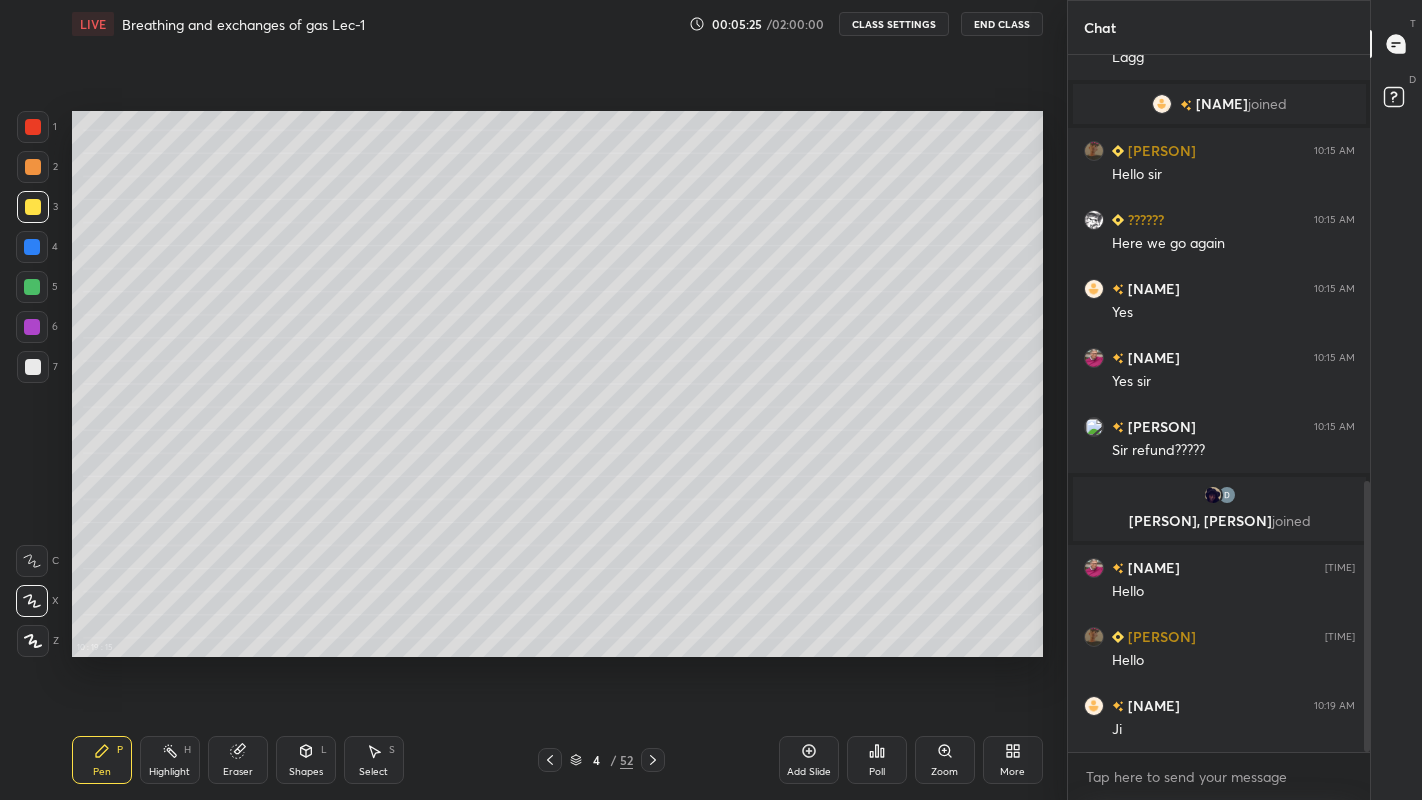 click on "More" at bounding box center (1012, 772) 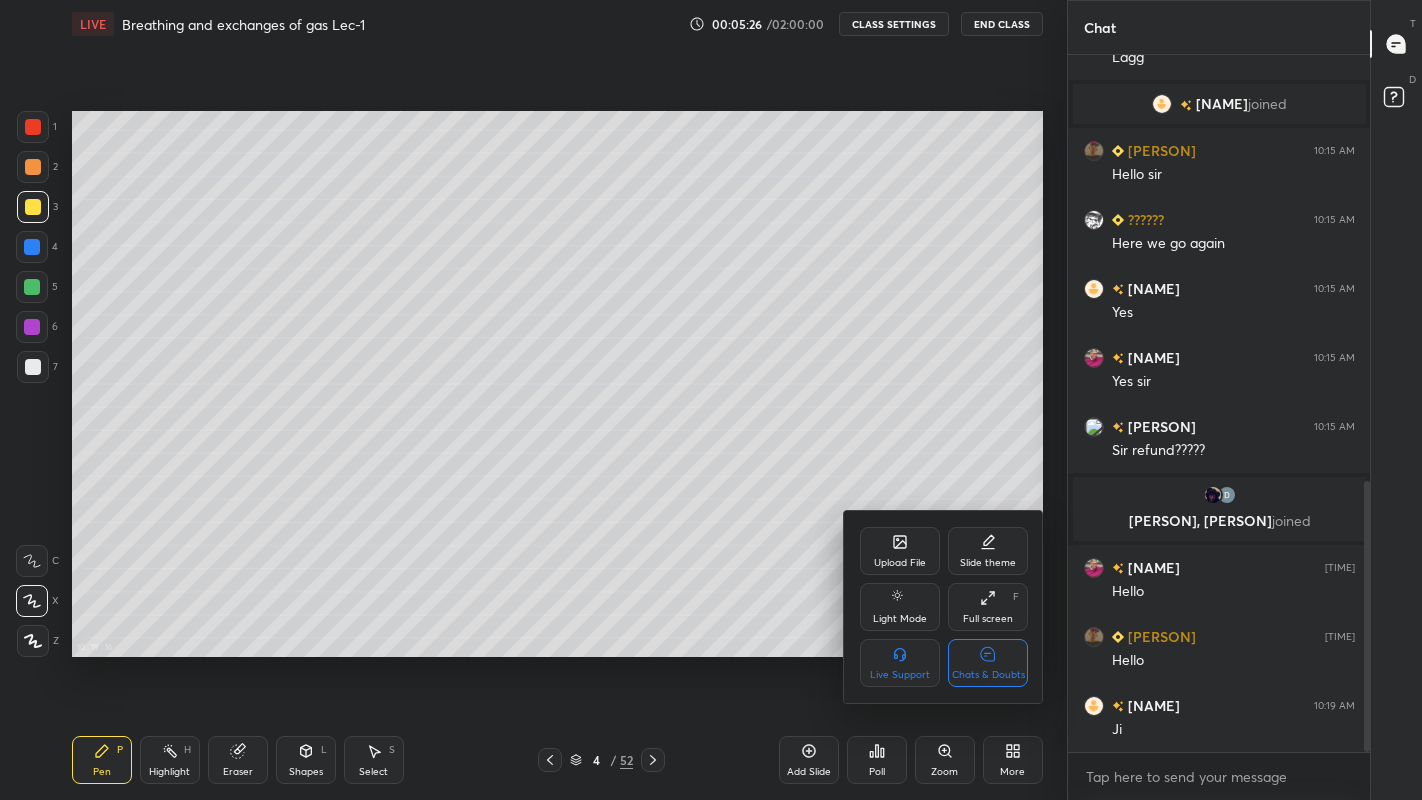 click on "Chats & Doubts" at bounding box center [988, 663] 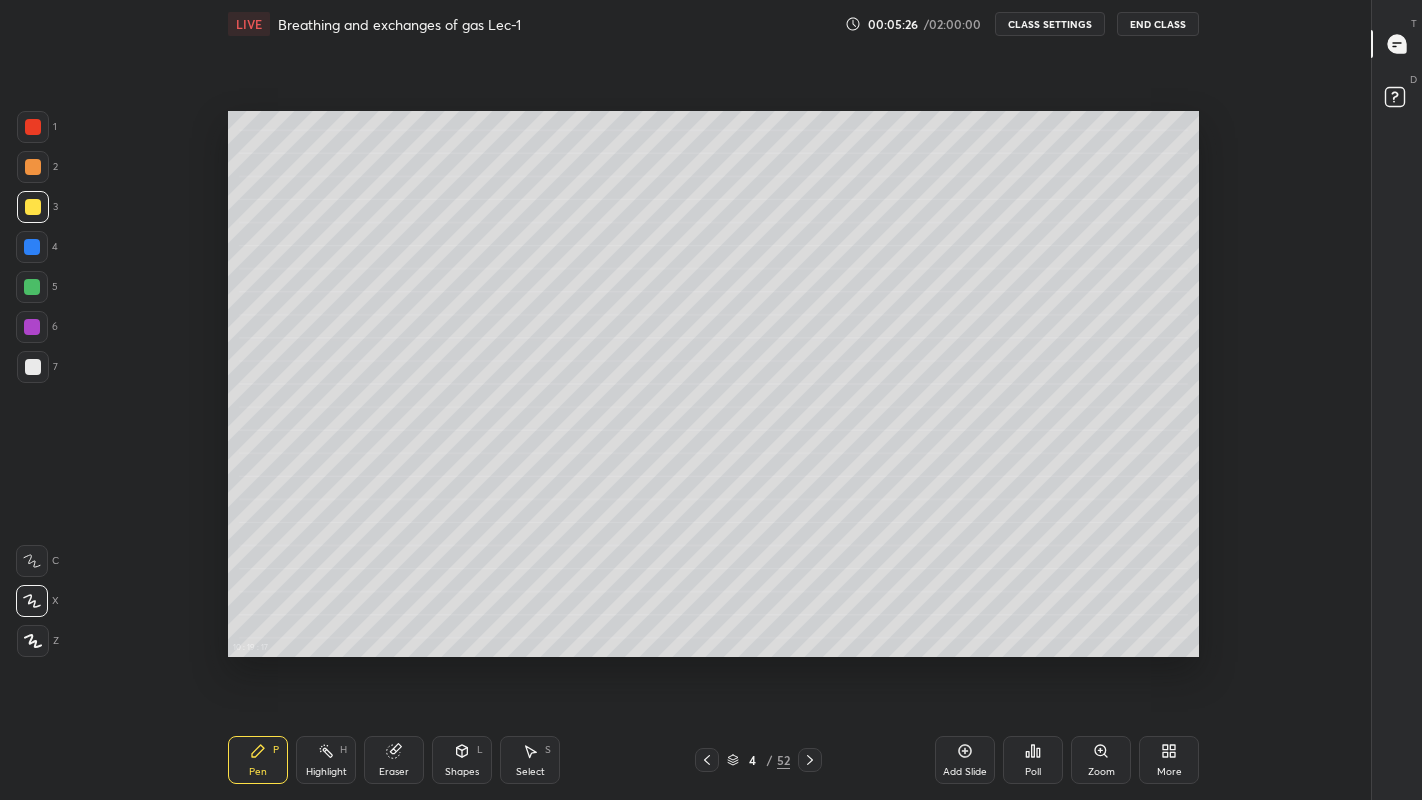 scroll, scrollTop: 6, scrollLeft: 1, axis: both 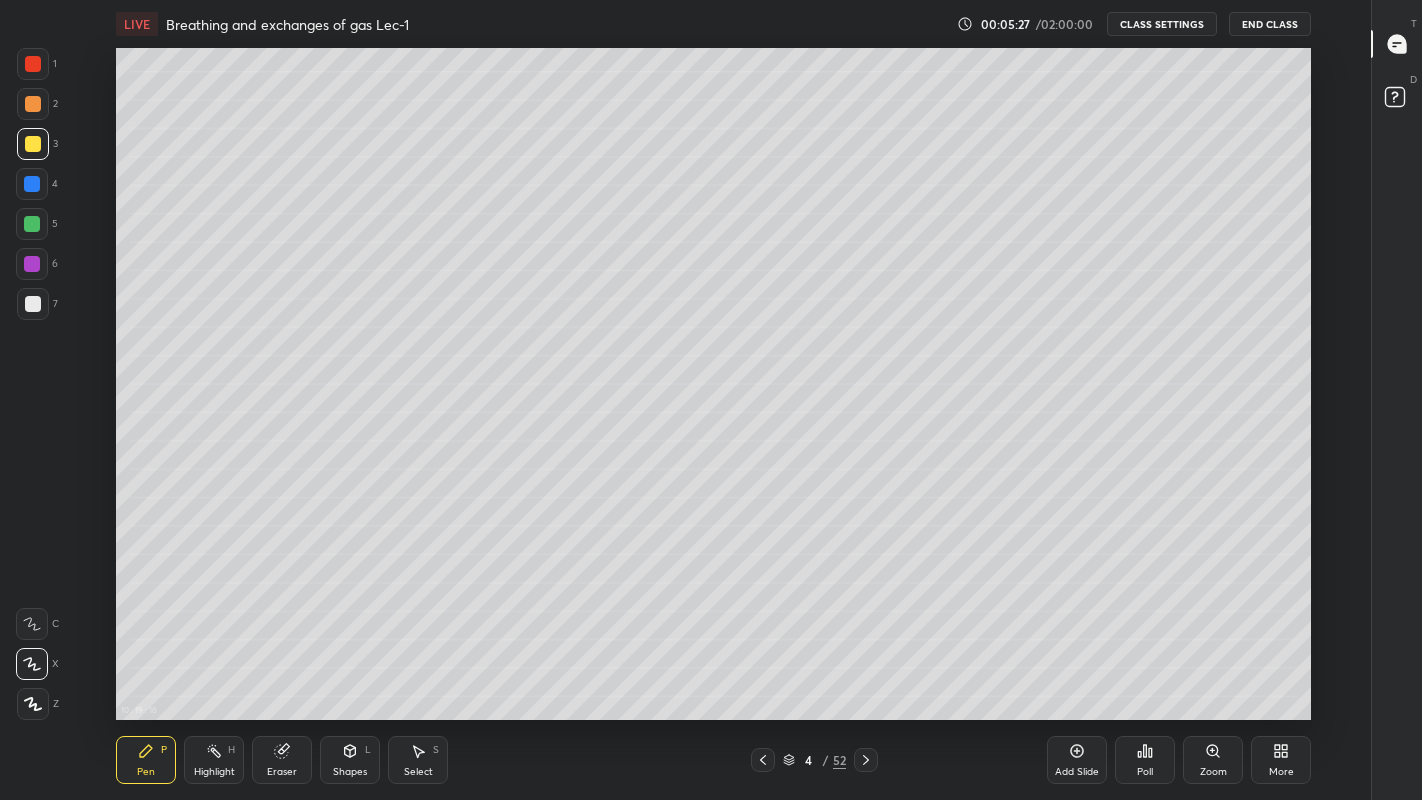 click 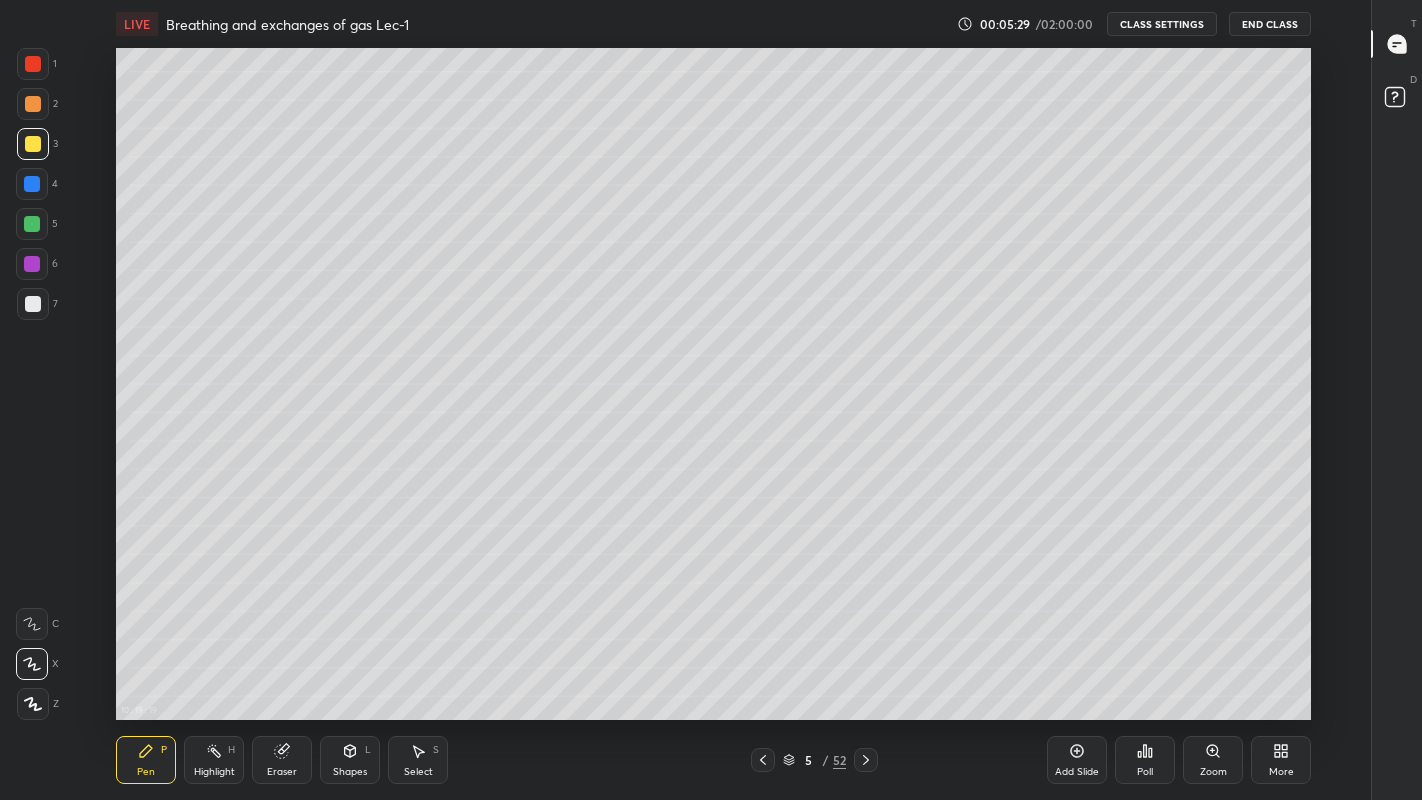 click 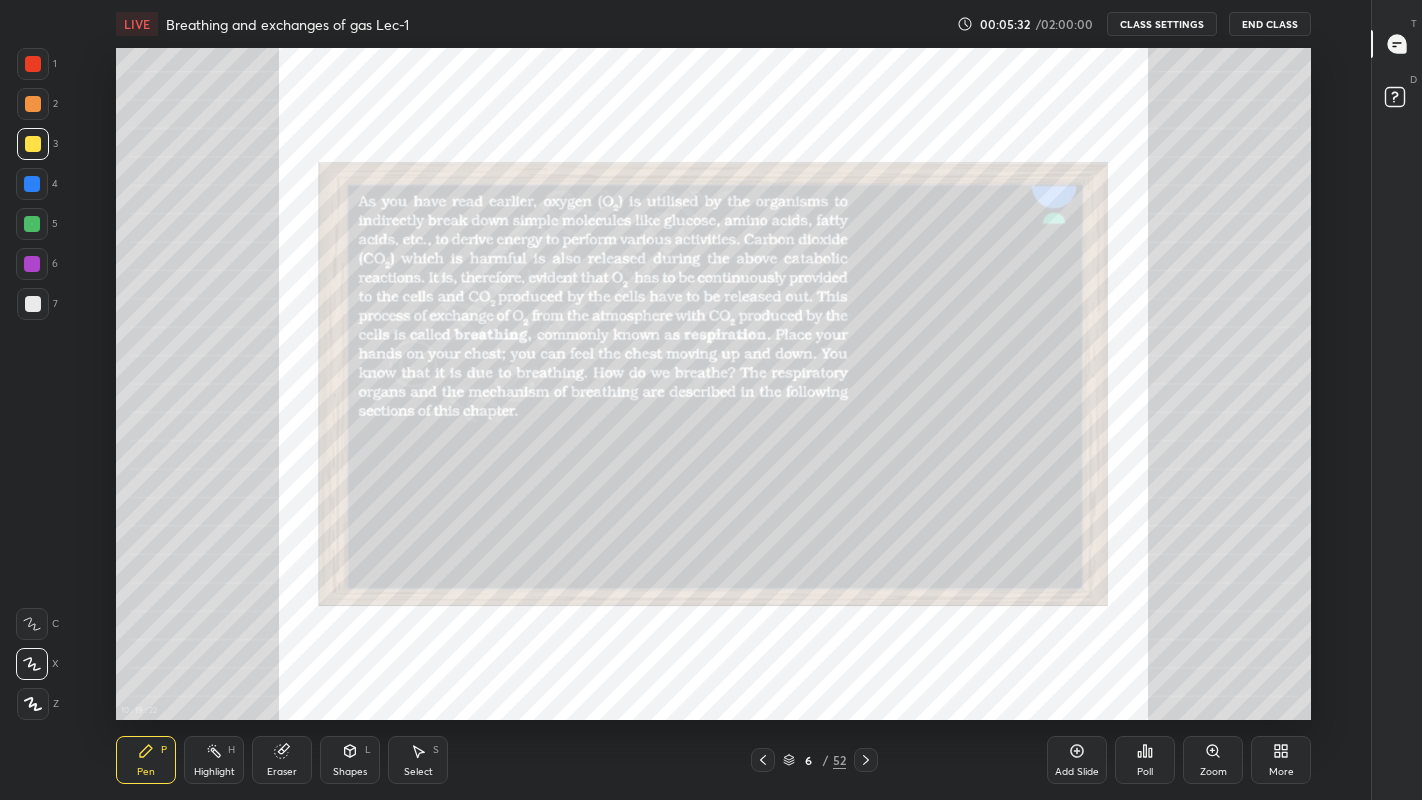 click on "Zoom" at bounding box center (1213, 772) 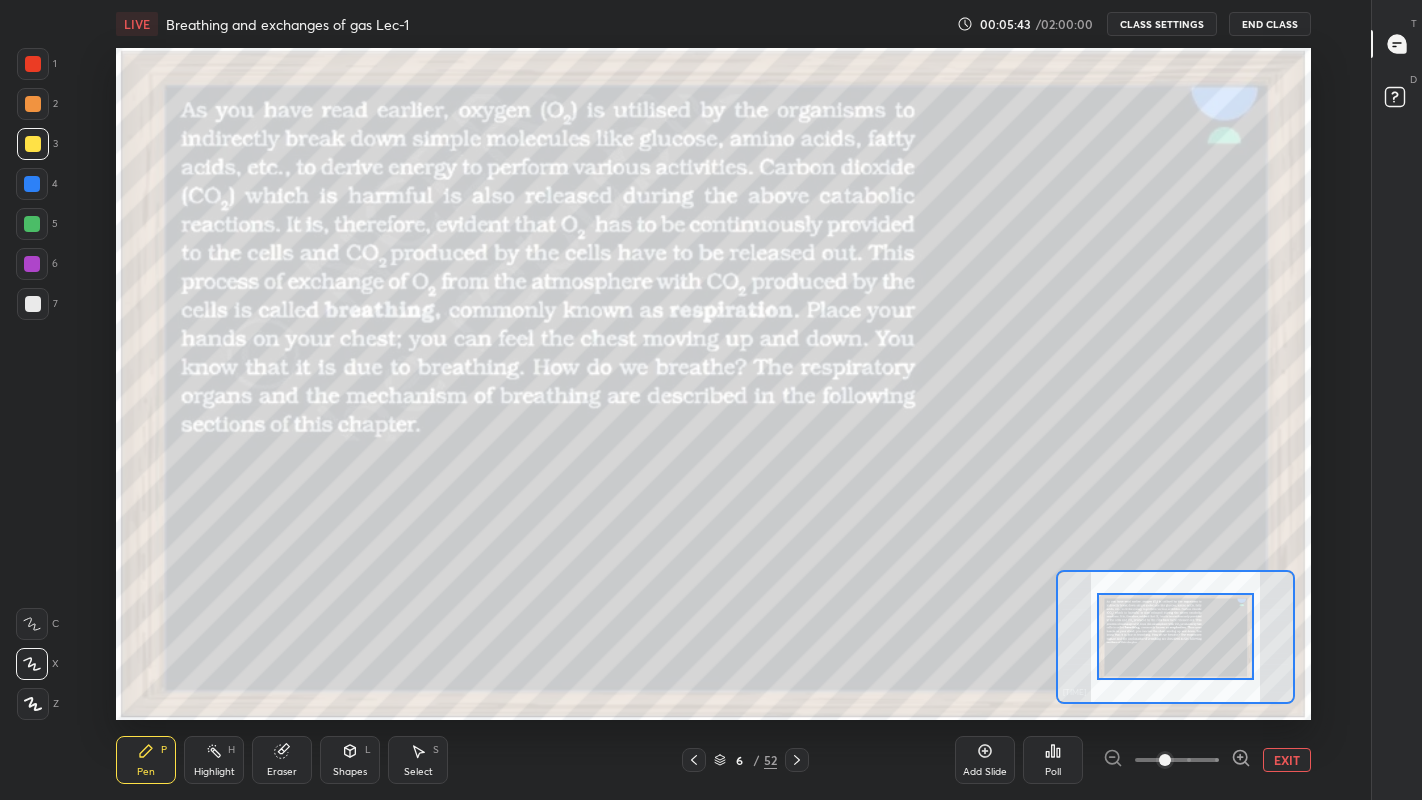 click at bounding box center [32, 184] 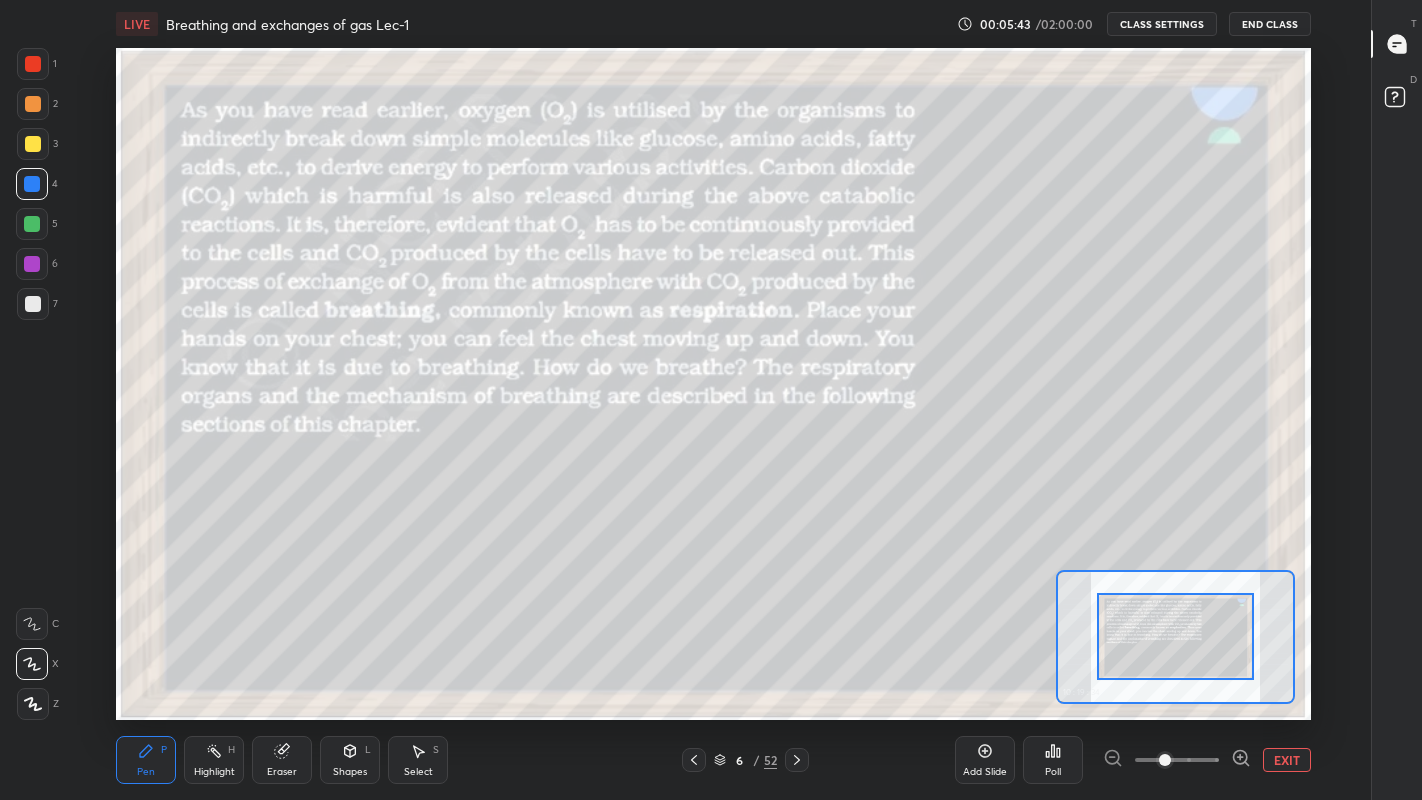 click at bounding box center (33, 304) 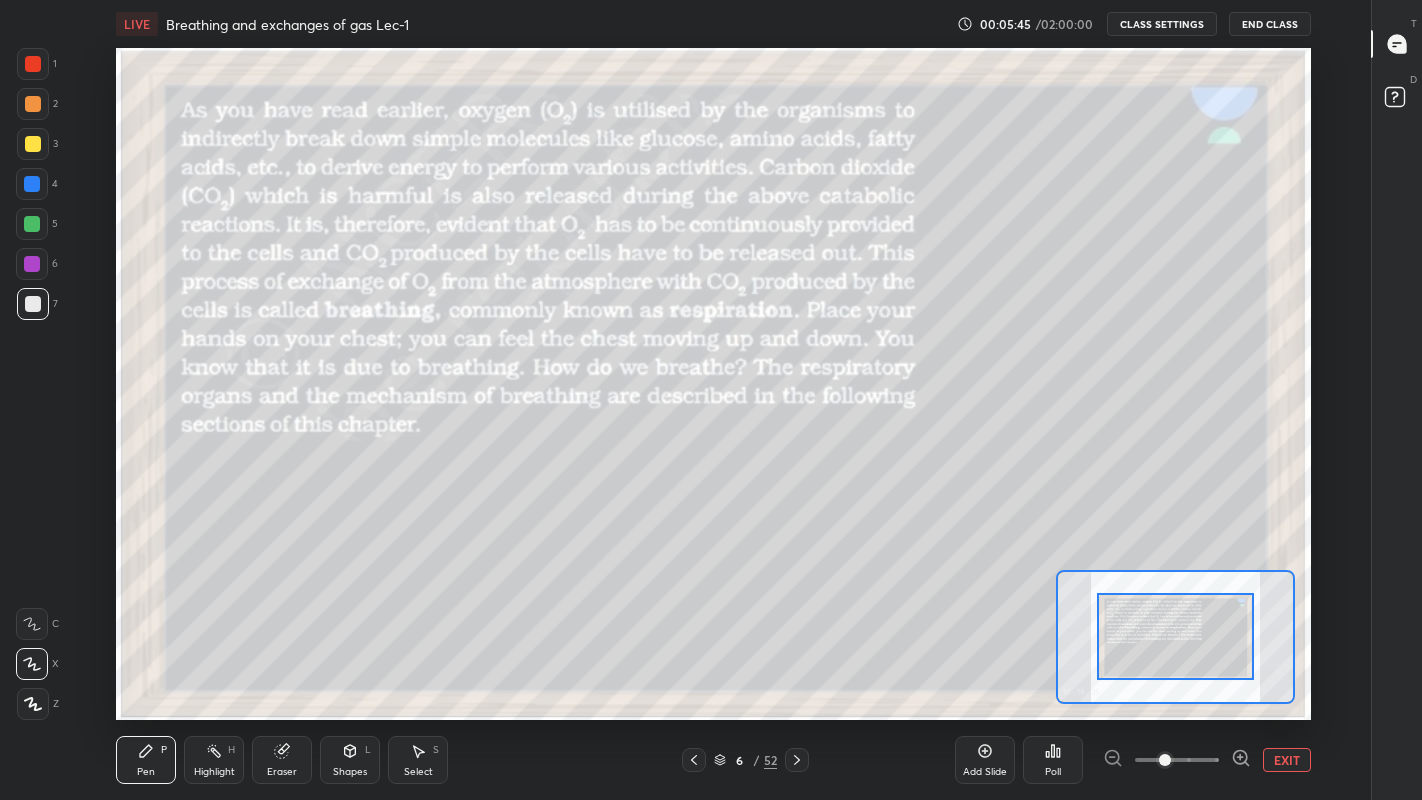 click 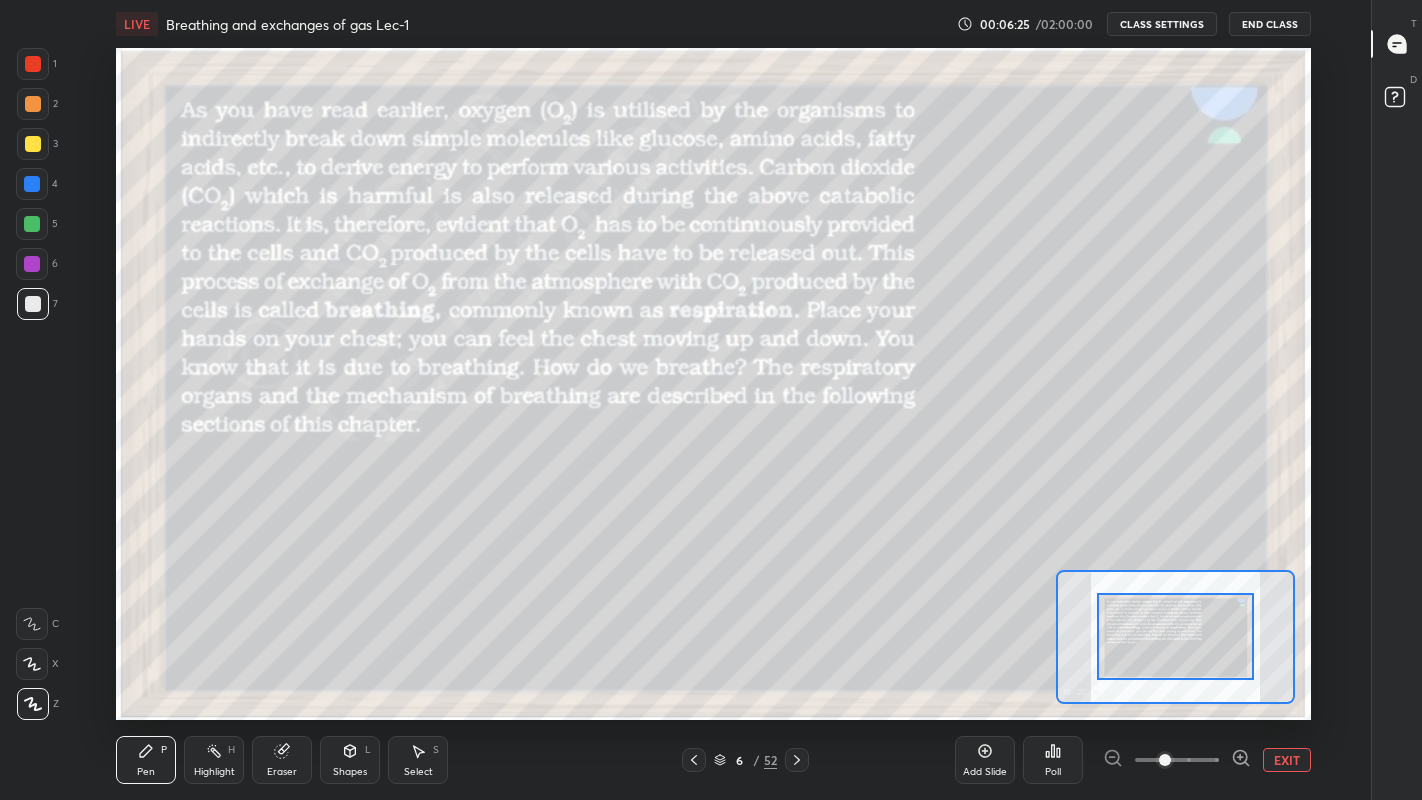 click at bounding box center [33, 144] 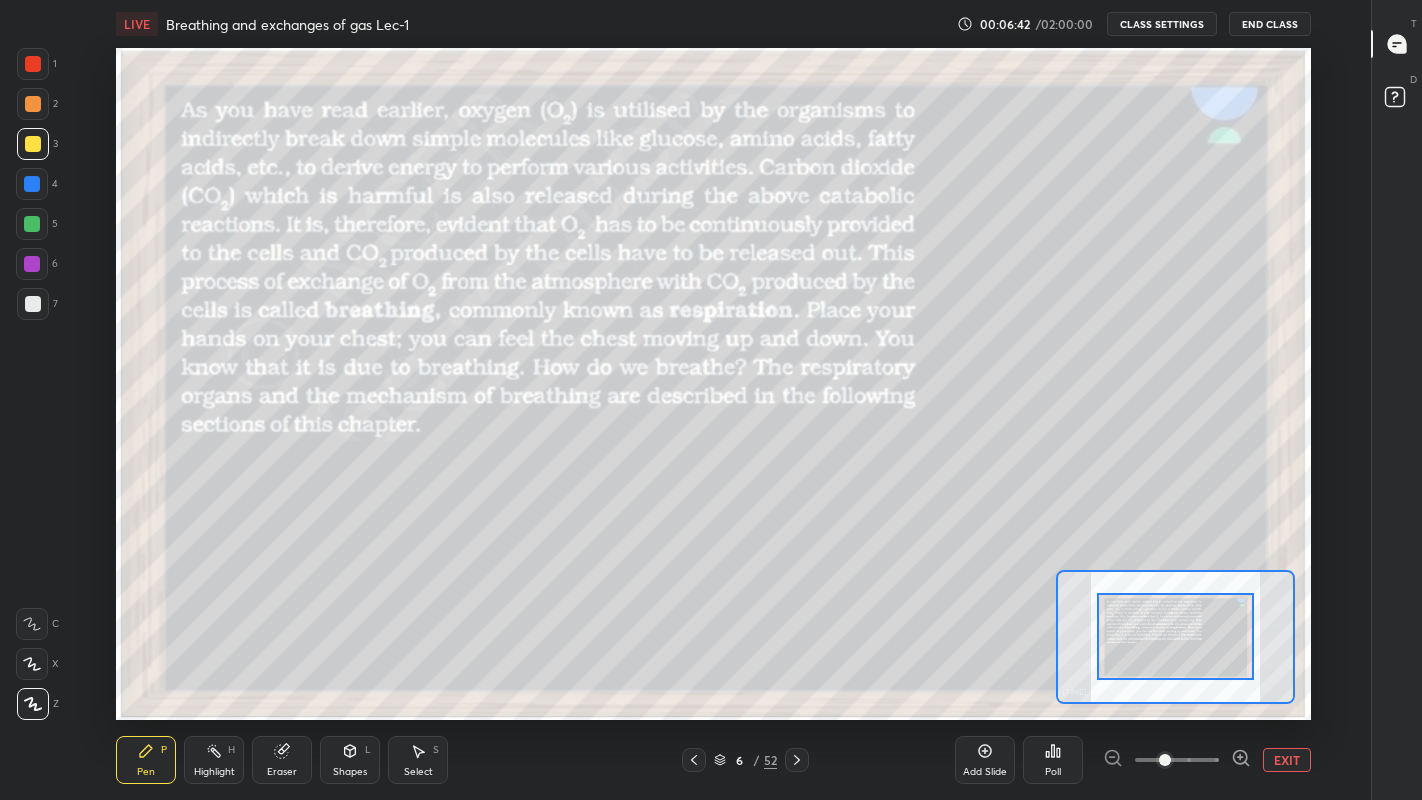 click at bounding box center (32, 664) 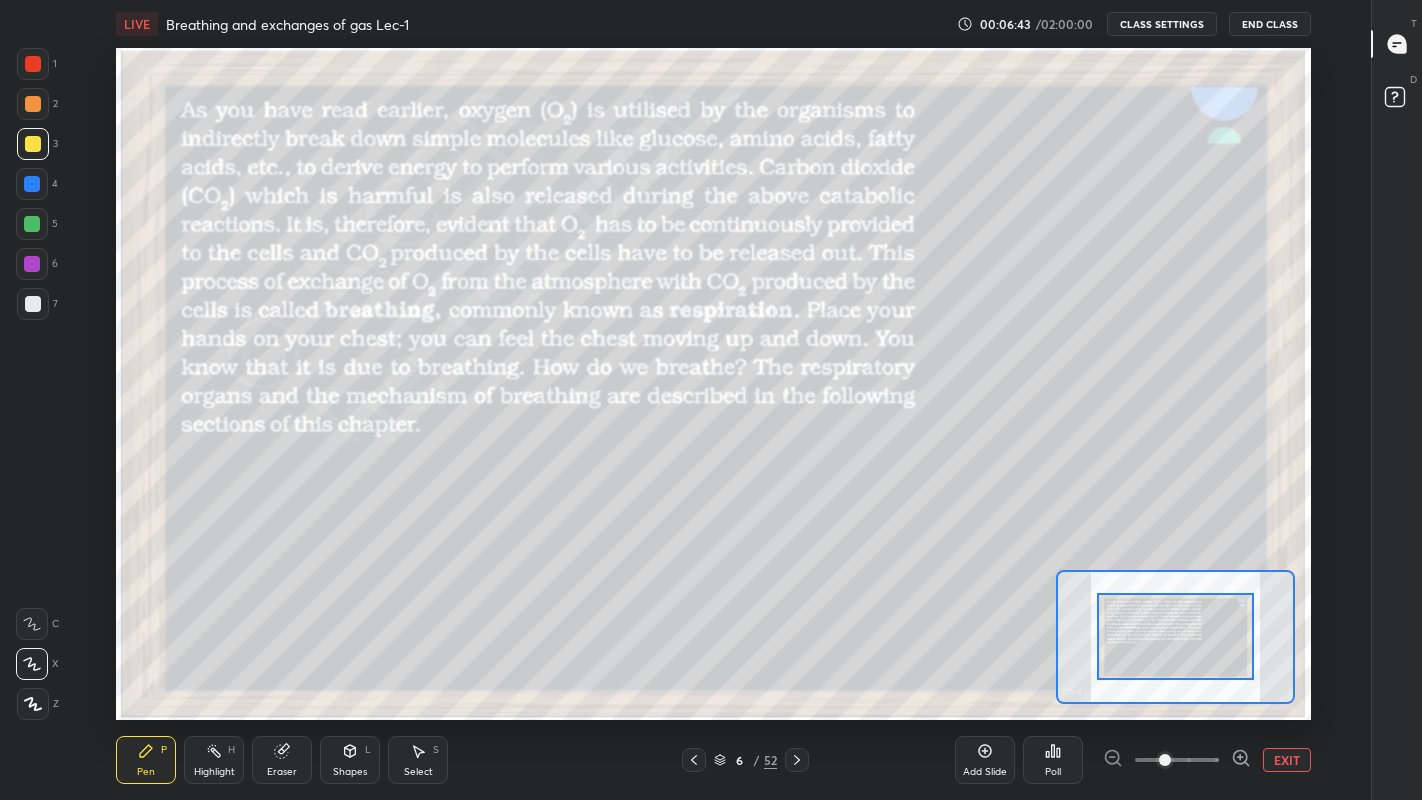 click at bounding box center [33, 304] 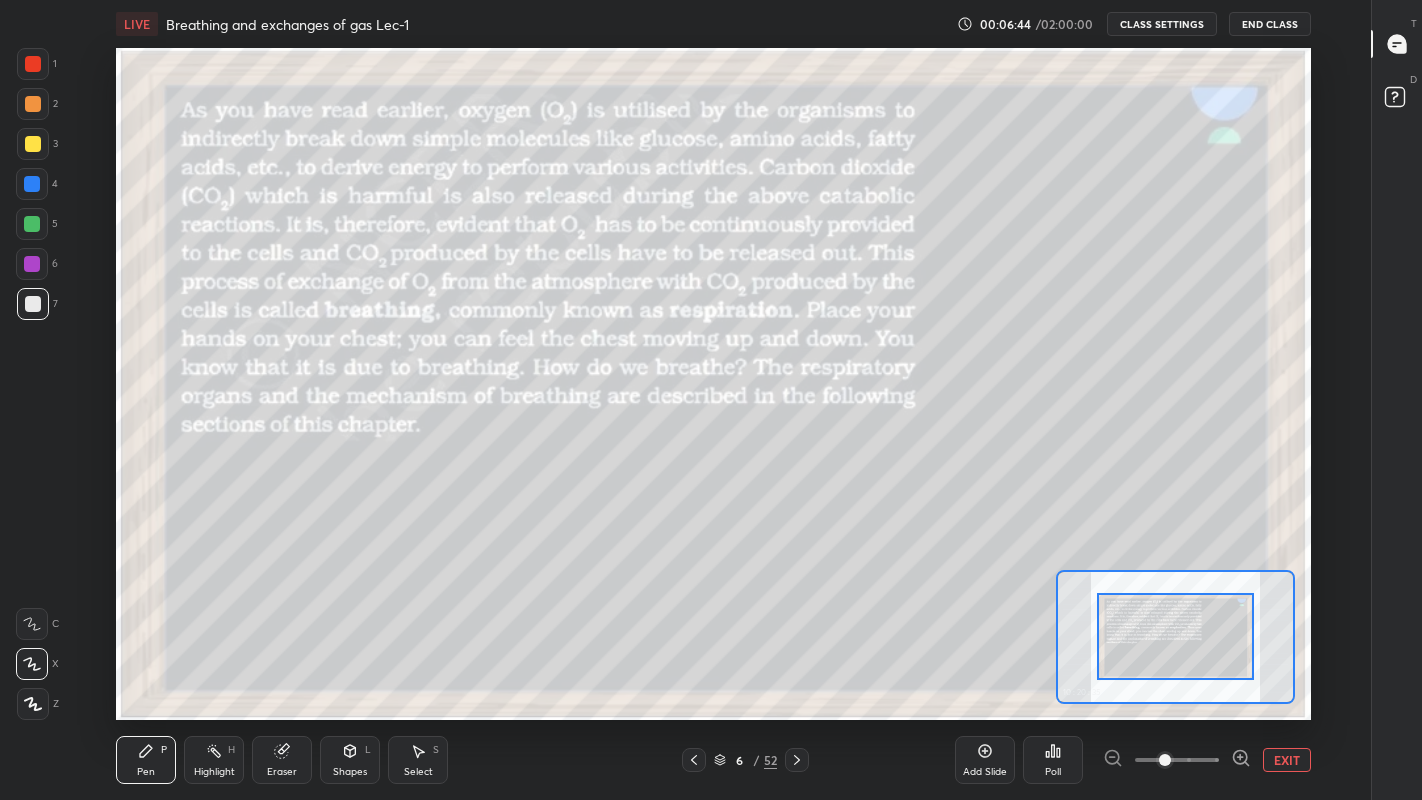 click at bounding box center (33, 144) 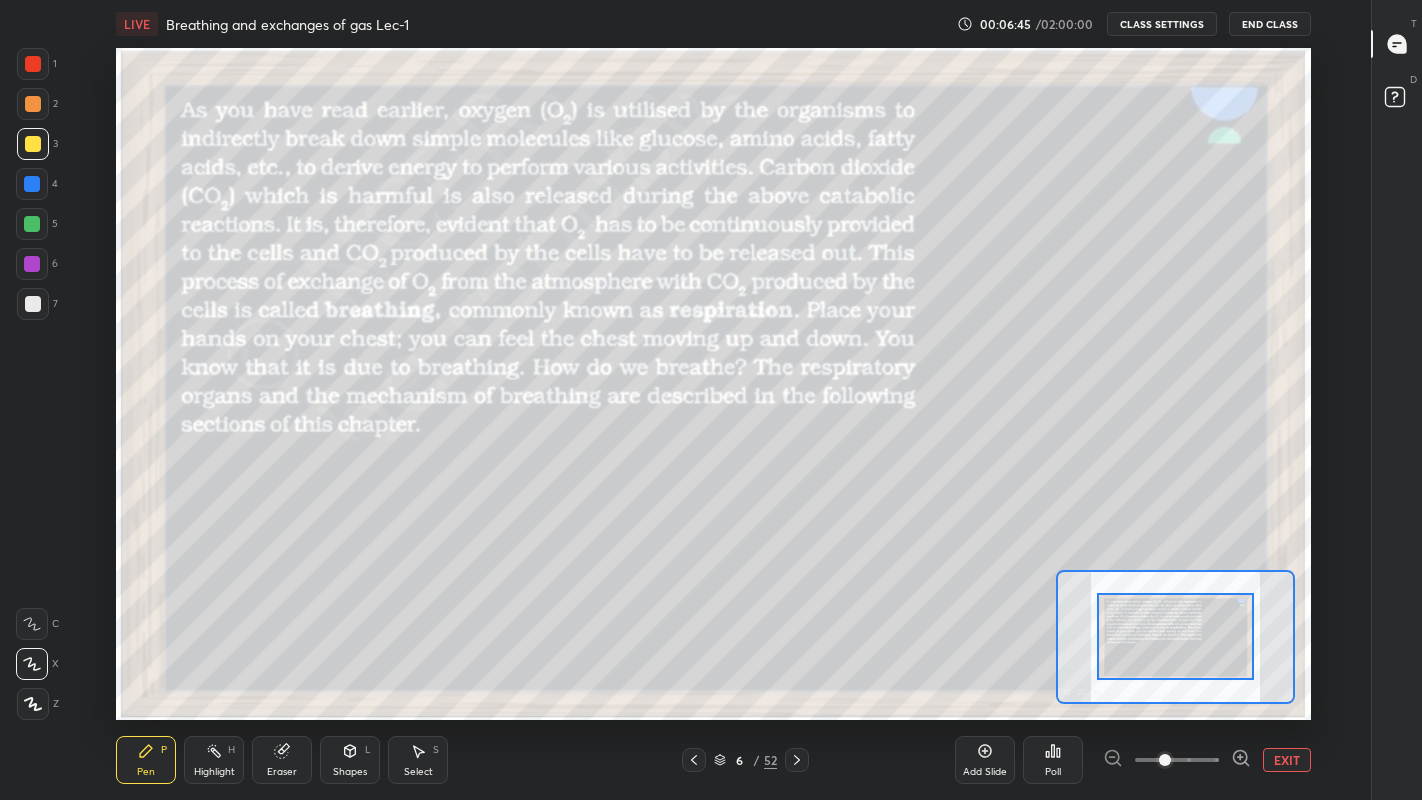 click at bounding box center [32, 184] 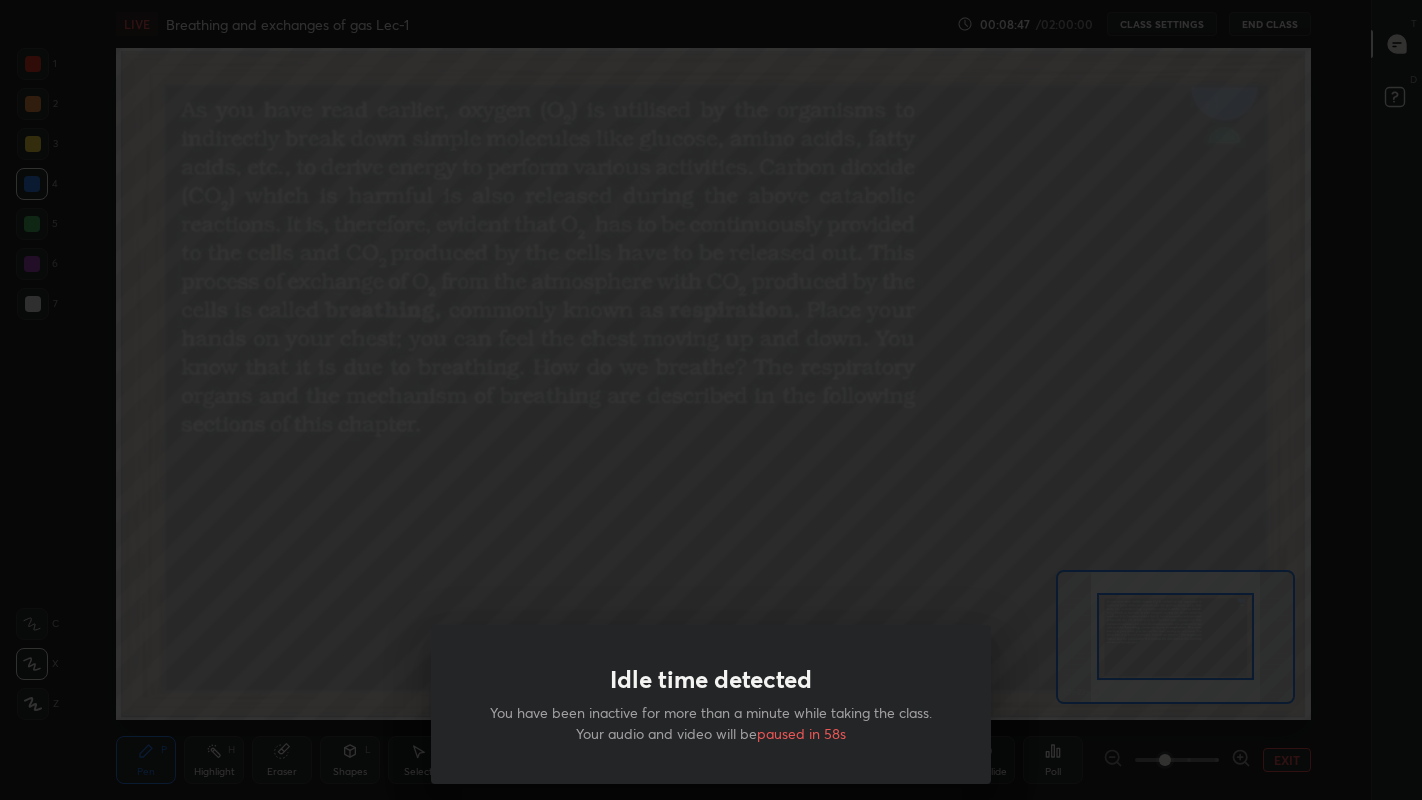 click on "Idle time detected You have been inactive for more than a minute while taking the class. Your audio and video will be  paused in 58s" at bounding box center [711, 400] 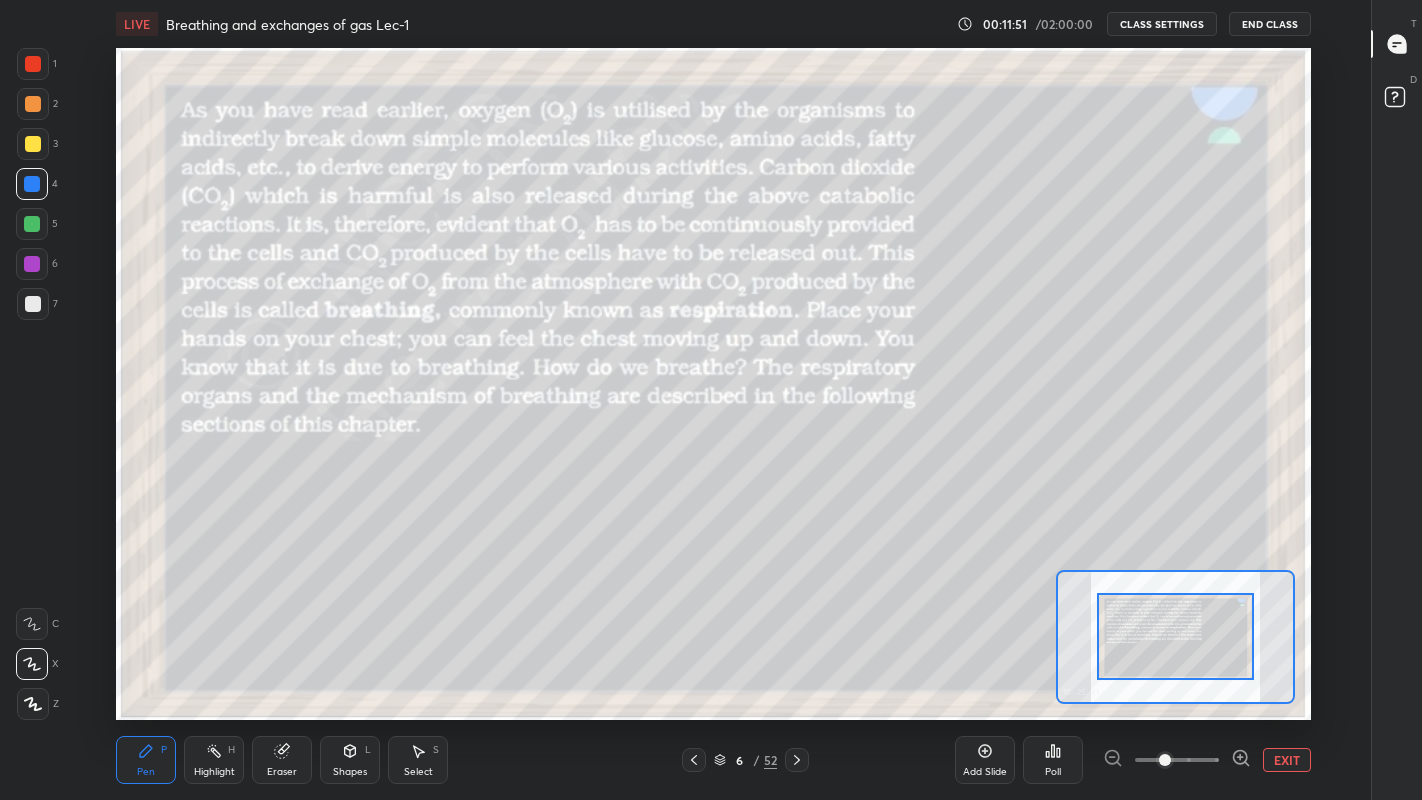 click at bounding box center (33, 304) 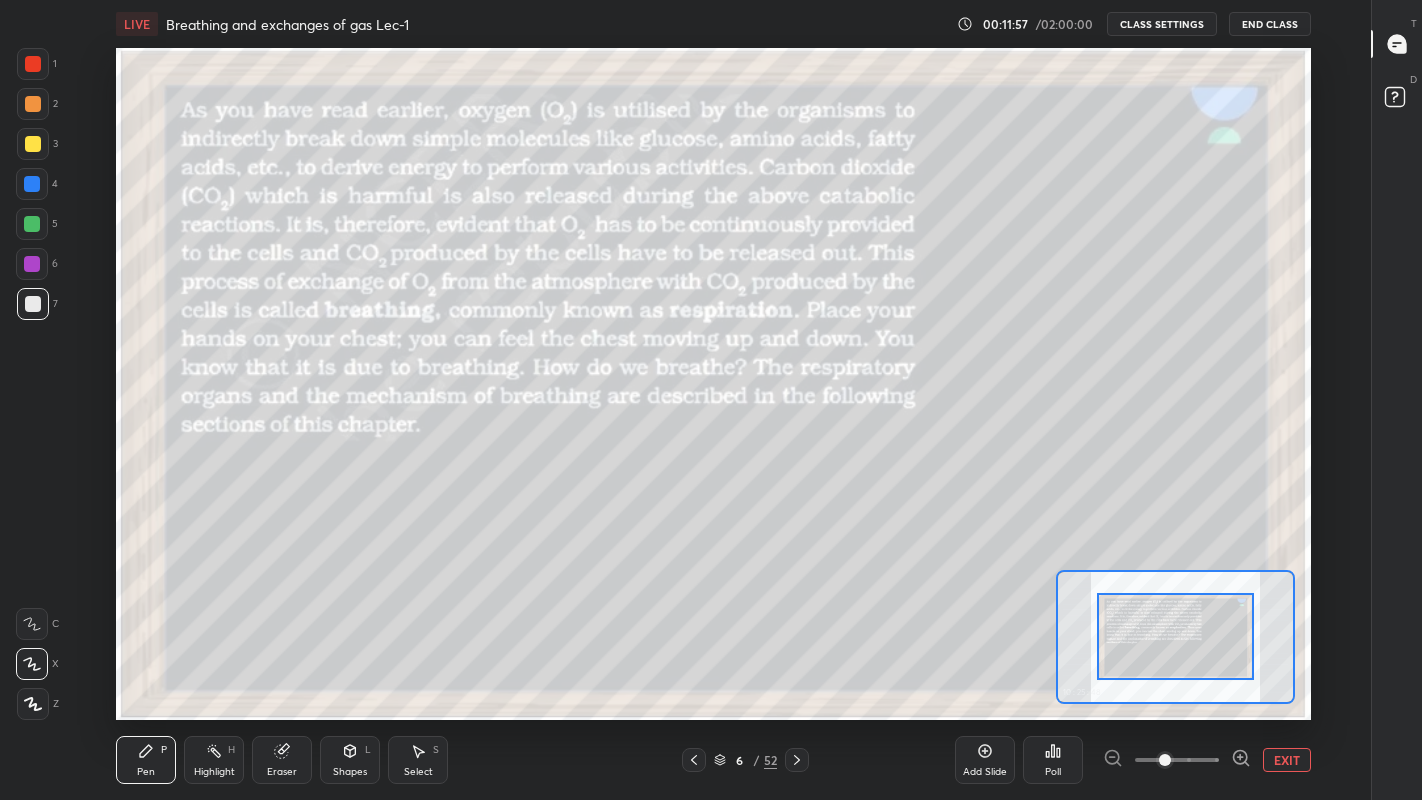 click on "EXIT" at bounding box center (1287, 760) 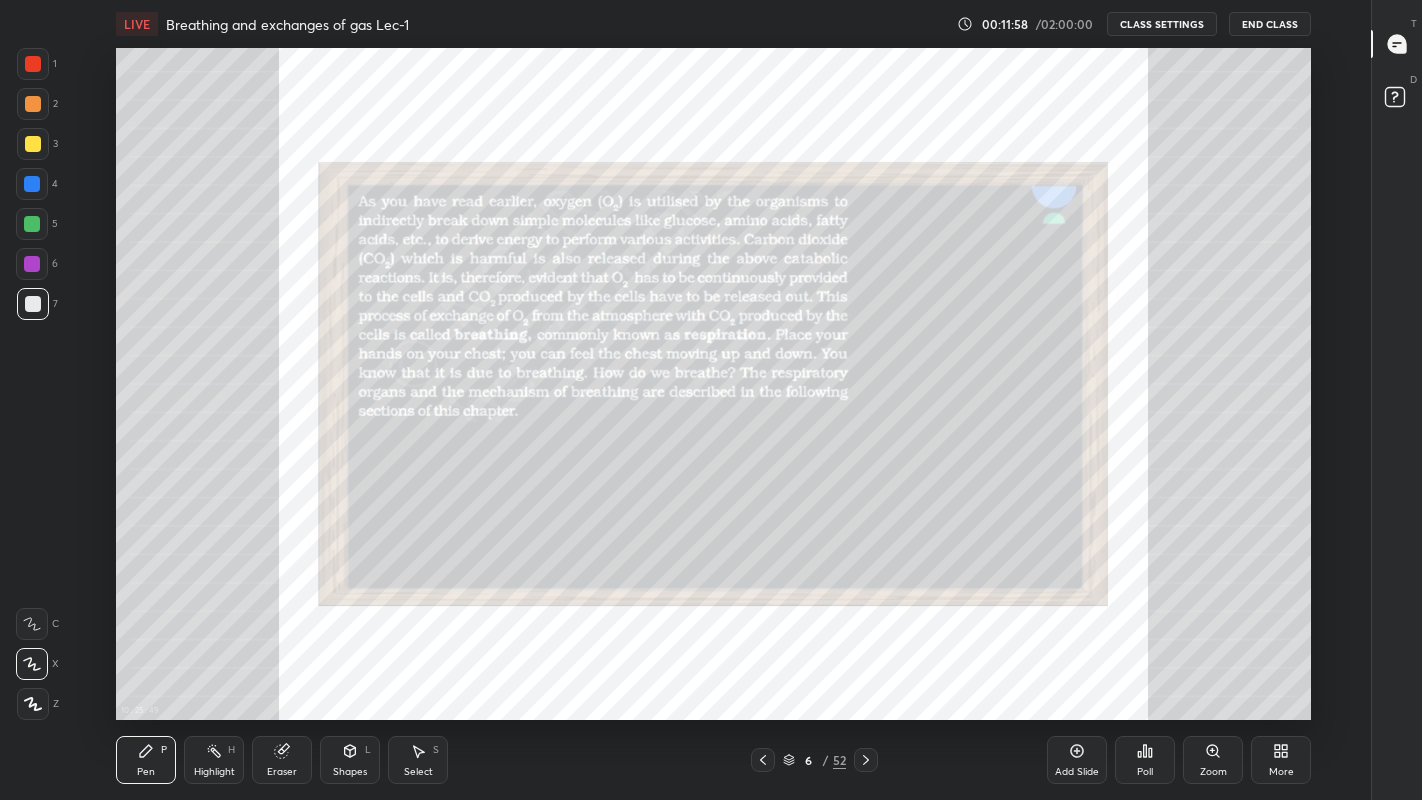 click 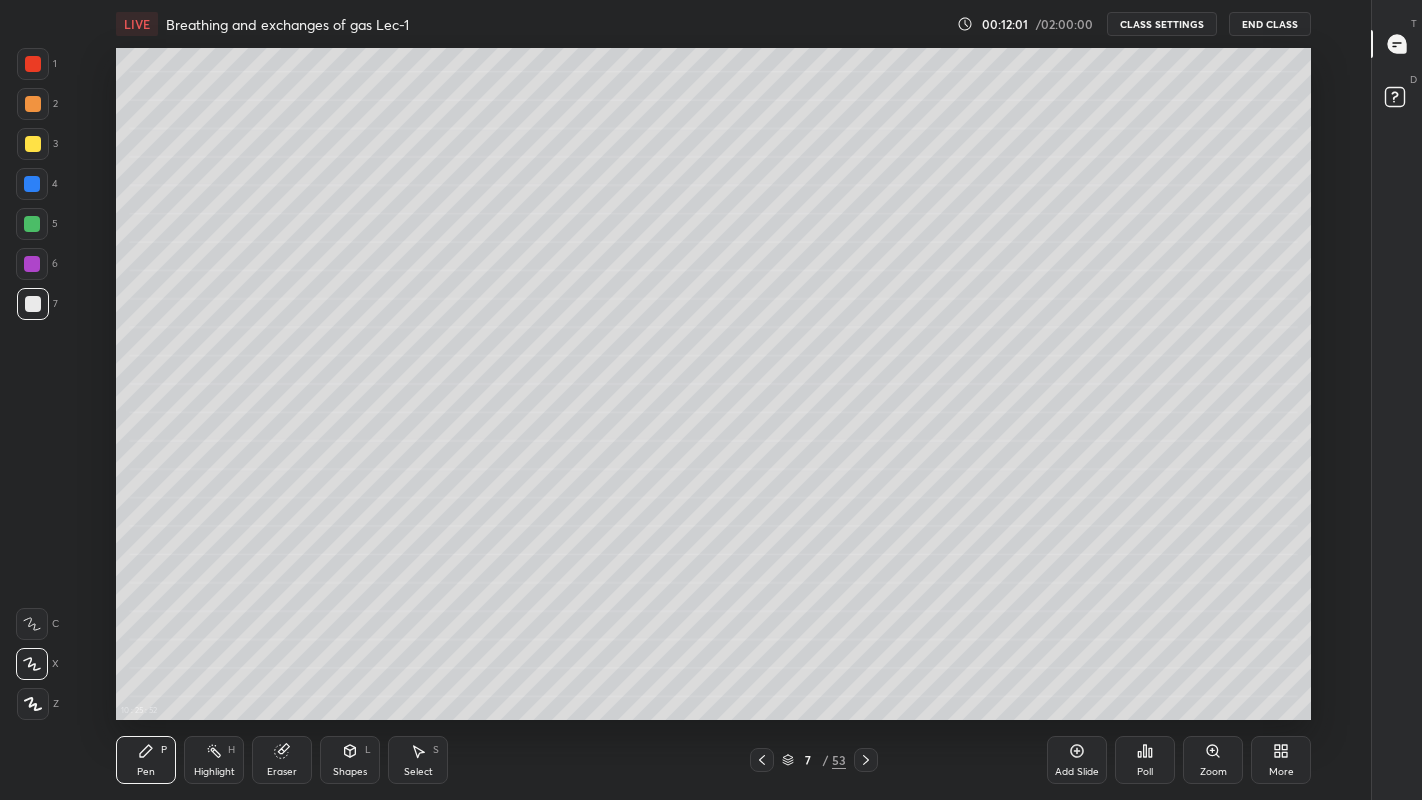 click at bounding box center [33, 304] 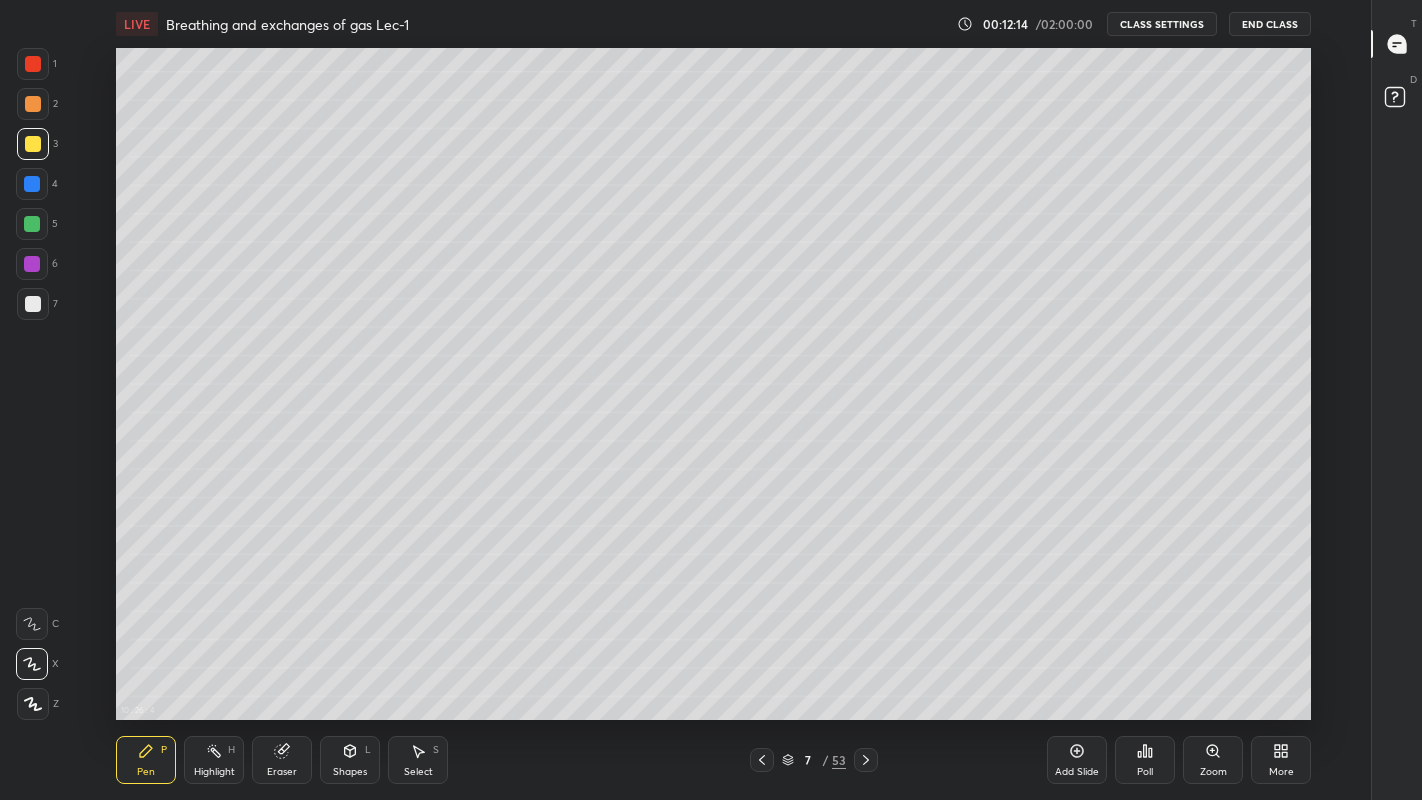 click at bounding box center [33, 304] 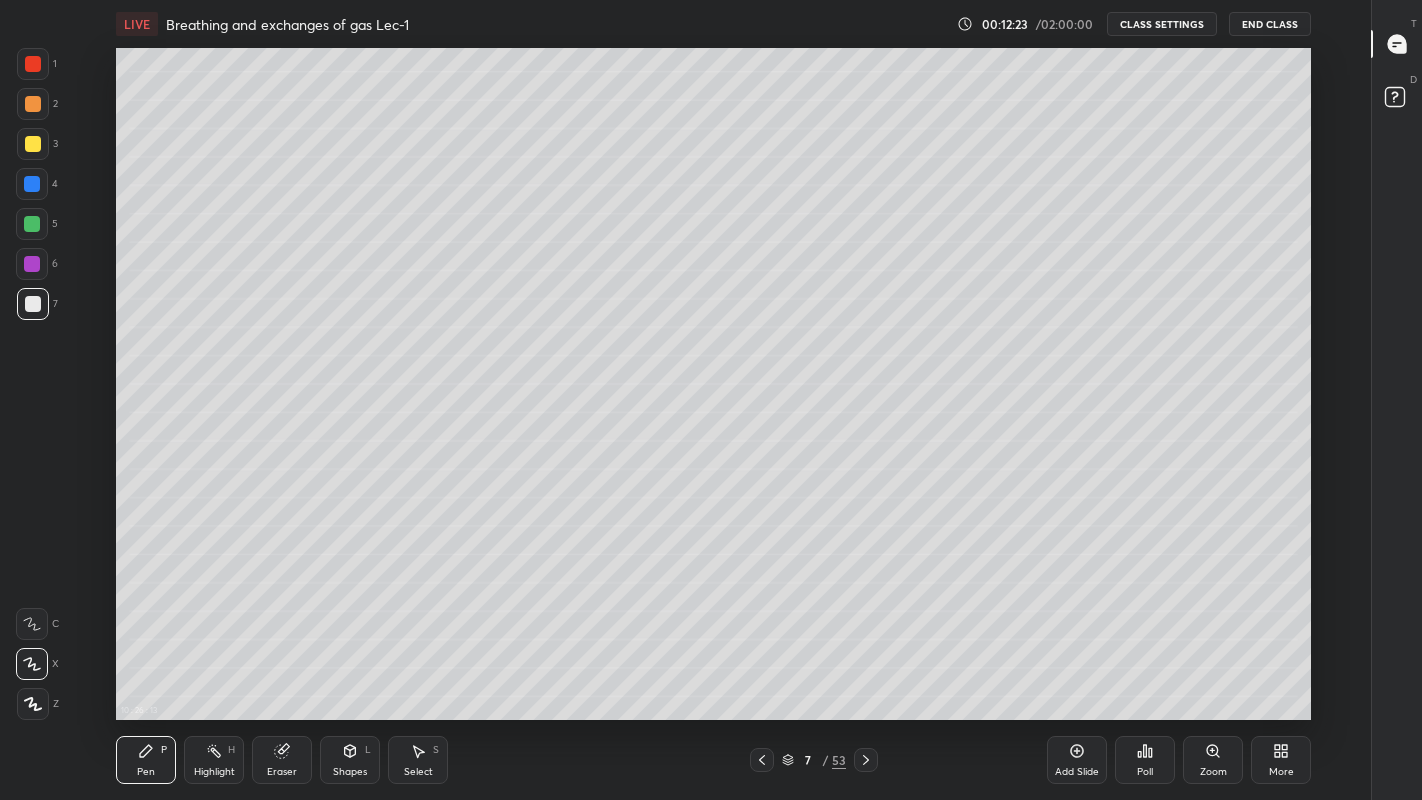 click at bounding box center (33, 144) 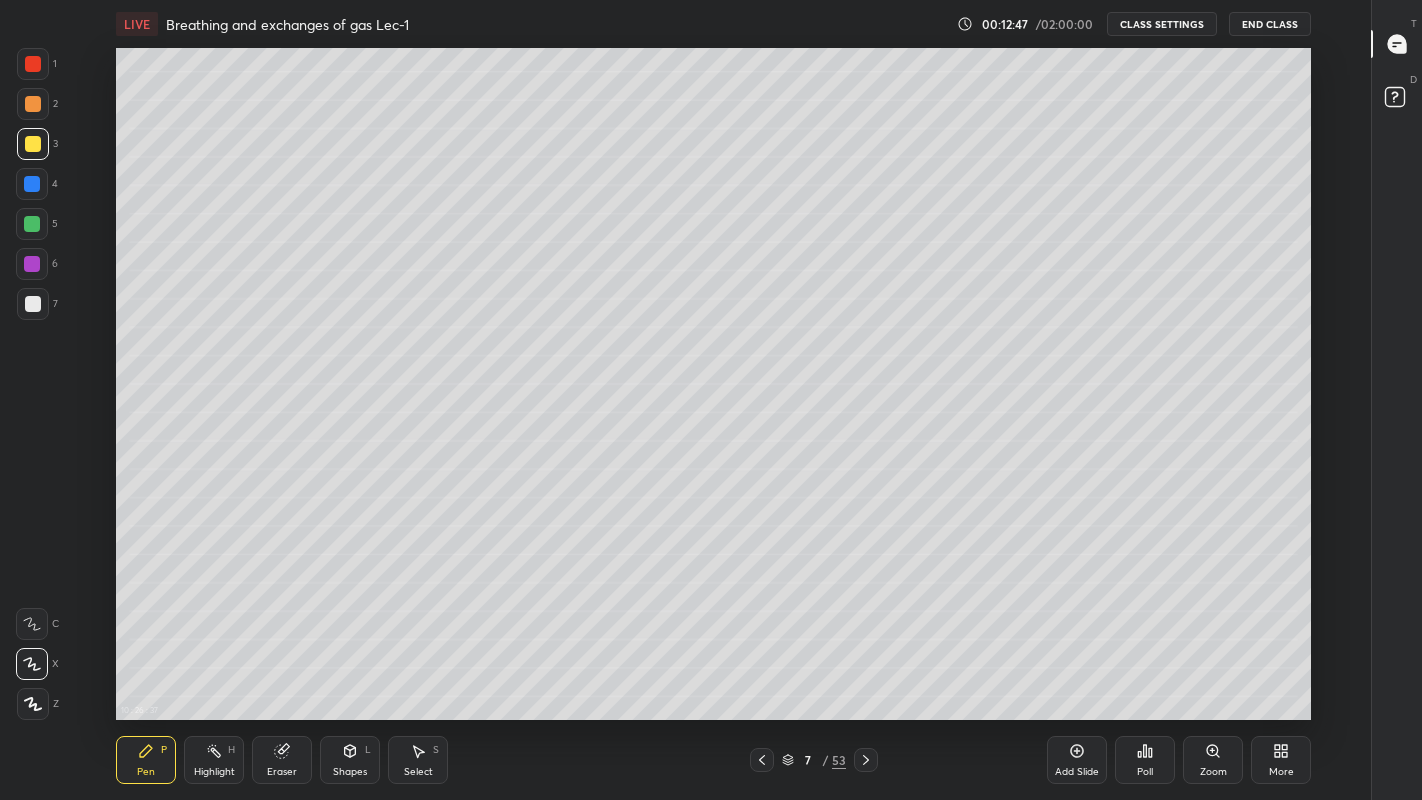 click on "Eraser" at bounding box center (282, 760) 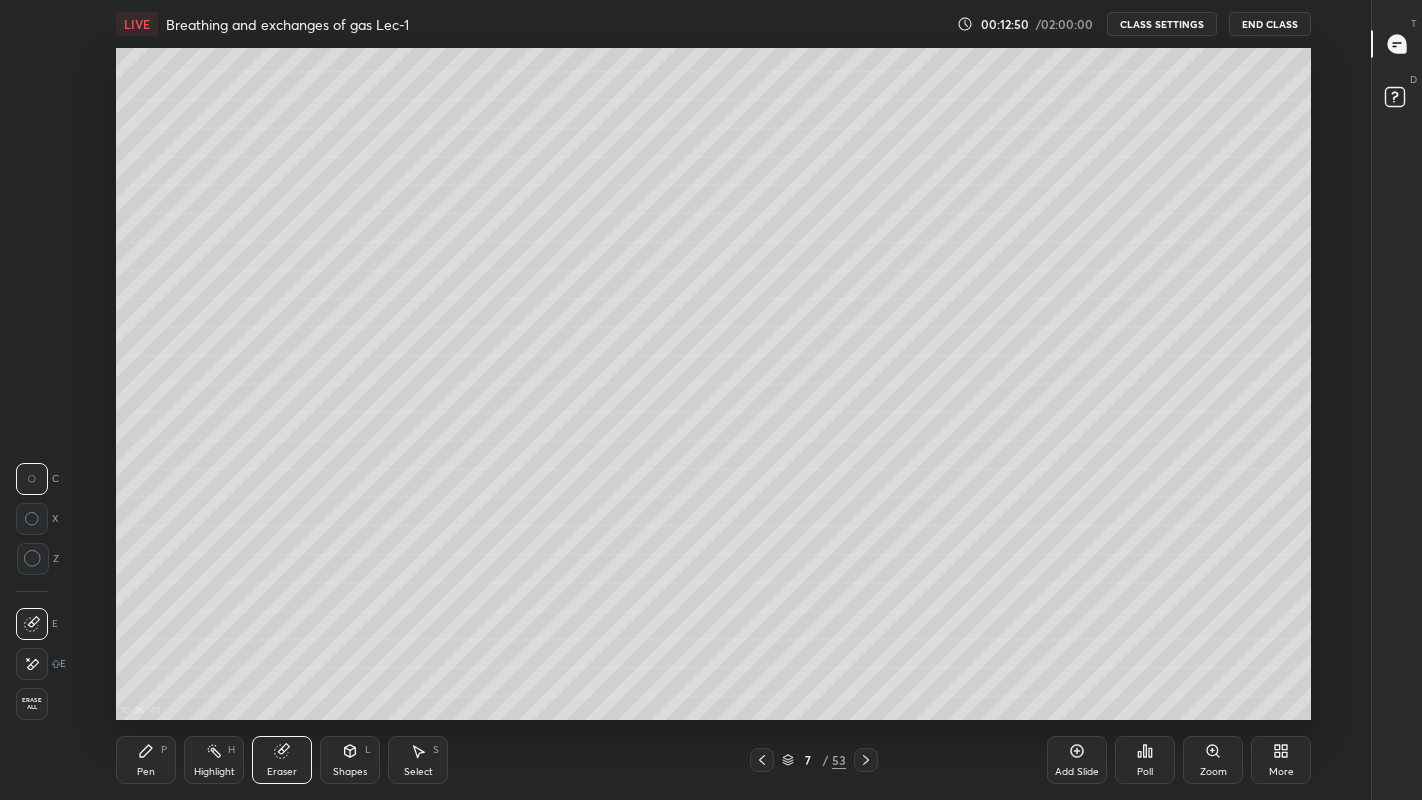 click on "Pen P" at bounding box center [146, 760] 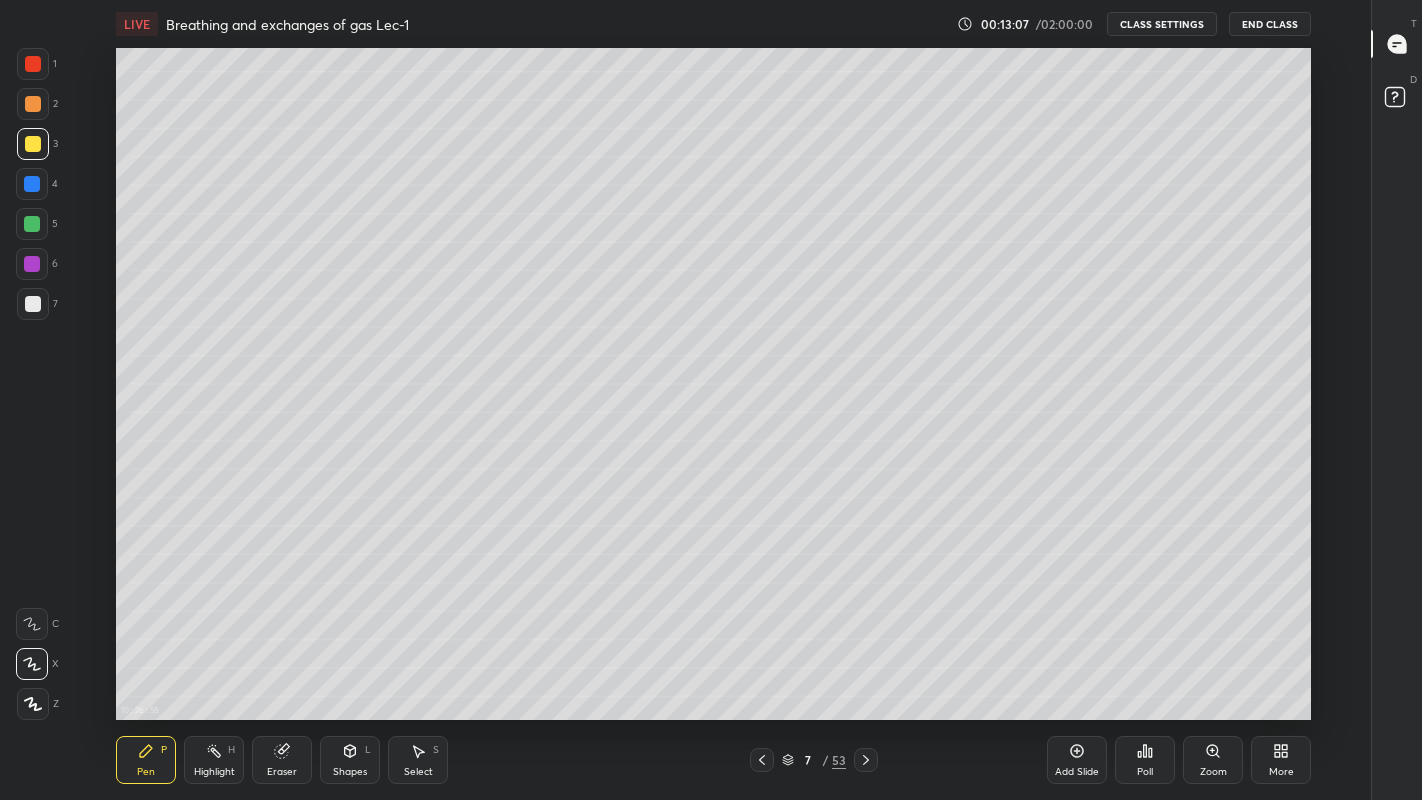 click at bounding box center [33, 304] 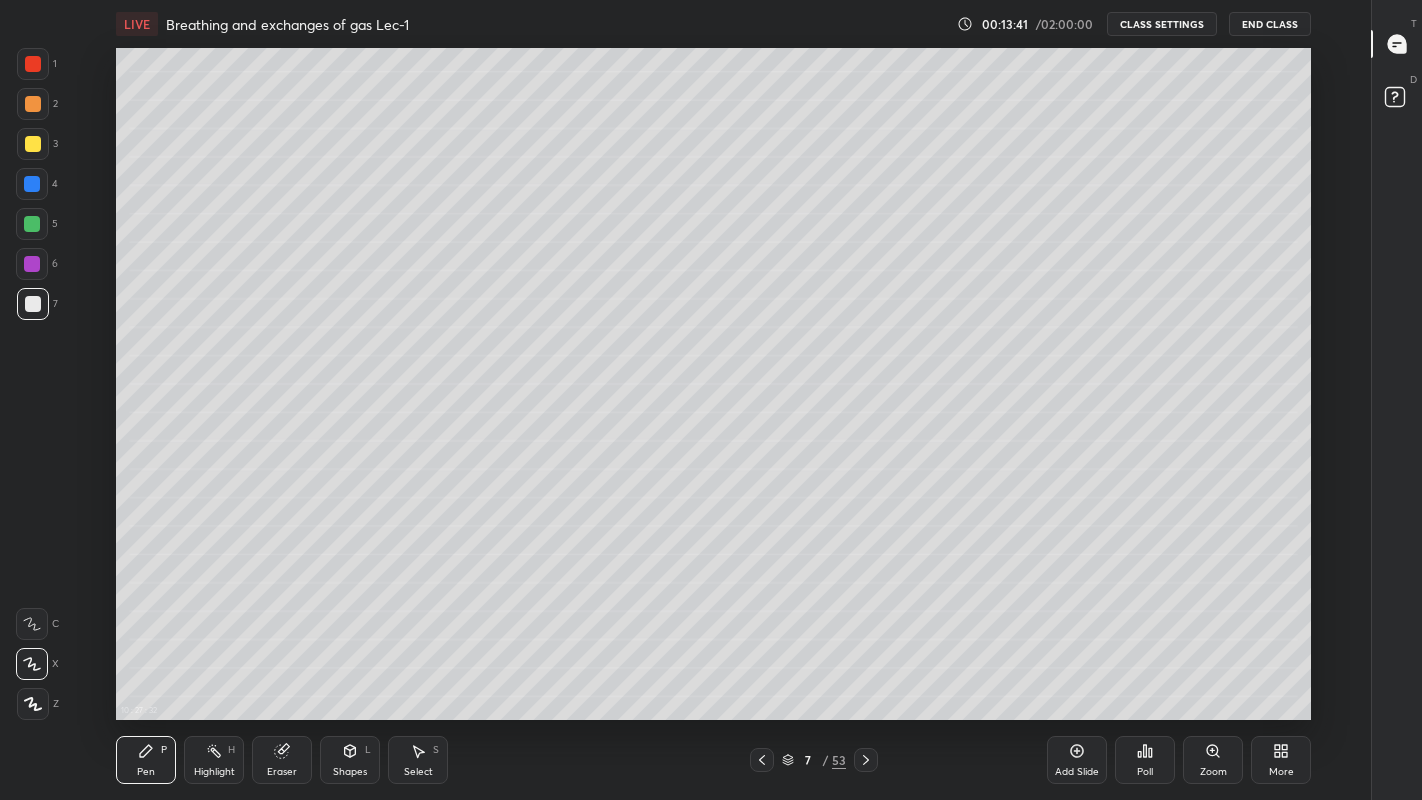 click at bounding box center [33, 144] 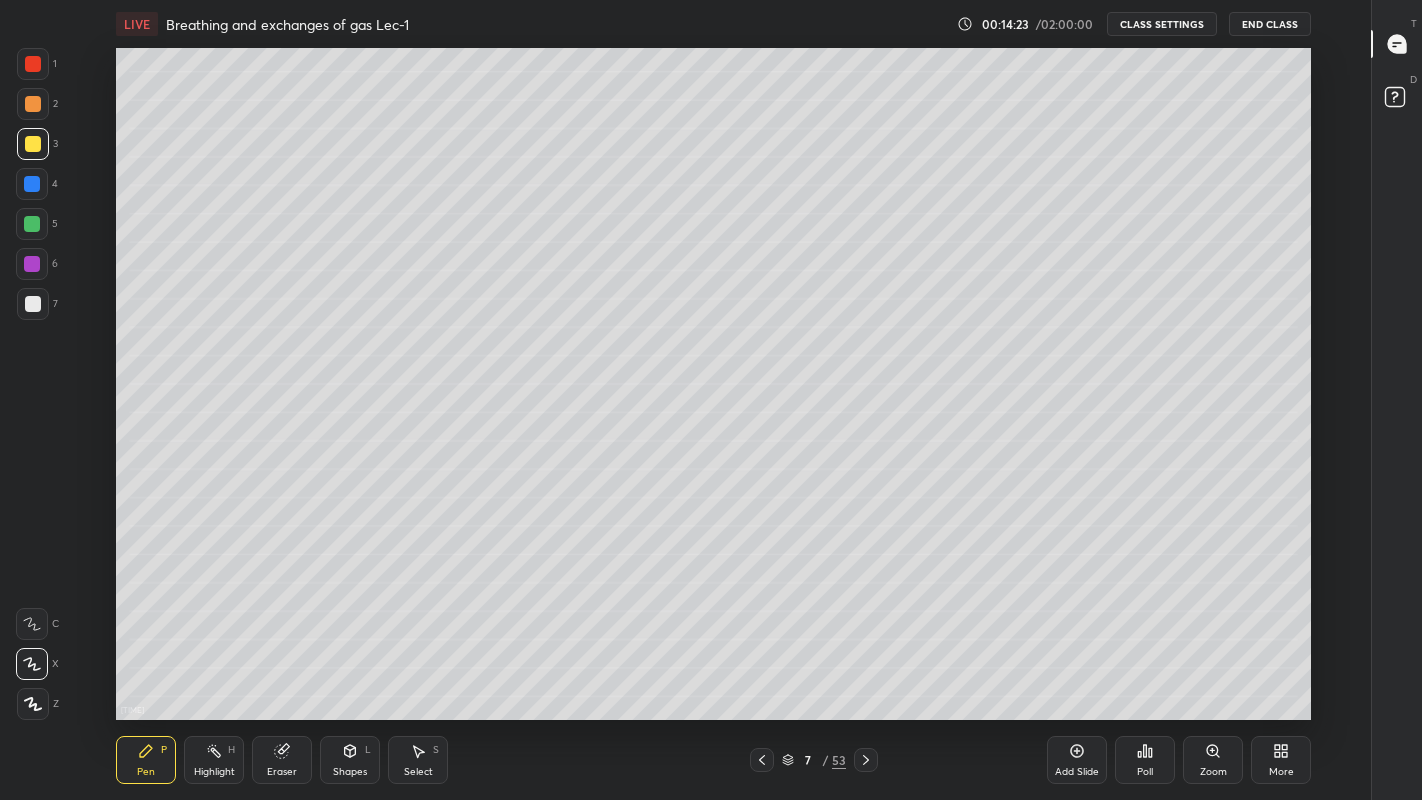 click at bounding box center (33, 304) 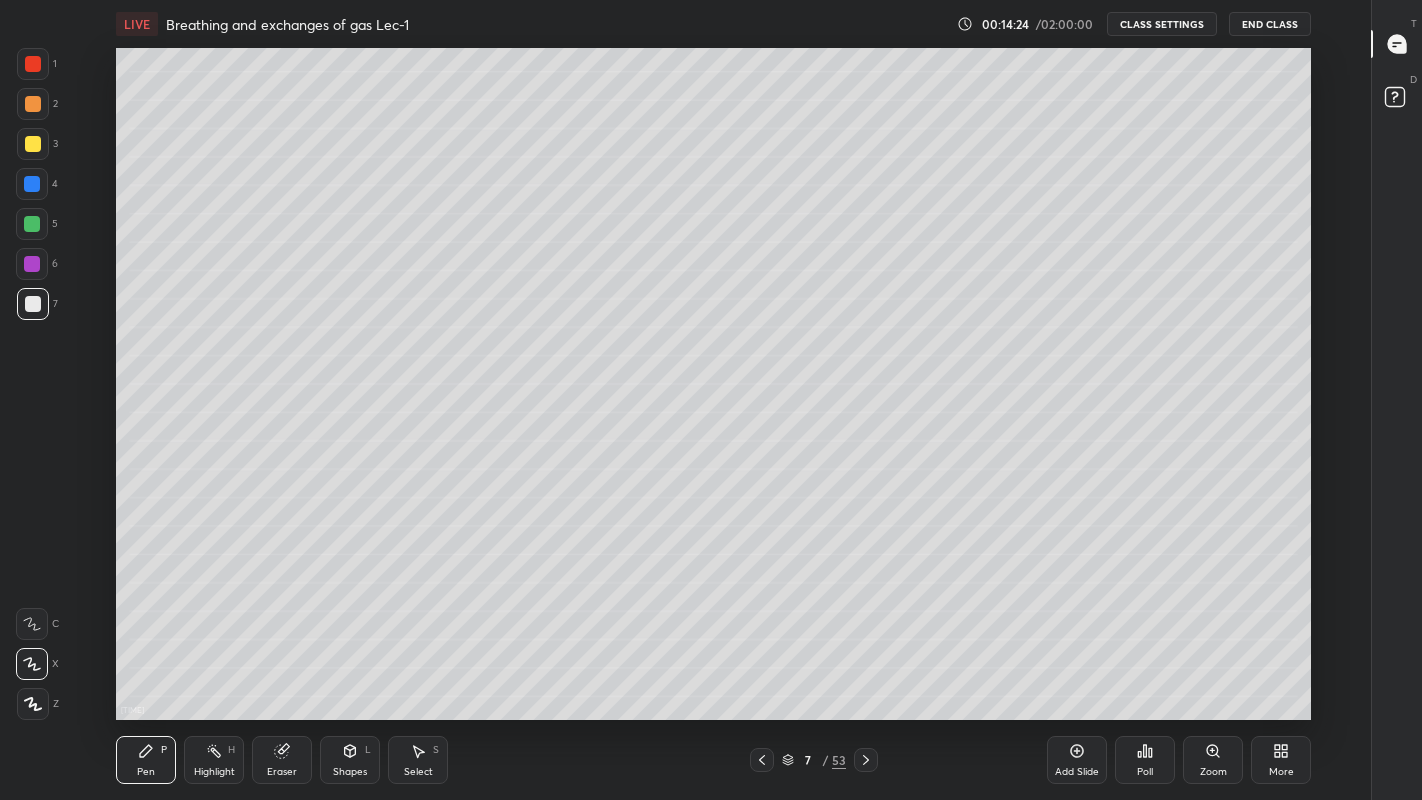 click at bounding box center (32, 184) 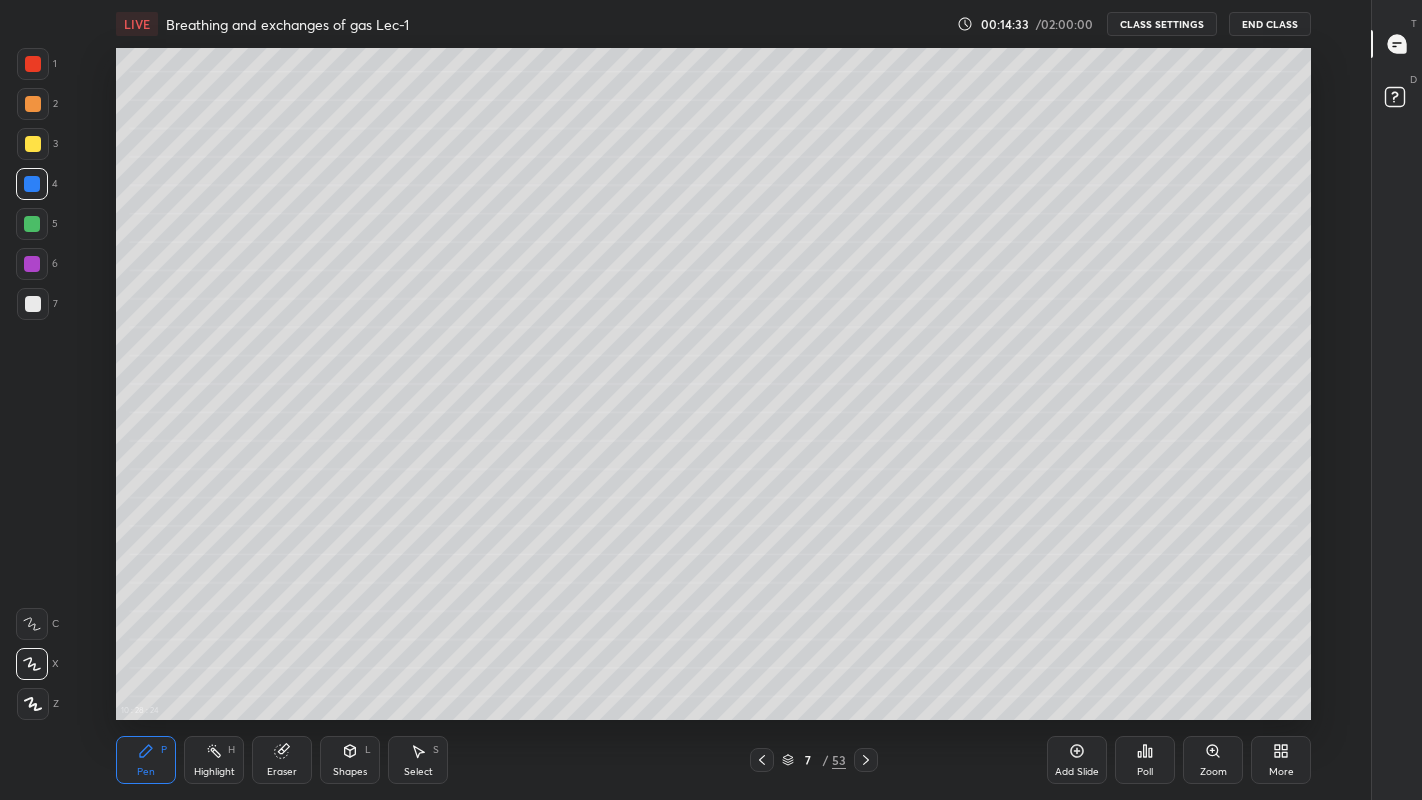 click at bounding box center (33, 304) 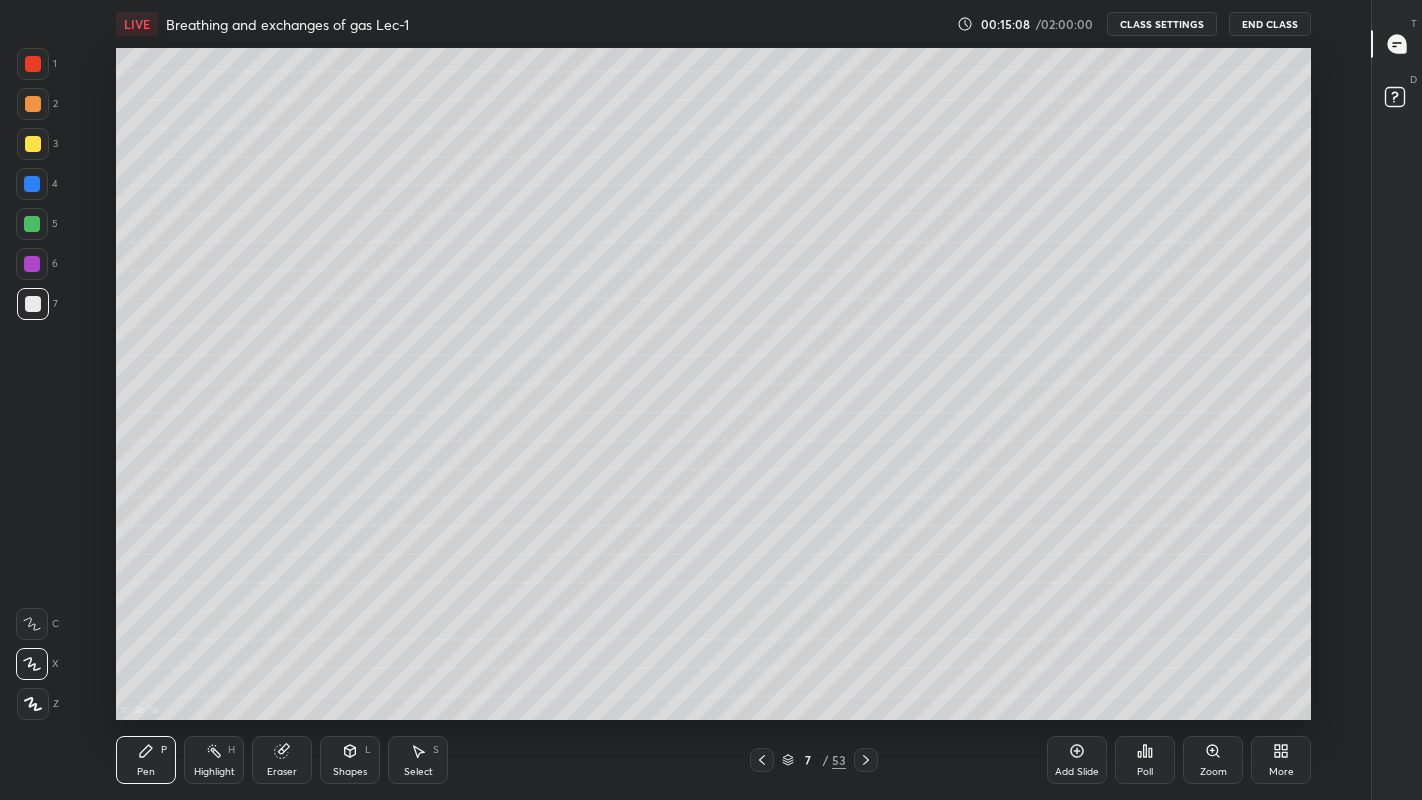click on "Add Slide" at bounding box center (1077, 760) 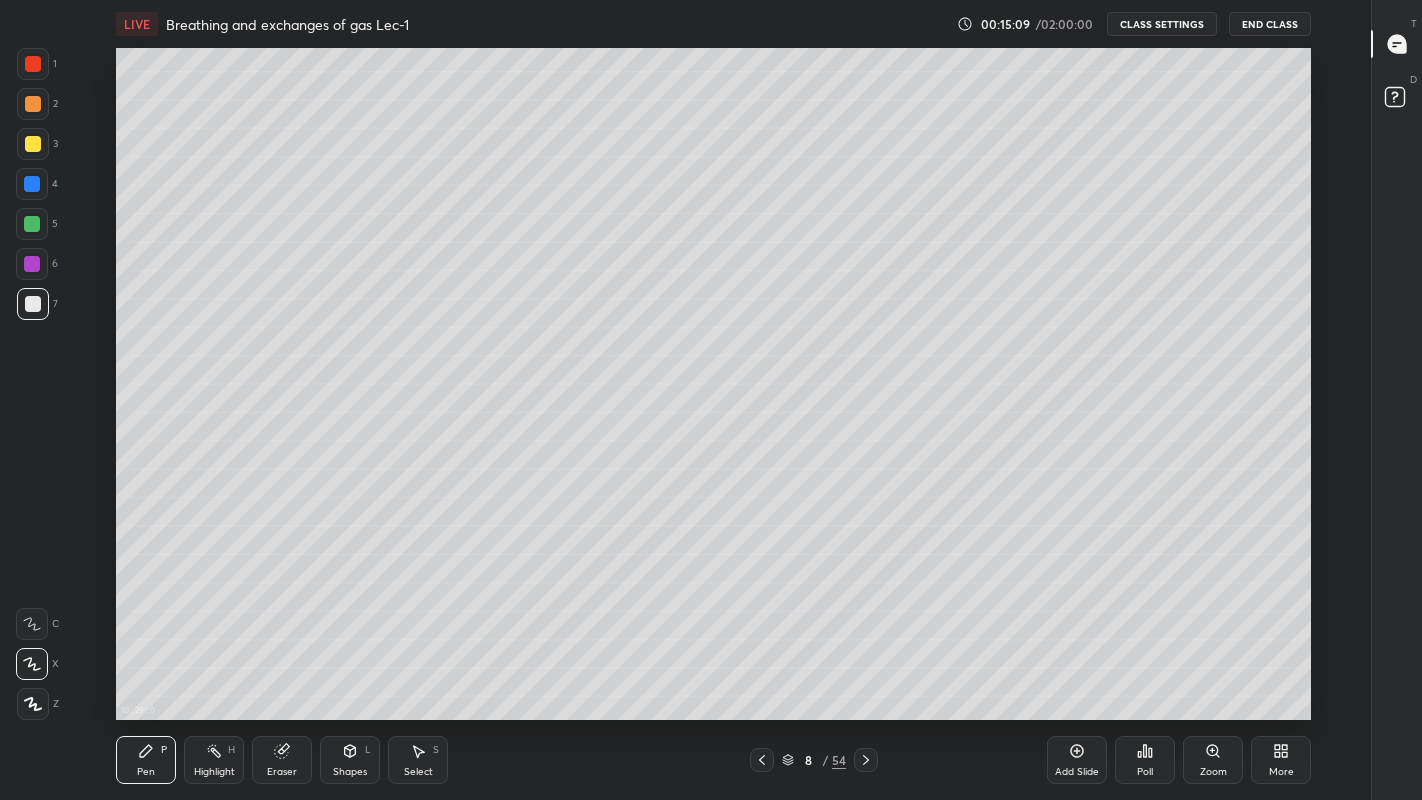 click at bounding box center (33, 304) 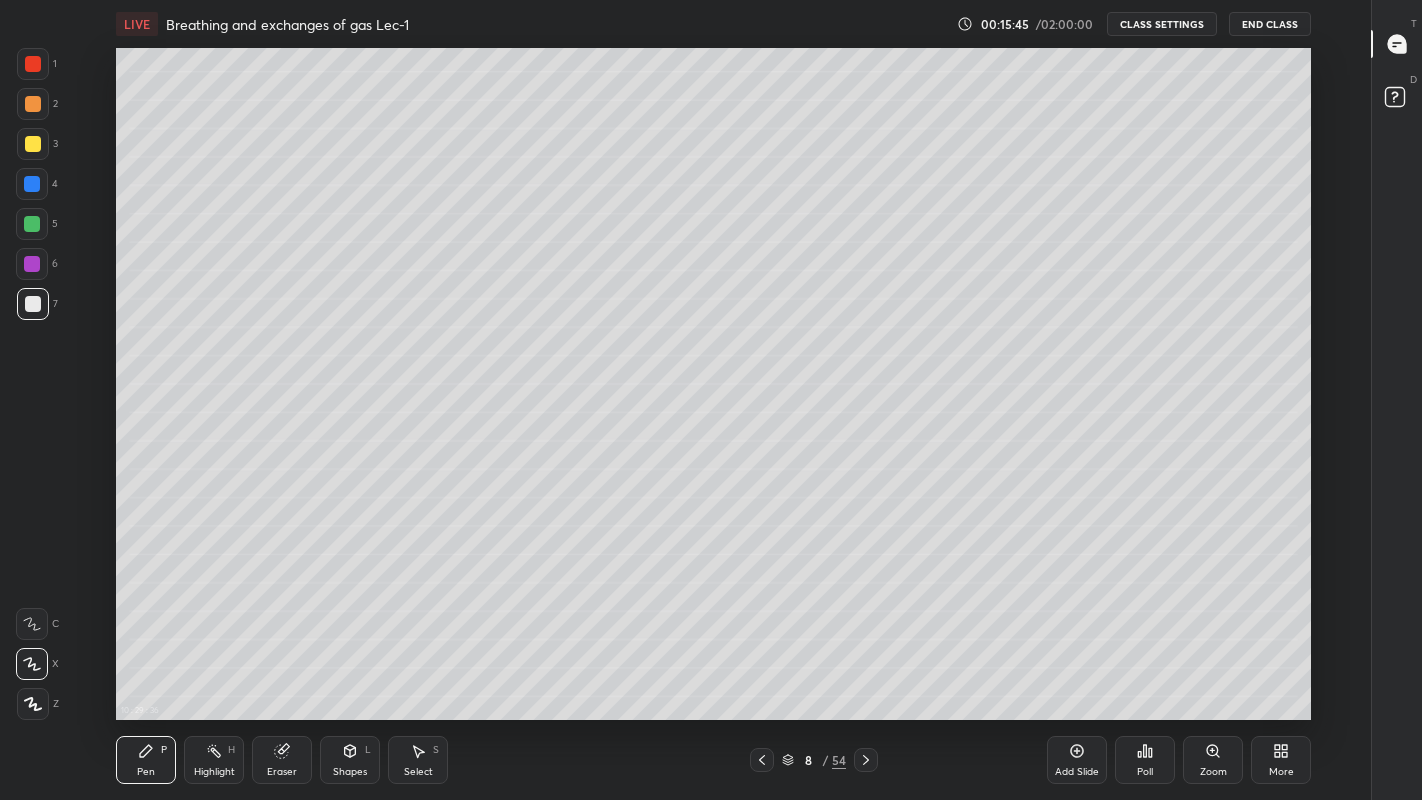 click at bounding box center (33, 144) 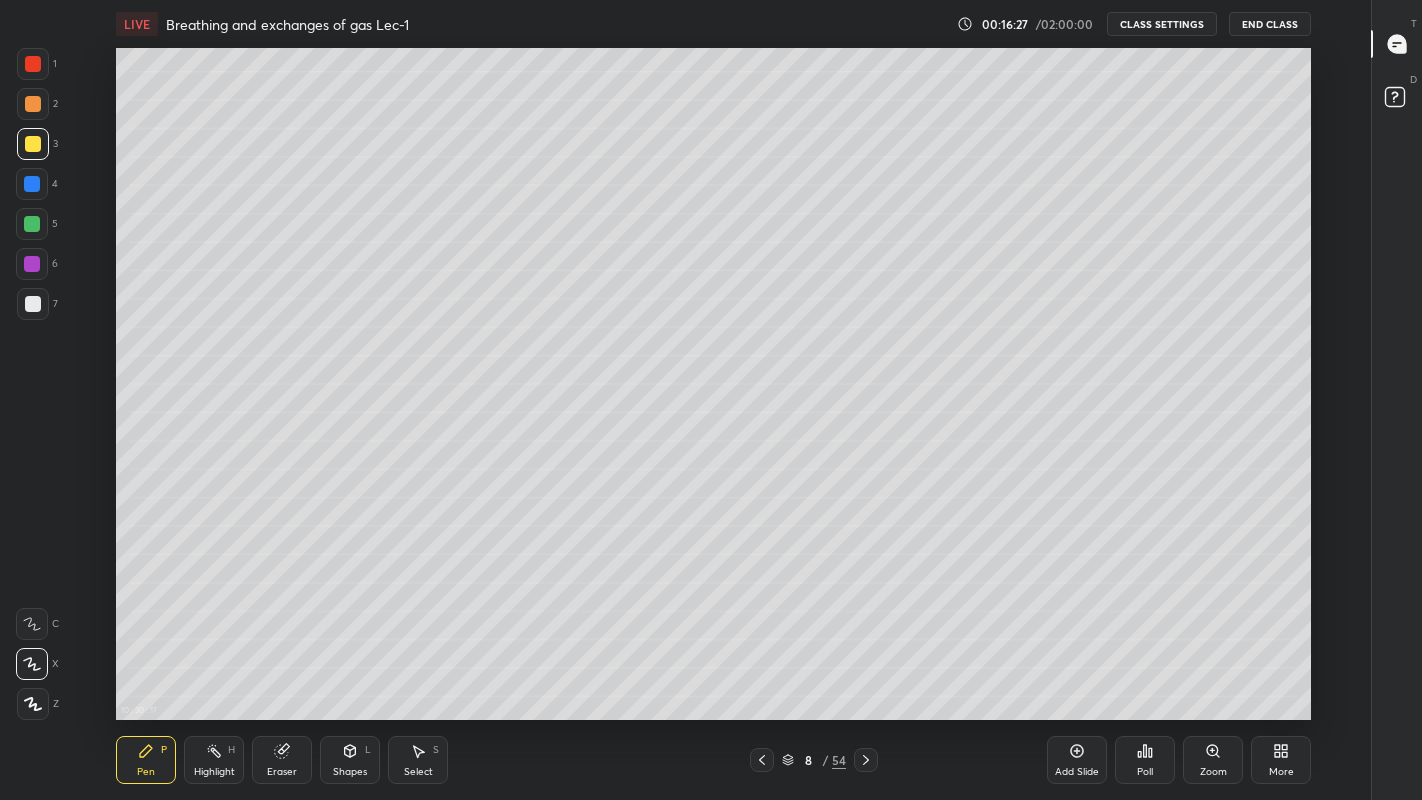 click at bounding box center [33, 304] 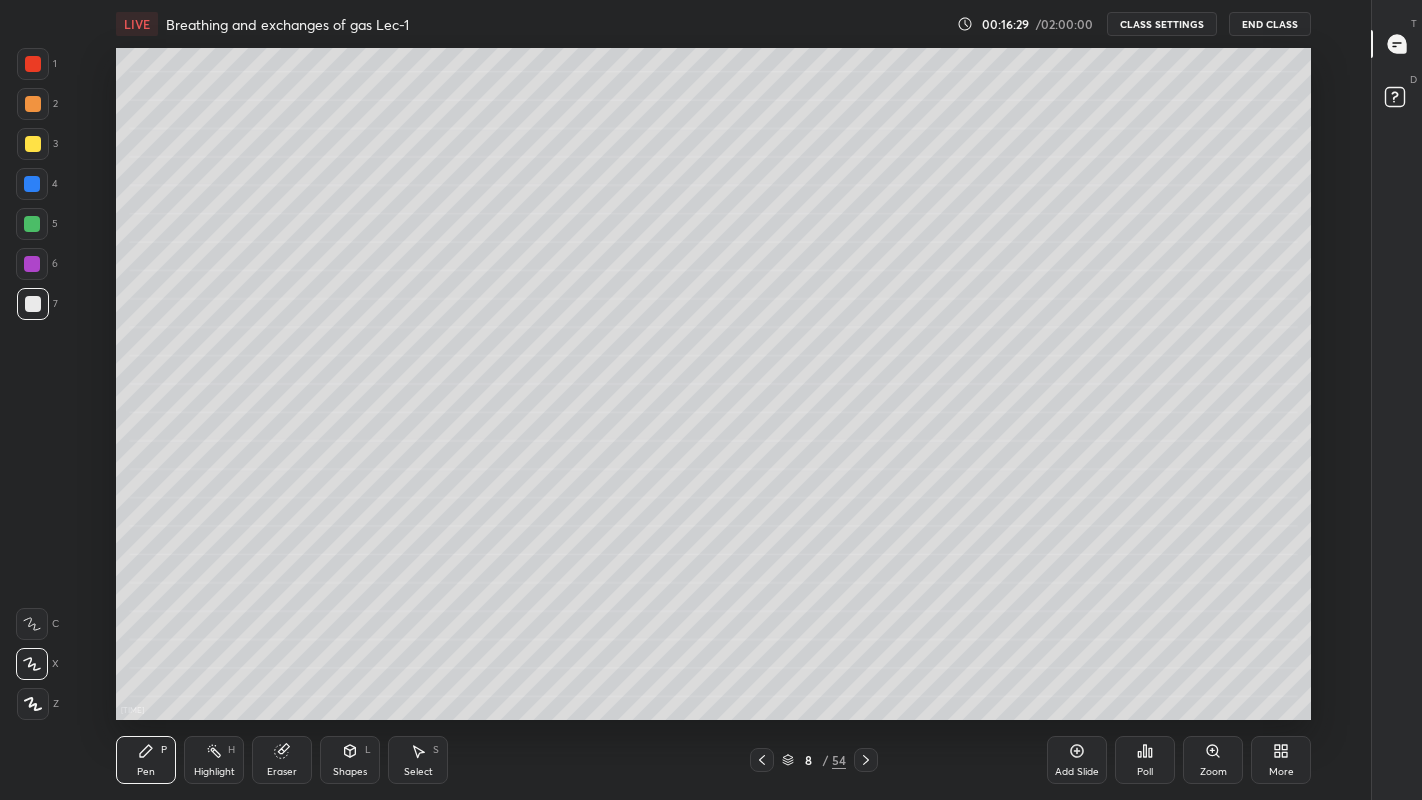 click on "More" at bounding box center [1281, 760] 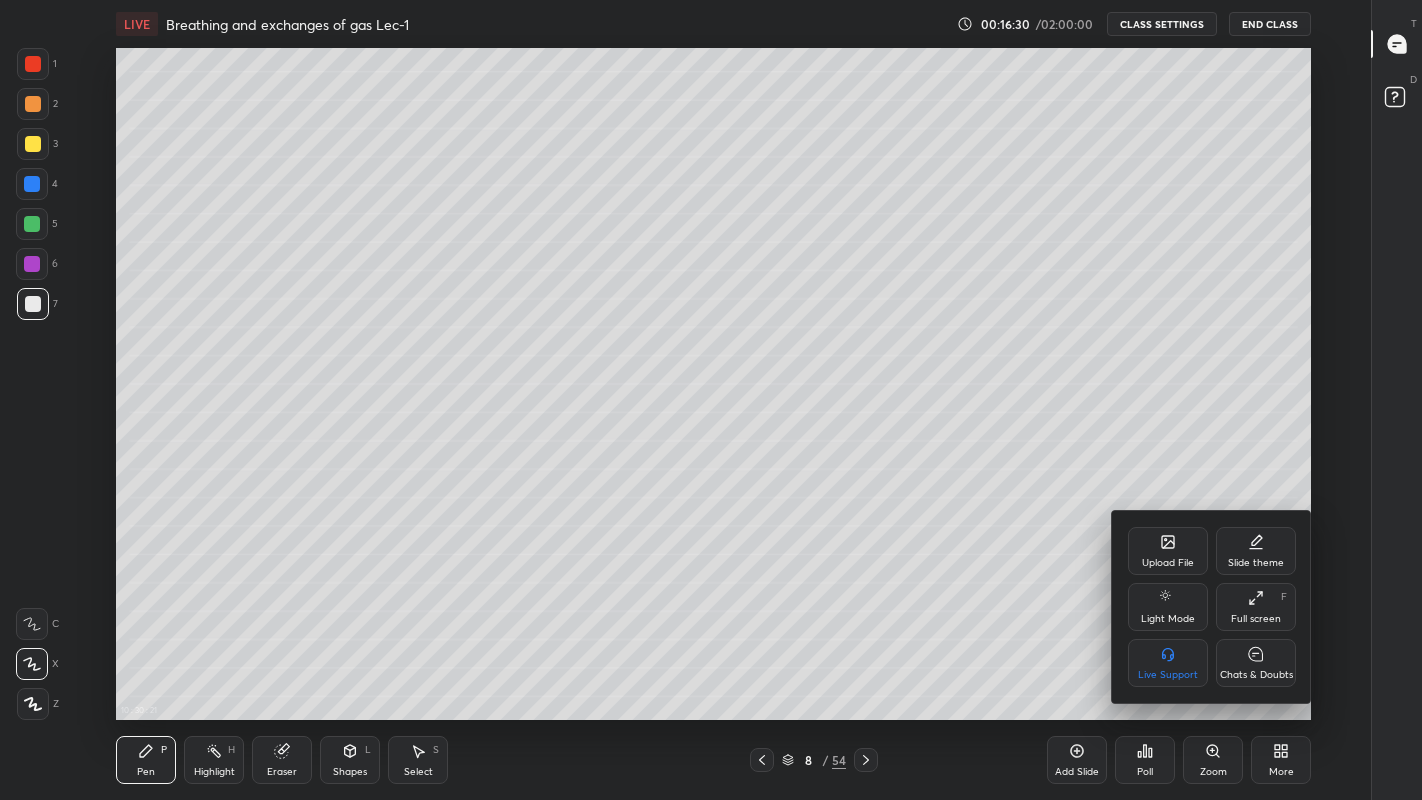 click on "Chats & Doubts" at bounding box center [1256, 663] 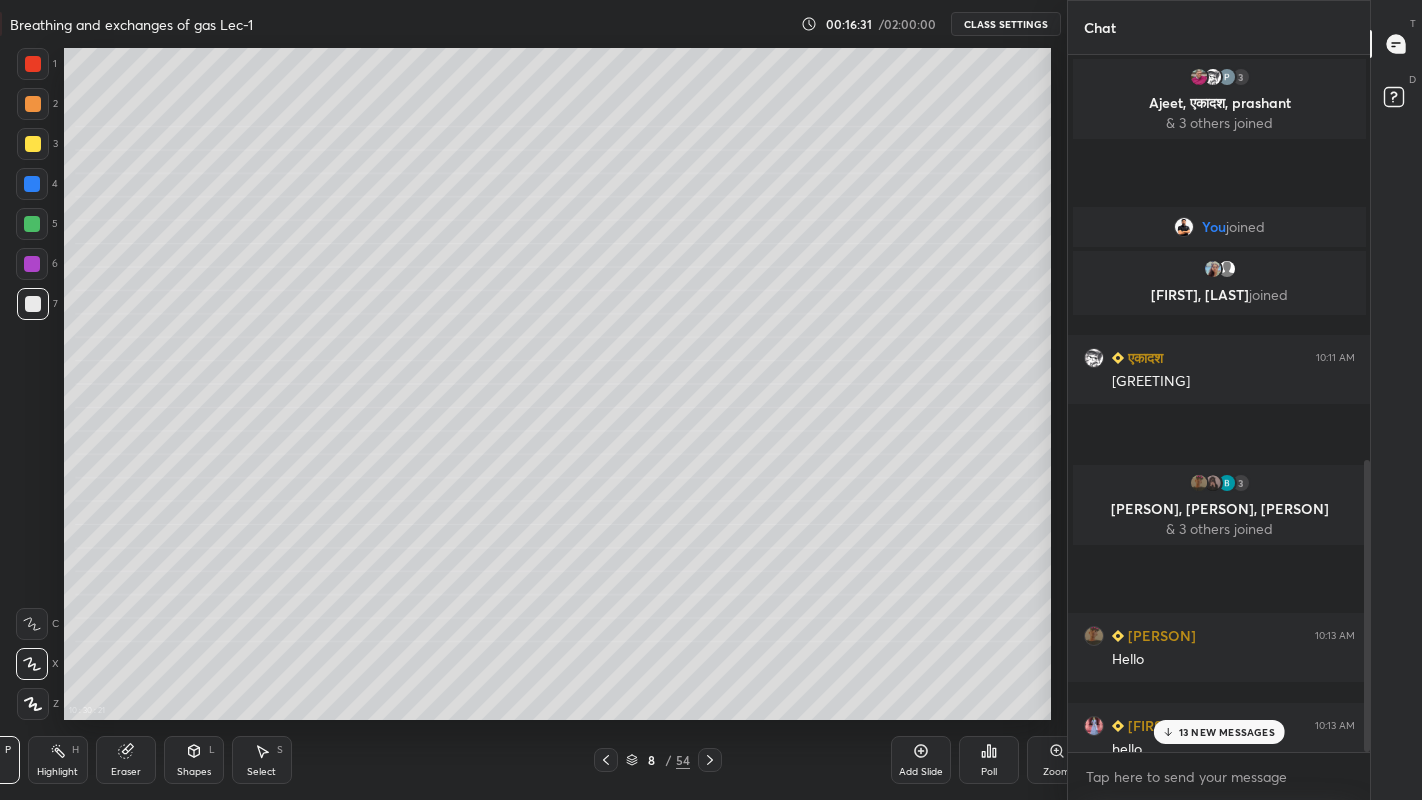 scroll, scrollTop: 672, scrollLeft: 1090, axis: both 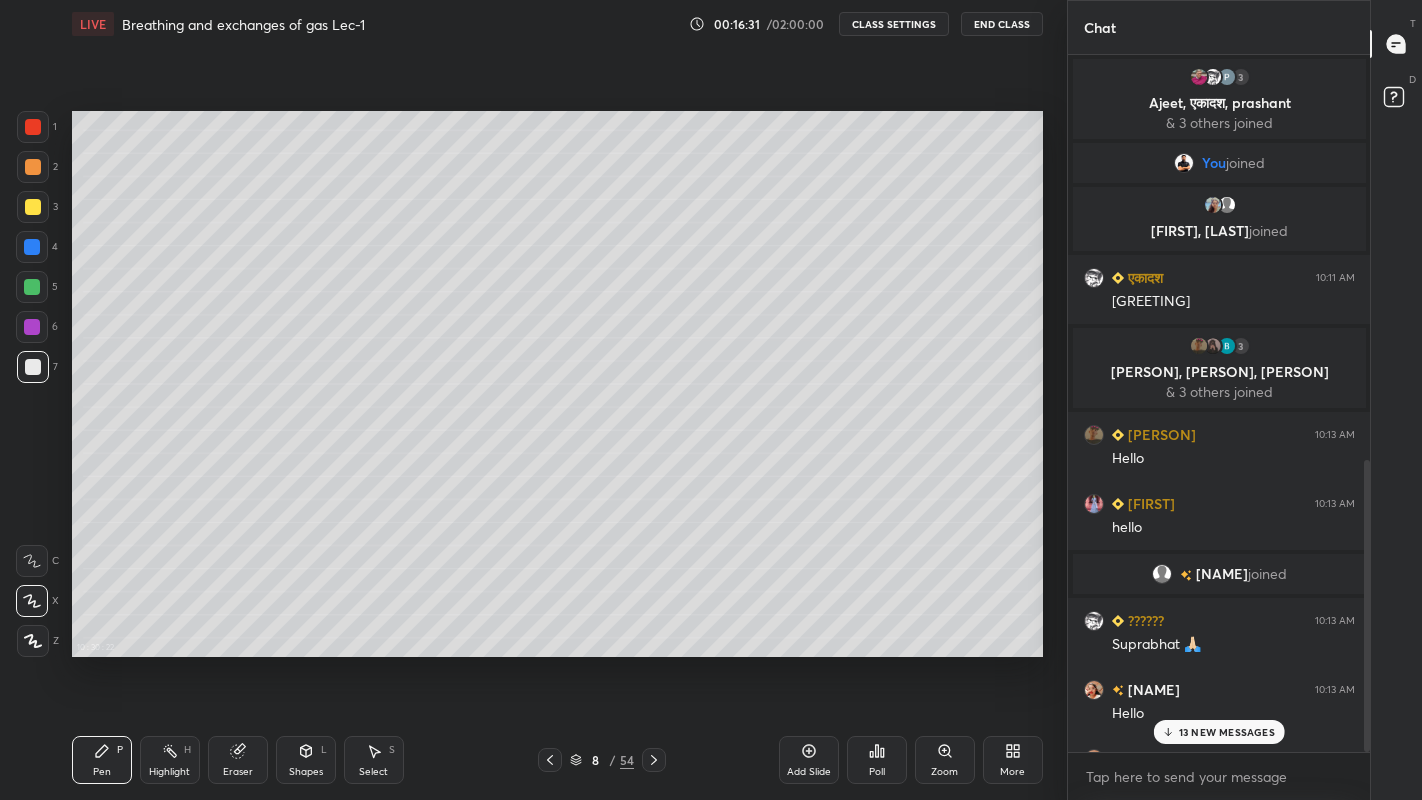 click on "13 NEW MESSAGES" at bounding box center [1226, 732] 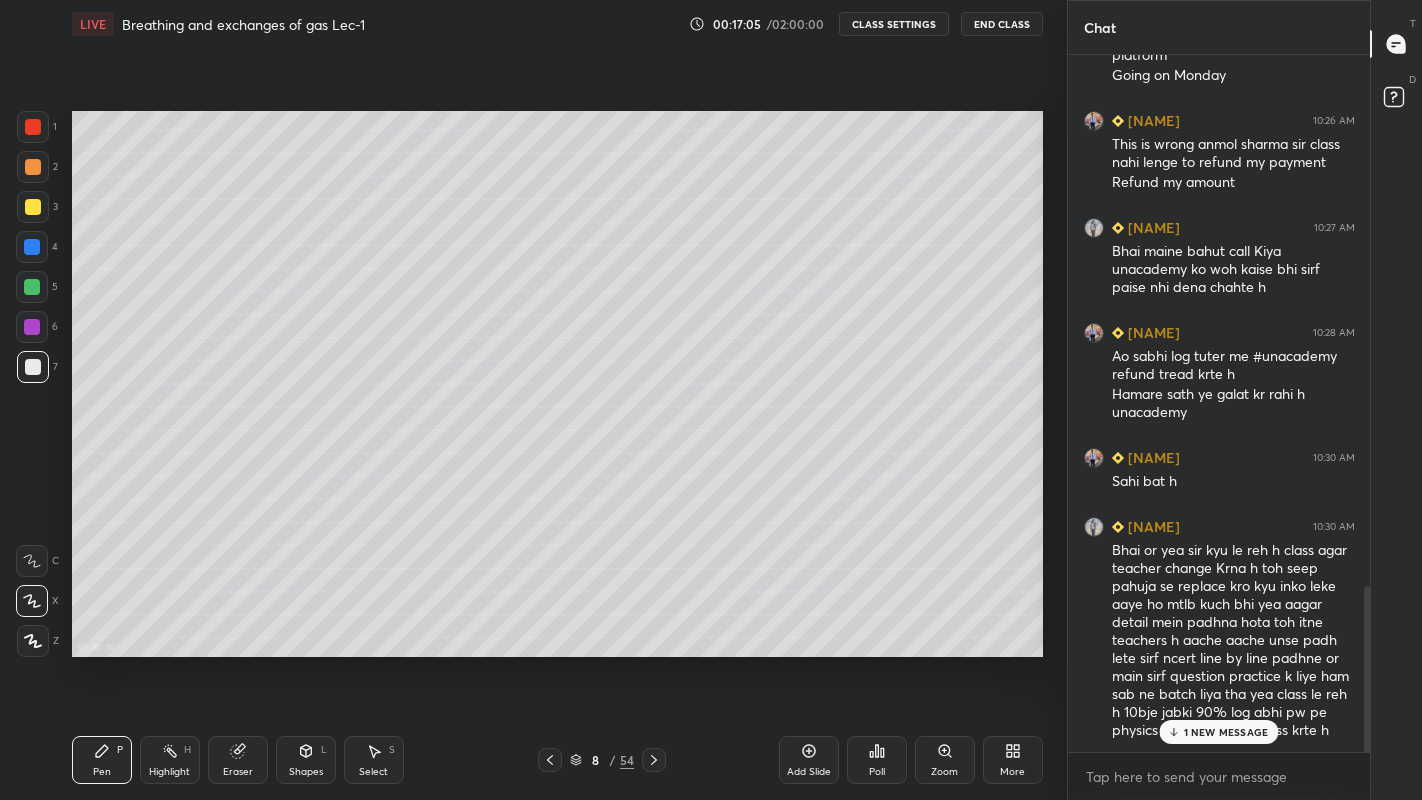 scroll, scrollTop: 2291, scrollLeft: 0, axis: vertical 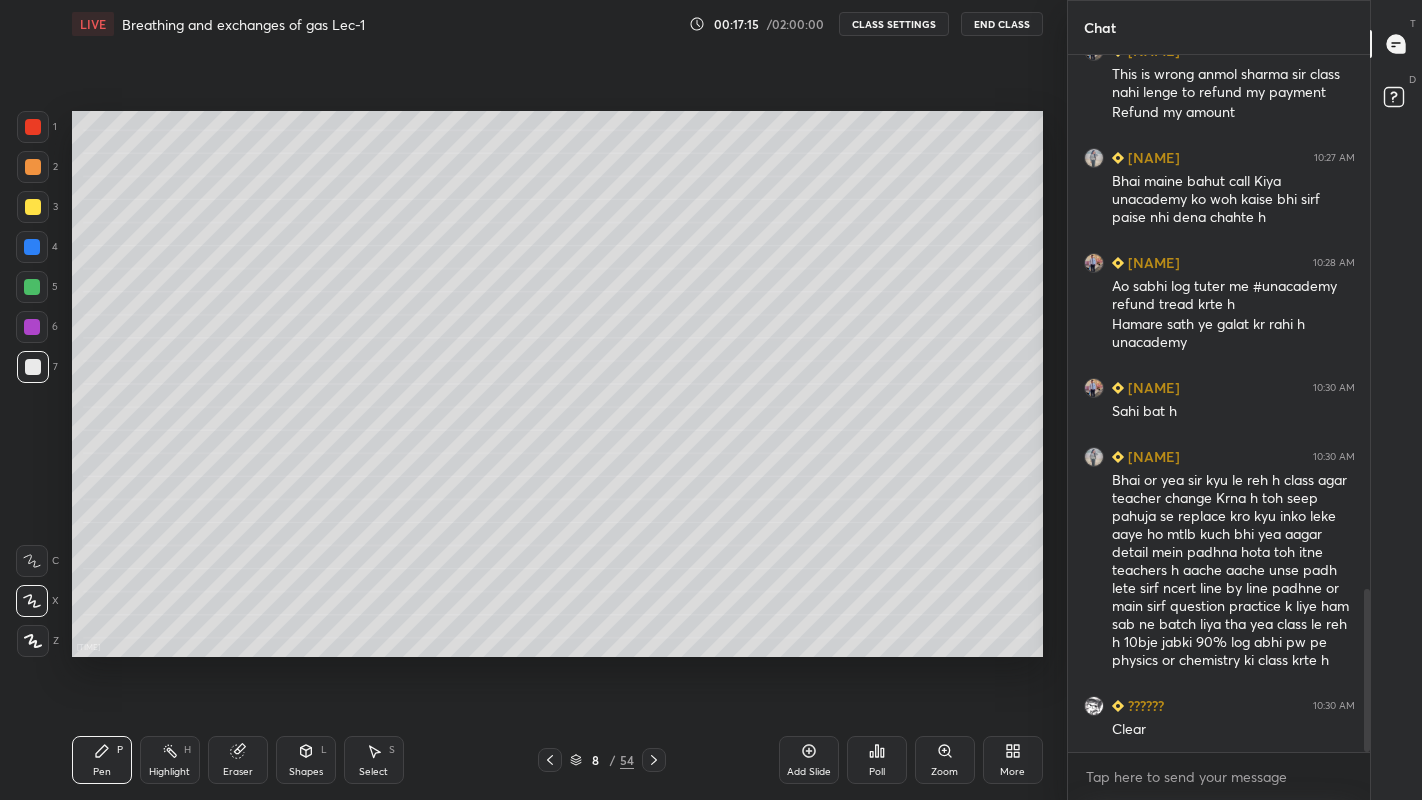 click 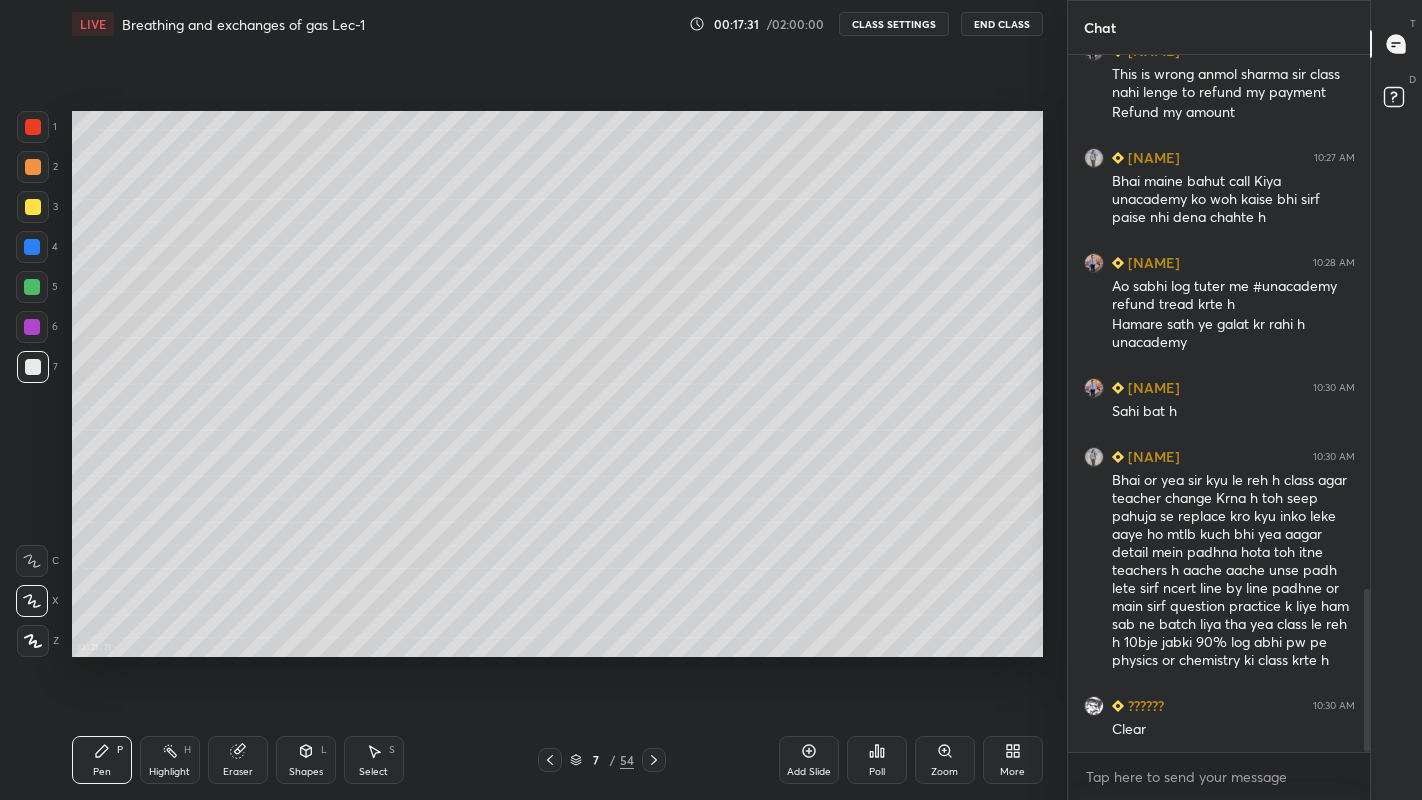 click on "More" at bounding box center [1012, 772] 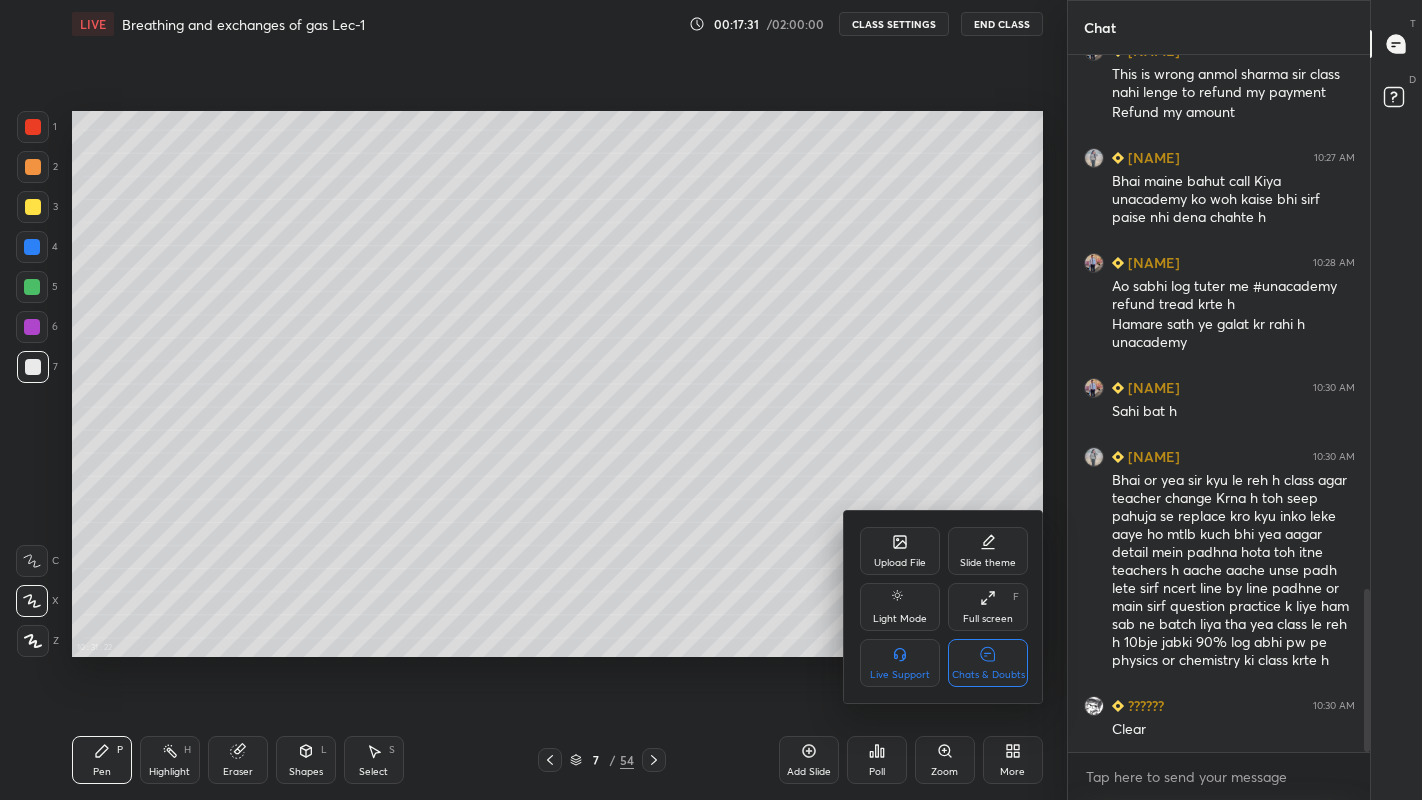 click on "Chats & Doubts" at bounding box center [988, 663] 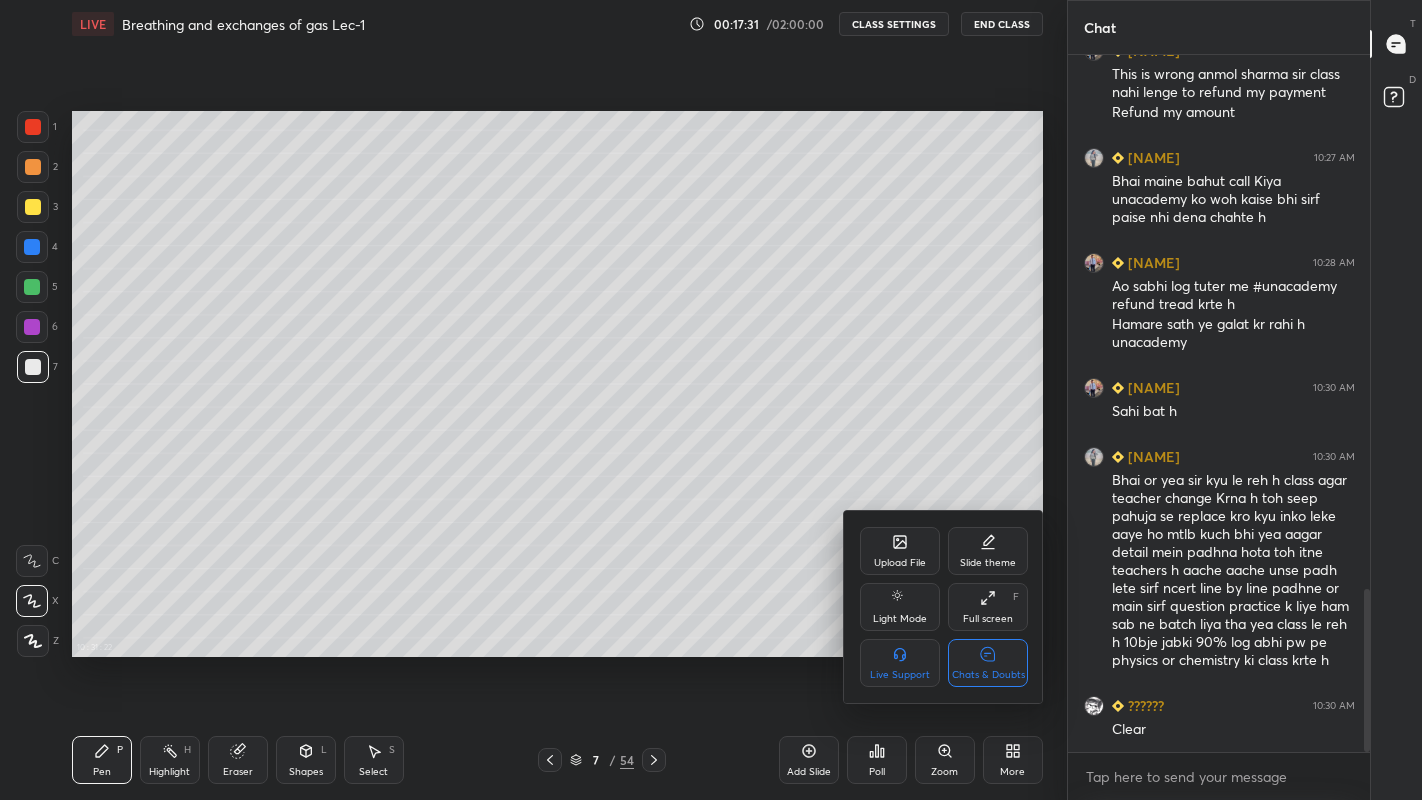 scroll, scrollTop: 6, scrollLeft: 7, axis: both 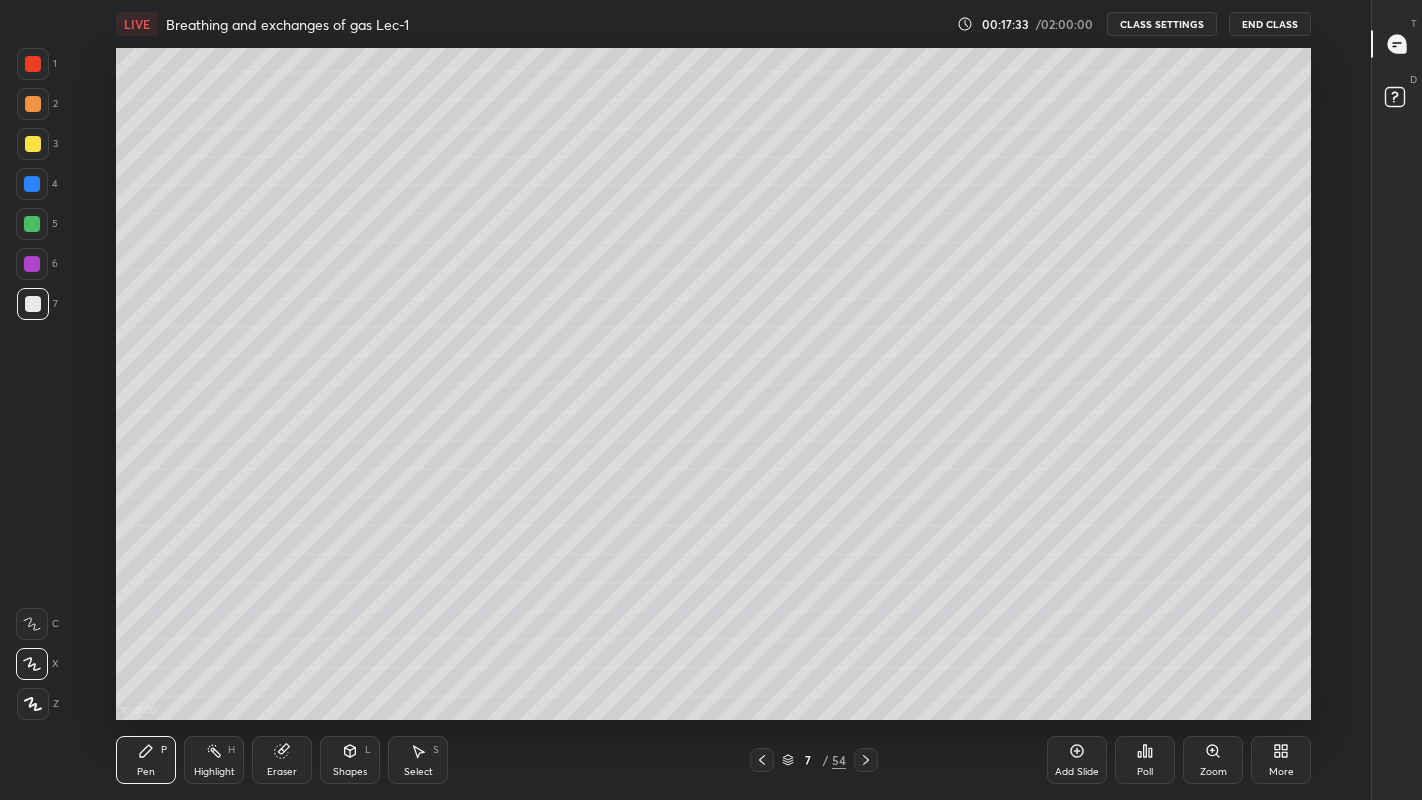 click 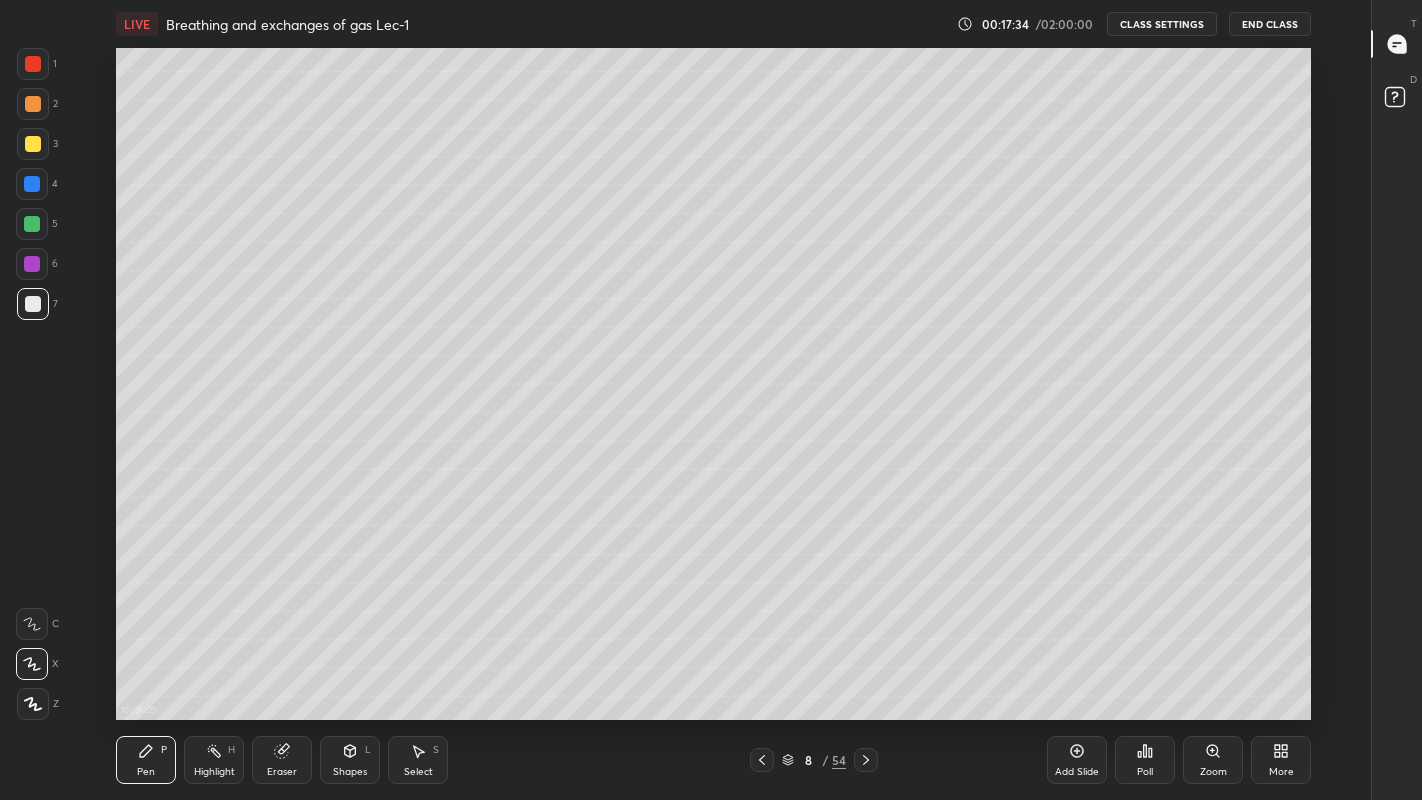 click at bounding box center (866, 760) 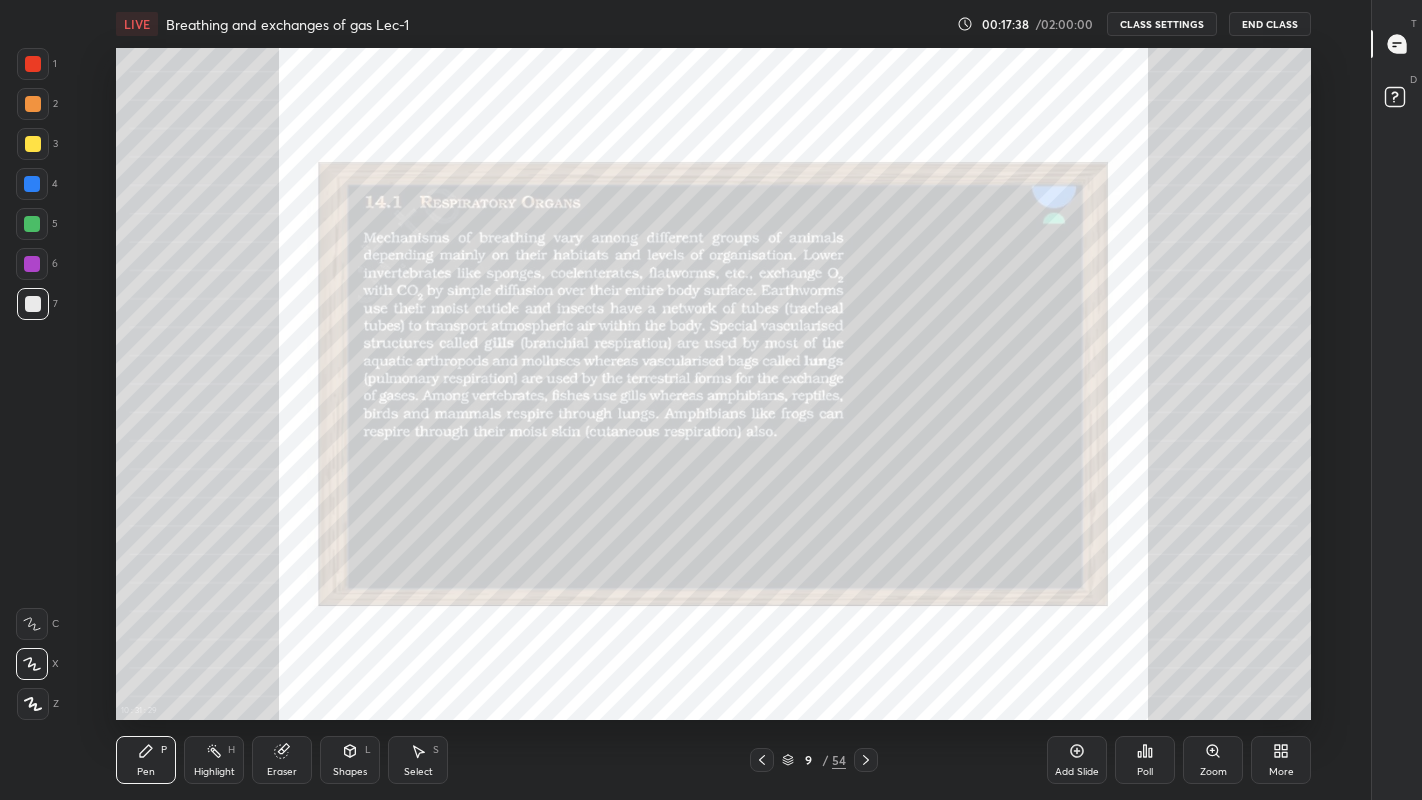 click on "Poll" at bounding box center [1145, 760] 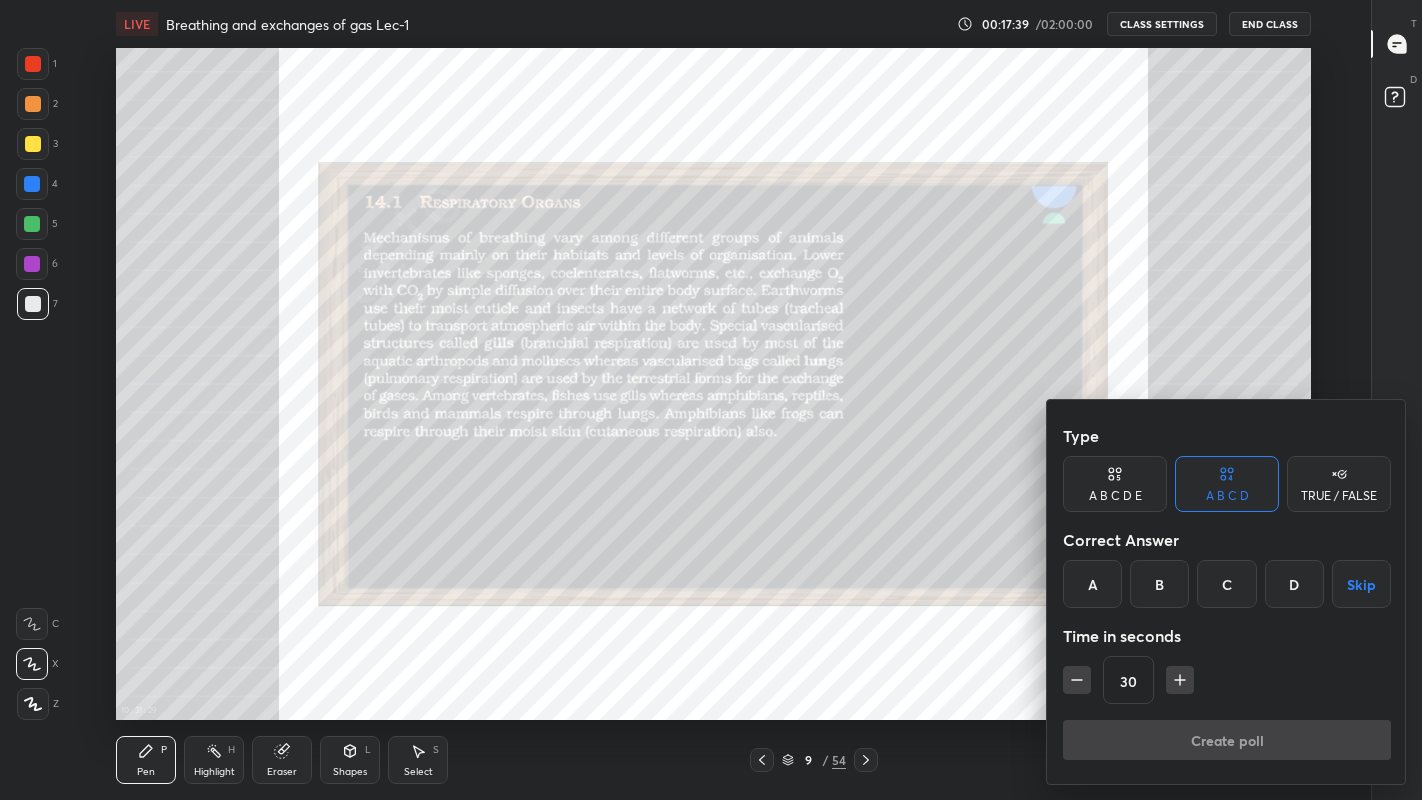 click at bounding box center [711, 400] 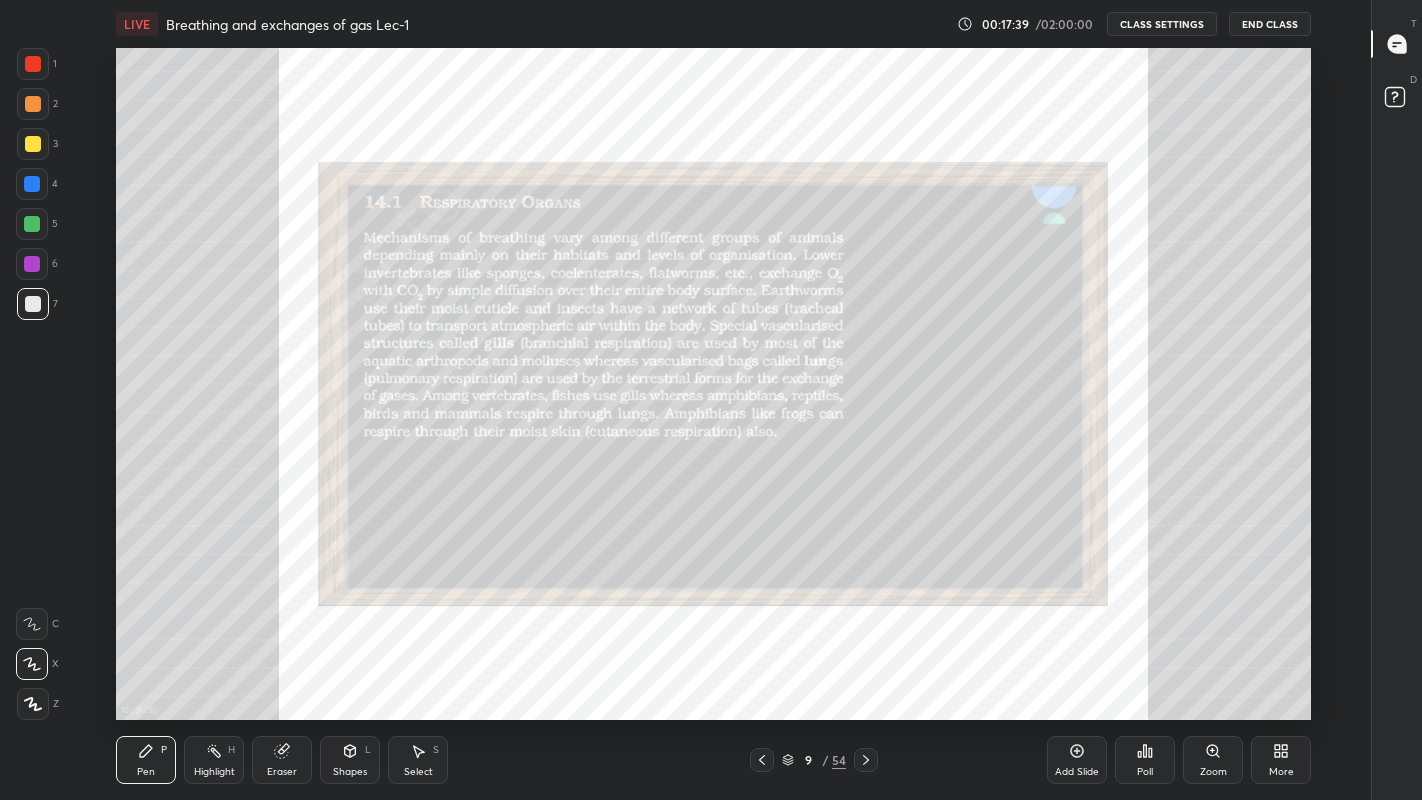 click on "Zoom" at bounding box center (1213, 760) 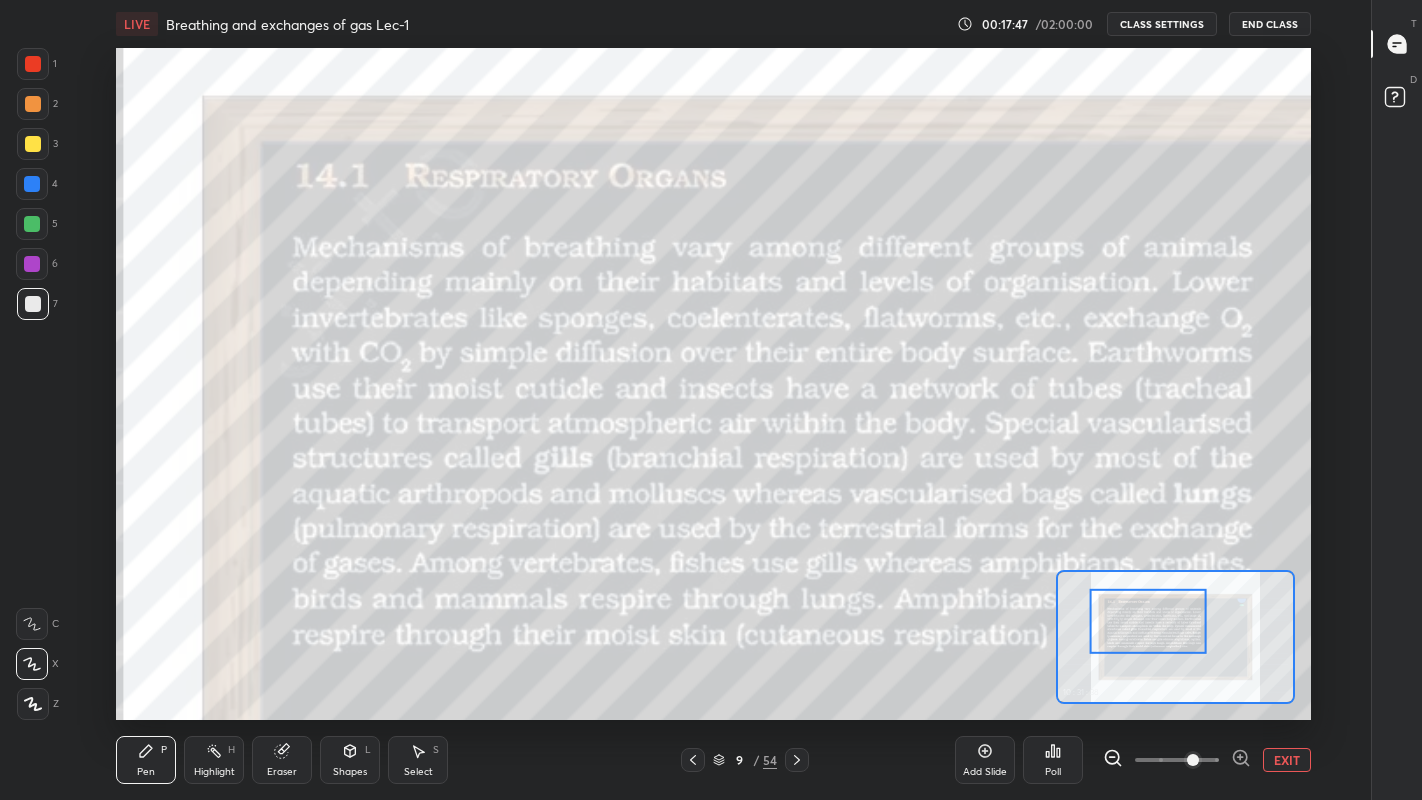 click on "1 2 3 4 5 6 7 C X Z C X Z E E Erase all   H H" at bounding box center [32, 384] 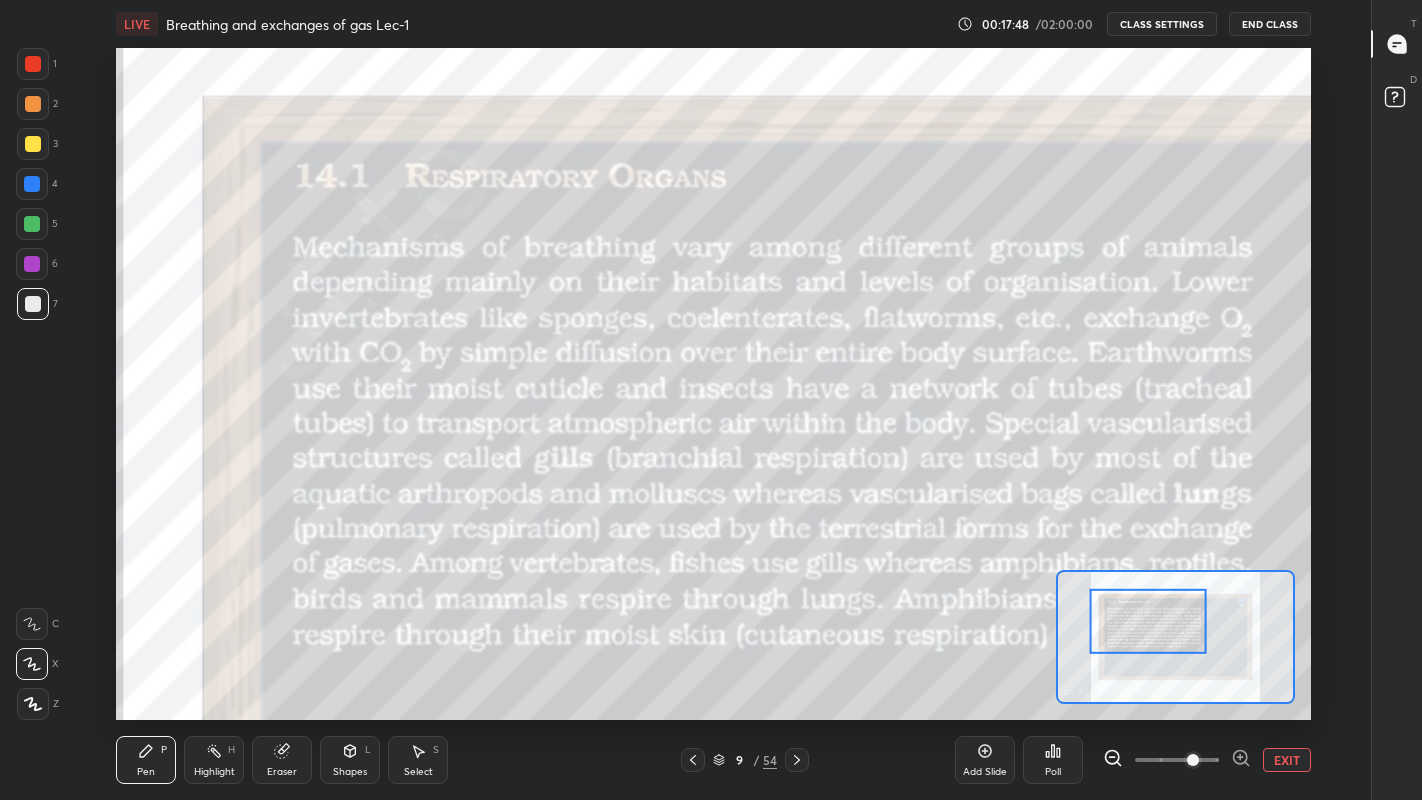 click at bounding box center [33, 144] 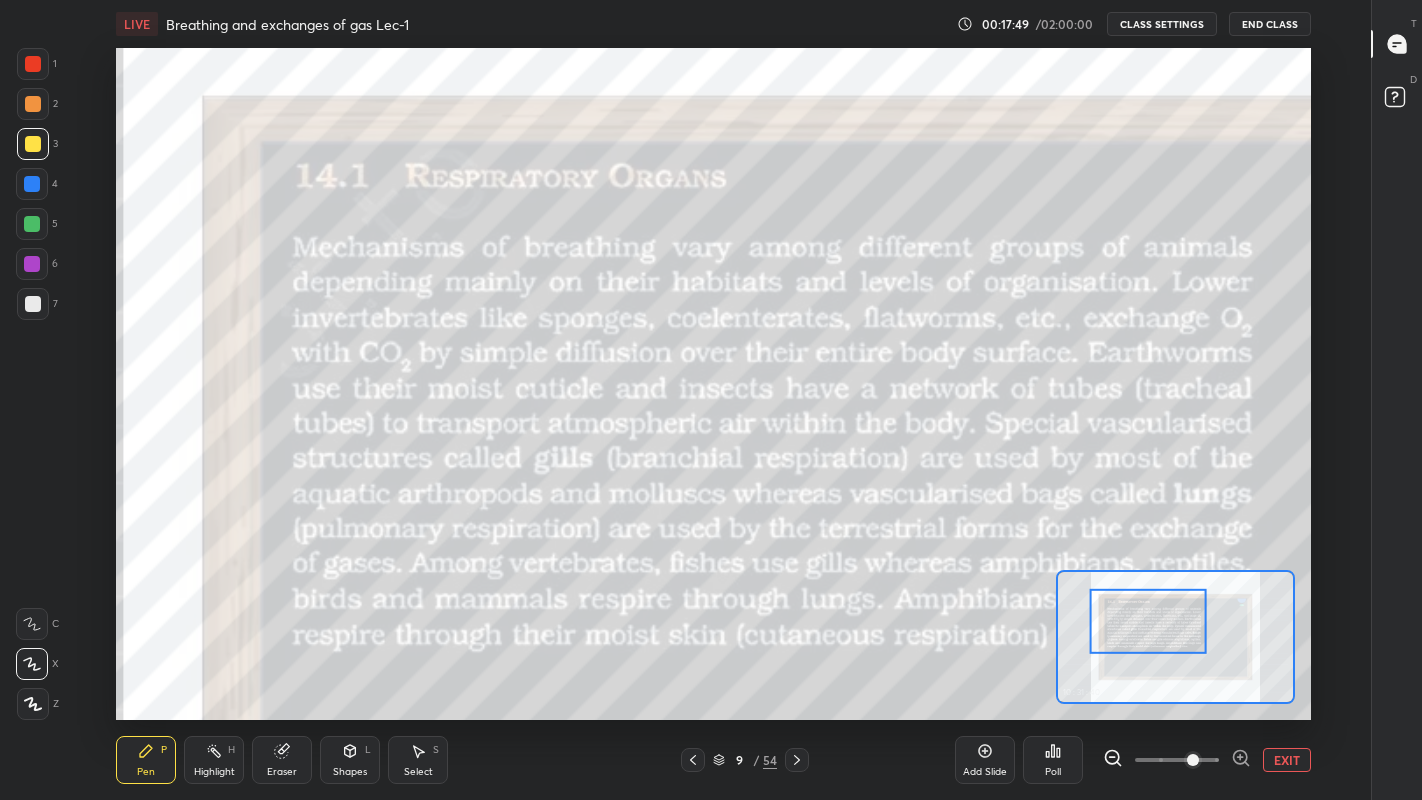 click on "10 : 31 : 40 Setting up your live class 10 : 31 : 40" at bounding box center (713, 384) 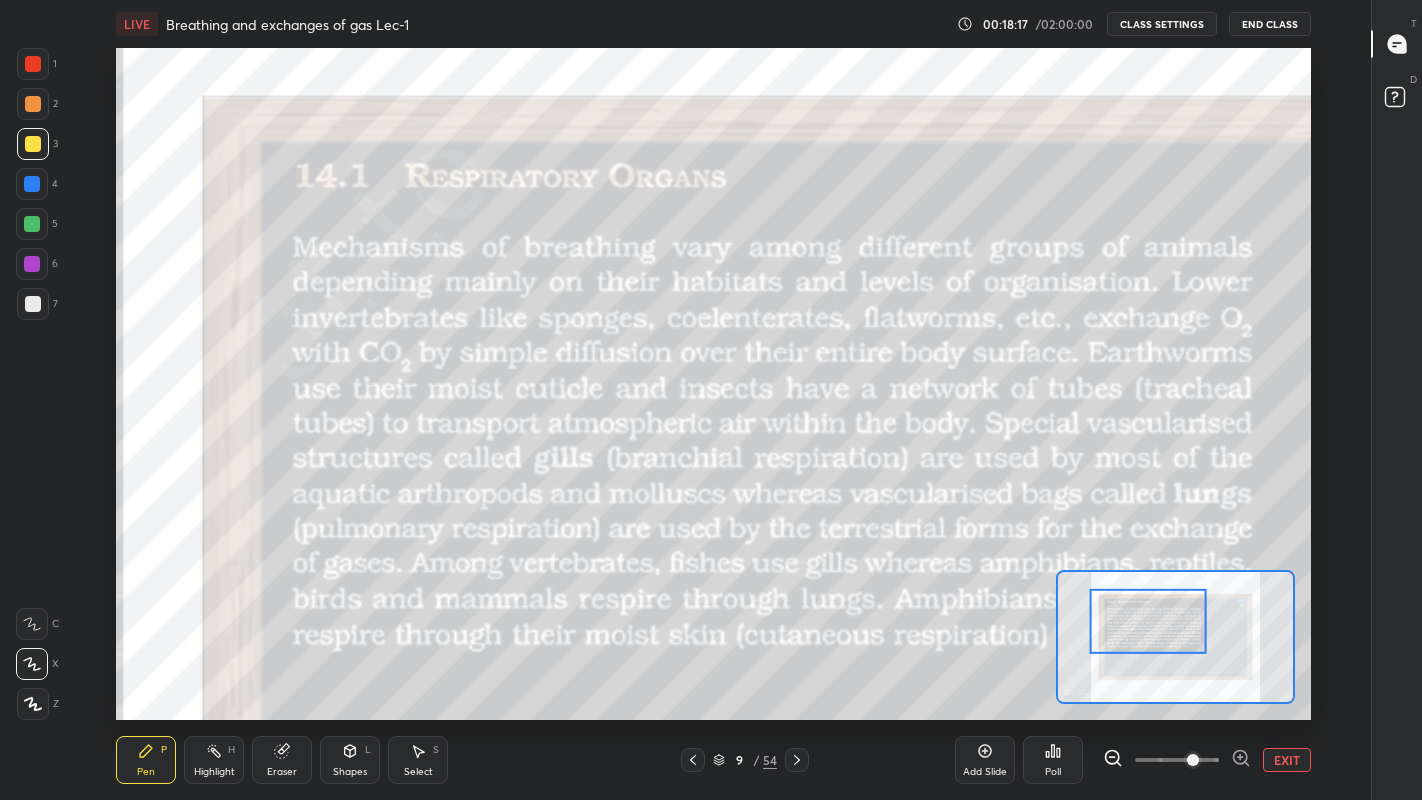 click at bounding box center (32, 224) 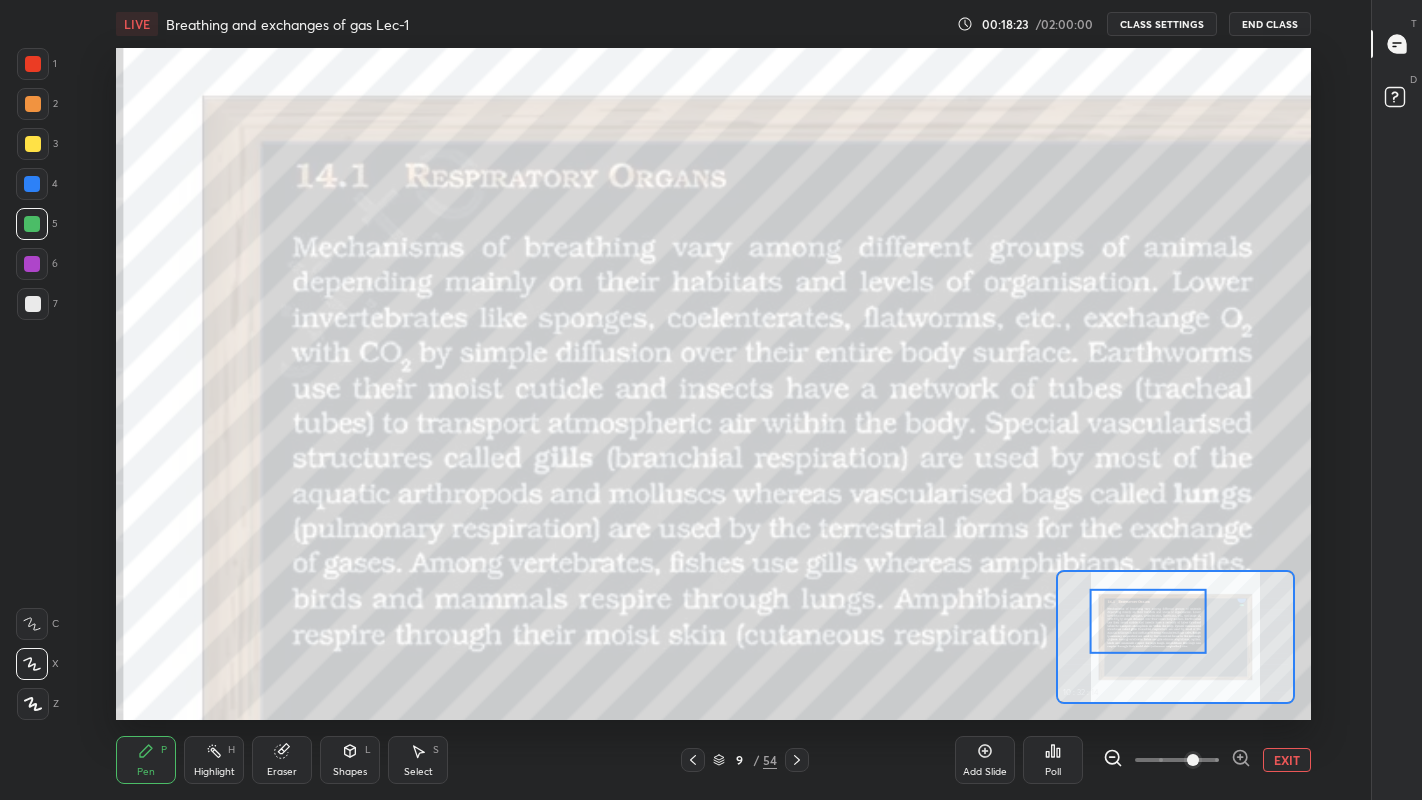 click 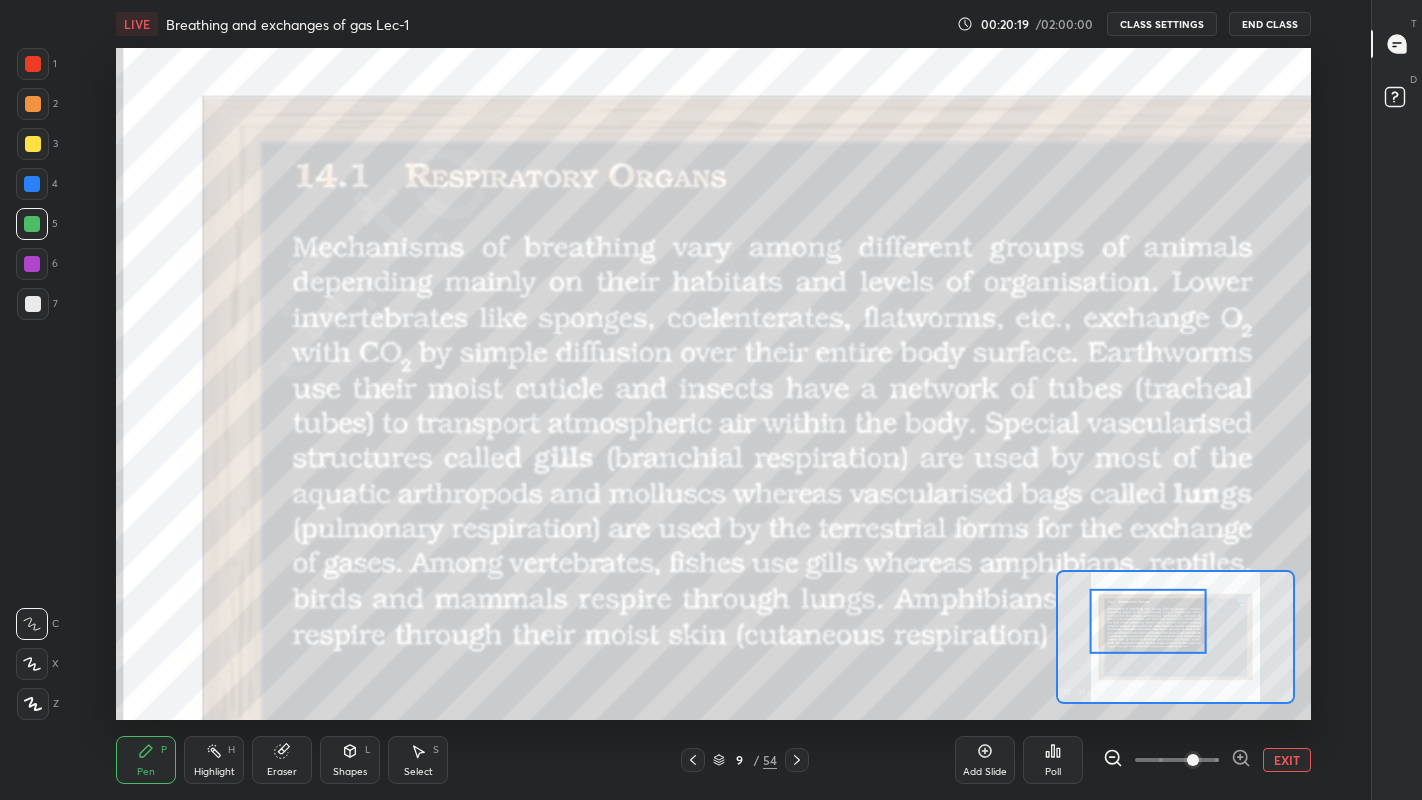 click at bounding box center [33, 304] 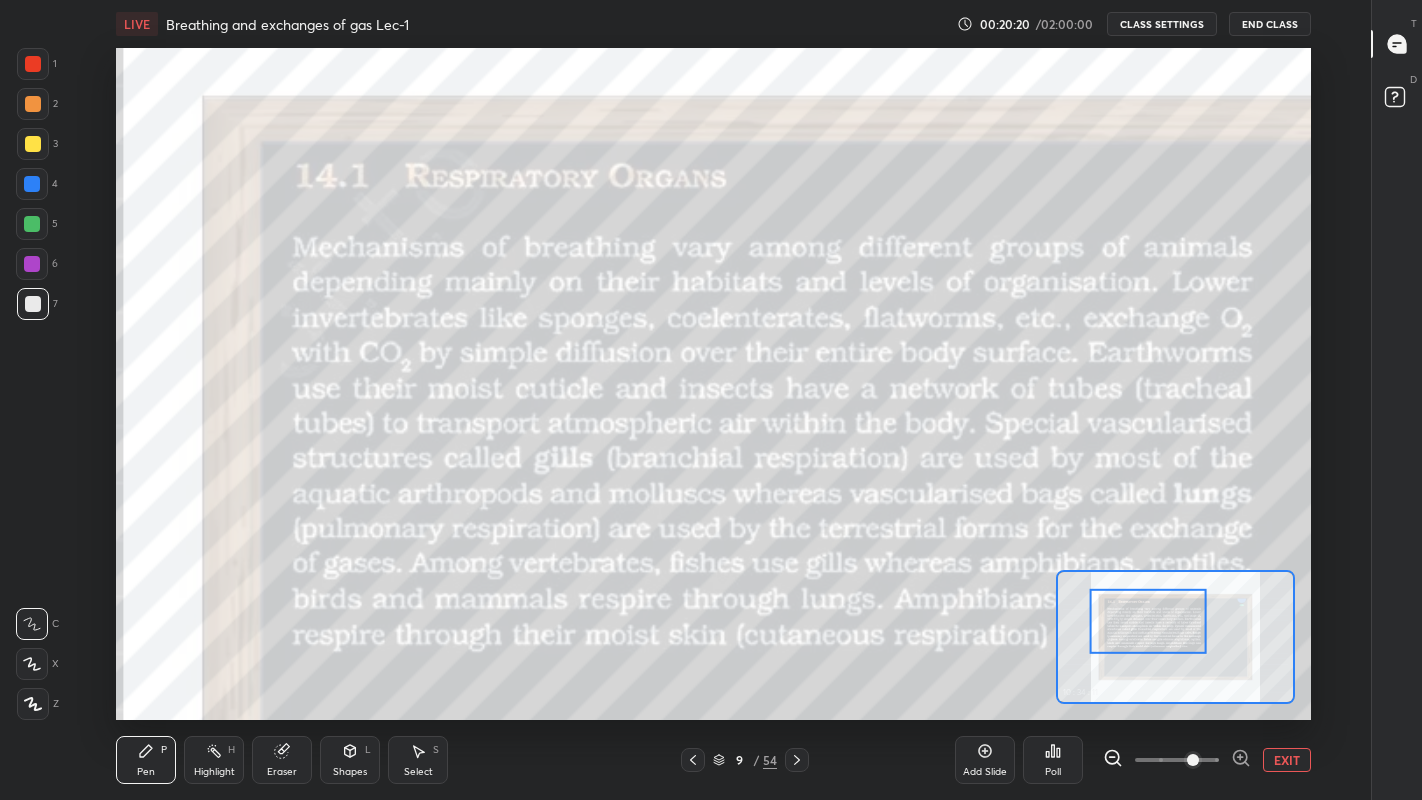 click at bounding box center (32, 264) 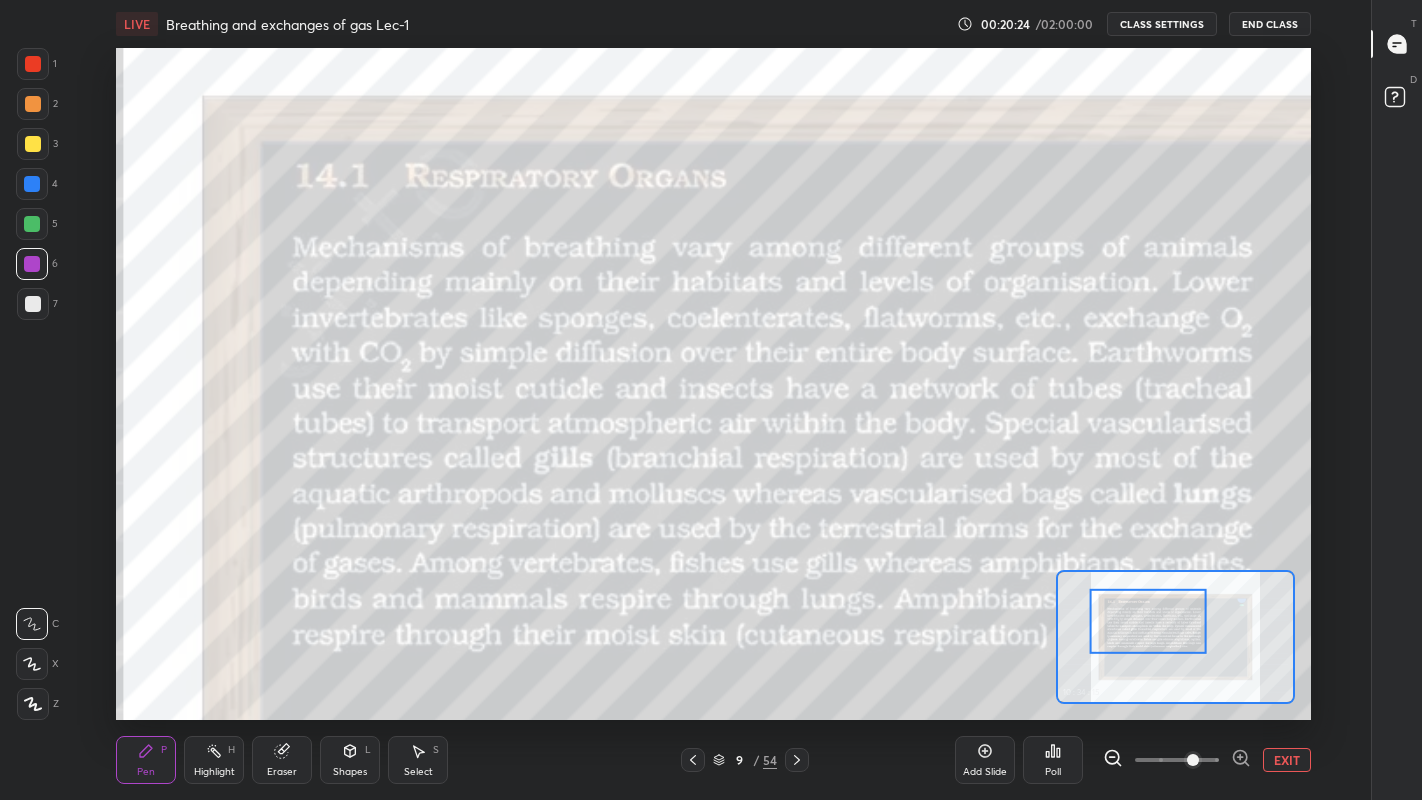 click at bounding box center [33, 144] 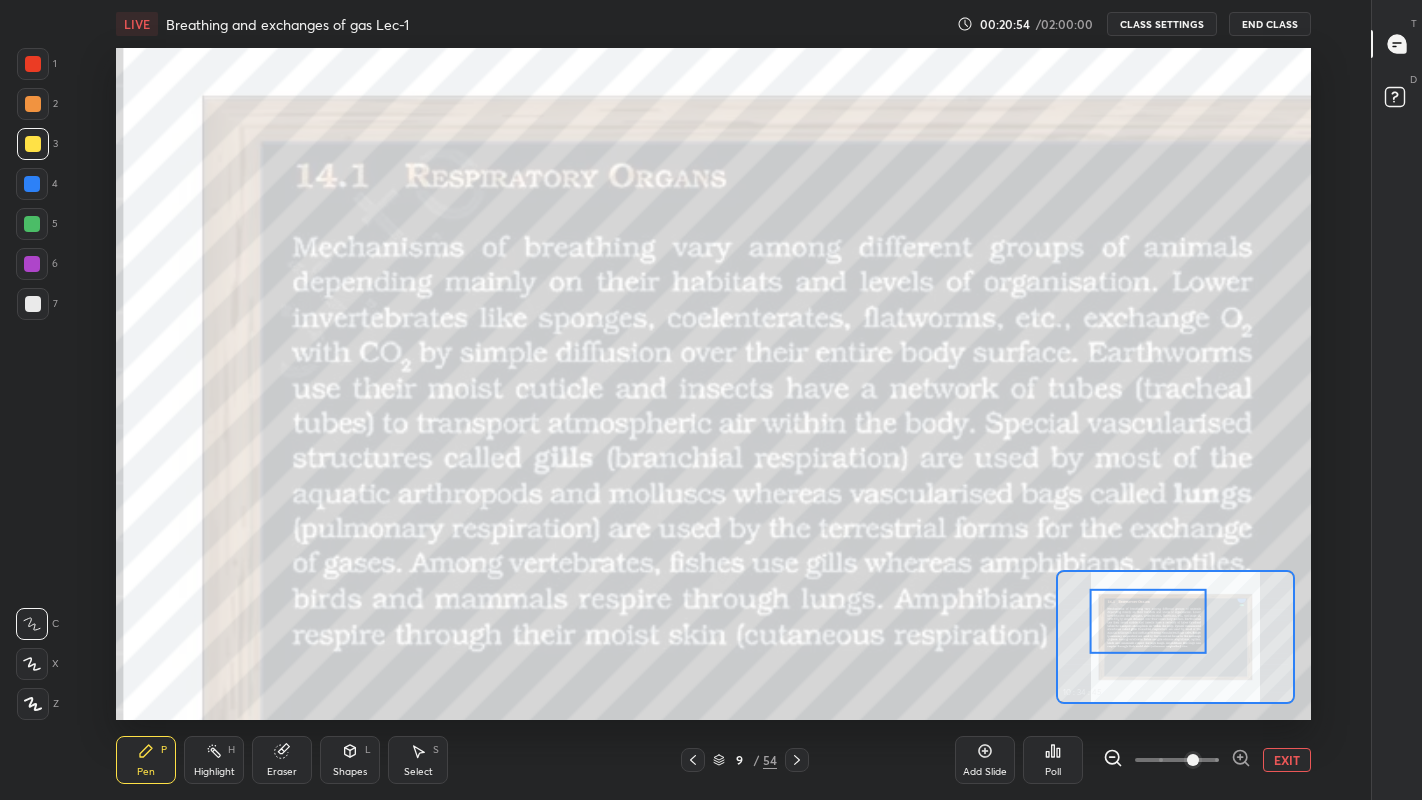 click at bounding box center [32, 224] 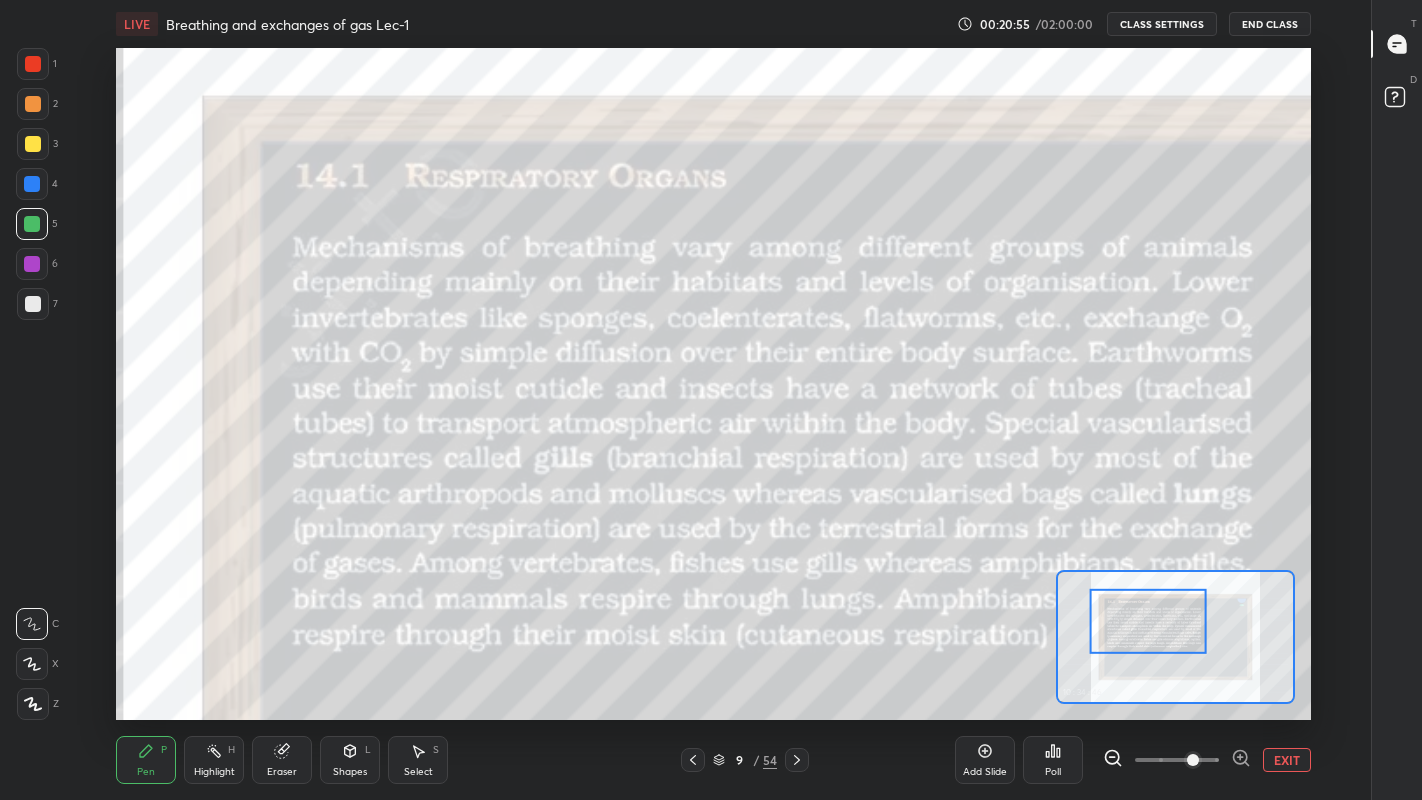 click at bounding box center (32, 184) 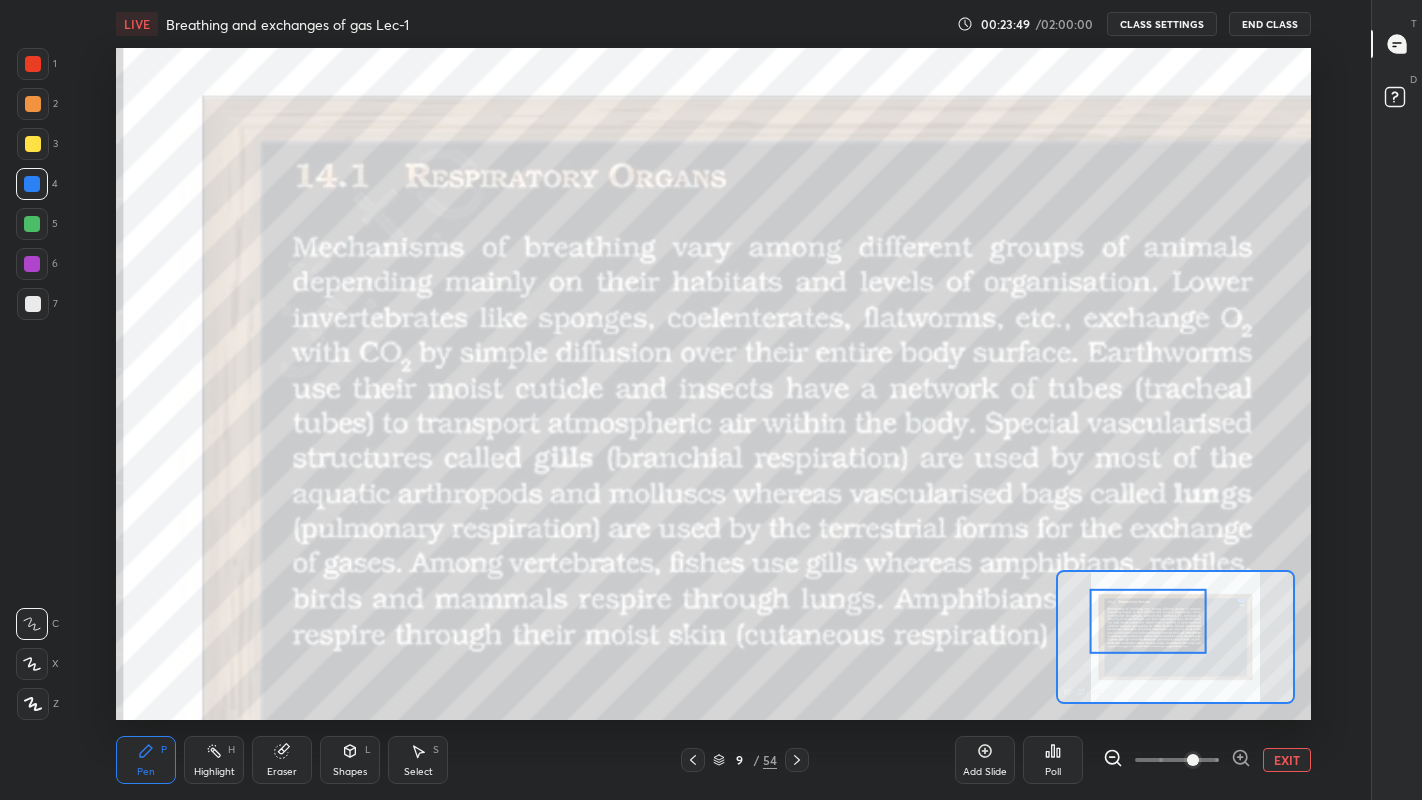 click at bounding box center [33, 304] 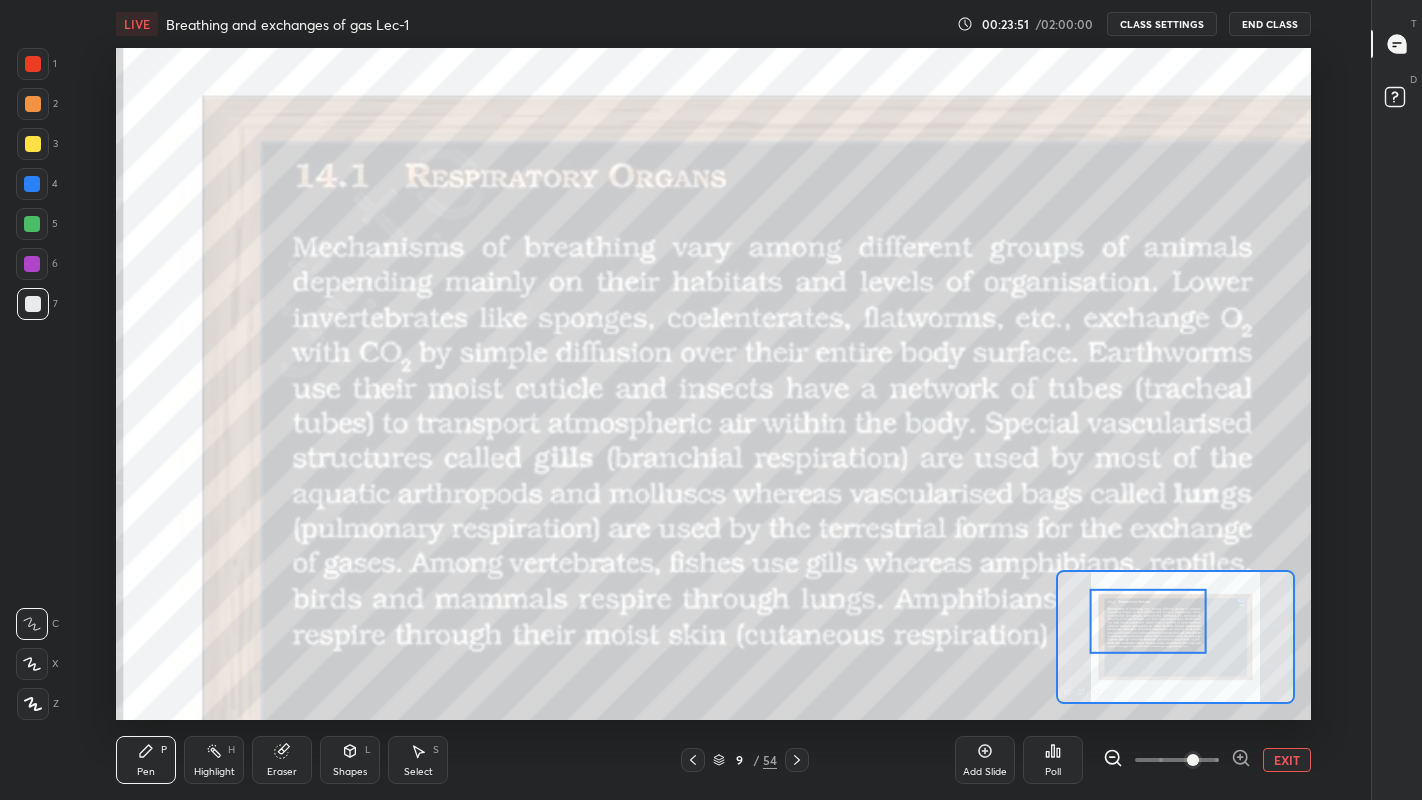 click at bounding box center [33, 144] 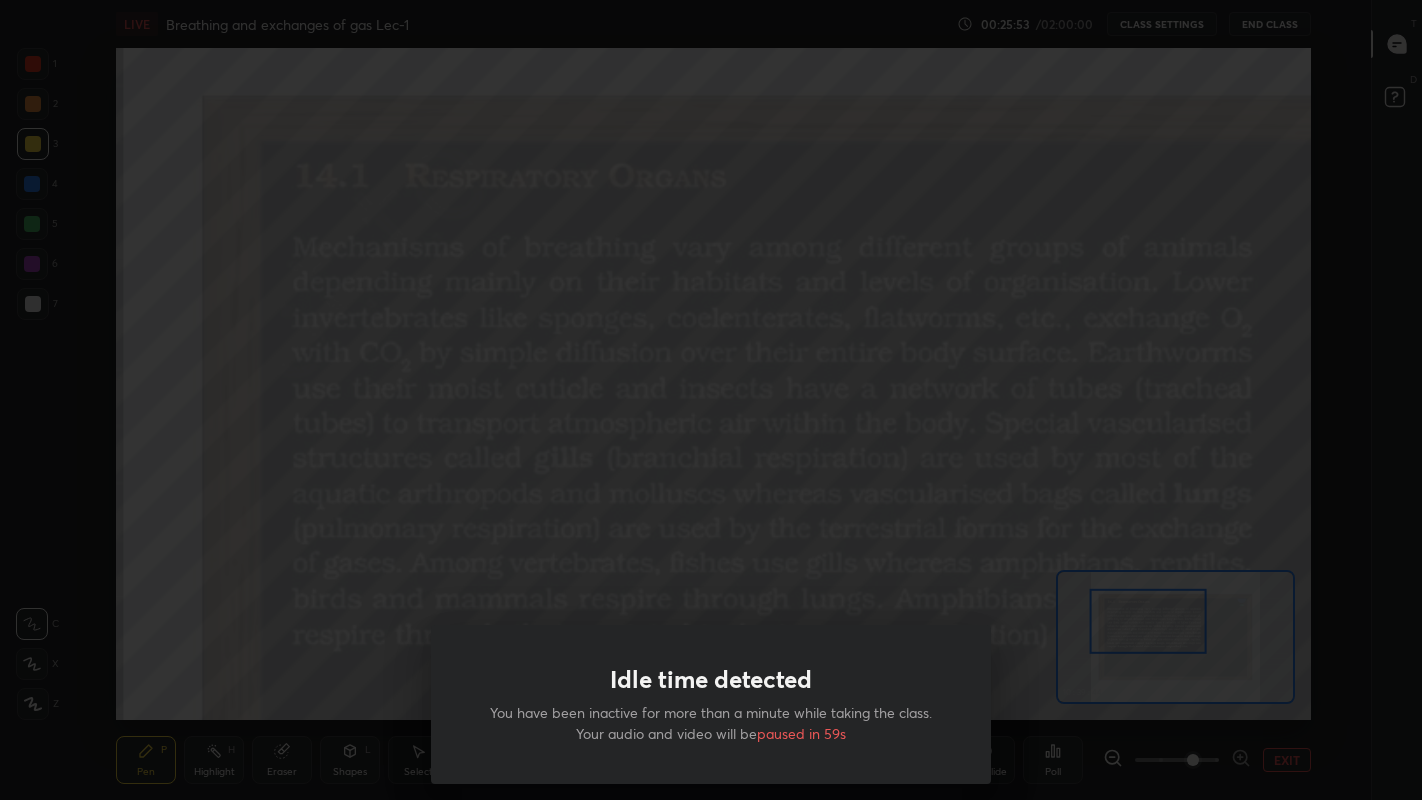 click on "Idle time detected You have been inactive for more than a minute while taking the class. Your audio and video will be  paused in 59s" at bounding box center [711, 400] 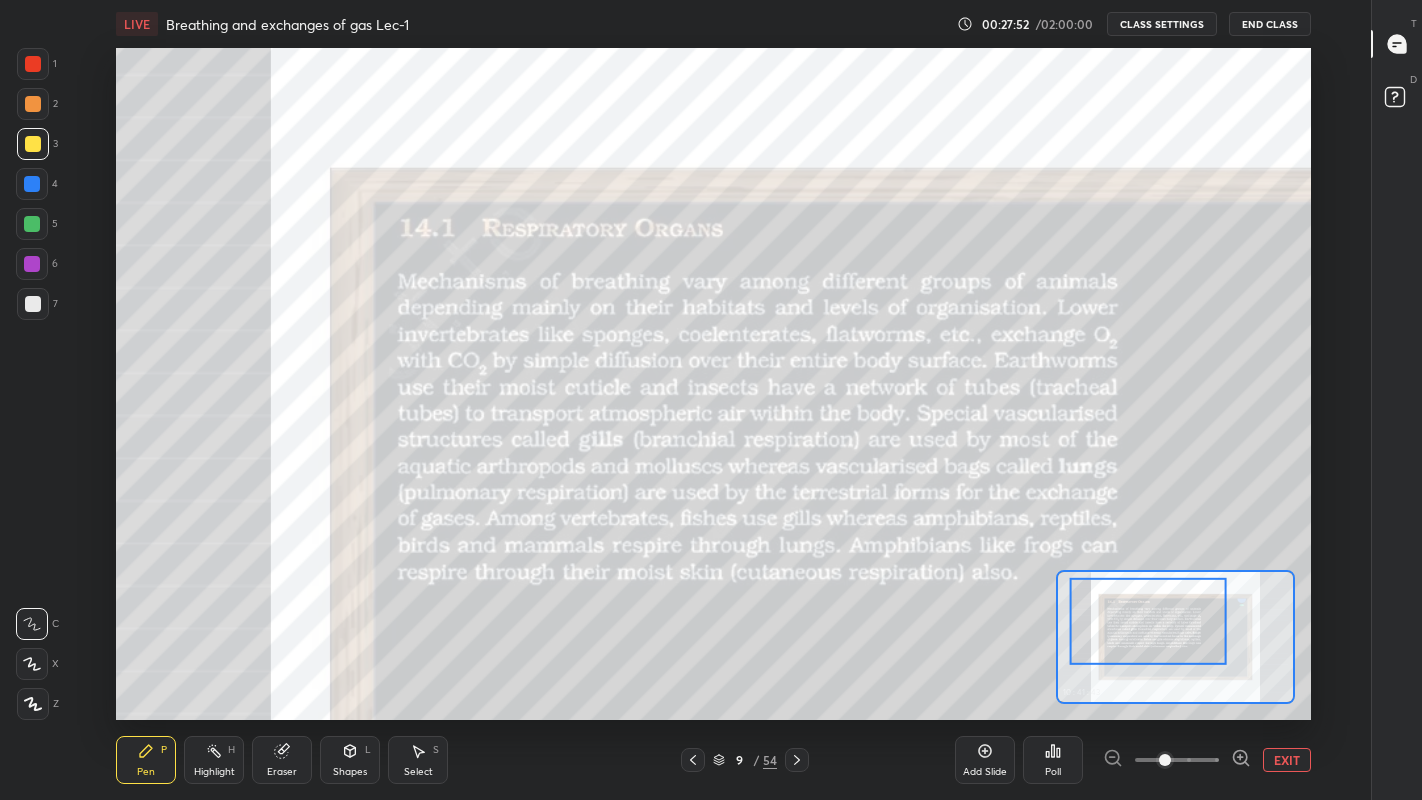click at bounding box center [32, 224] 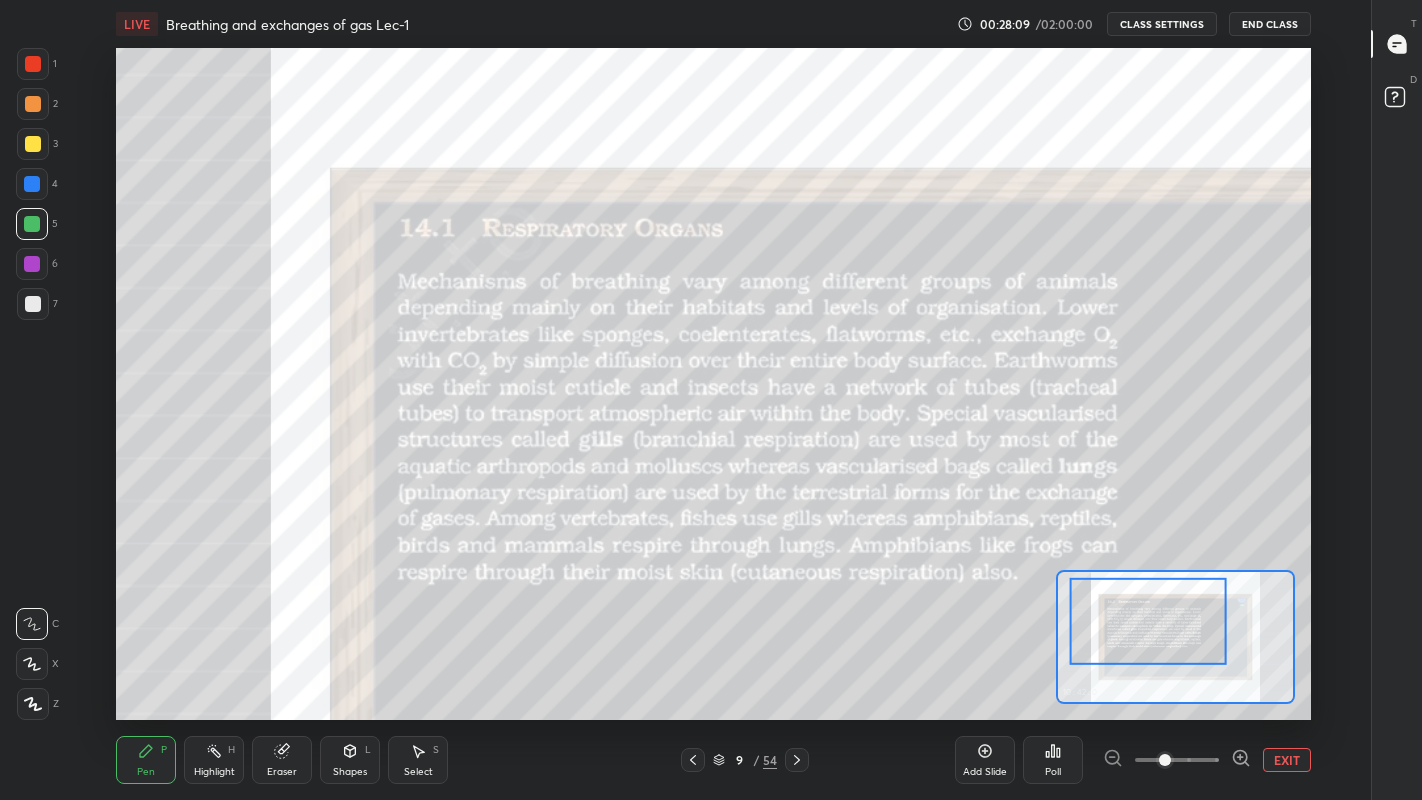 click on "EXIT" at bounding box center [1287, 760] 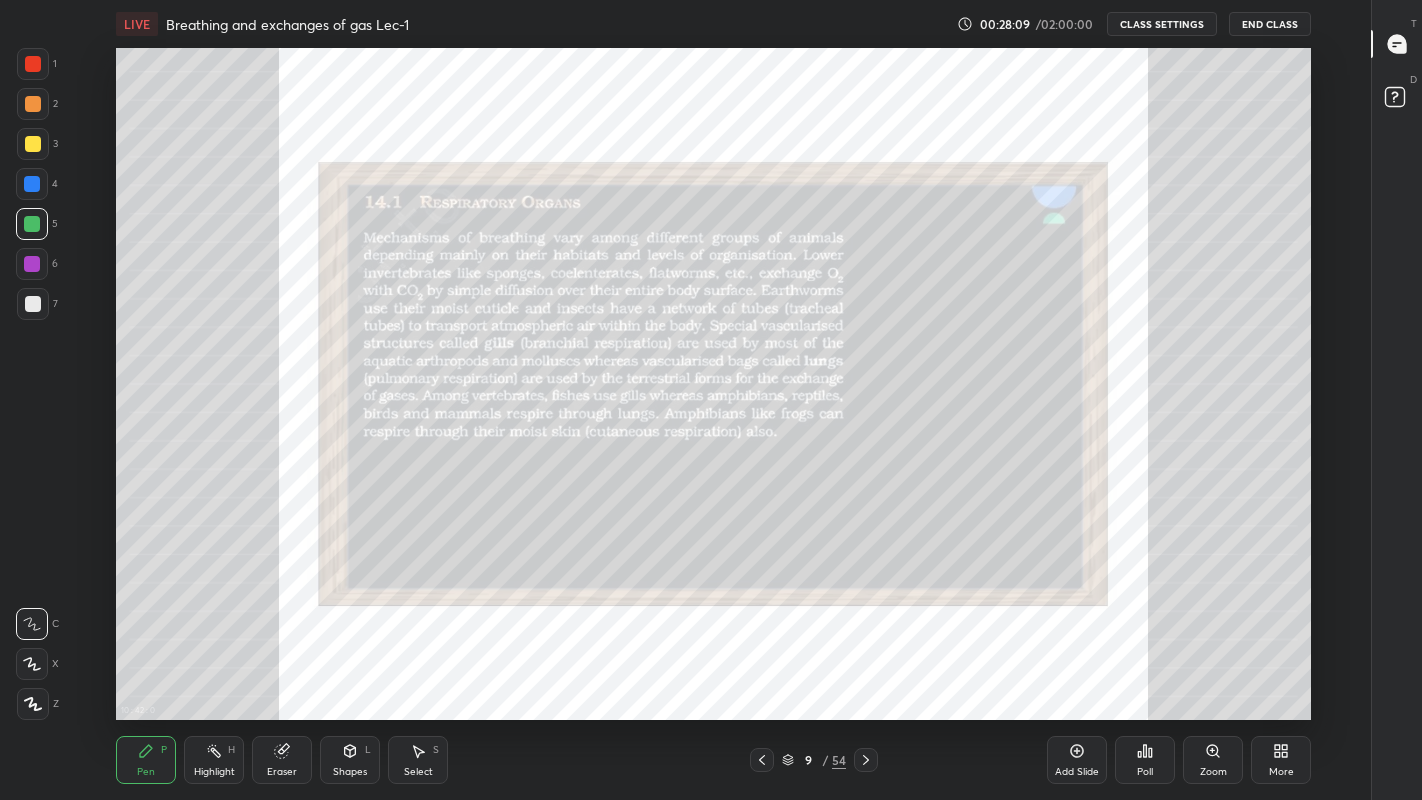 click on "More" at bounding box center [1281, 760] 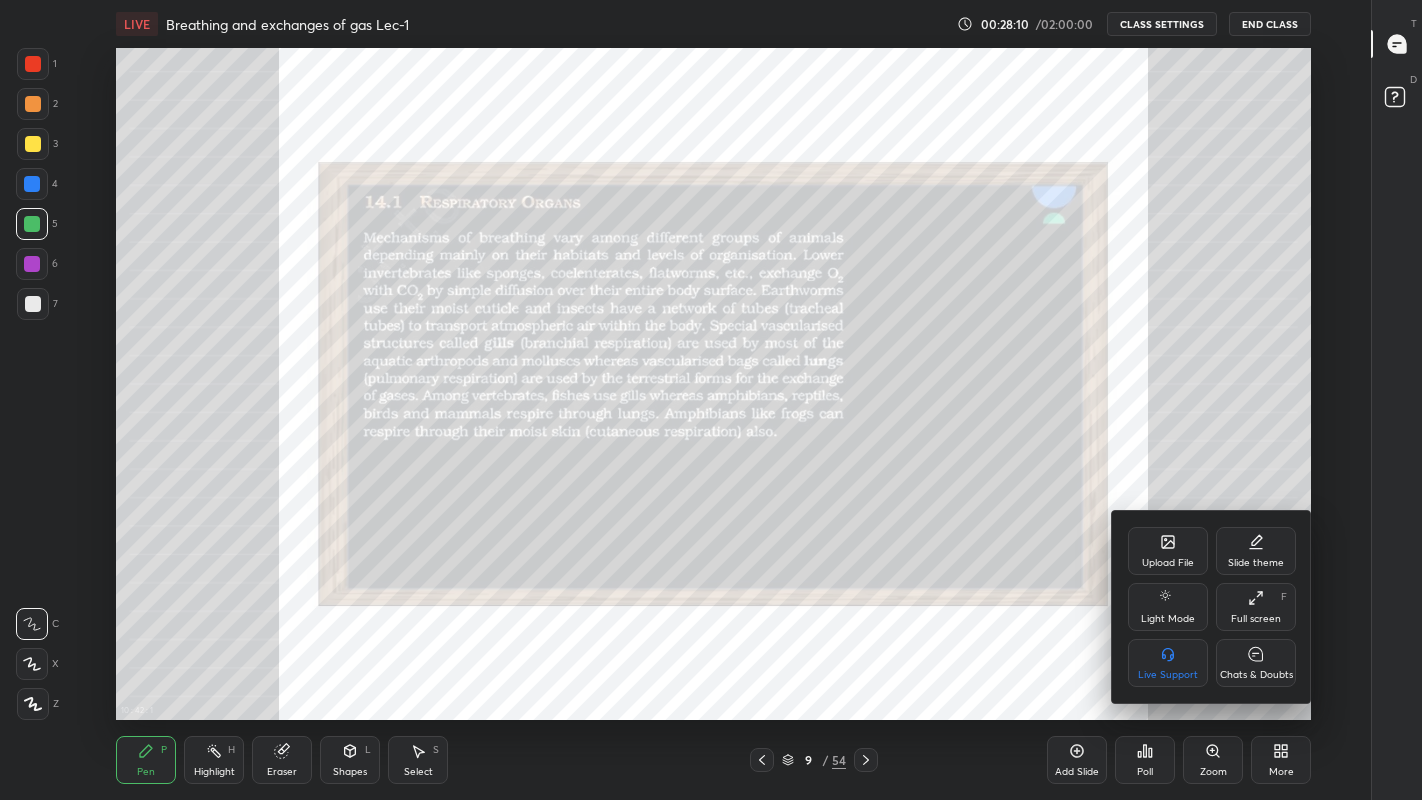 click 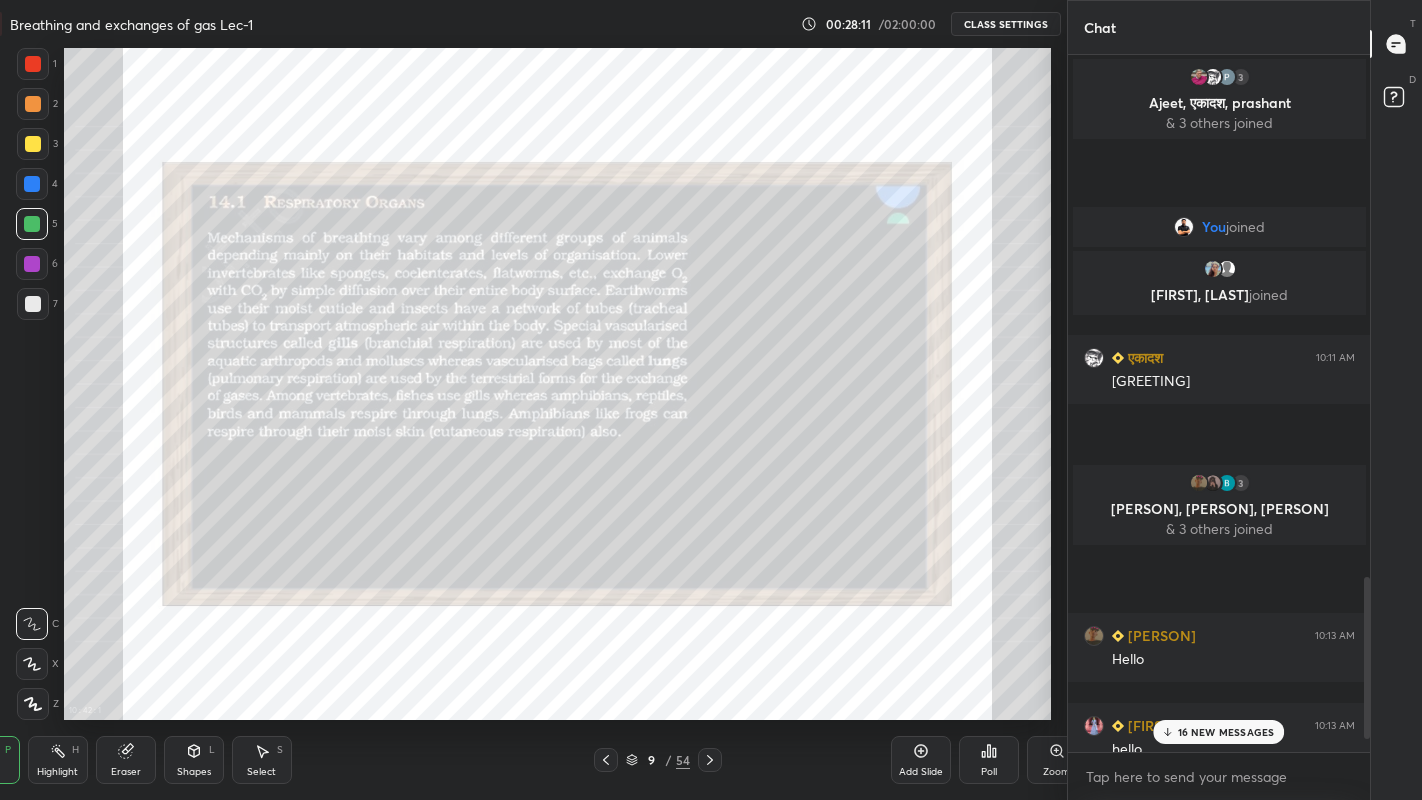 scroll, scrollTop: 672, scrollLeft: 1074, axis: both 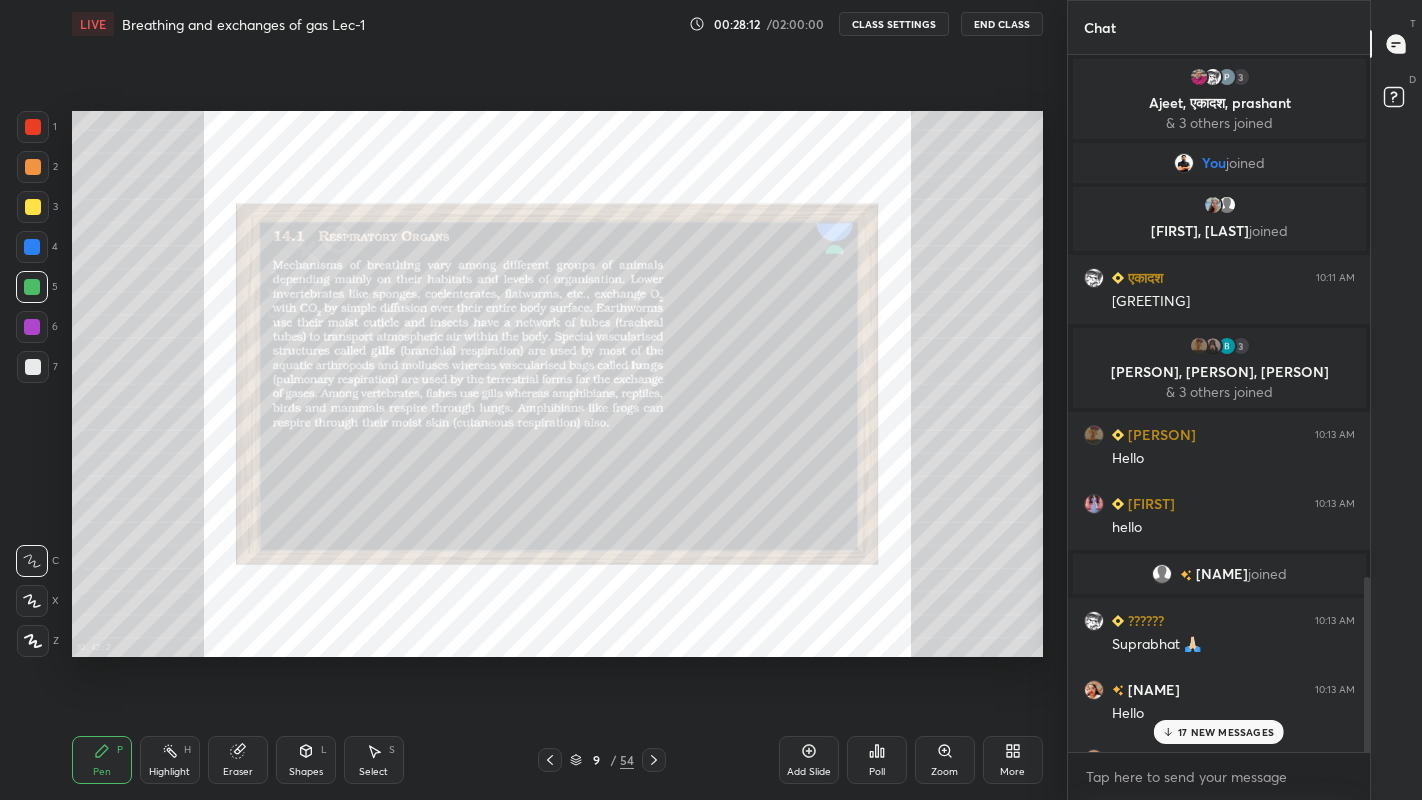 click on "17 NEW MESSAGES" at bounding box center [1226, 732] 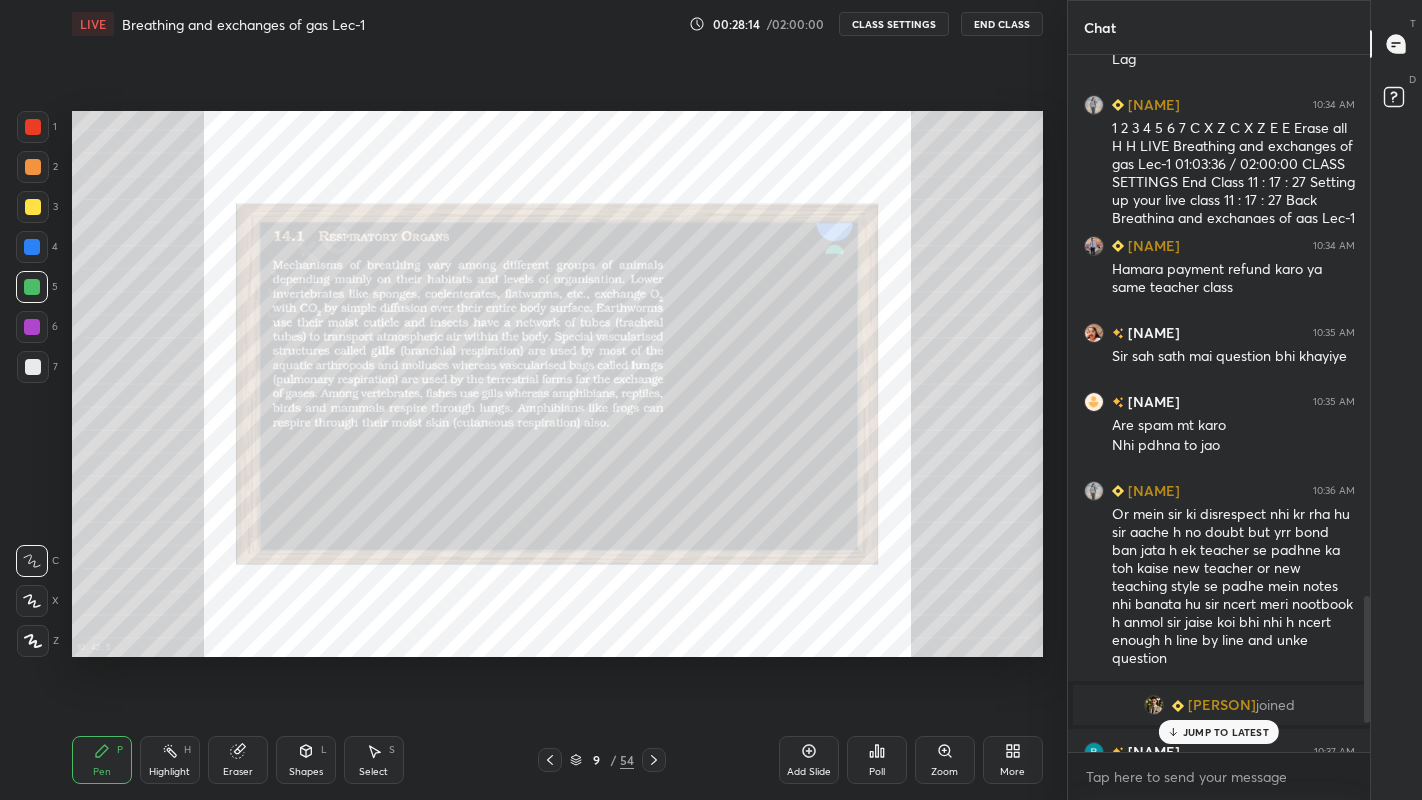 scroll, scrollTop: 3484, scrollLeft: 0, axis: vertical 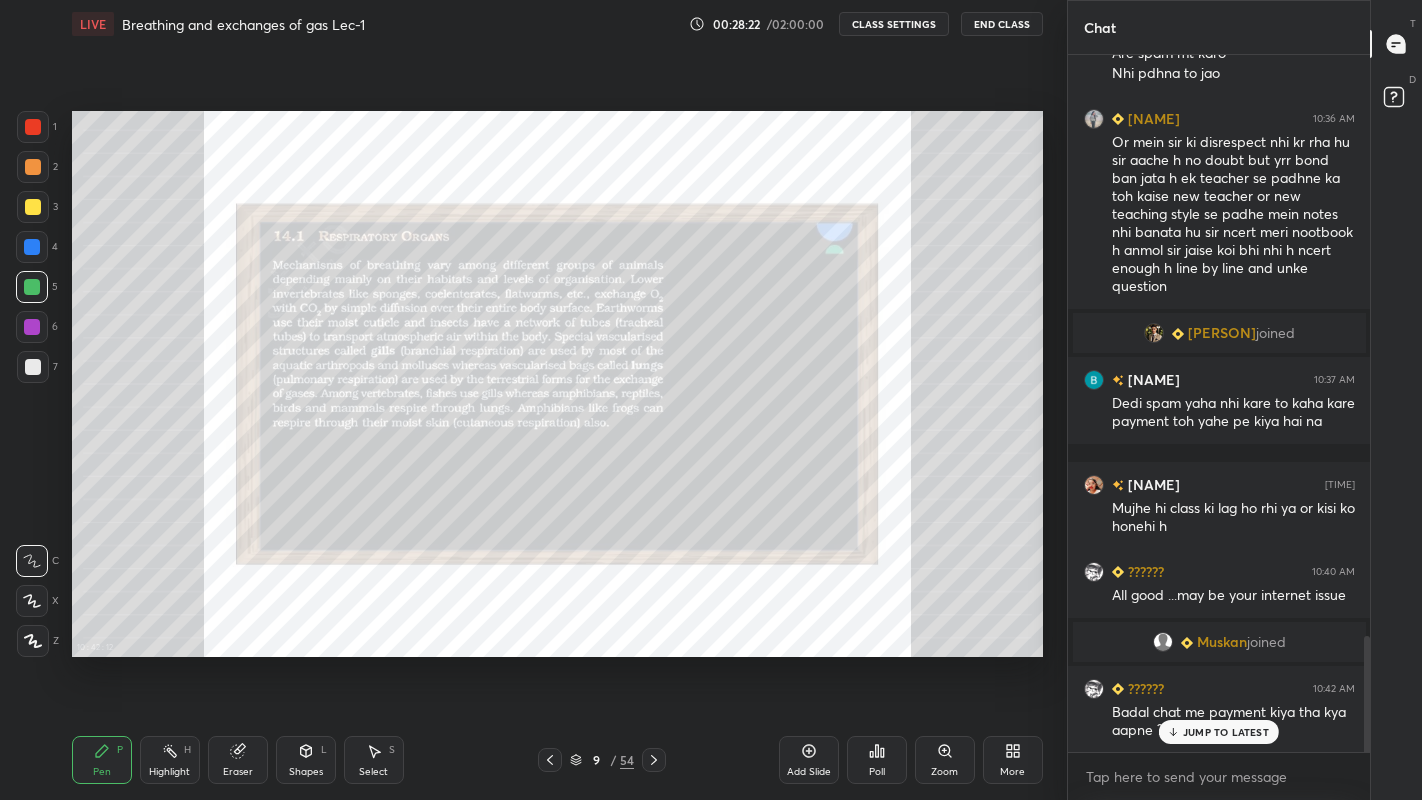 click 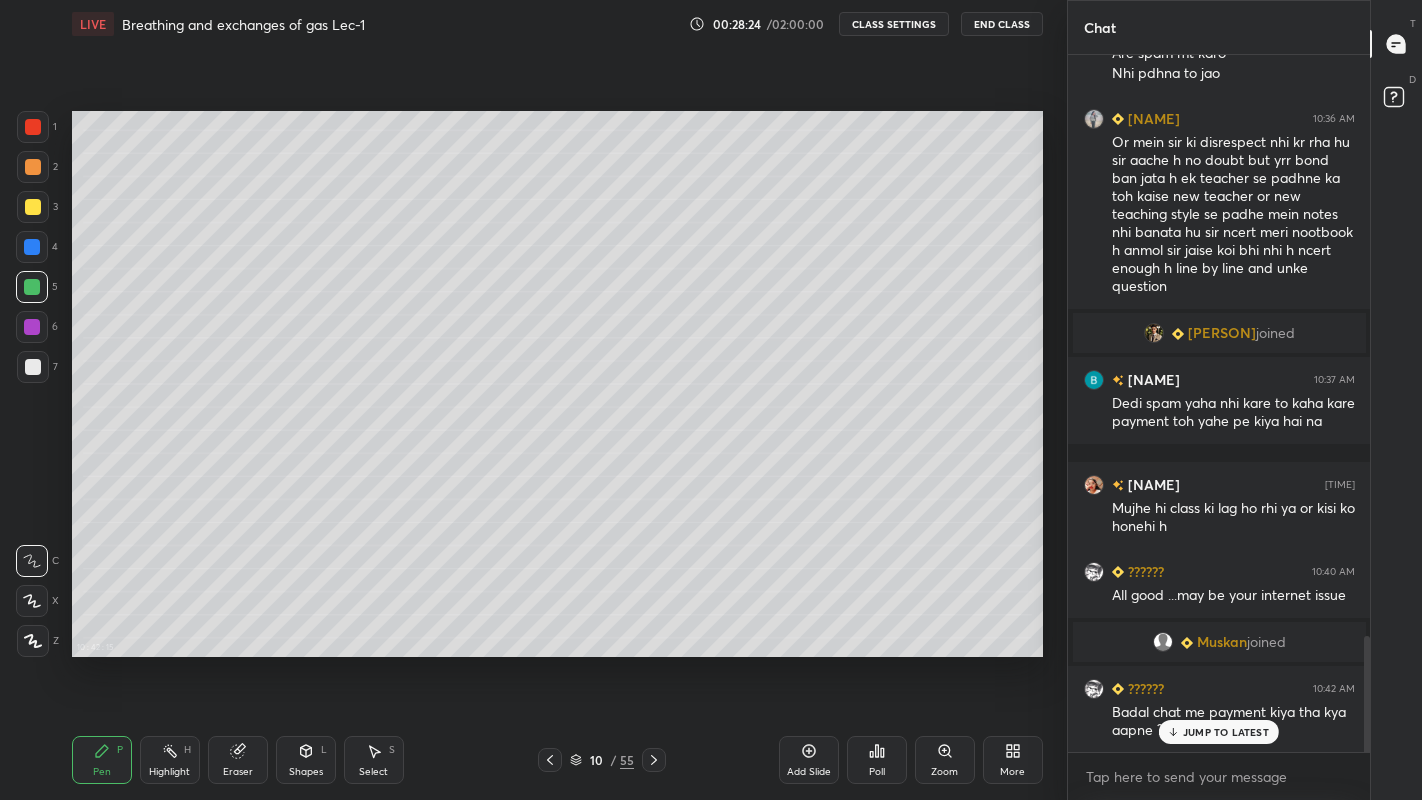 click at bounding box center (33, 207) 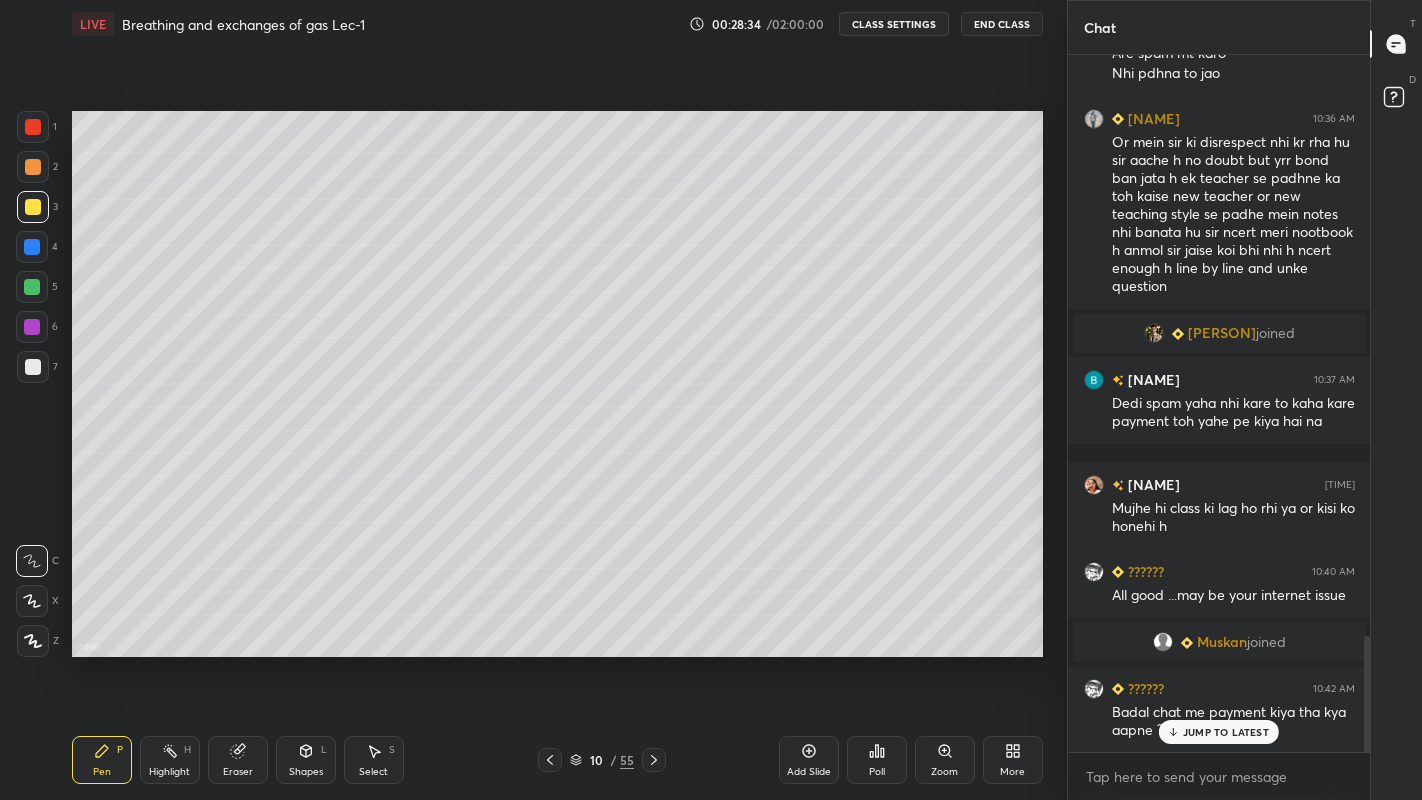 click at bounding box center [32, 601] 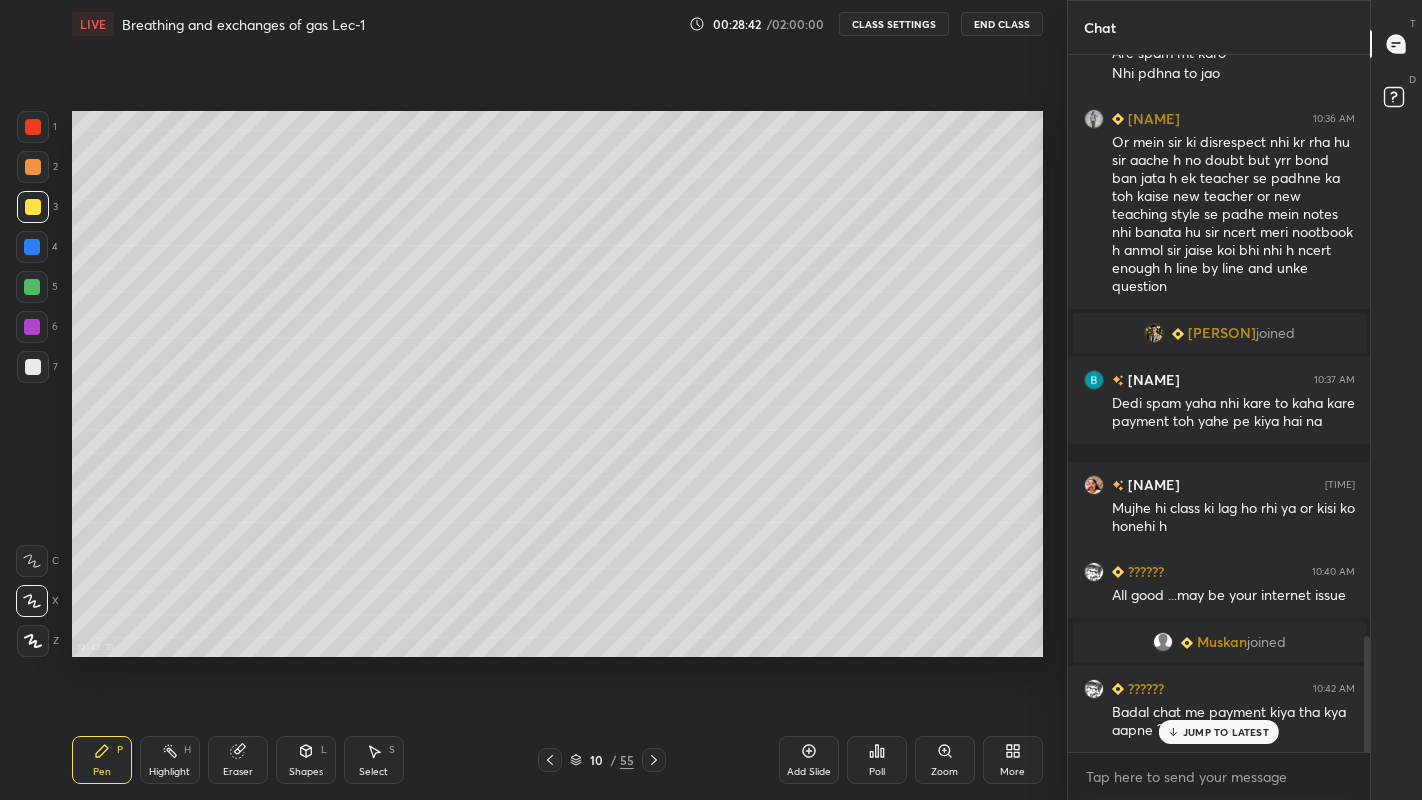 click at bounding box center (33, 367) 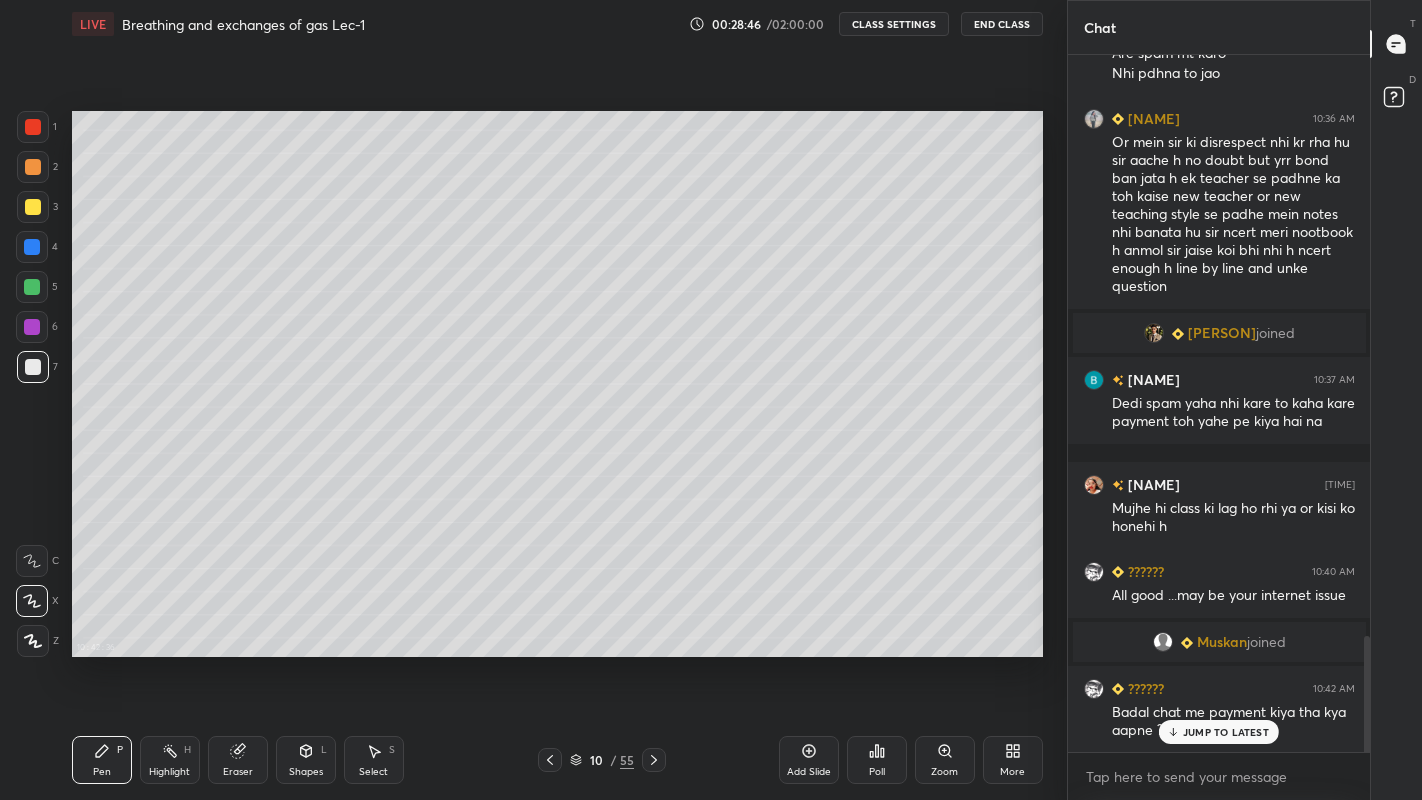 click at bounding box center [33, 207] 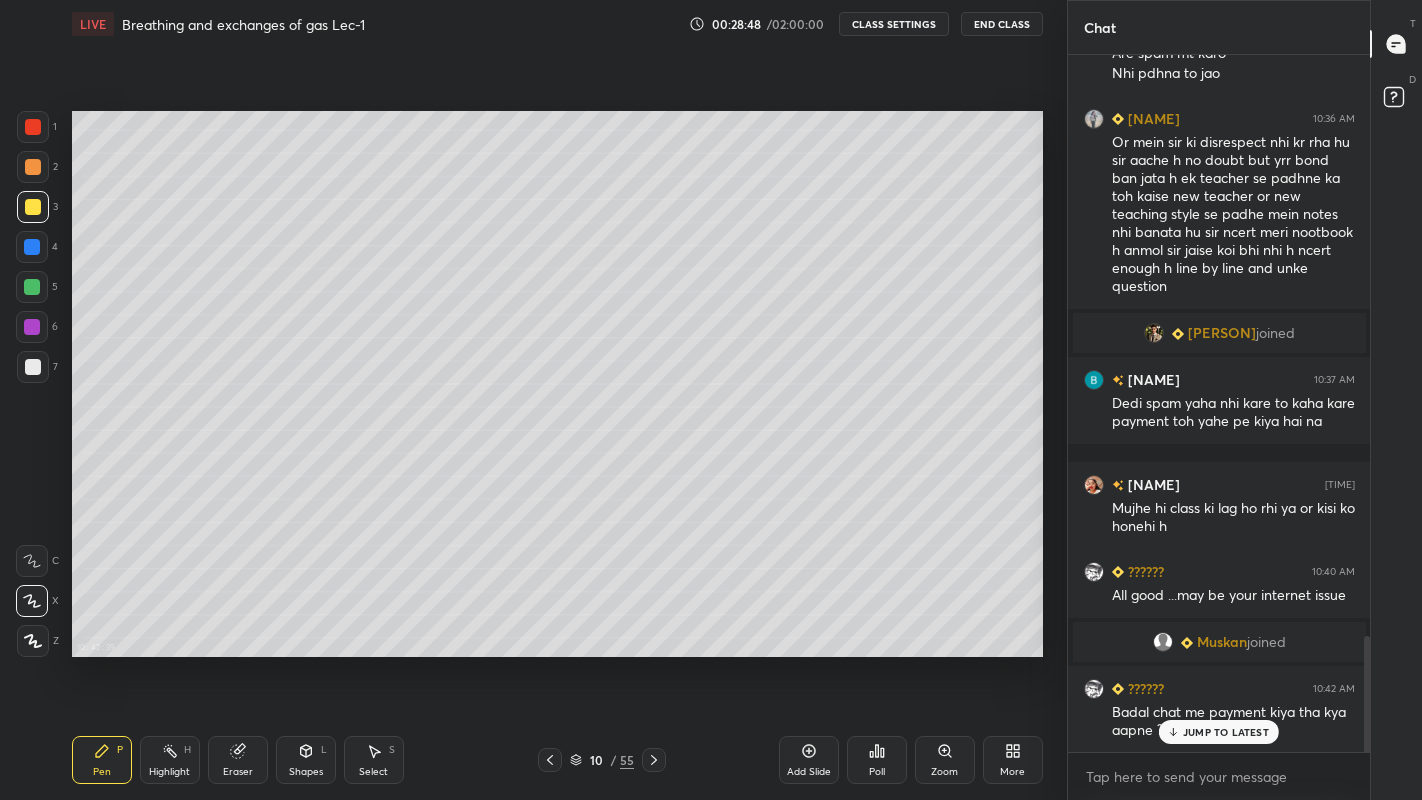 click on "Eraser" at bounding box center [238, 772] 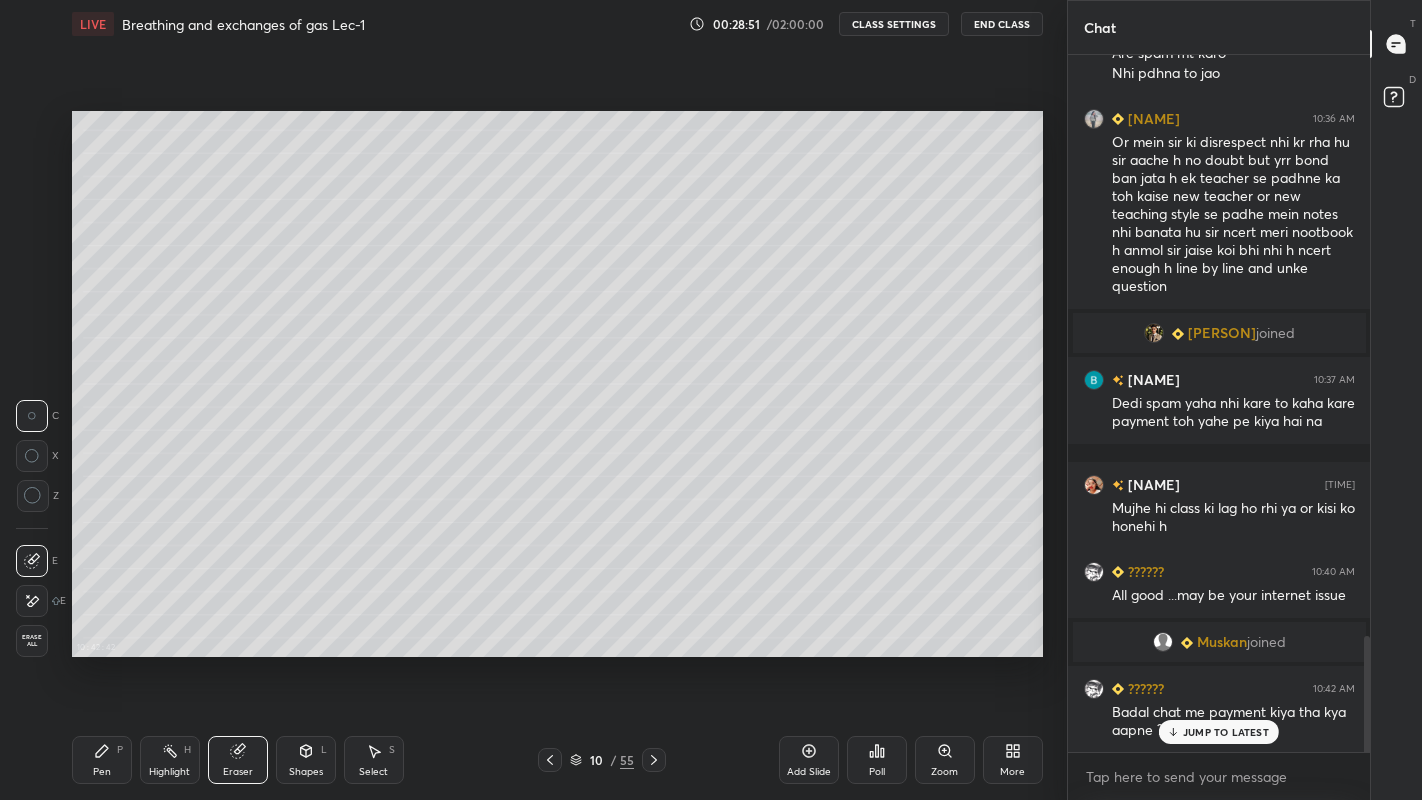 click 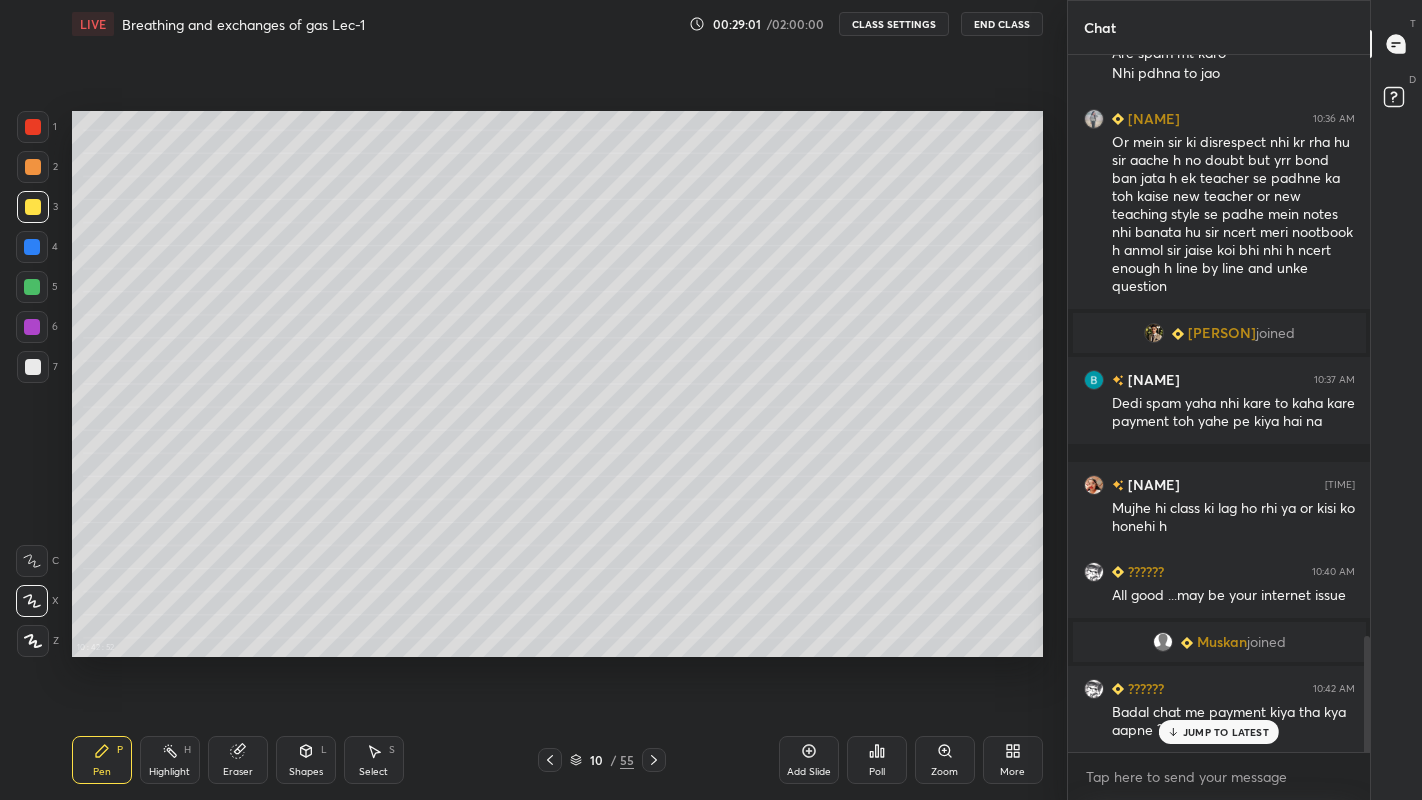 click 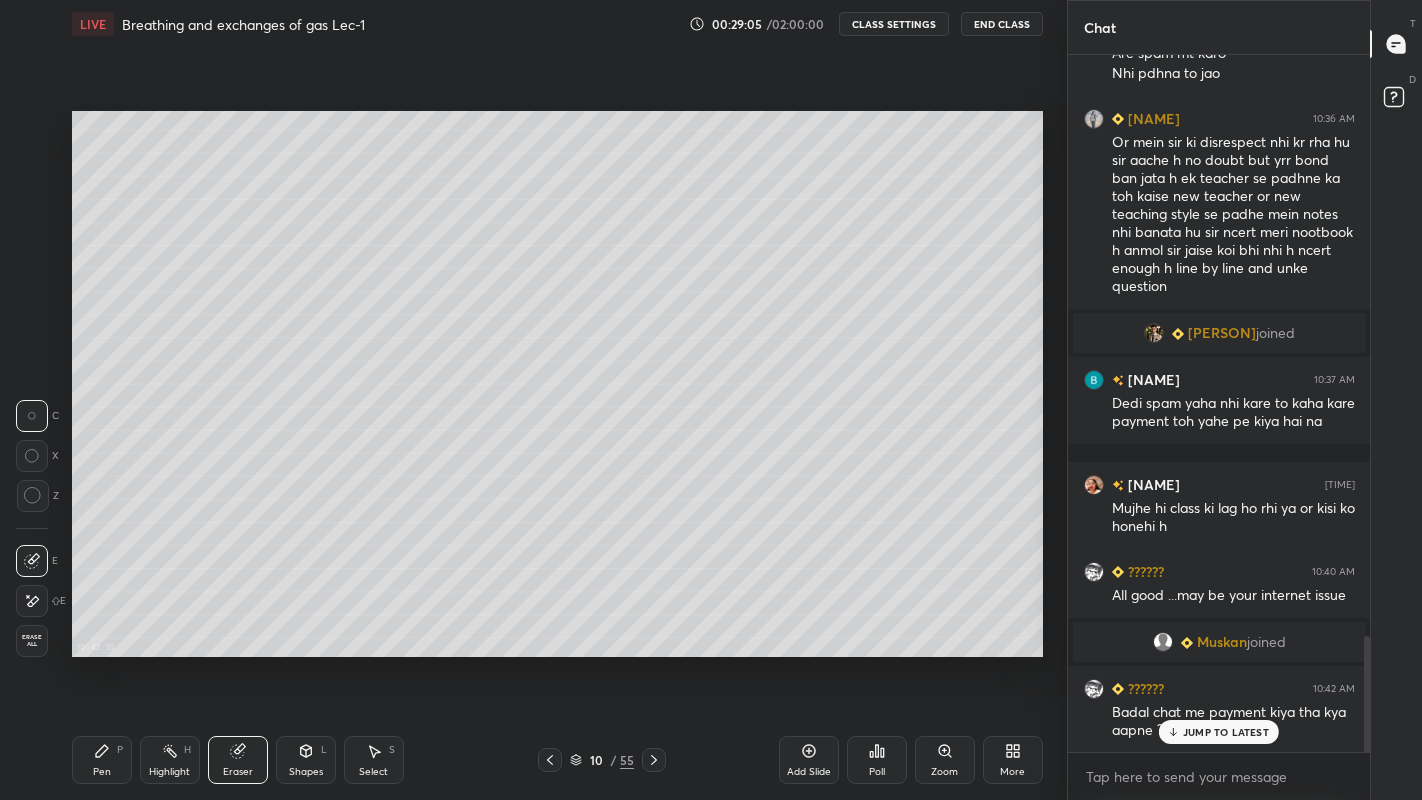 click on "Pen P" at bounding box center [102, 760] 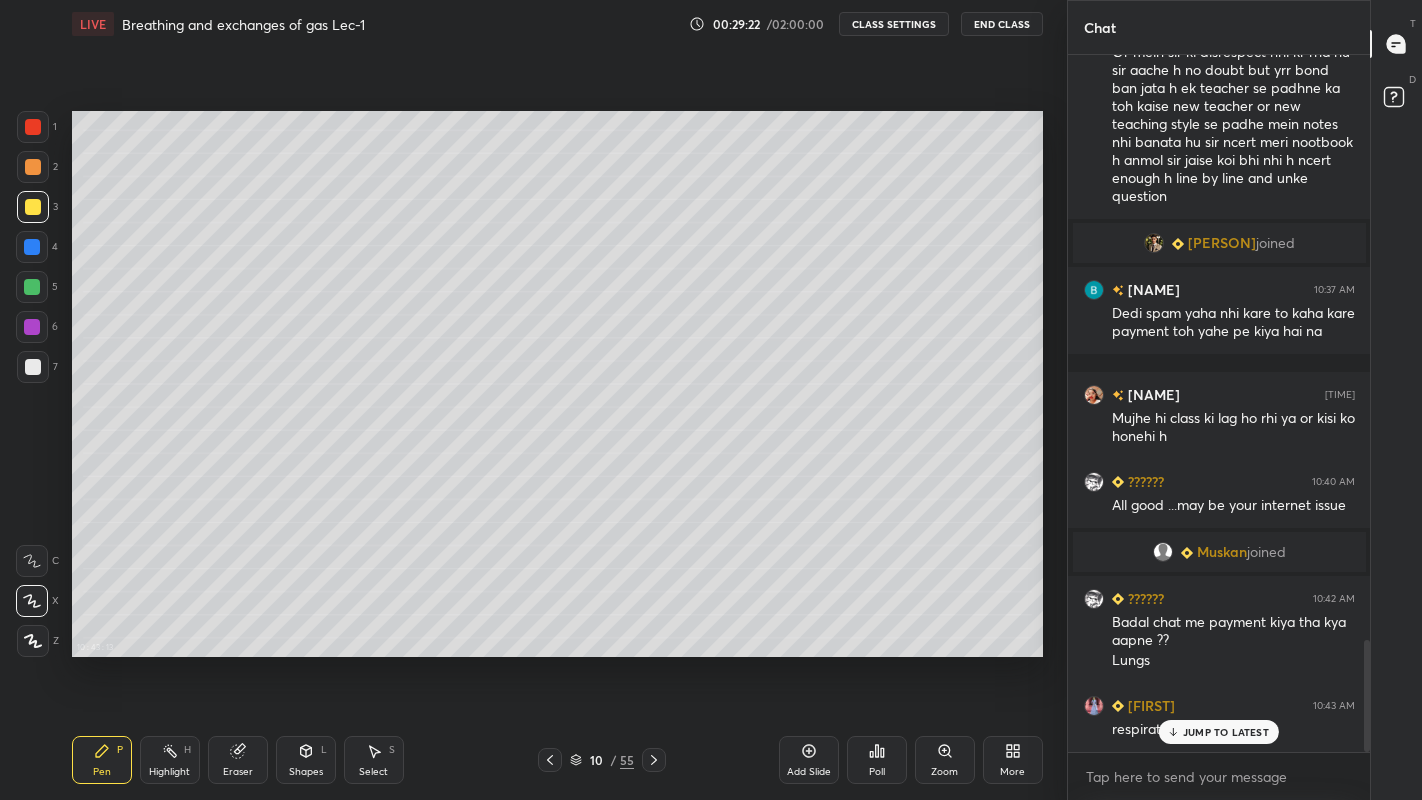 scroll, scrollTop: 3642, scrollLeft: 0, axis: vertical 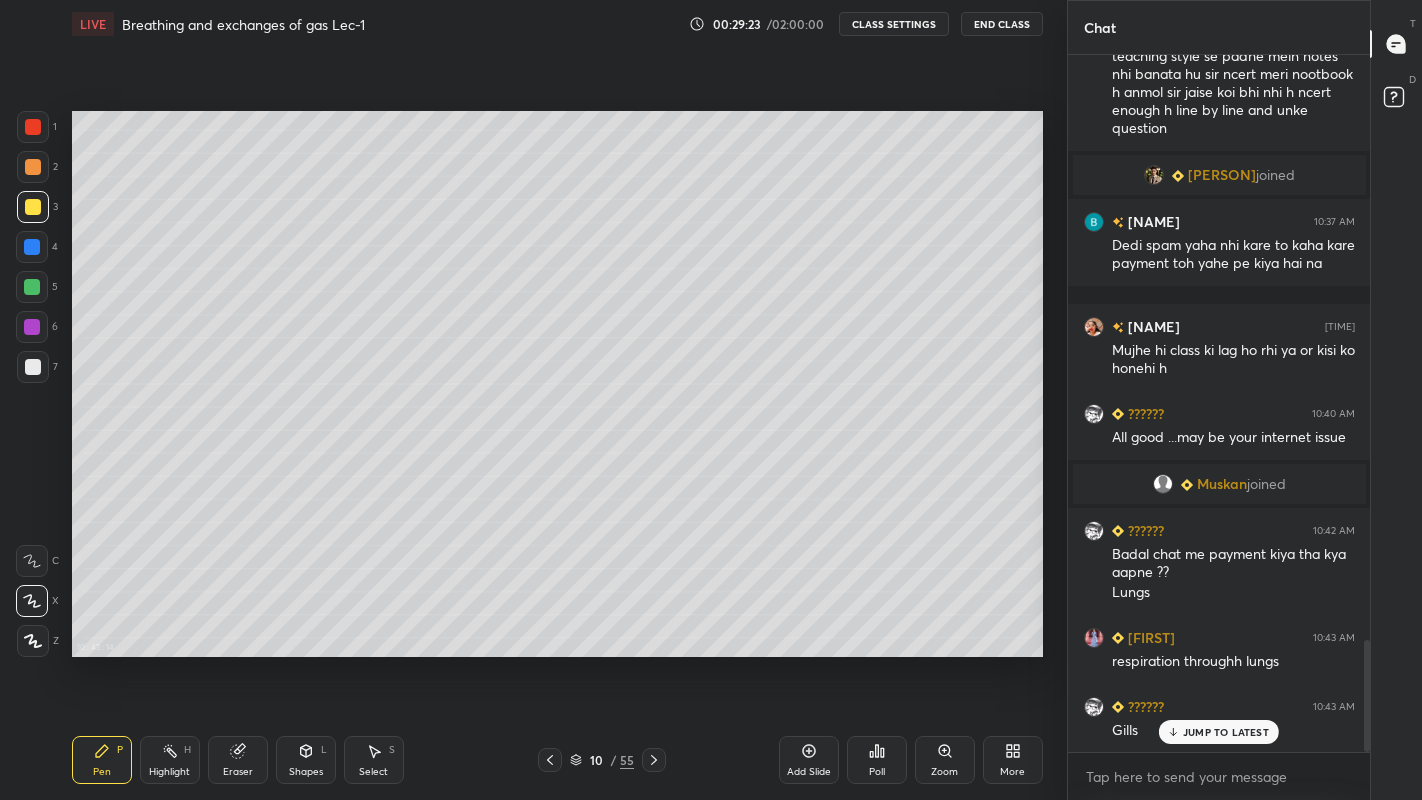 click 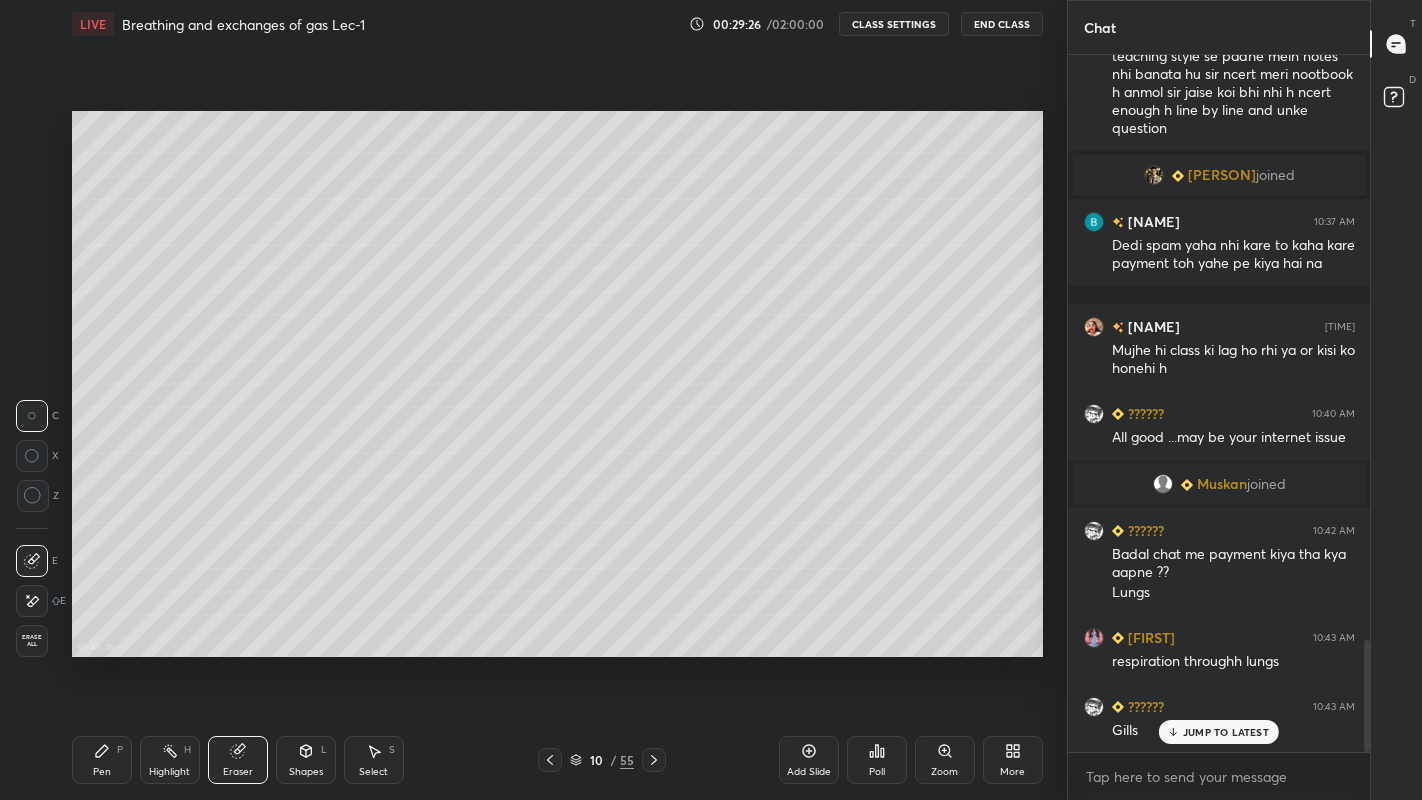 click 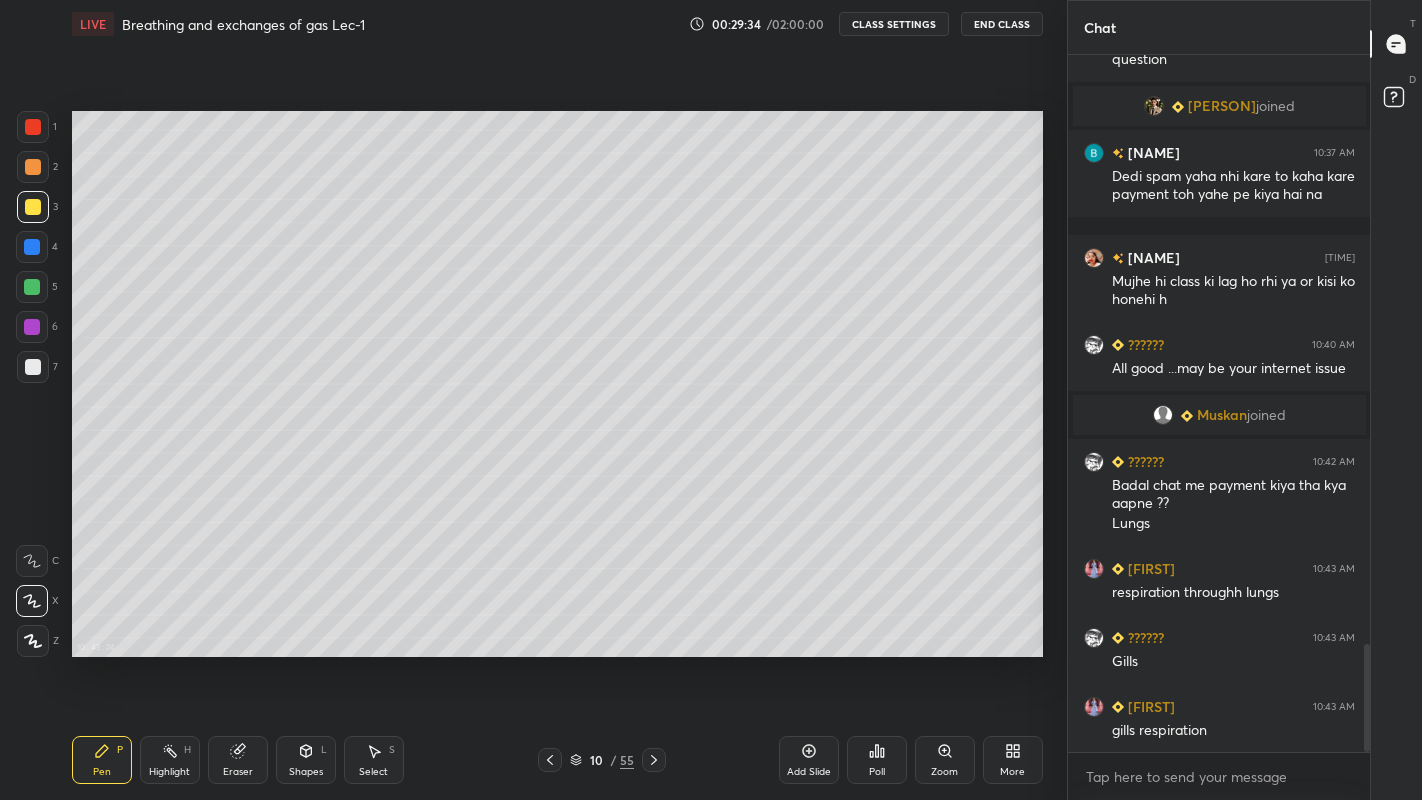 scroll, scrollTop: 3781, scrollLeft: 0, axis: vertical 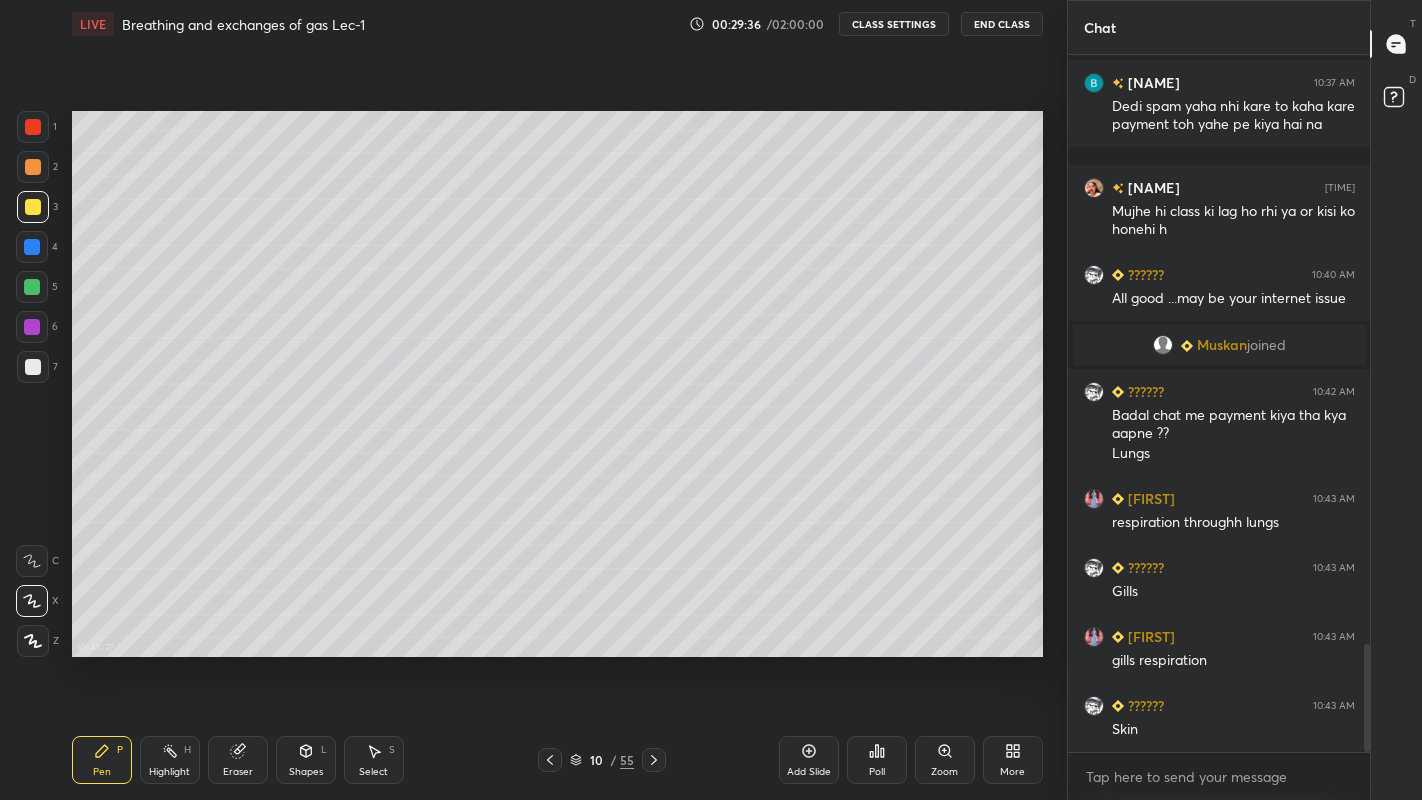 click at bounding box center (33, 367) 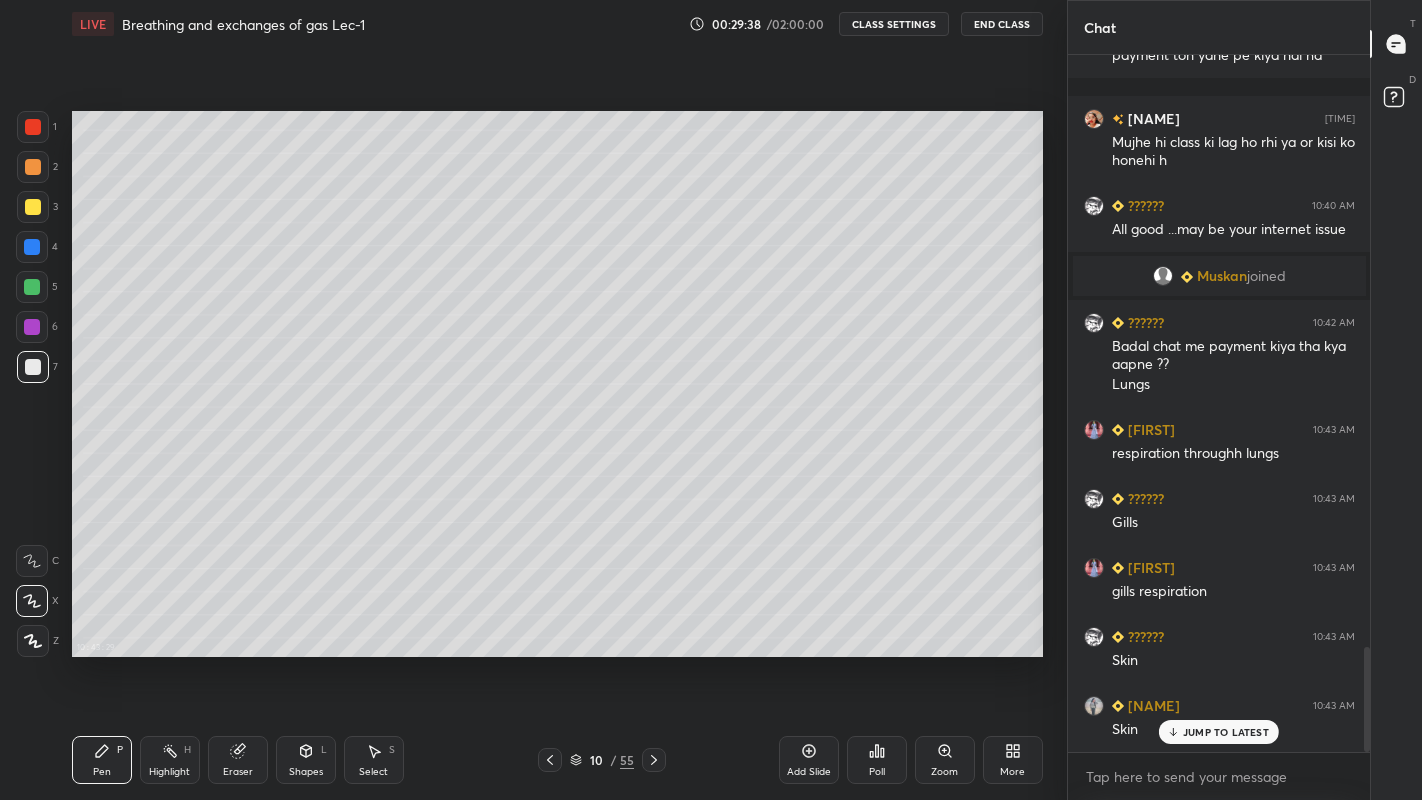 scroll, scrollTop: 3918, scrollLeft: 0, axis: vertical 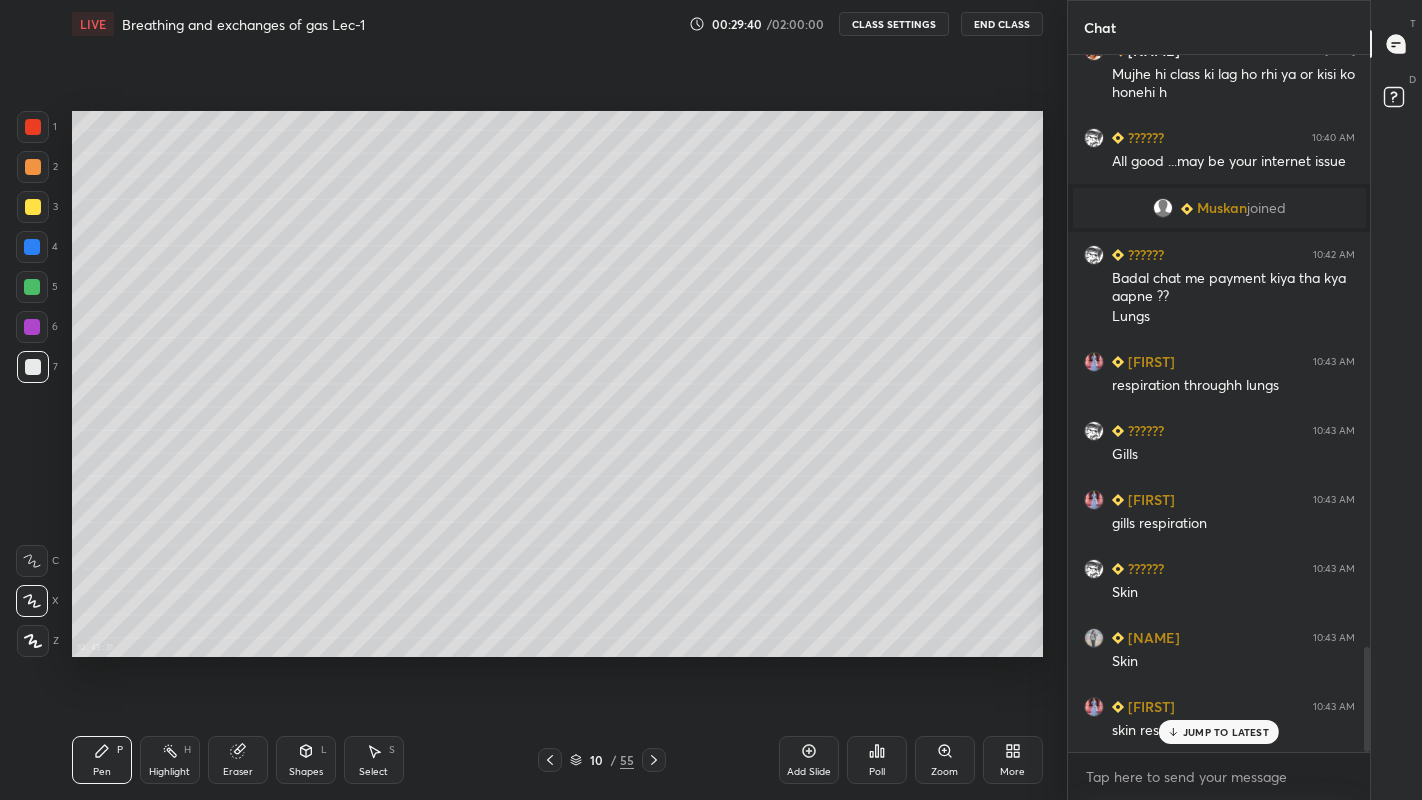 click at bounding box center [33, 207] 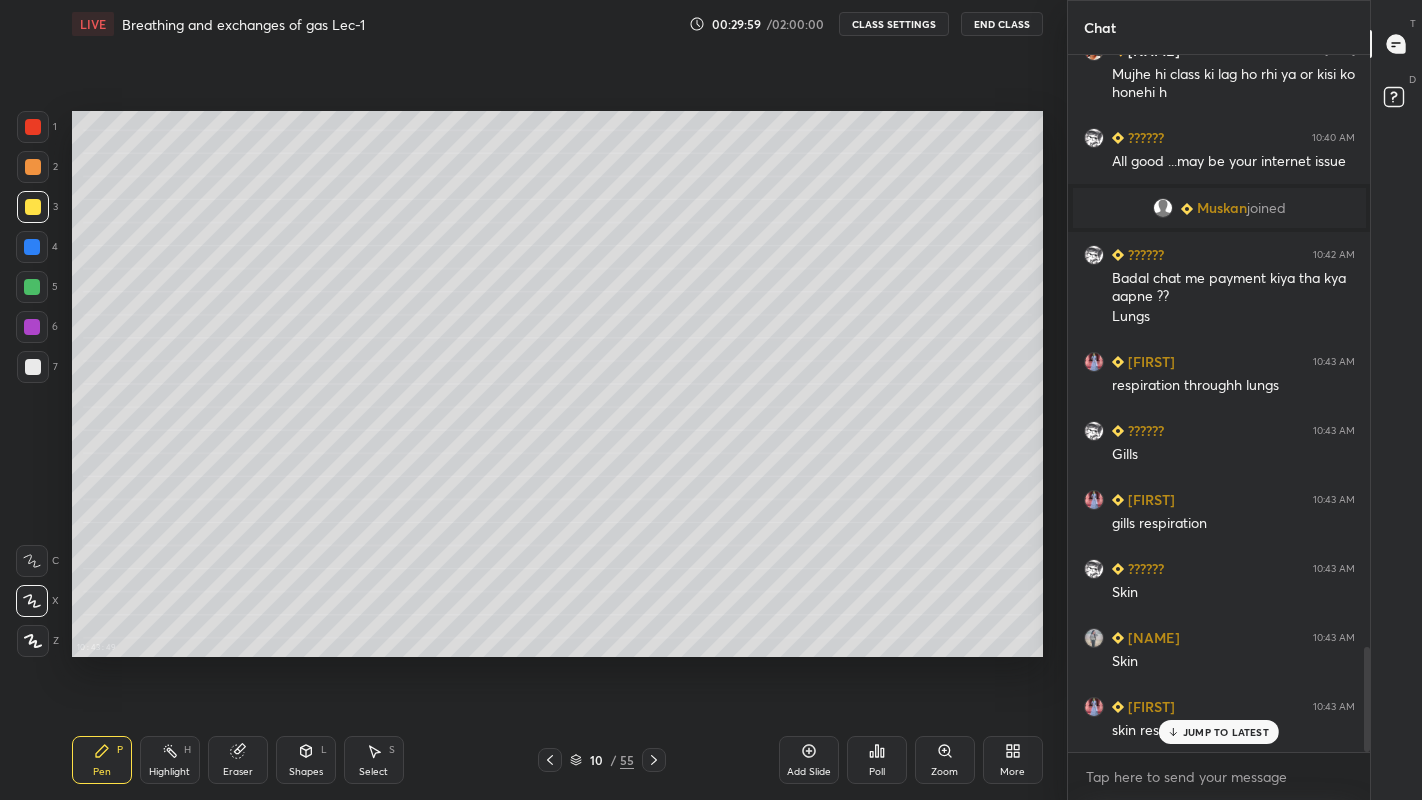 scroll, scrollTop: 3987, scrollLeft: 0, axis: vertical 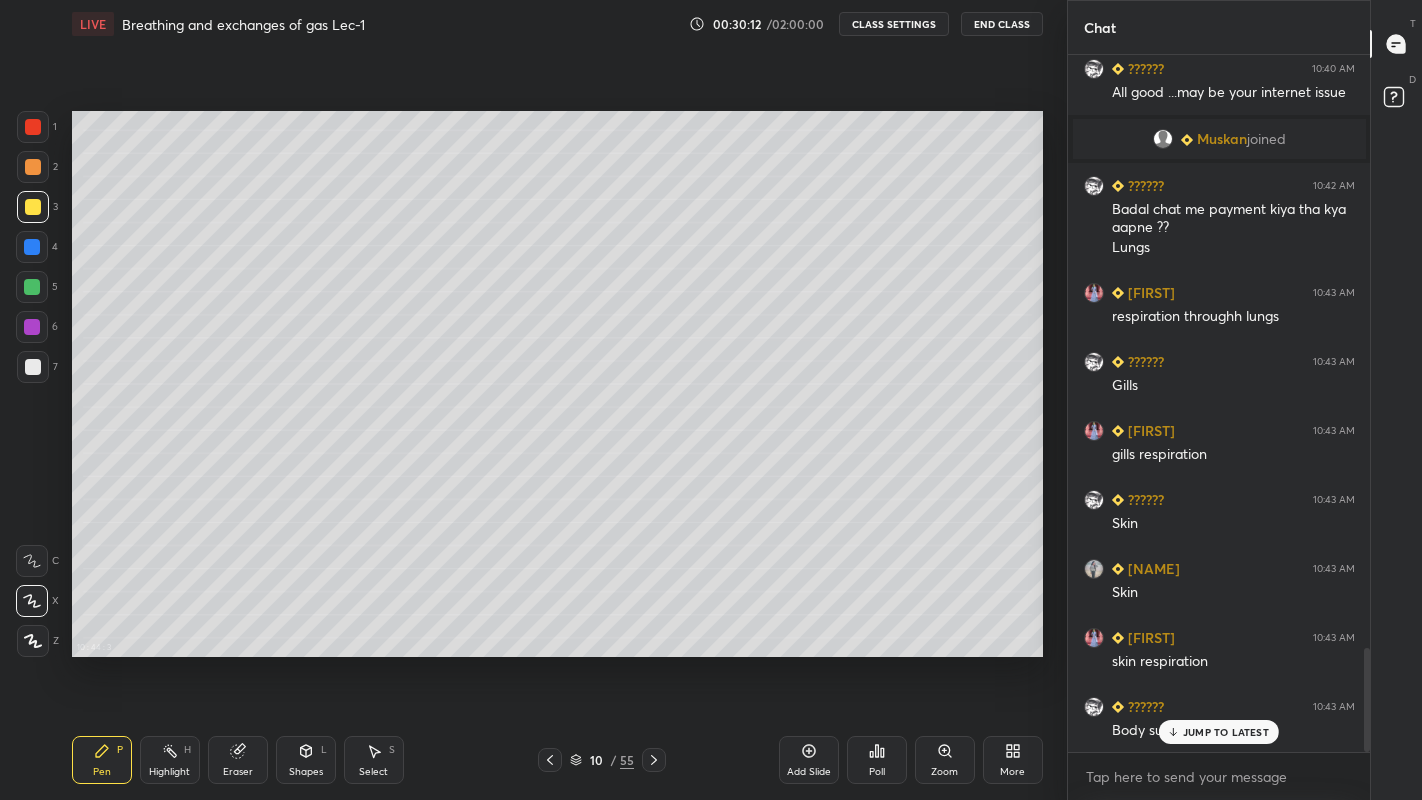 click at bounding box center [33, 367] 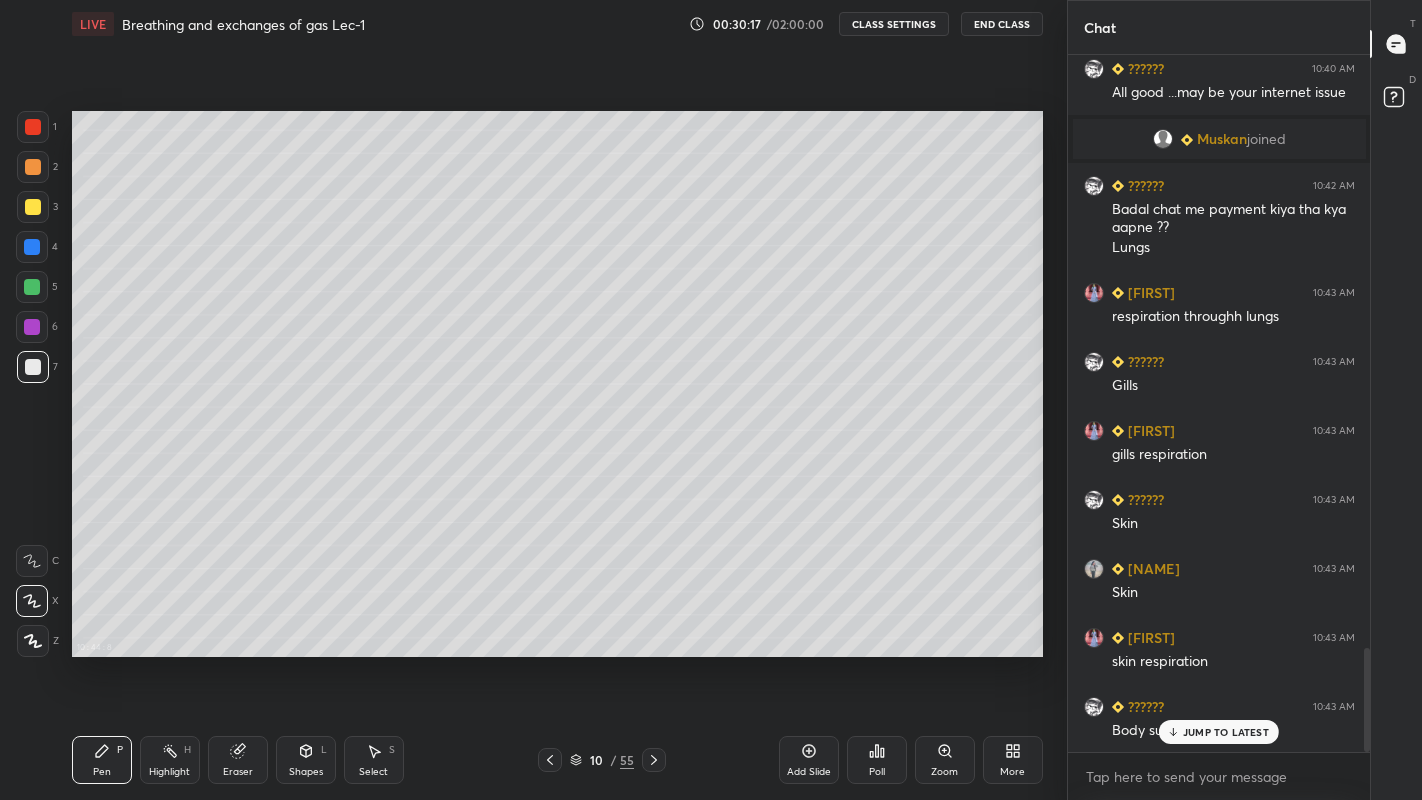 scroll, scrollTop: 4035, scrollLeft: 0, axis: vertical 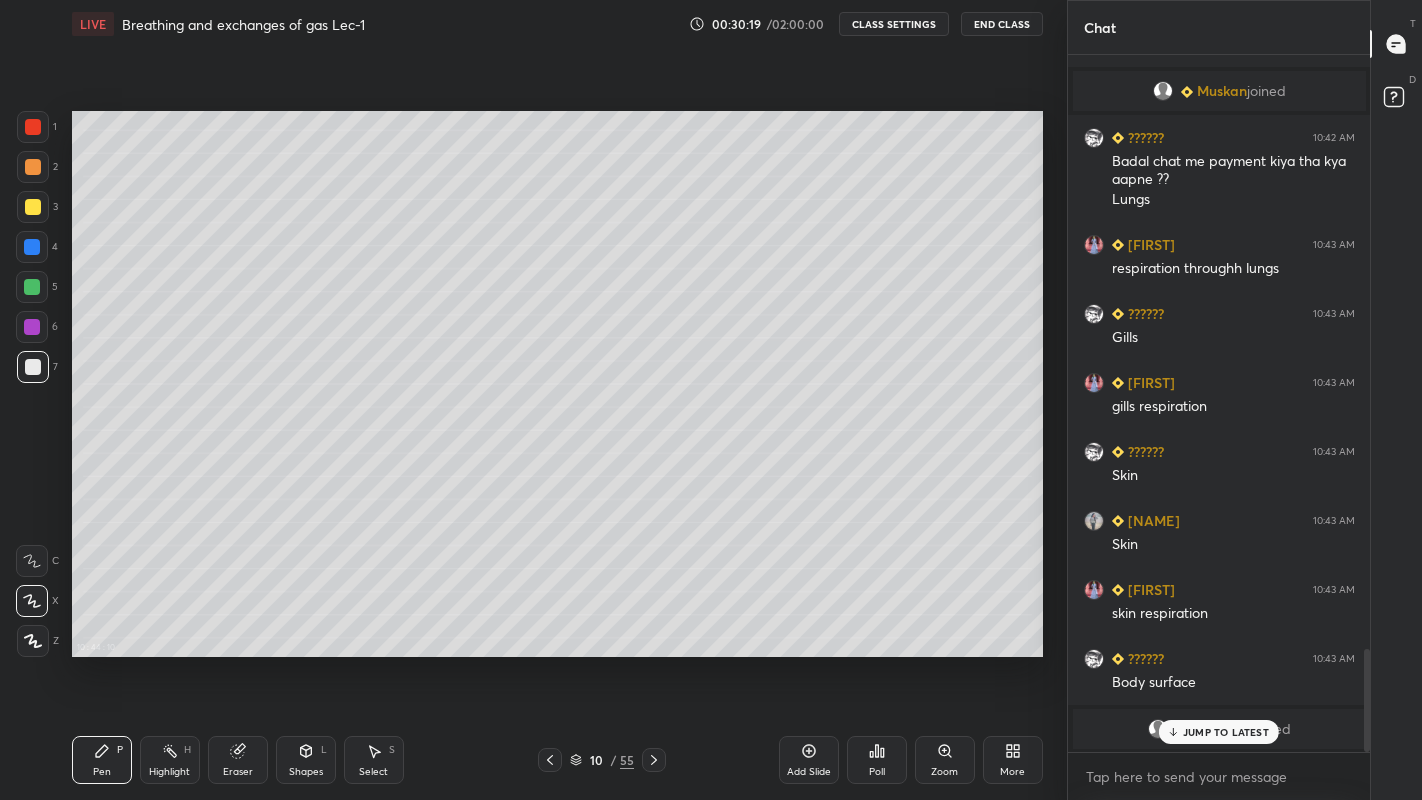 click at bounding box center [32, 287] 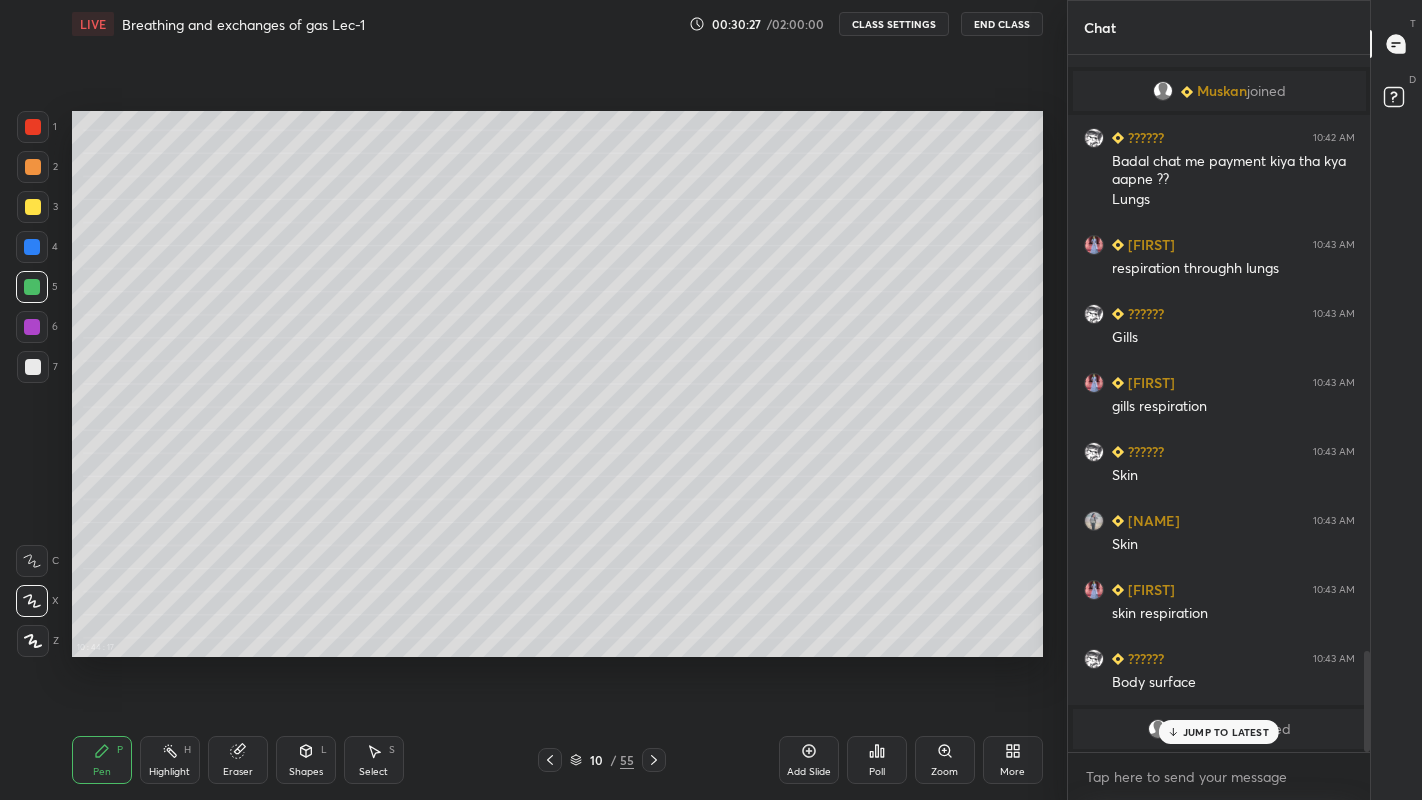 scroll, scrollTop: 4104, scrollLeft: 0, axis: vertical 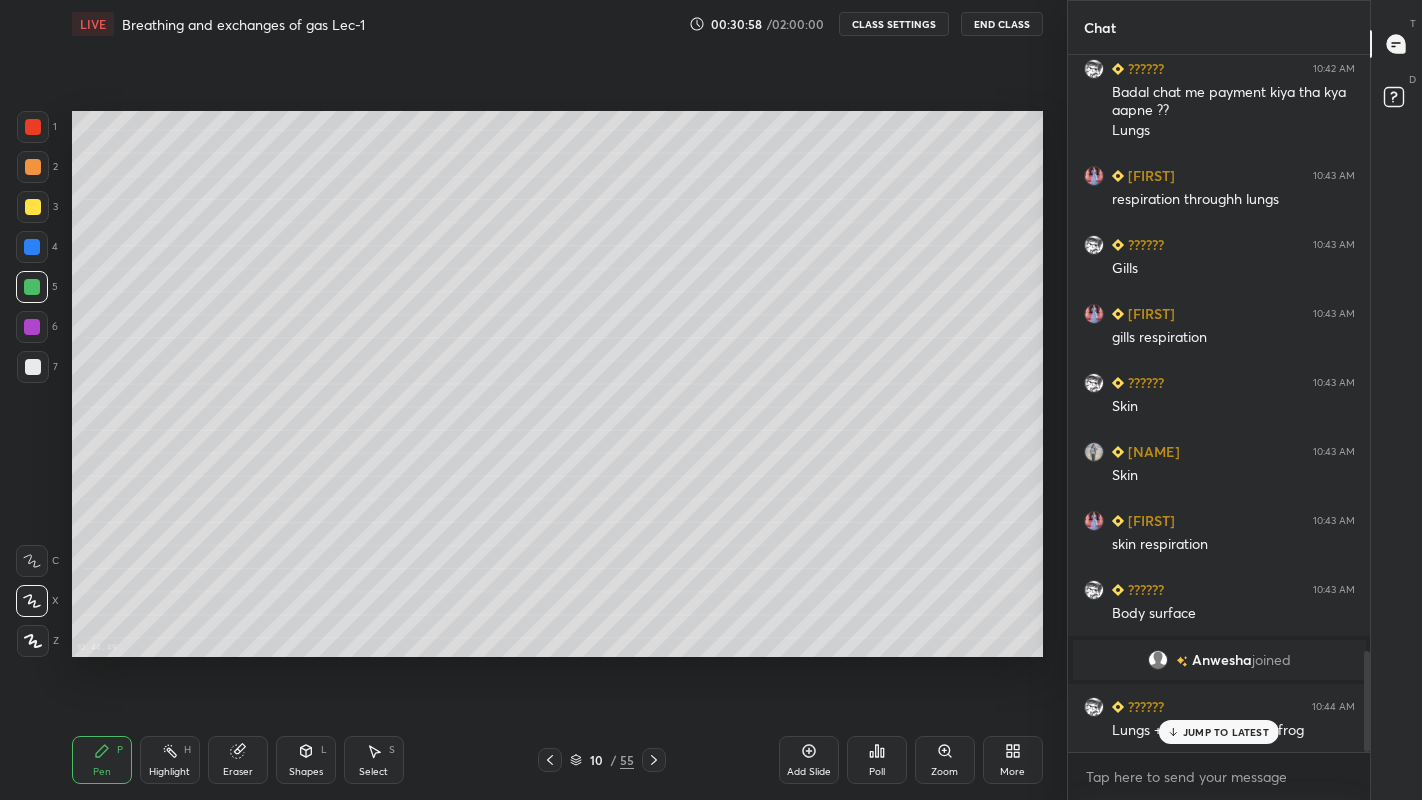 click at bounding box center (32, 247) 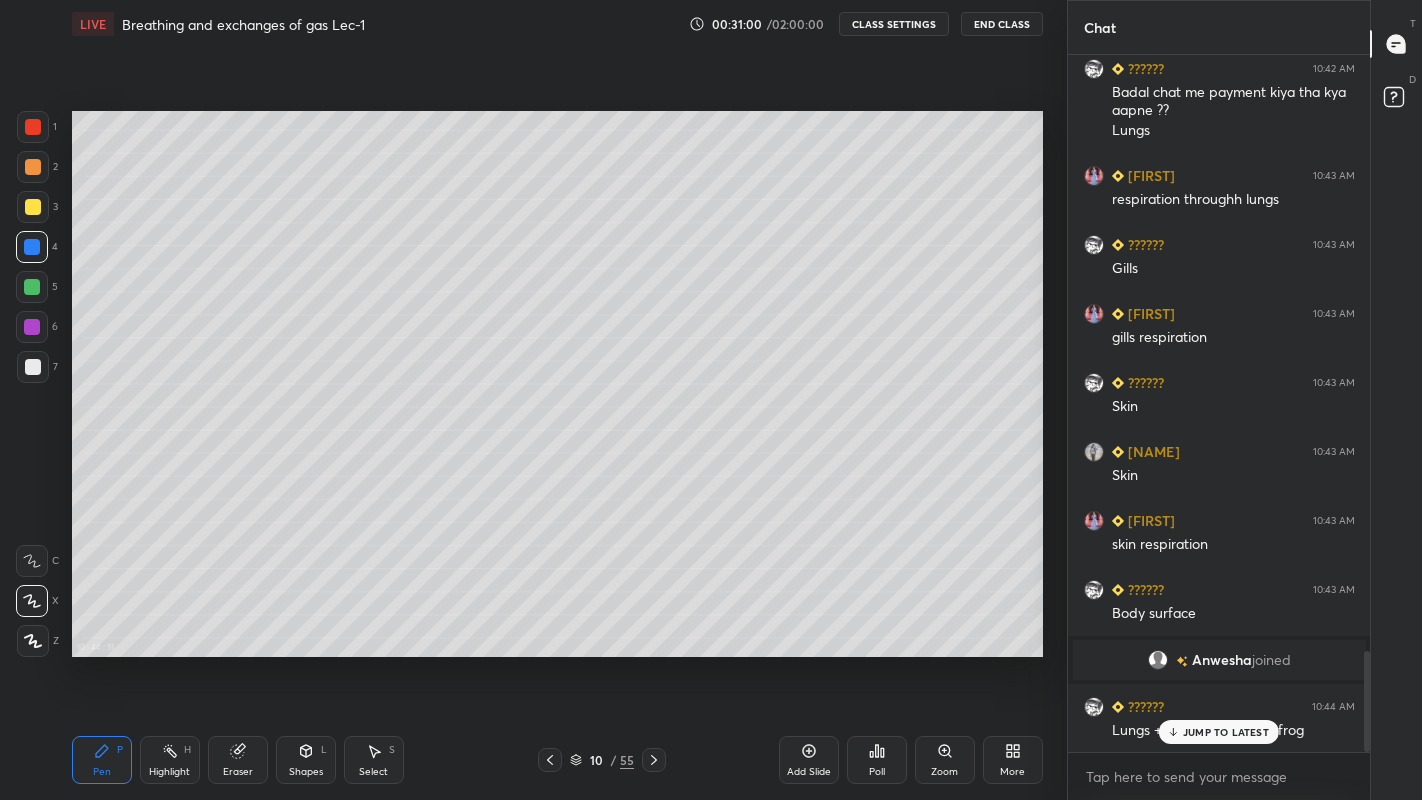 click at bounding box center (33, 367) 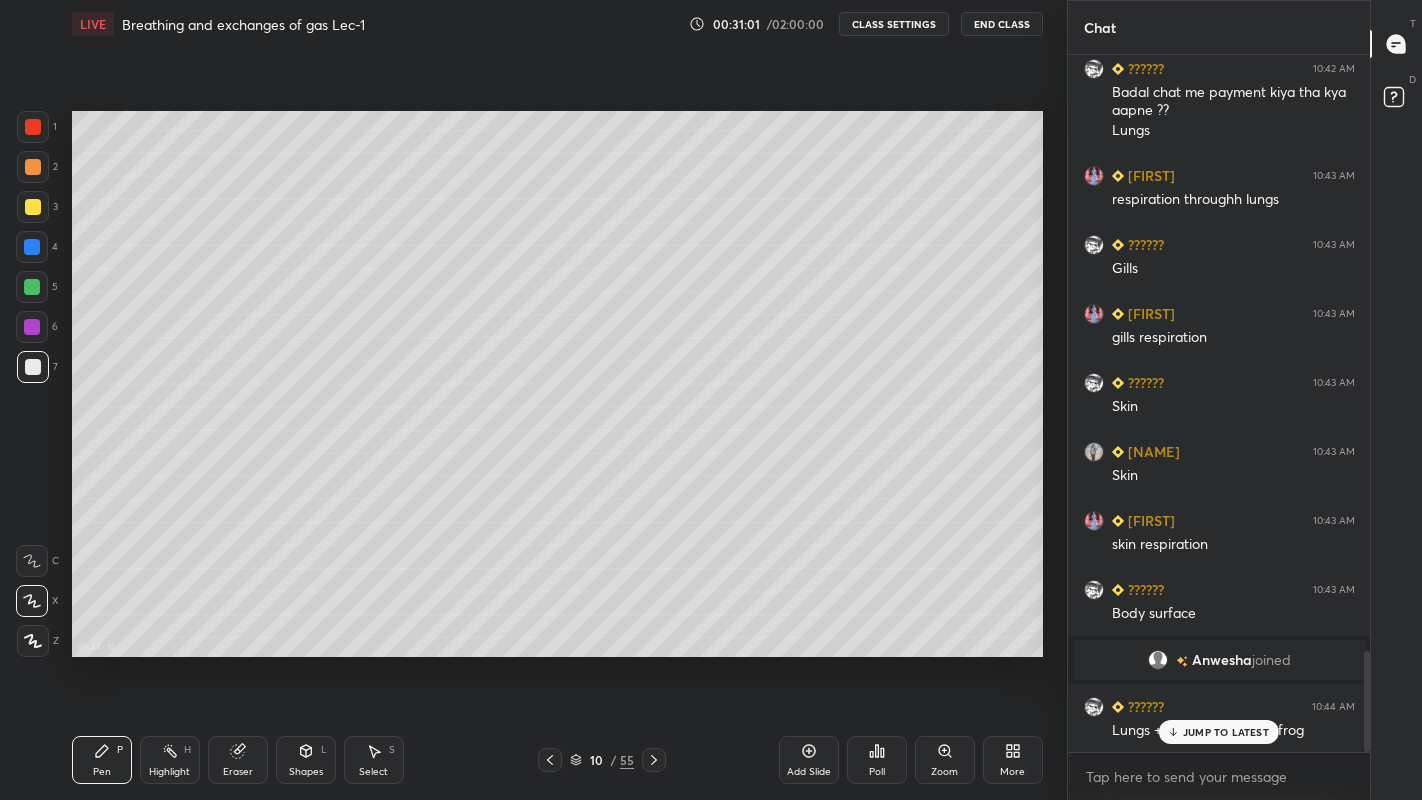 click at bounding box center [33, 207] 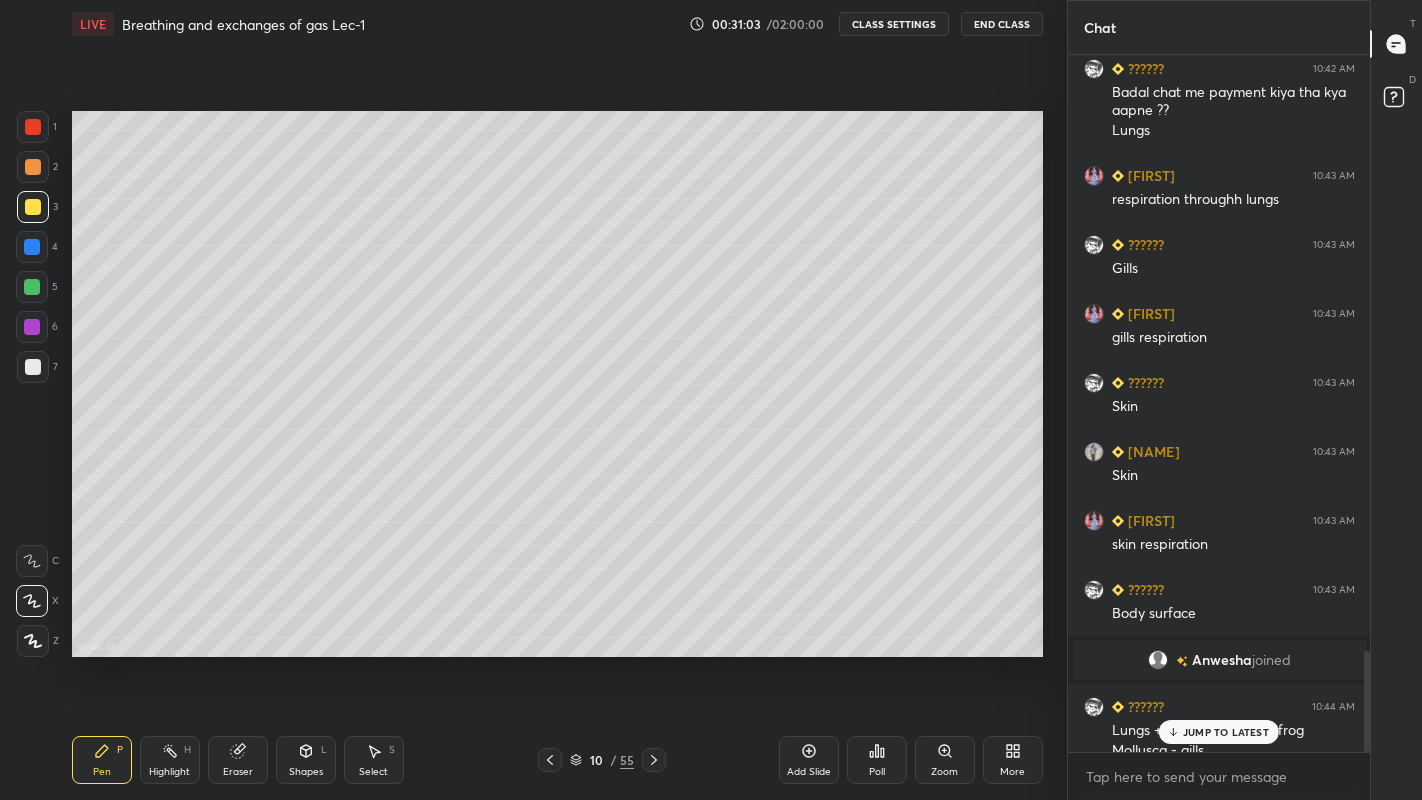 scroll, scrollTop: 4124, scrollLeft: 0, axis: vertical 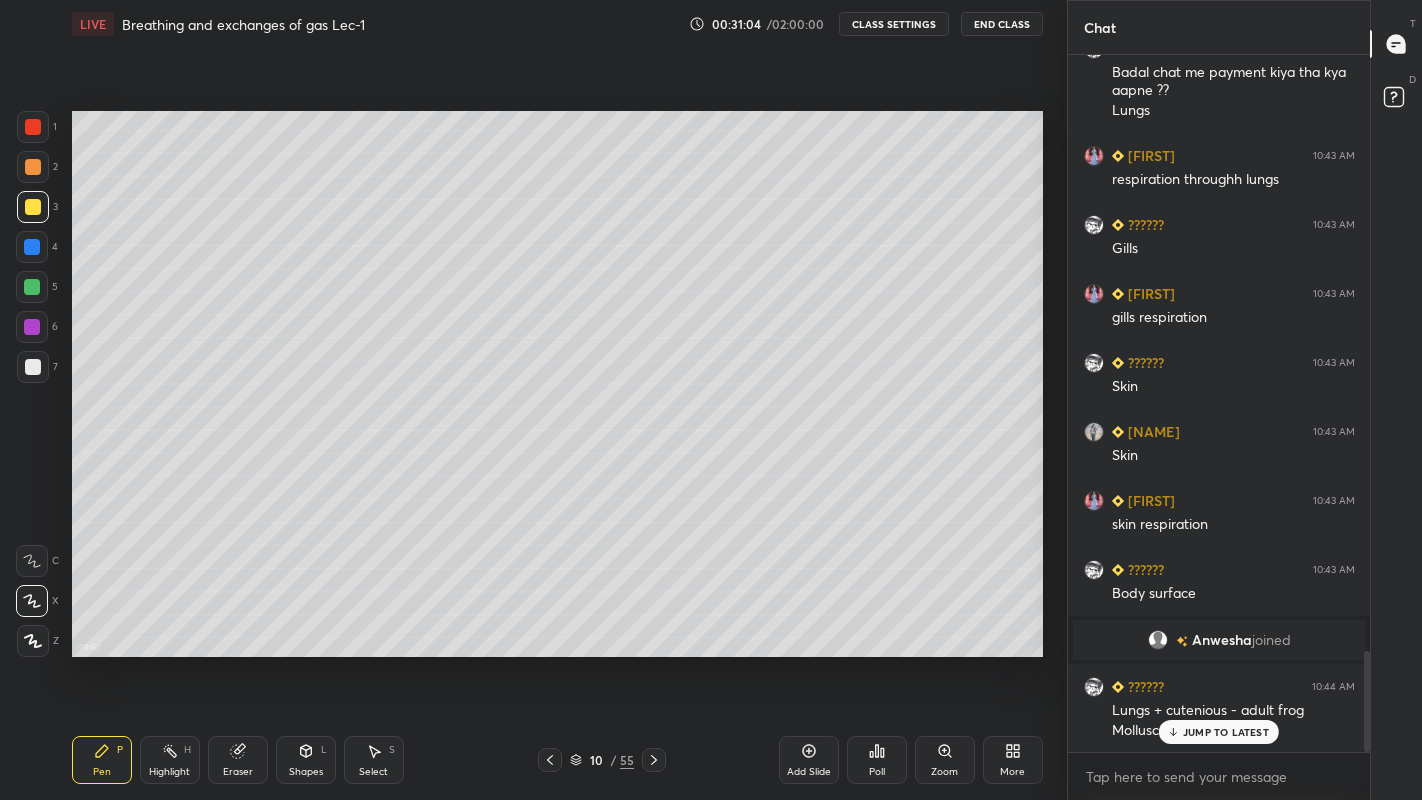 click at bounding box center (32, 247) 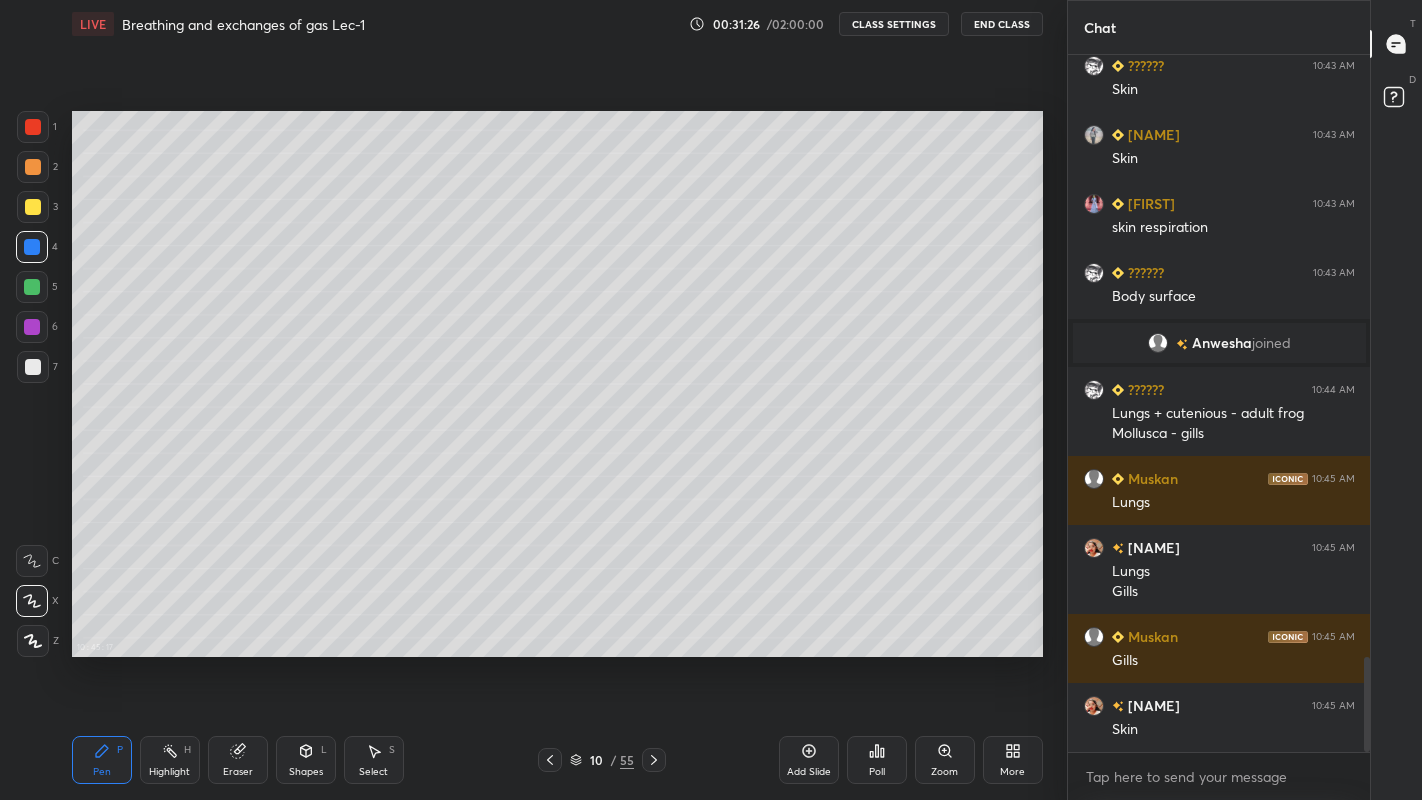 scroll, scrollTop: 4490, scrollLeft: 0, axis: vertical 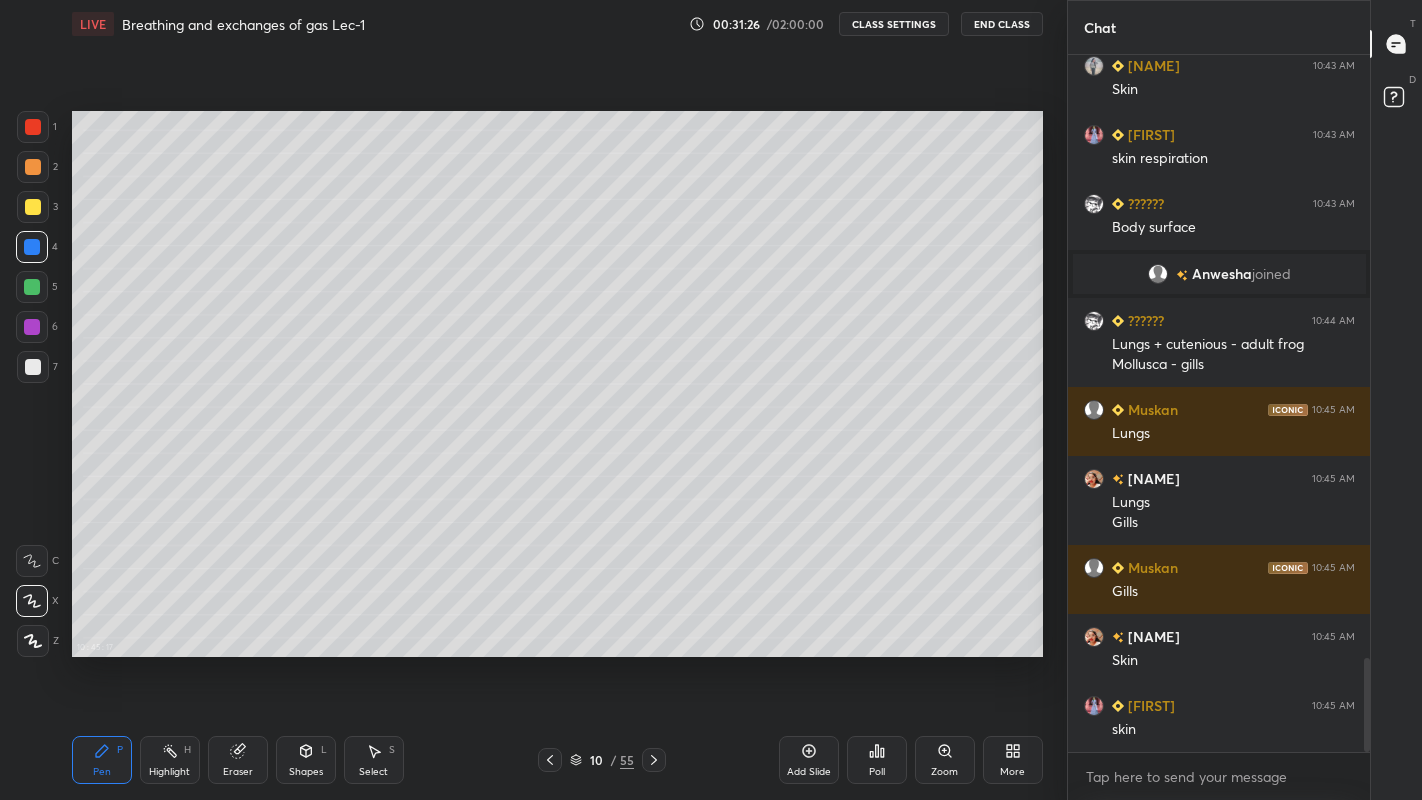 click at bounding box center (33, 367) 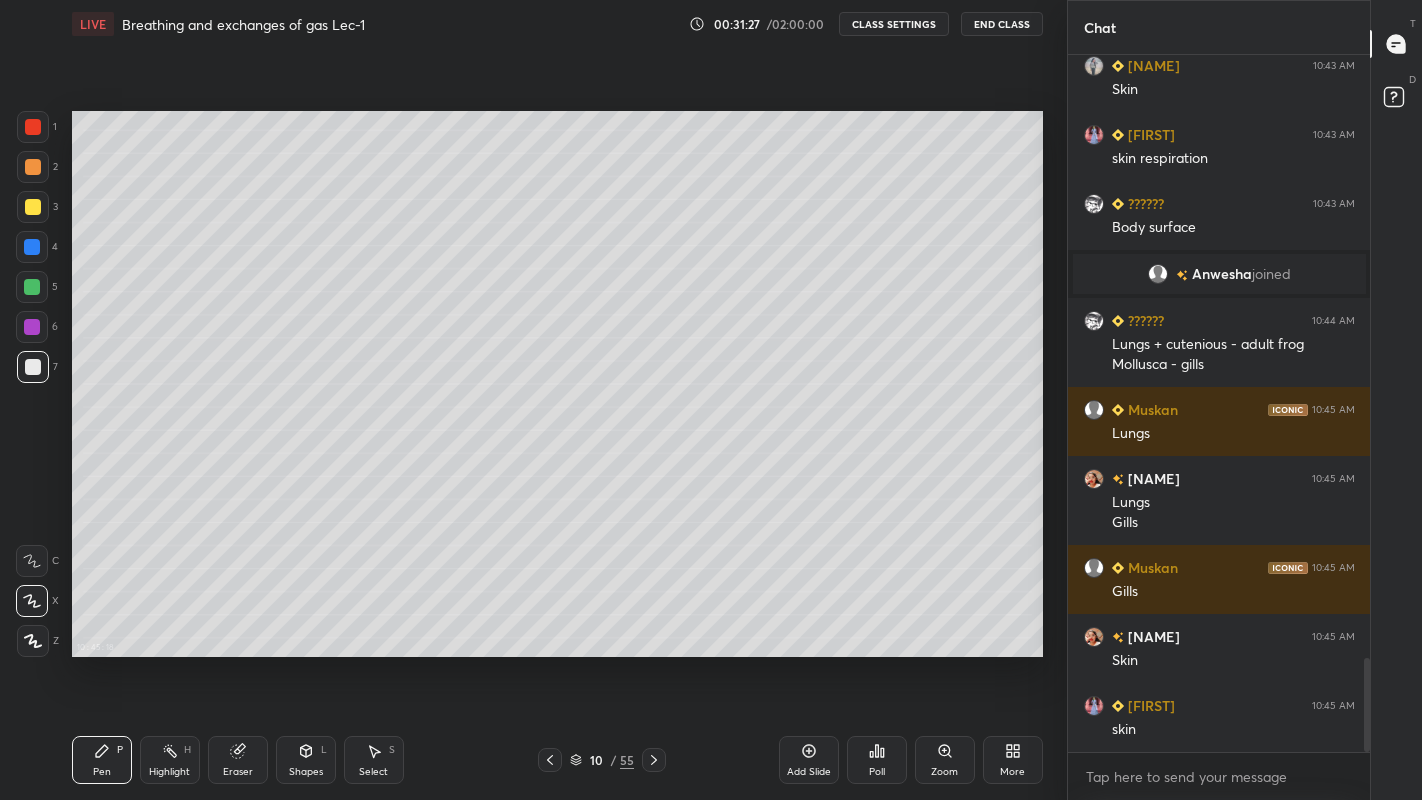 click at bounding box center [33, 207] 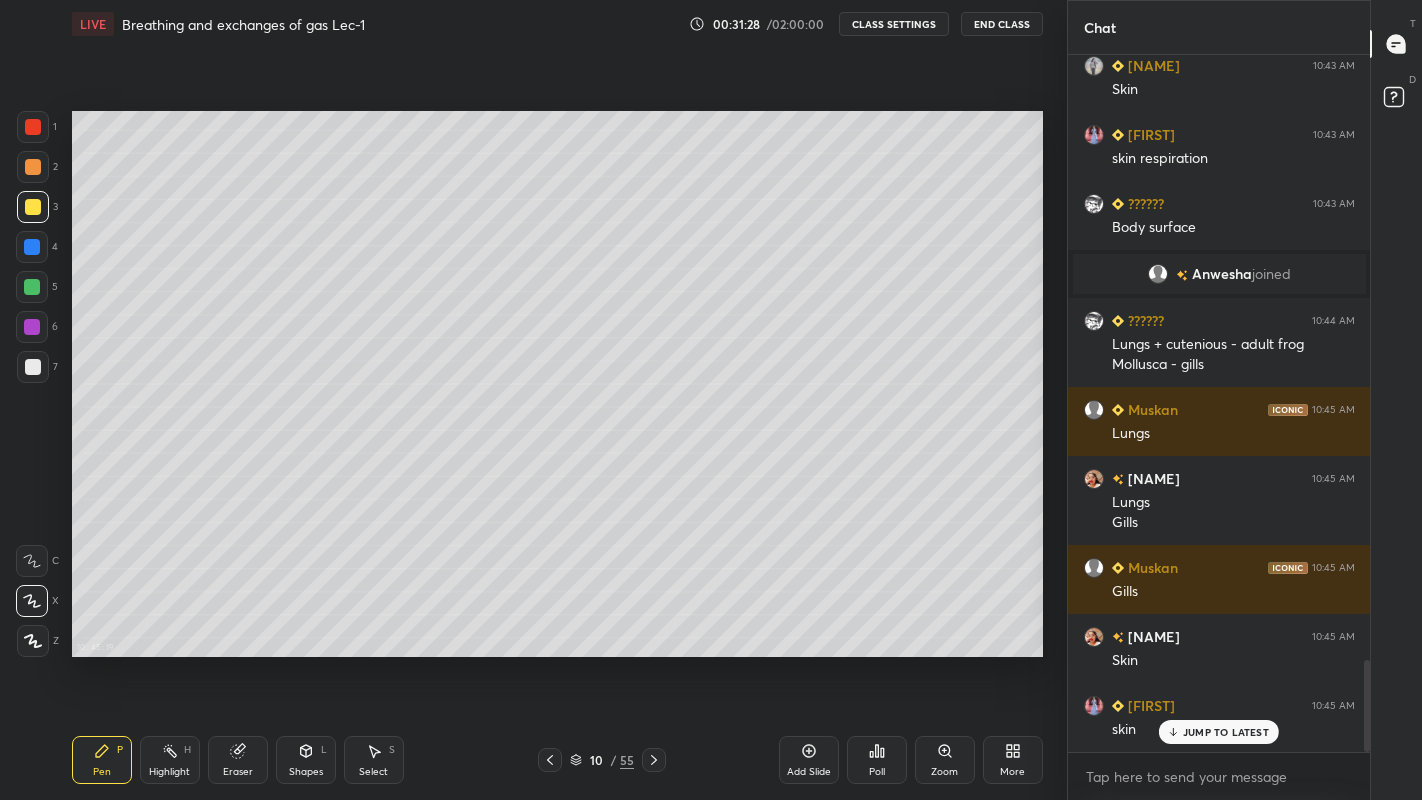 scroll, scrollTop: 4558, scrollLeft: 0, axis: vertical 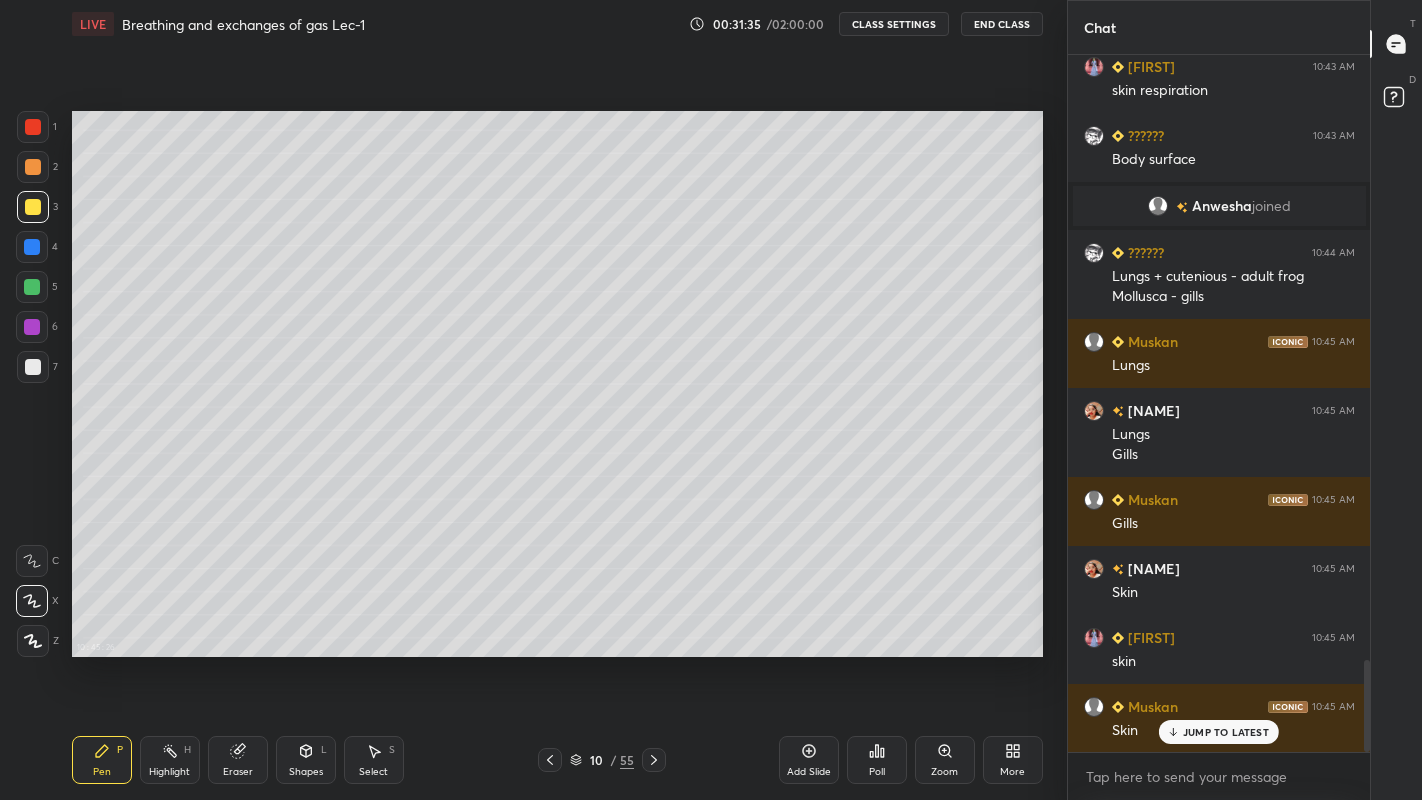 click at bounding box center [33, 367] 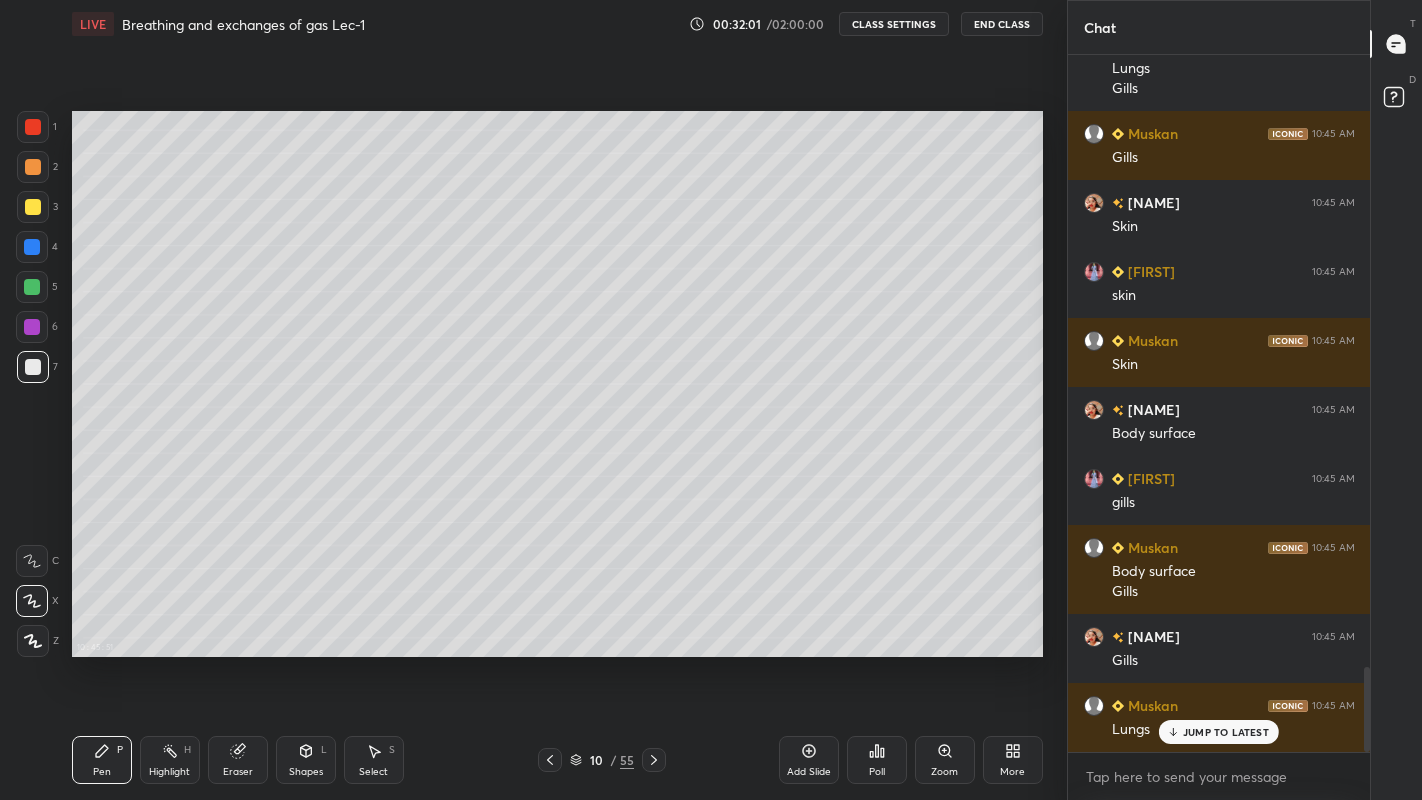 scroll, scrollTop: 4992, scrollLeft: 0, axis: vertical 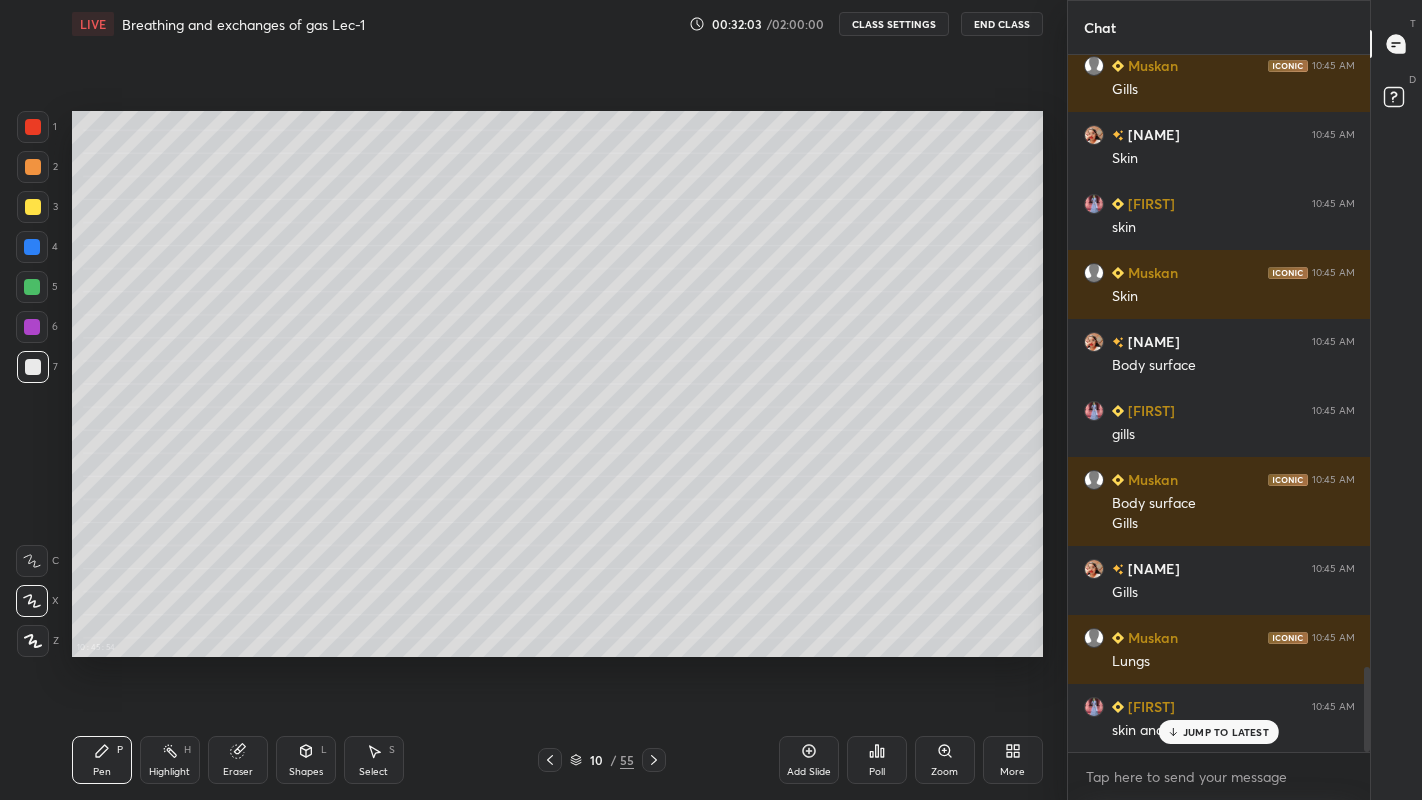 click at bounding box center (33, 207) 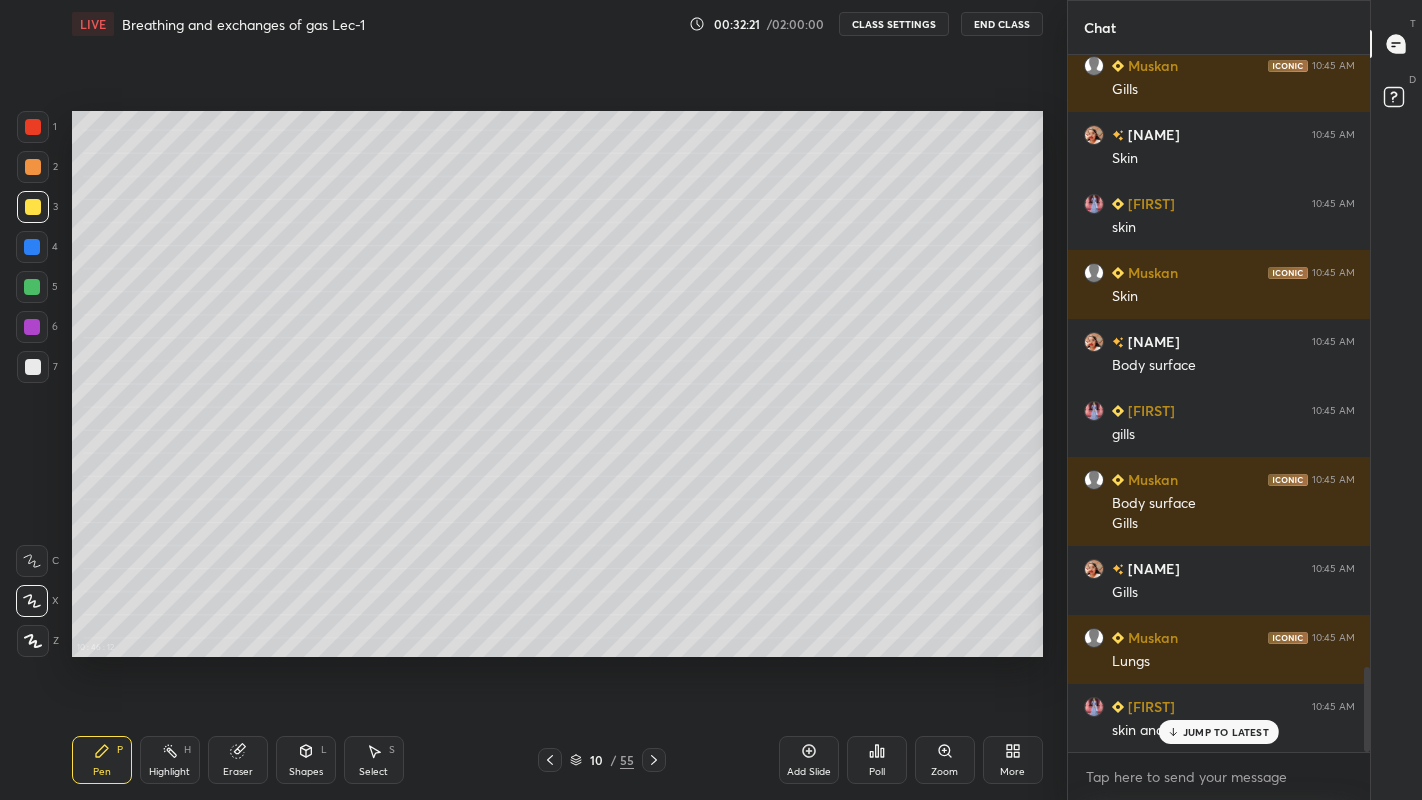 scroll, scrollTop: 5061, scrollLeft: 0, axis: vertical 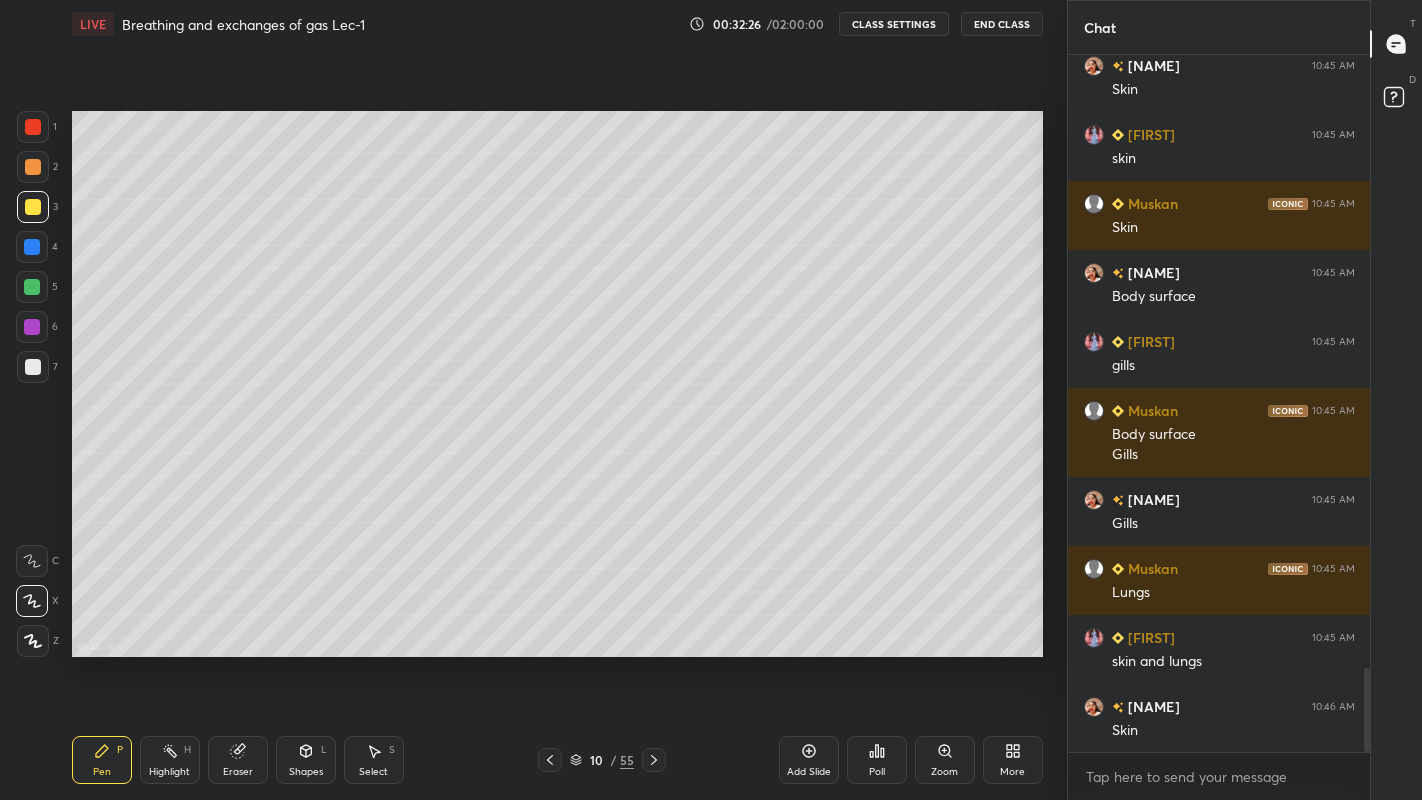 click on "Eraser" at bounding box center (238, 760) 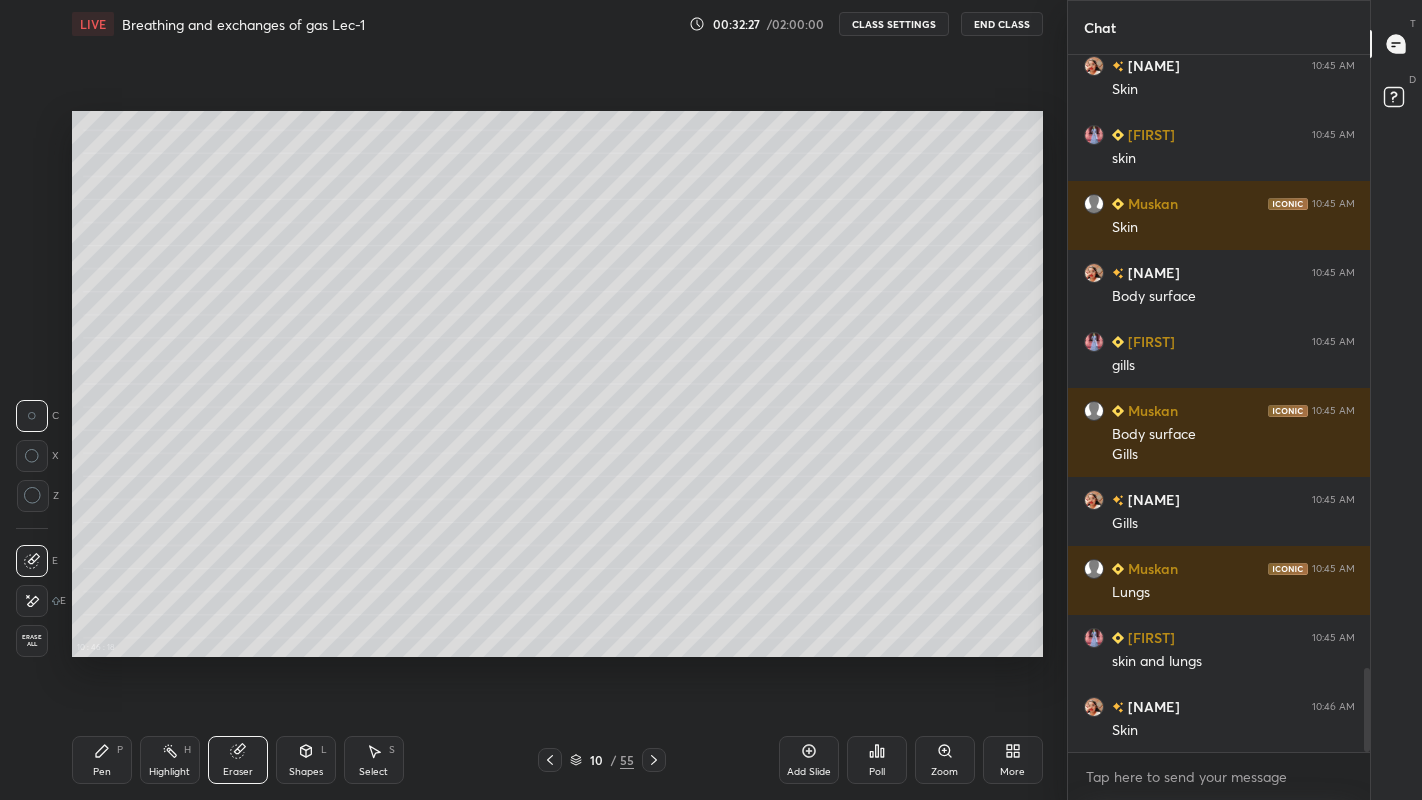 click on "Pen" at bounding box center (102, 772) 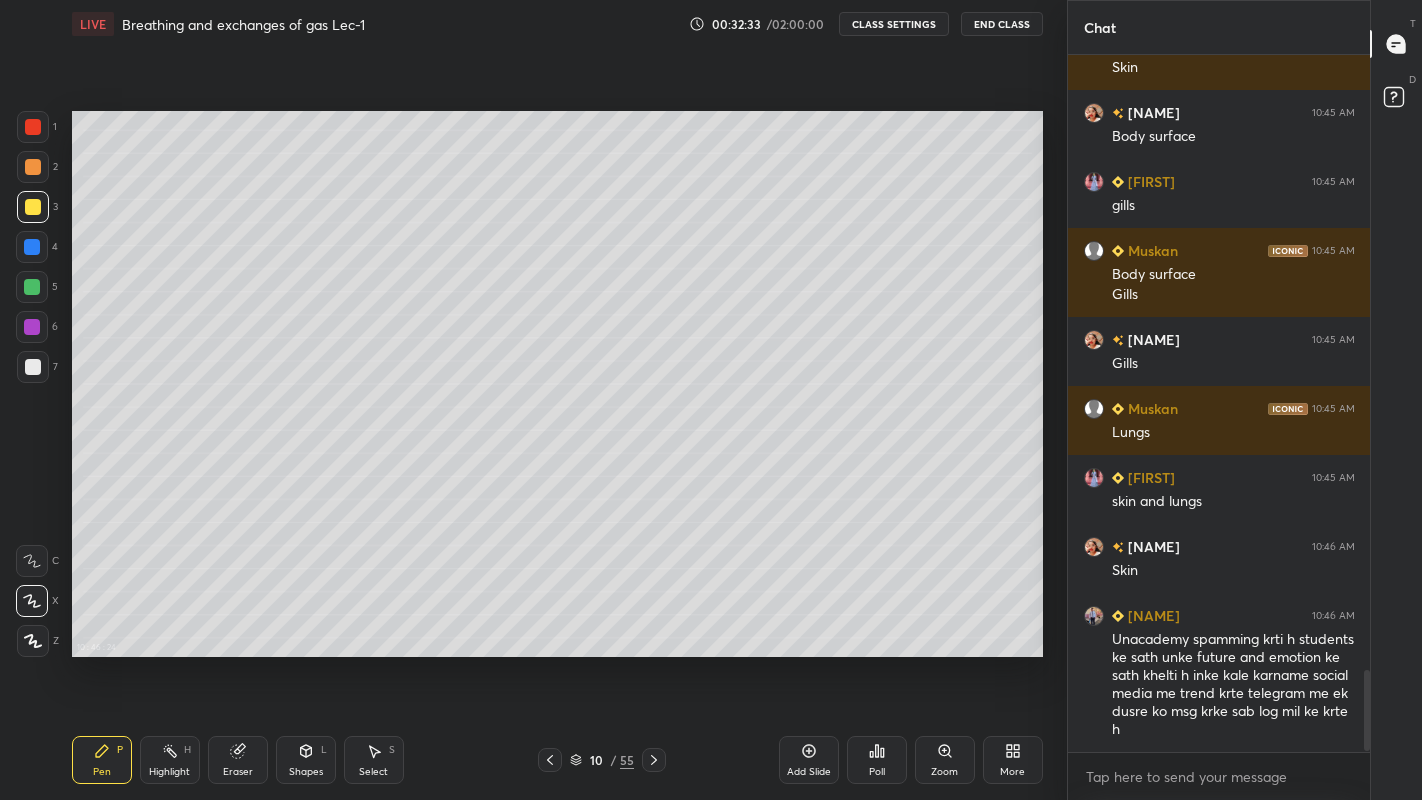 scroll, scrollTop: 5290, scrollLeft: 0, axis: vertical 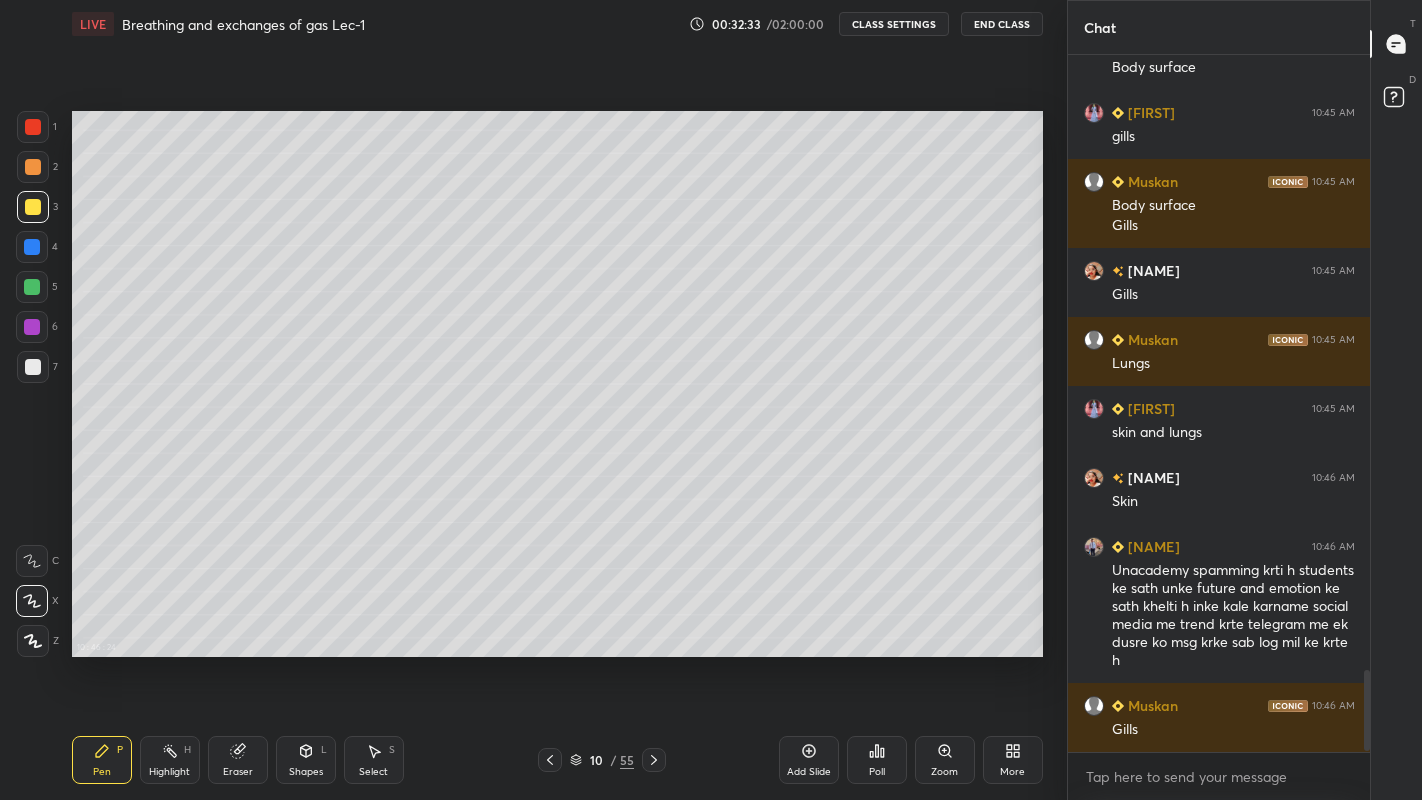 click on "Eraser" at bounding box center (238, 772) 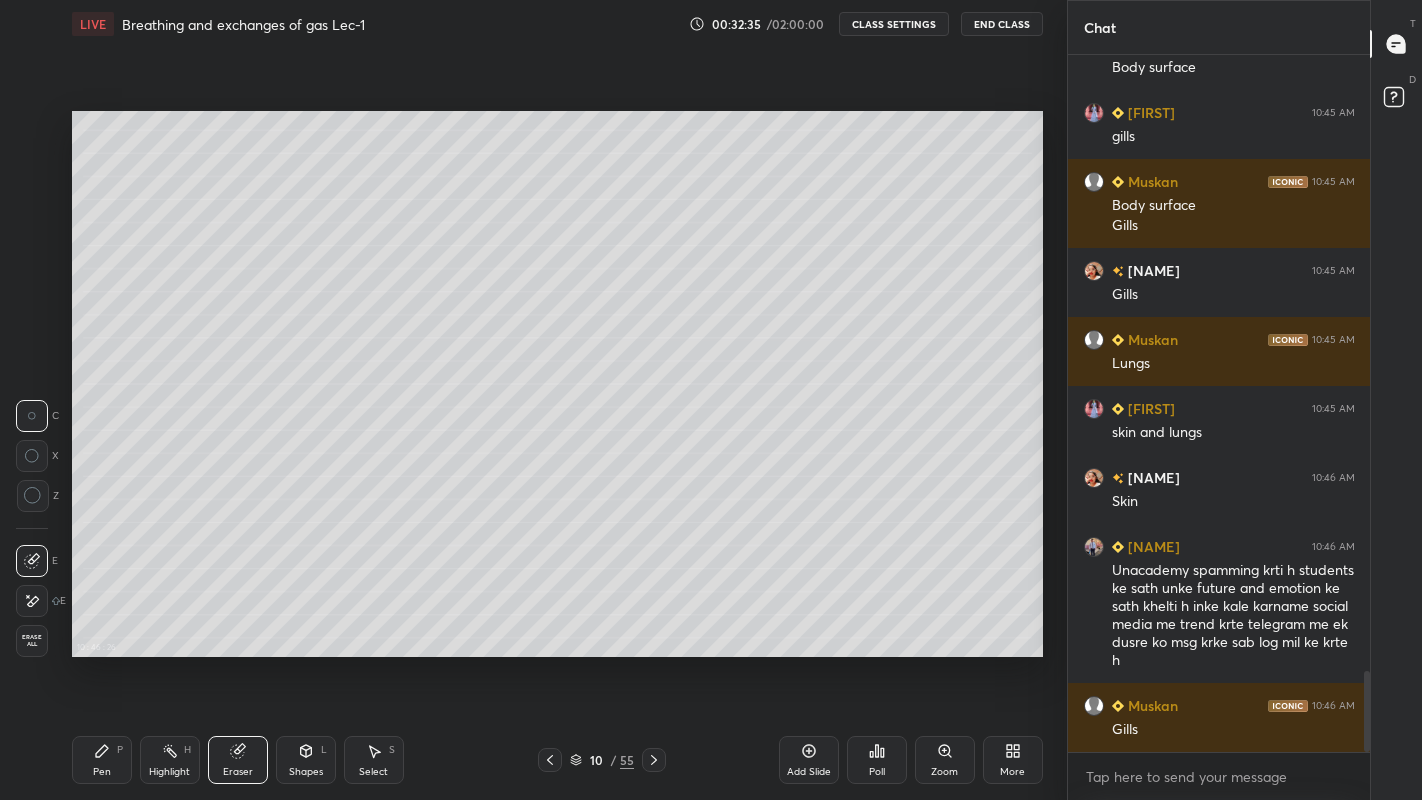 click on "Pen P" at bounding box center [102, 760] 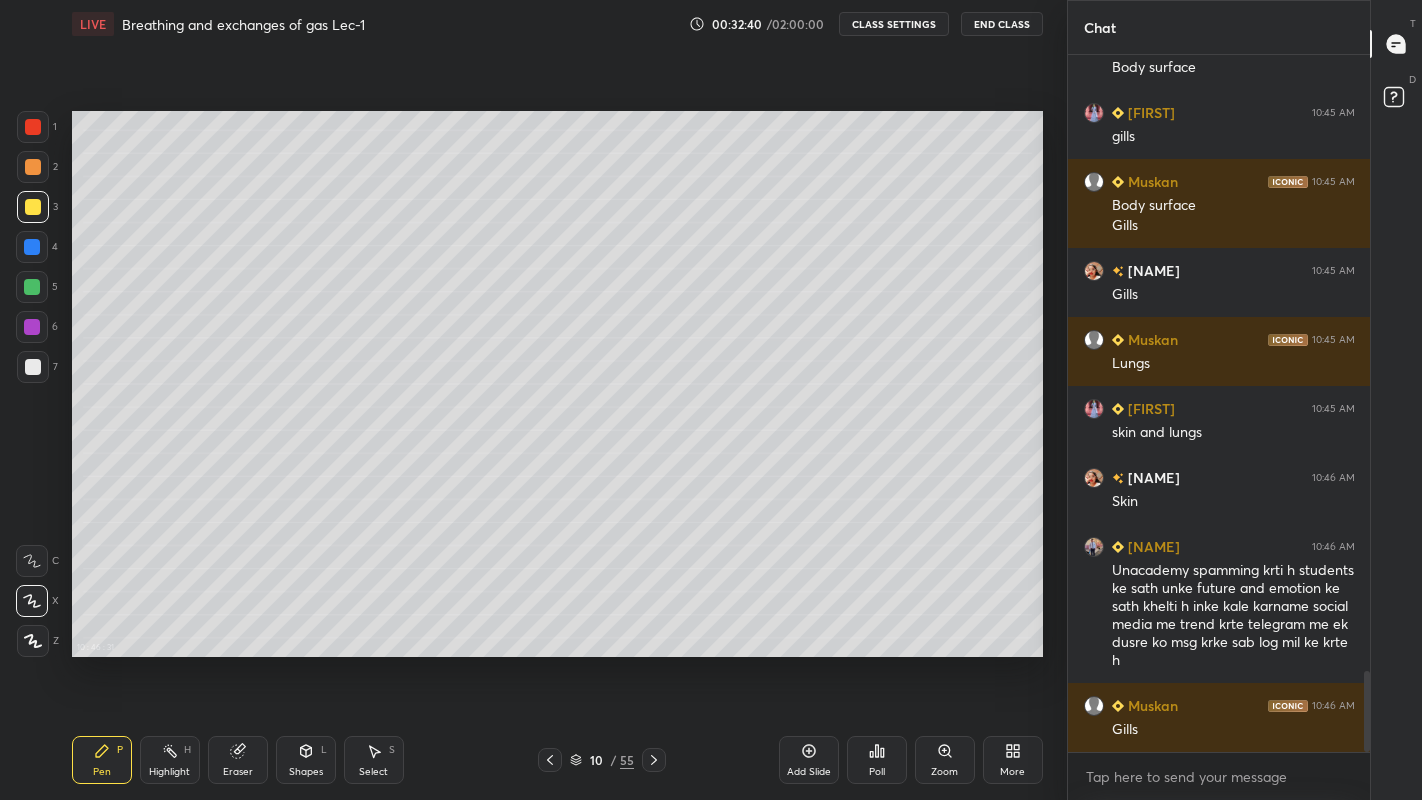 click at bounding box center [32, 287] 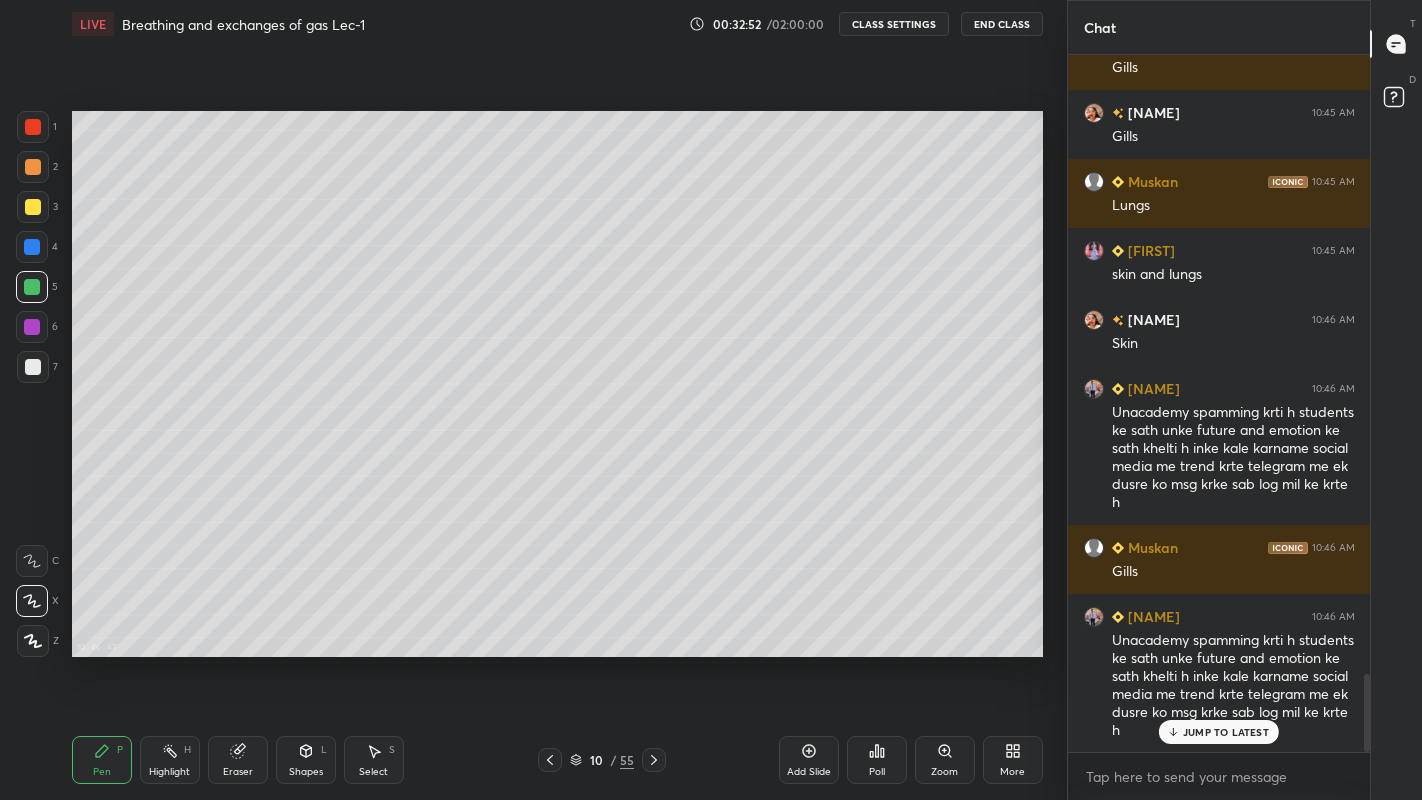 scroll, scrollTop: 5517, scrollLeft: 0, axis: vertical 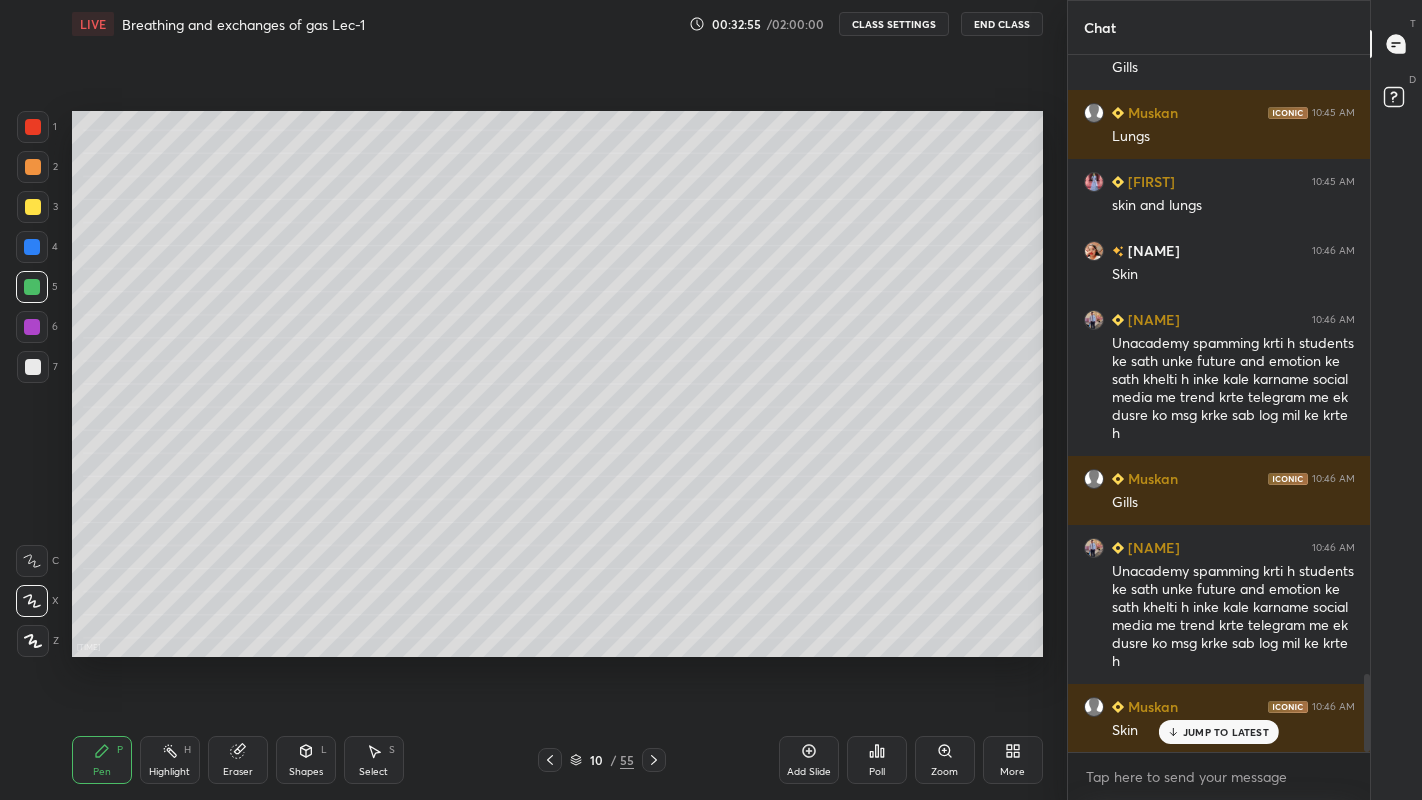 click at bounding box center (33, 367) 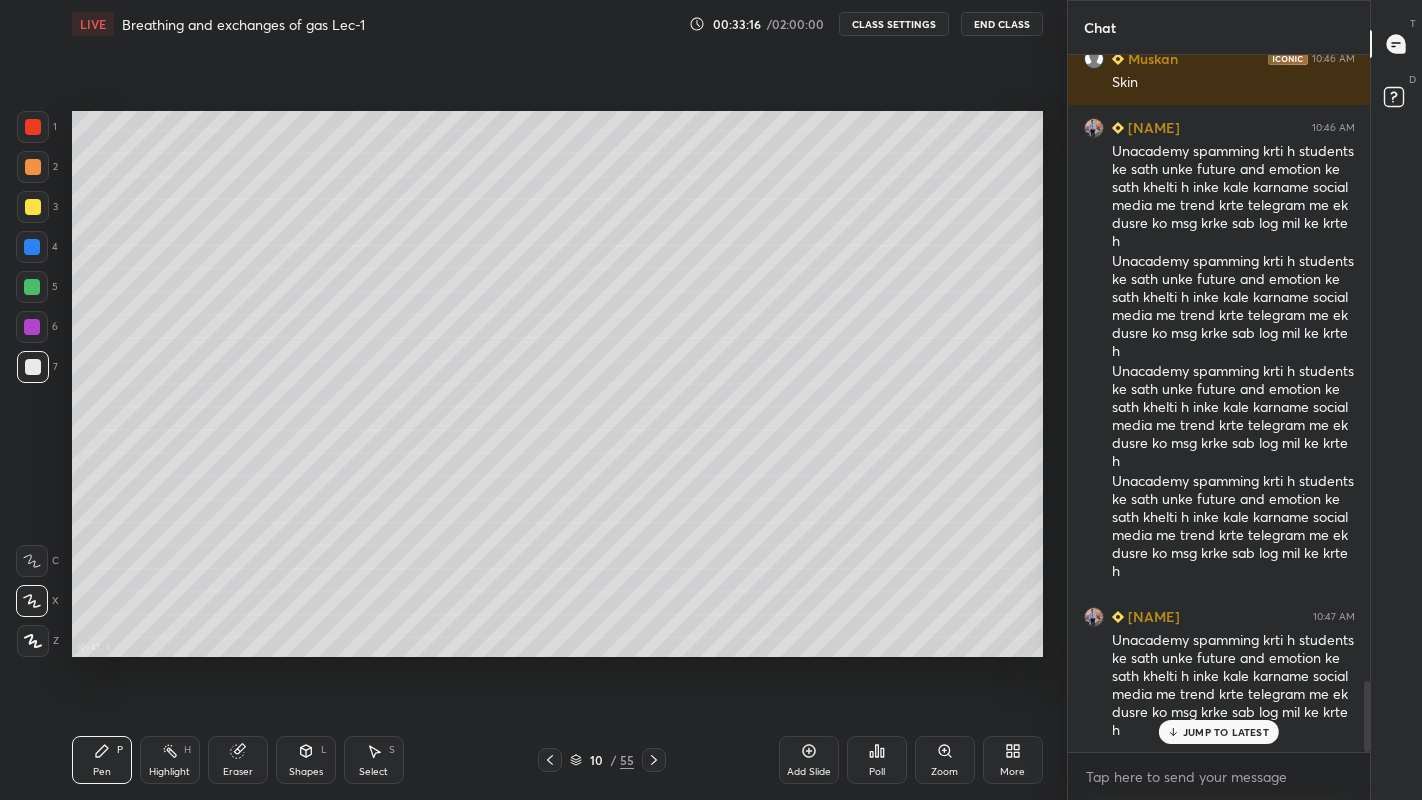 scroll, scrollTop: 6275, scrollLeft: 0, axis: vertical 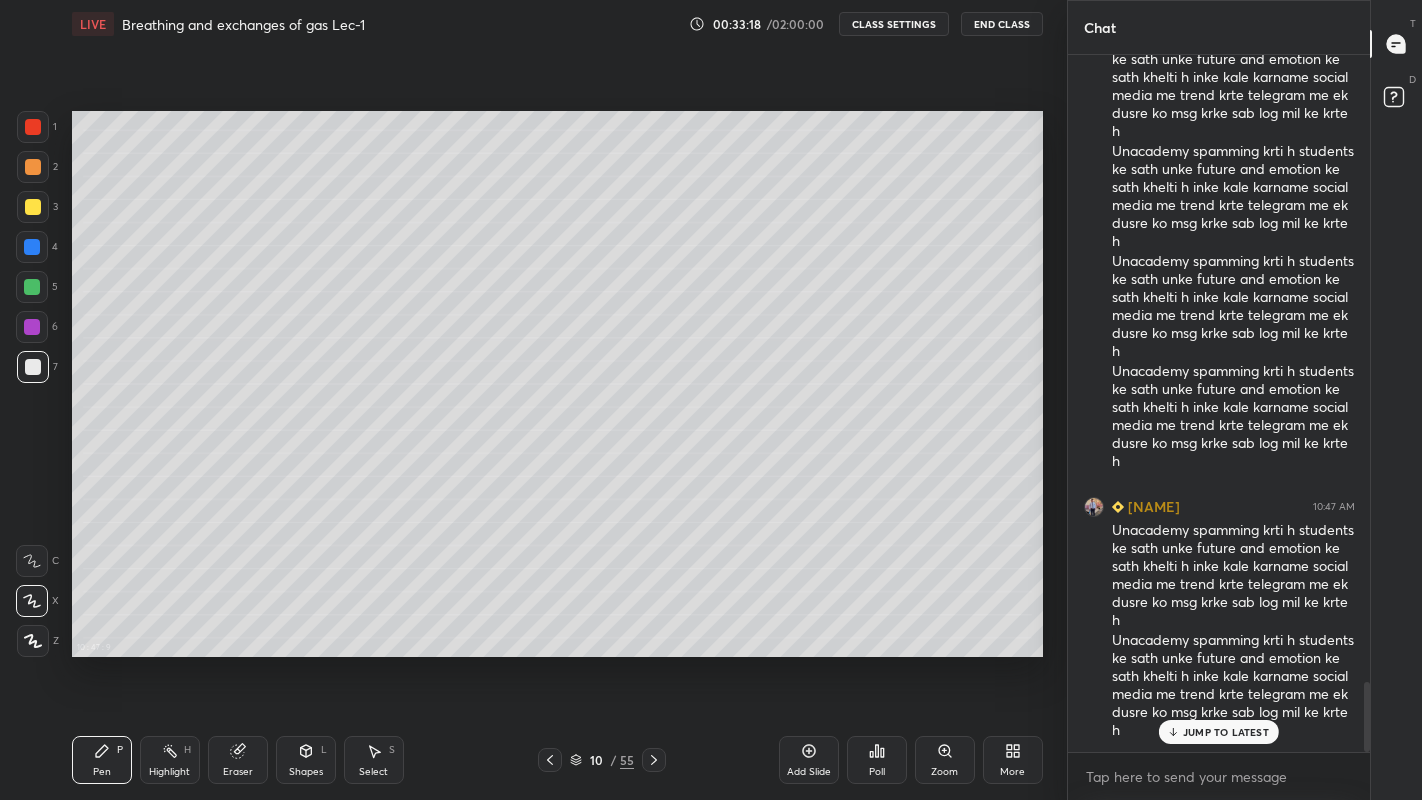 click at bounding box center [654, 760] 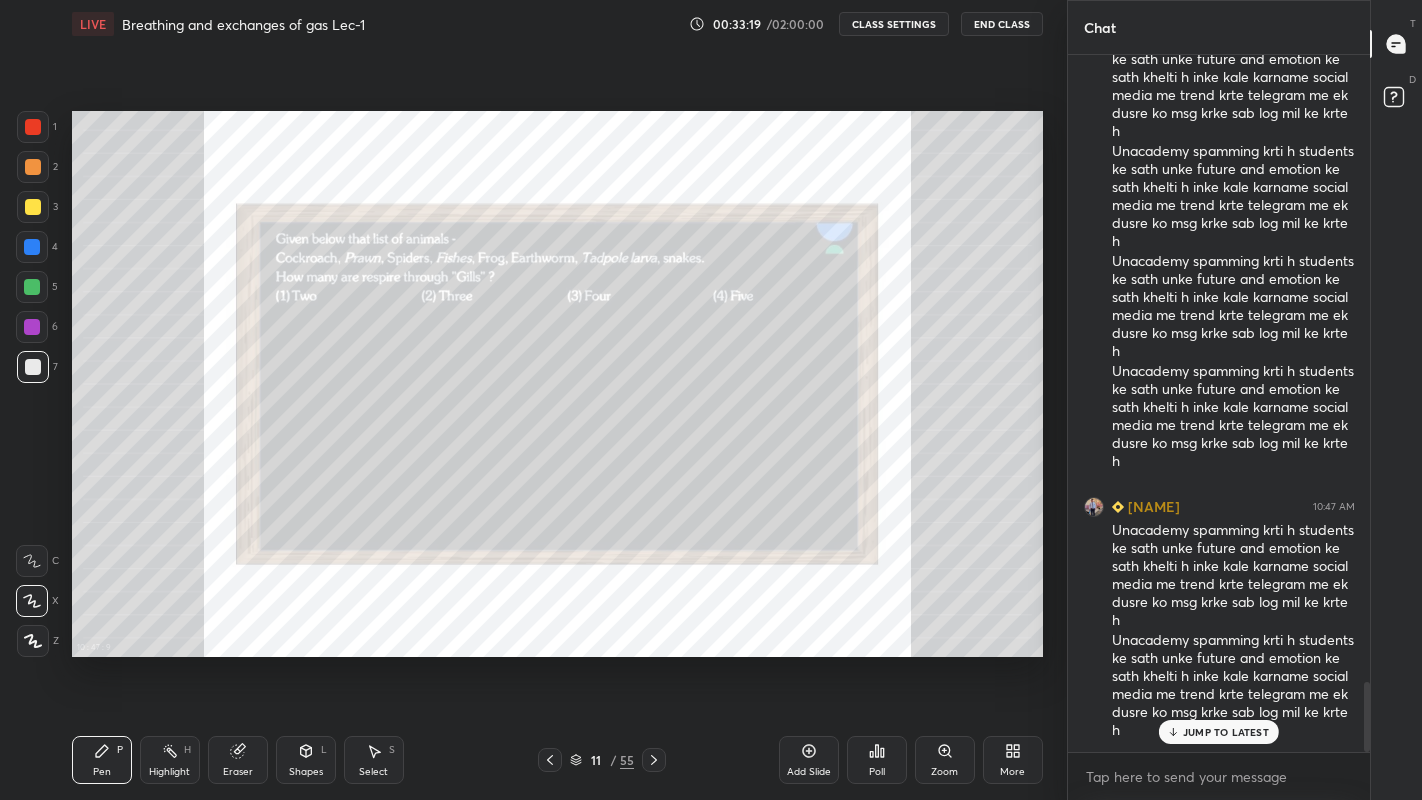 scroll, scrollTop: 6385, scrollLeft: 0, axis: vertical 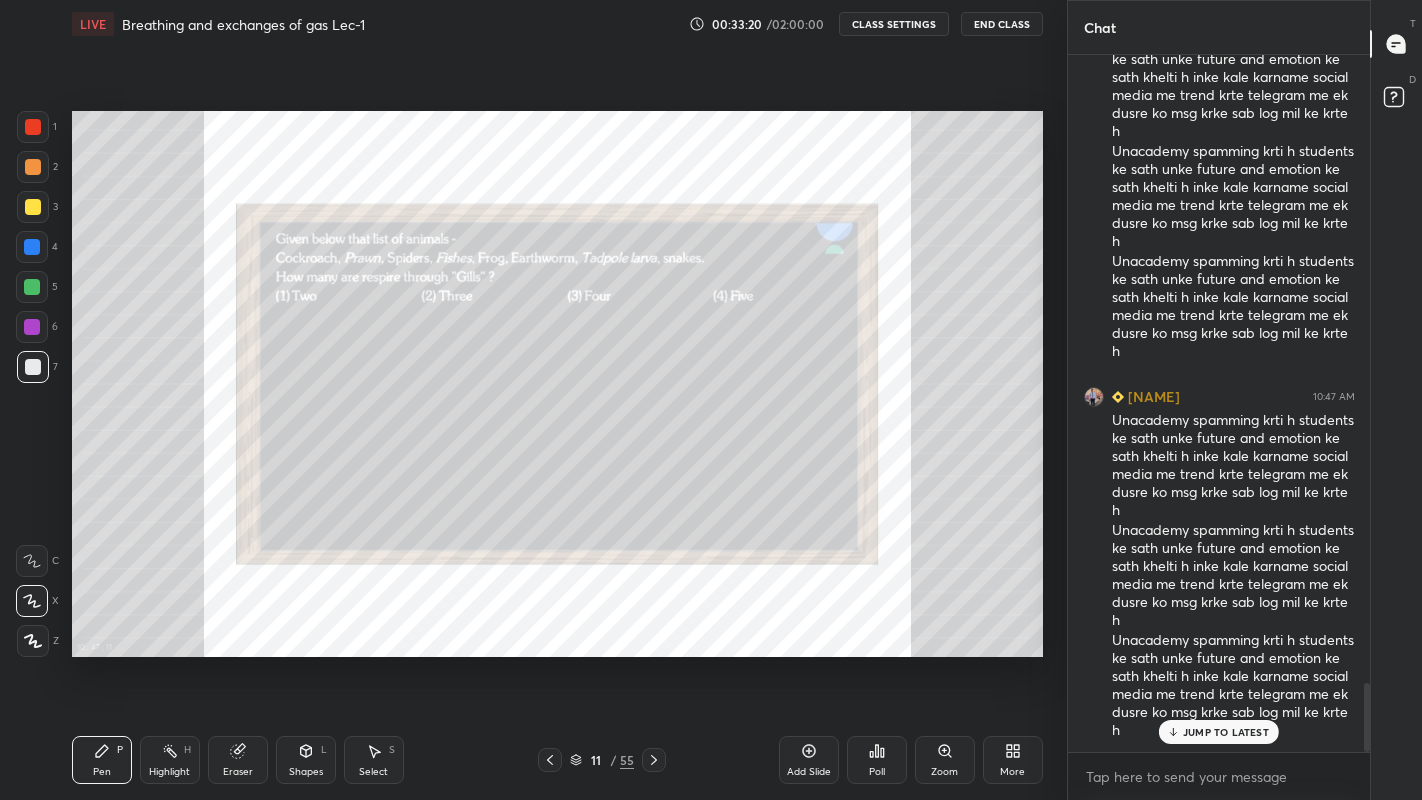 click on "Zoom" at bounding box center (944, 772) 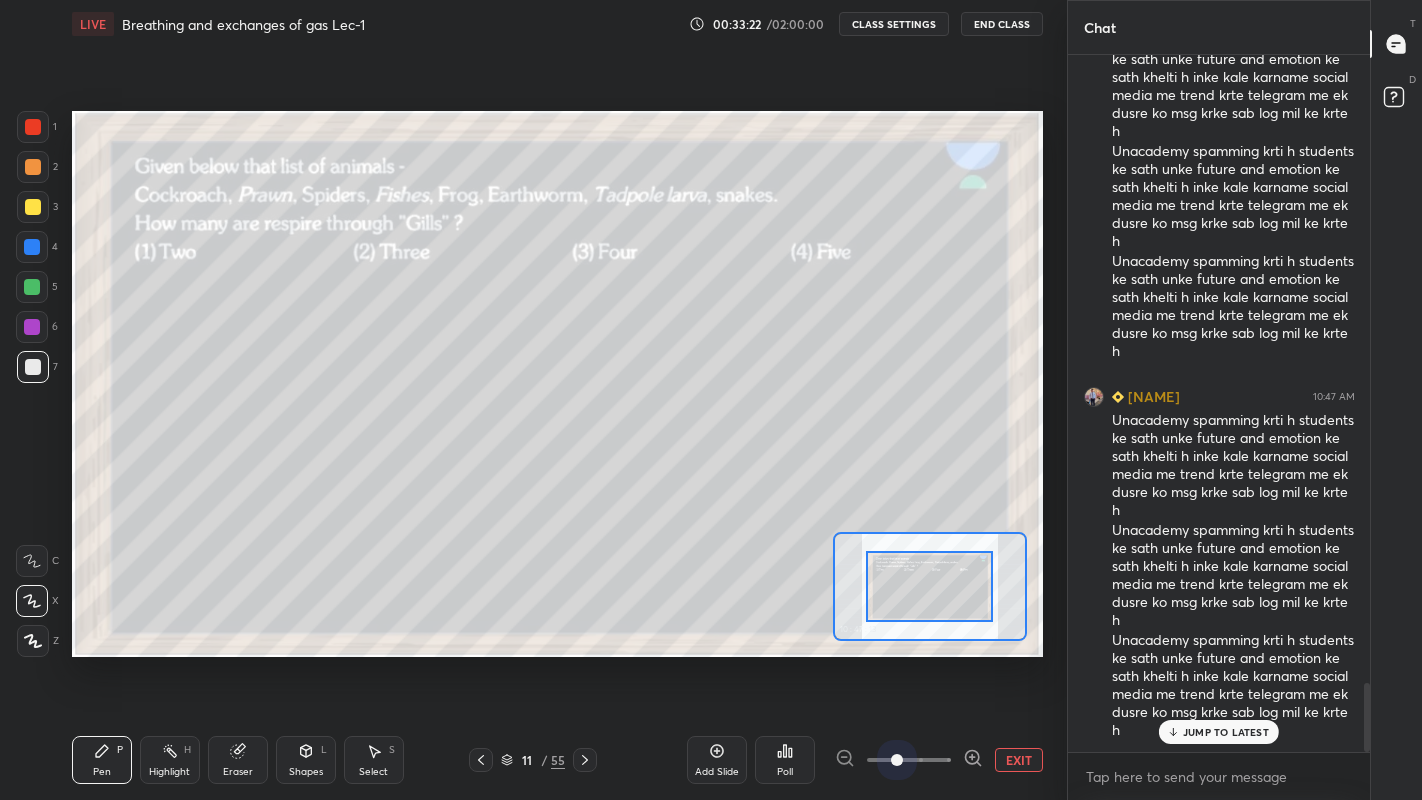 scroll, scrollTop: 6495, scrollLeft: 0, axis: vertical 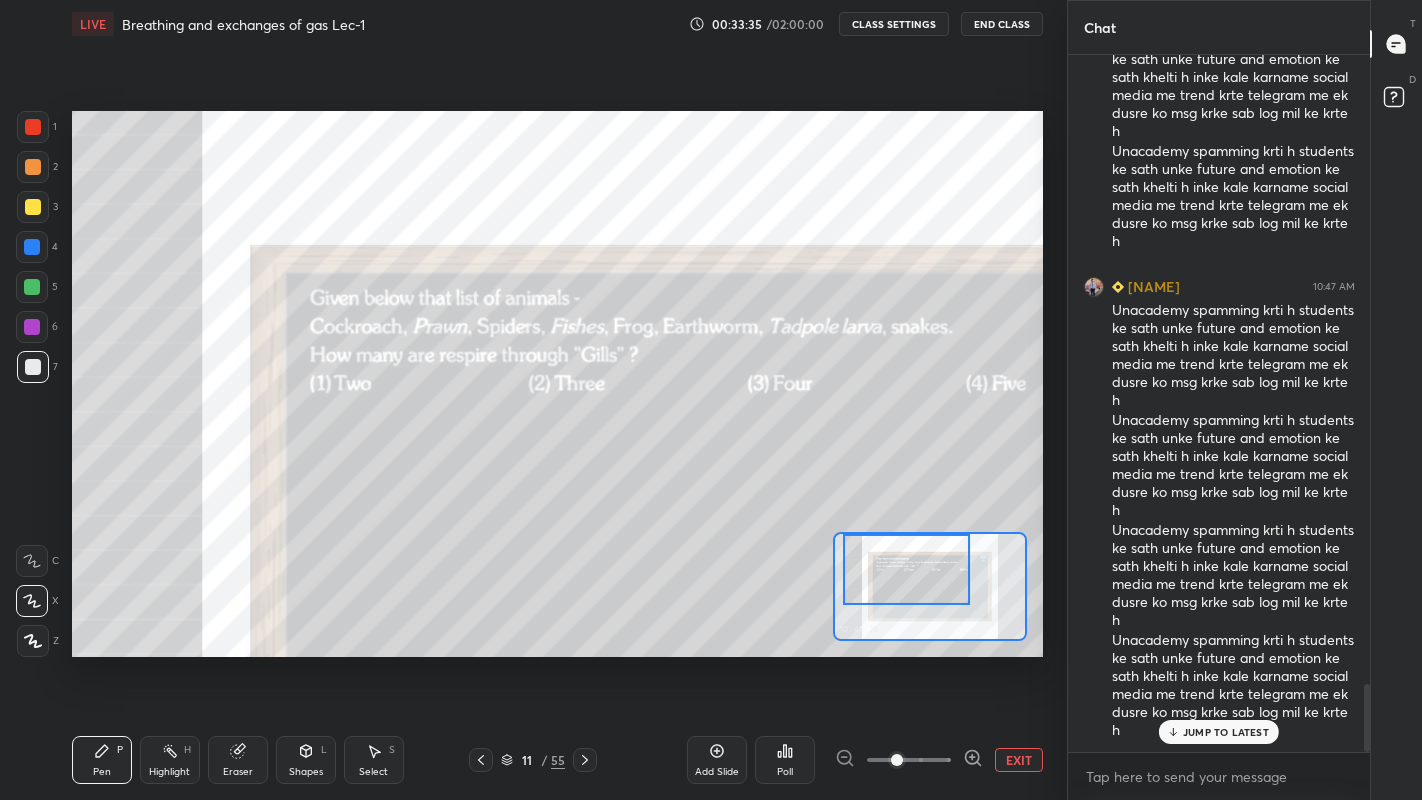 click at bounding box center (32, 247) 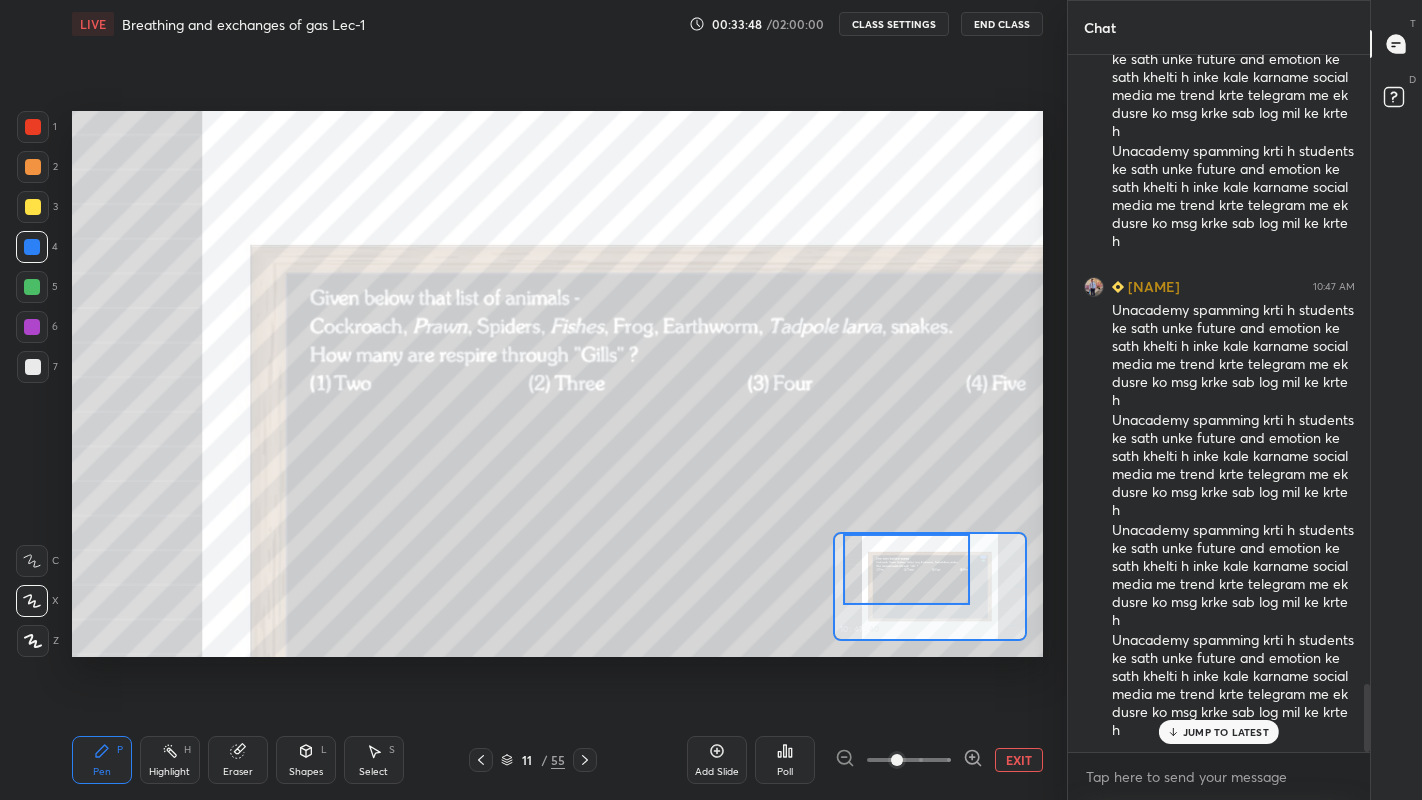 click on "JUMP TO LATEST" at bounding box center [1226, 732] 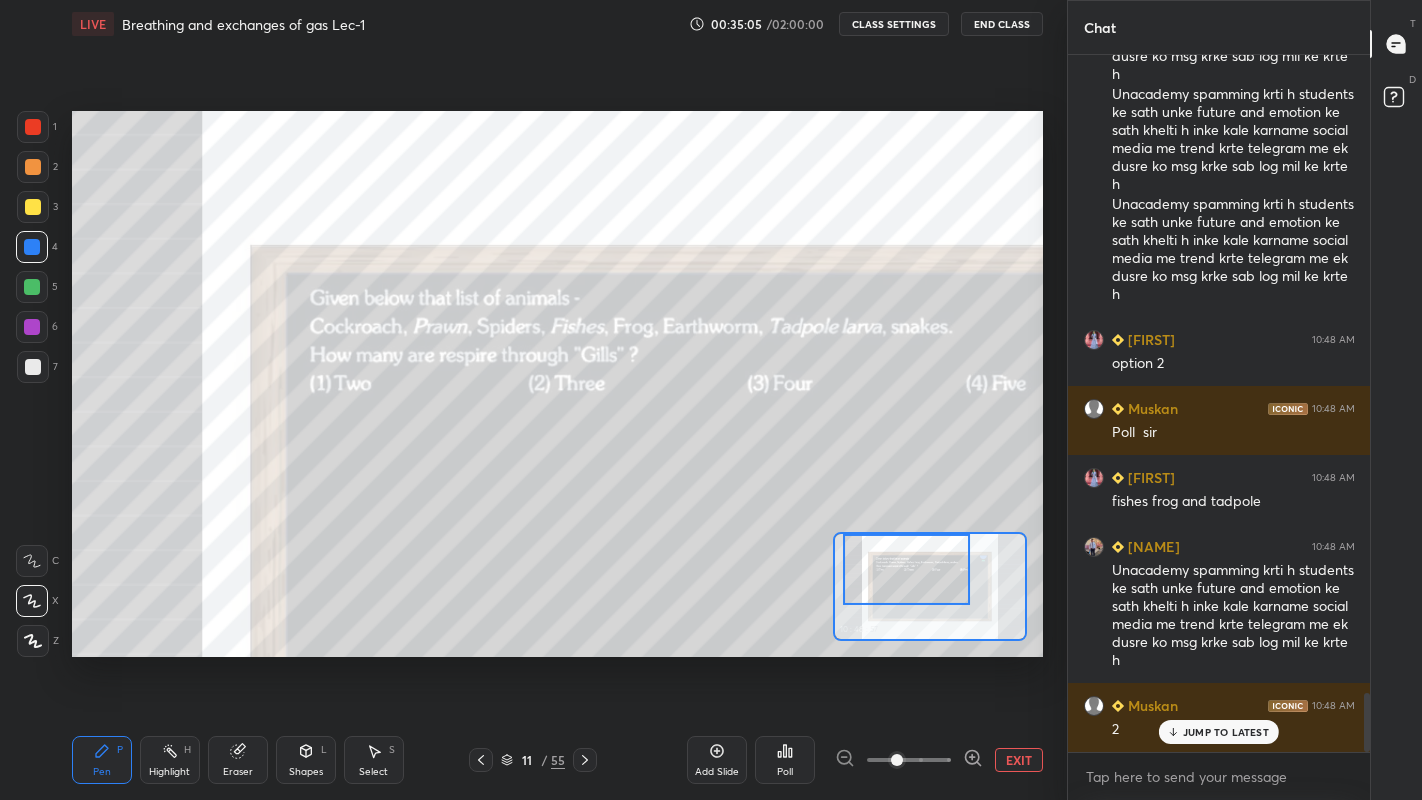 scroll, scrollTop: 7555, scrollLeft: 0, axis: vertical 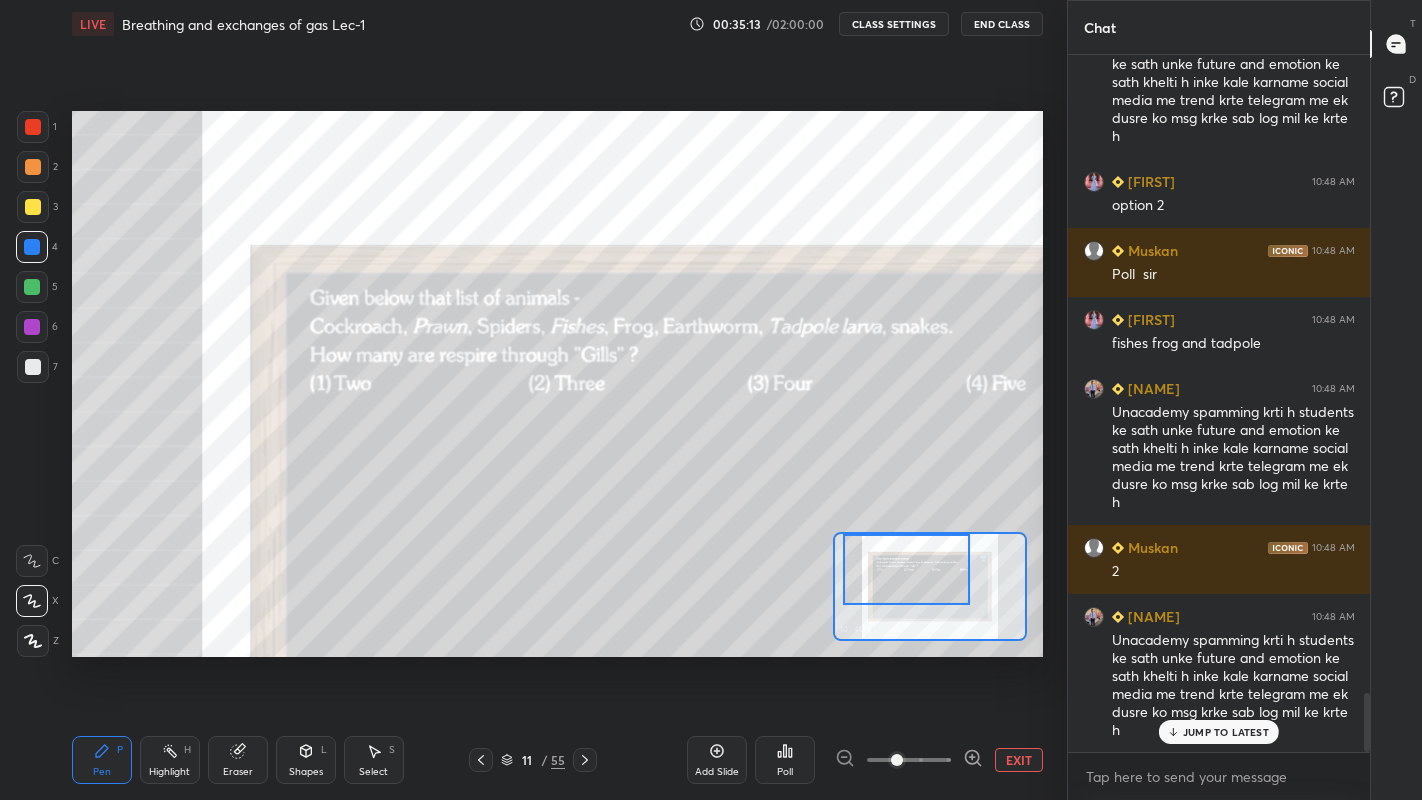 click at bounding box center [32, 287] 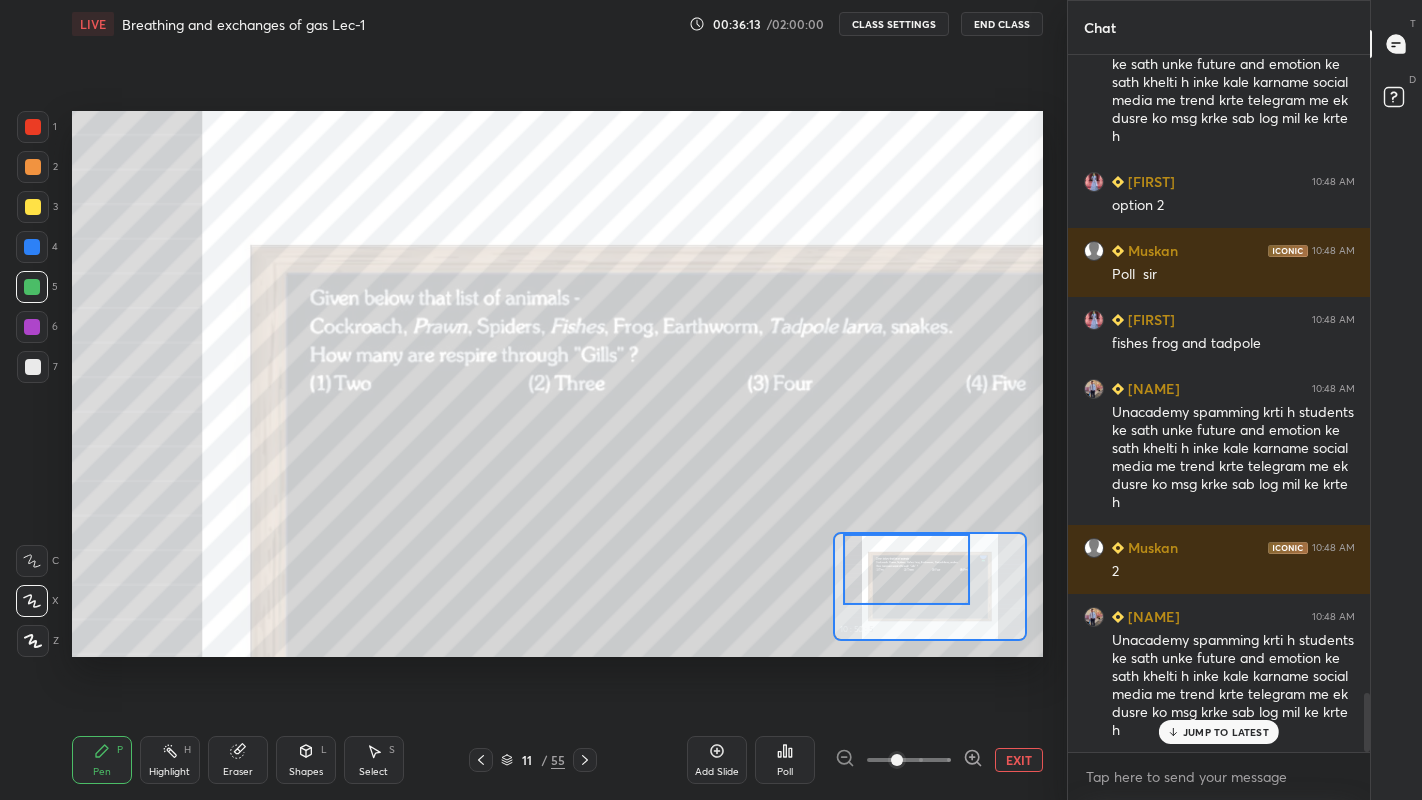 click on "JUMP TO LATEST" at bounding box center (1219, 732) 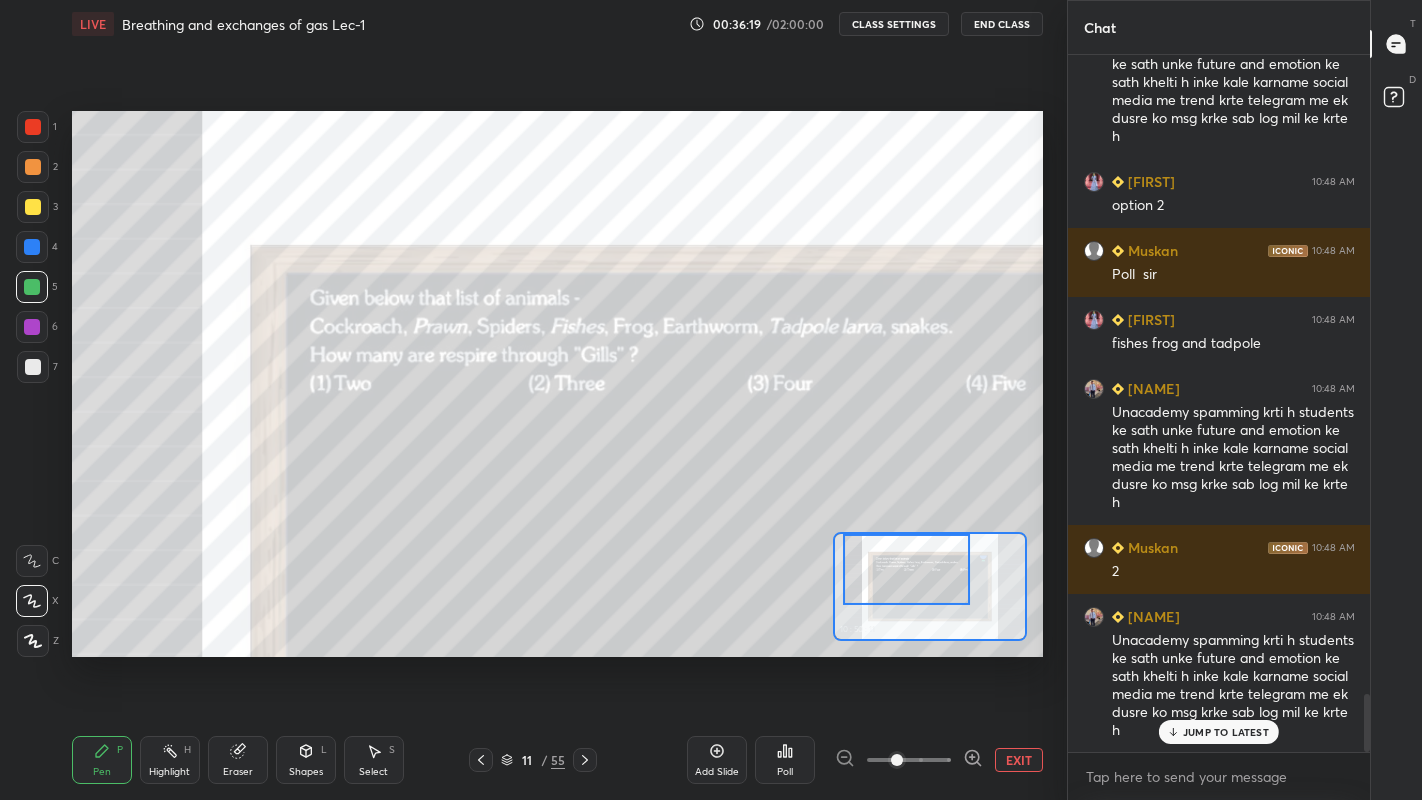 scroll, scrollTop: 7624, scrollLeft: 0, axis: vertical 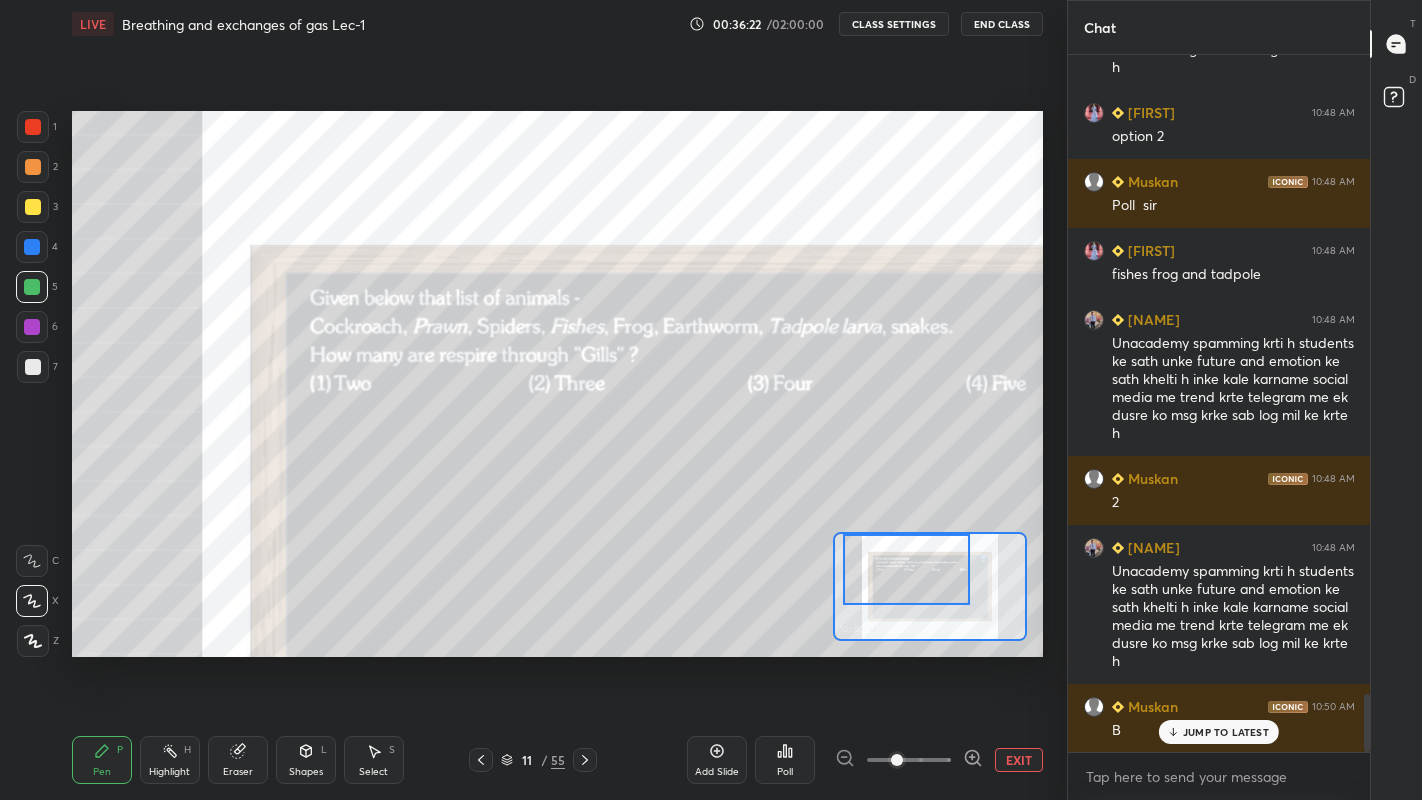 click 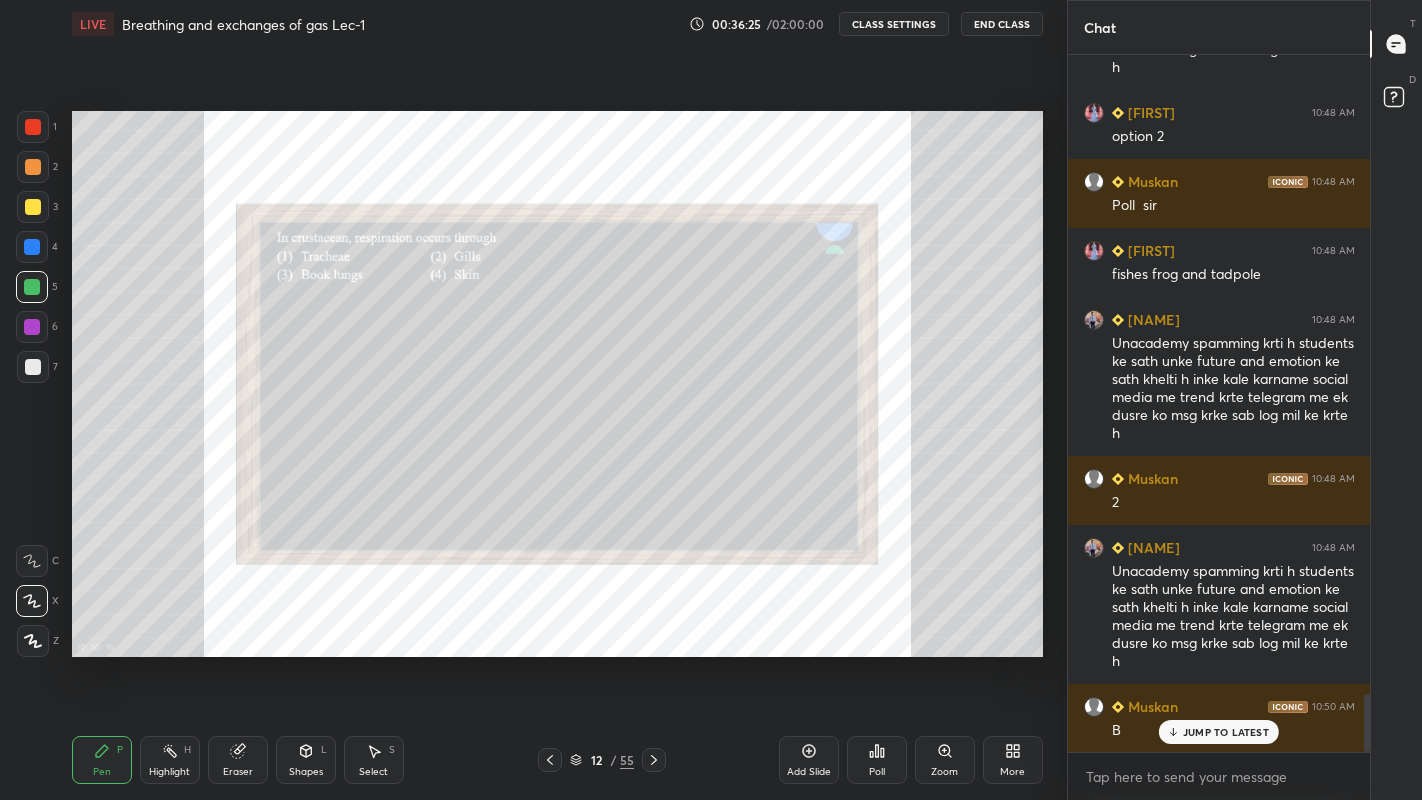 scroll, scrollTop: 7711, scrollLeft: 0, axis: vertical 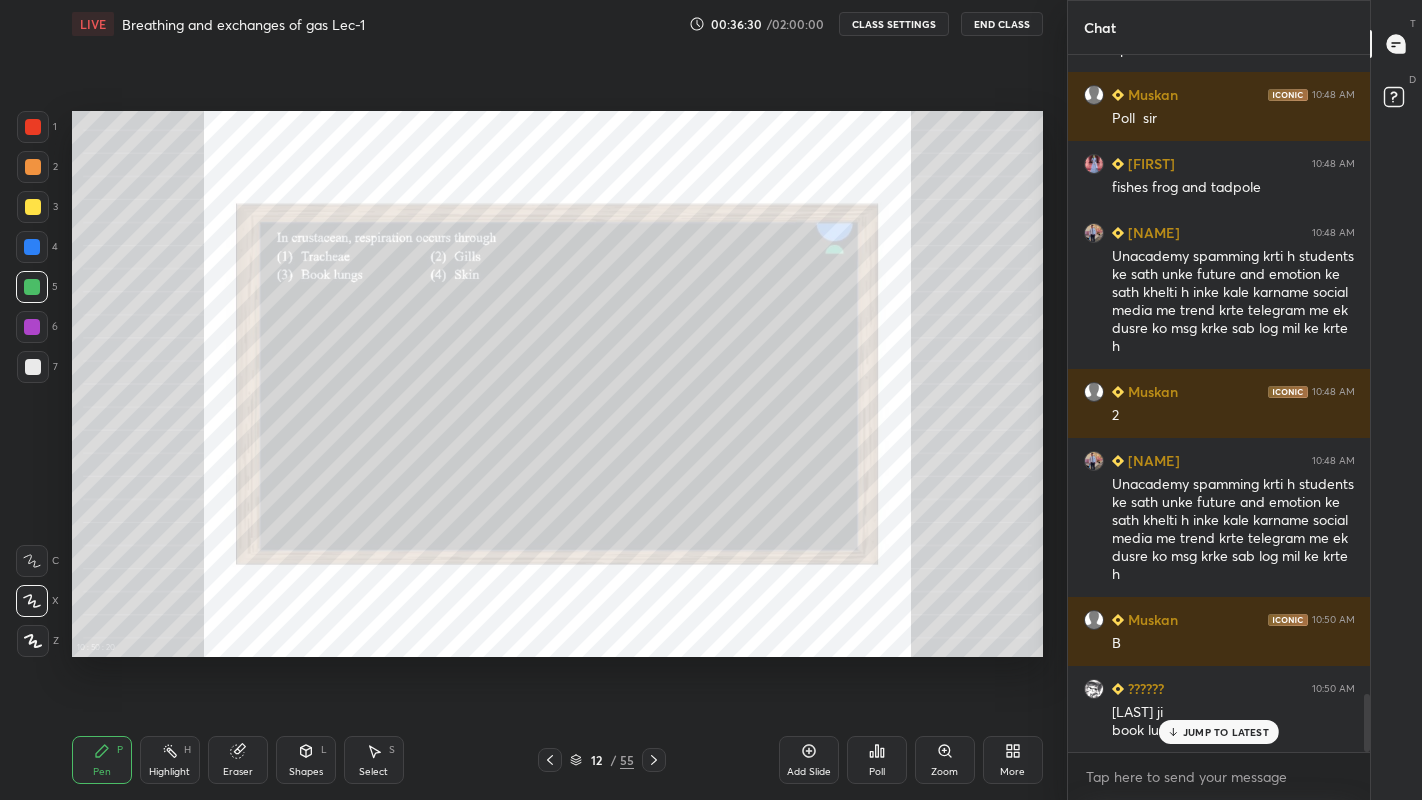 click 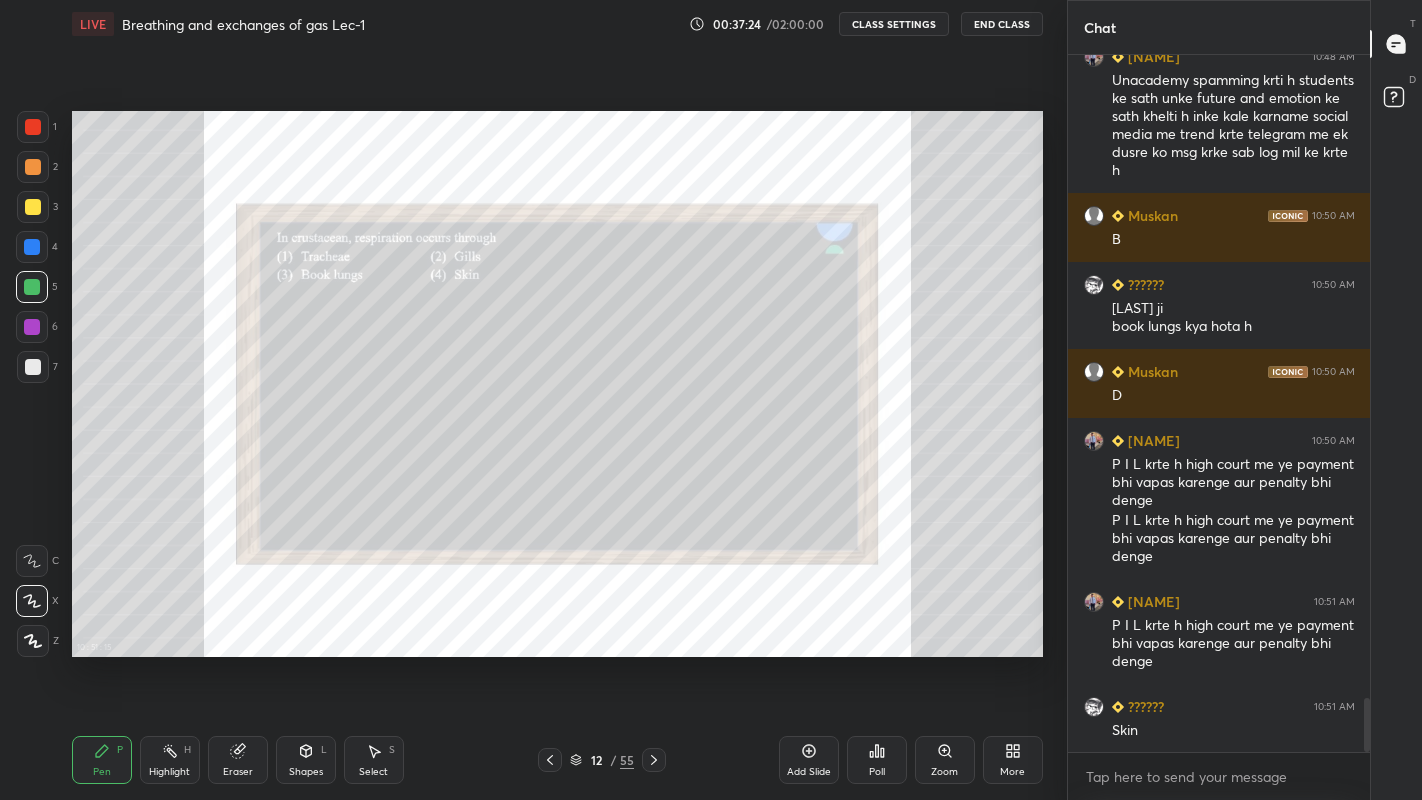 scroll, scrollTop: 8221, scrollLeft: 0, axis: vertical 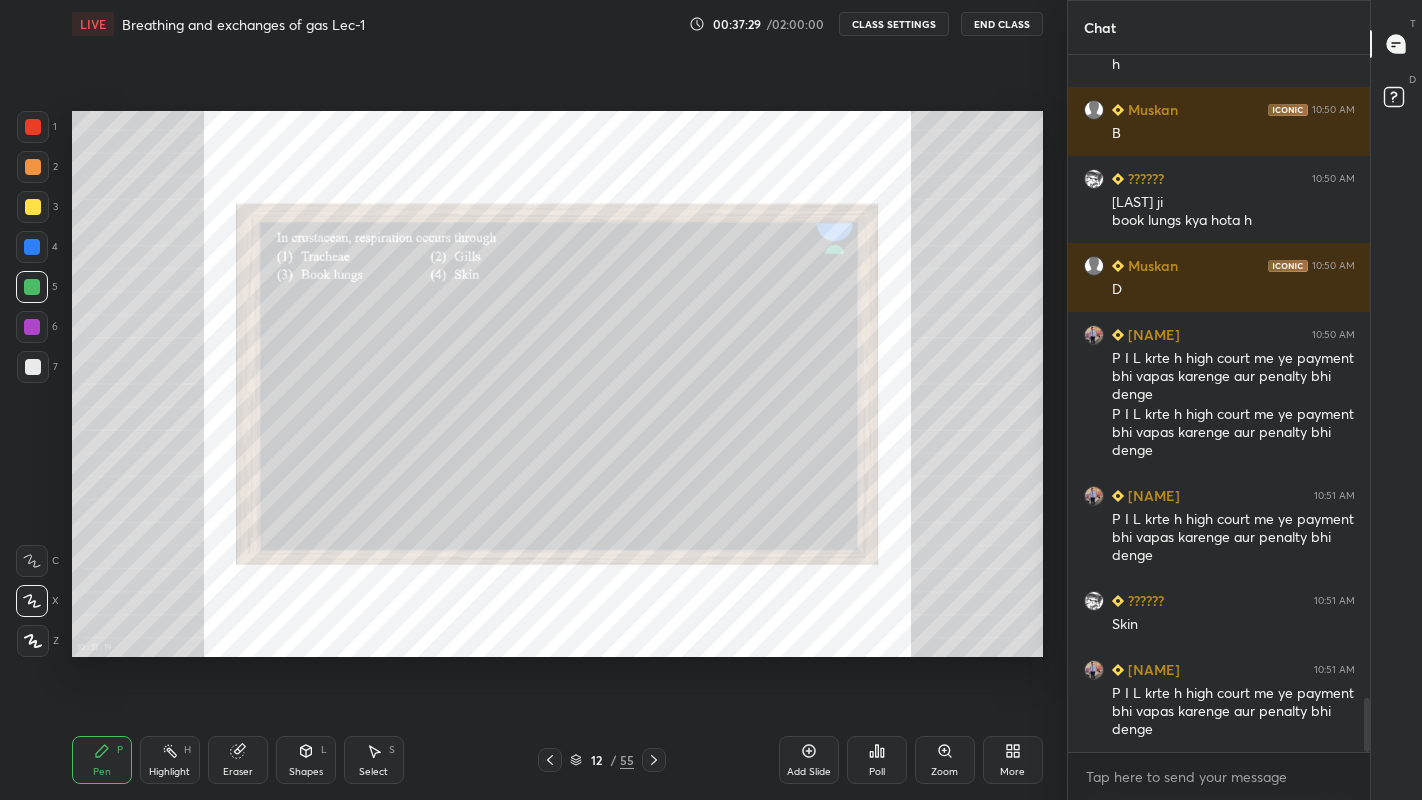 click on "Poll" at bounding box center [877, 760] 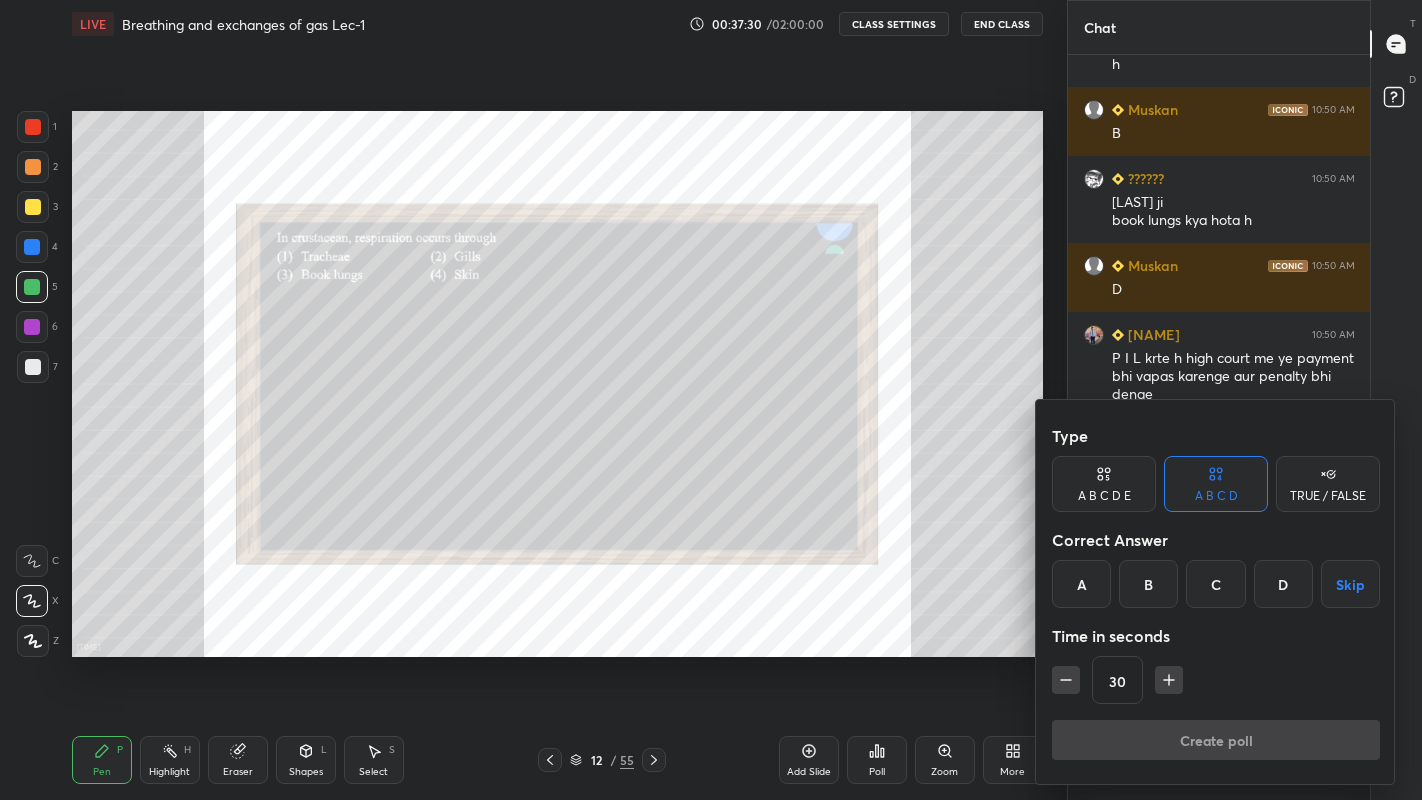 click at bounding box center (711, 400) 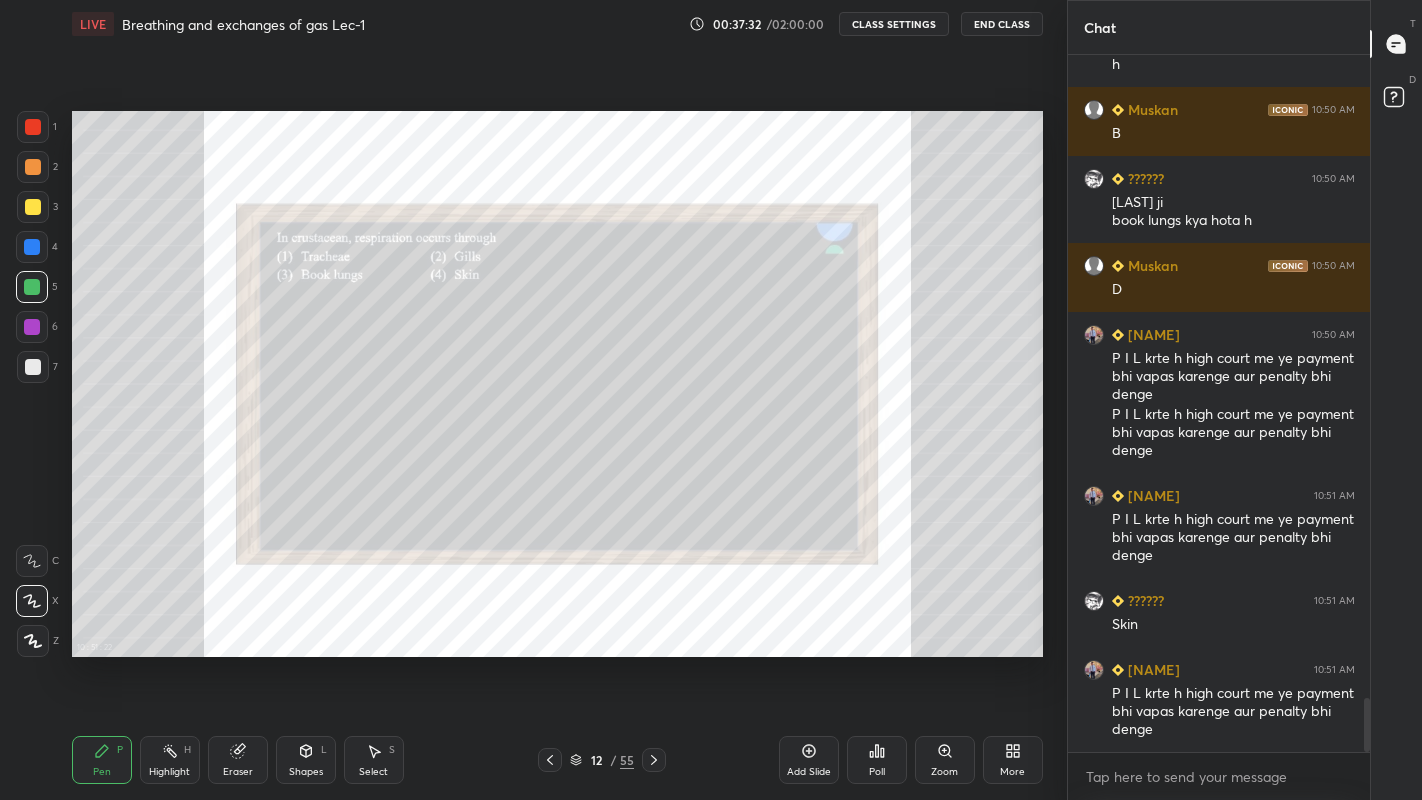click on "Poll" at bounding box center (877, 772) 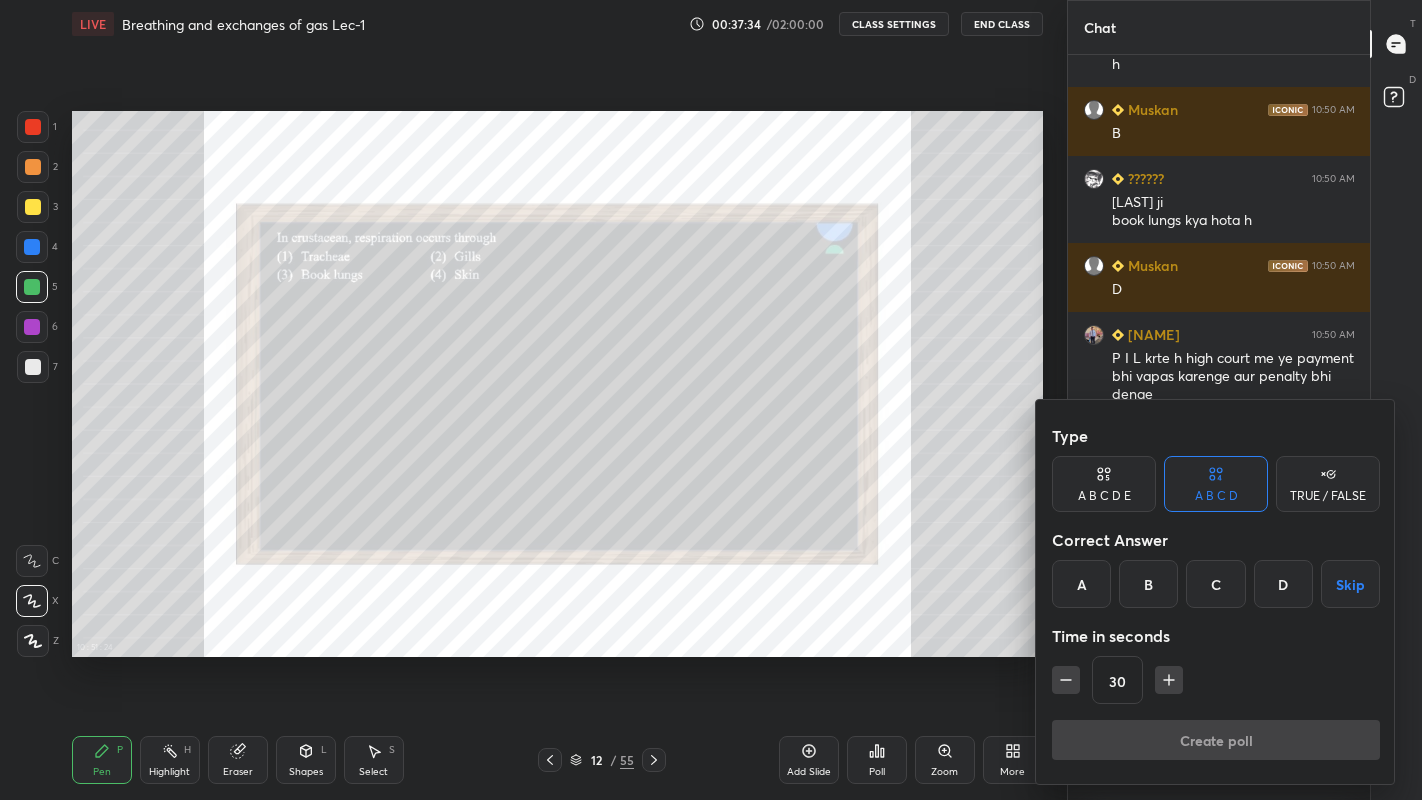 scroll, scrollTop: 8290, scrollLeft: 0, axis: vertical 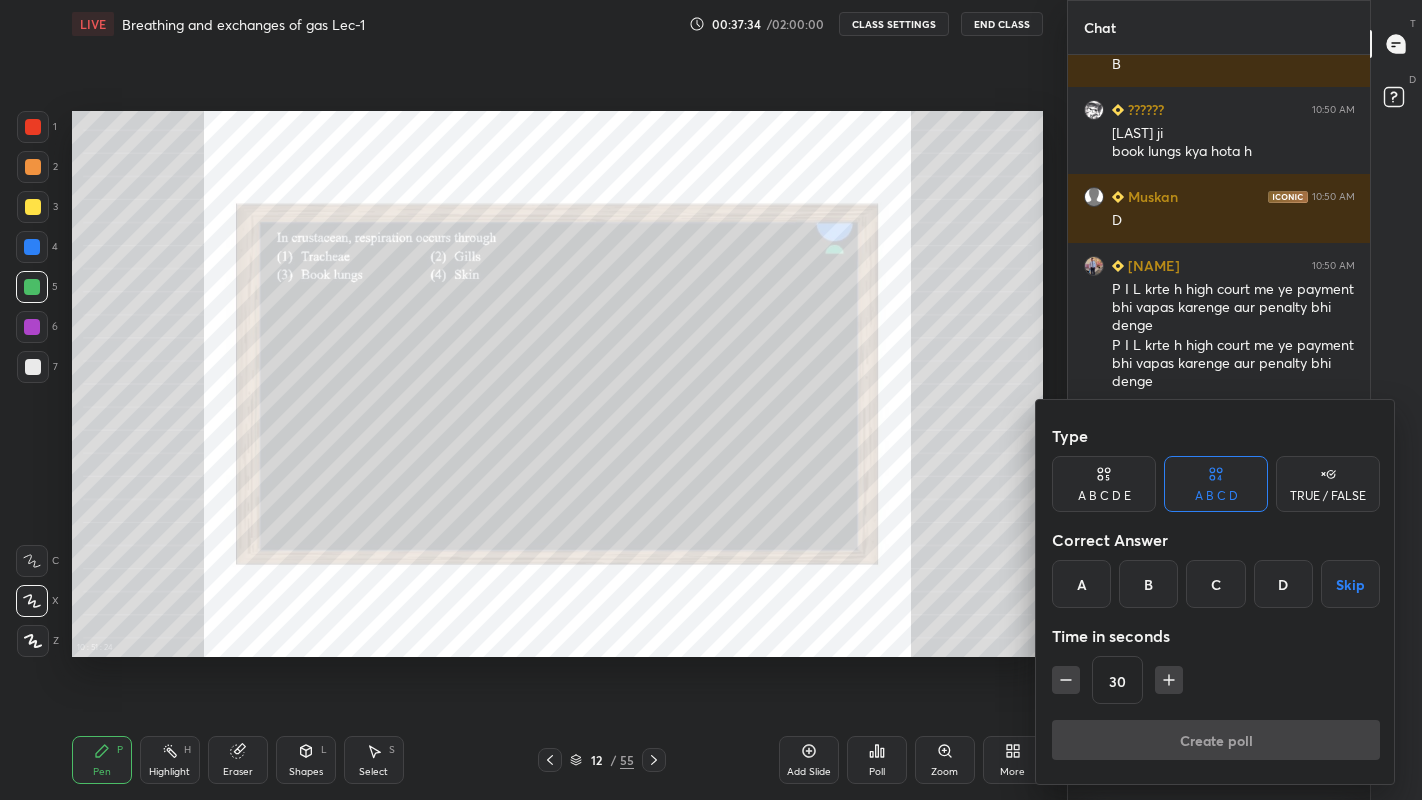 click on "B" at bounding box center [1148, 584] 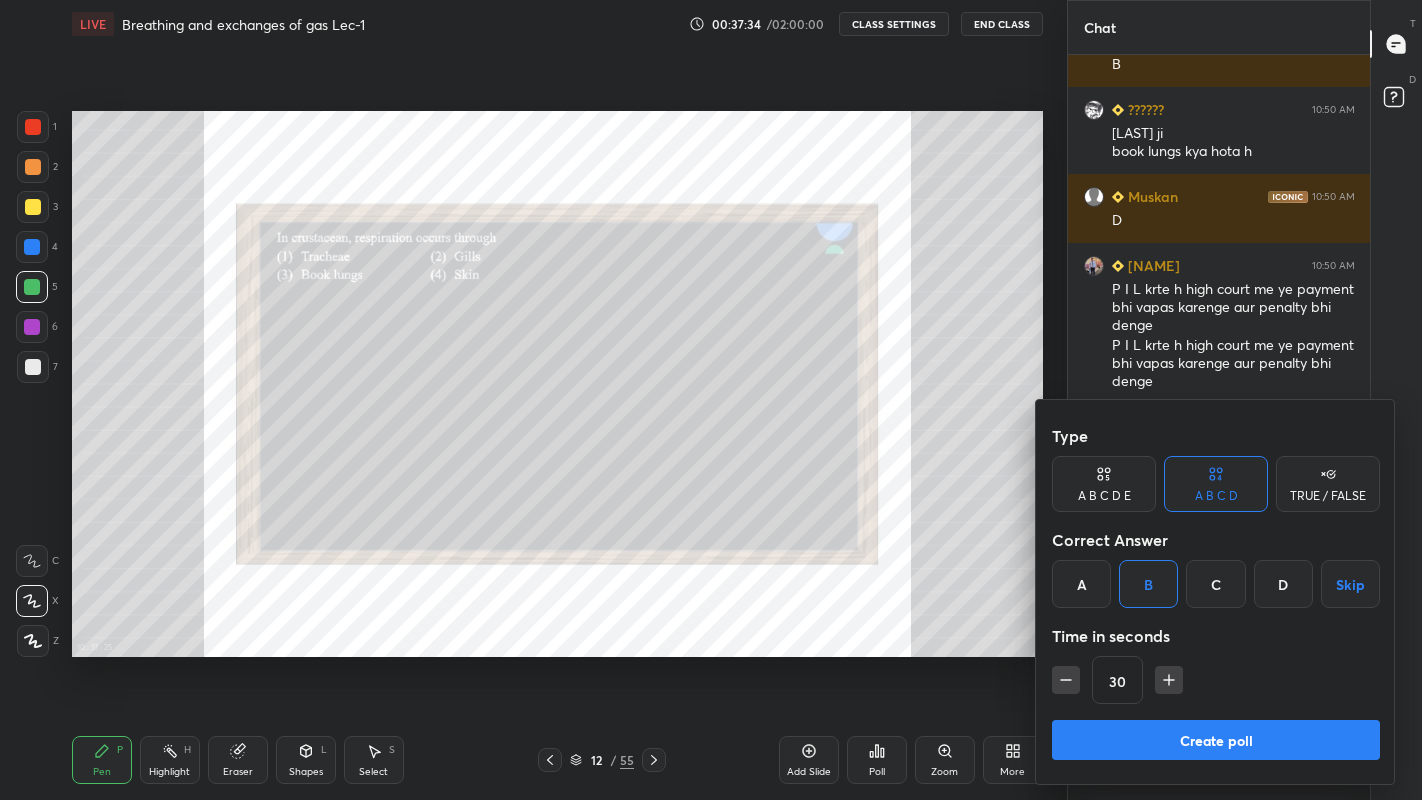 click on "Create poll" at bounding box center [1216, 740] 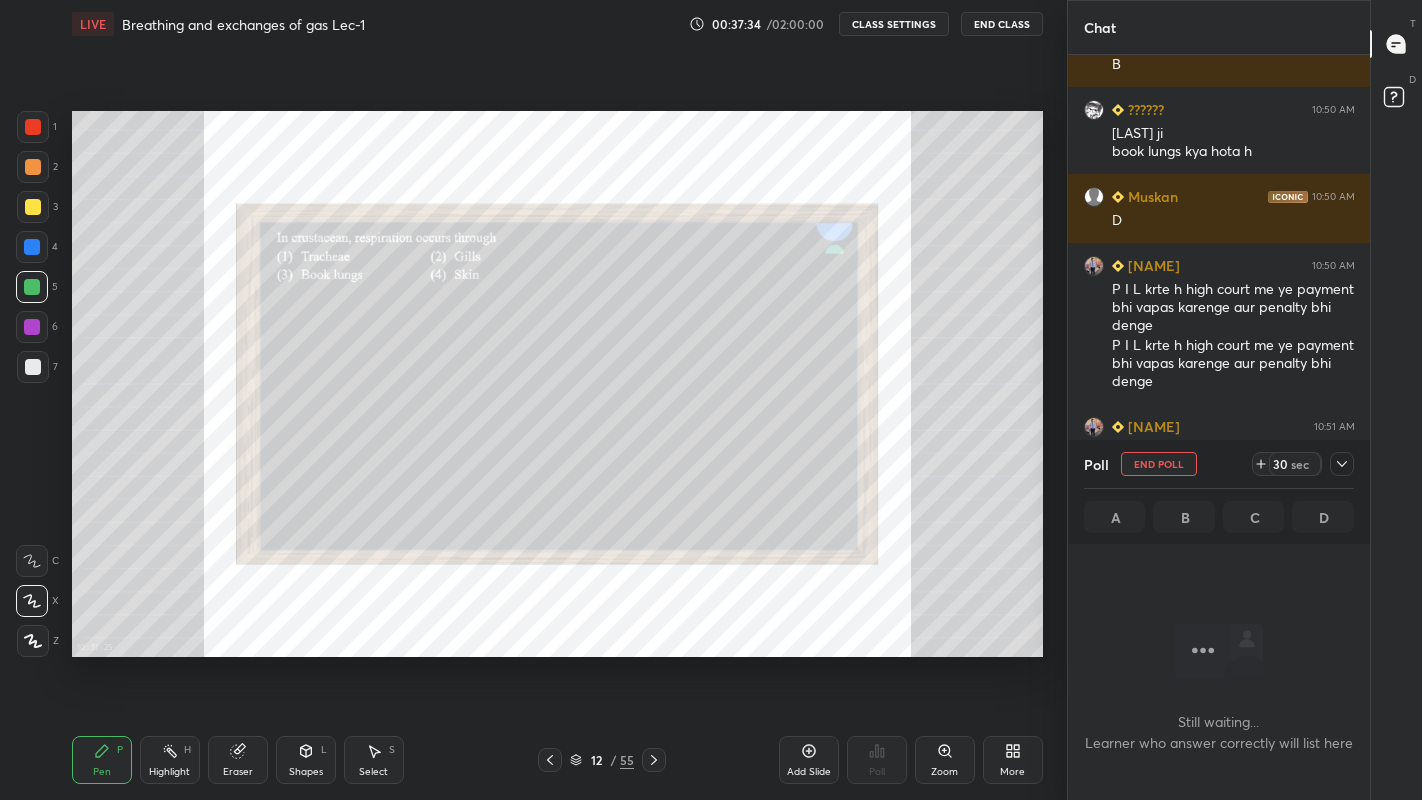 scroll, scrollTop: 639, scrollLeft: 296, axis: both 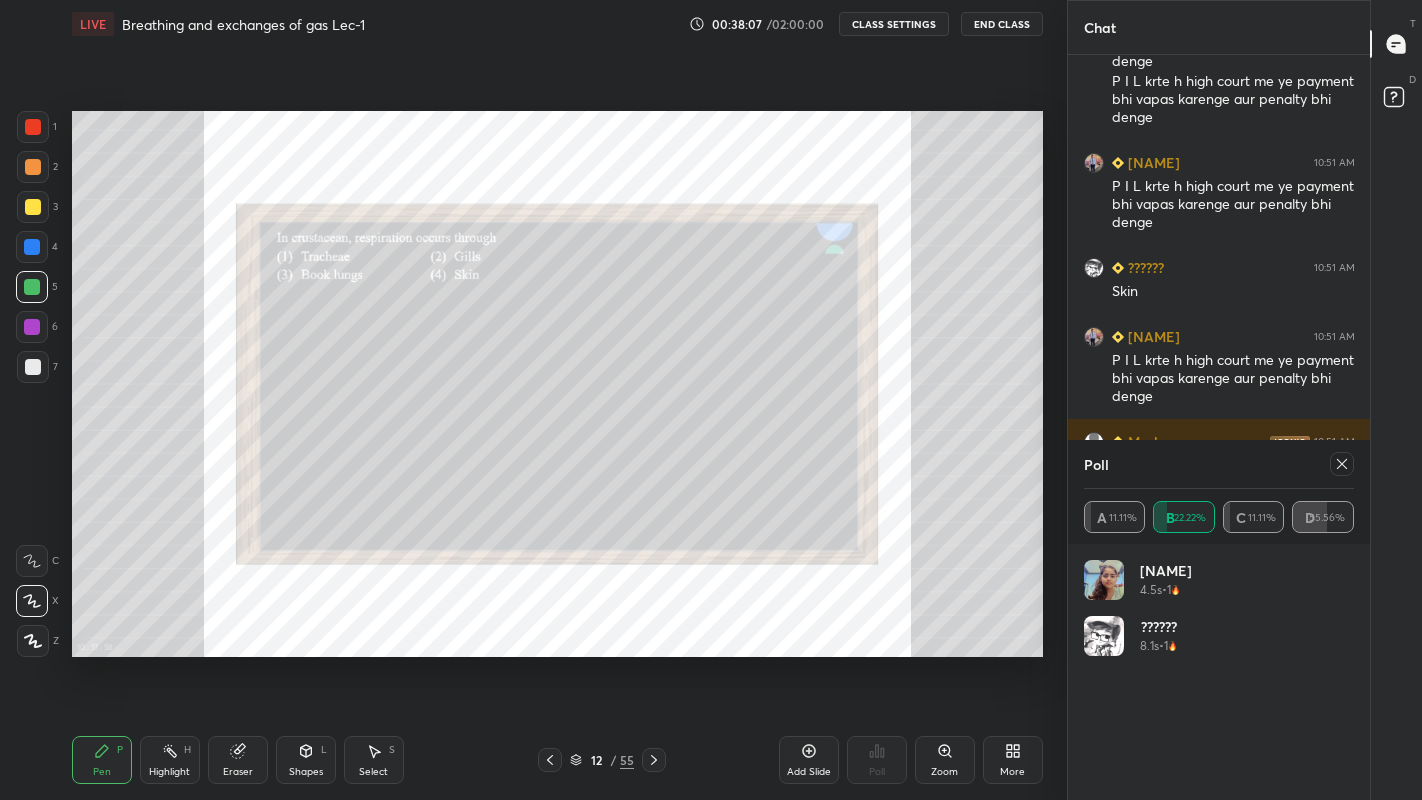 click 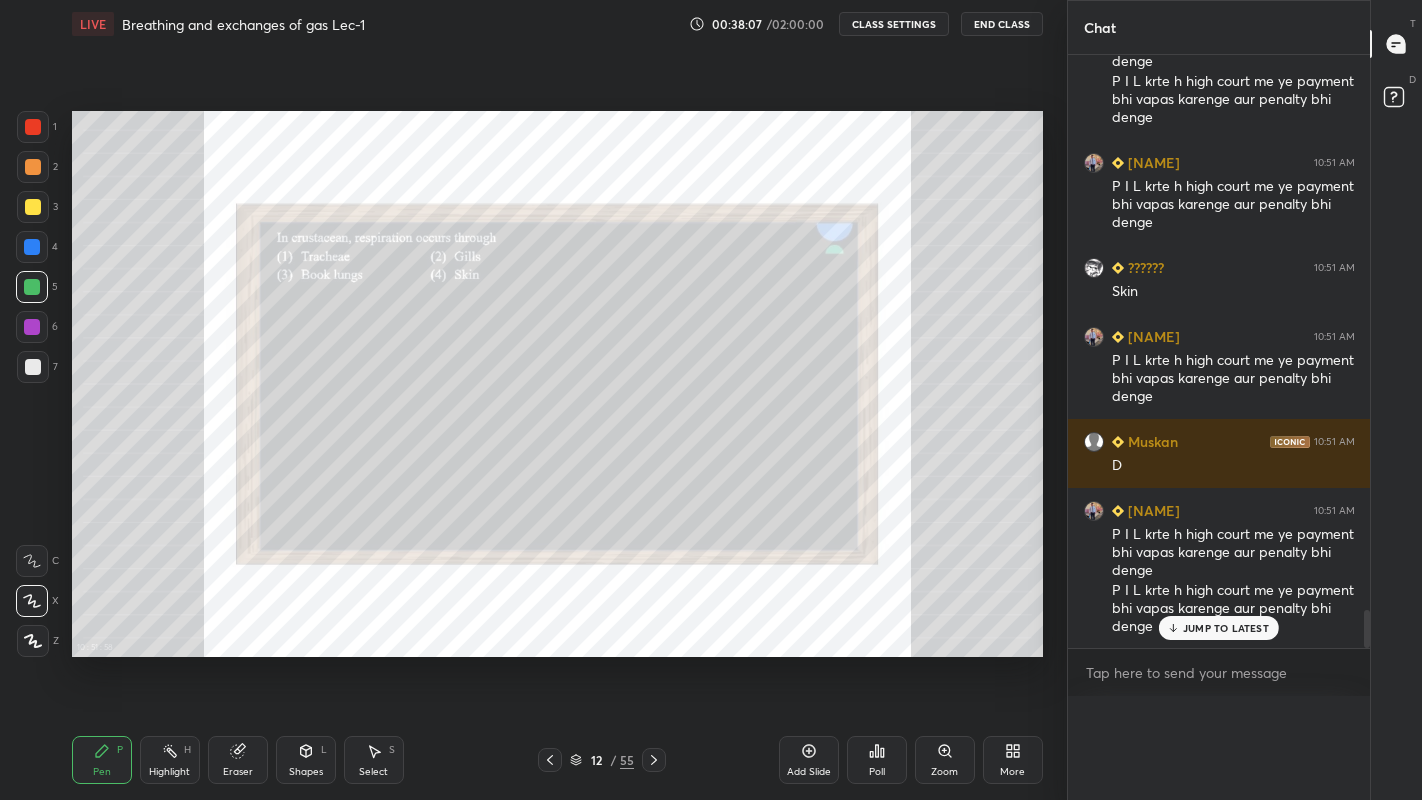 scroll, scrollTop: 0, scrollLeft: 0, axis: both 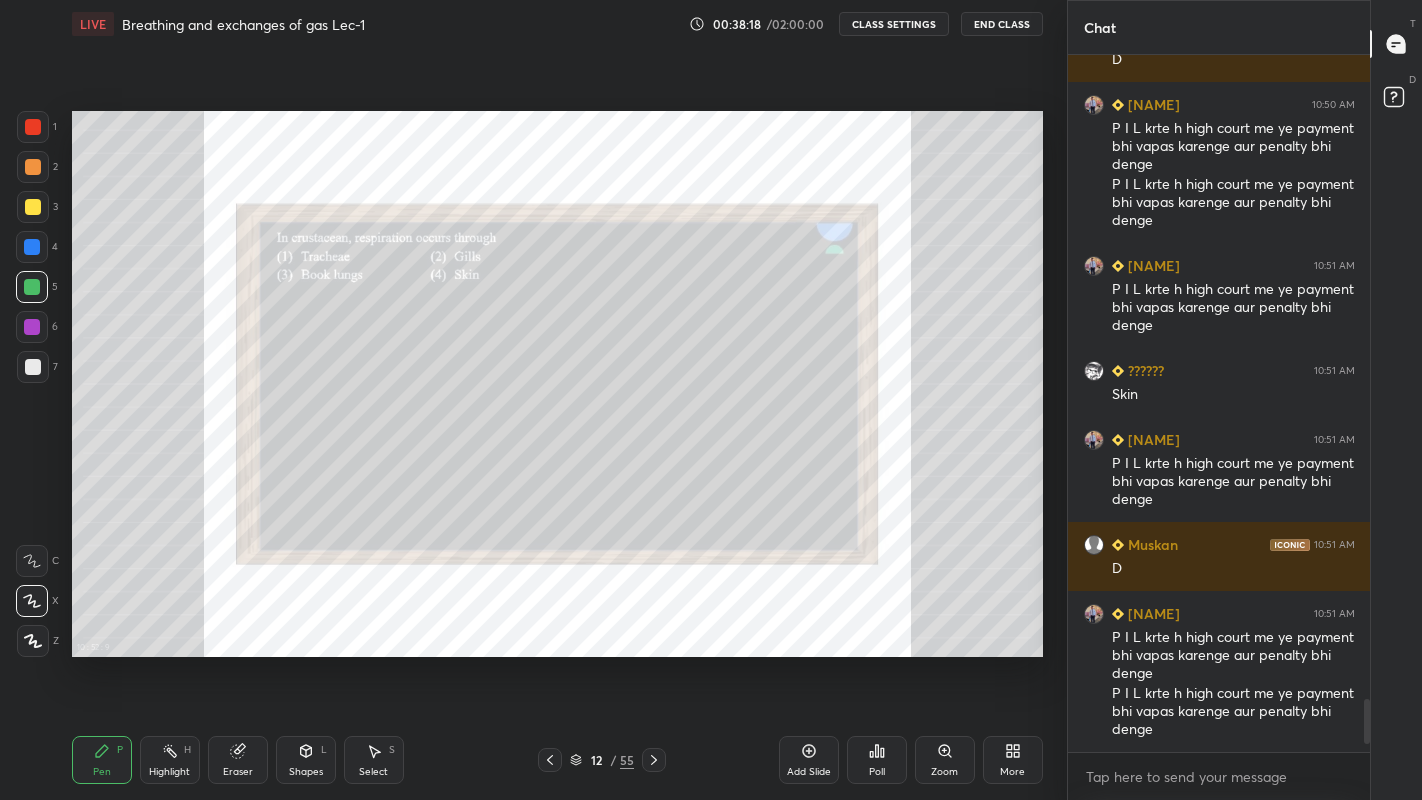 click 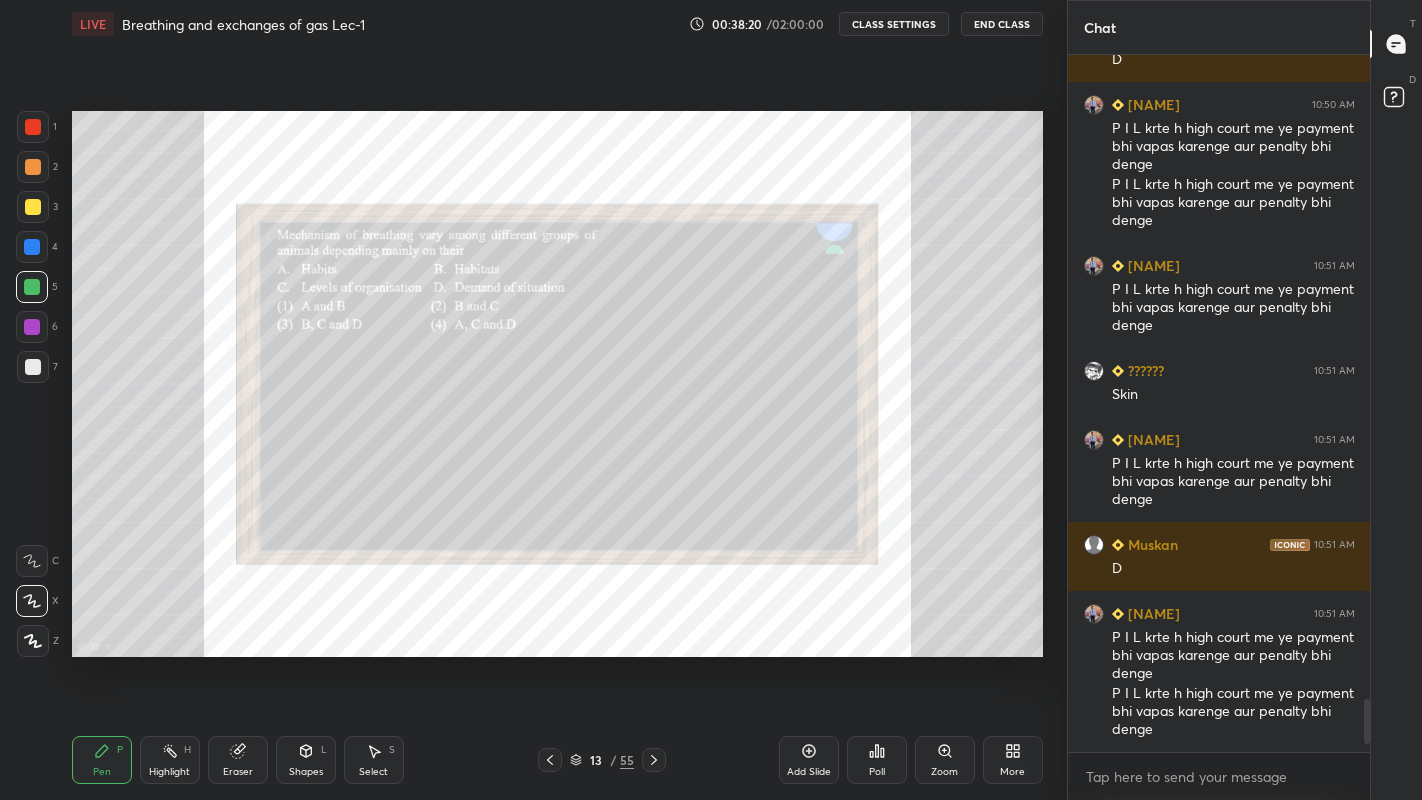 click on "Zoom" at bounding box center [944, 772] 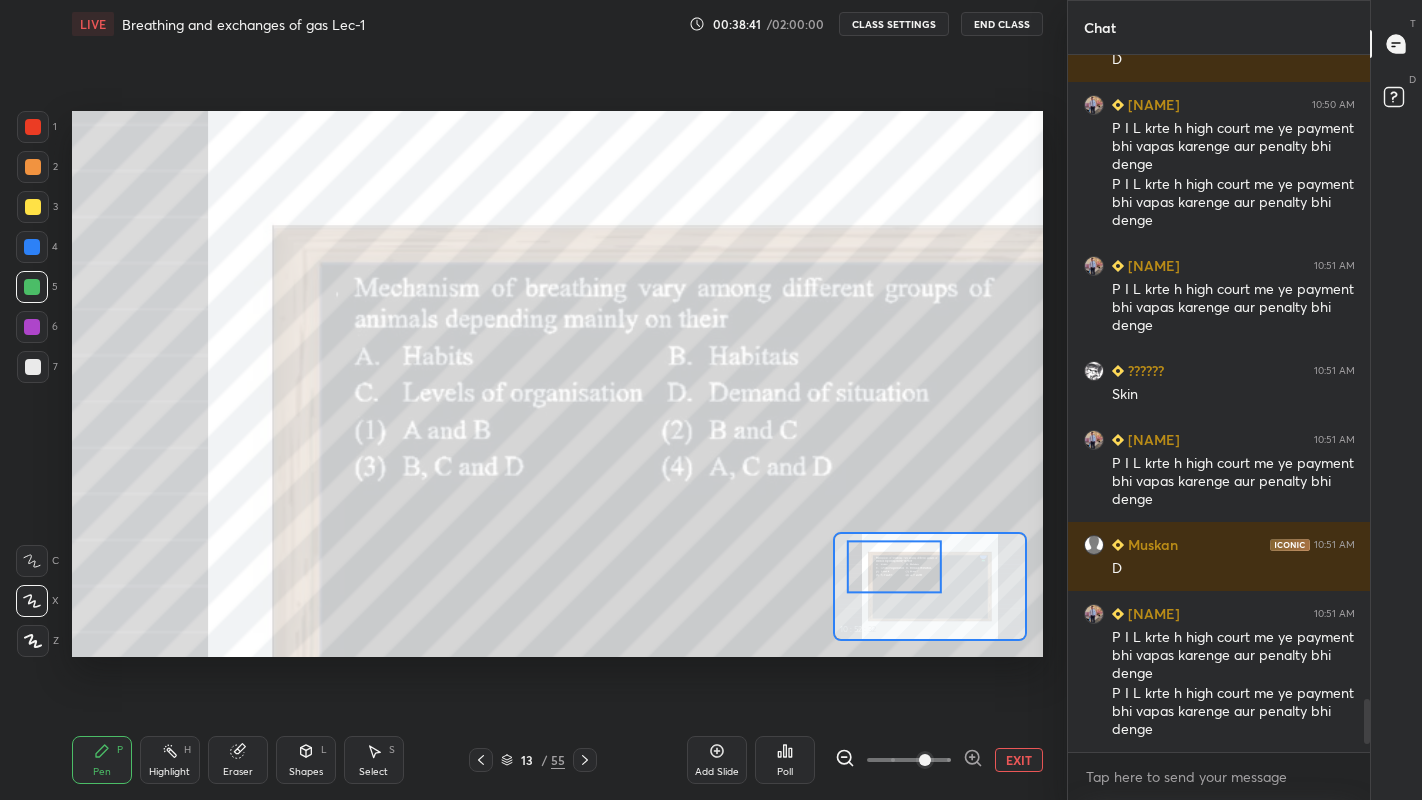 click on "Poll" at bounding box center (785, 772) 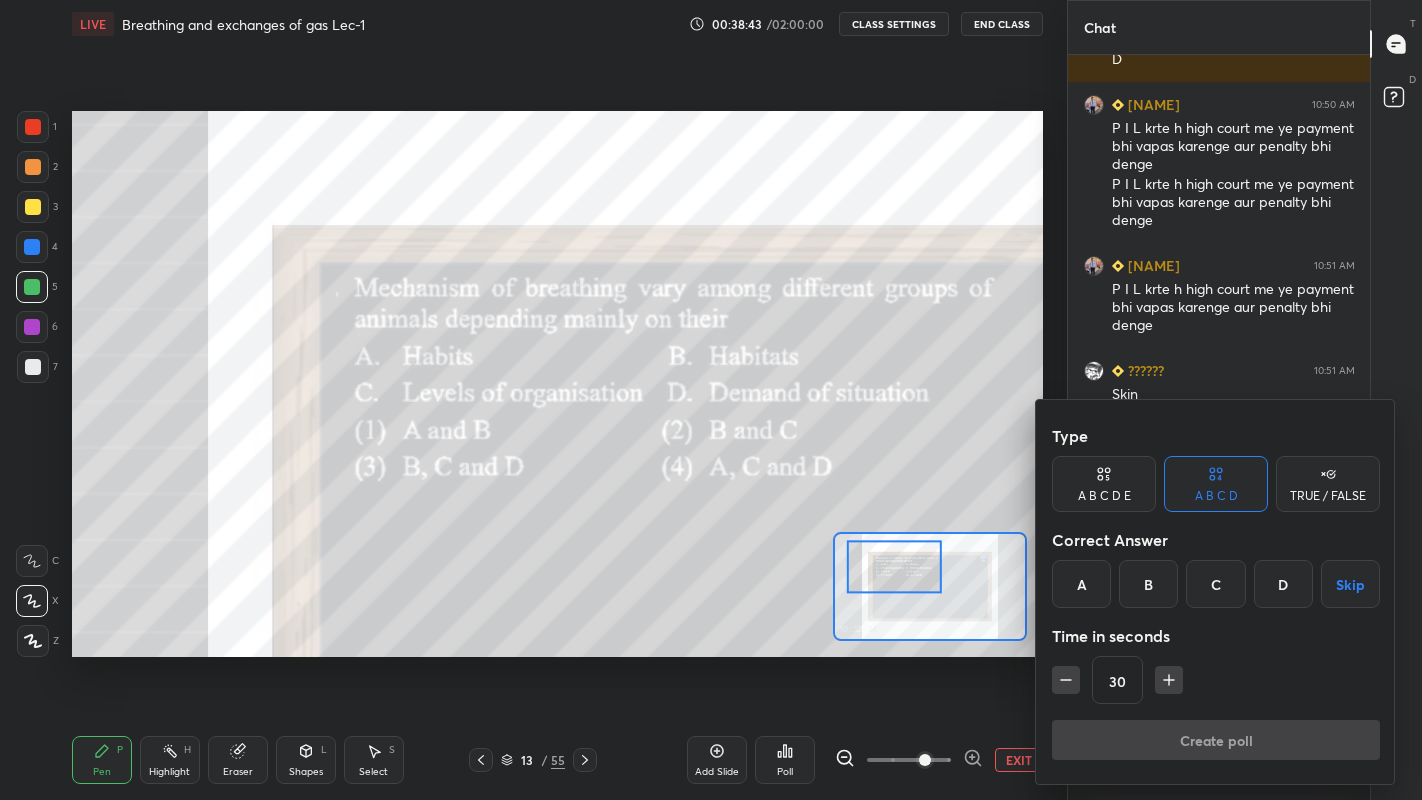 scroll, scrollTop: 8555, scrollLeft: 0, axis: vertical 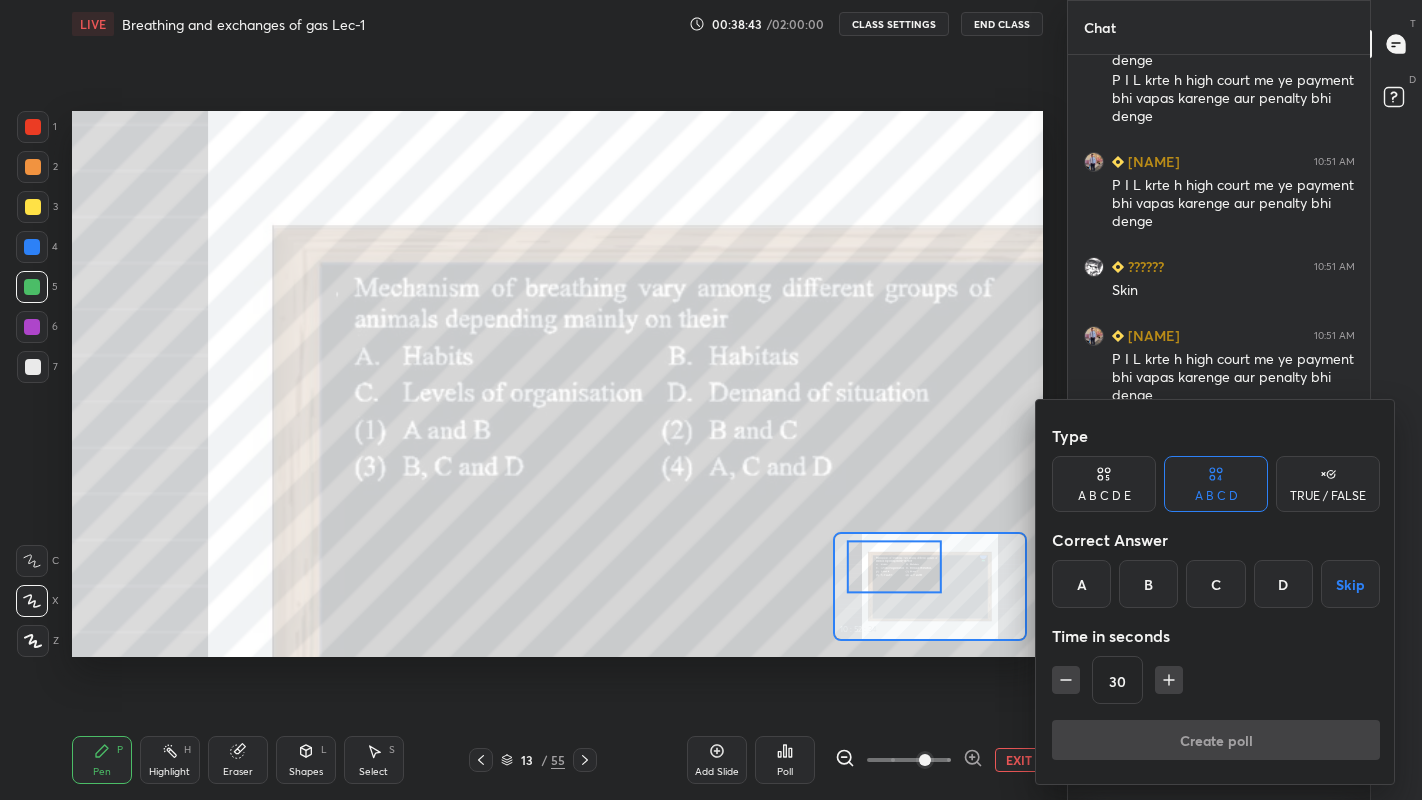 click on "C" at bounding box center [1215, 584] 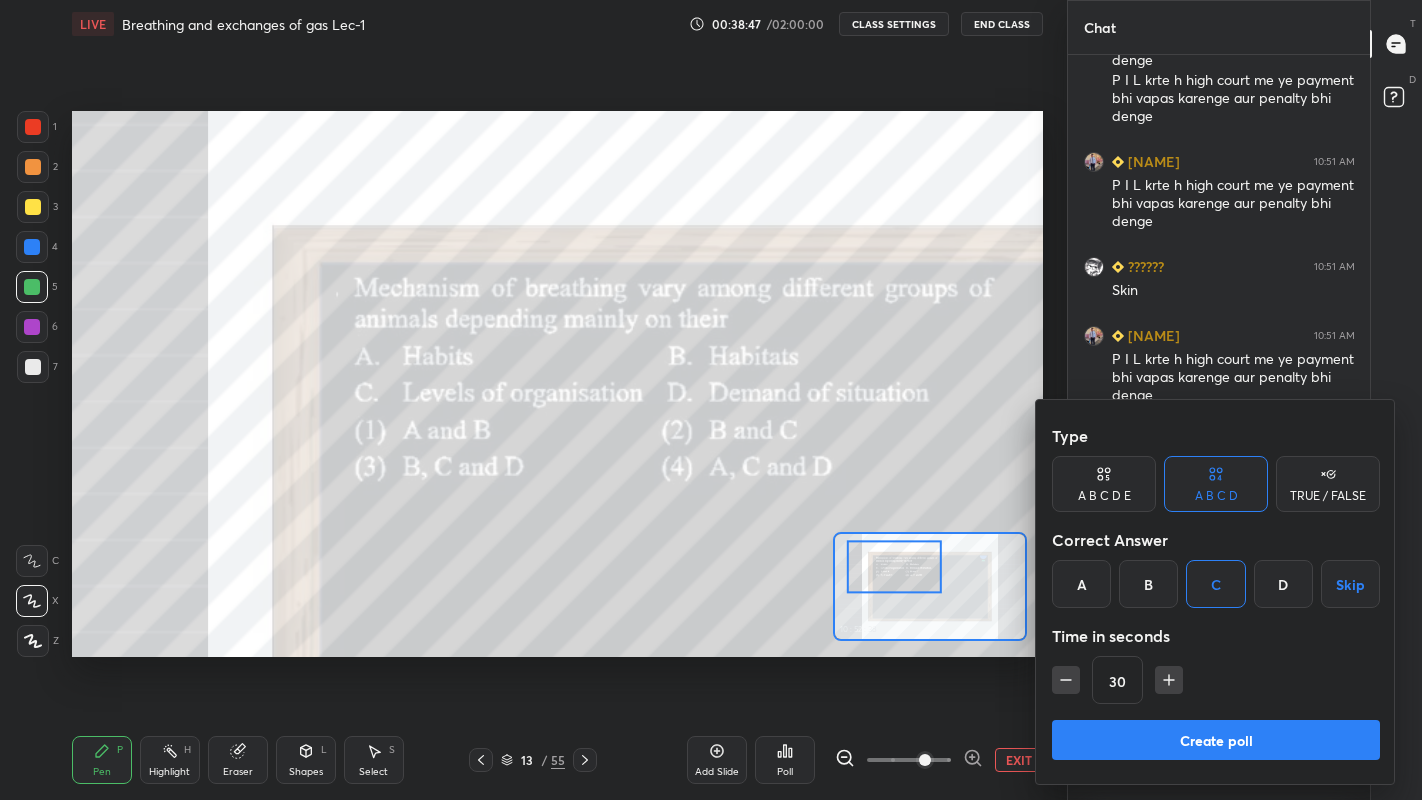 click on "B" at bounding box center [1148, 584] 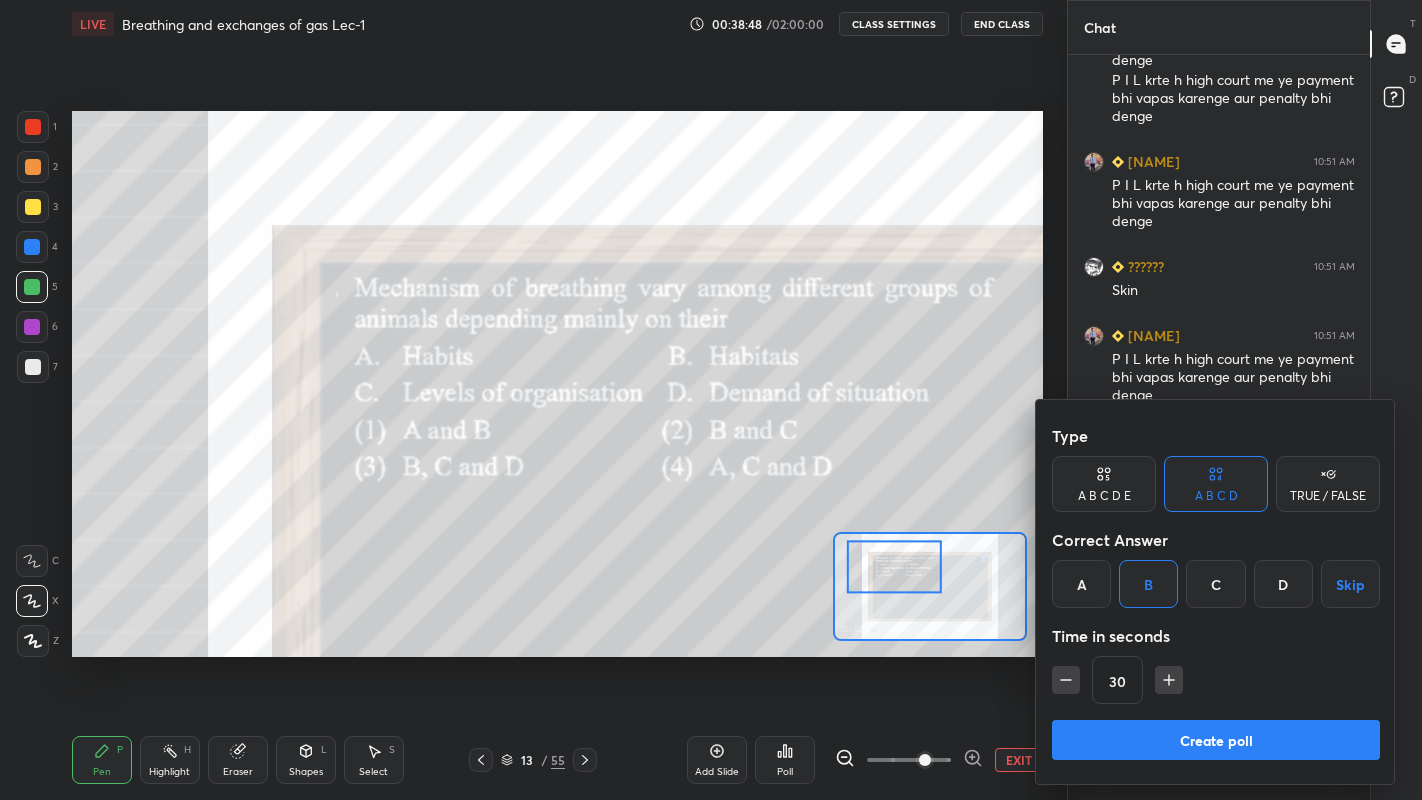 click on "Create poll" at bounding box center (1216, 740) 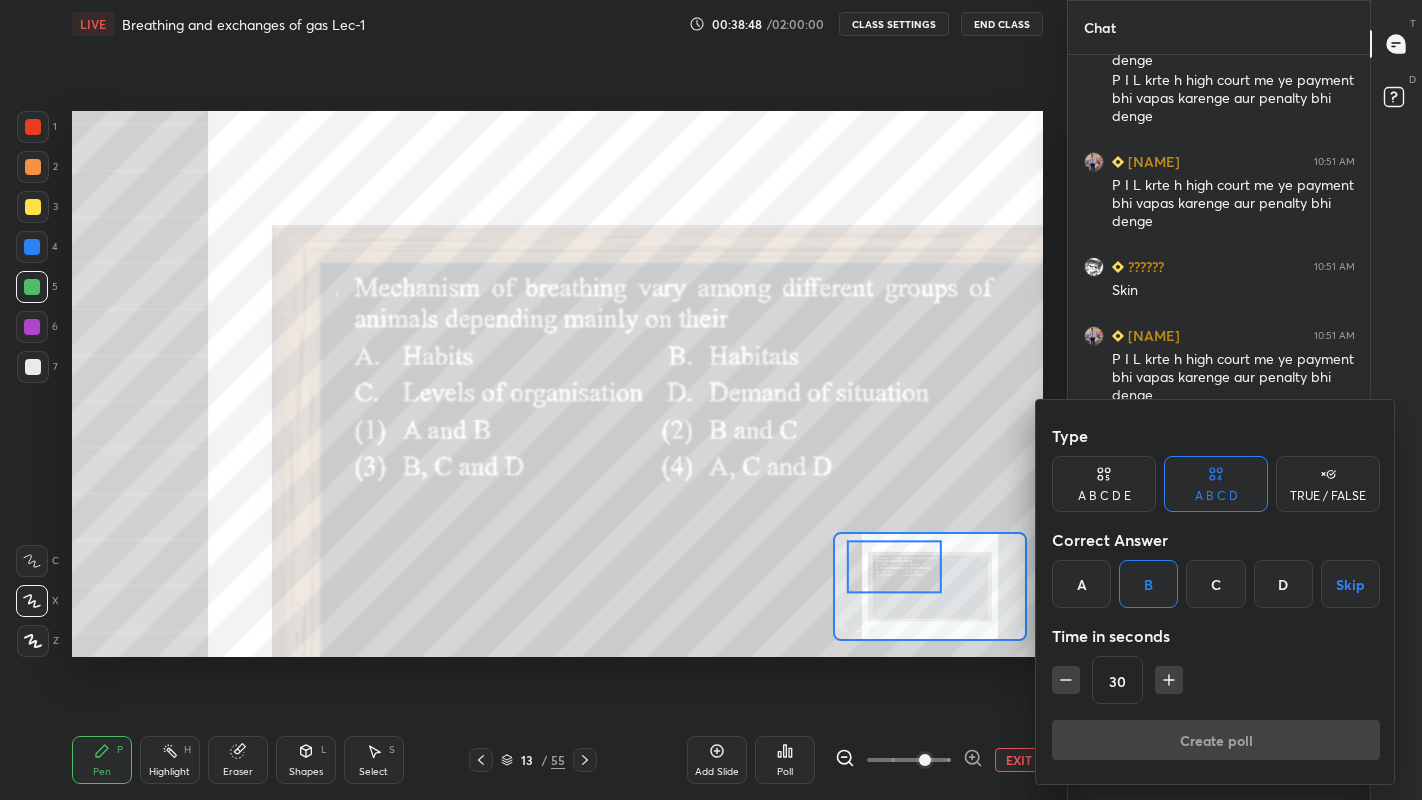scroll, scrollTop: 648, scrollLeft: 296, axis: both 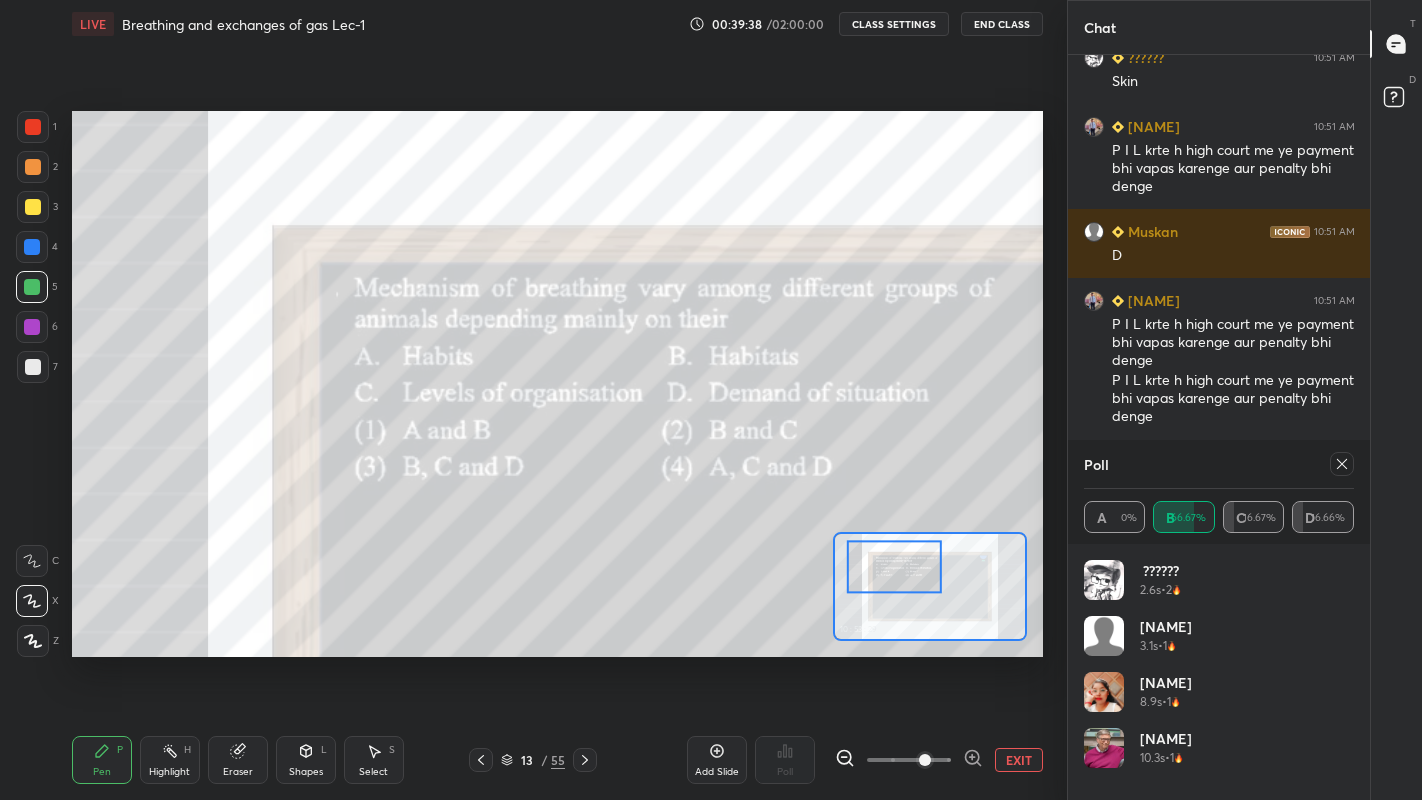 click 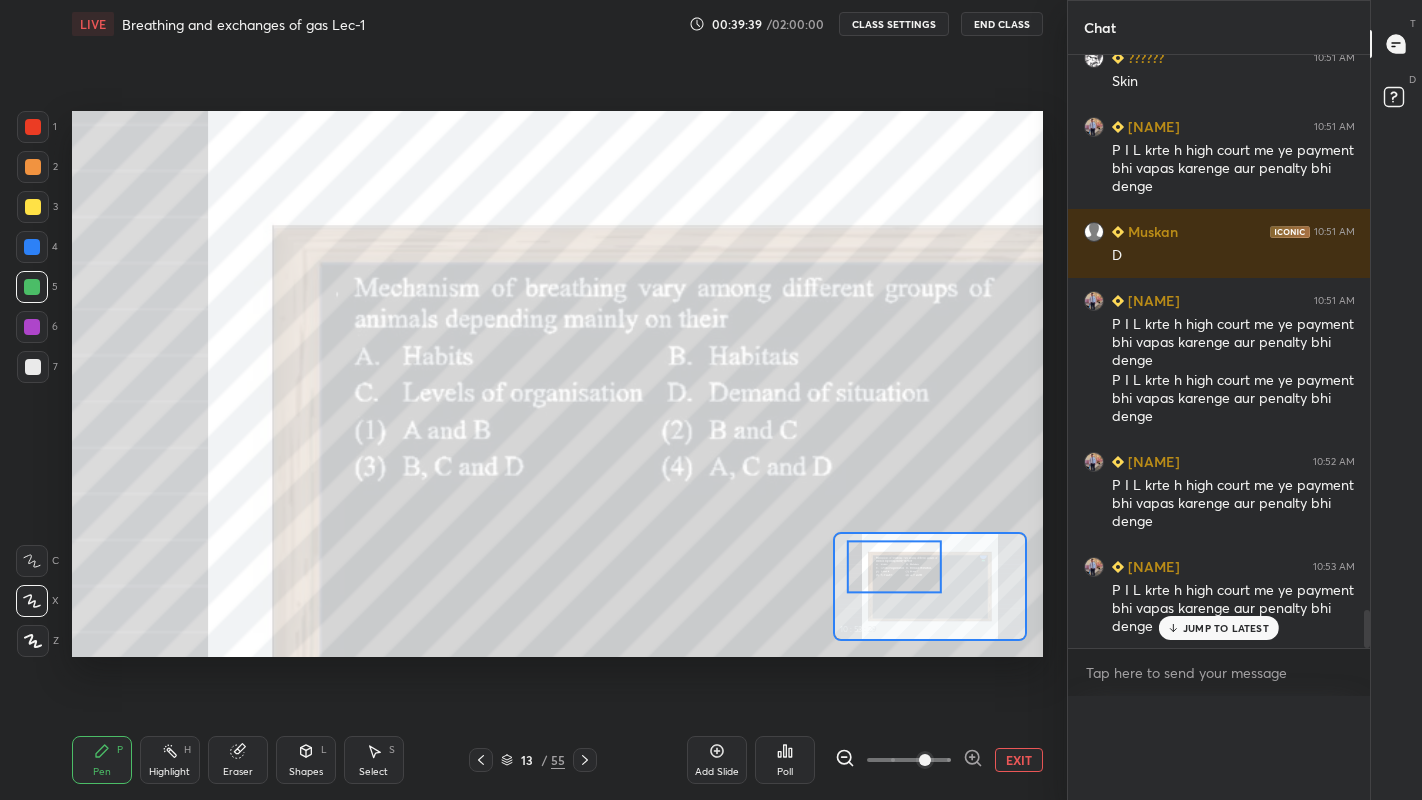 scroll, scrollTop: 0, scrollLeft: 0, axis: both 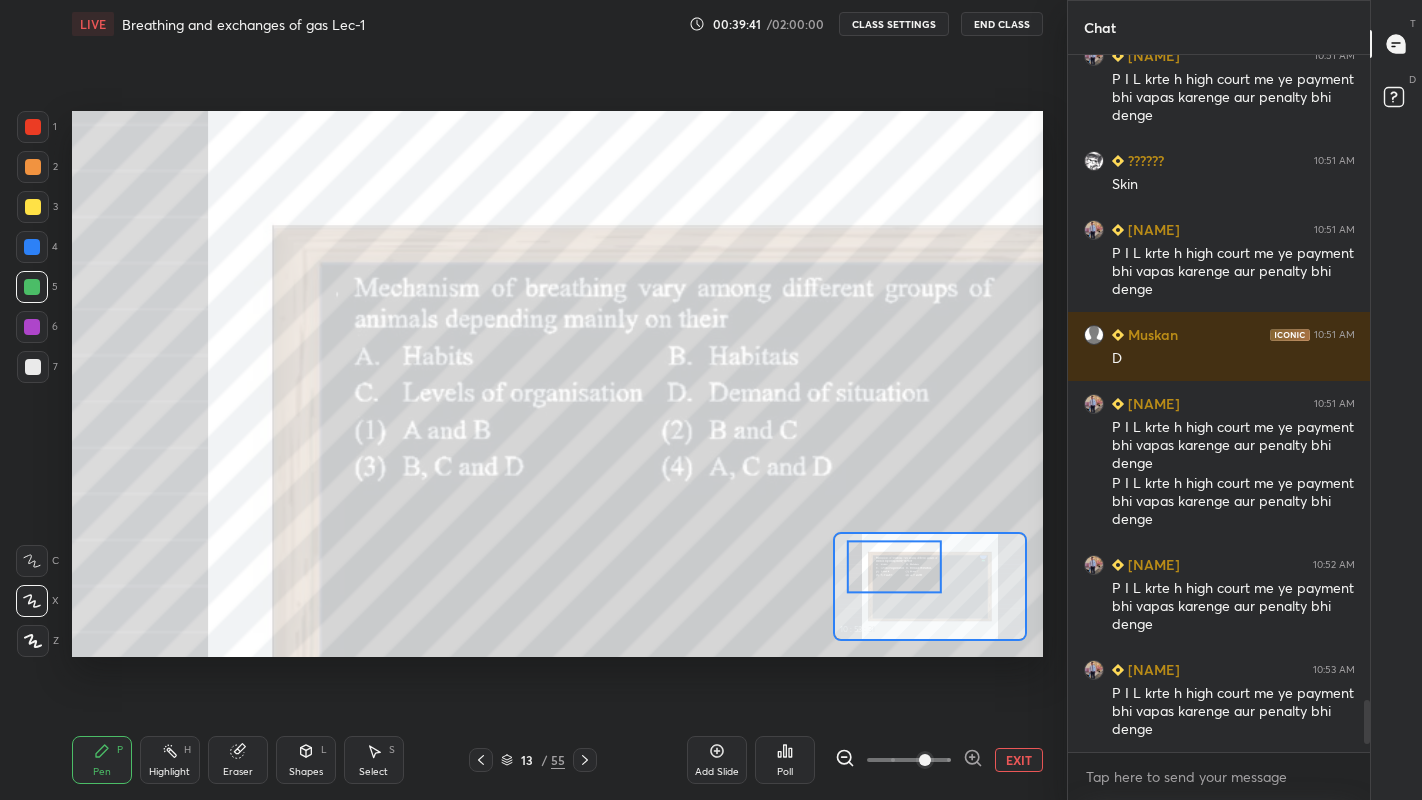 click 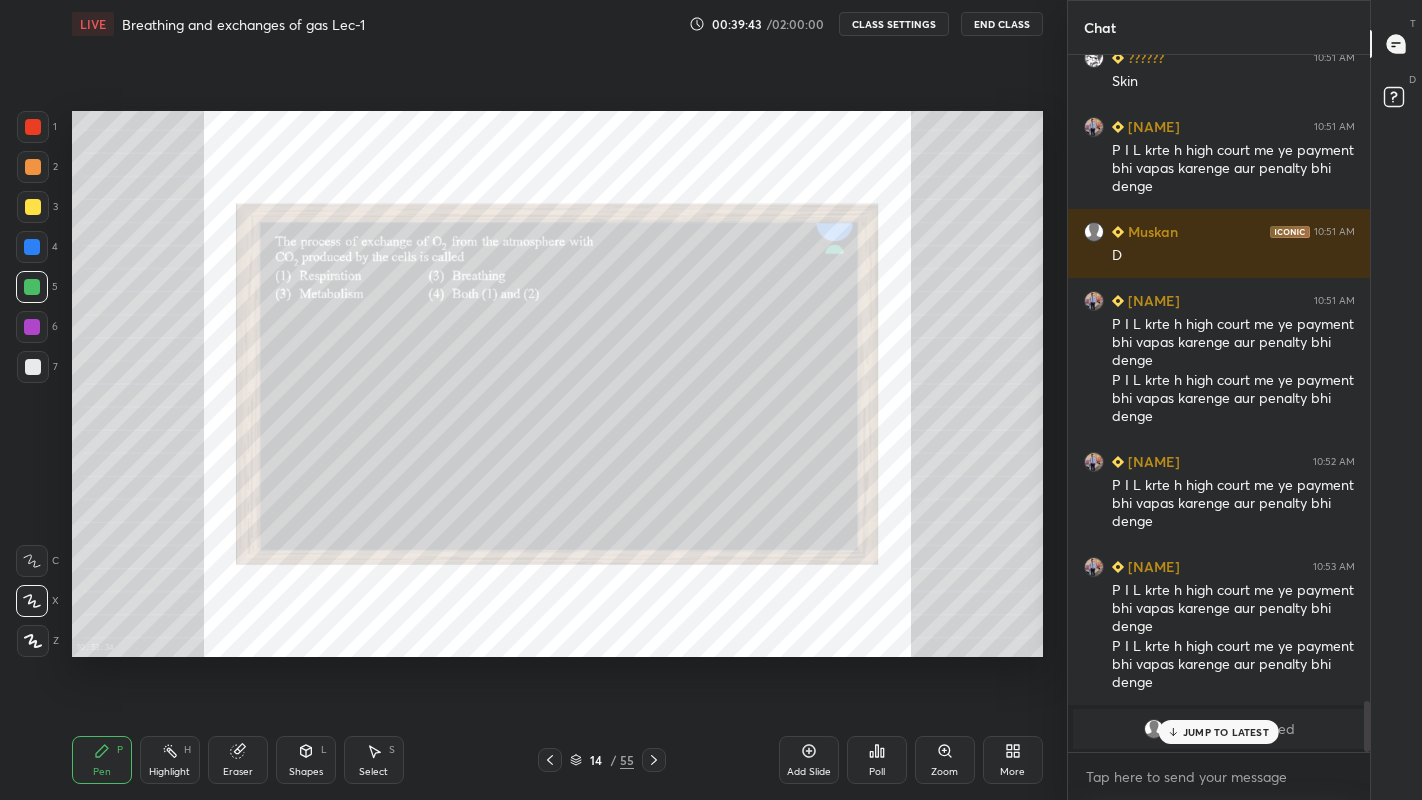 click on "Zoom" at bounding box center [944, 772] 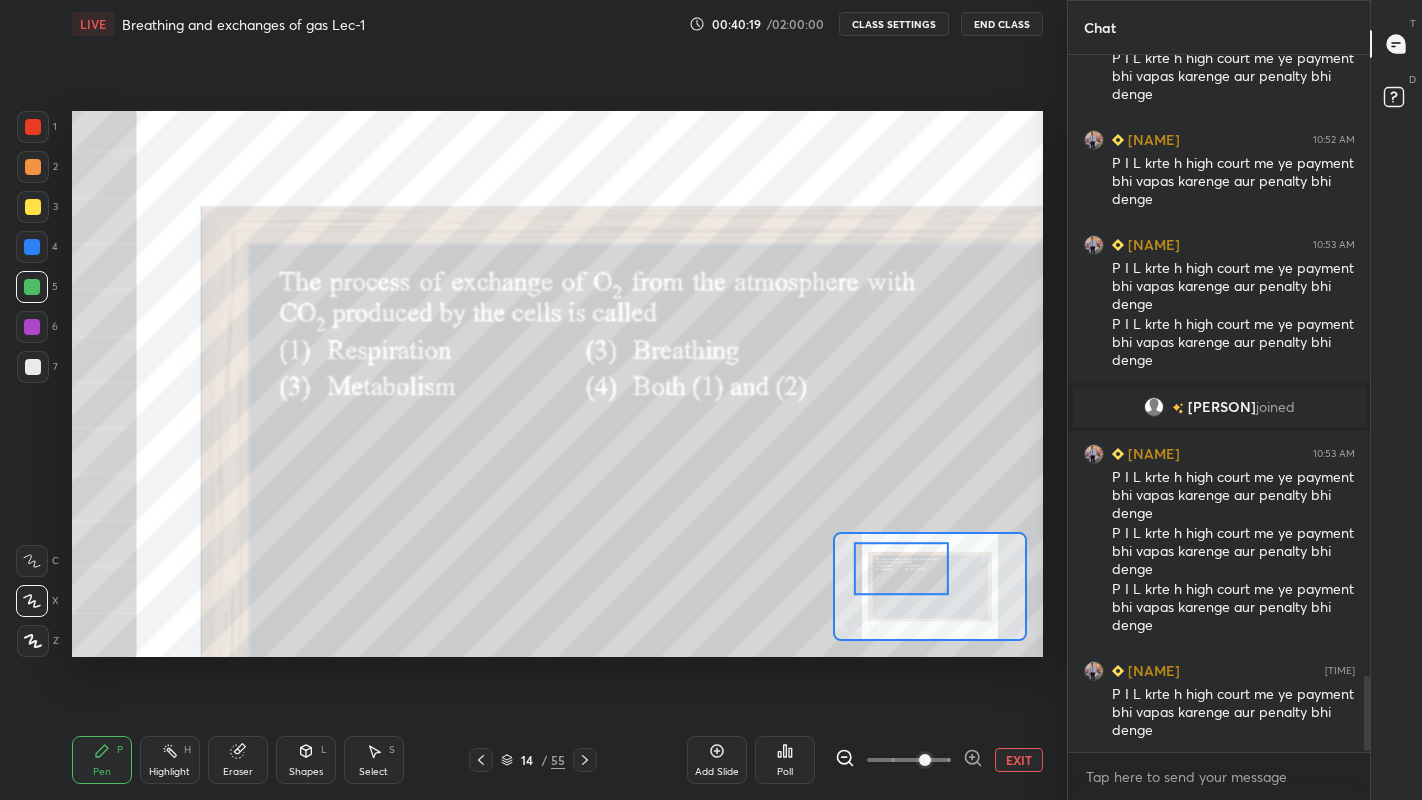 scroll, scrollTop: 5727, scrollLeft: 0, axis: vertical 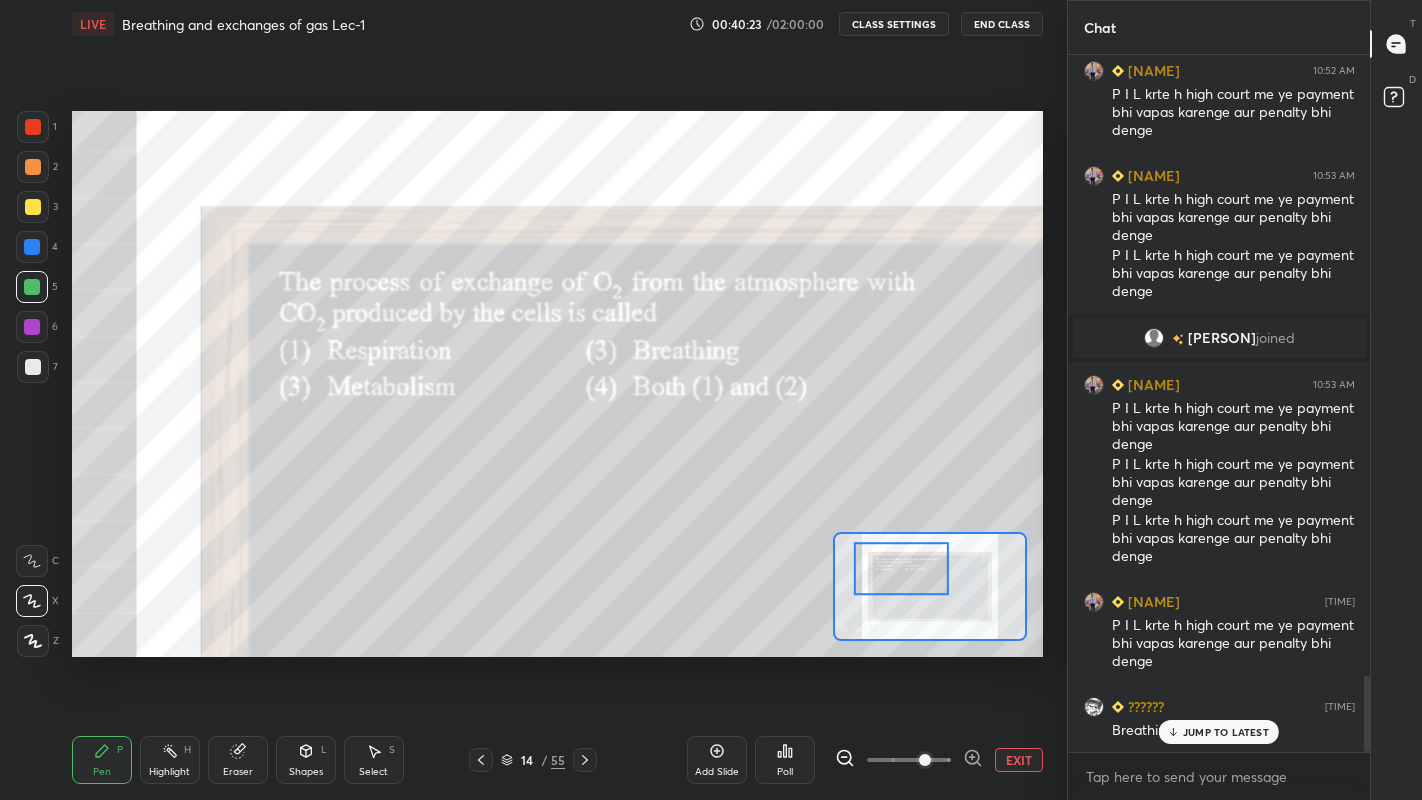 click on "JUMP TO LATEST" at bounding box center (1226, 732) 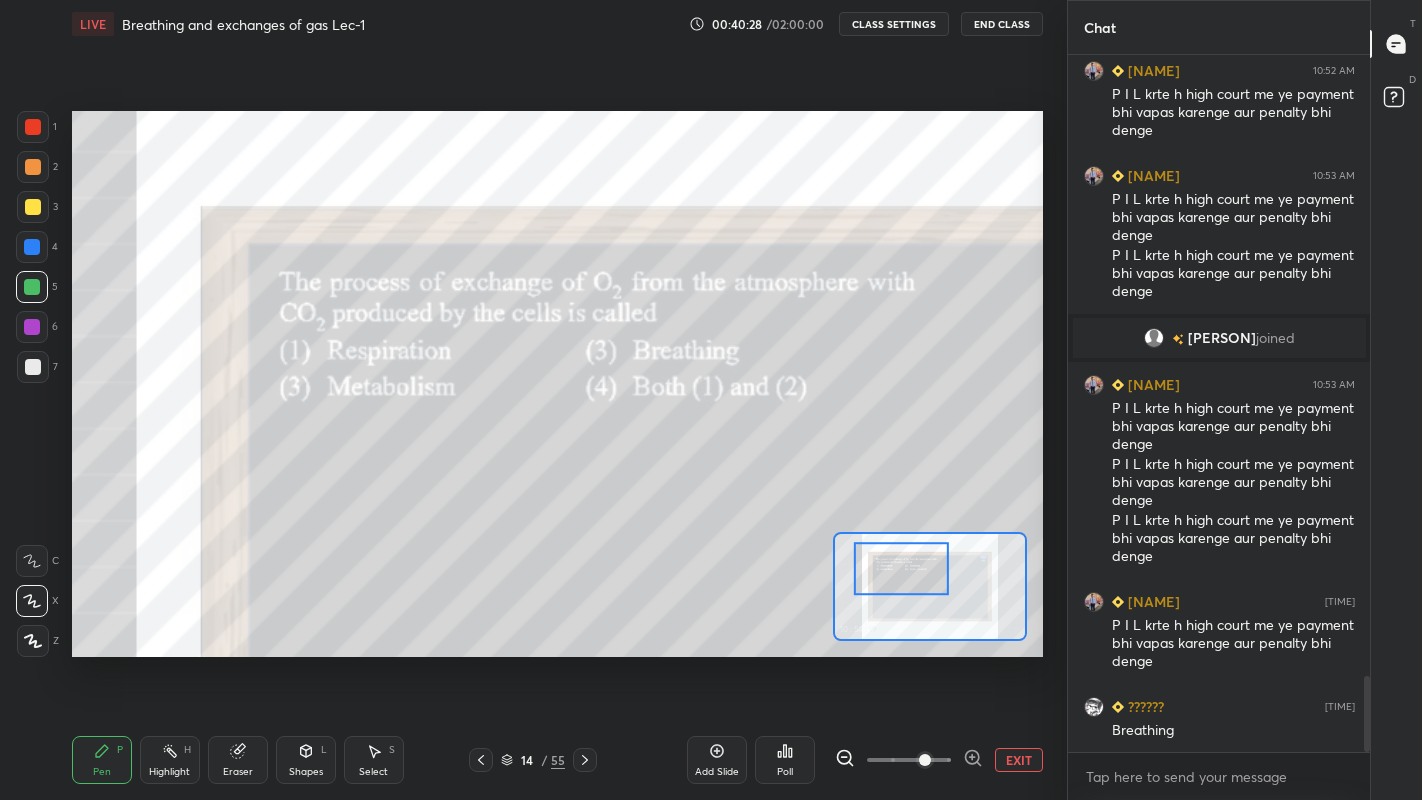 scroll, scrollTop: 5797, scrollLeft: 0, axis: vertical 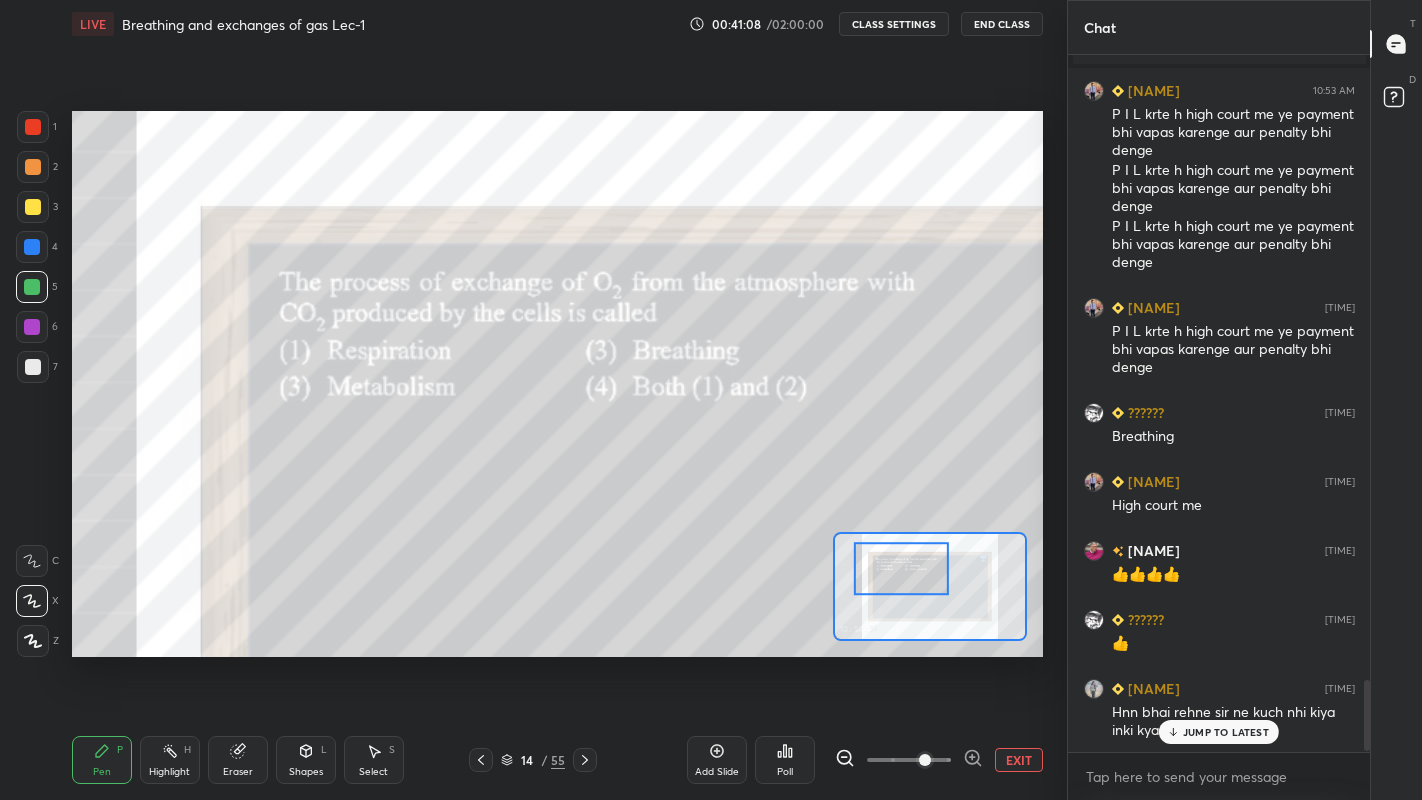 click on "JUMP TO LATEST" at bounding box center (1219, 732) 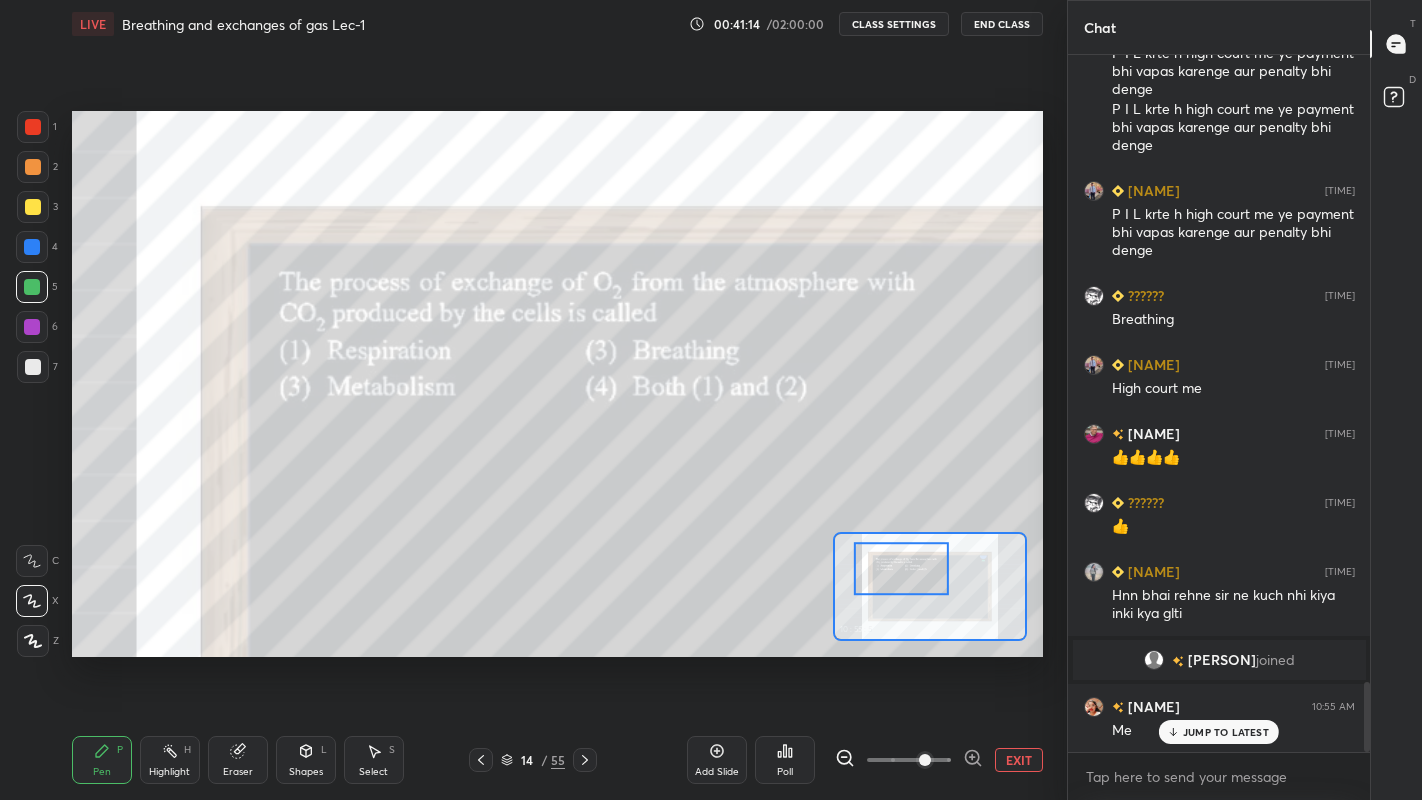 scroll, scrollTop: 6207, scrollLeft: 0, axis: vertical 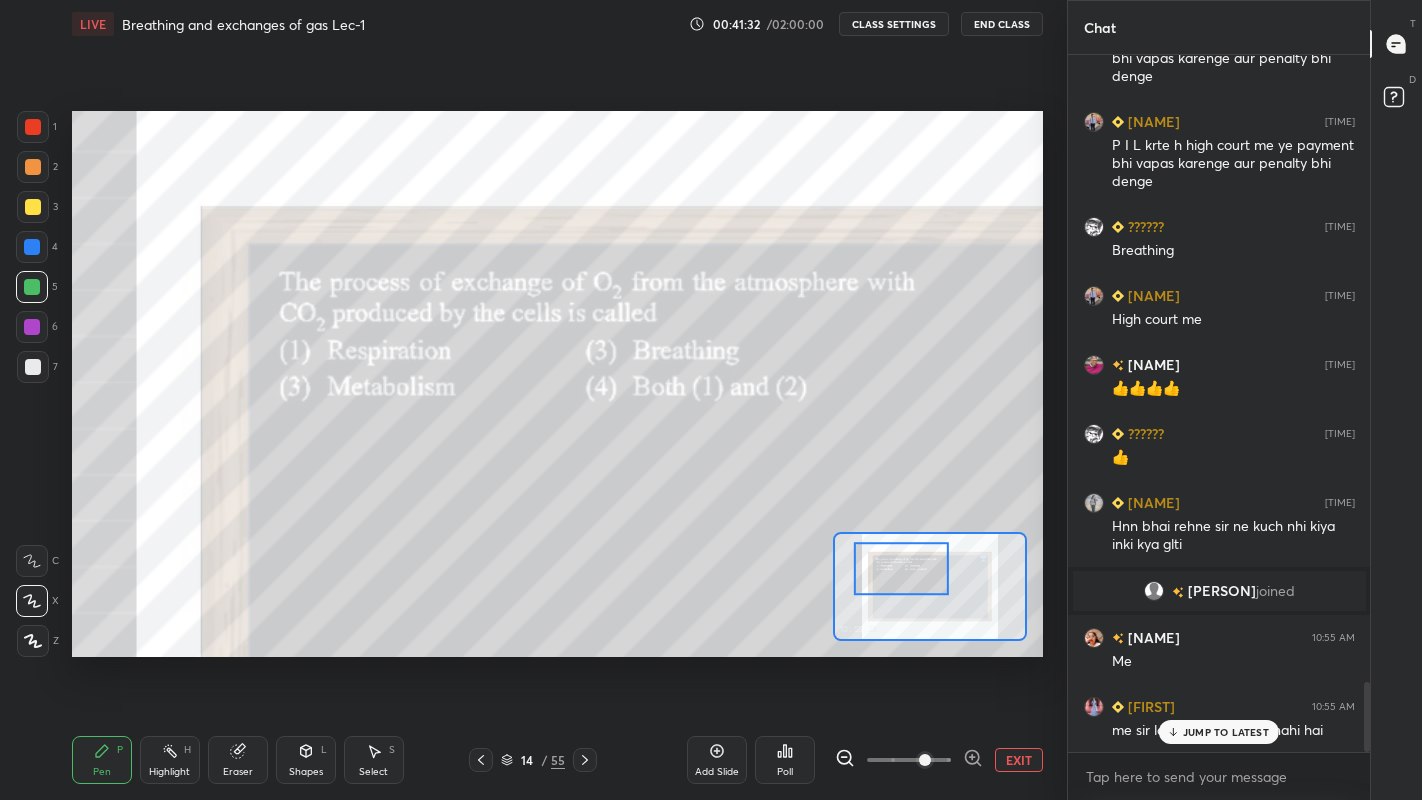 click on "JUMP TO LATEST" at bounding box center [1219, 732] 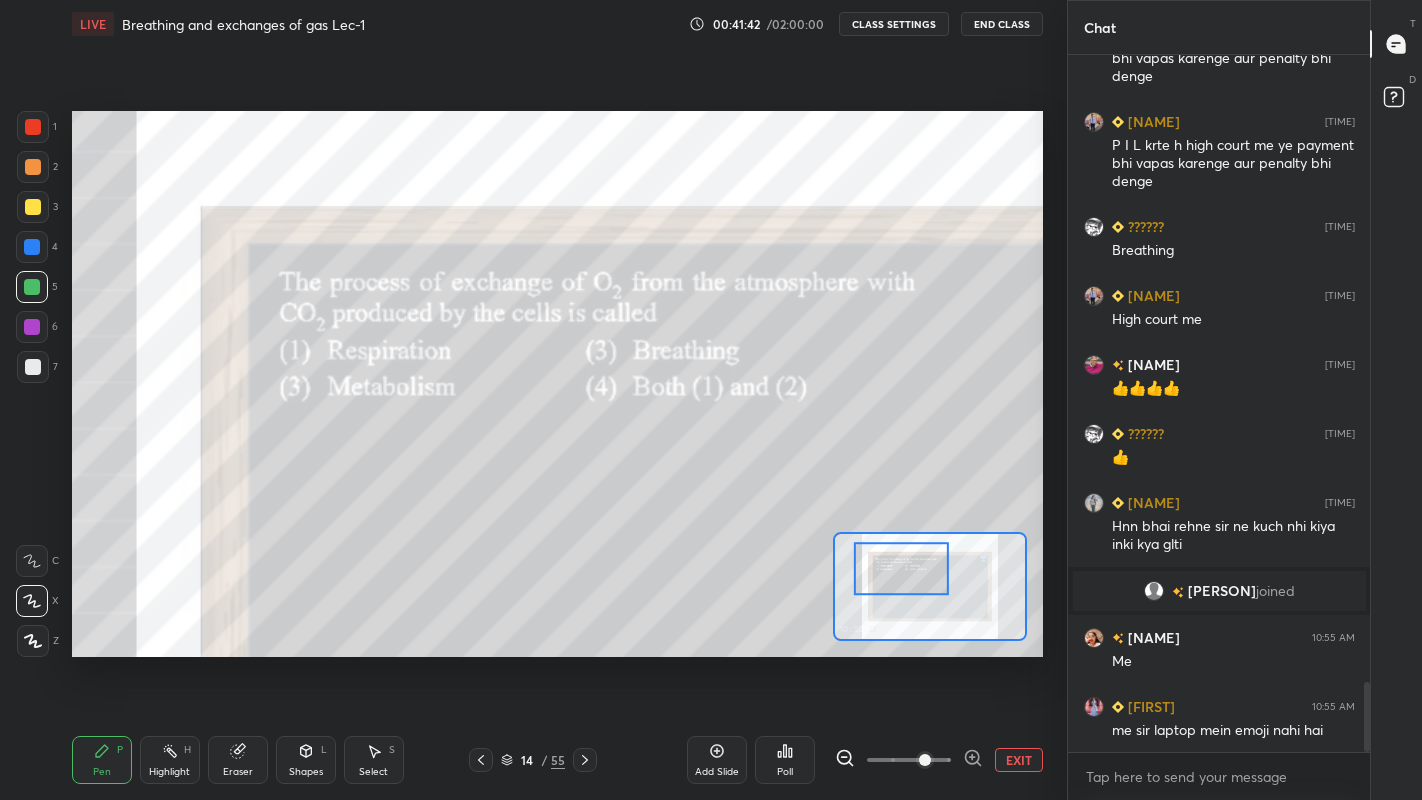 click at bounding box center (585, 760) 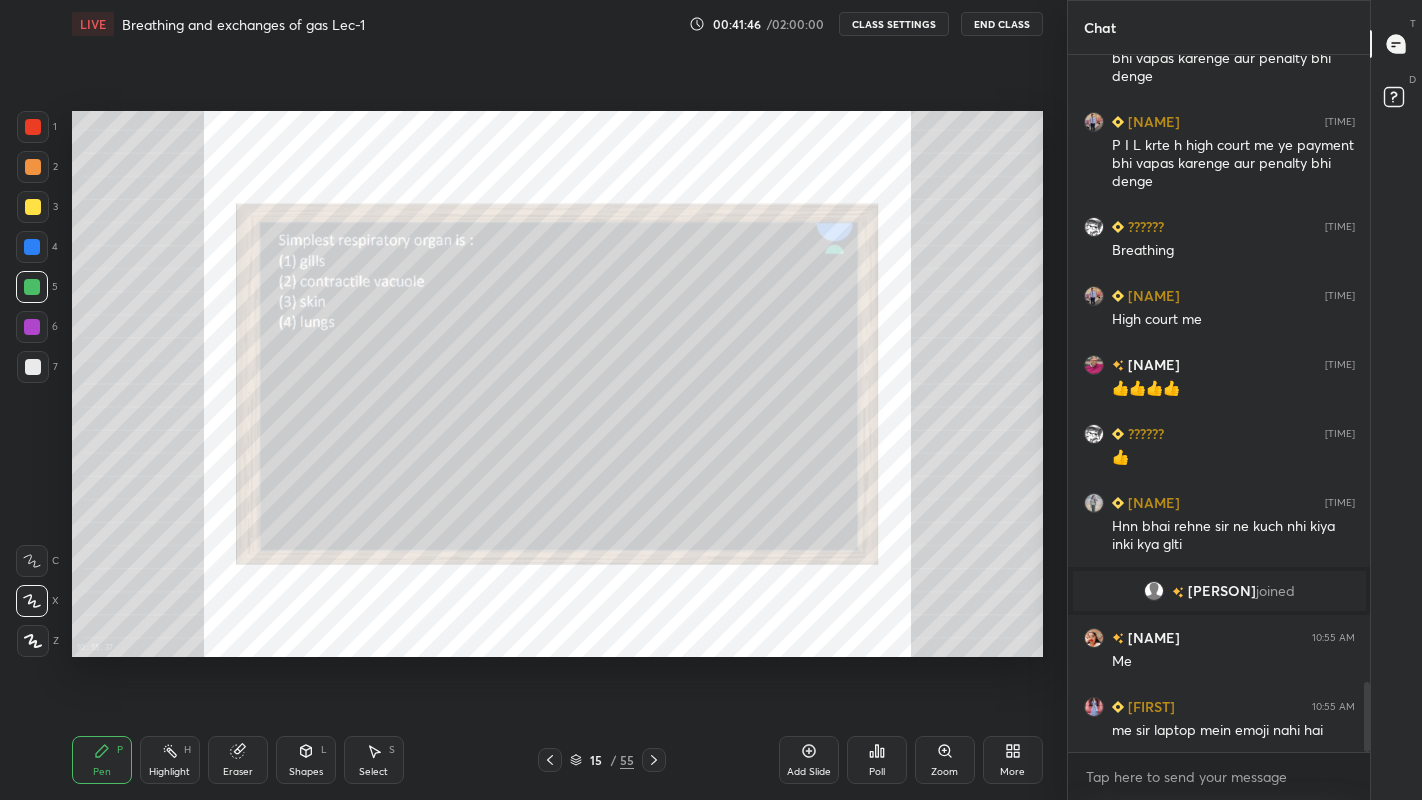 click on "Zoom" at bounding box center (944, 772) 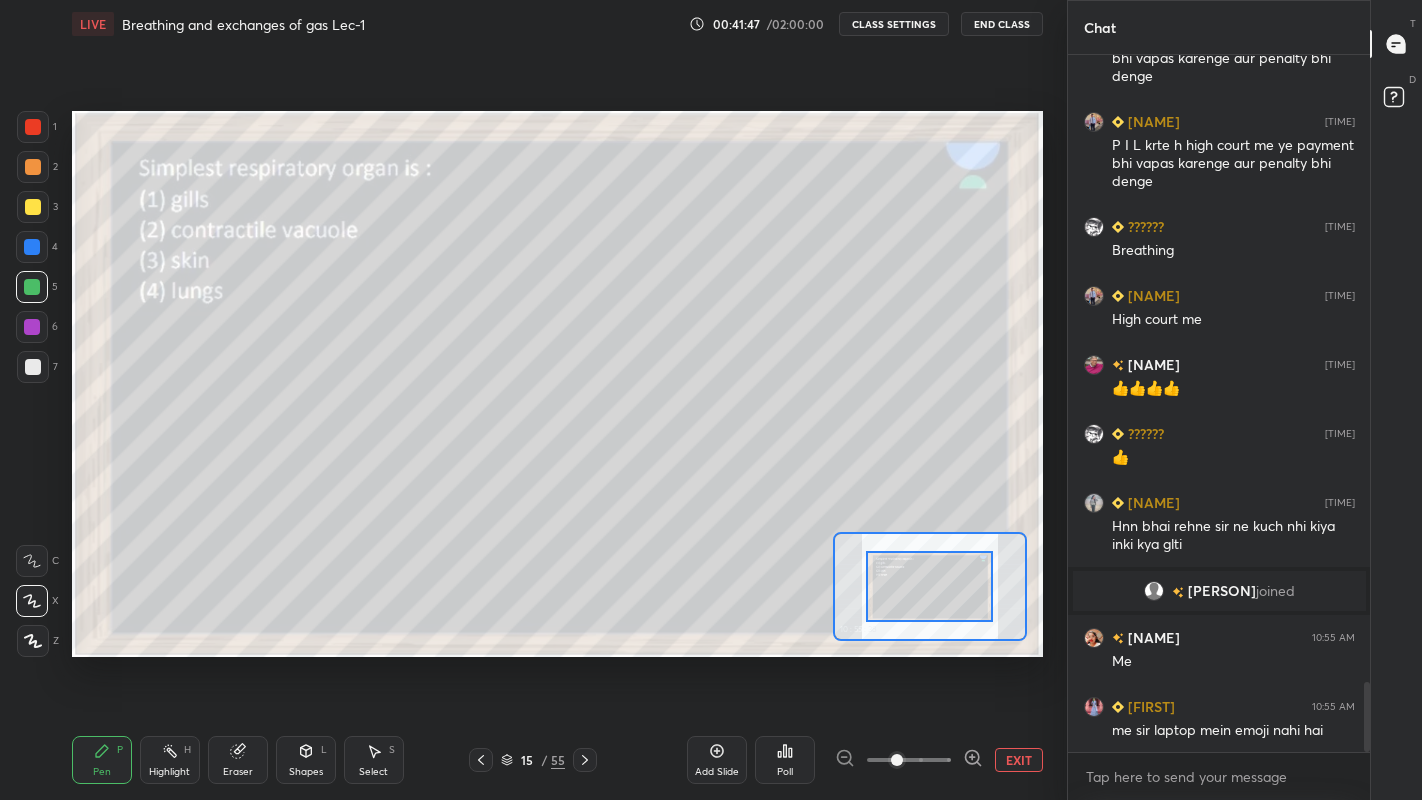 click at bounding box center (929, 586) 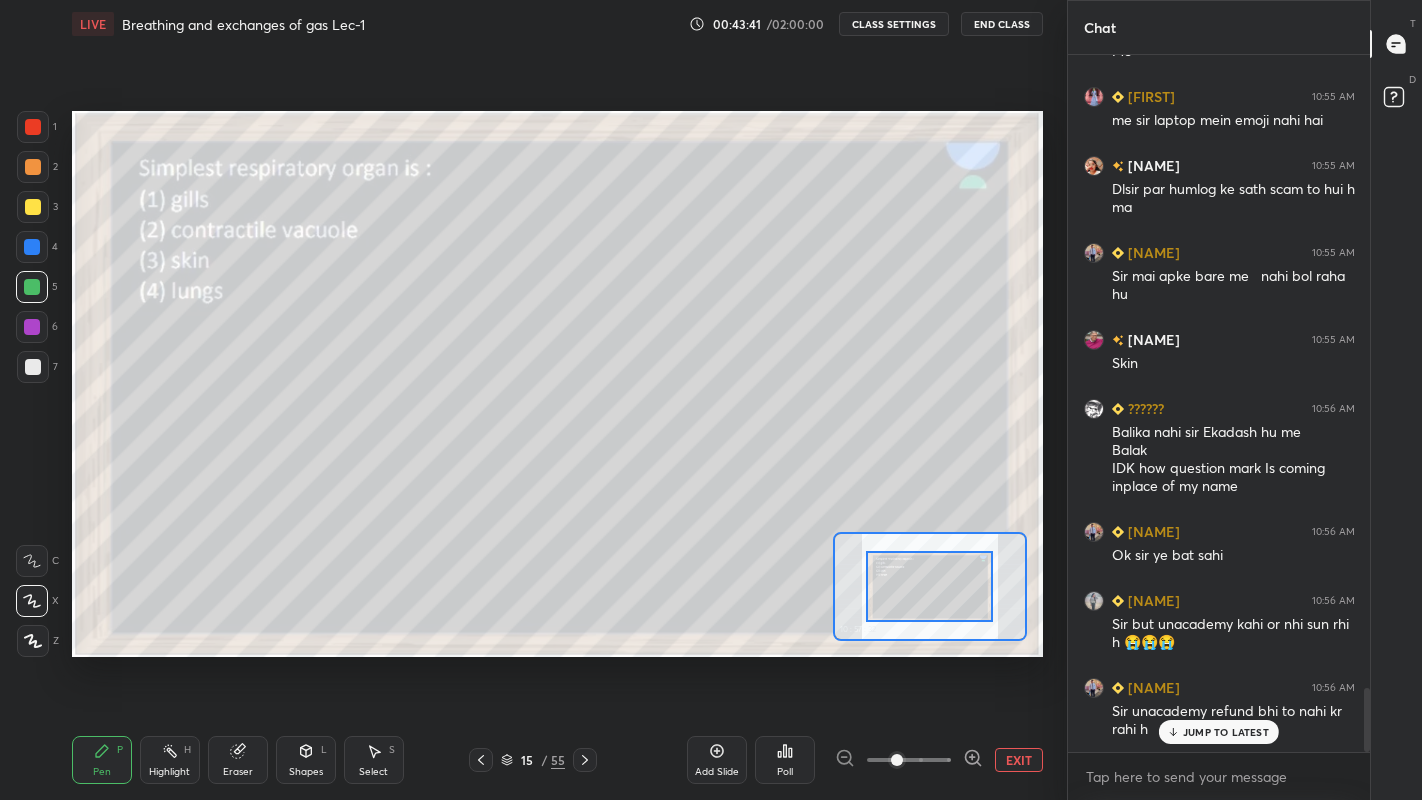 scroll, scrollTop: 6885, scrollLeft: 0, axis: vertical 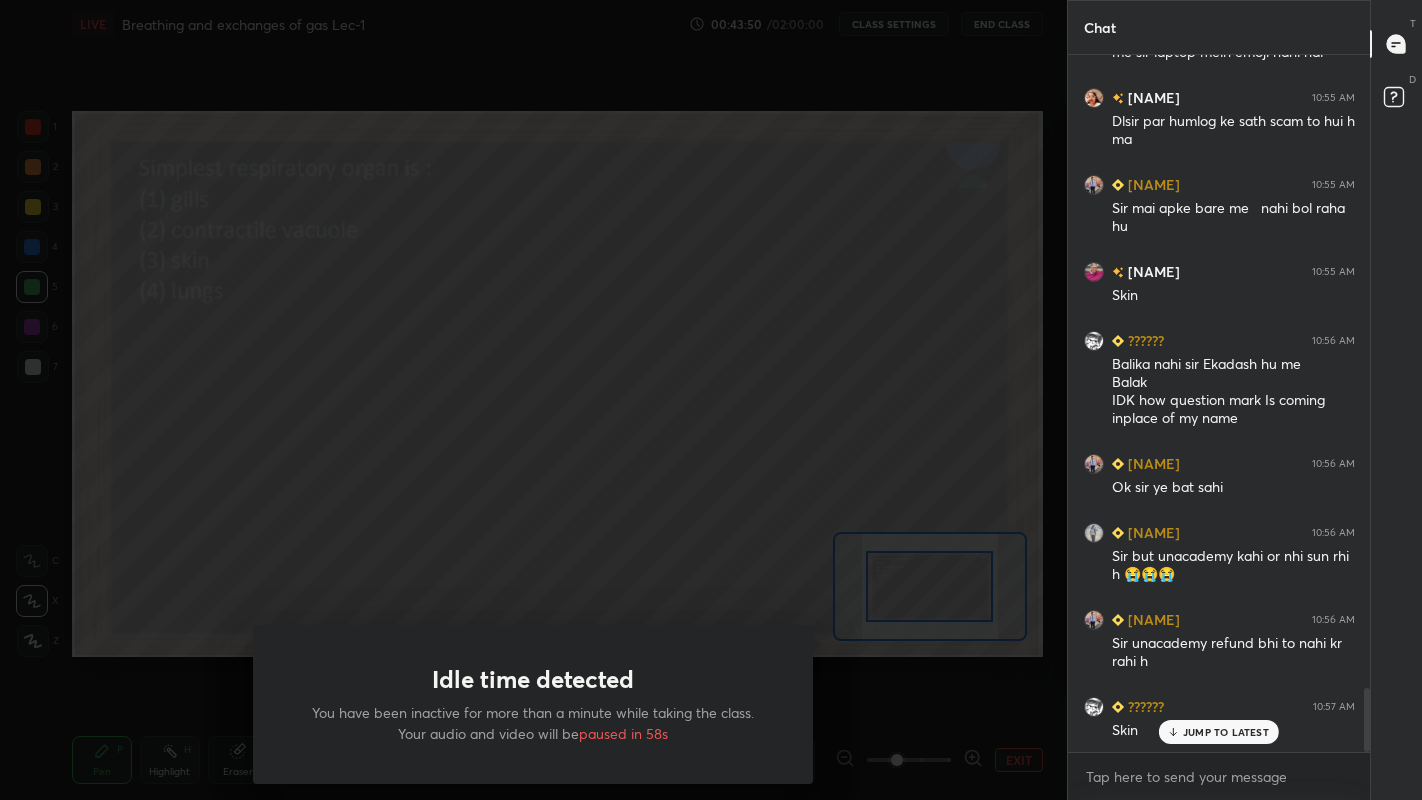 click on "Idle time detected You have been inactive for more than a minute while taking the class. Your audio and video will be  paused in 58s" at bounding box center (533, 400) 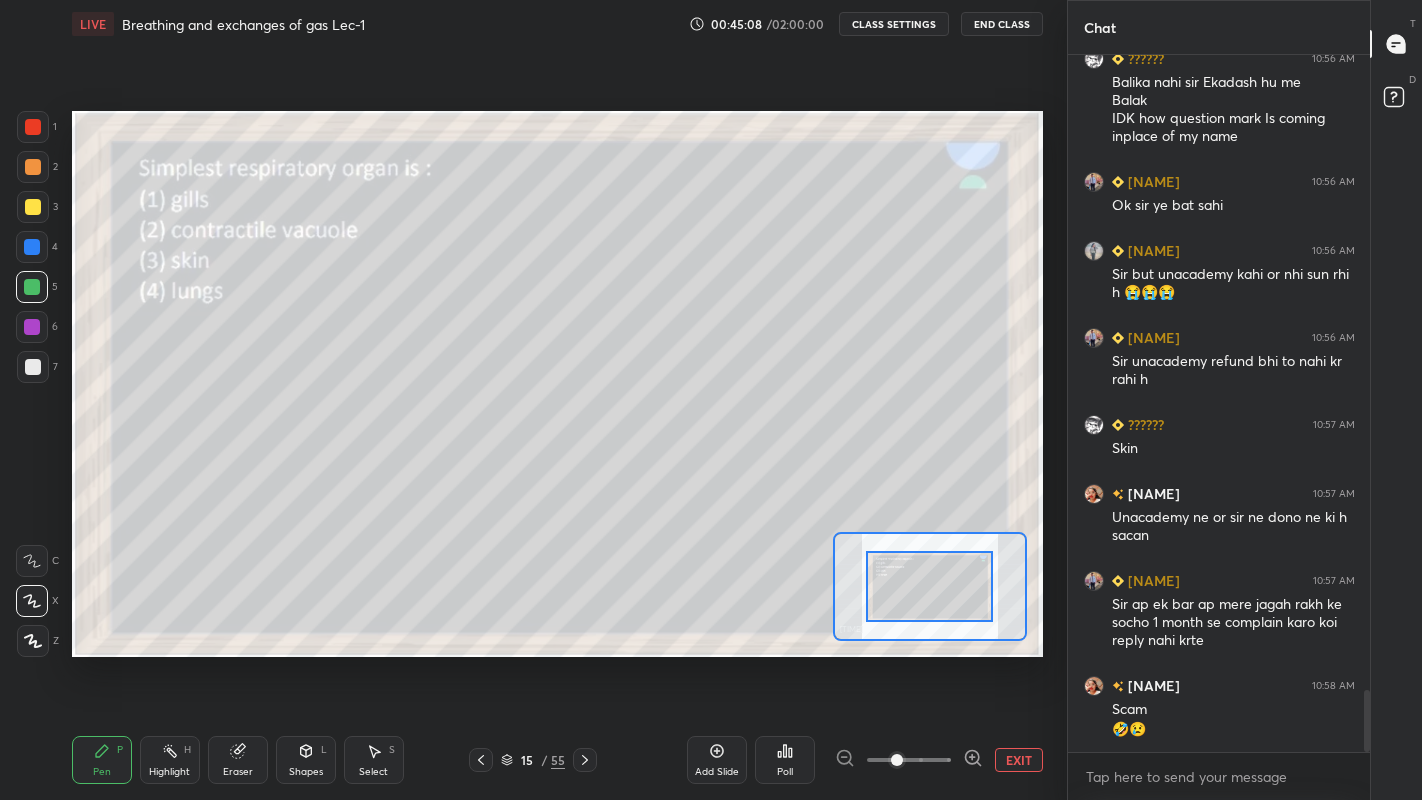 scroll, scrollTop: 7254, scrollLeft: 0, axis: vertical 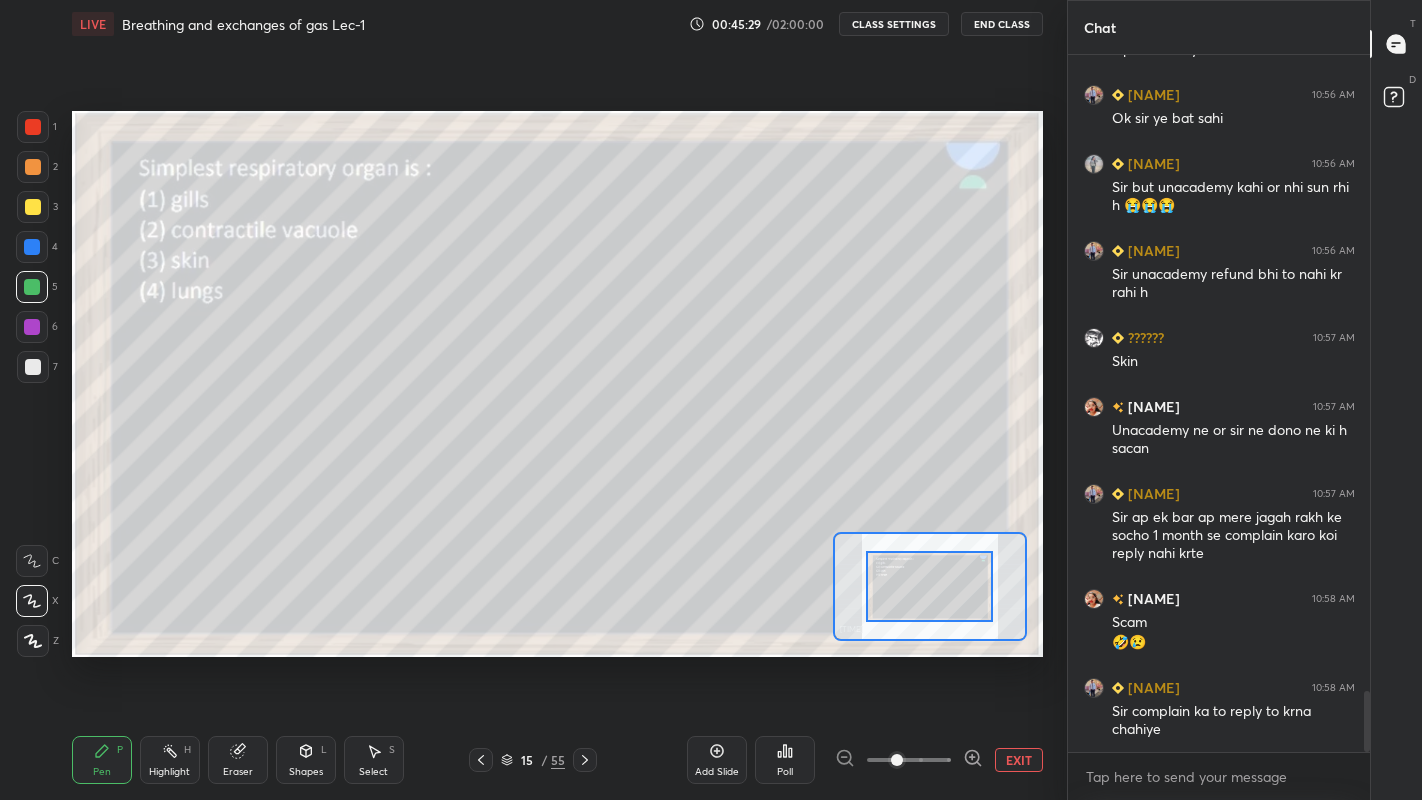 click 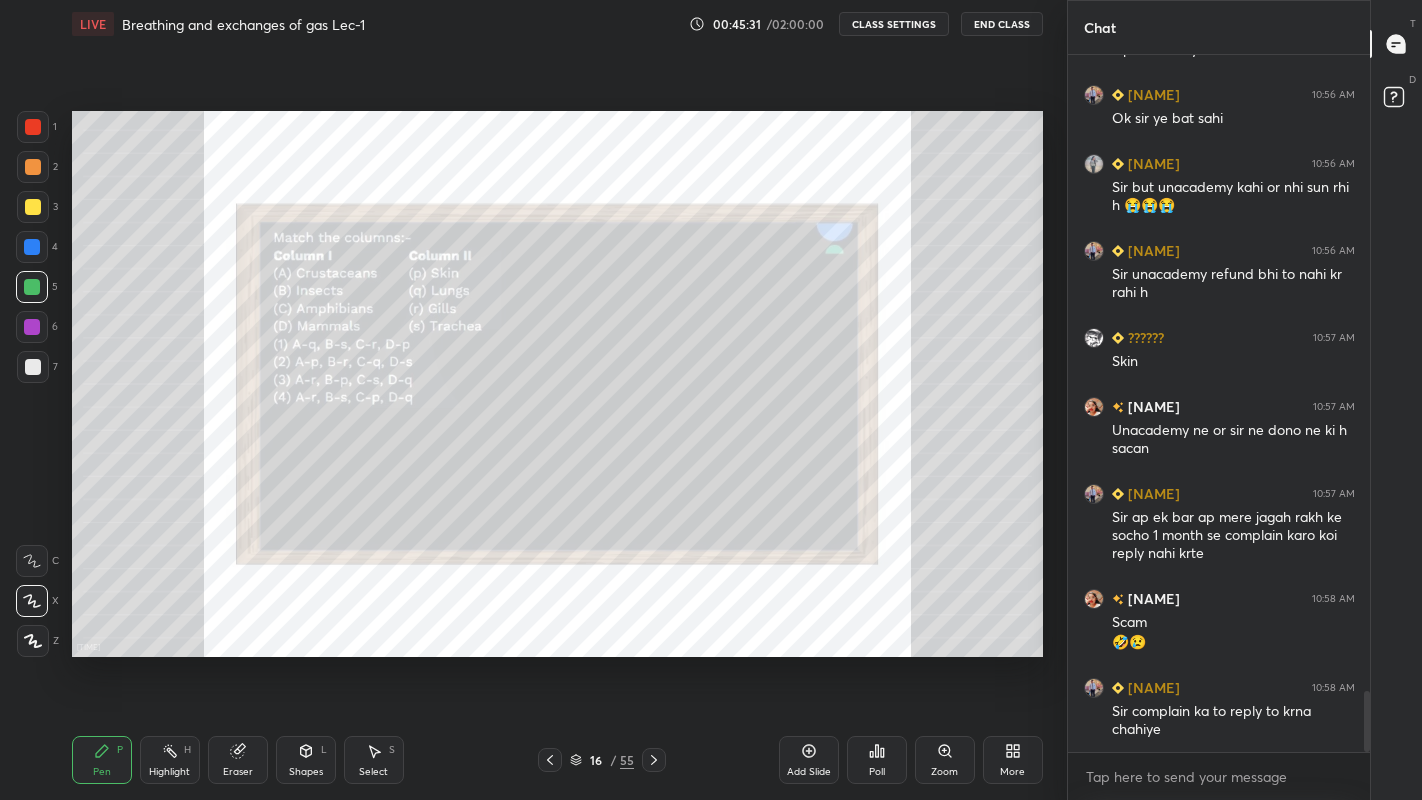 click on "Zoom" at bounding box center [944, 772] 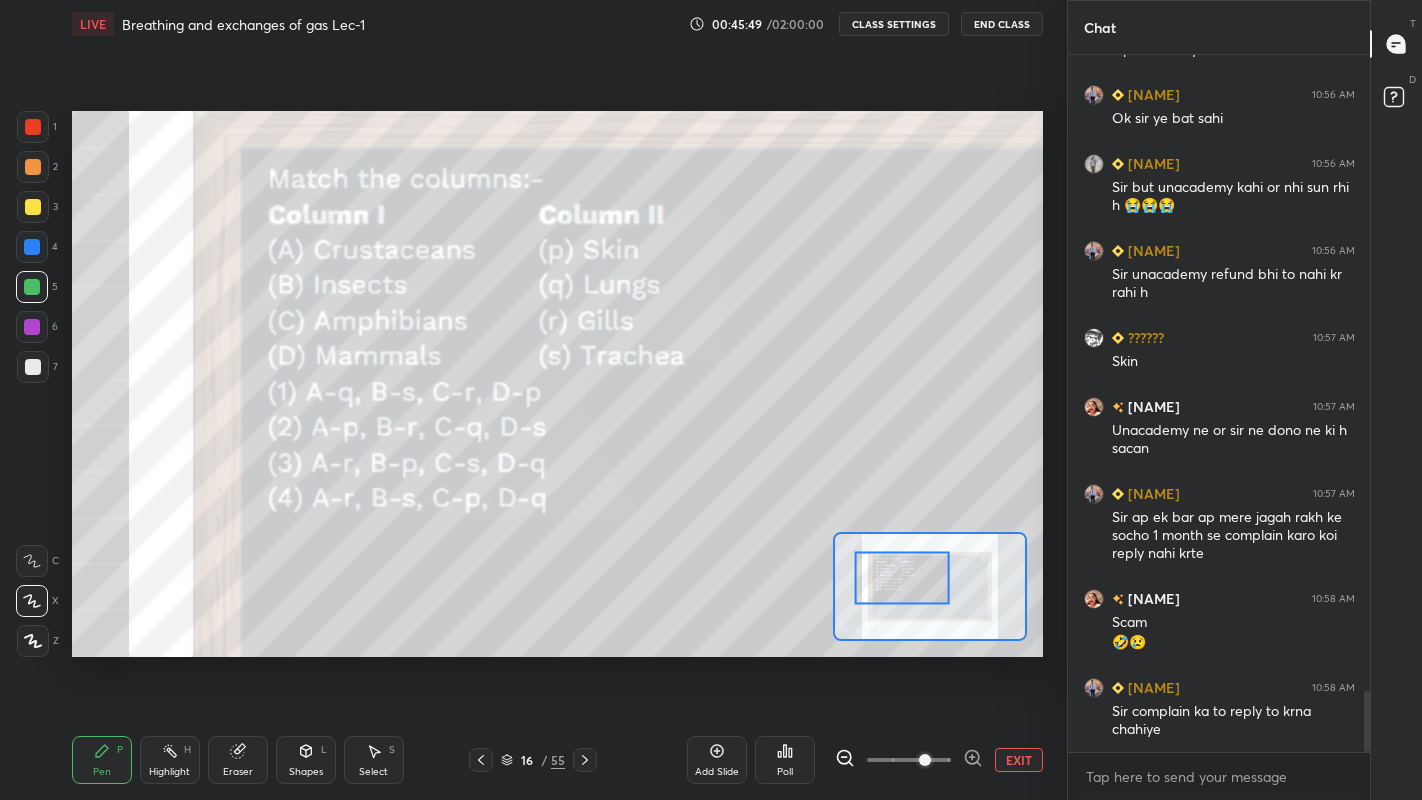 scroll, scrollTop: 7322, scrollLeft: 0, axis: vertical 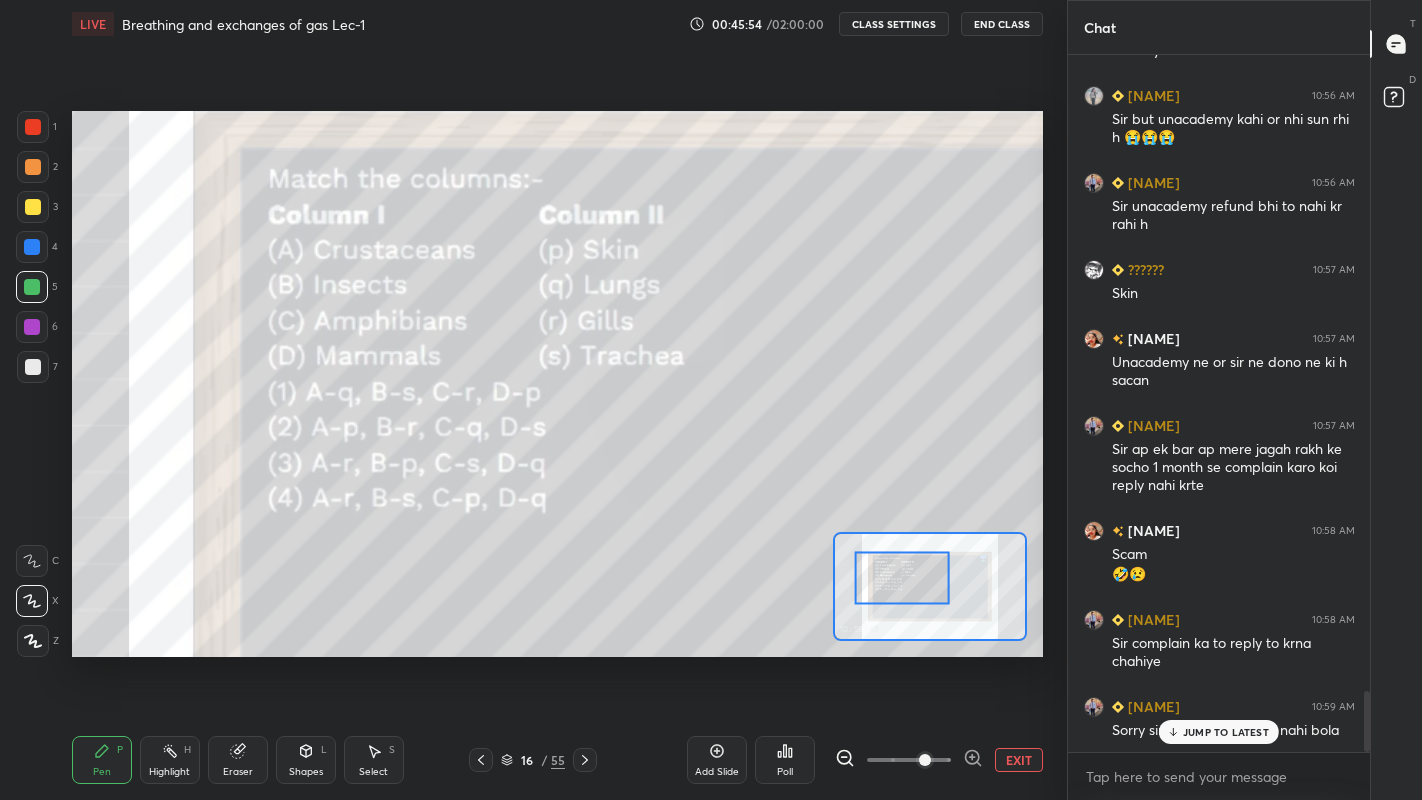 click on "Poll" at bounding box center [785, 760] 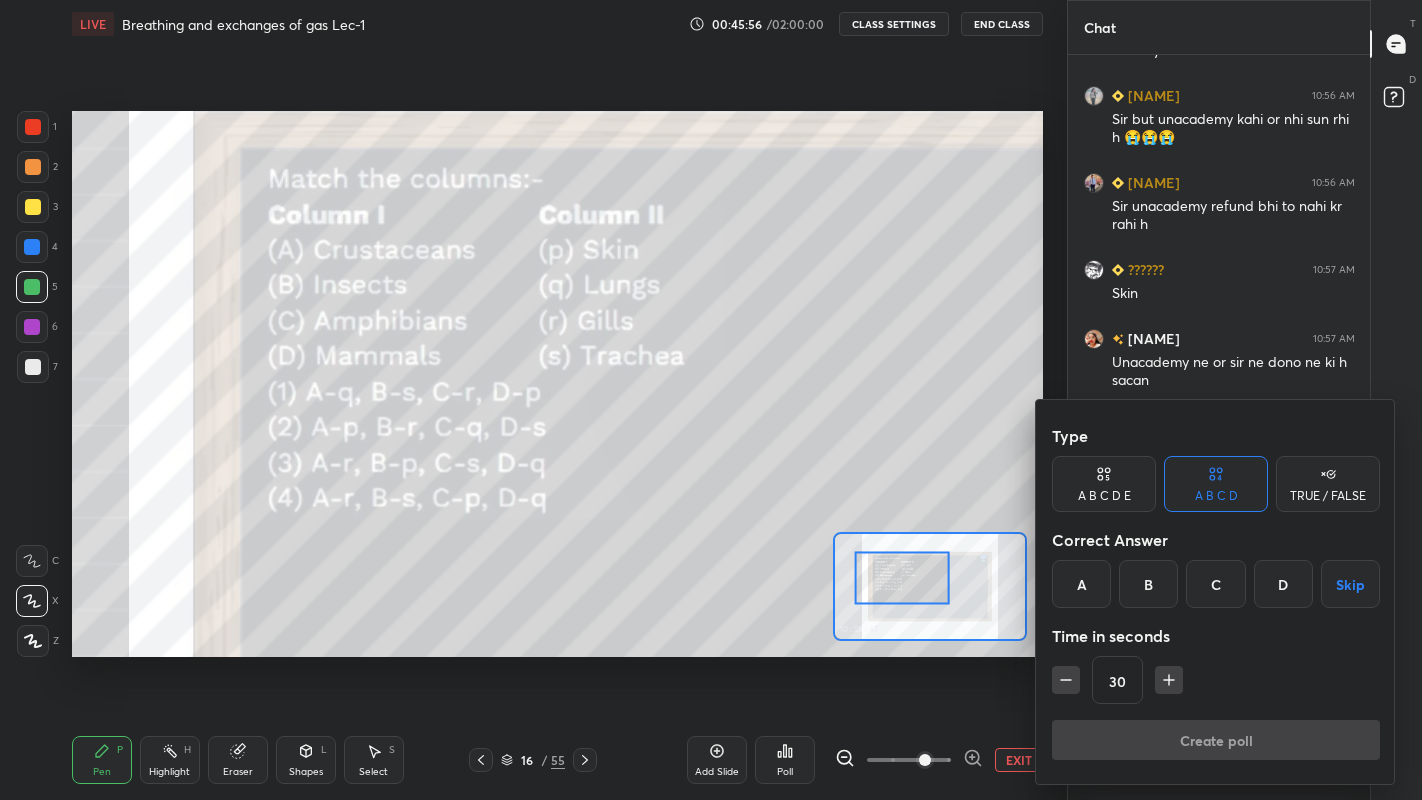 click on "D" at bounding box center [1283, 584] 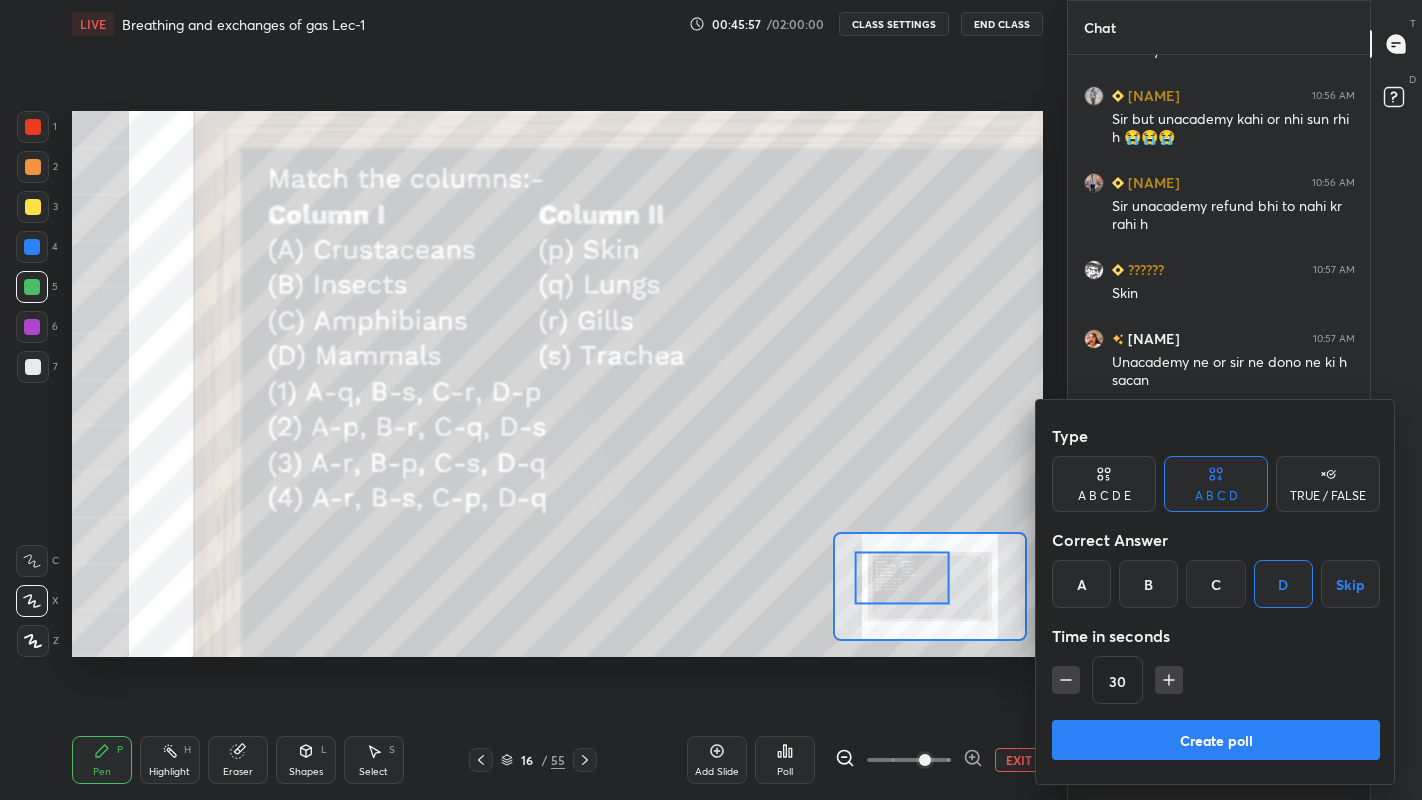 click on "Create poll" at bounding box center (1216, 740) 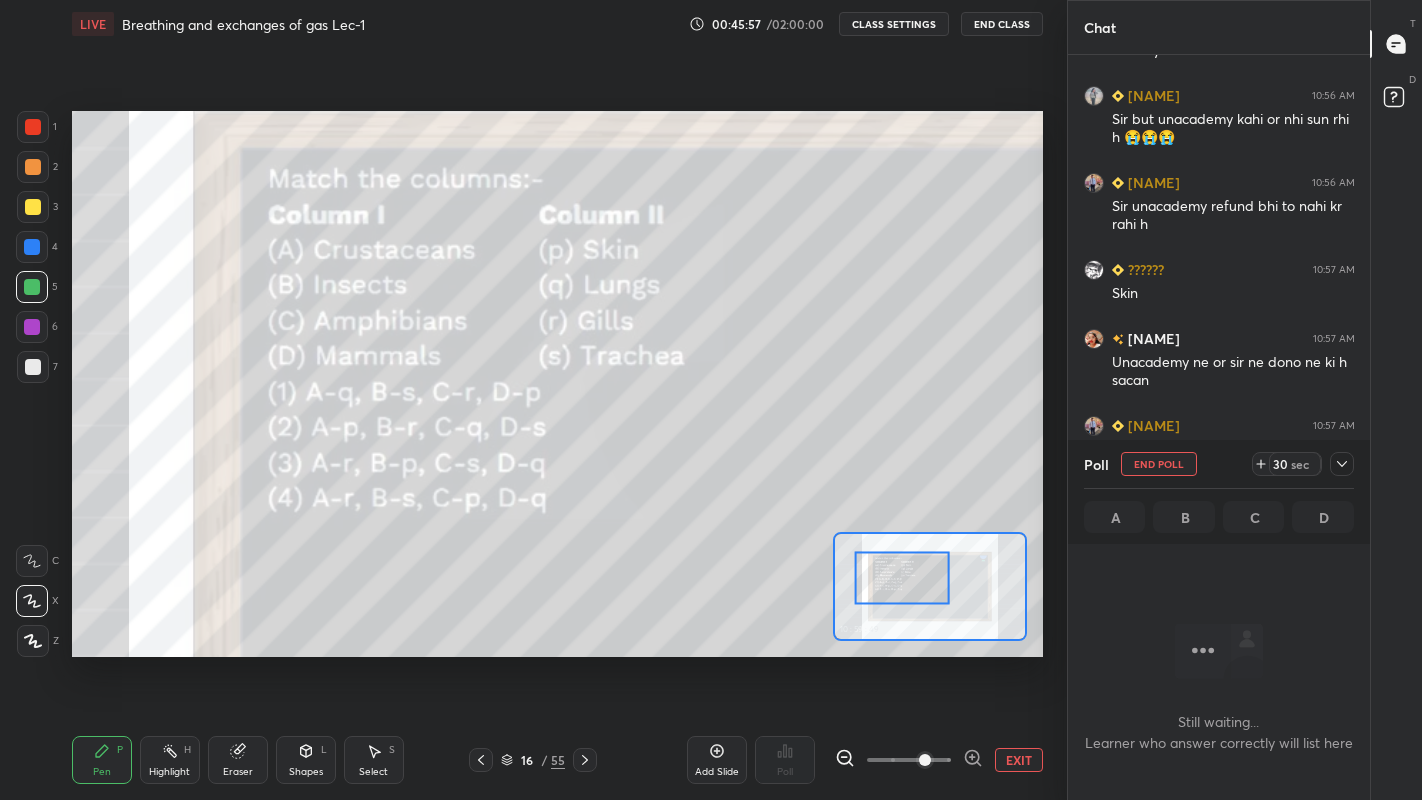 scroll, scrollTop: 597, scrollLeft: 296, axis: both 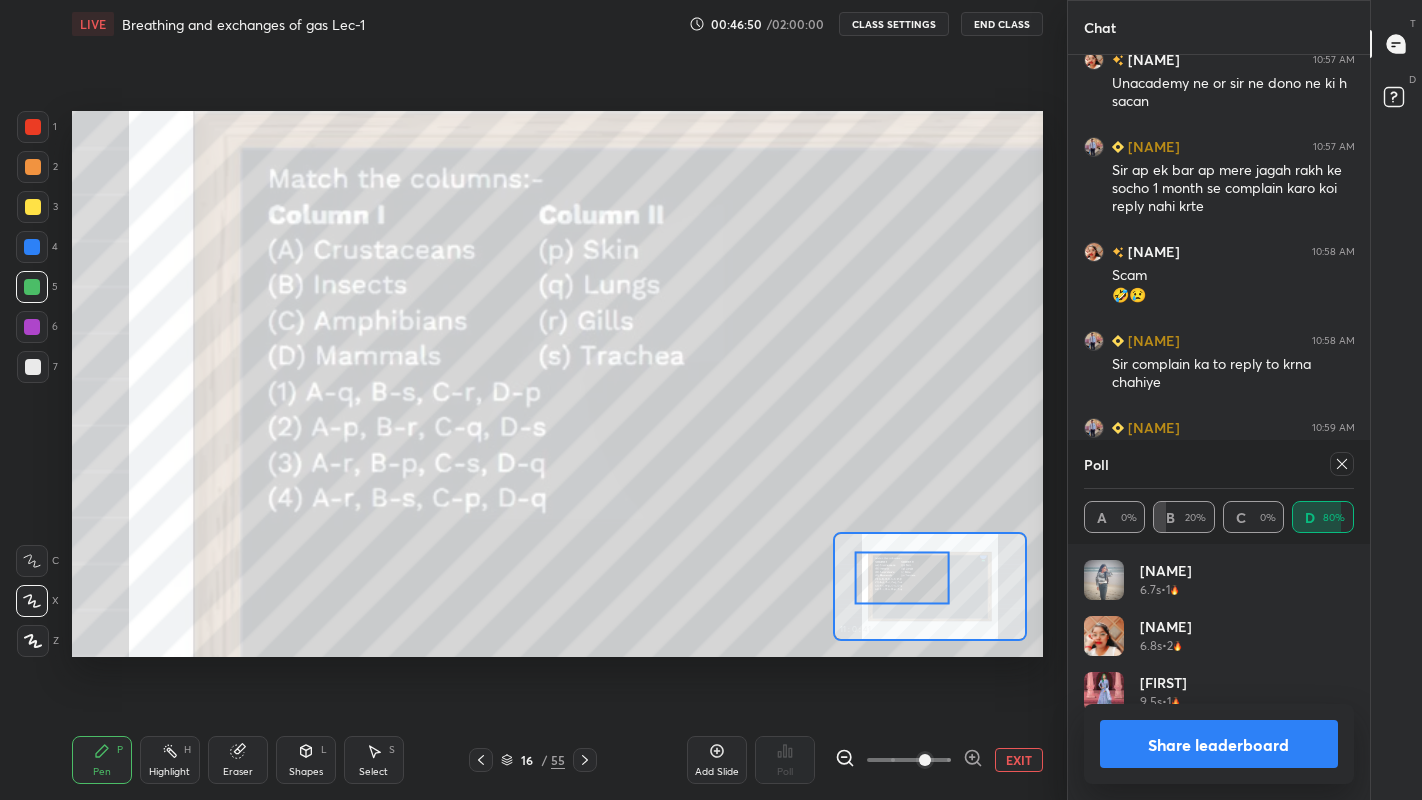 click 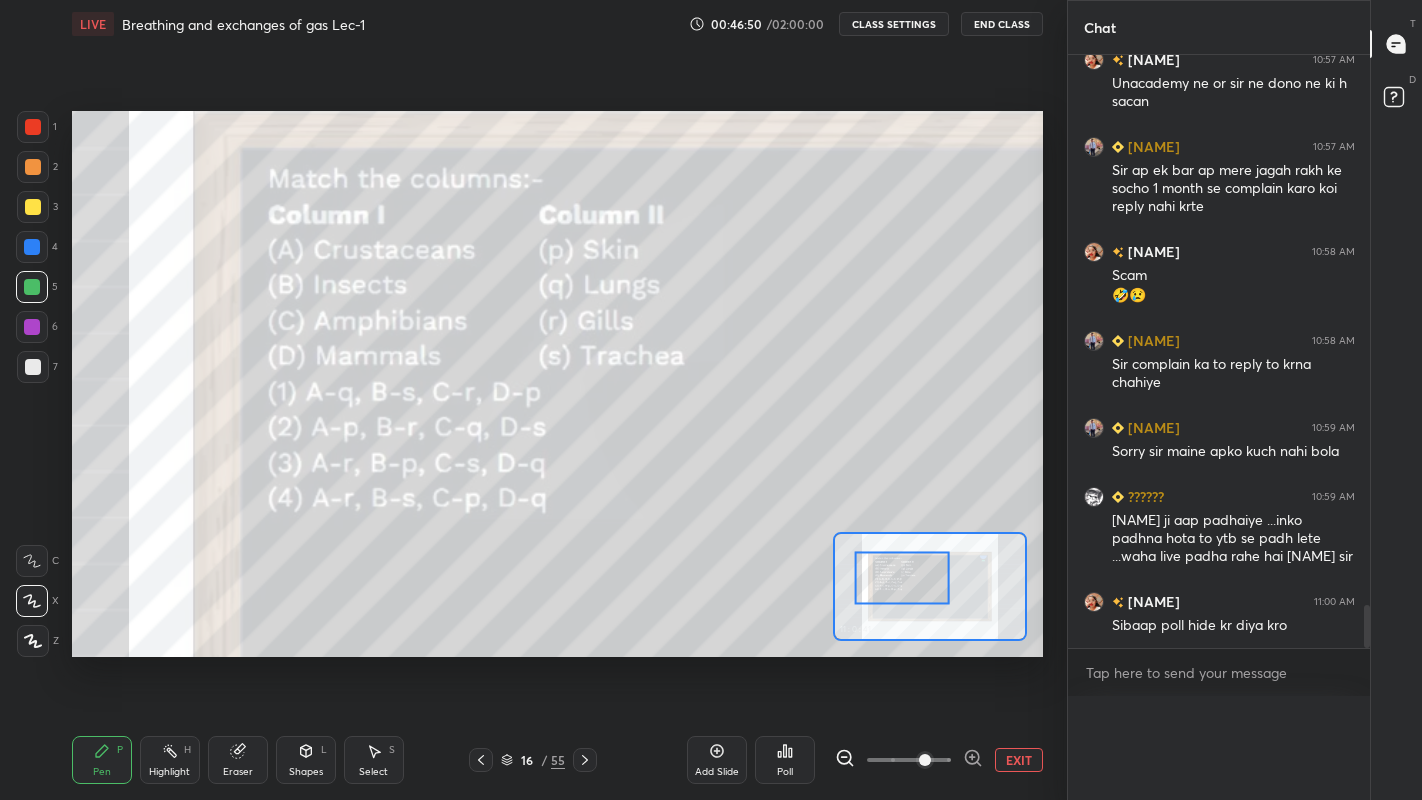 scroll, scrollTop: 0, scrollLeft: 0, axis: both 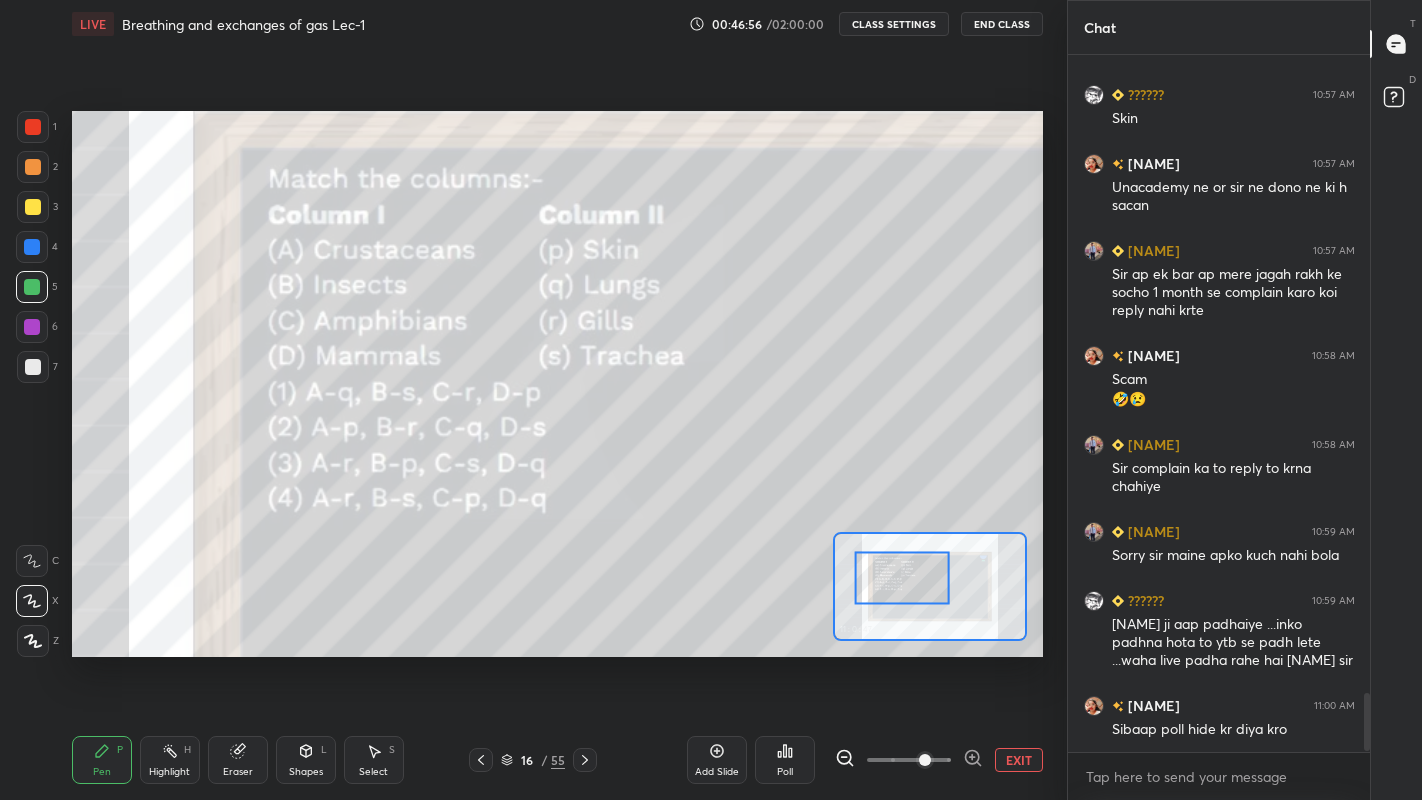 click 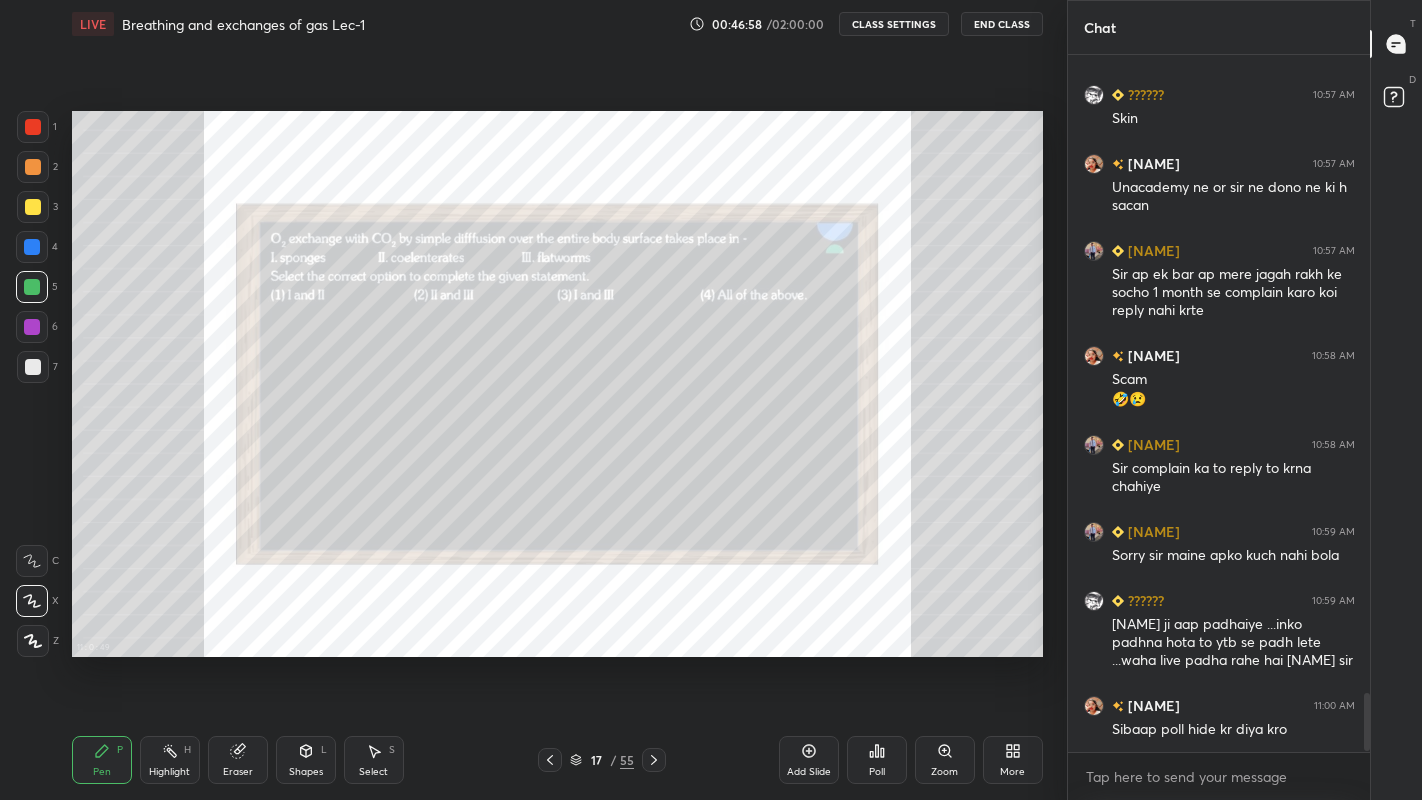 click on "Zoom" at bounding box center [944, 772] 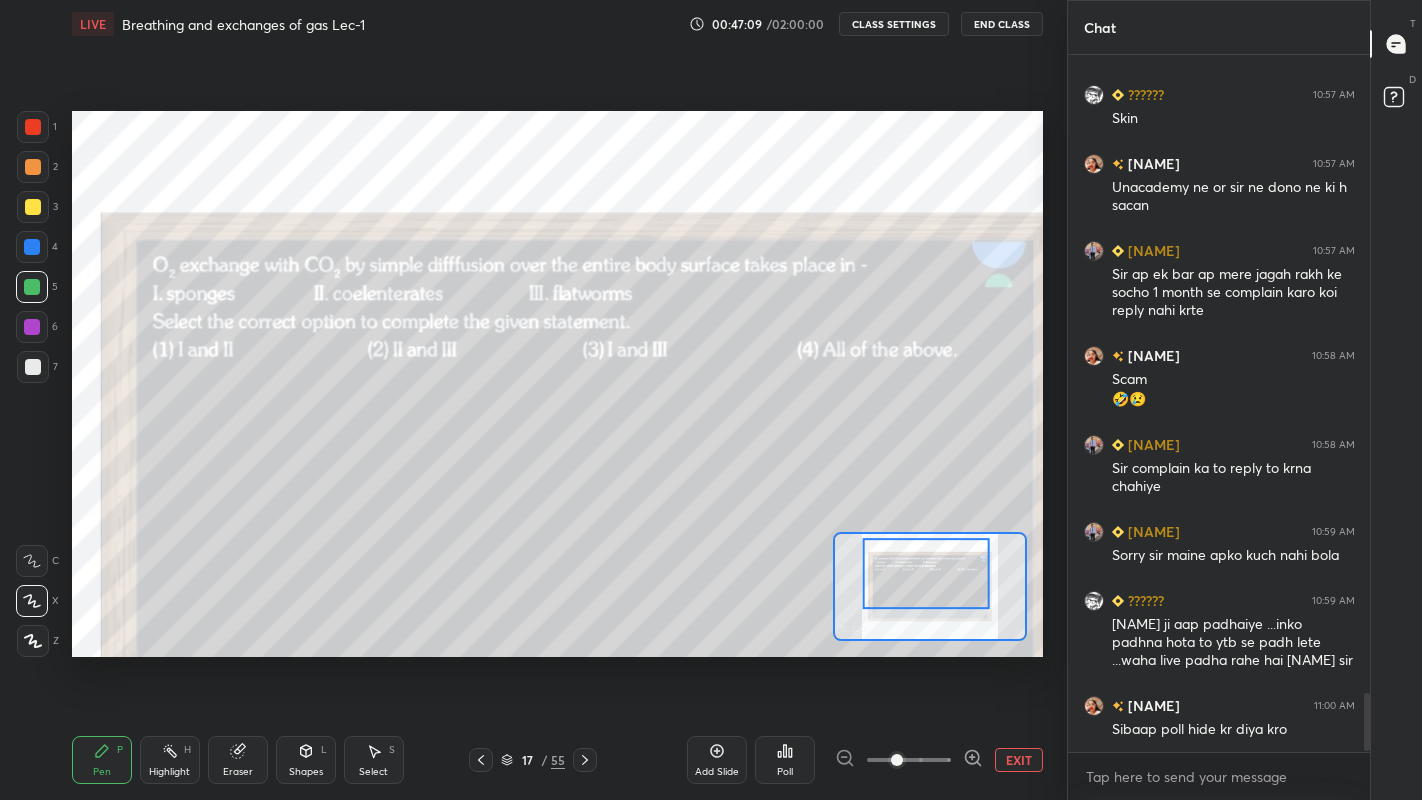 scroll, scrollTop: 7517, scrollLeft: 0, axis: vertical 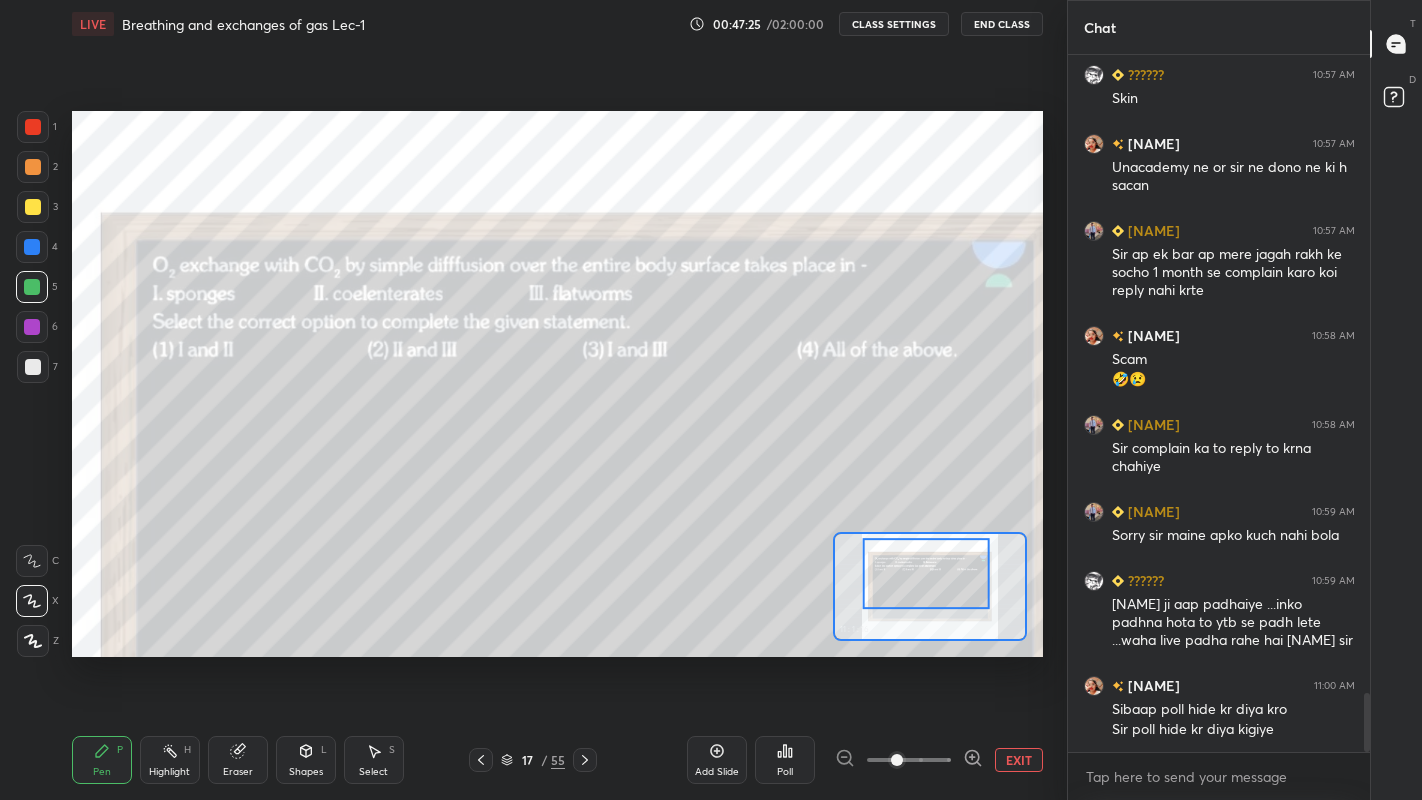 click on "Poll" at bounding box center (785, 772) 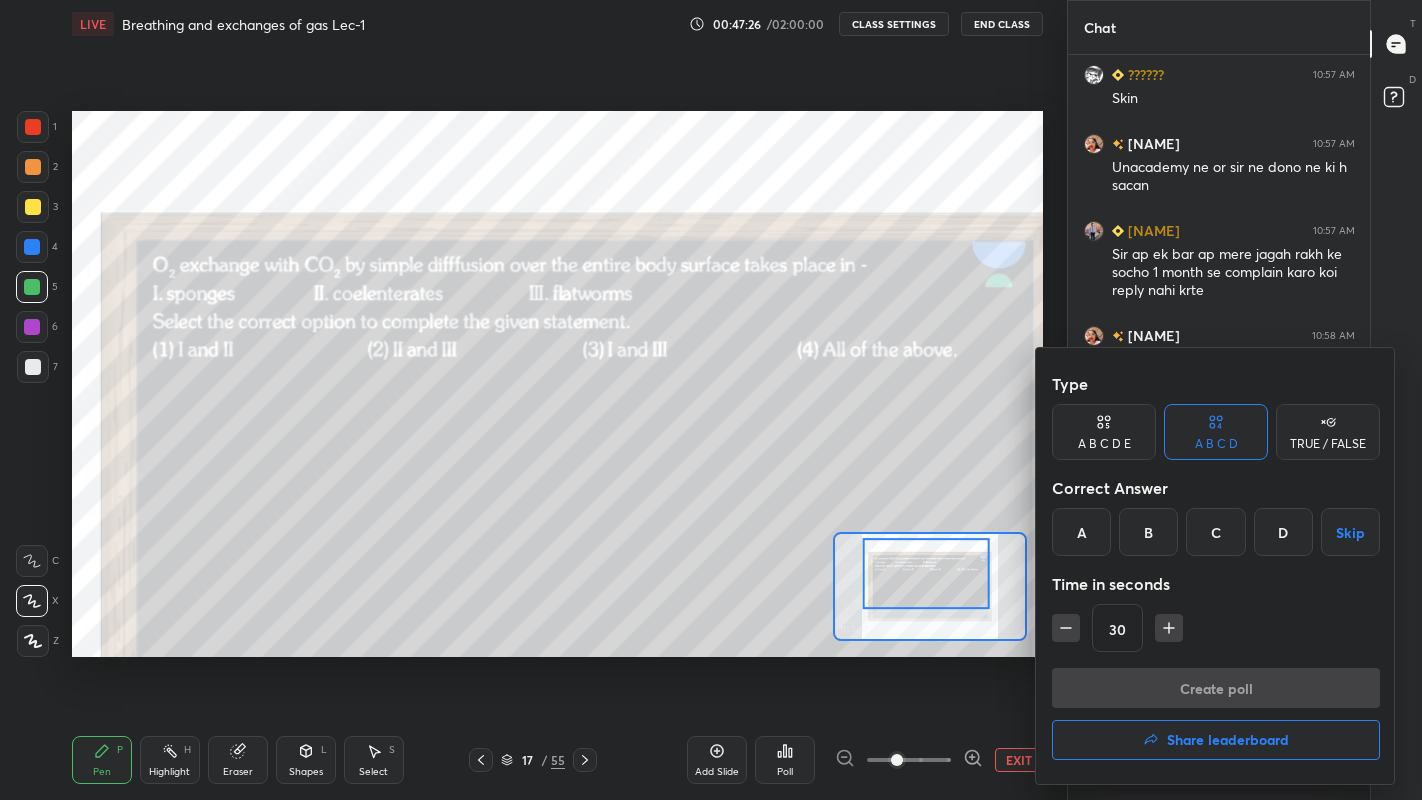 click on "D" at bounding box center [1283, 532] 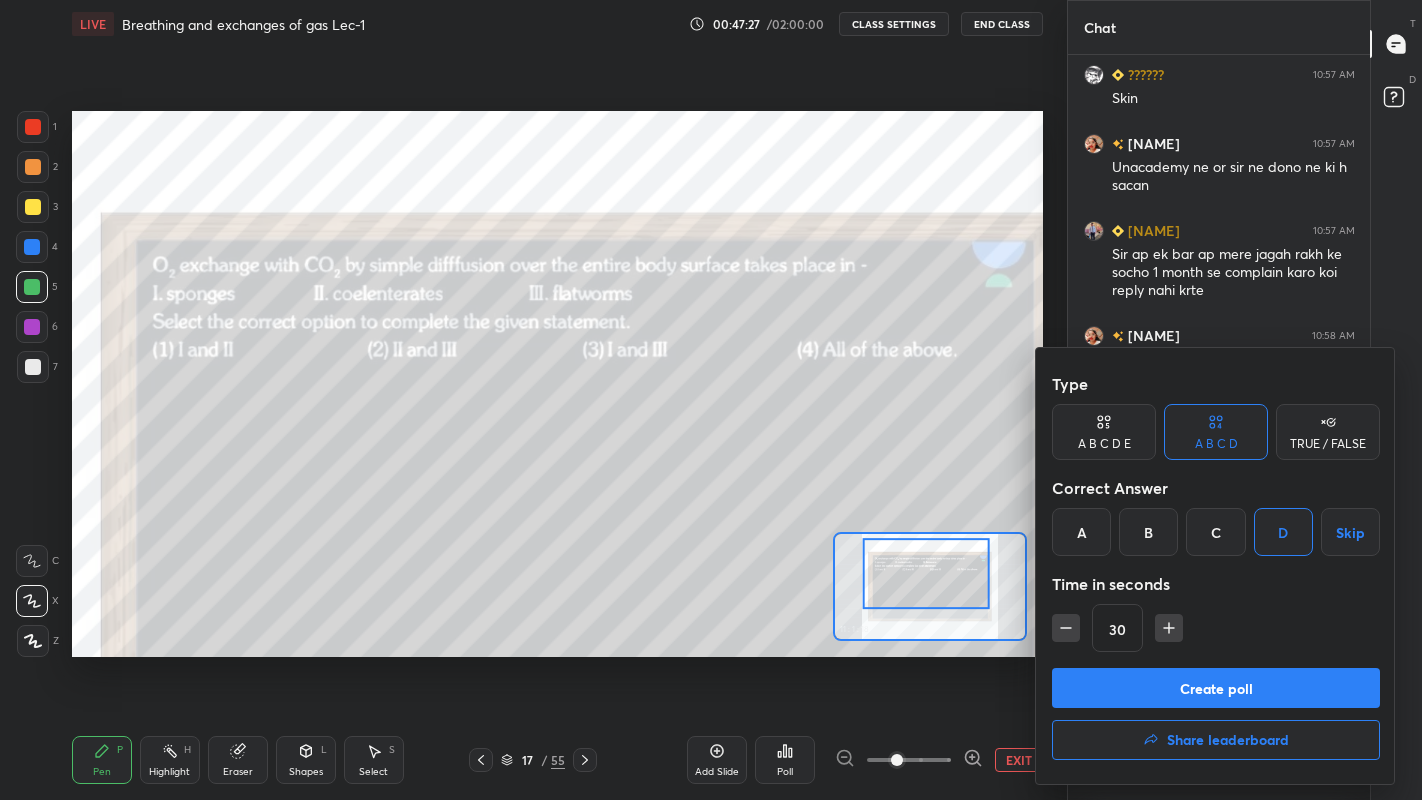 click on "Create poll" at bounding box center (1216, 688) 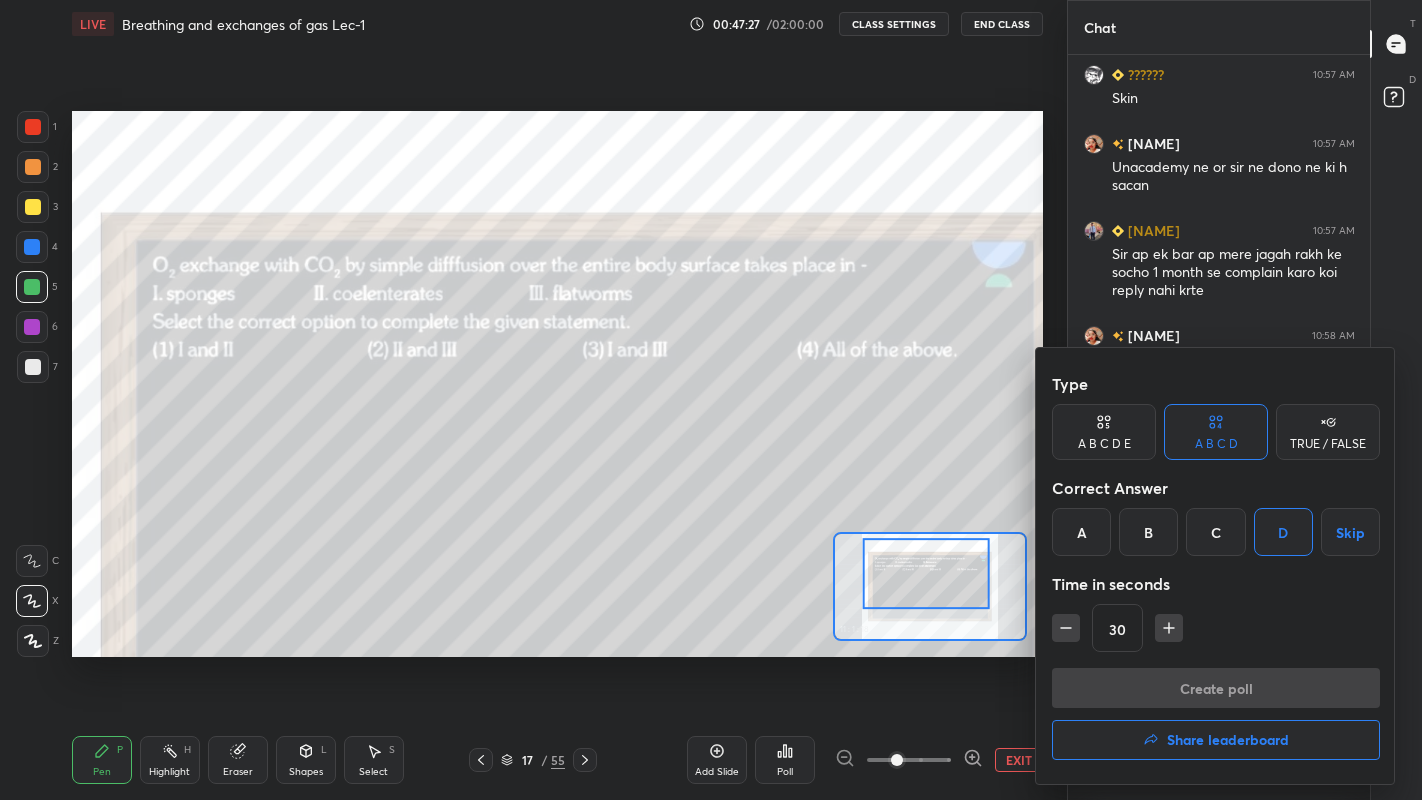 scroll, scrollTop: 649, scrollLeft: 296, axis: both 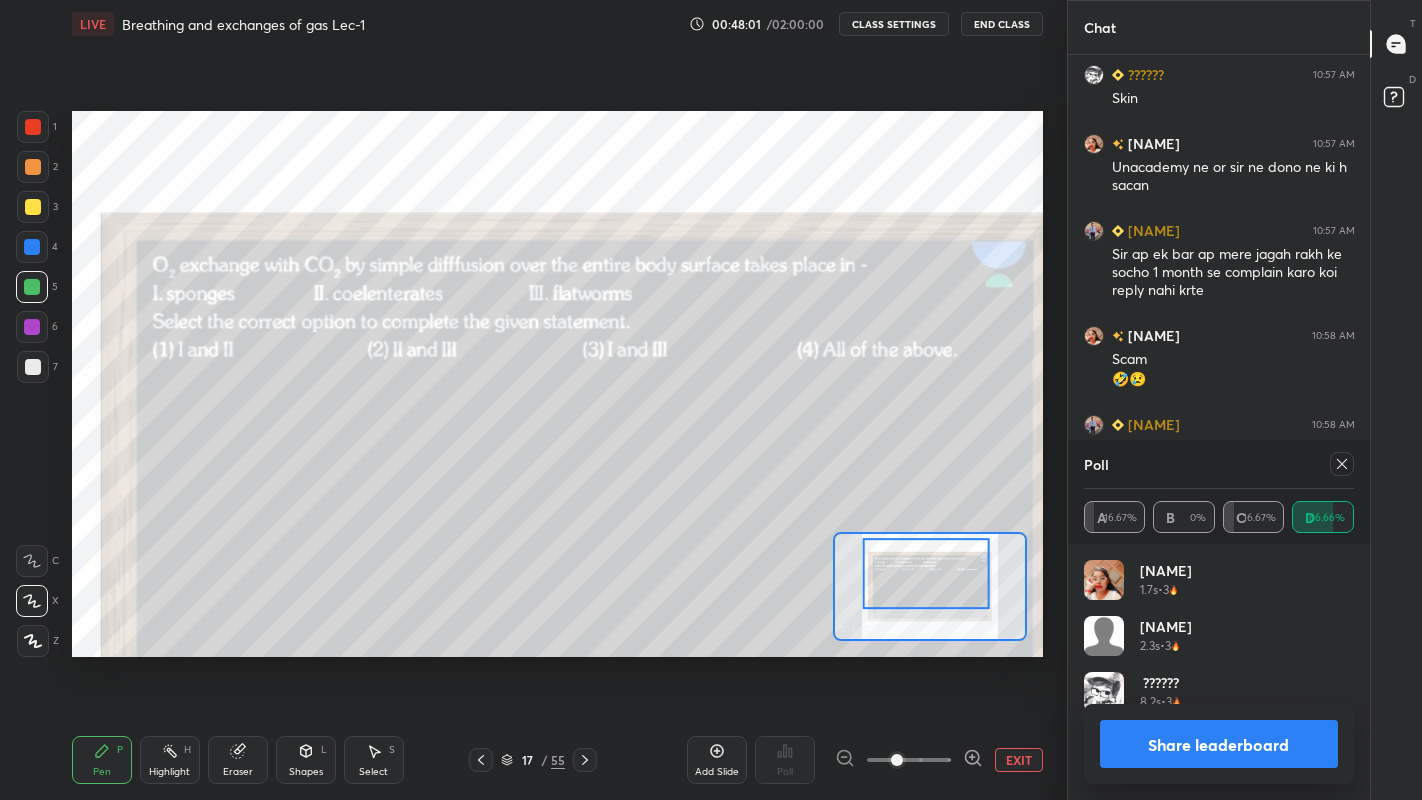 click 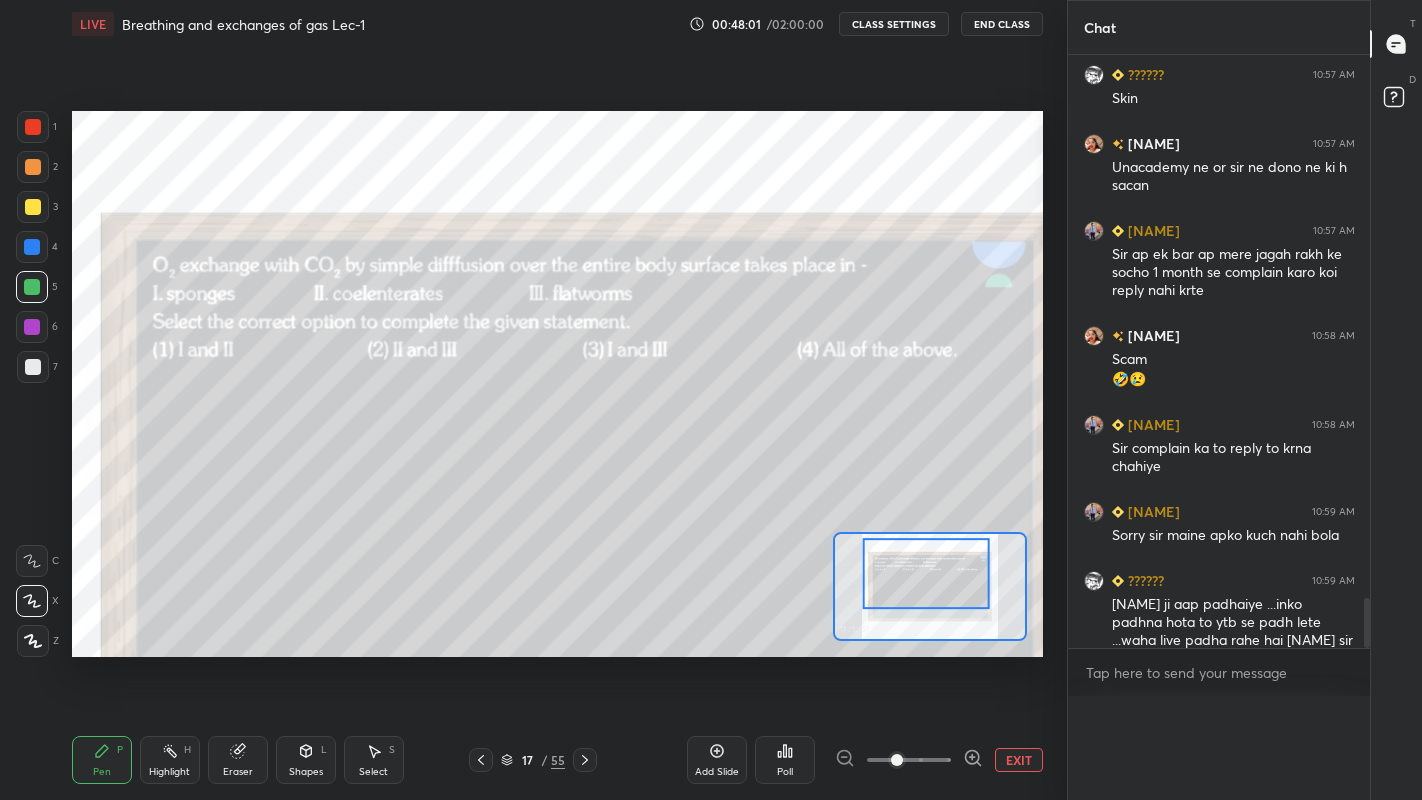scroll, scrollTop: 0, scrollLeft: 0, axis: both 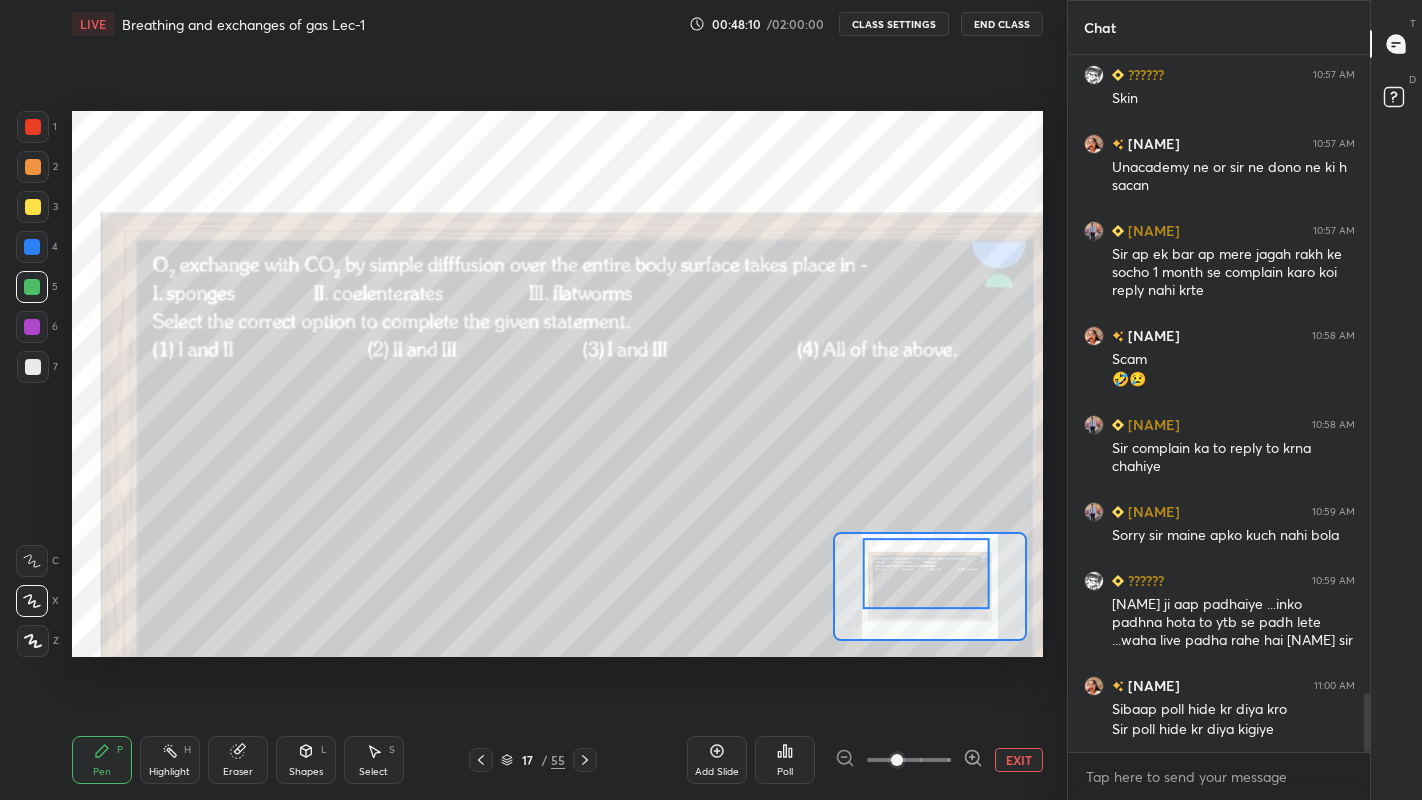 click at bounding box center [585, 760] 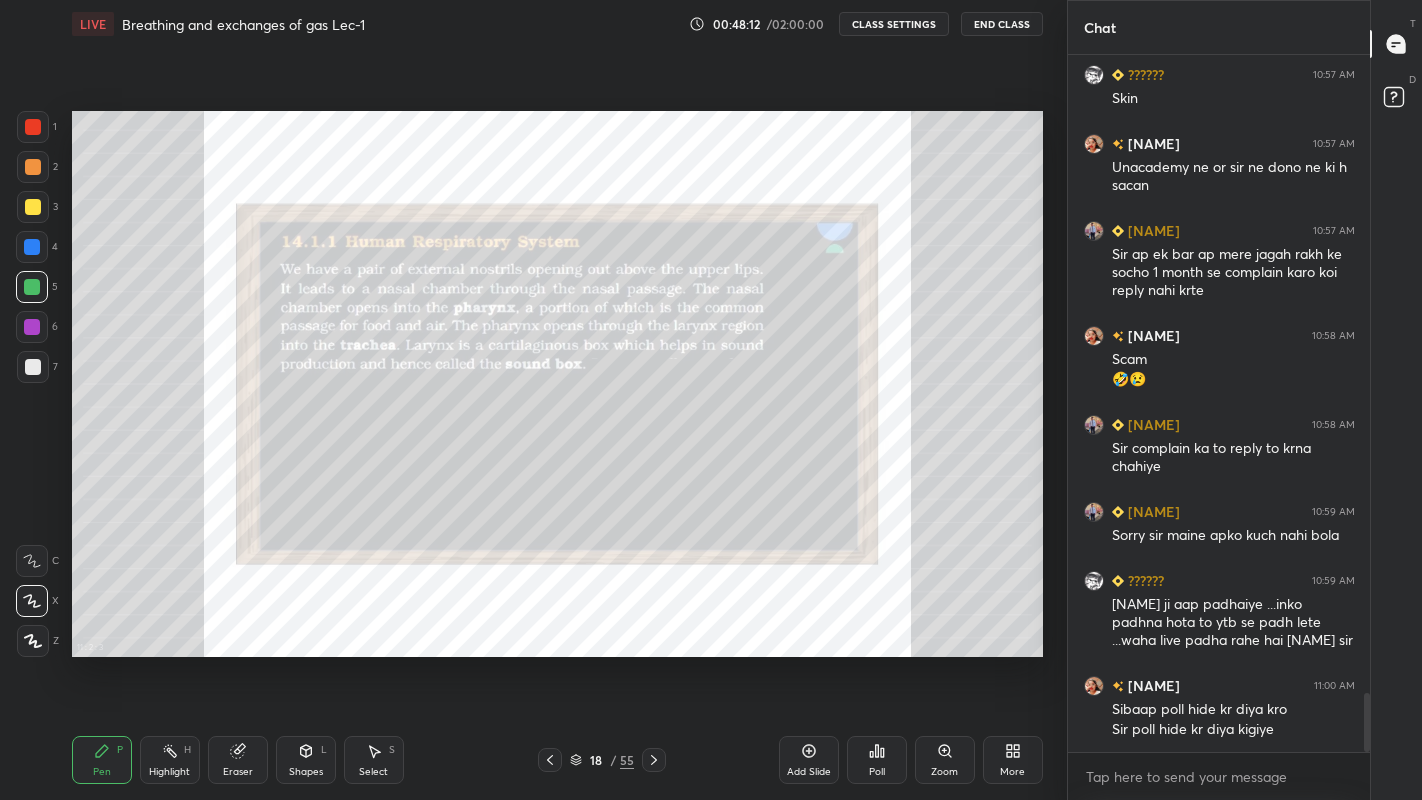 click on "Zoom" at bounding box center [944, 772] 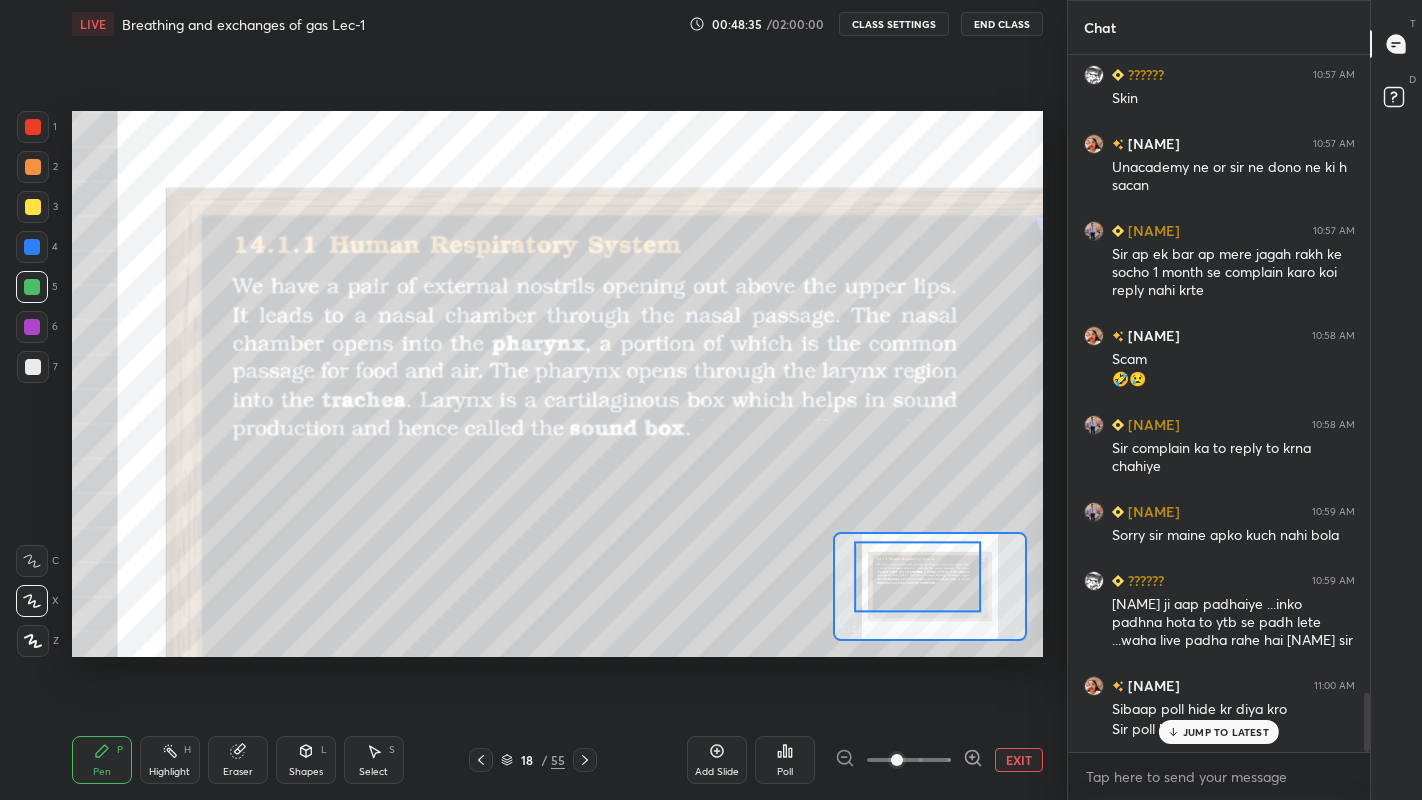 scroll, scrollTop: 7585, scrollLeft: 0, axis: vertical 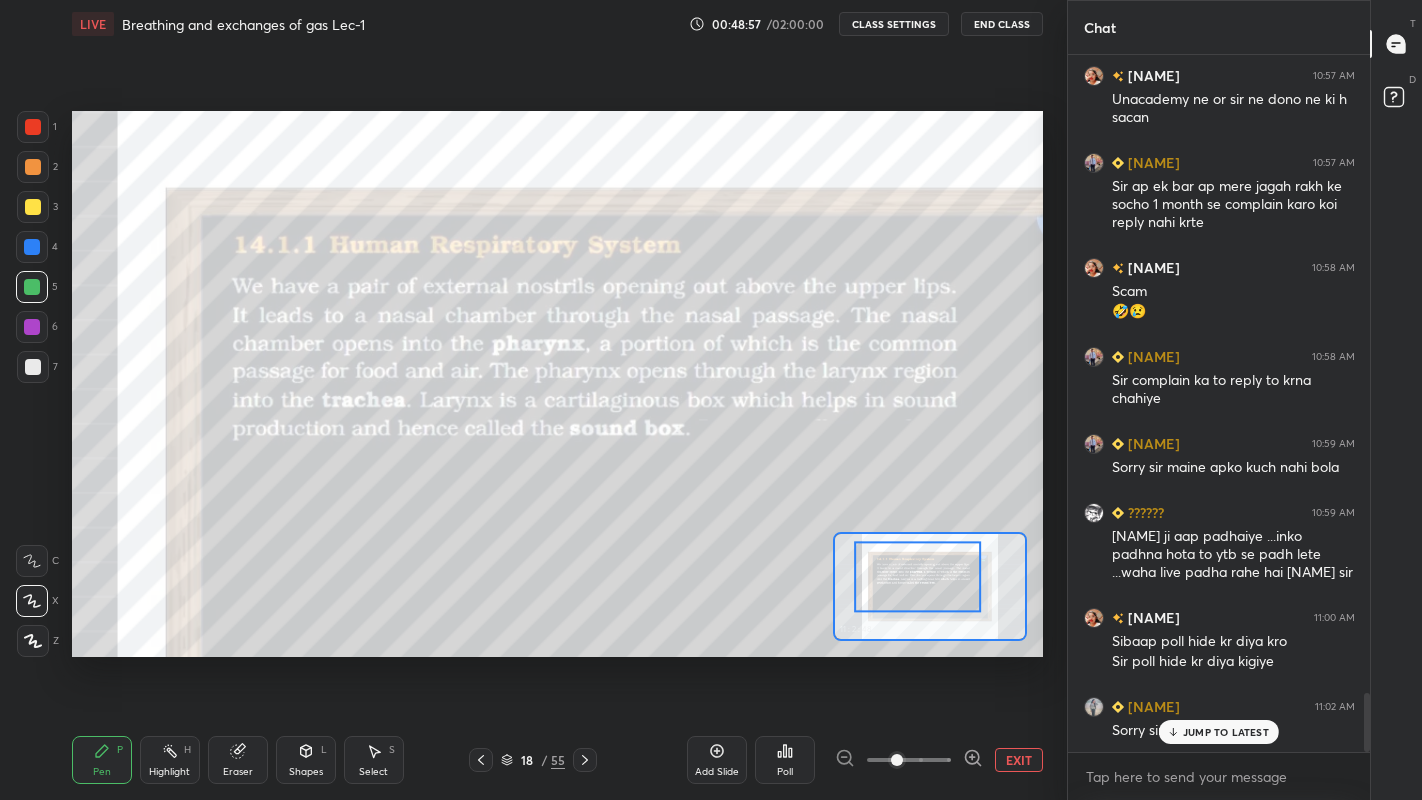 click 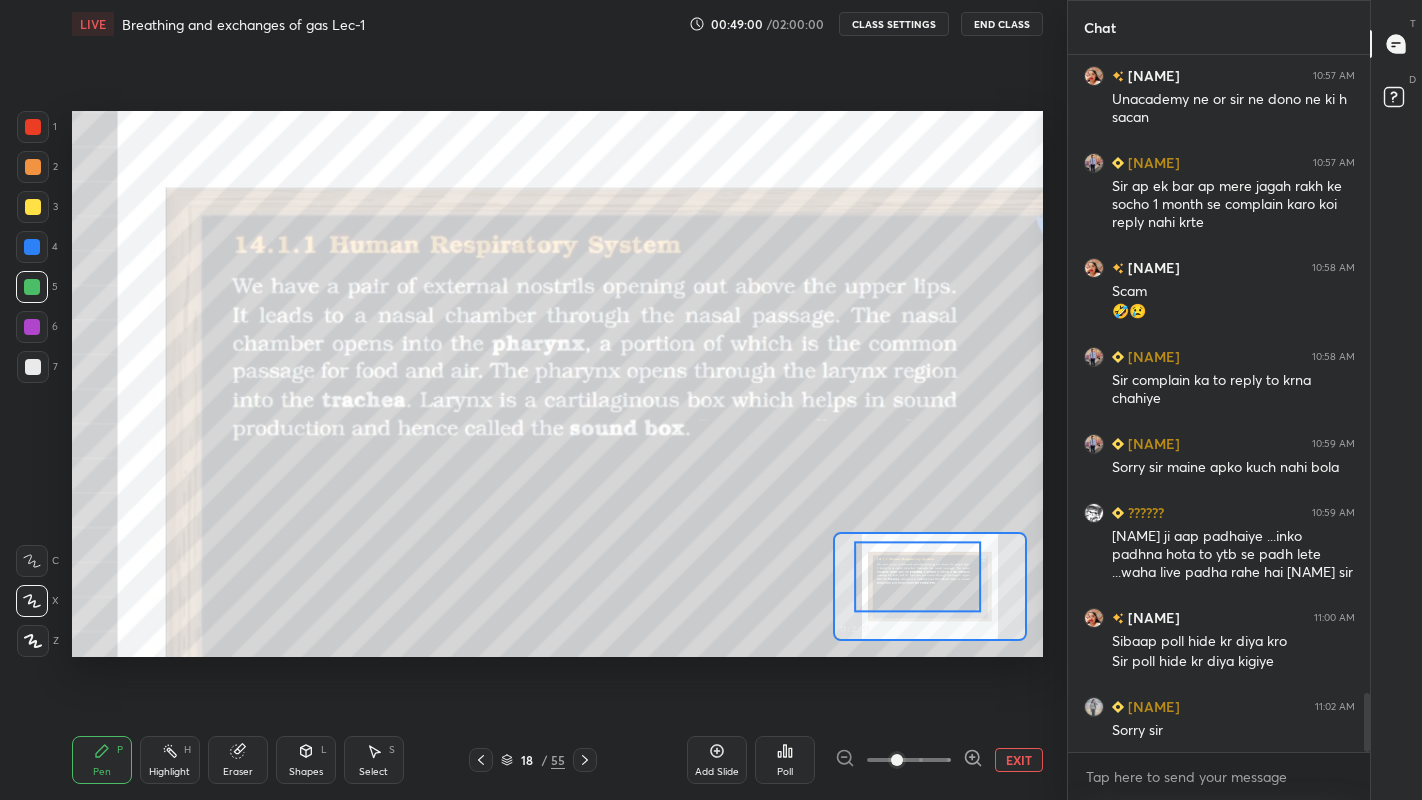 click at bounding box center (32, 327) 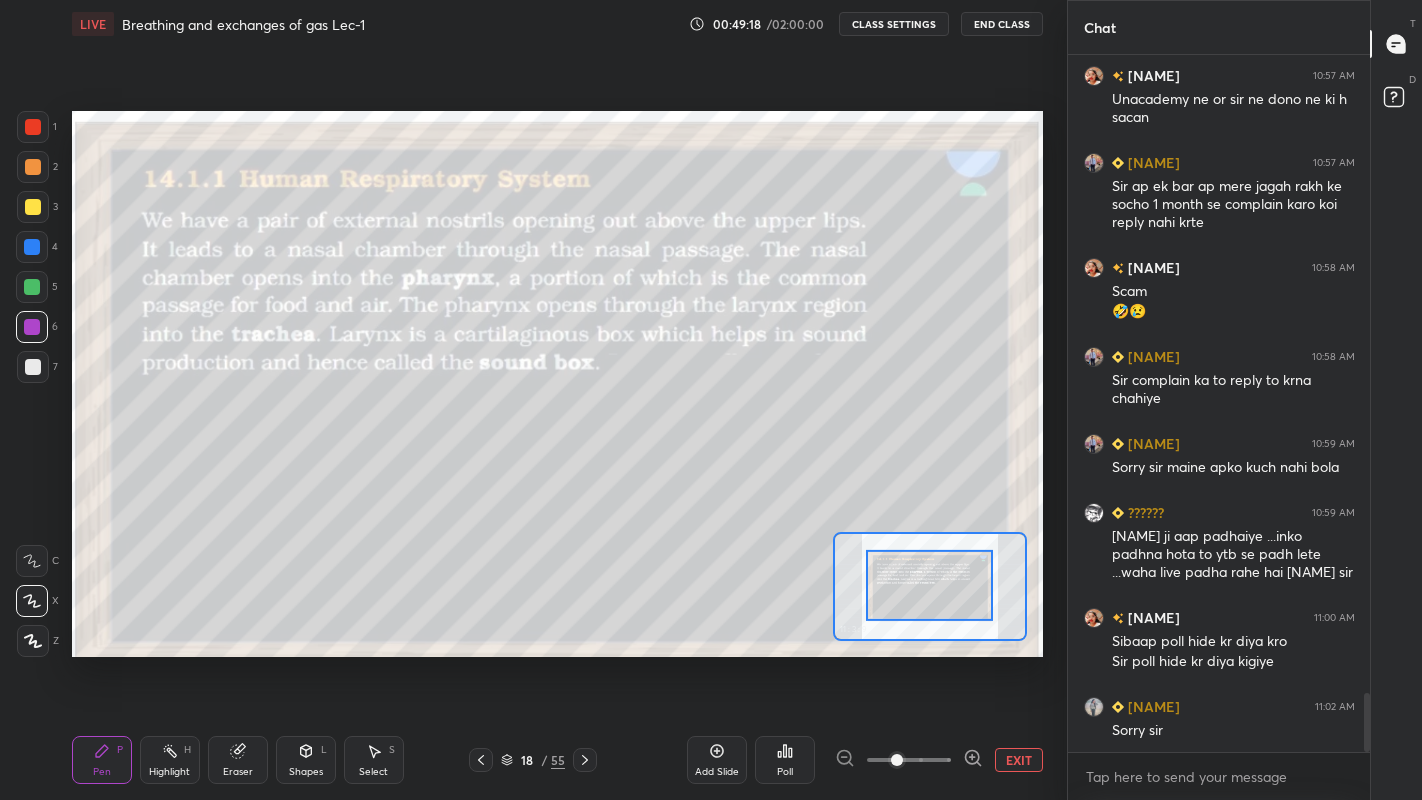 click on "Eraser" at bounding box center [238, 772] 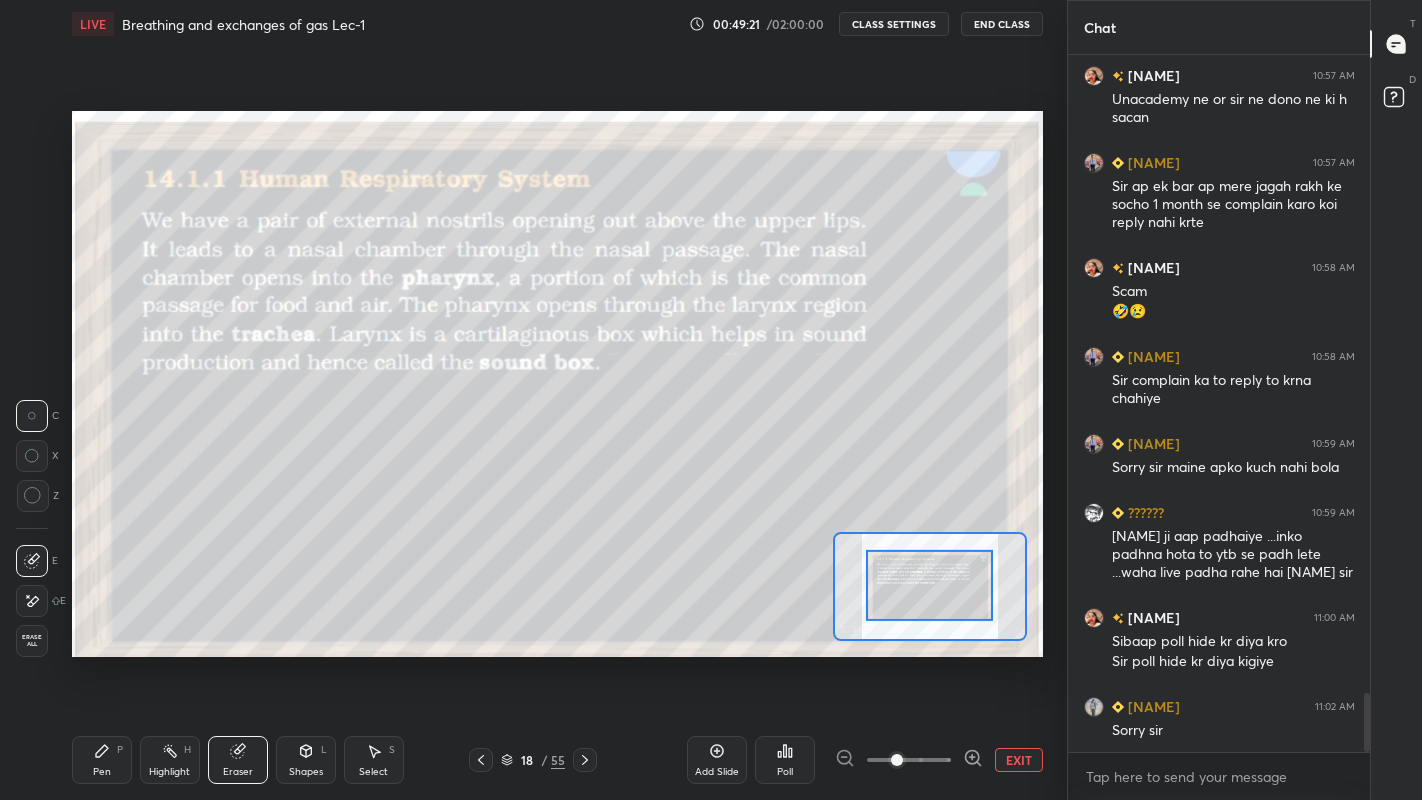 click on "Add Slide" at bounding box center (717, 760) 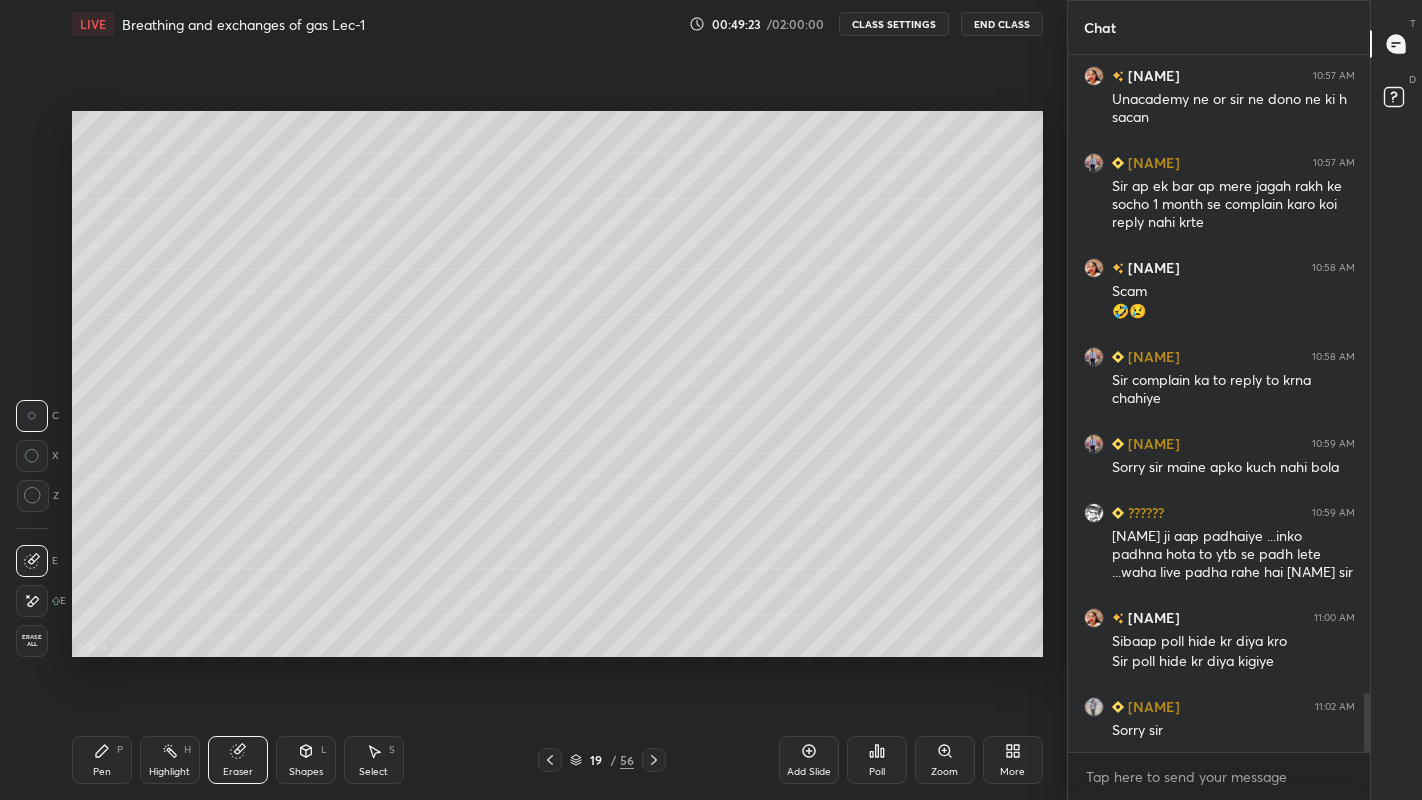 click on "Pen" at bounding box center (102, 772) 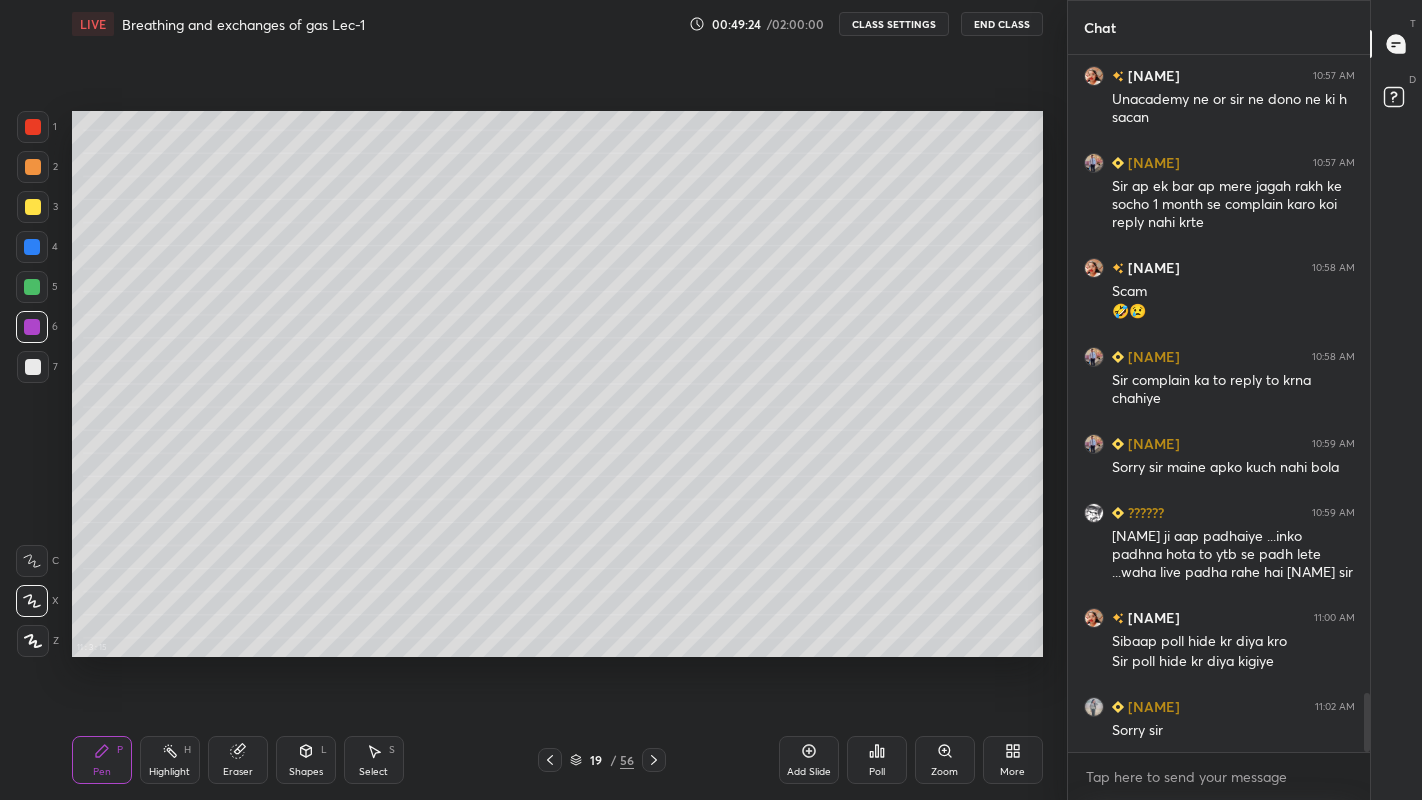 click at bounding box center [33, 207] 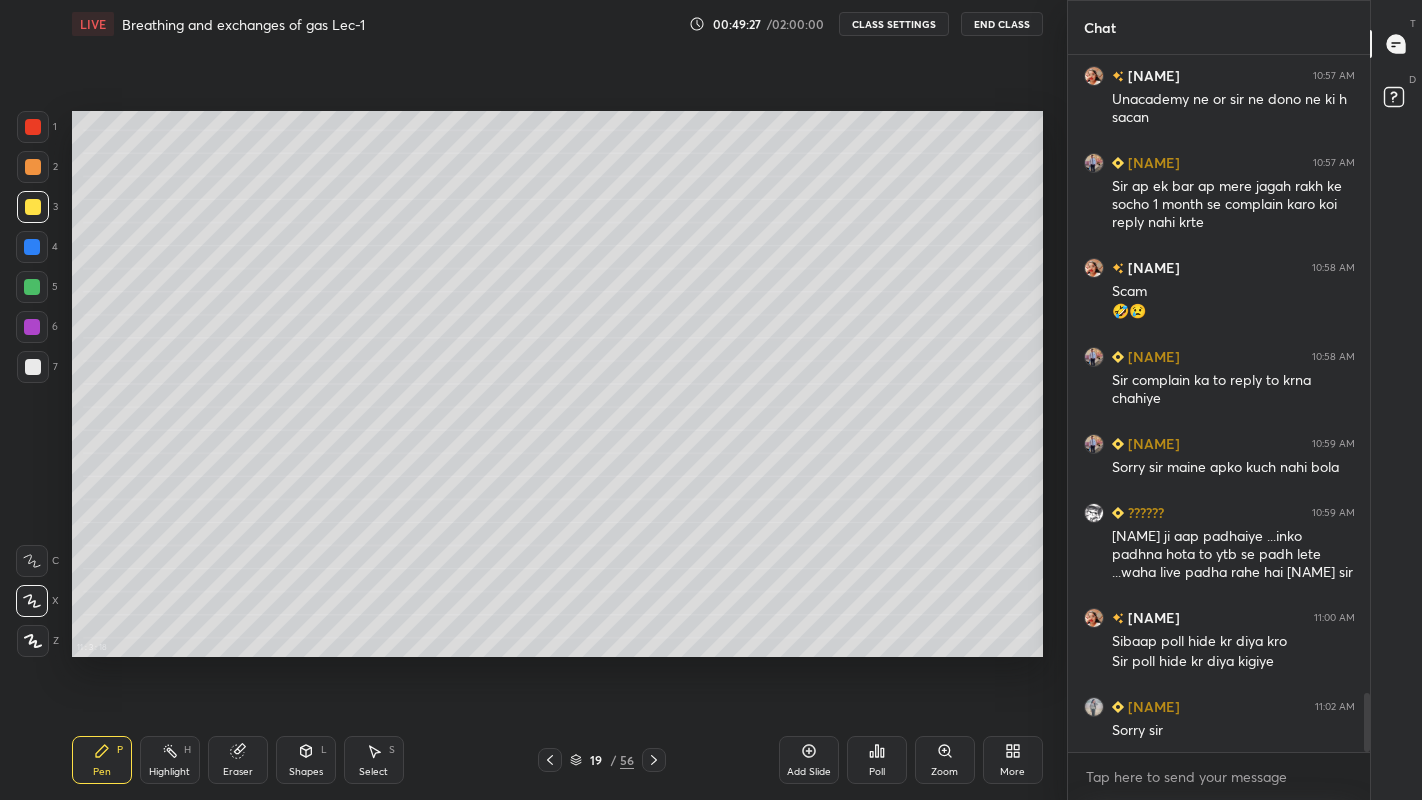 click at bounding box center [33, 367] 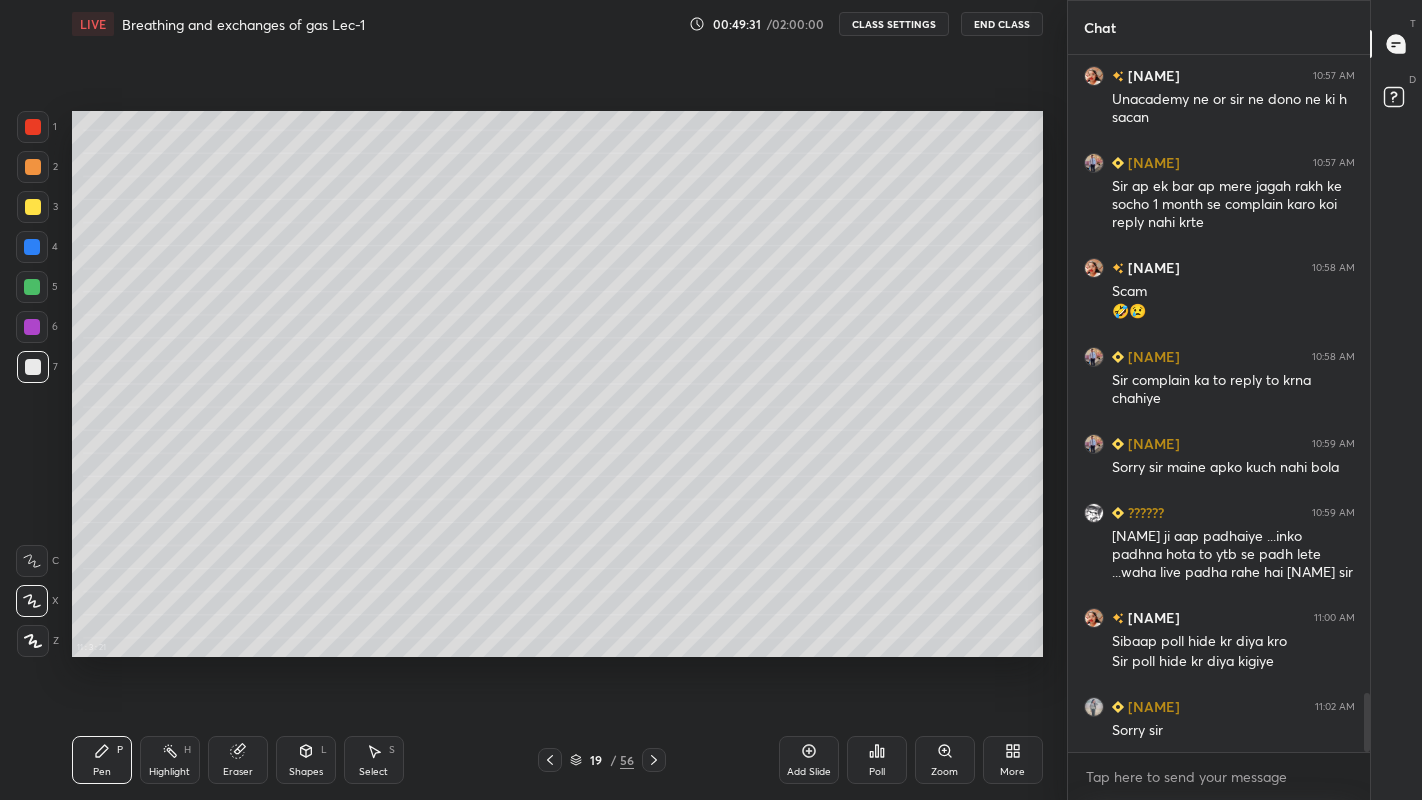 click at bounding box center [33, 207] 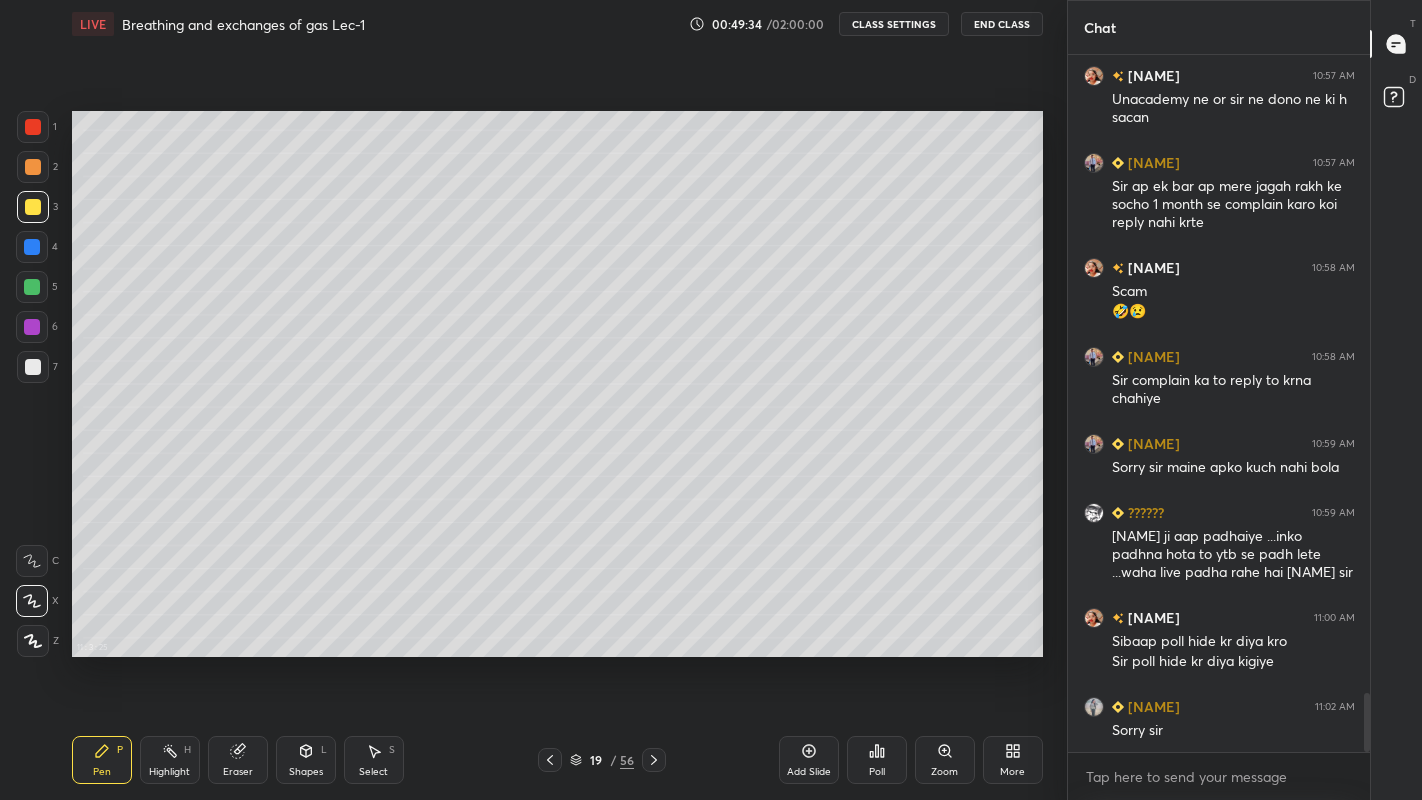 click at bounding box center (32, 287) 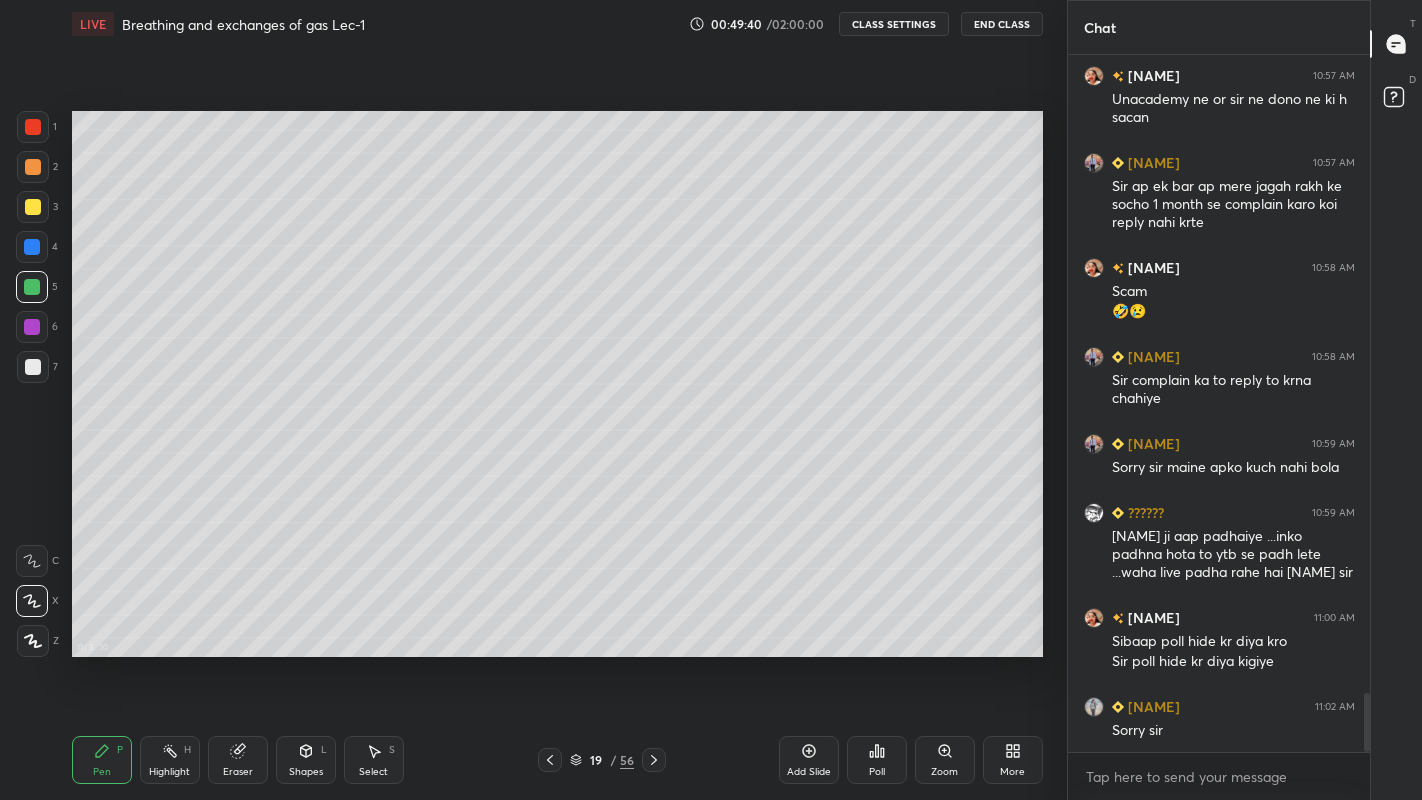 click on "Eraser" at bounding box center [238, 772] 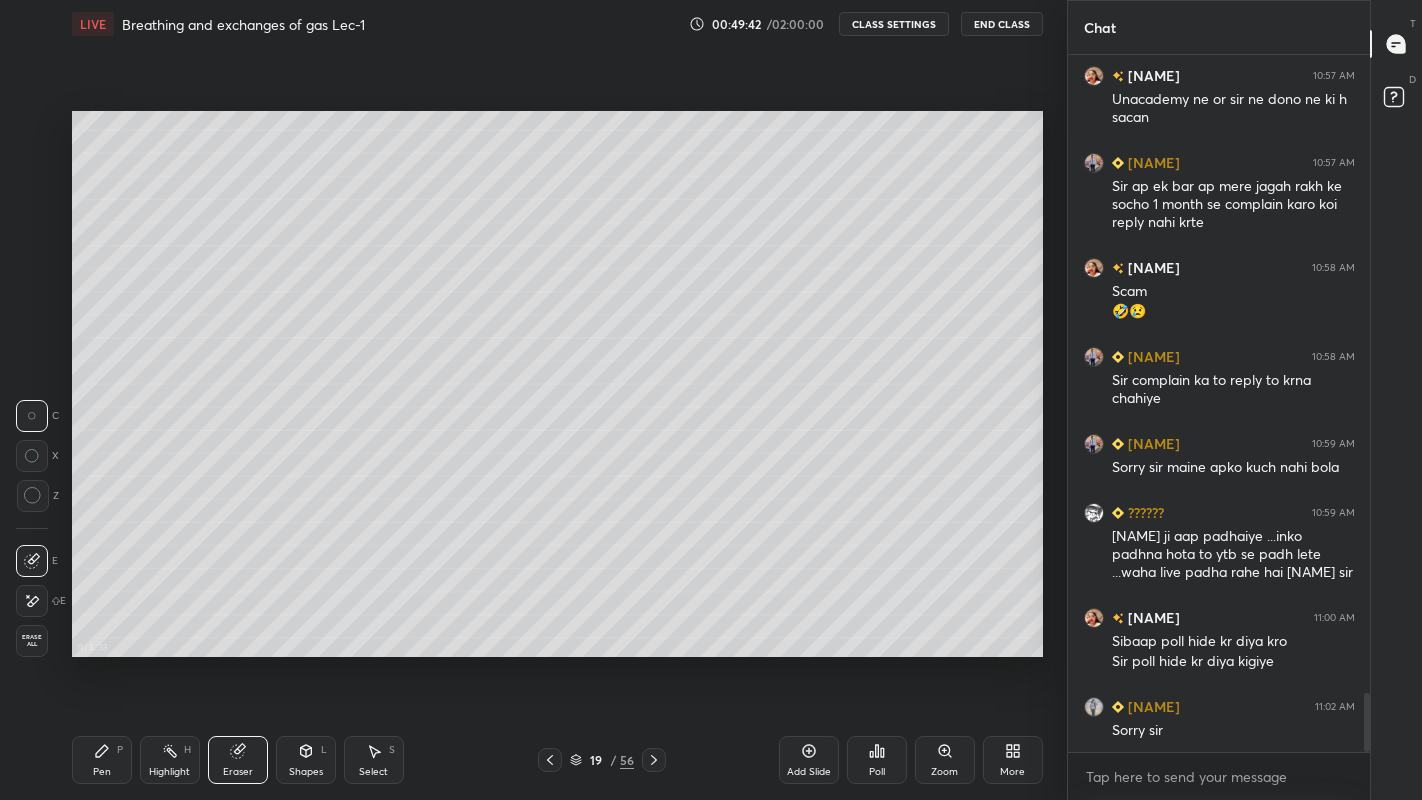 click on "Pen P" at bounding box center [102, 760] 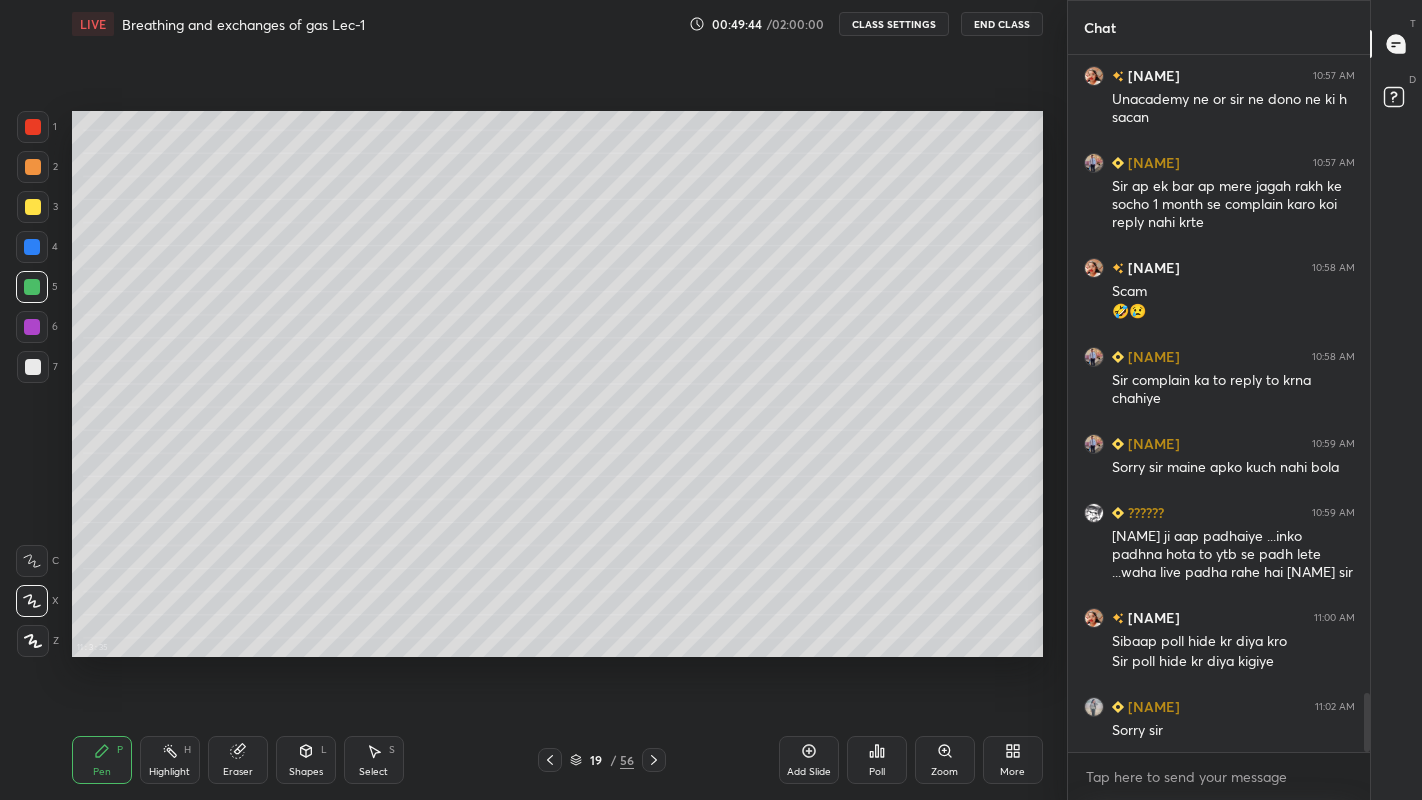 scroll, scrollTop: 7654, scrollLeft: 0, axis: vertical 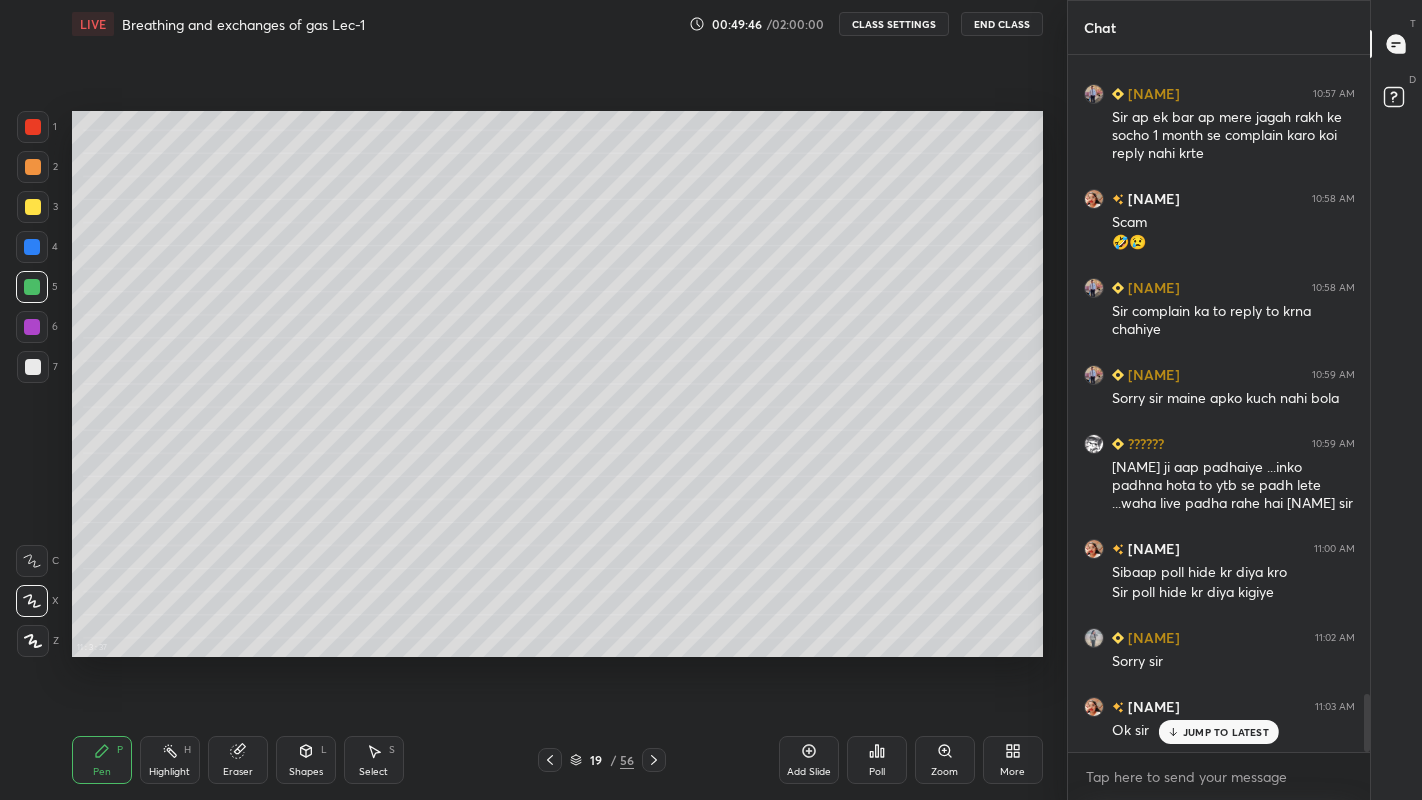 click at bounding box center (33, 207) 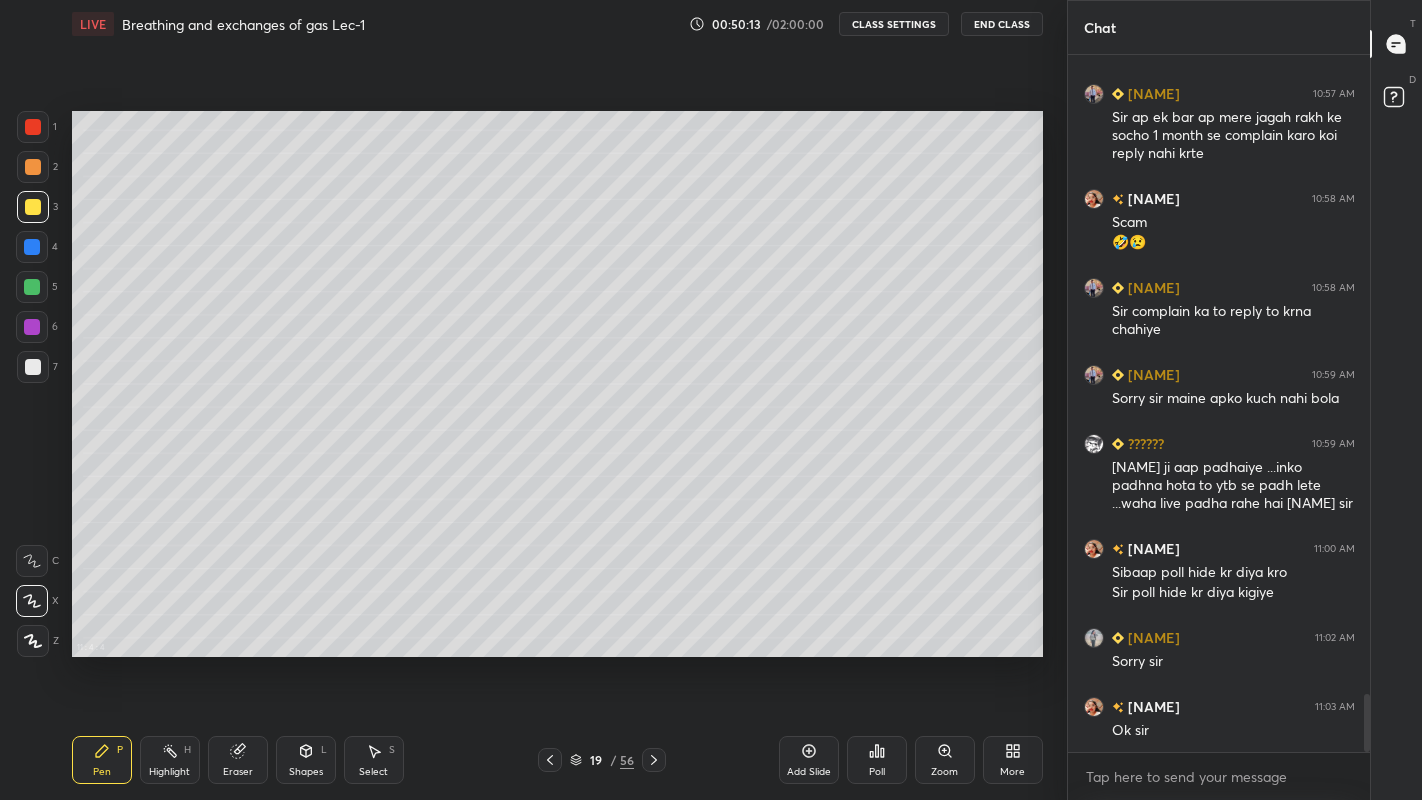 scroll, scrollTop: 7702, scrollLeft: 0, axis: vertical 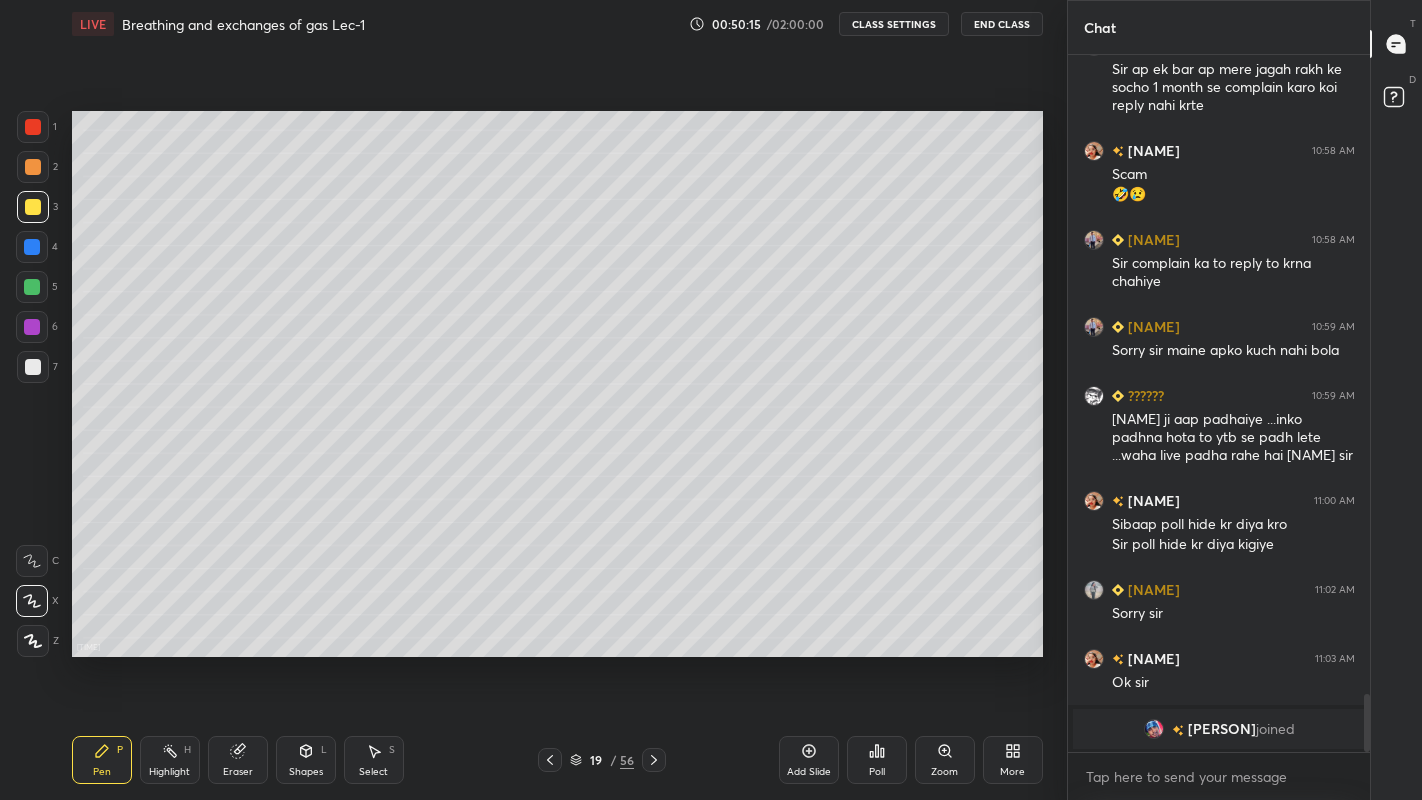 click at bounding box center (32, 601) 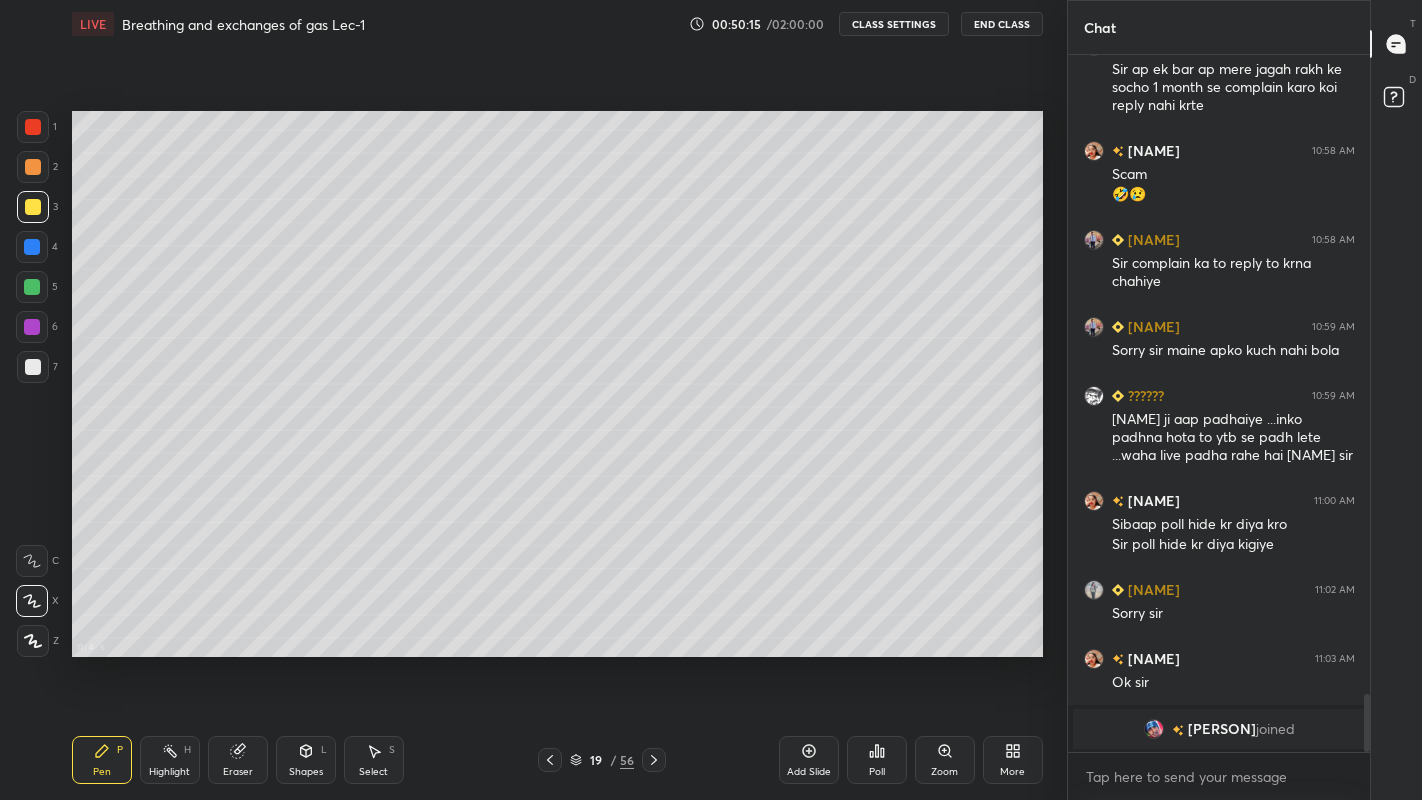 click 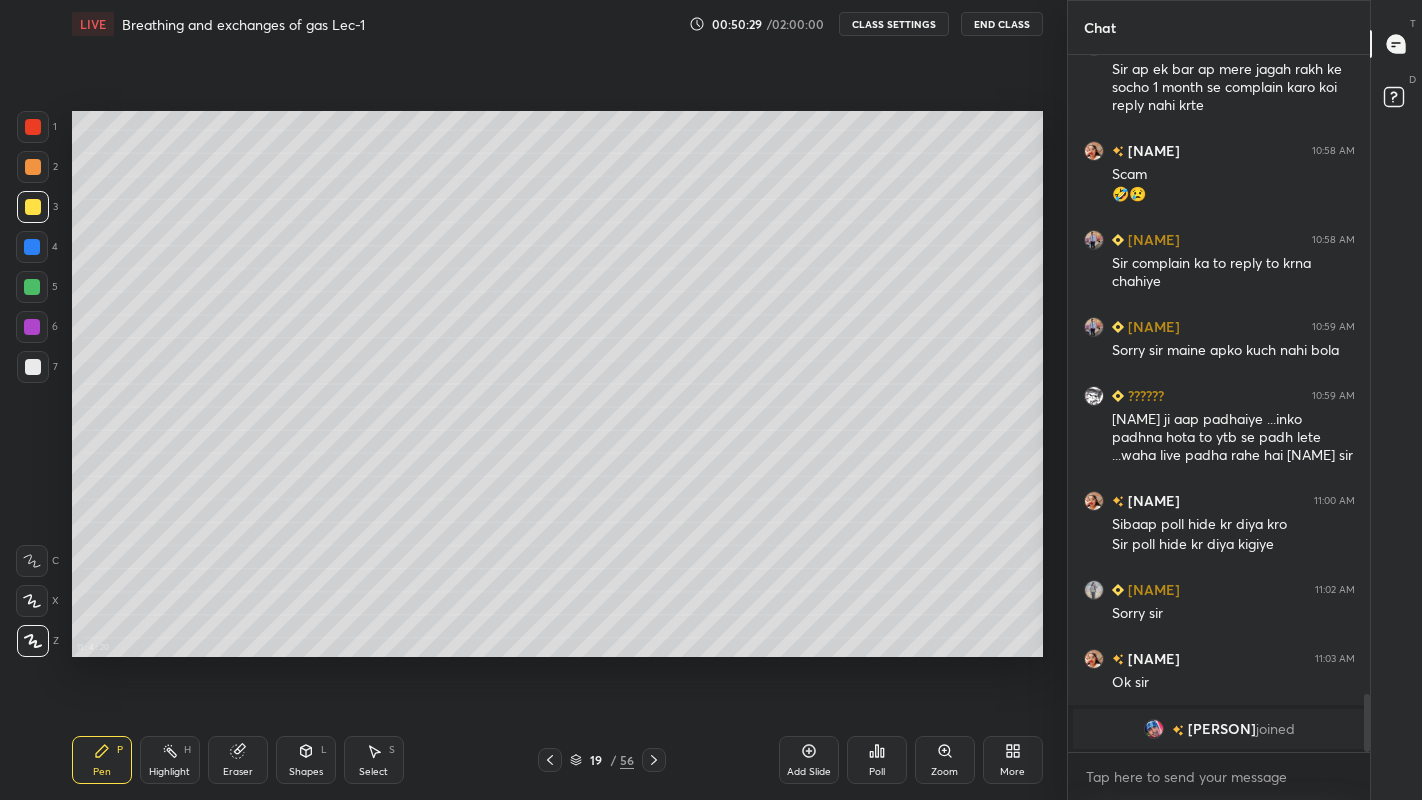 click at bounding box center (33, 367) 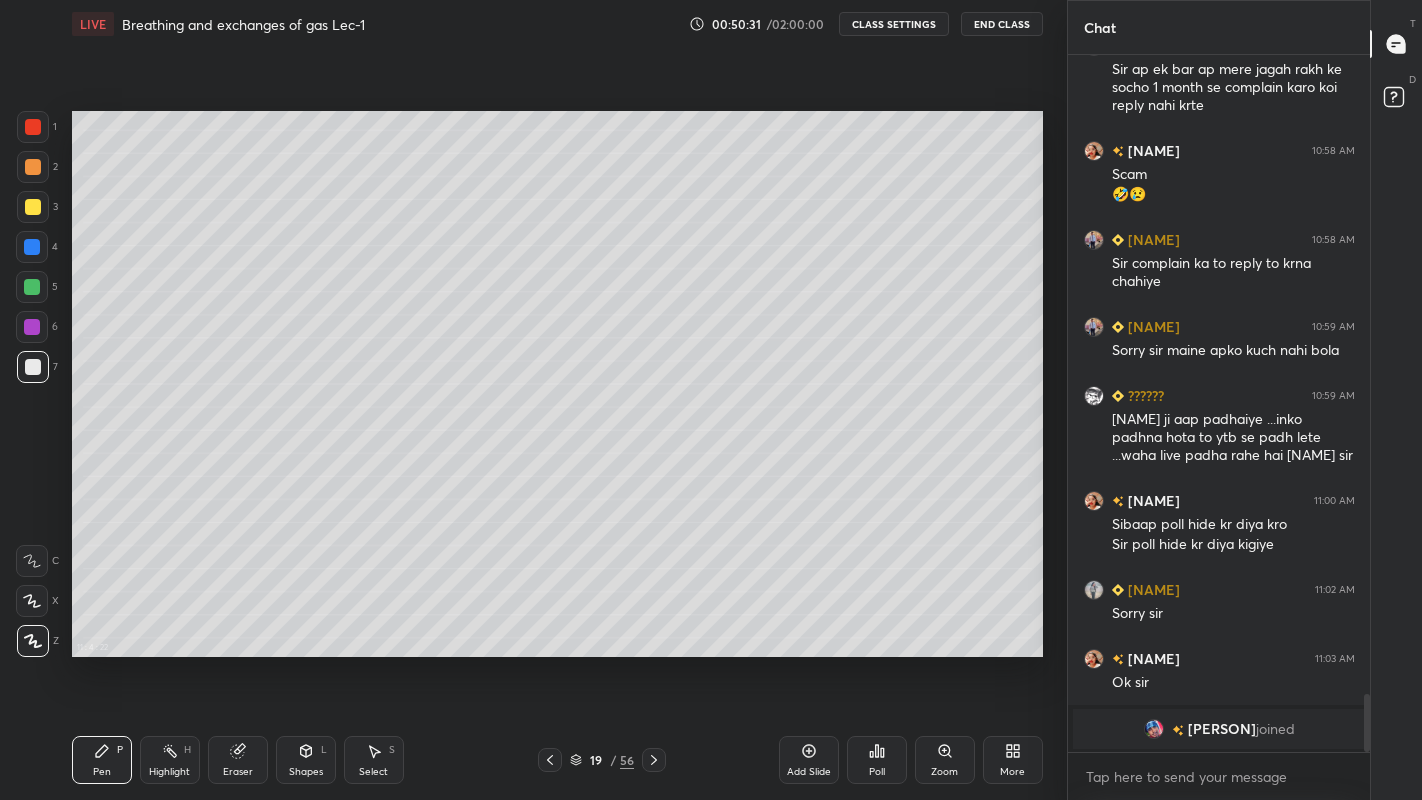click 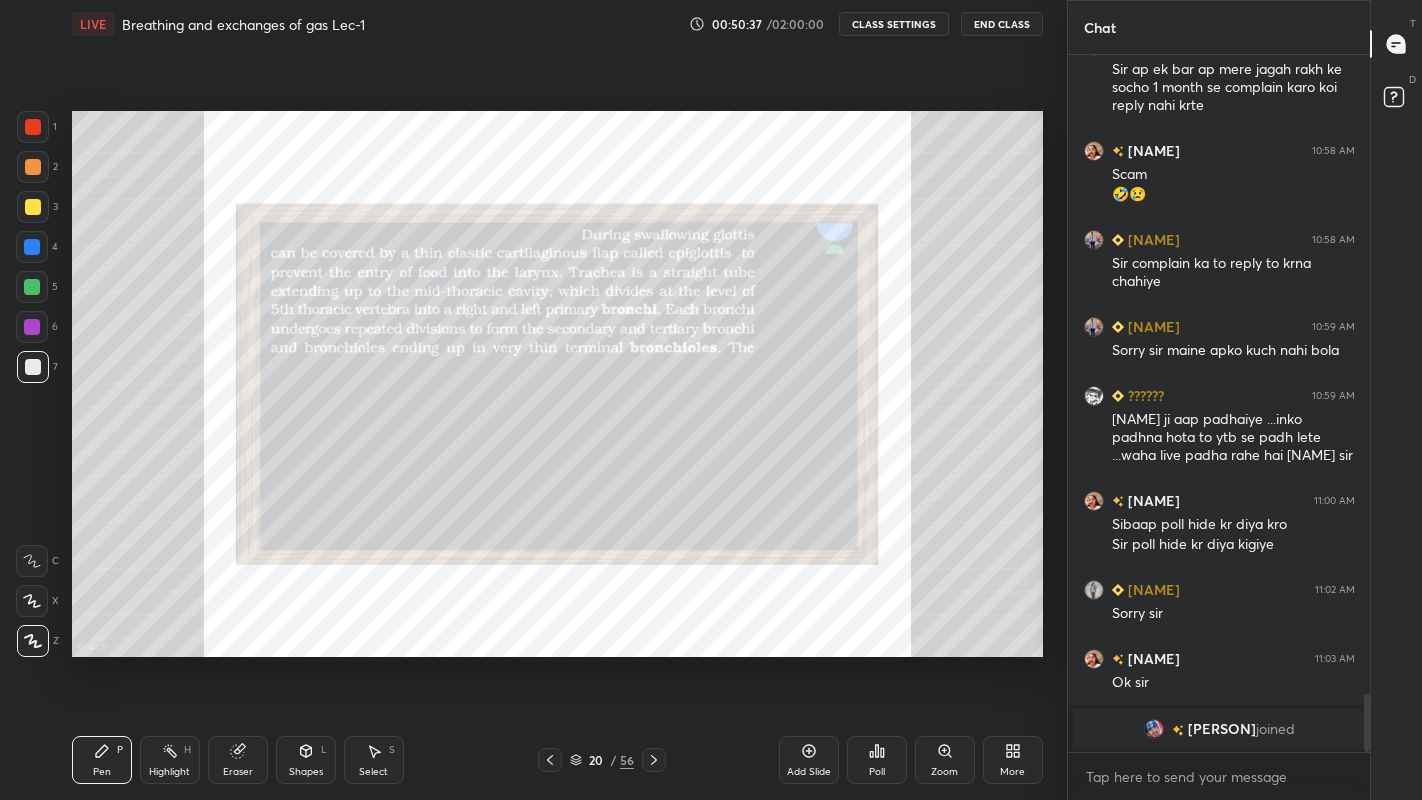 click 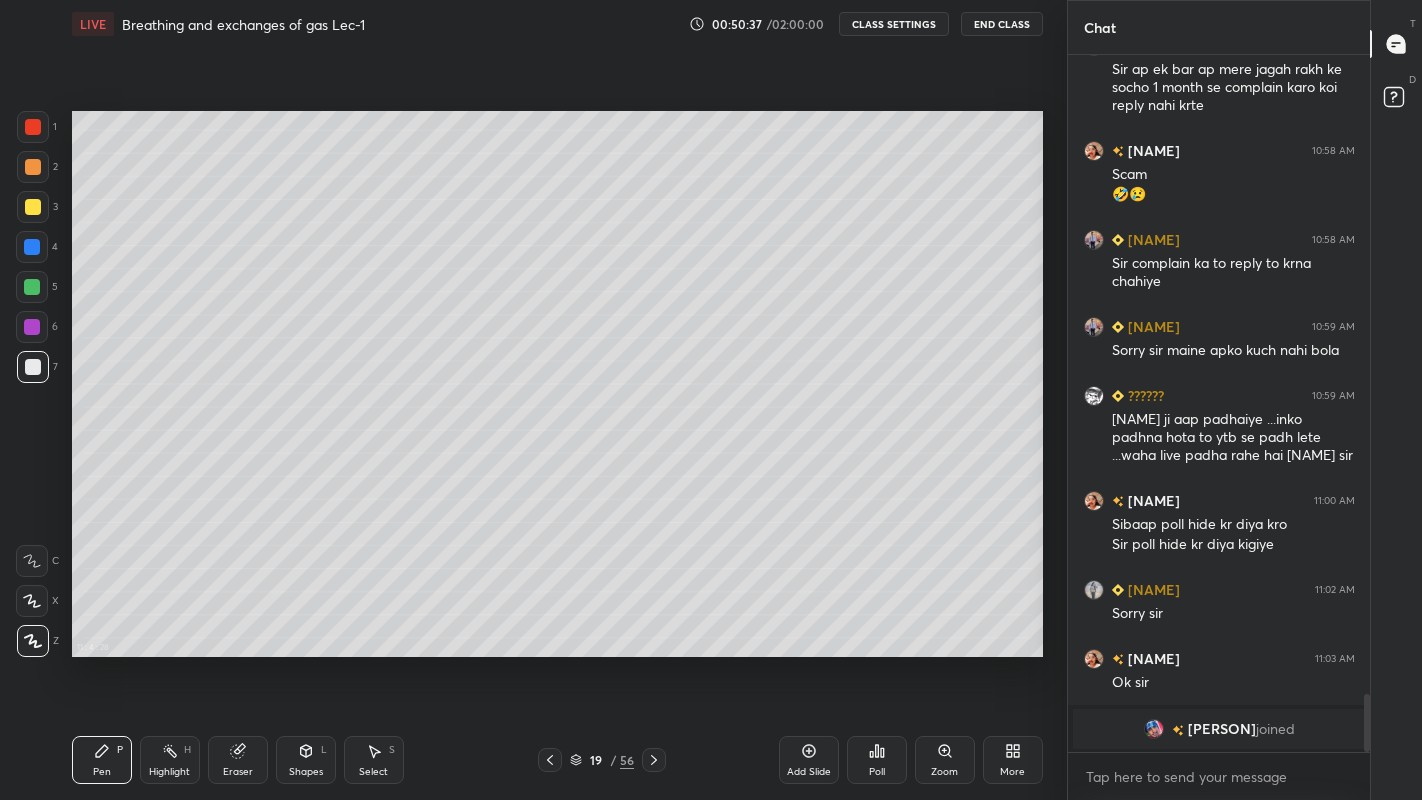 click 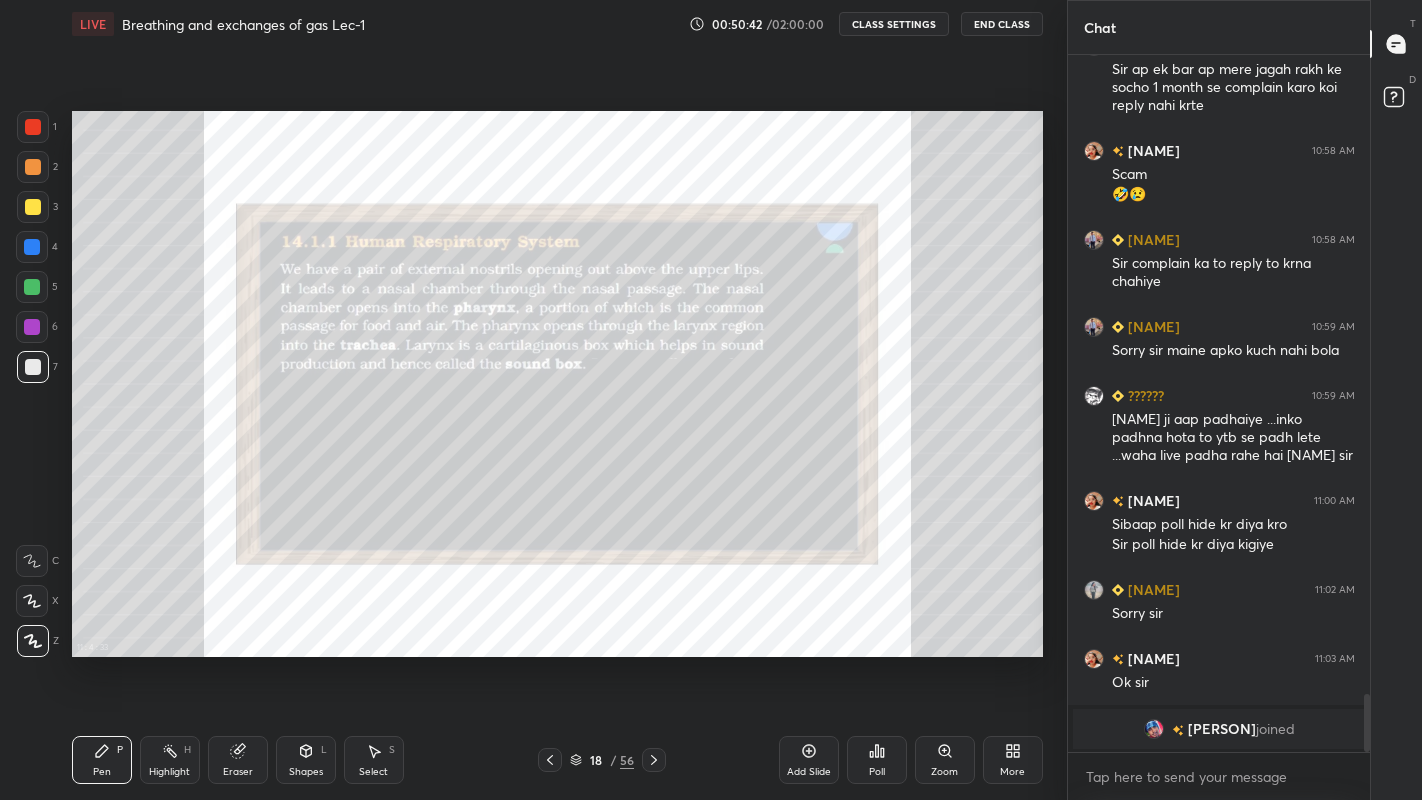 click on "Zoom" at bounding box center (945, 760) 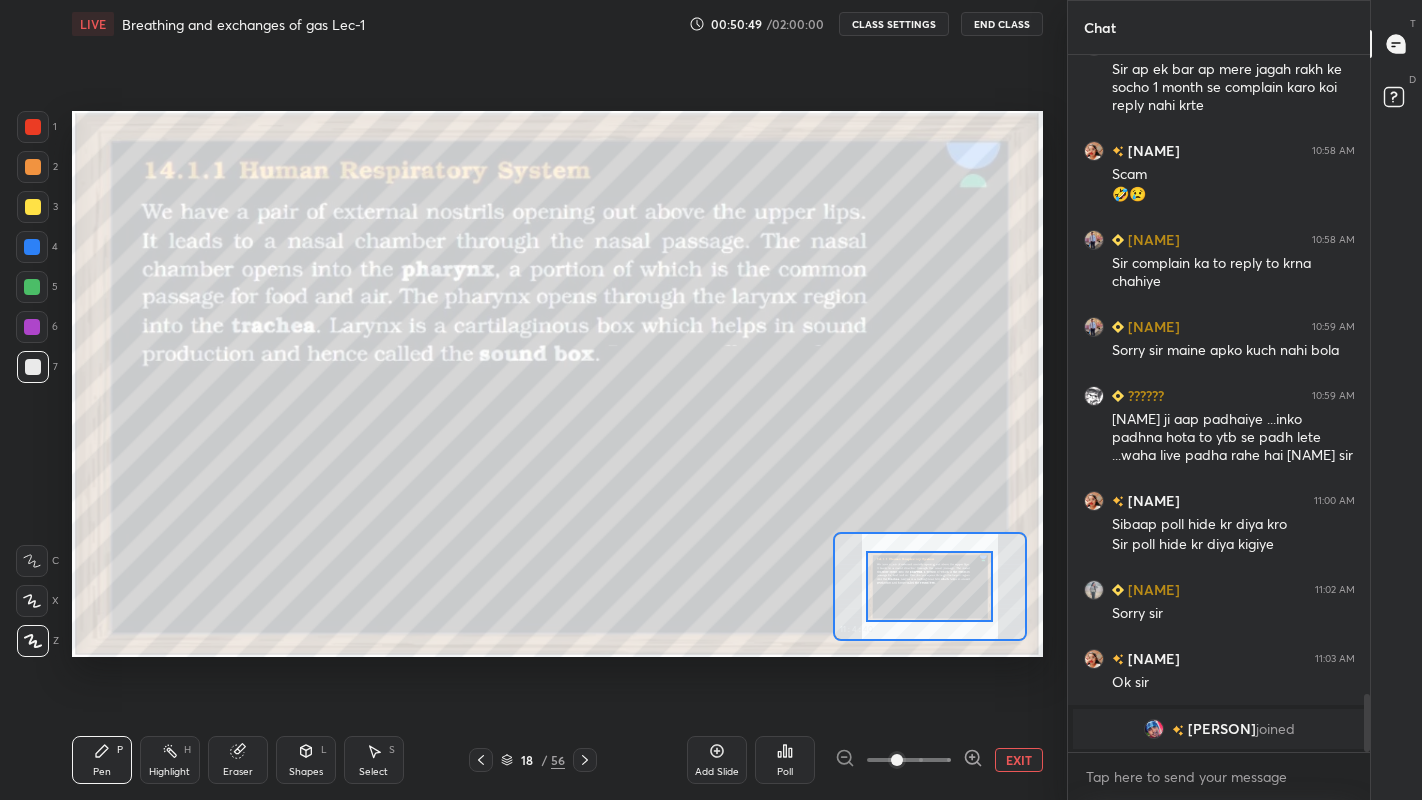 click at bounding box center (33, 207) 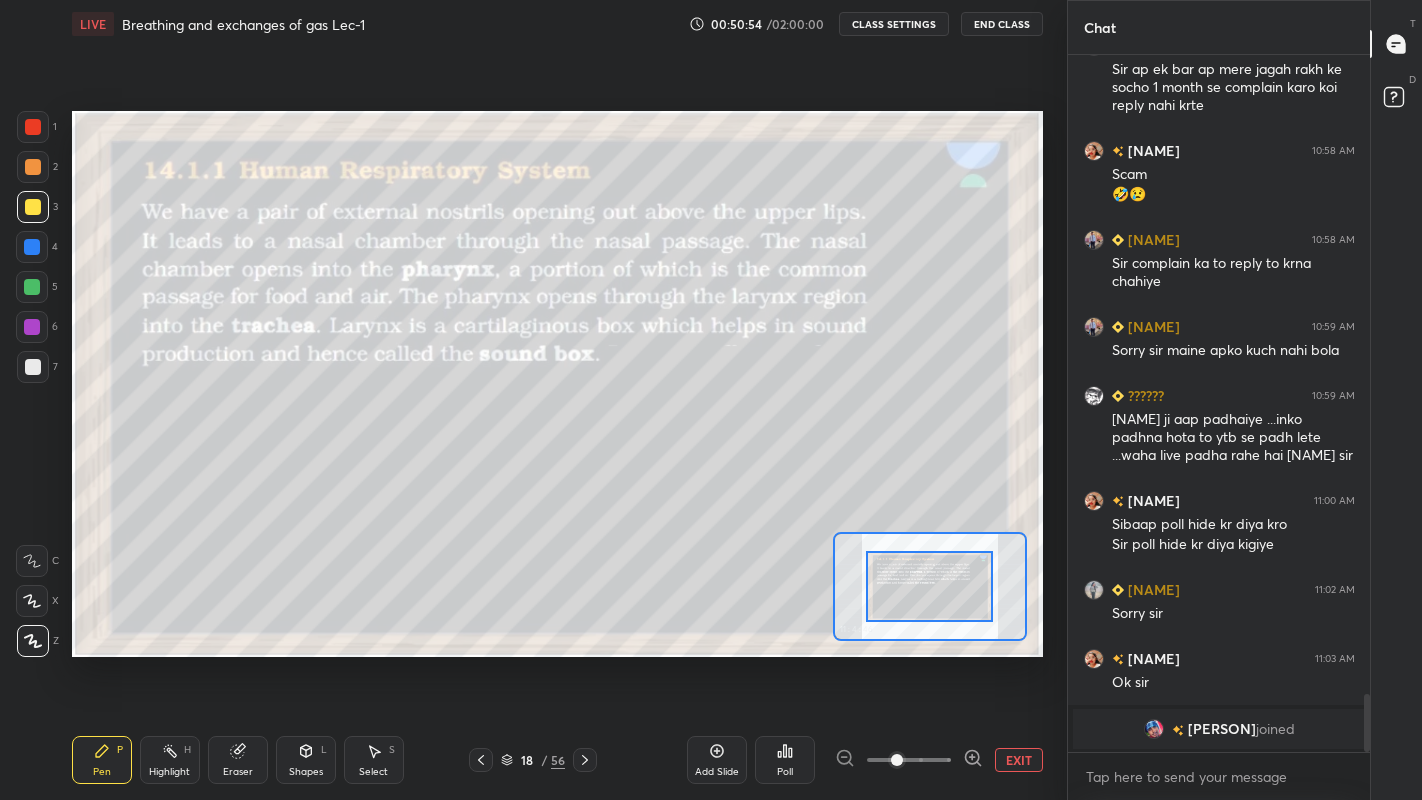 click at bounding box center (32, 247) 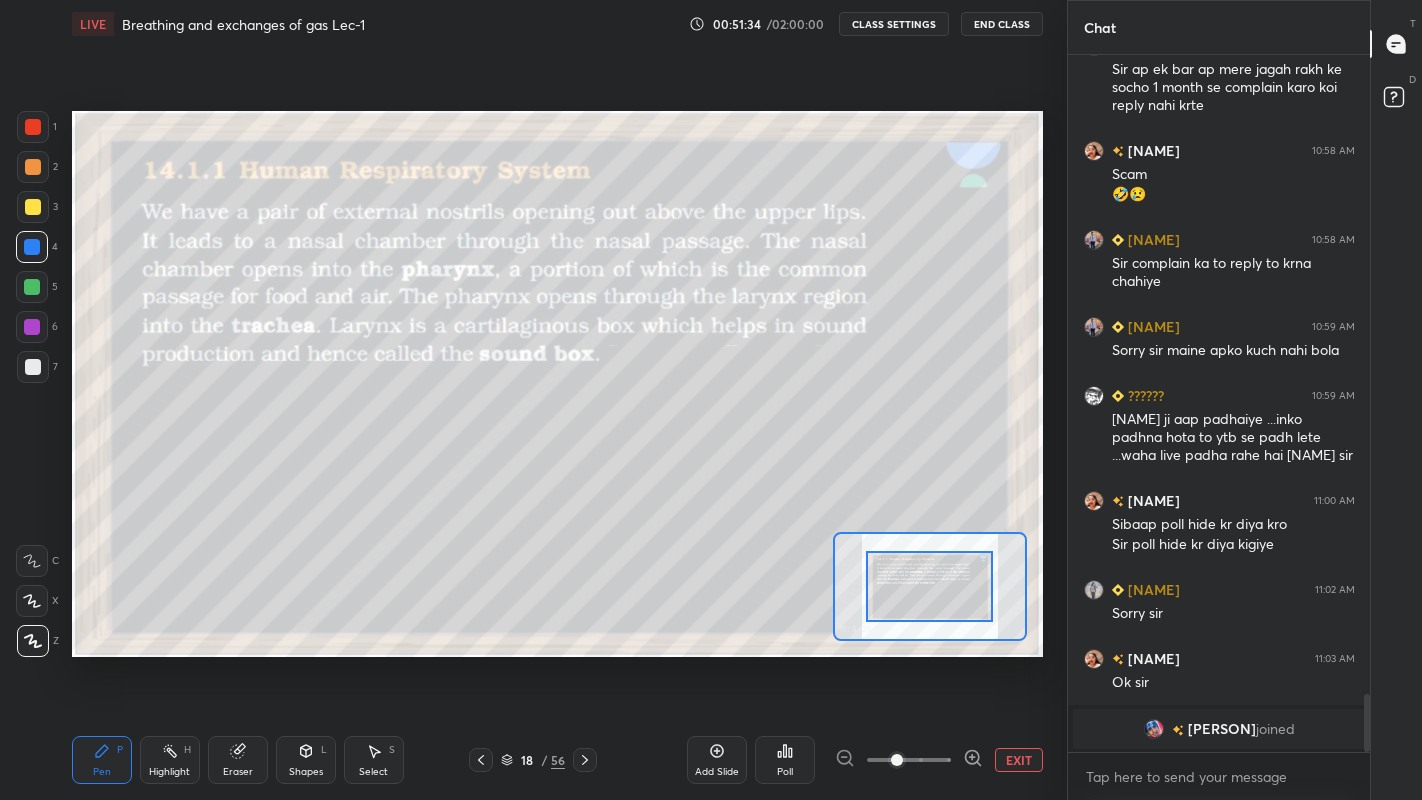 scroll, scrollTop: 7790, scrollLeft: 0, axis: vertical 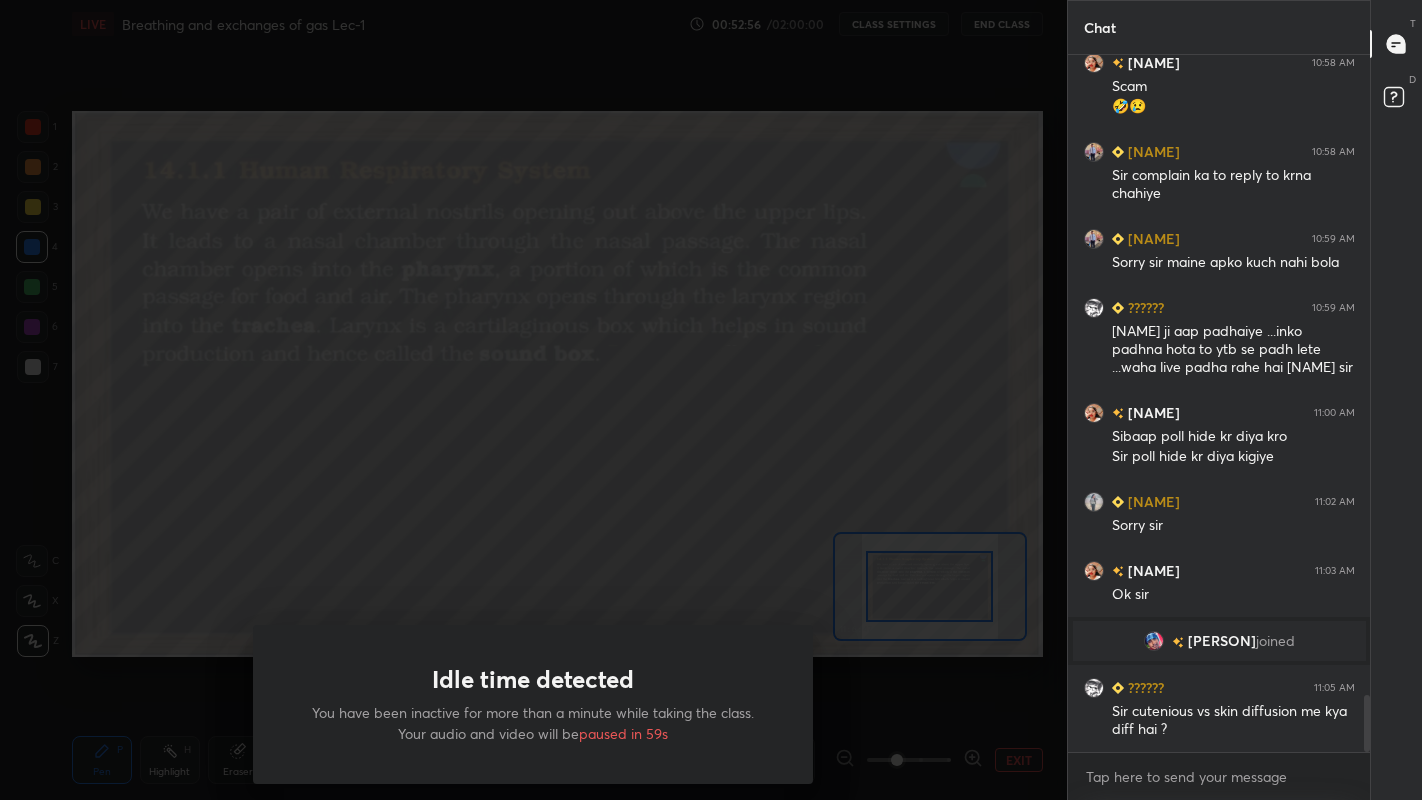 click on "Idle time detected You have been inactive for more than a minute while taking the class. Your audio and video will be  paused in 59s" at bounding box center [533, 400] 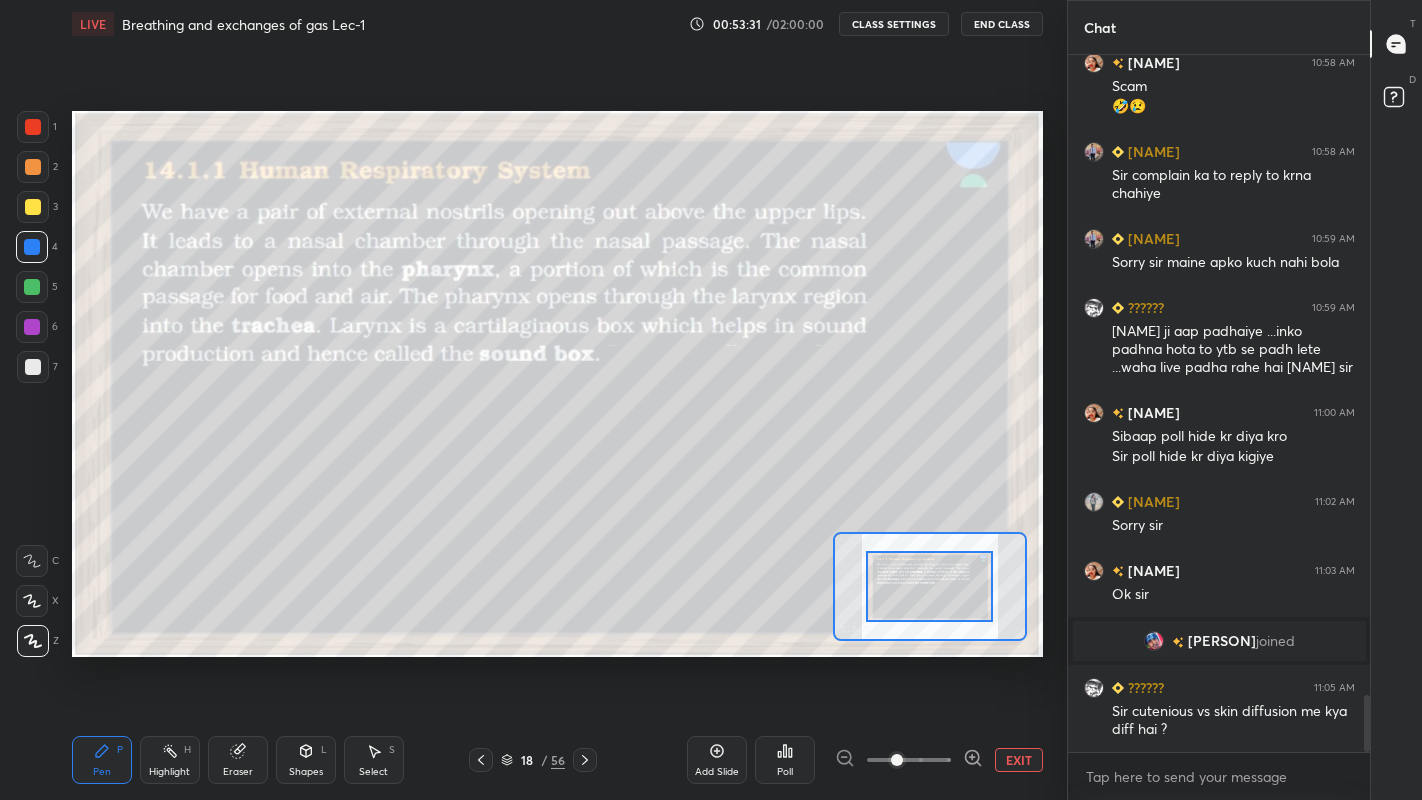 click 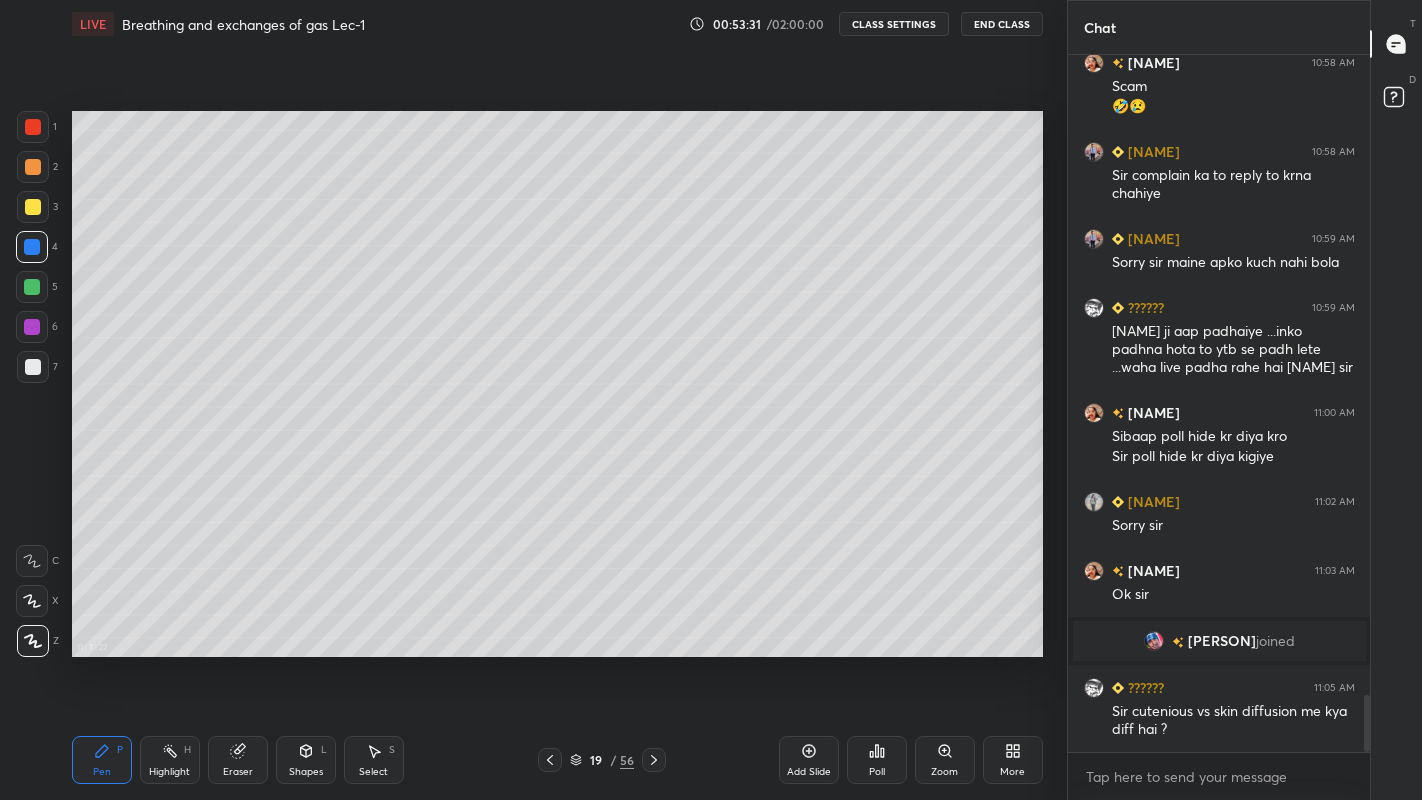 click on "19" at bounding box center (596, 760) 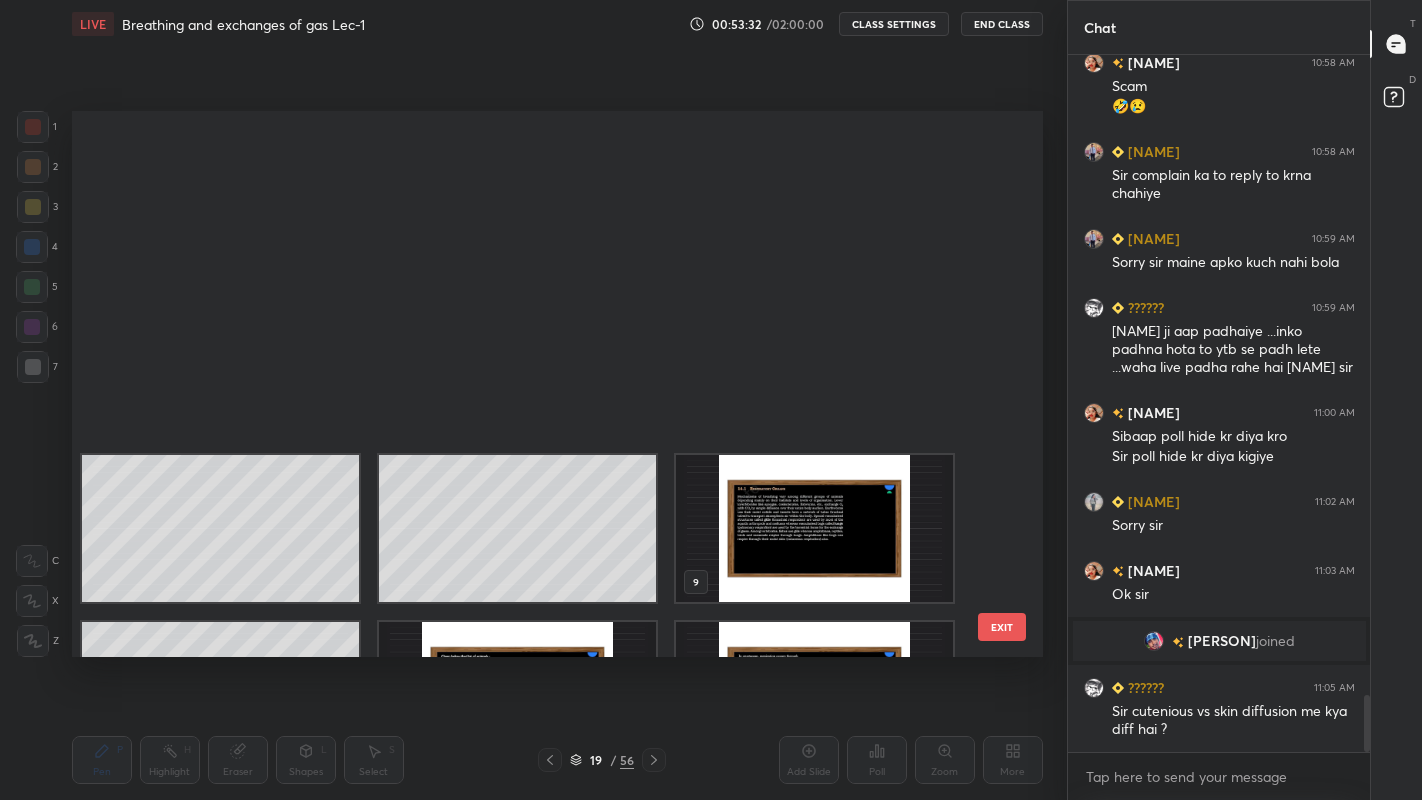 scroll, scrollTop: 623, scrollLeft: 0, axis: vertical 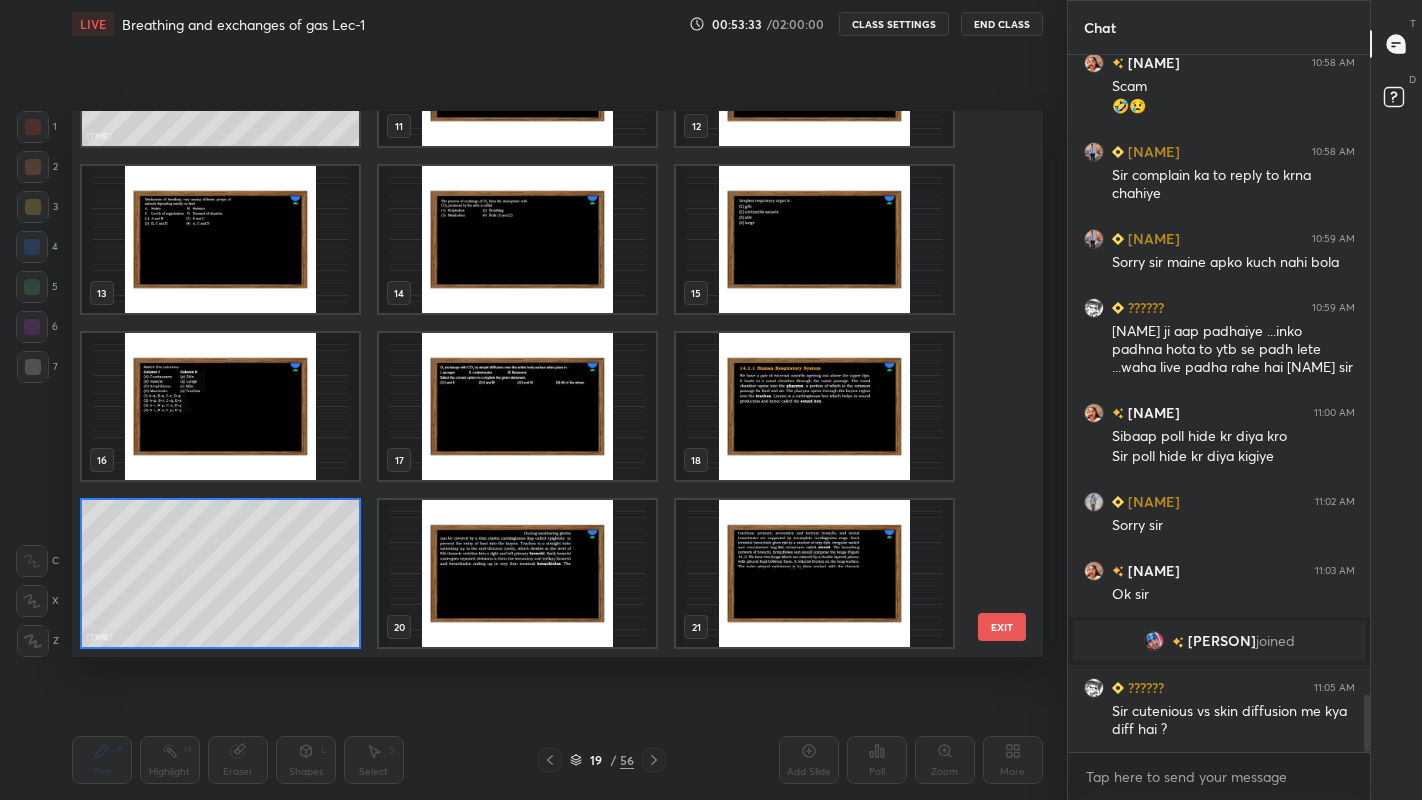 click at bounding box center (517, 573) 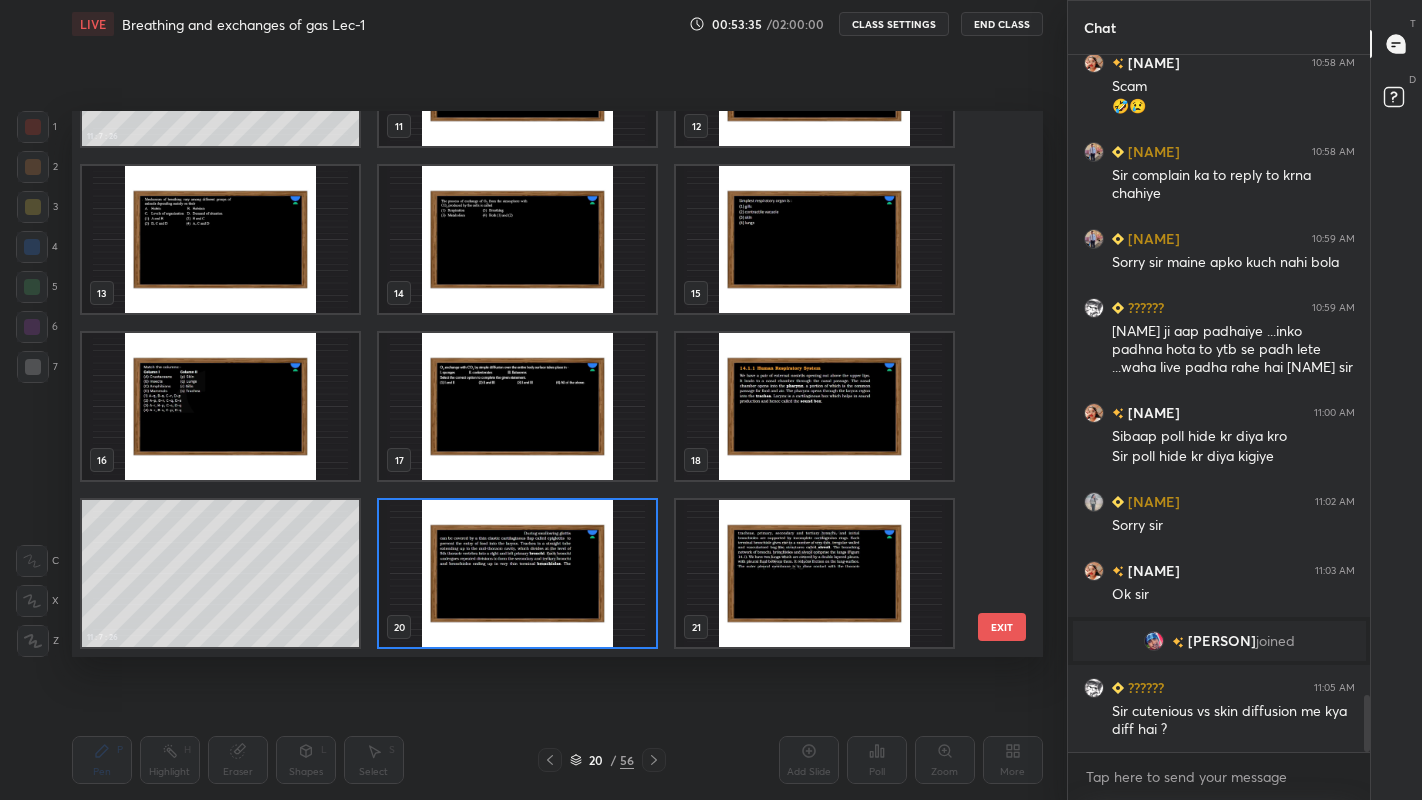 click at bounding box center [517, 573] 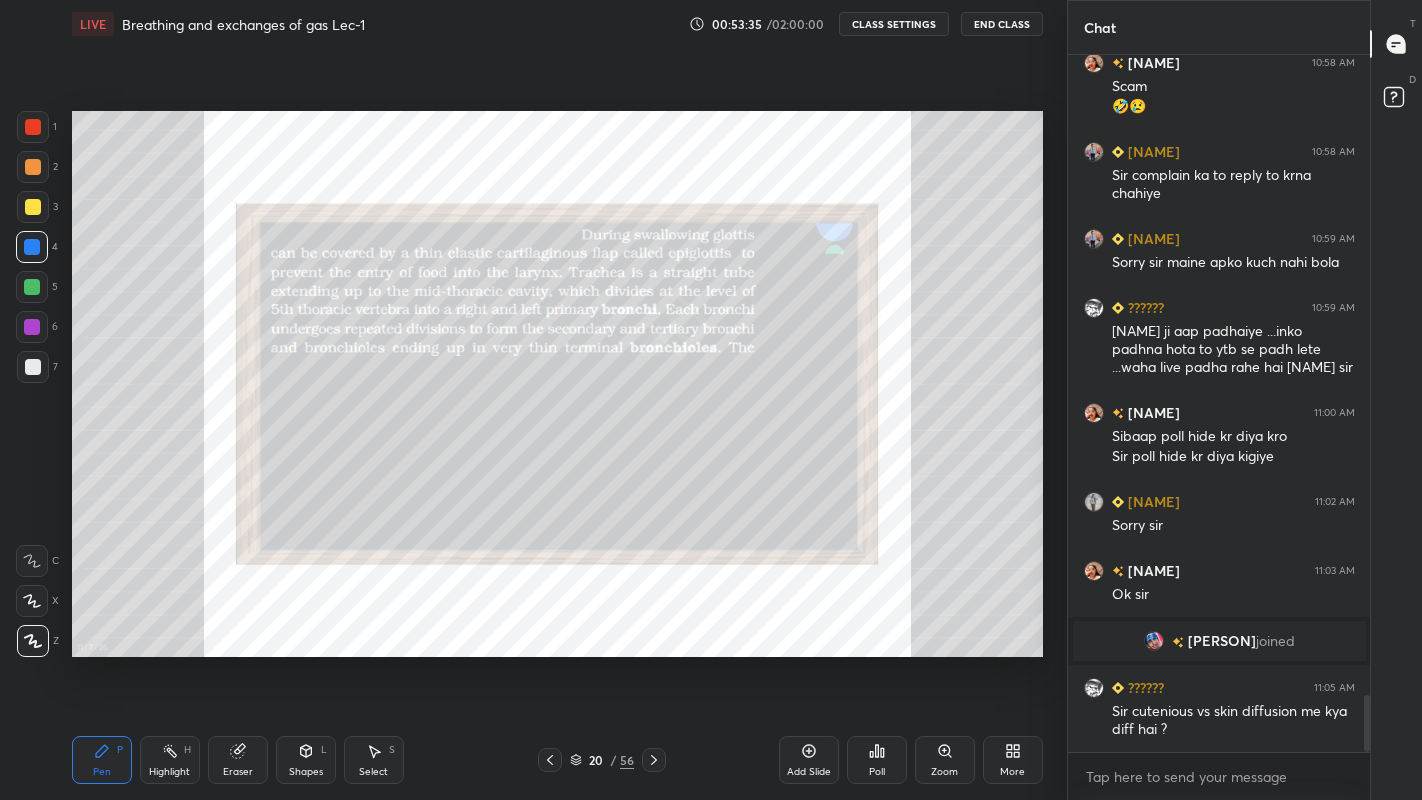 click at bounding box center [517, 573] 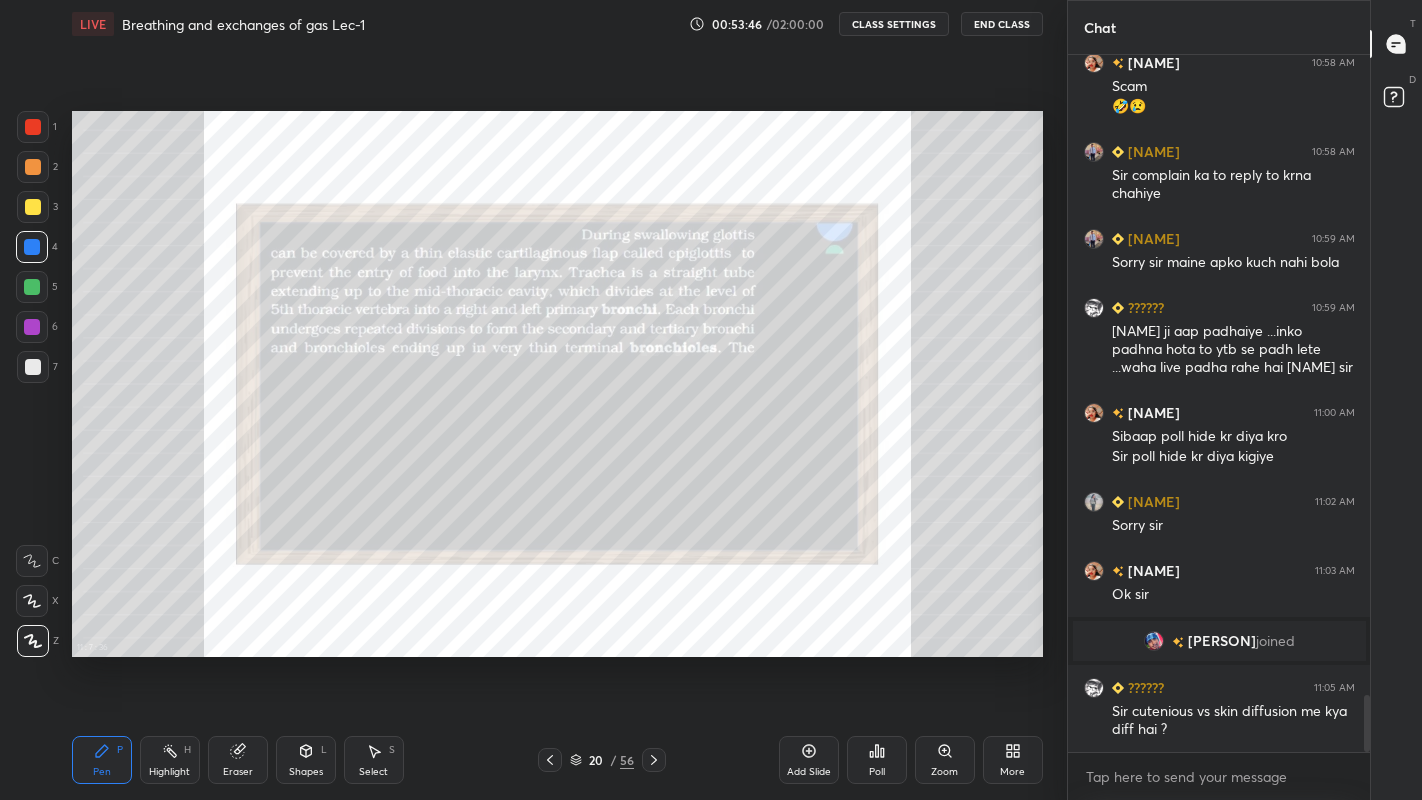 click on "Zoom" at bounding box center (944, 772) 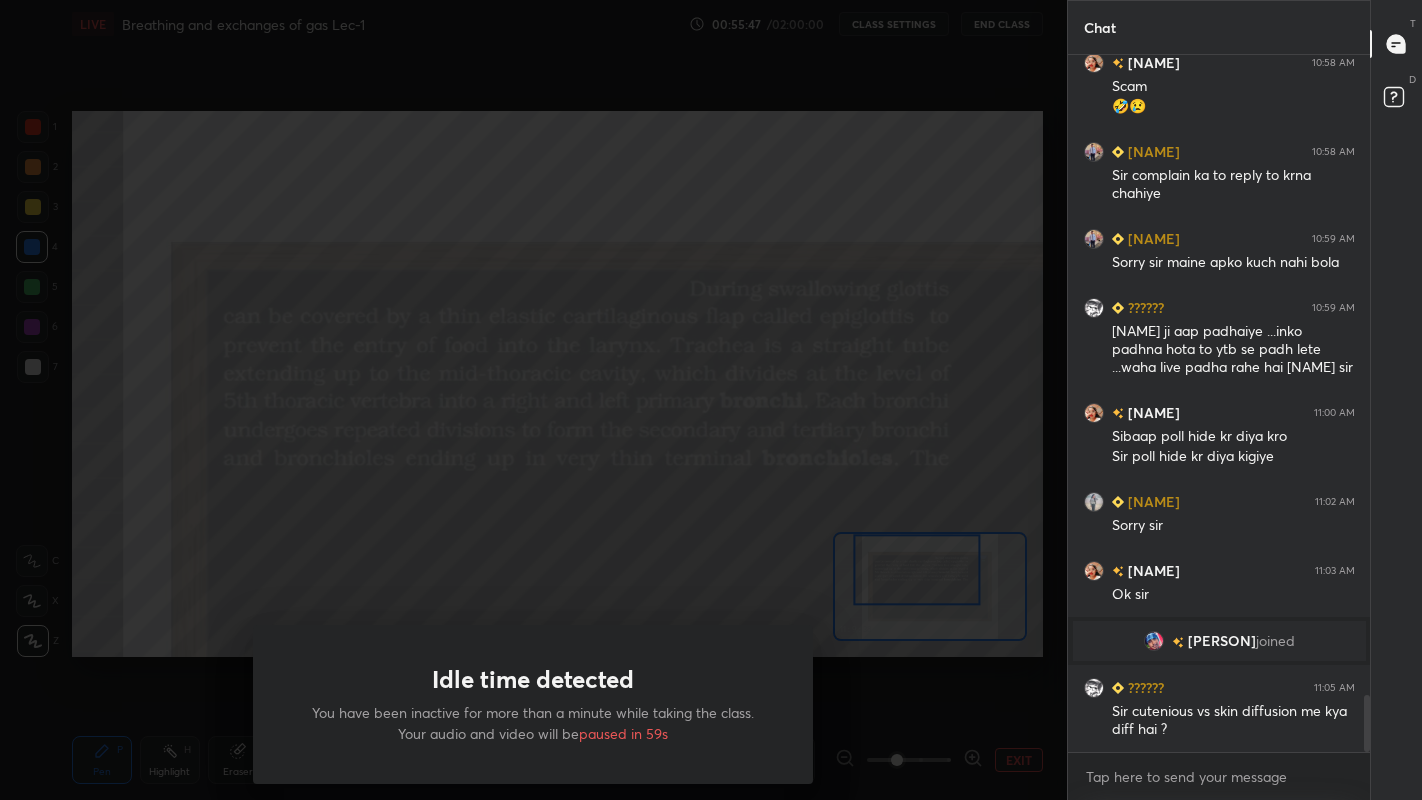 click on "Idle time detected You have been inactive for more than a minute while taking the class. Your audio and video will be  paused in 59s" at bounding box center (533, 400) 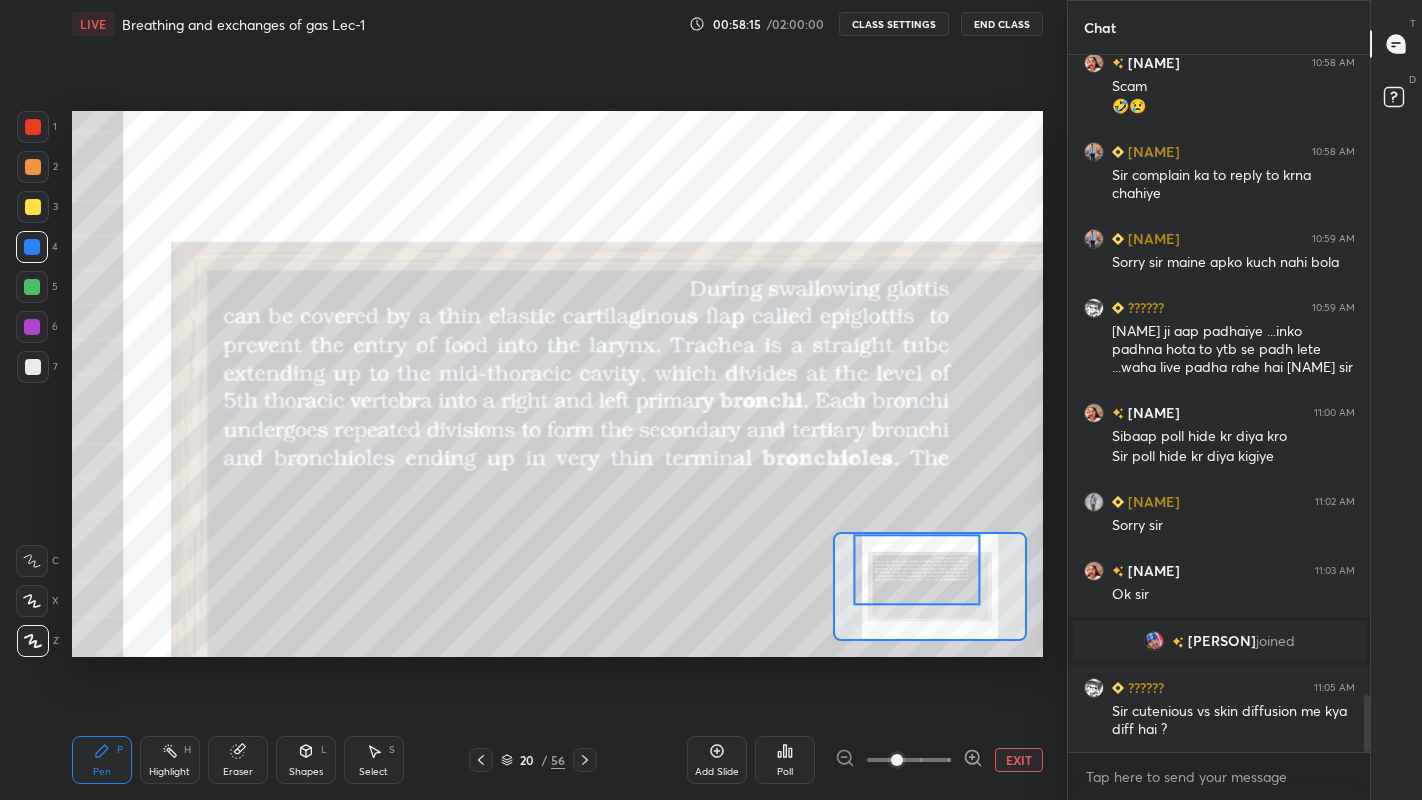 click 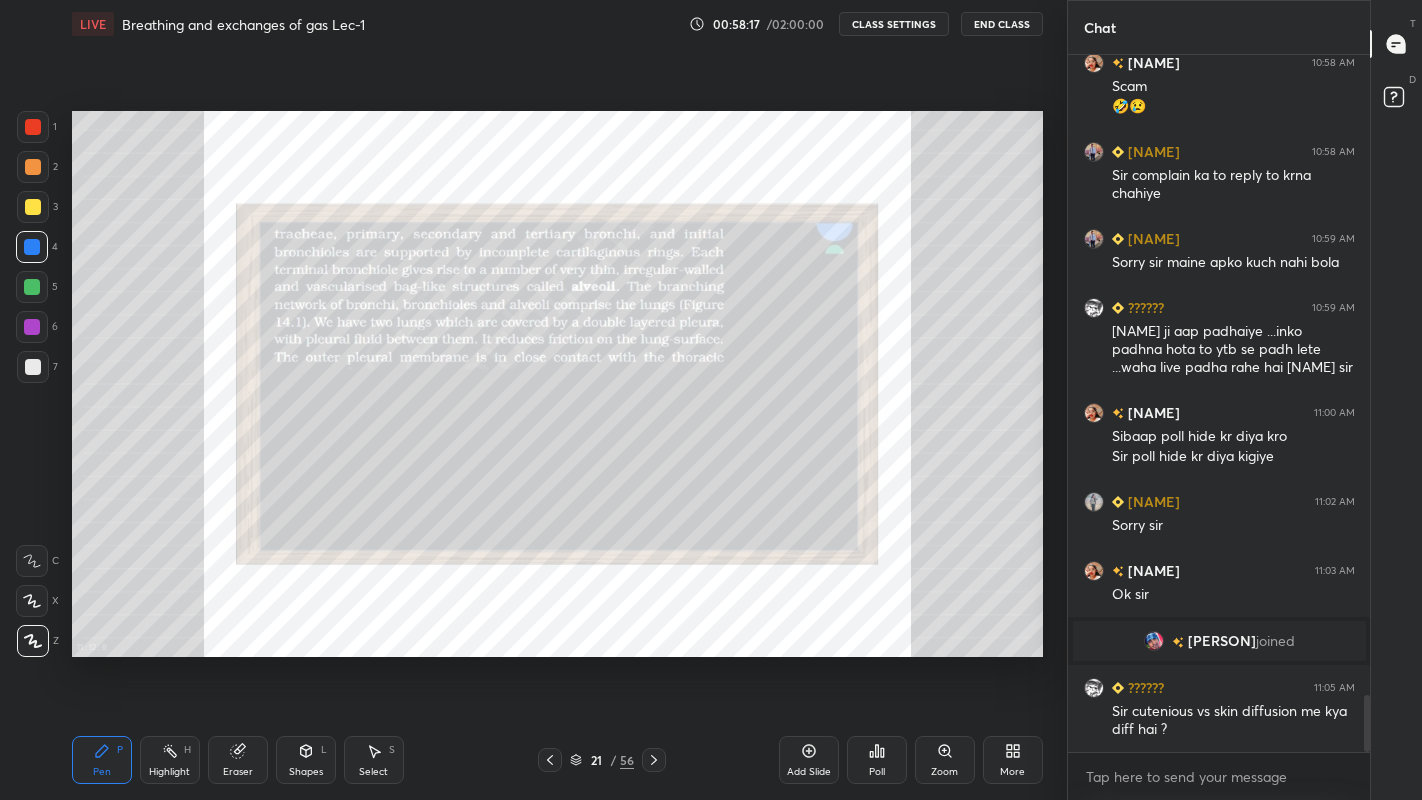 click on "Poll" at bounding box center (877, 772) 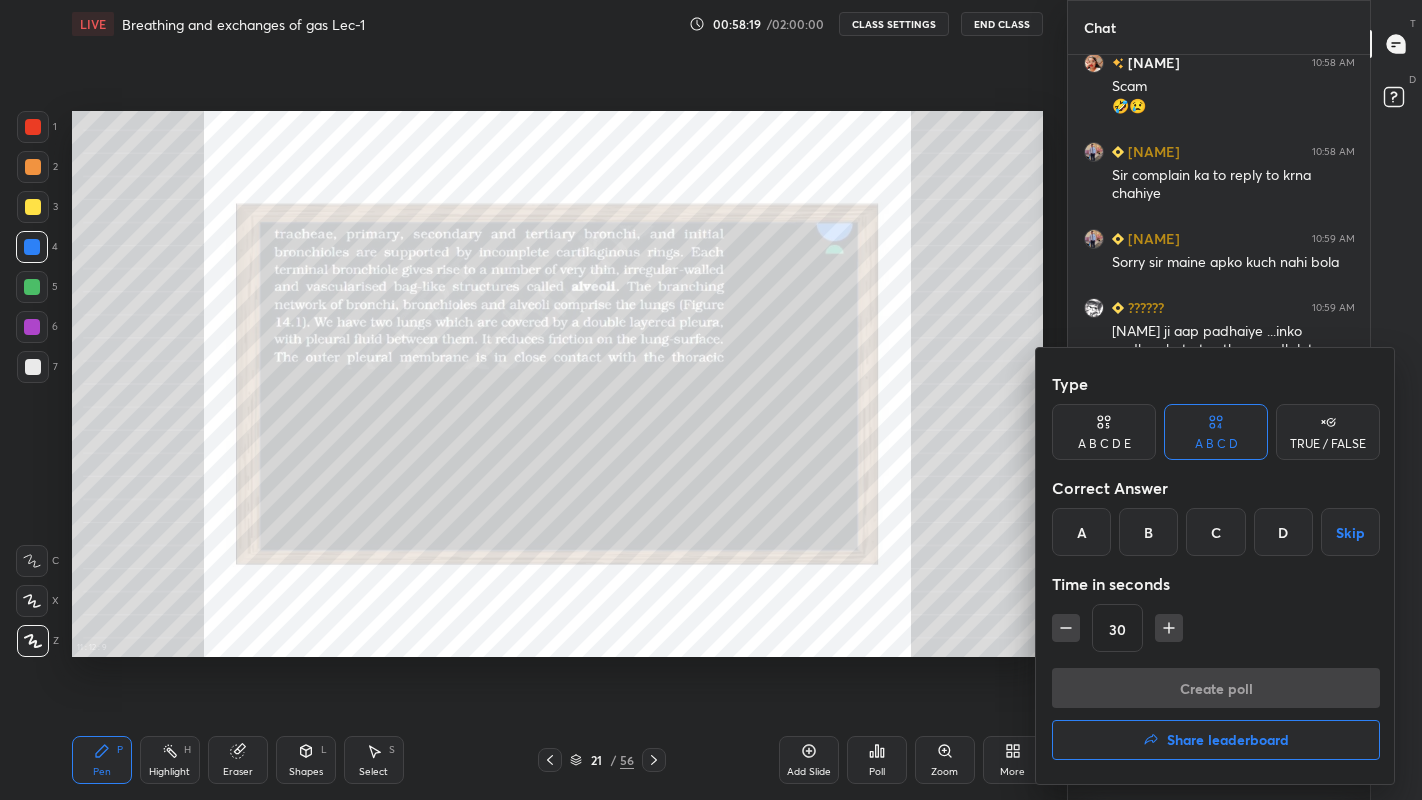 click at bounding box center [711, 400] 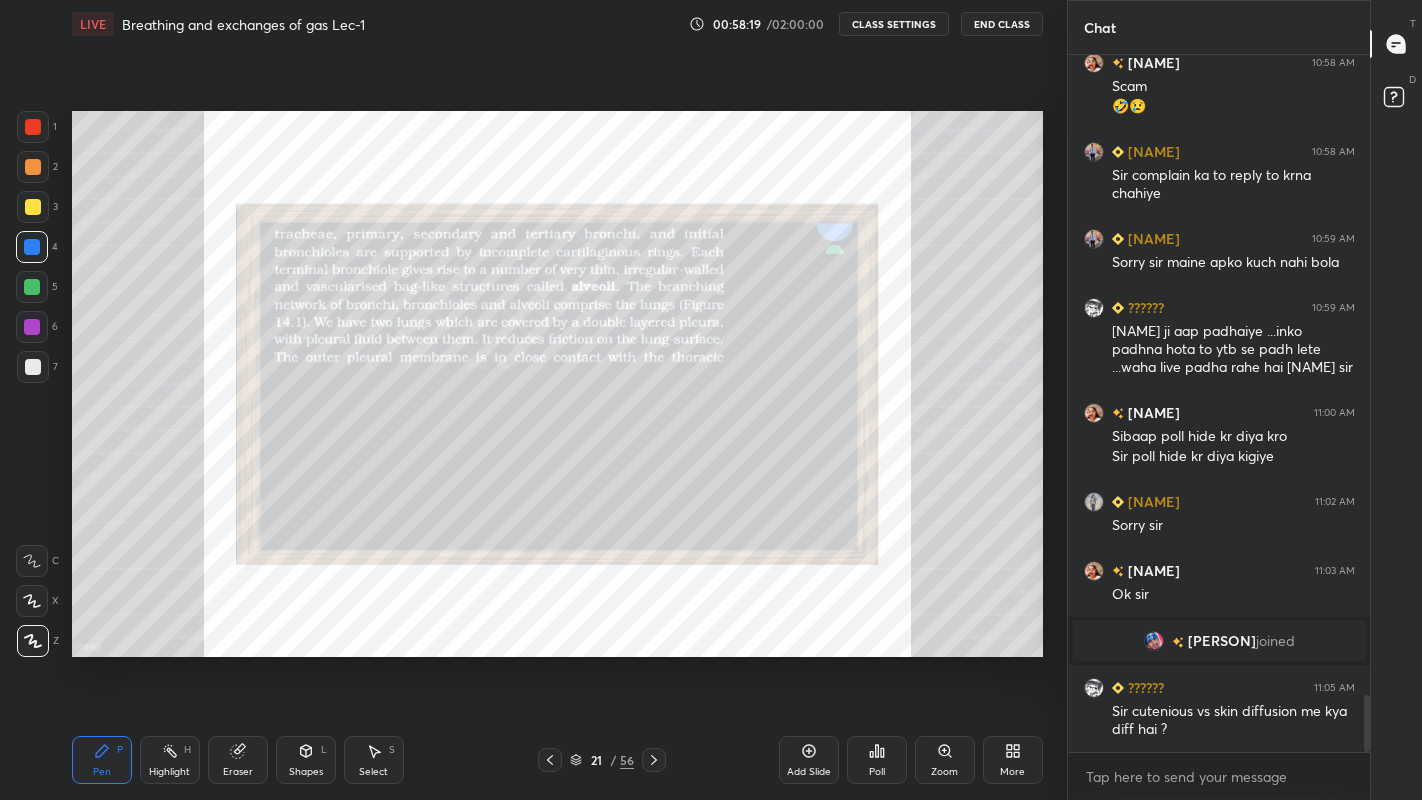 click on "Zoom" at bounding box center (944, 772) 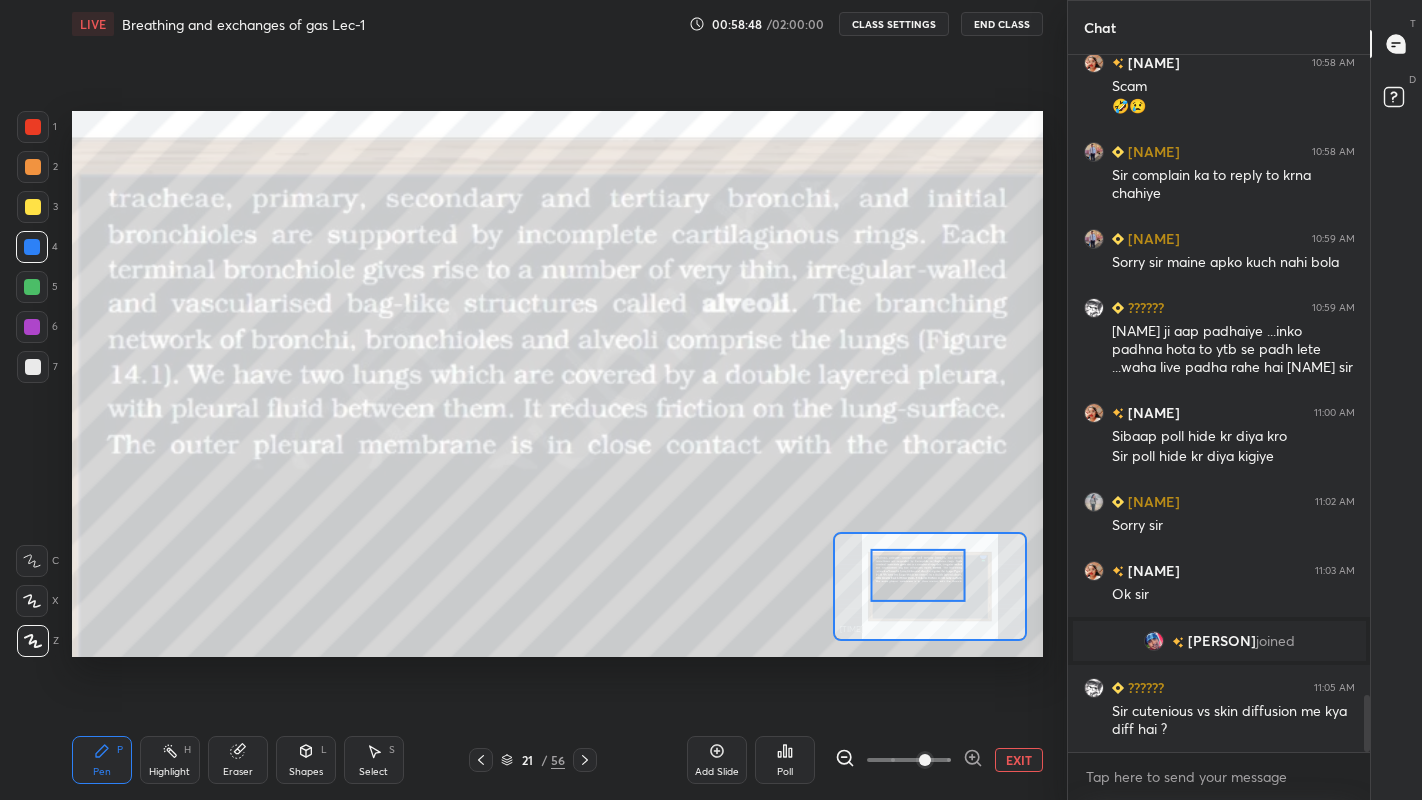 scroll, scrollTop: 7858, scrollLeft: 0, axis: vertical 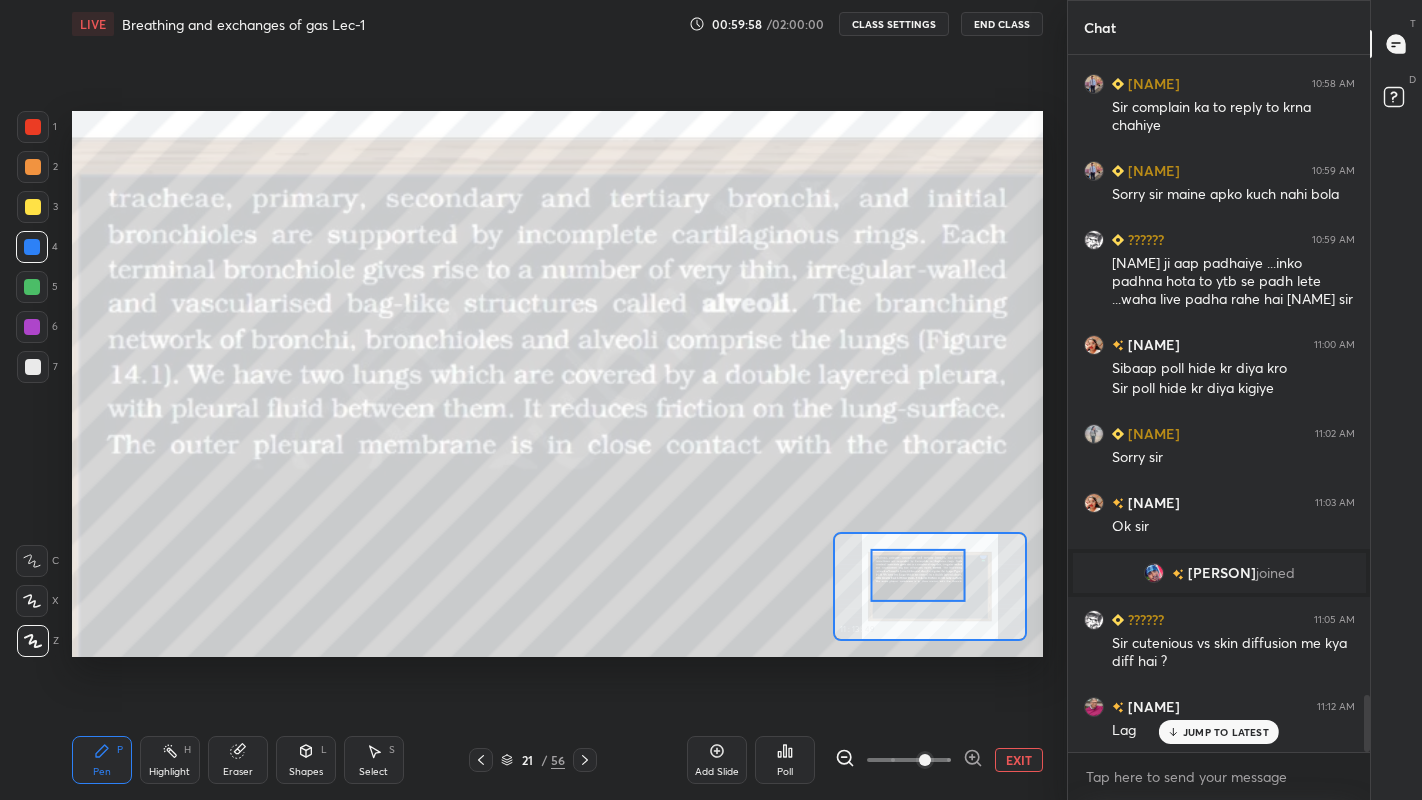 click at bounding box center (33, 367) 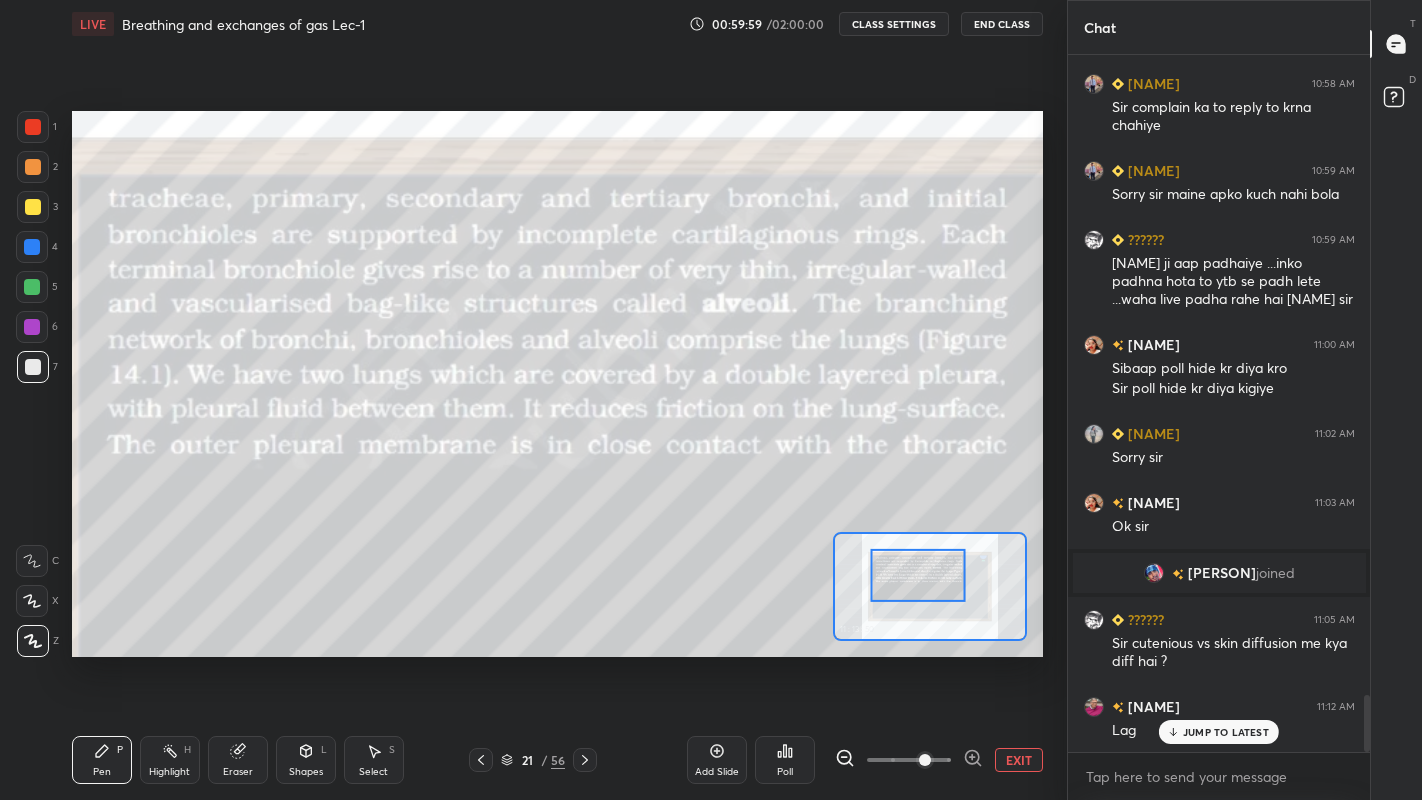 click at bounding box center (33, 207) 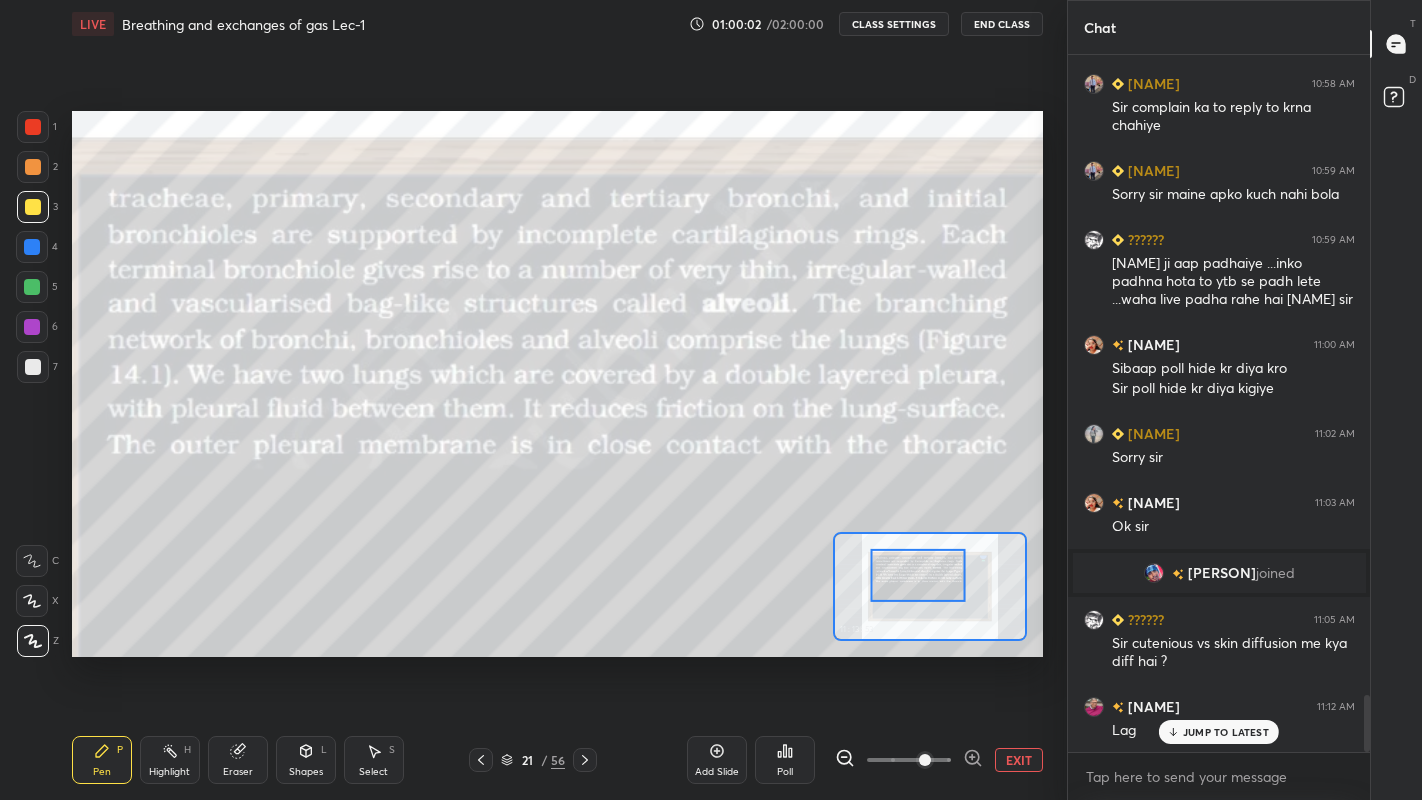 click on "JUMP TO LATEST" at bounding box center (1226, 732) 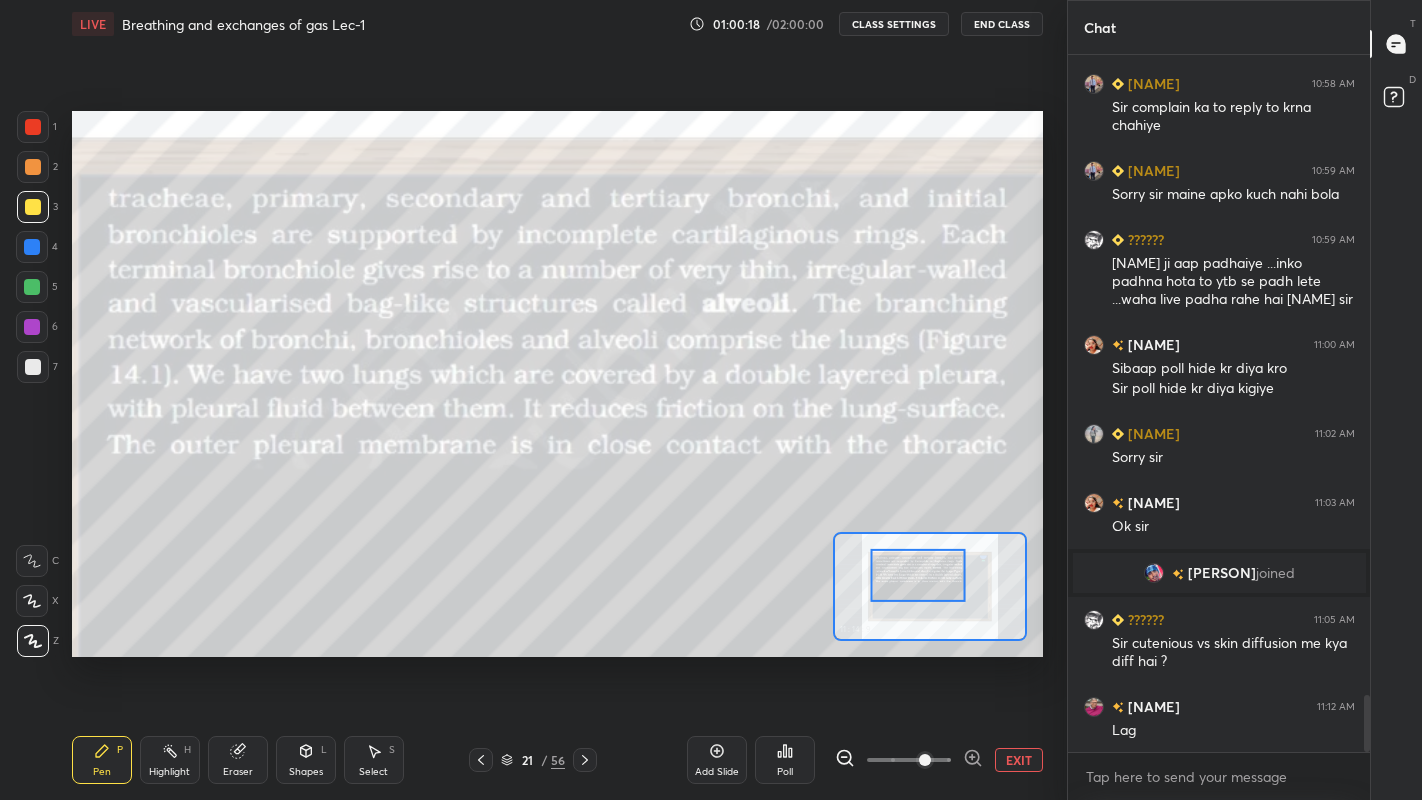click at bounding box center (32, 287) 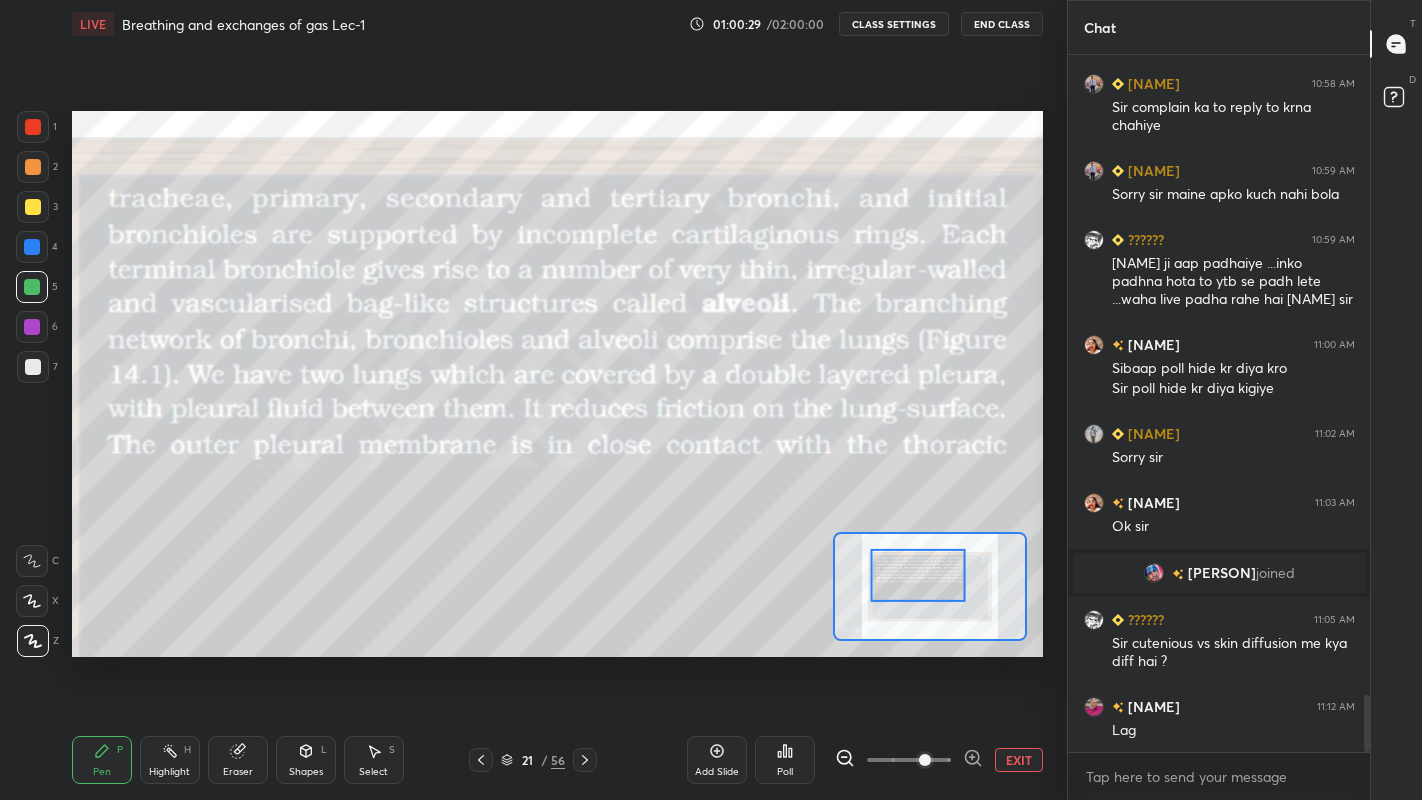 click on "Eraser" at bounding box center (238, 760) 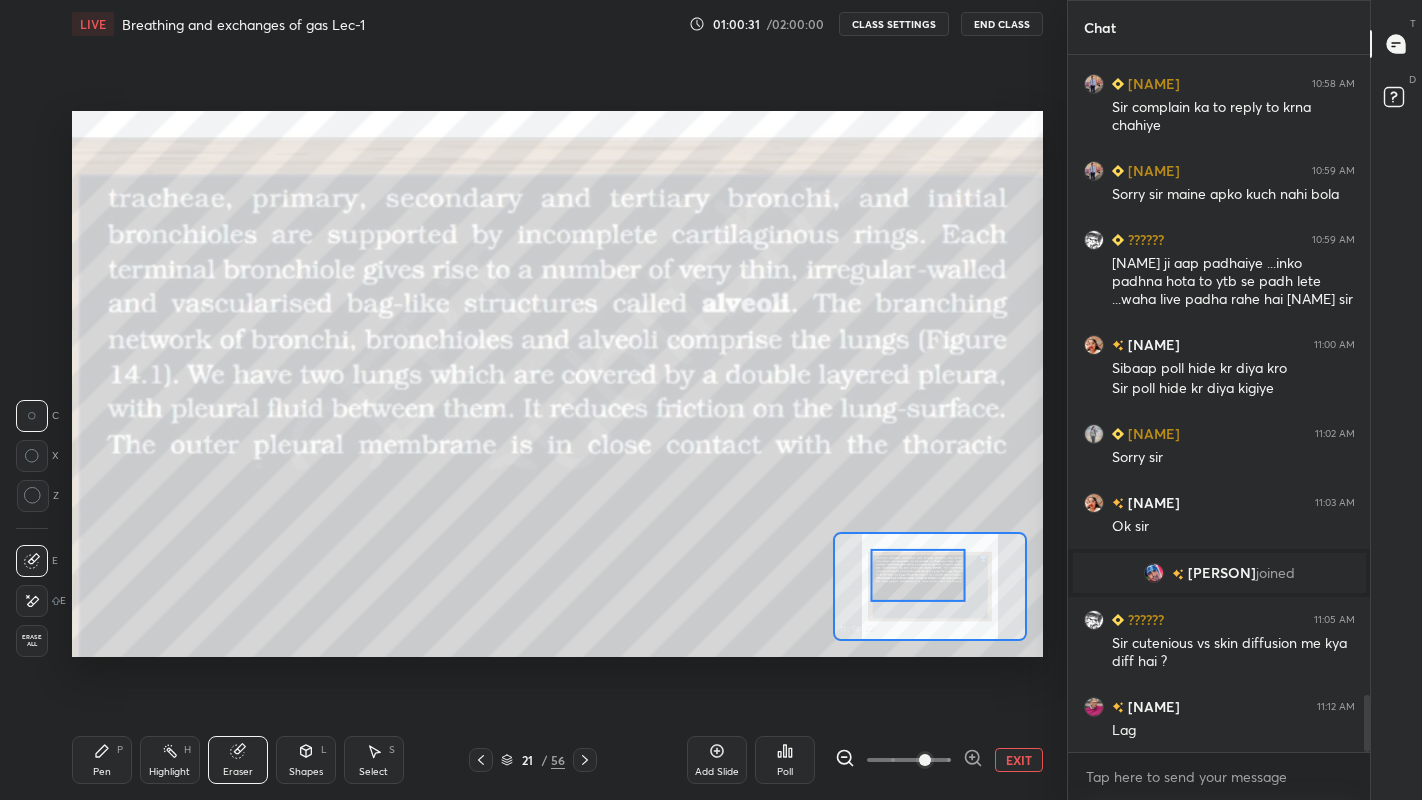 click on "Pen P" at bounding box center [102, 760] 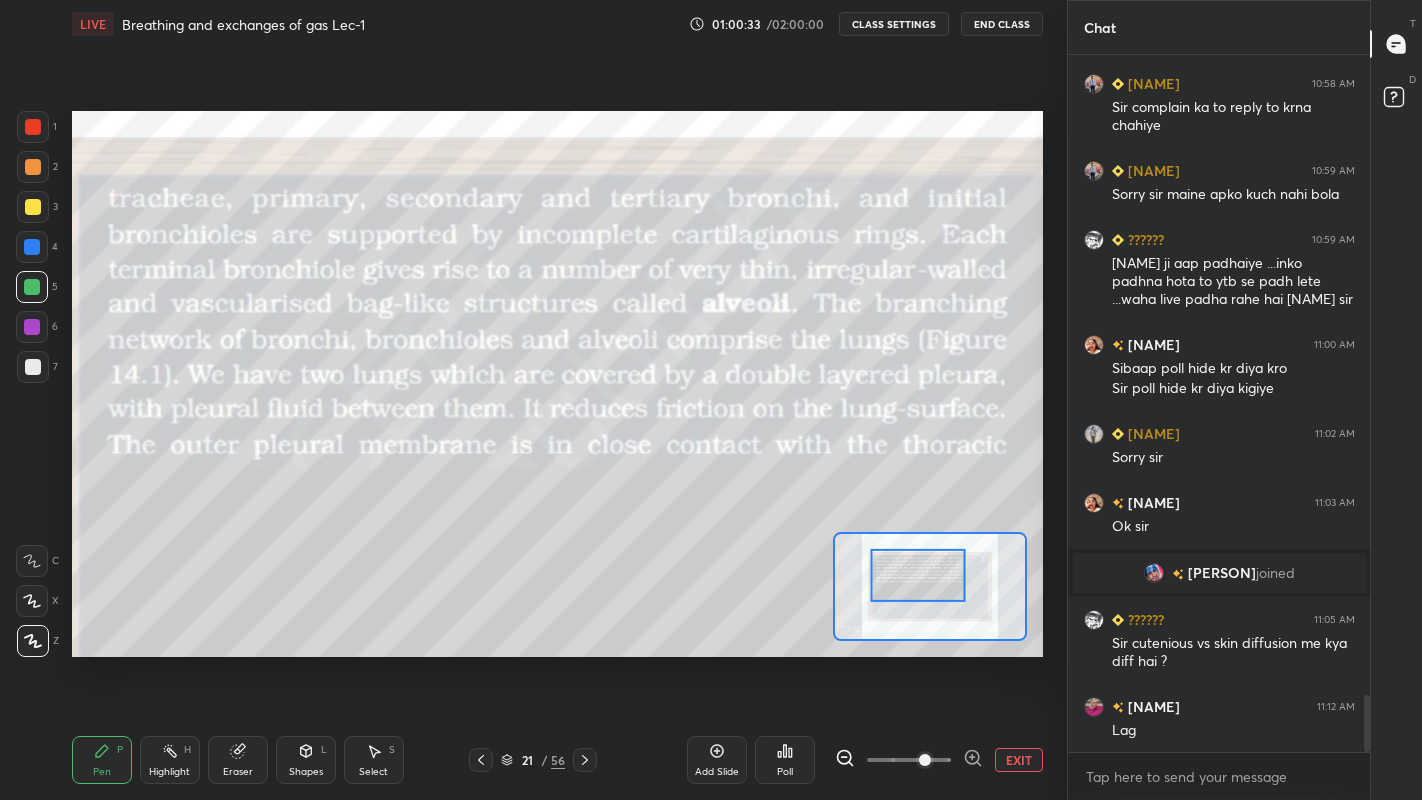 click 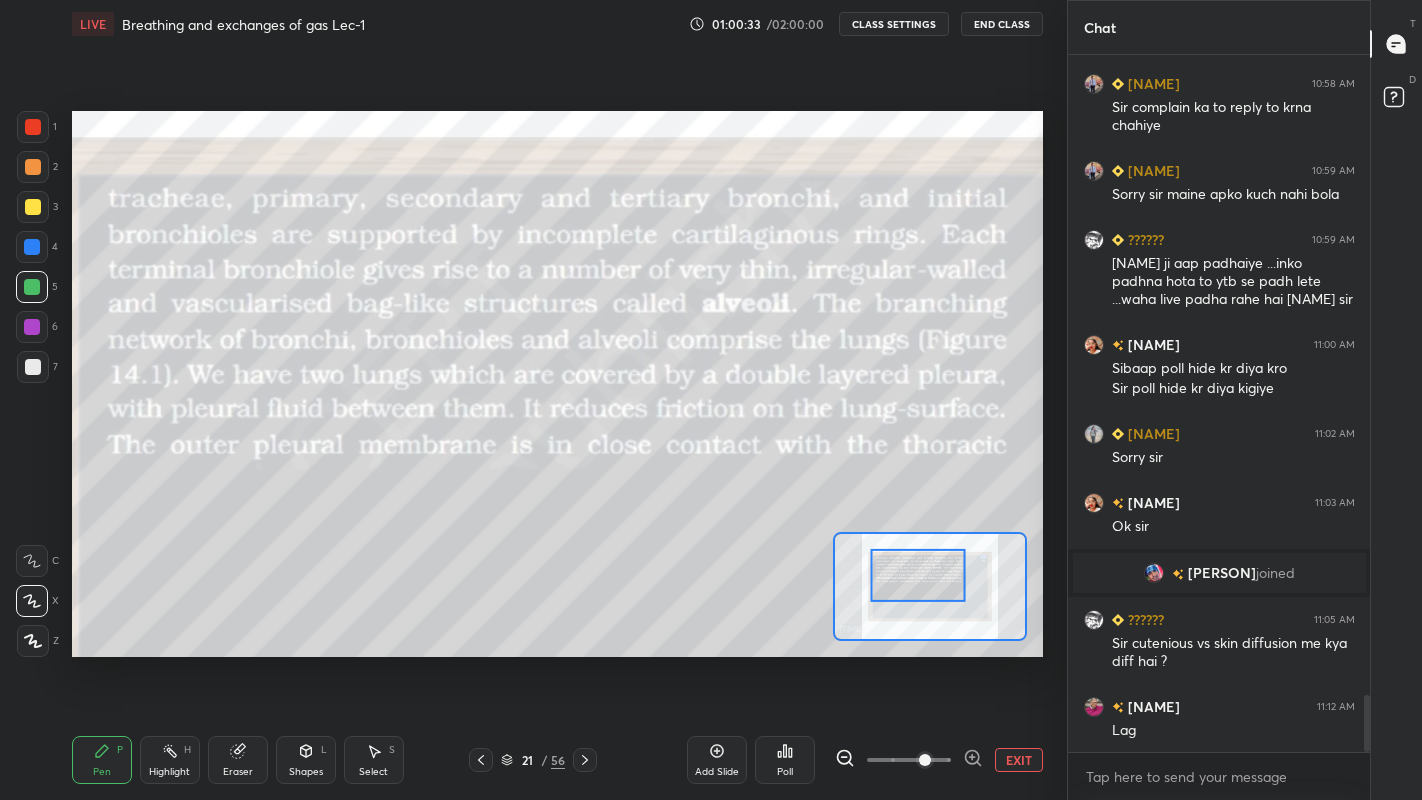 click at bounding box center [32, 327] 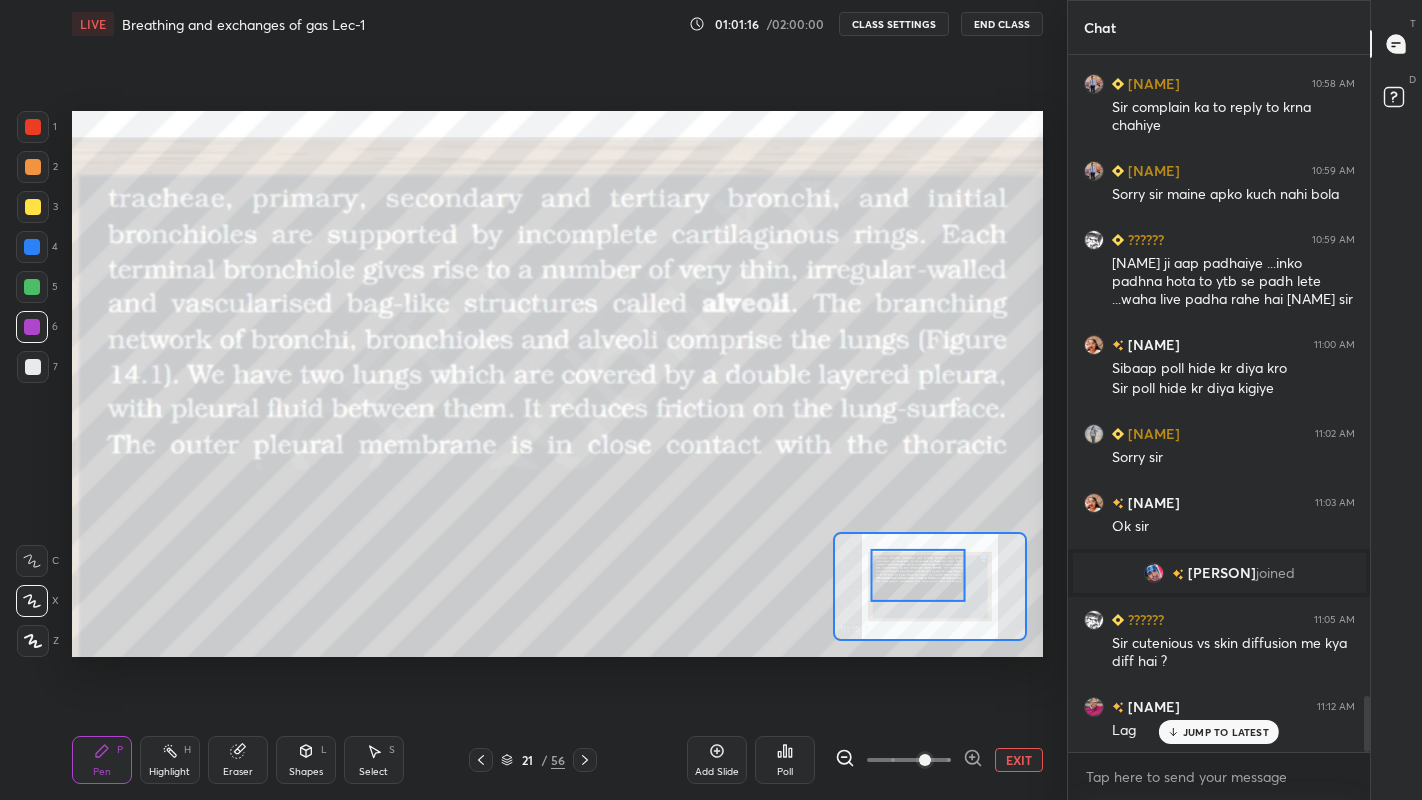 scroll, scrollTop: 7927, scrollLeft: 0, axis: vertical 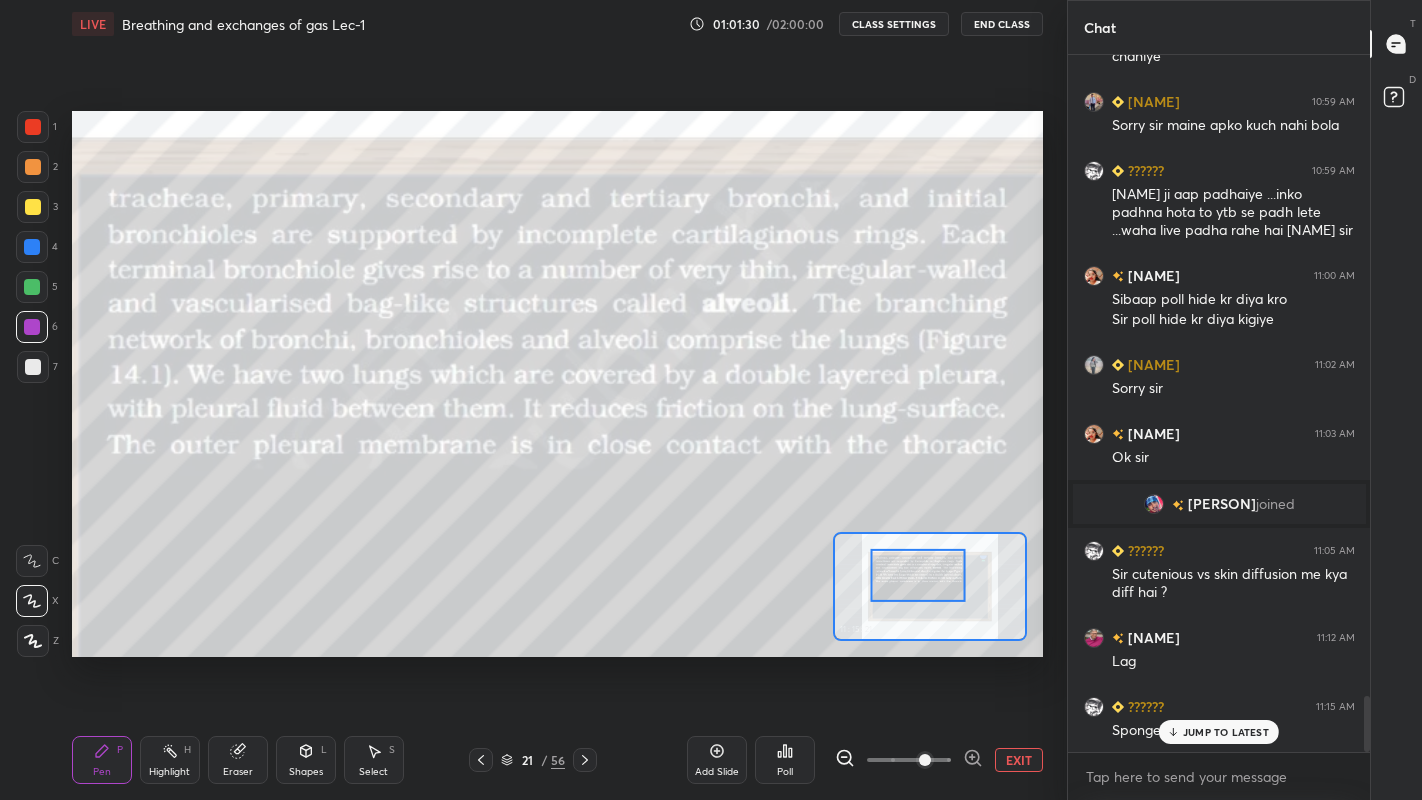 click on "JUMP TO LATEST" at bounding box center (1226, 732) 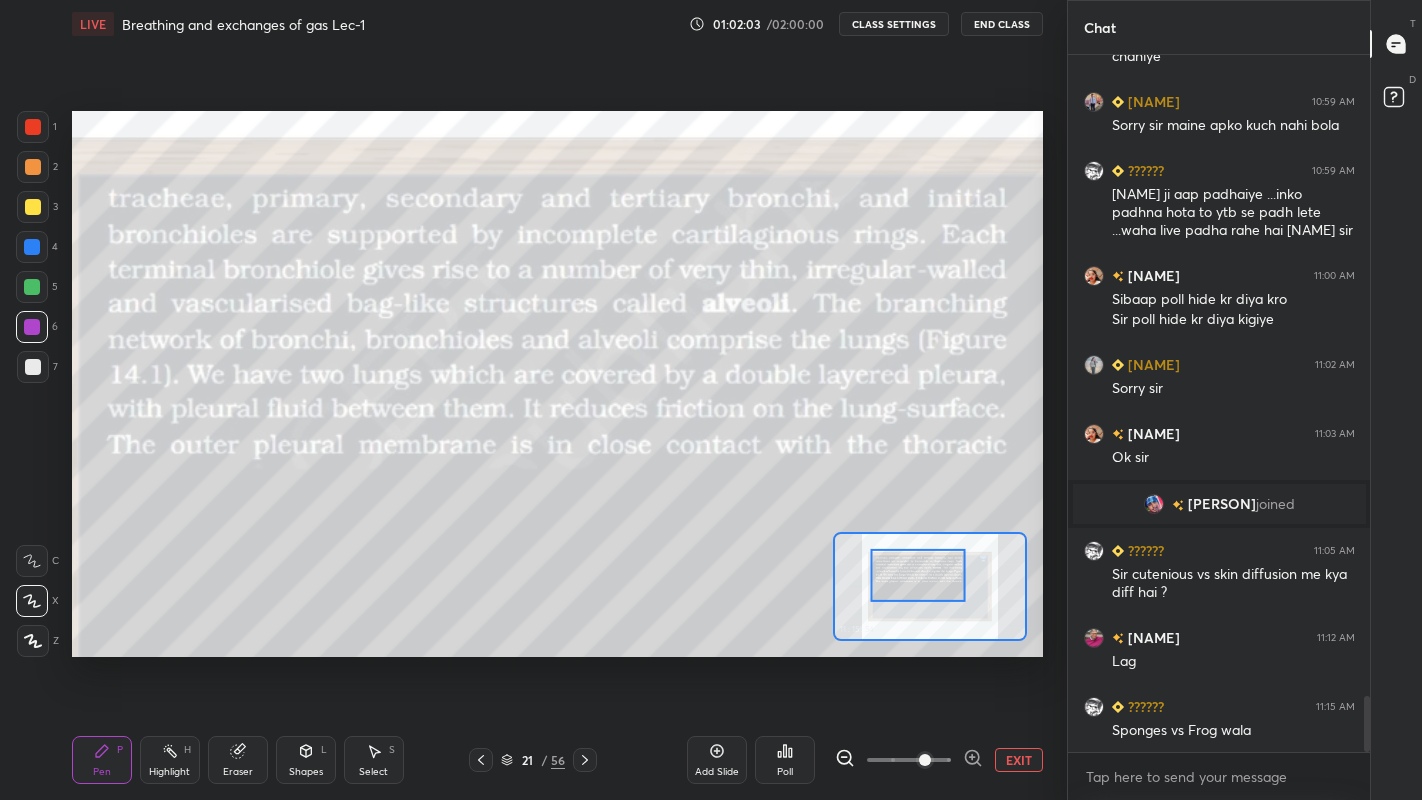 scroll, scrollTop: 7975, scrollLeft: 0, axis: vertical 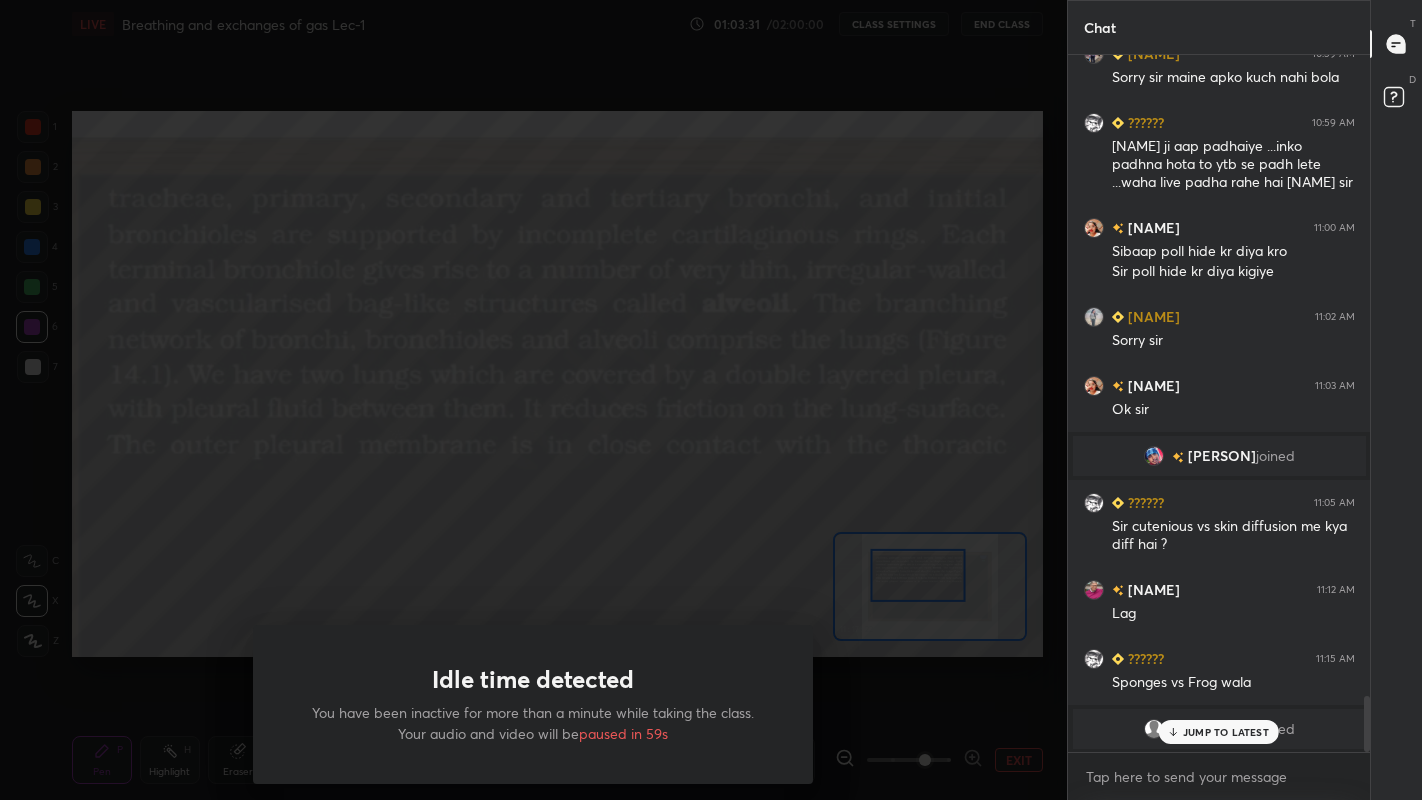 click on "Idle time detected You have been inactive for more than a minute while taking the class. Your audio and video will be  paused in 59s" at bounding box center (533, 400) 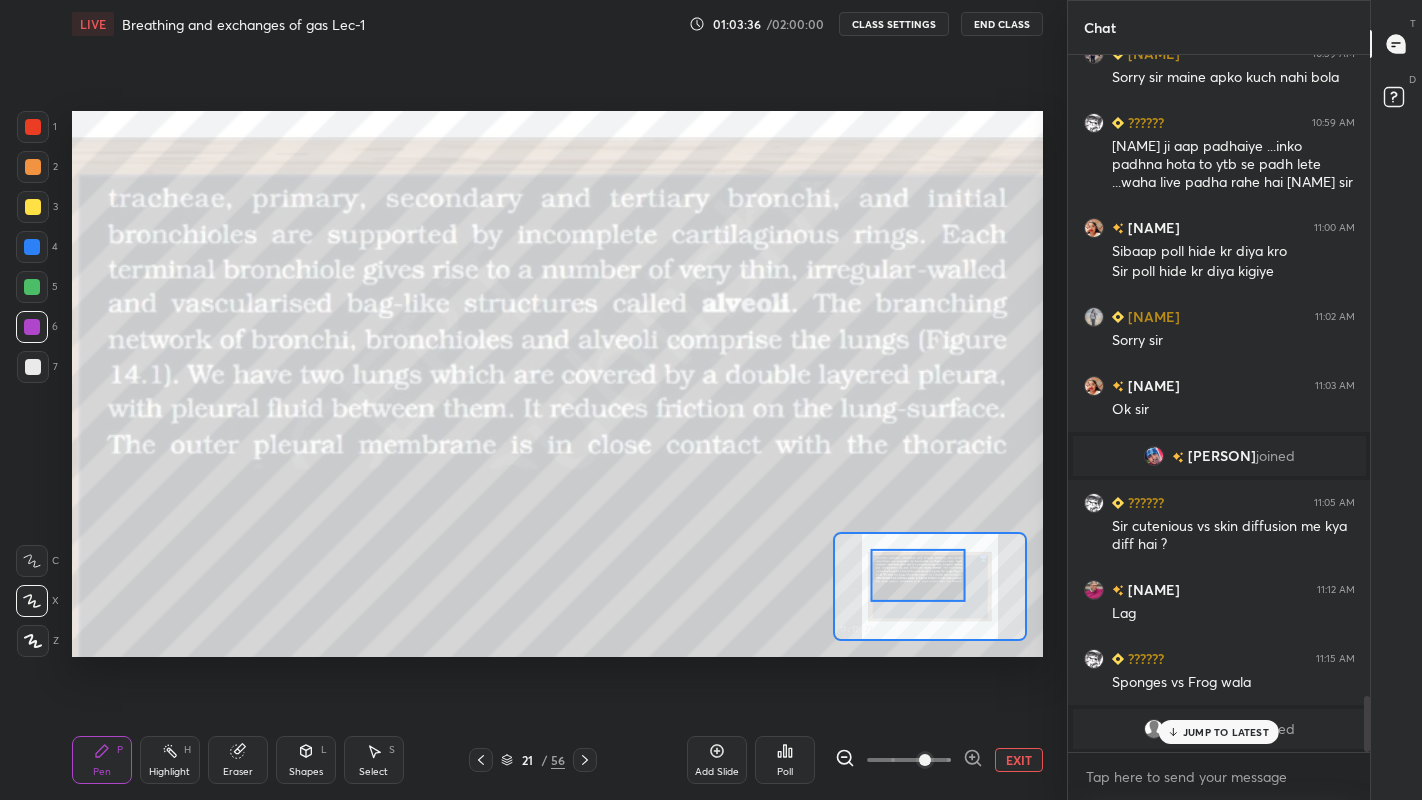 click at bounding box center [585, 760] 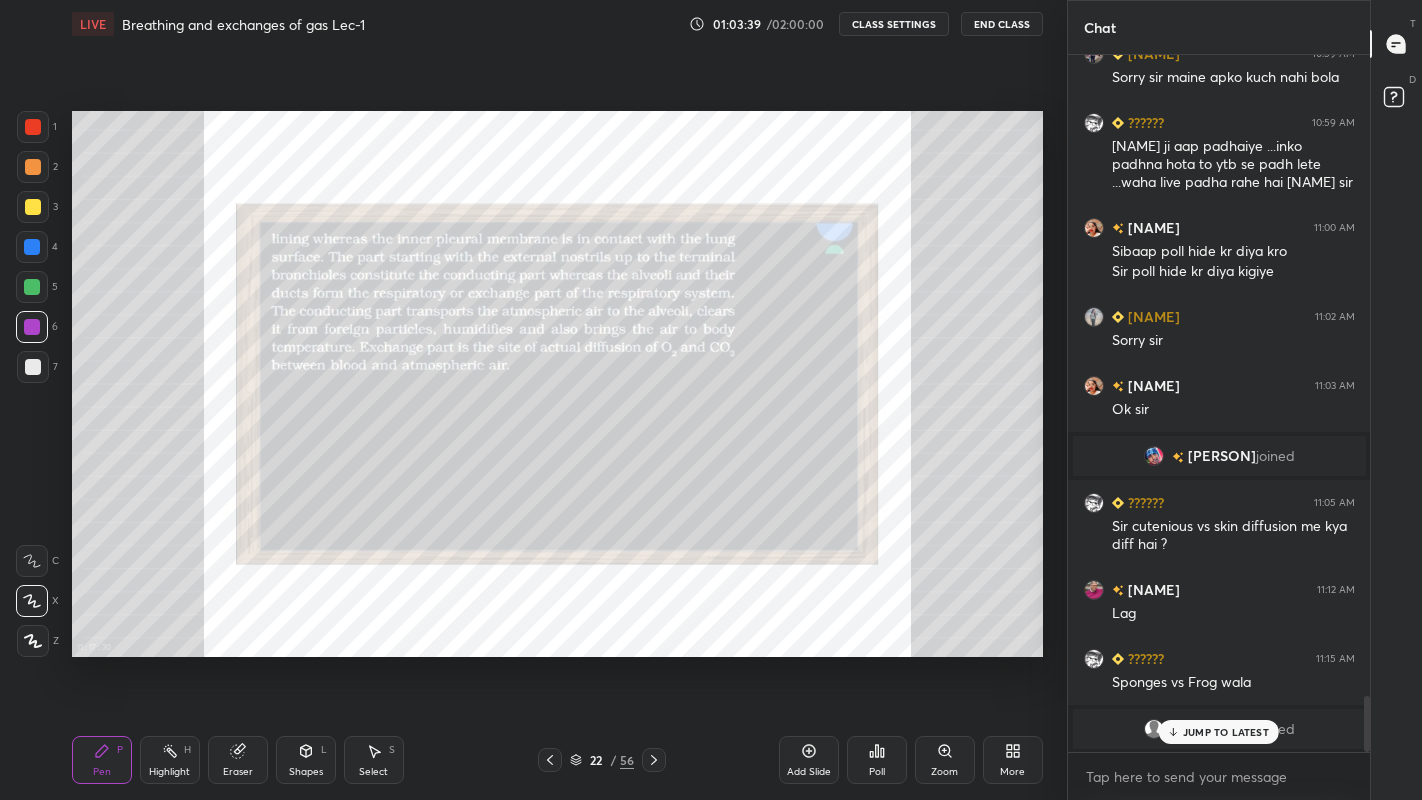click on "Poll" at bounding box center [877, 772] 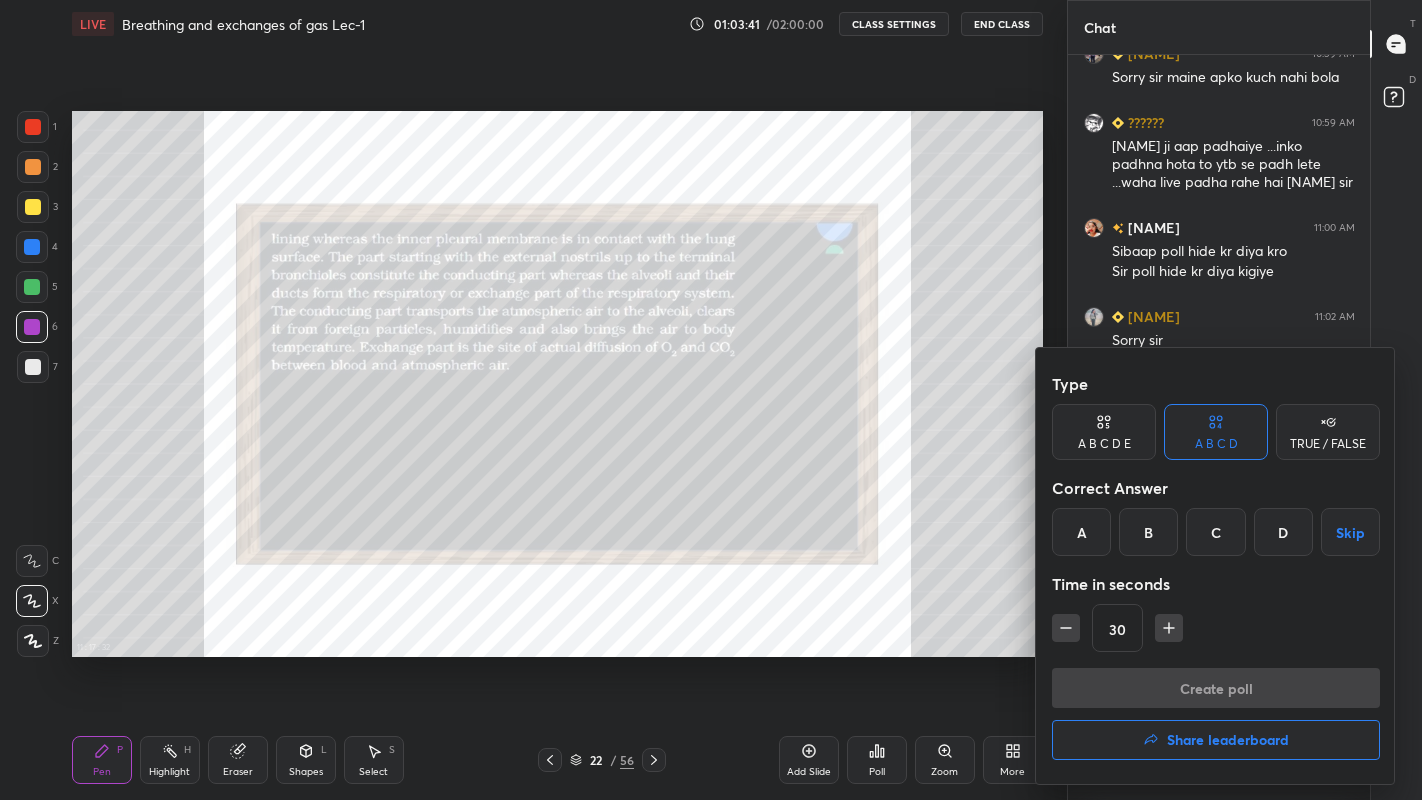 click at bounding box center (711, 400) 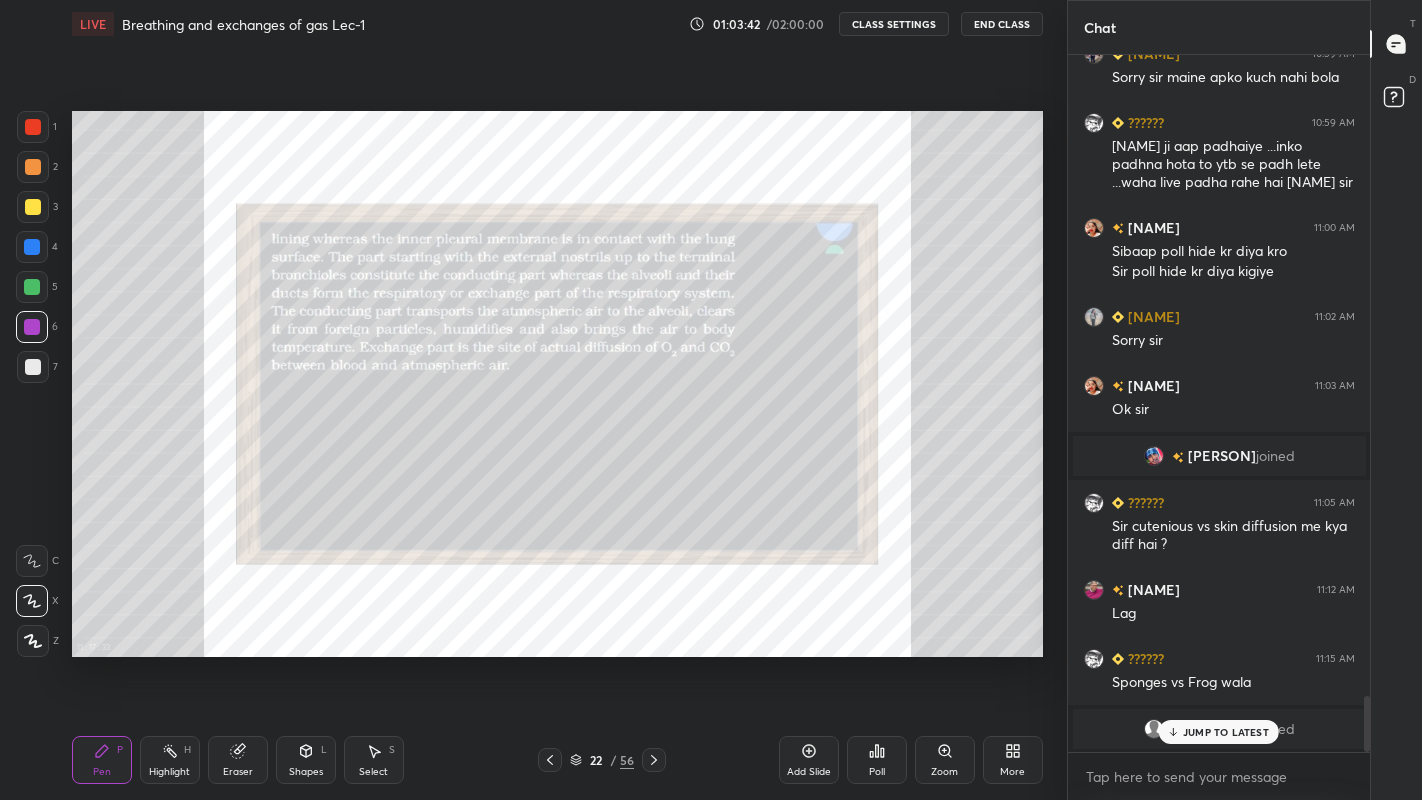 click on "Zoom" at bounding box center [944, 772] 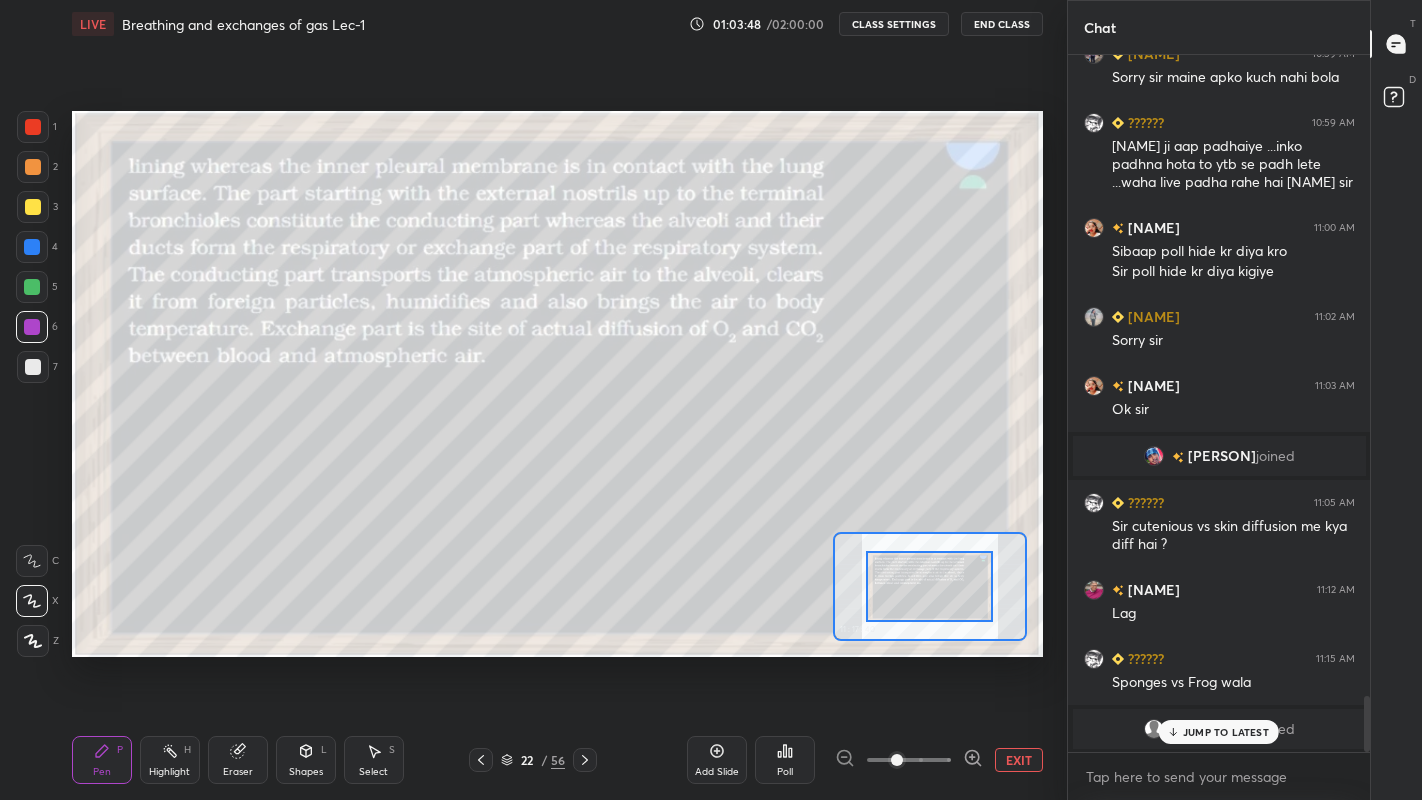 click at bounding box center (32, 247) 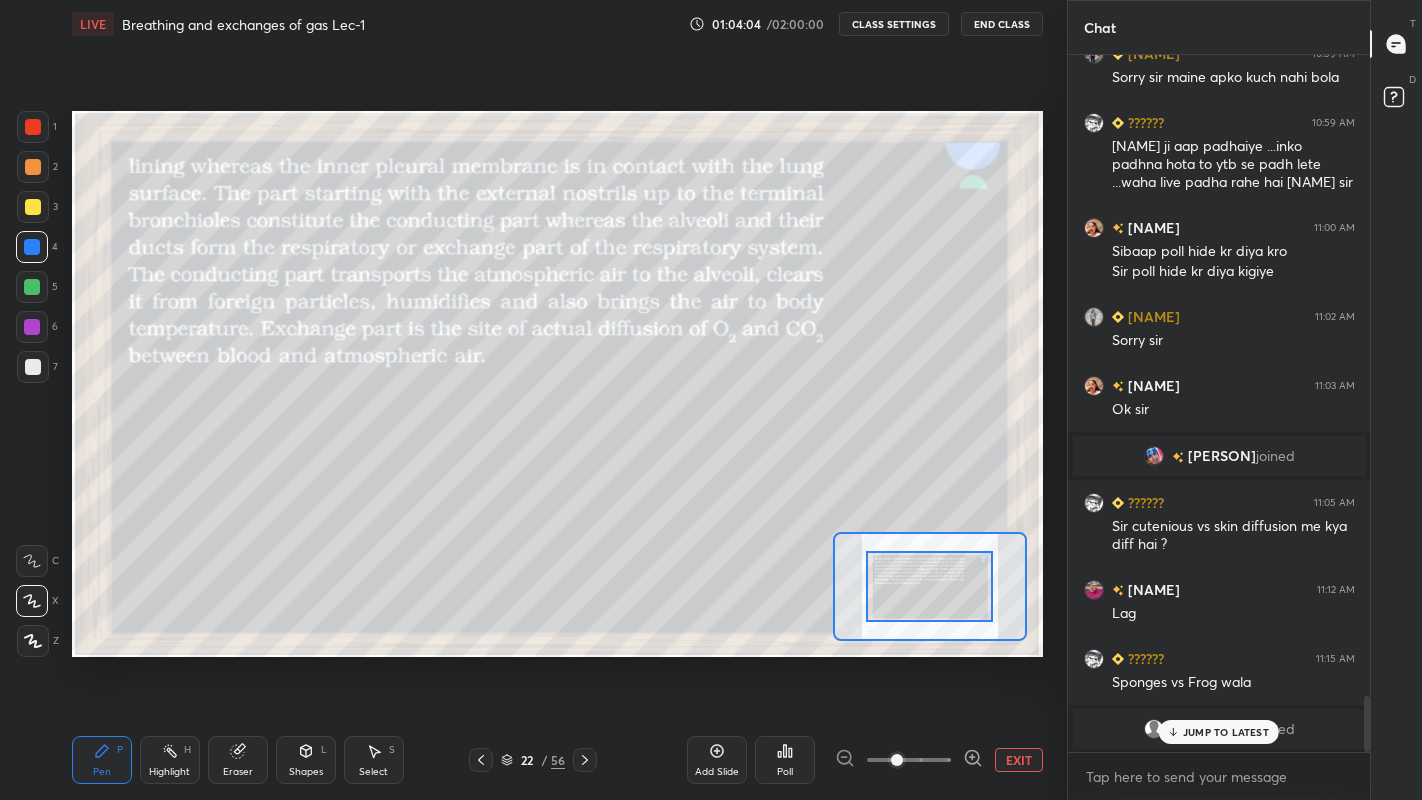 click 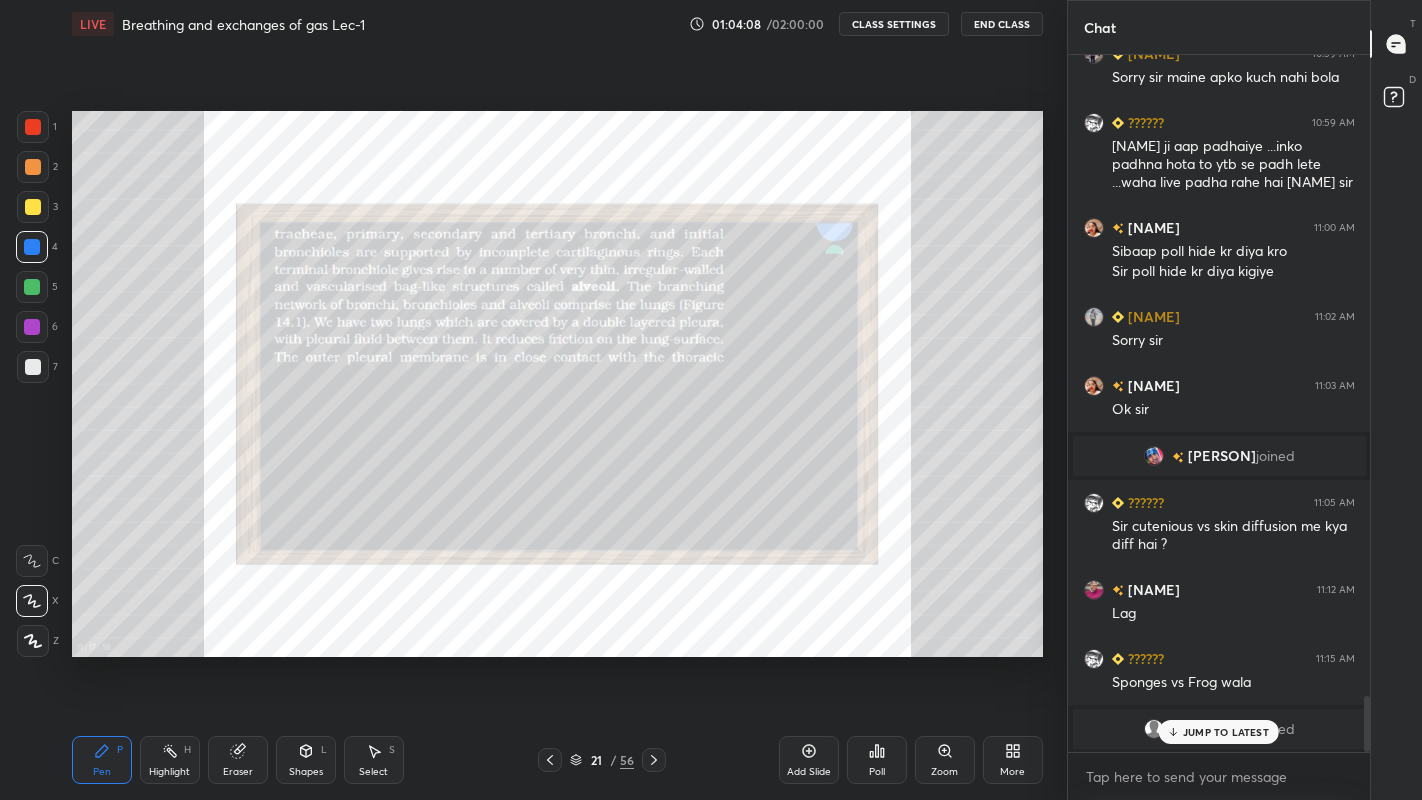 click at bounding box center (654, 760) 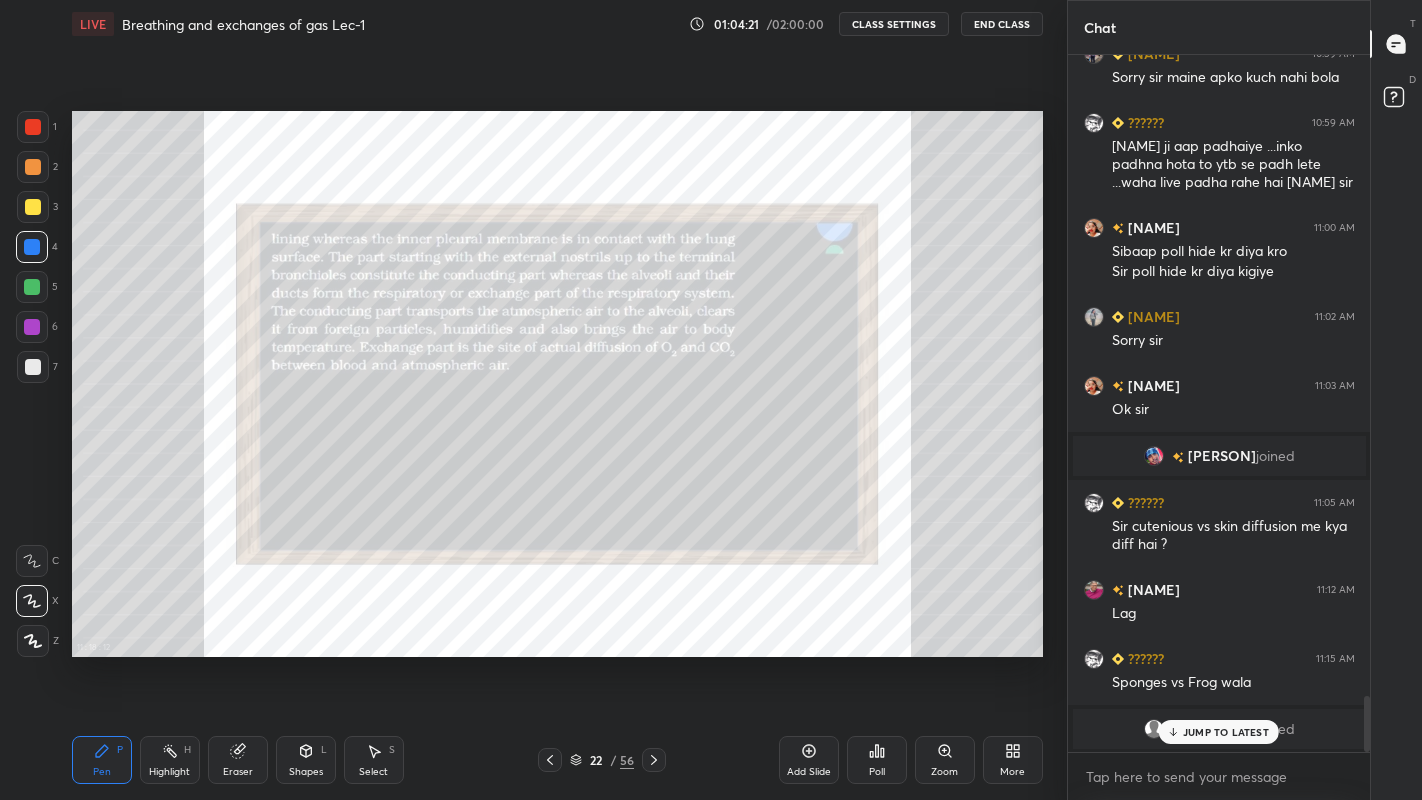 click on "Zoom" at bounding box center [944, 772] 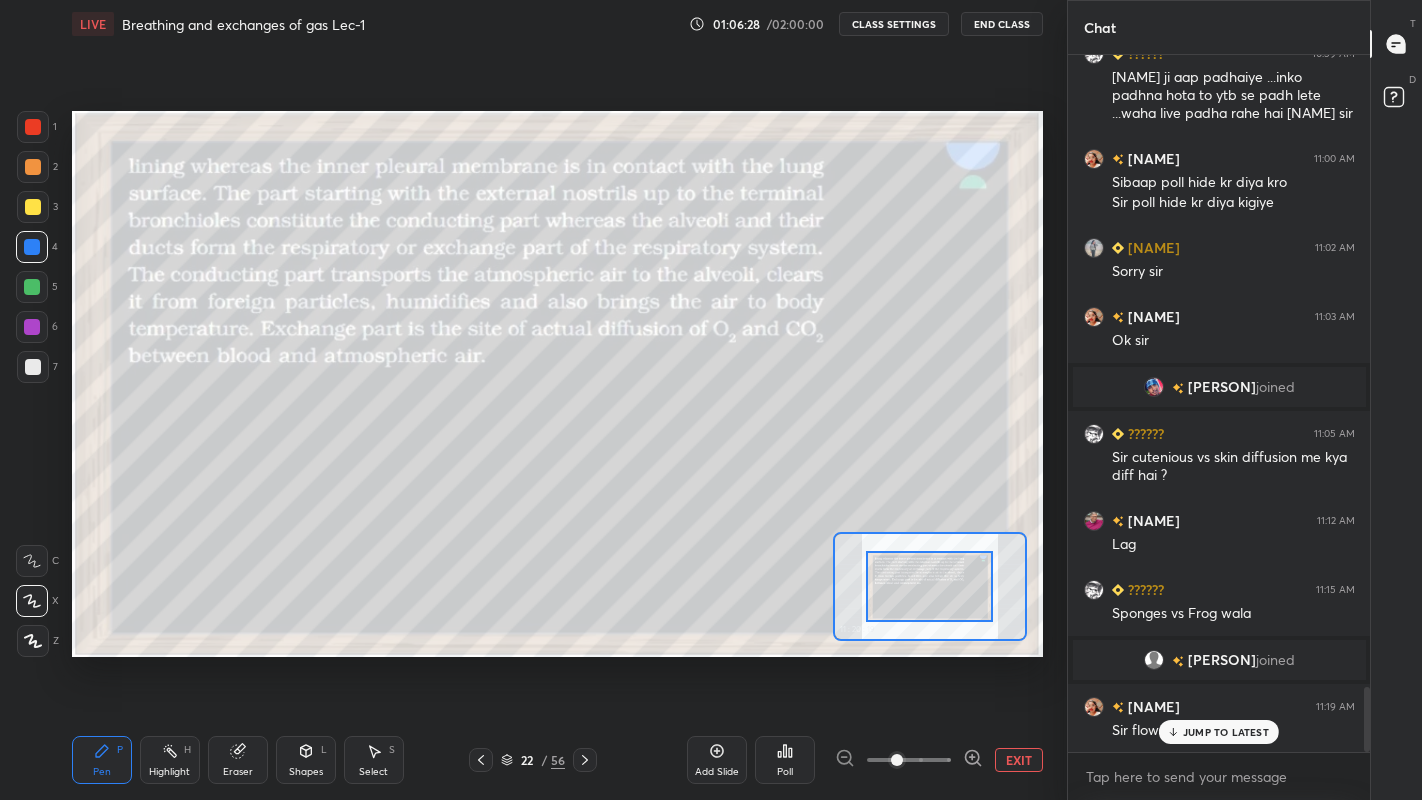 scroll, scrollTop: 6802, scrollLeft: 0, axis: vertical 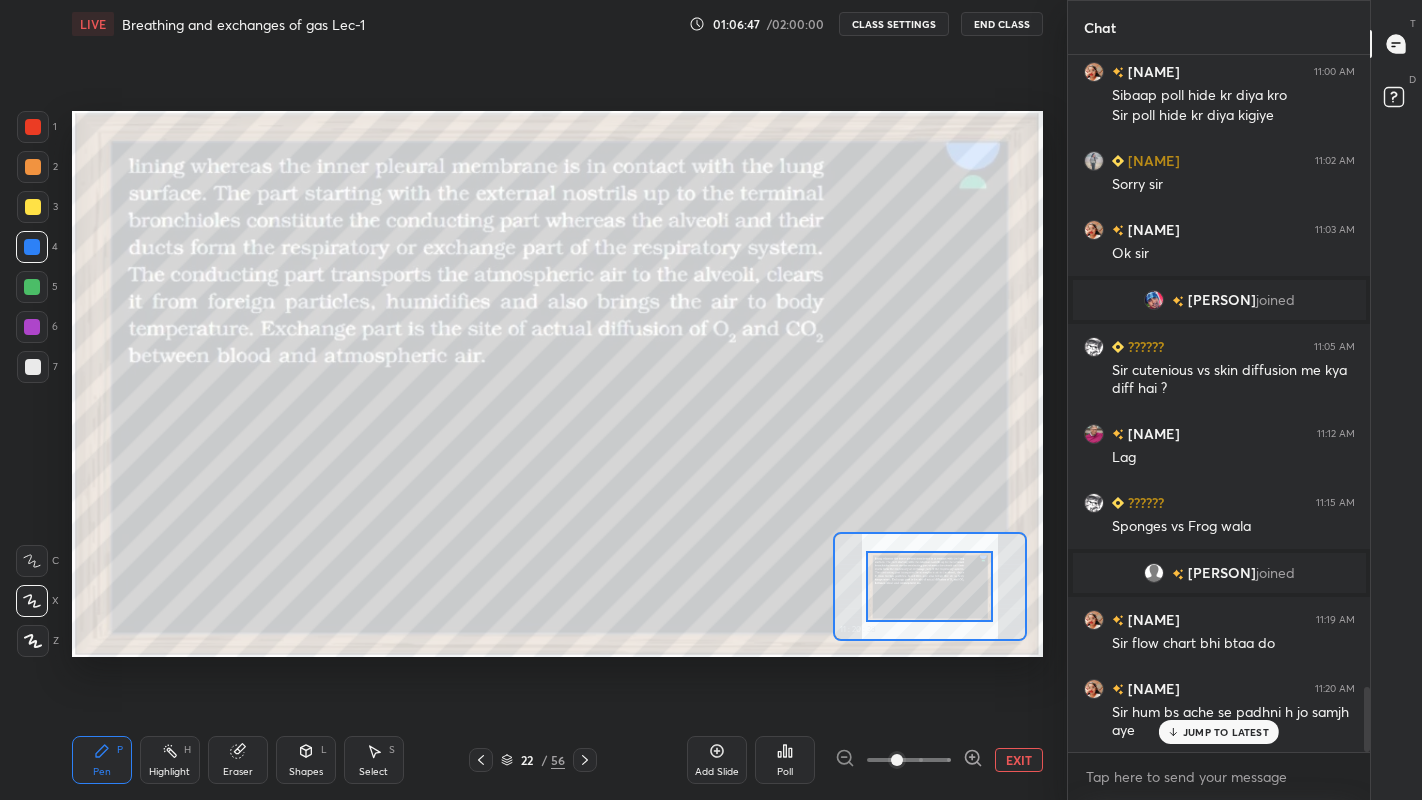 click on "JUMP TO LATEST" at bounding box center (1226, 732) 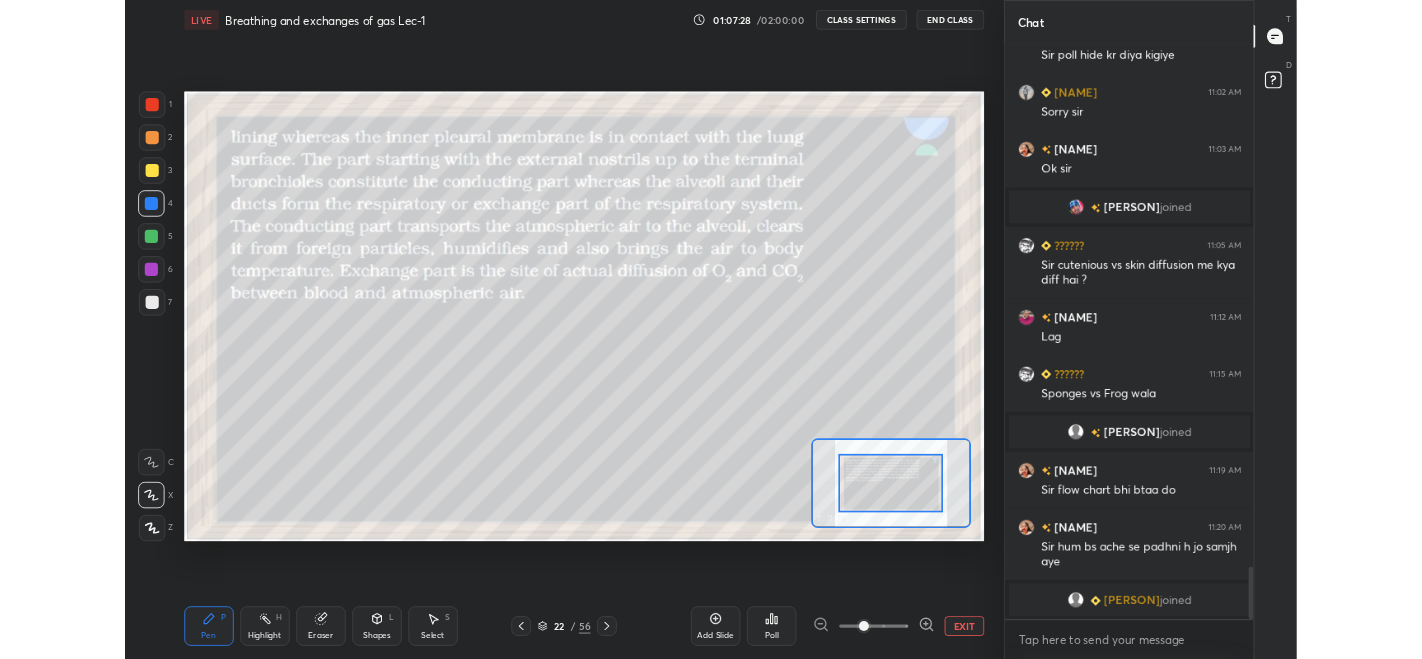 scroll, scrollTop: 6874, scrollLeft: 0, axis: vertical 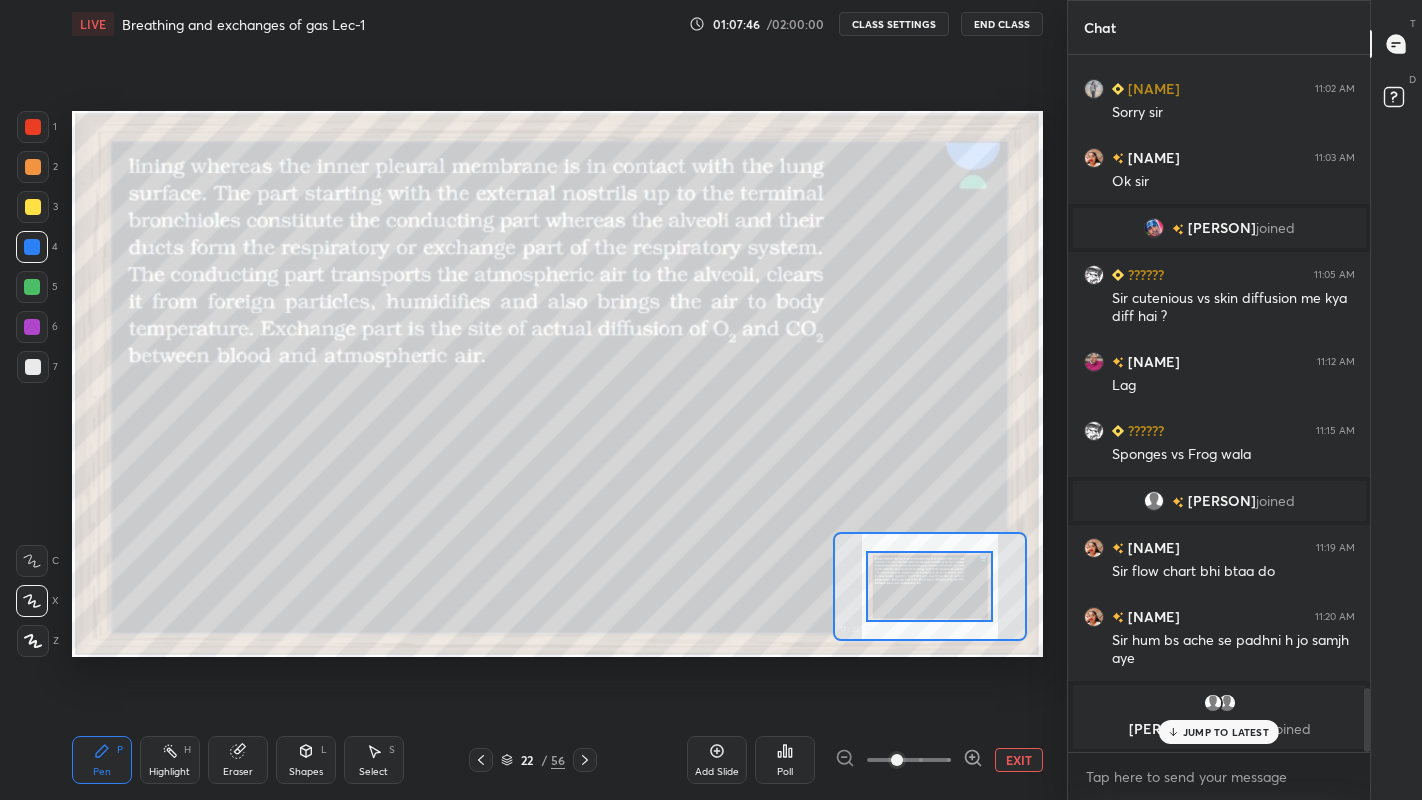 click on "JUMP TO LATEST" at bounding box center (1226, 732) 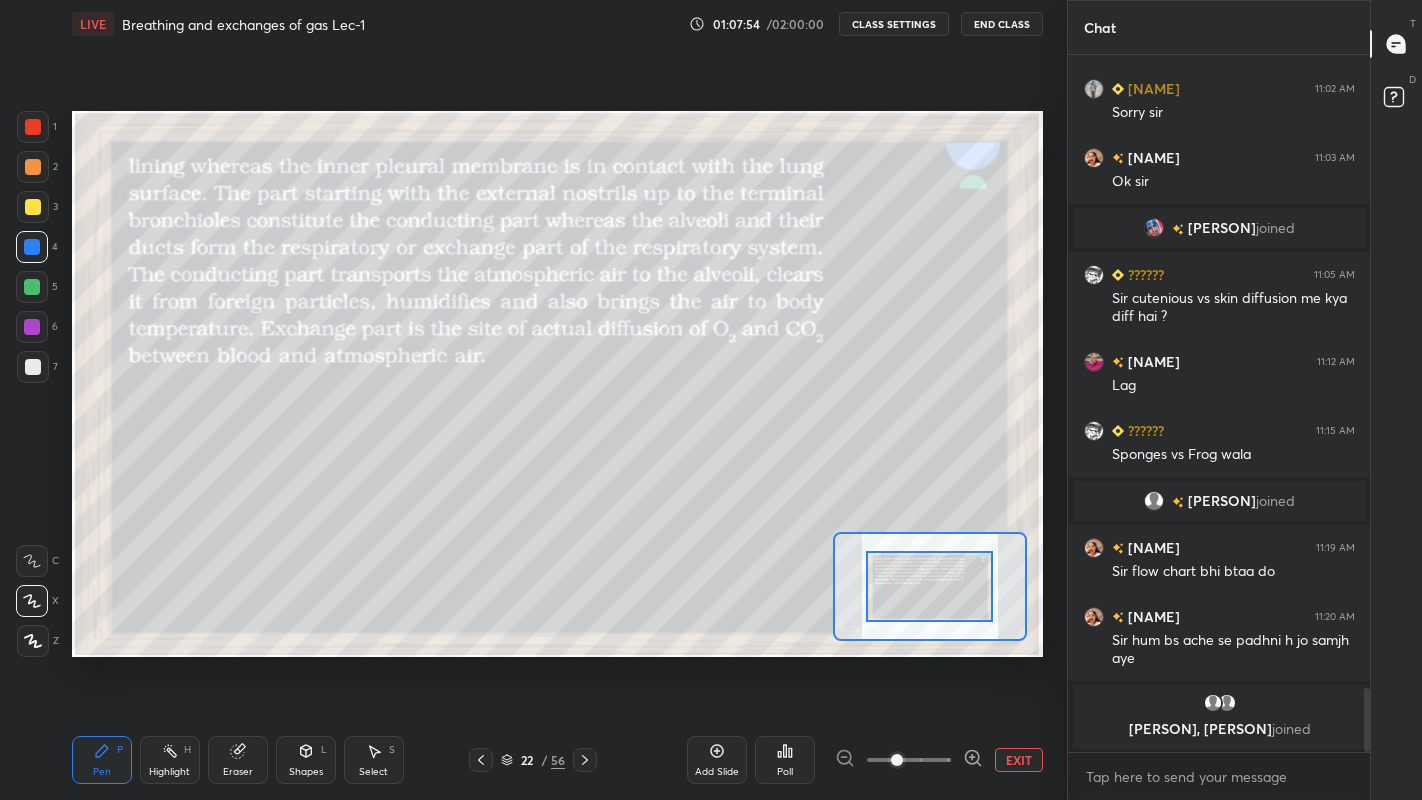 click 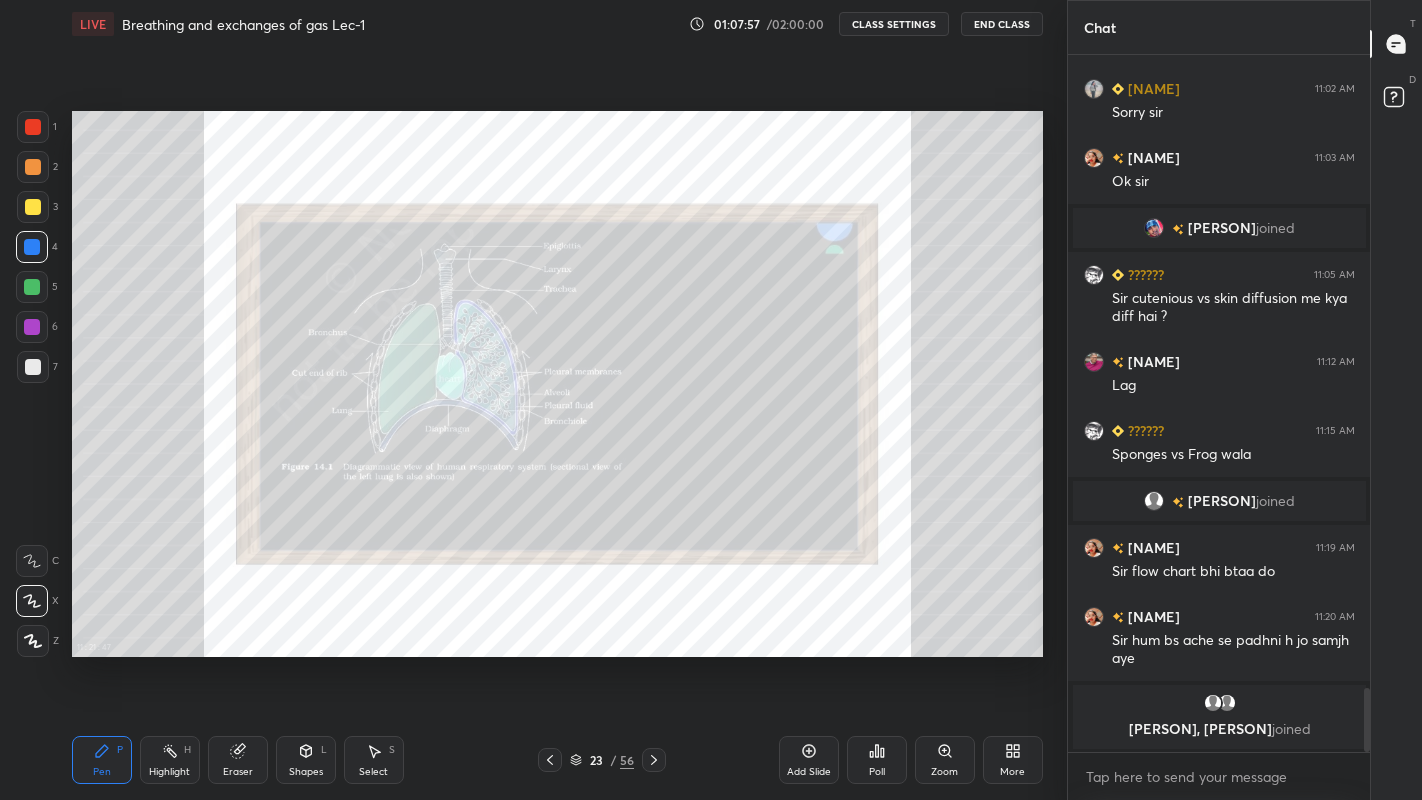 click 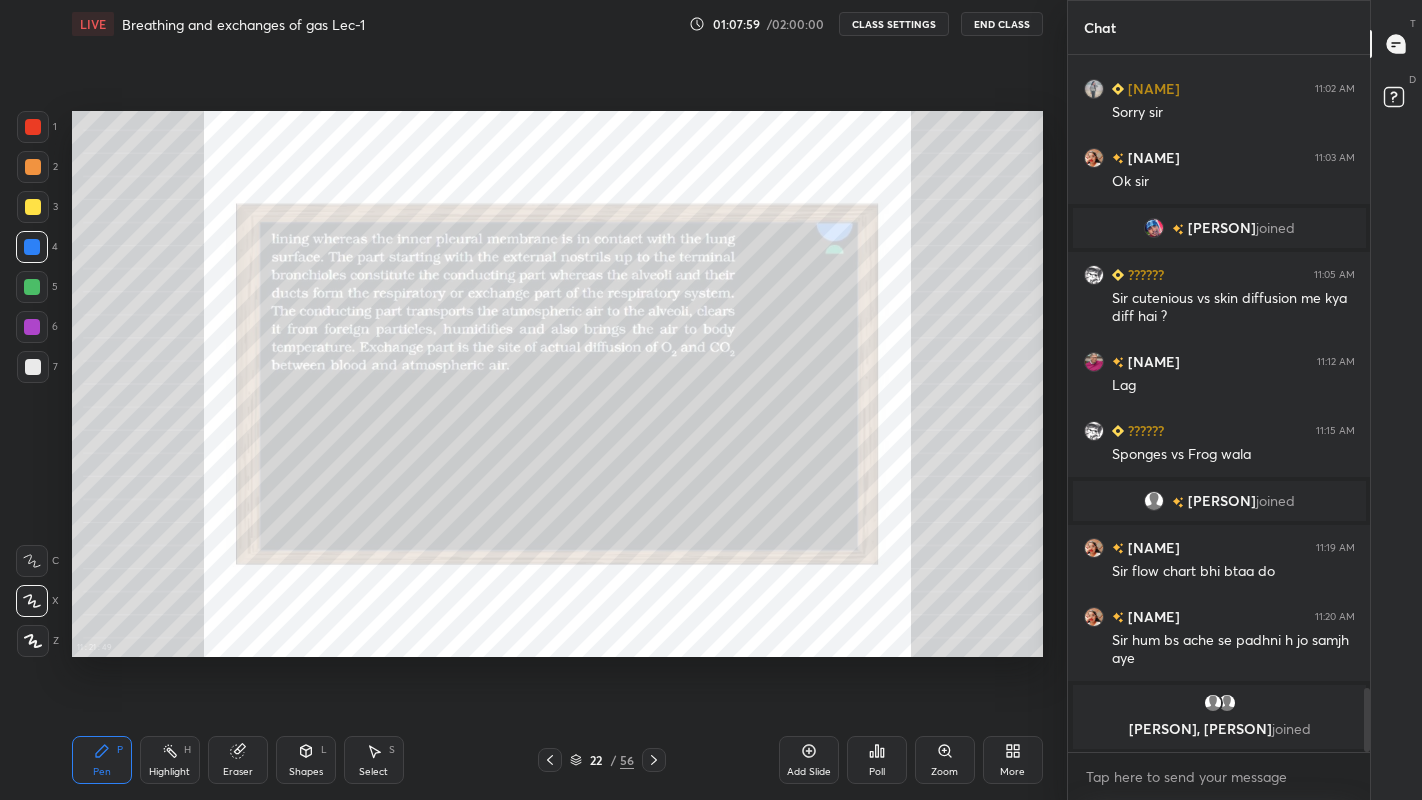 click on "More" at bounding box center (1013, 760) 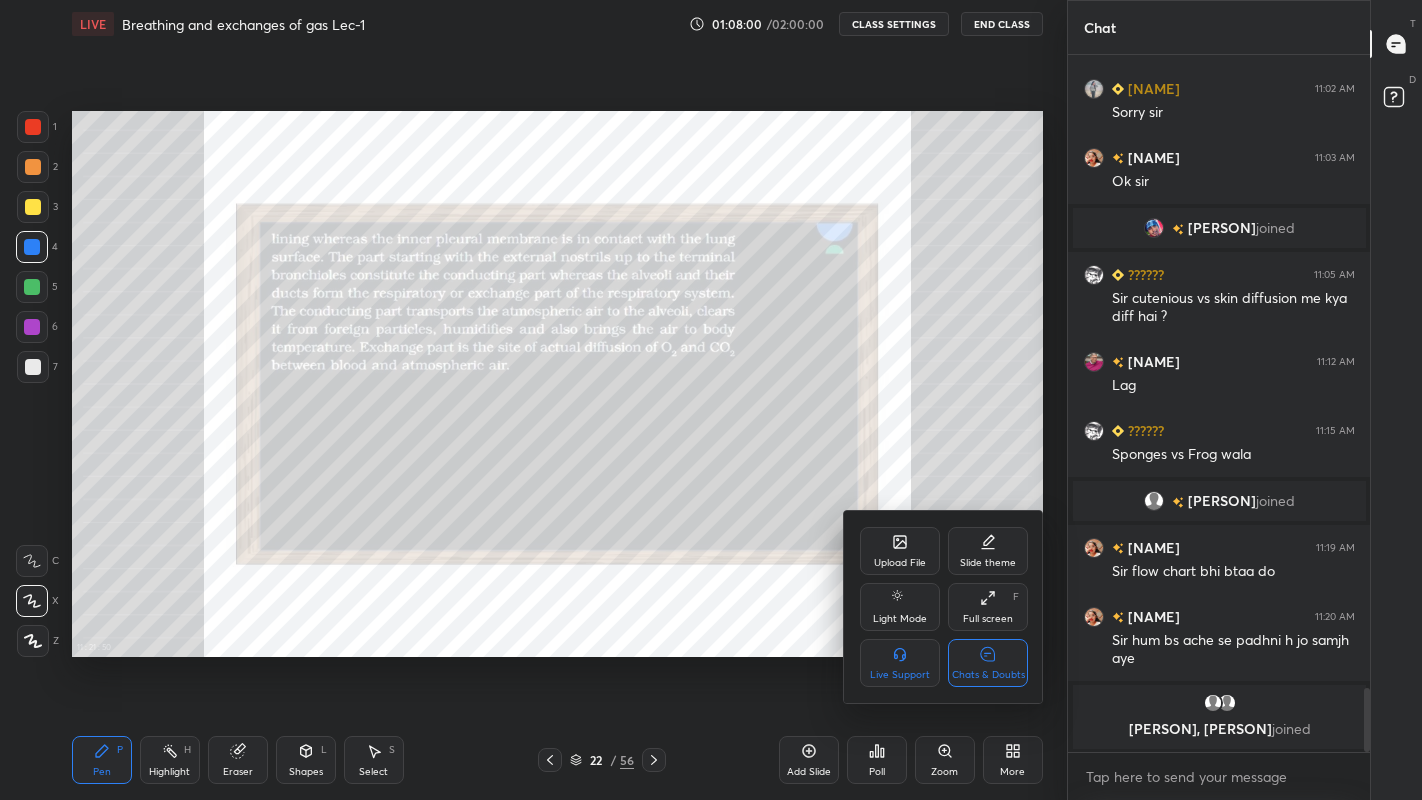 click on "Full screen F" at bounding box center (988, 607) 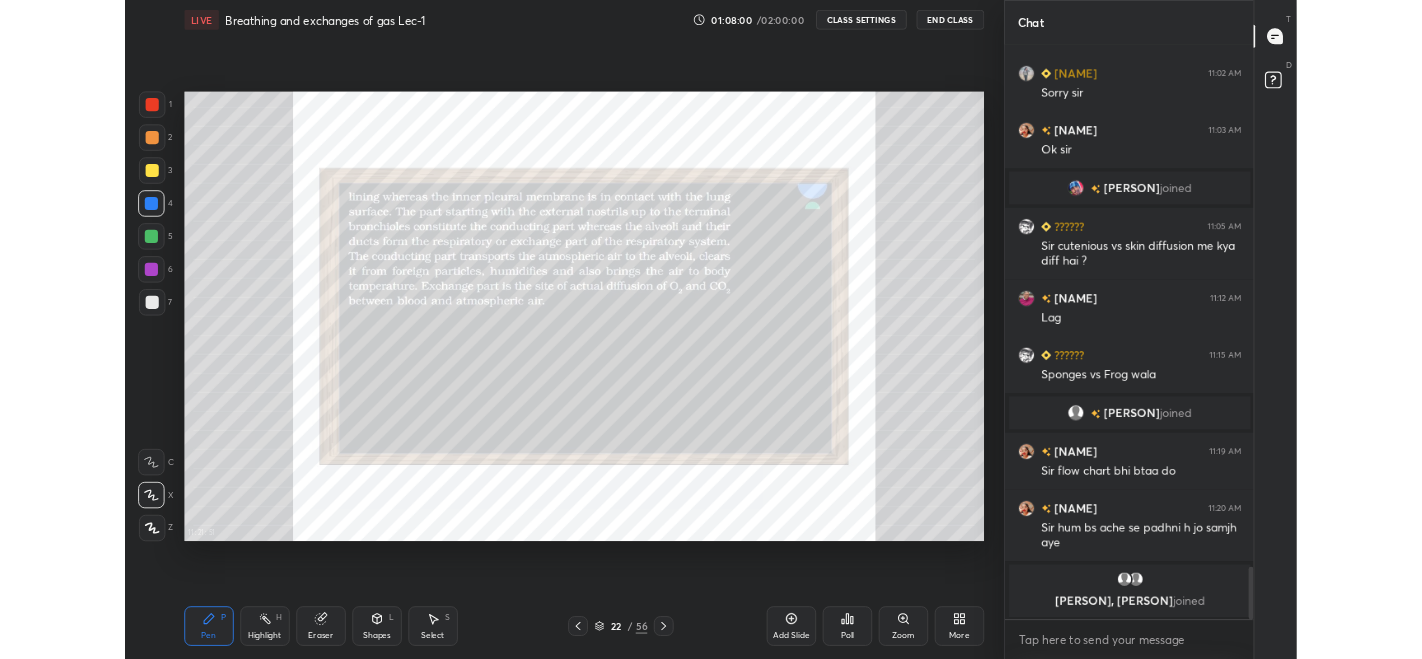 scroll, scrollTop: 531, scrollLeft: 986, axis: both 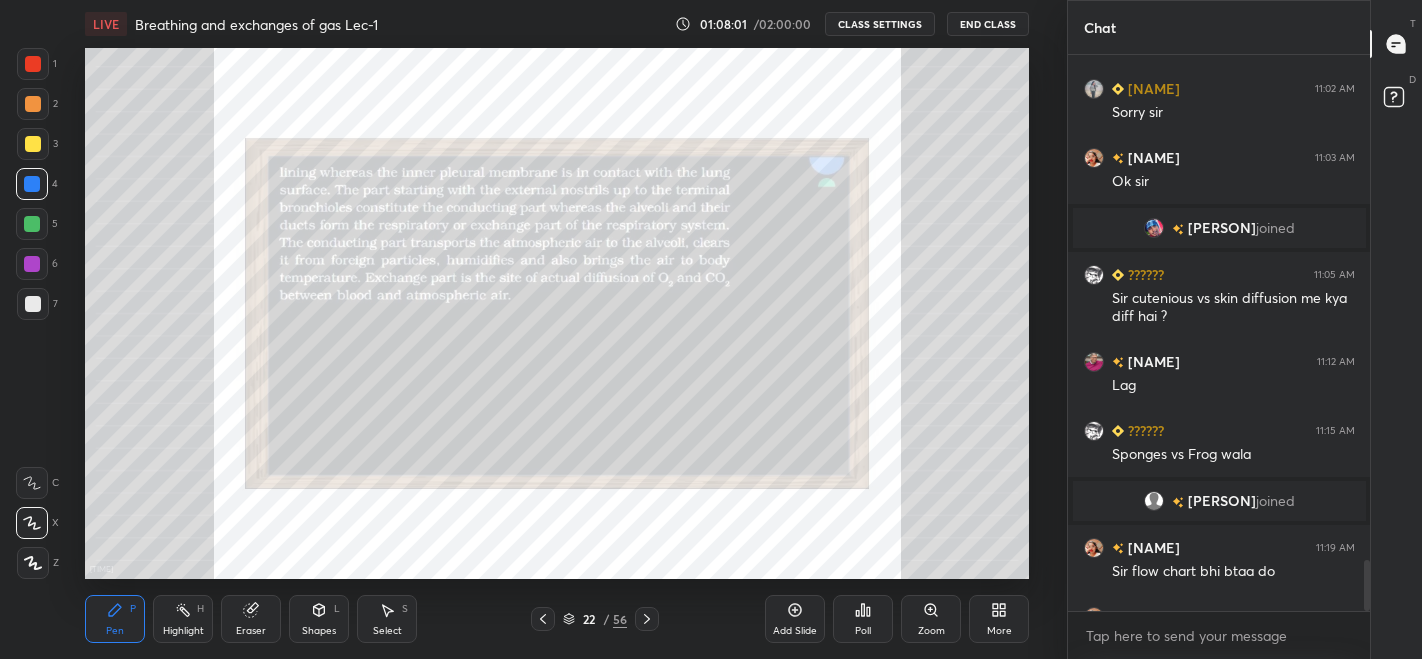 click on "More" at bounding box center [999, 631] 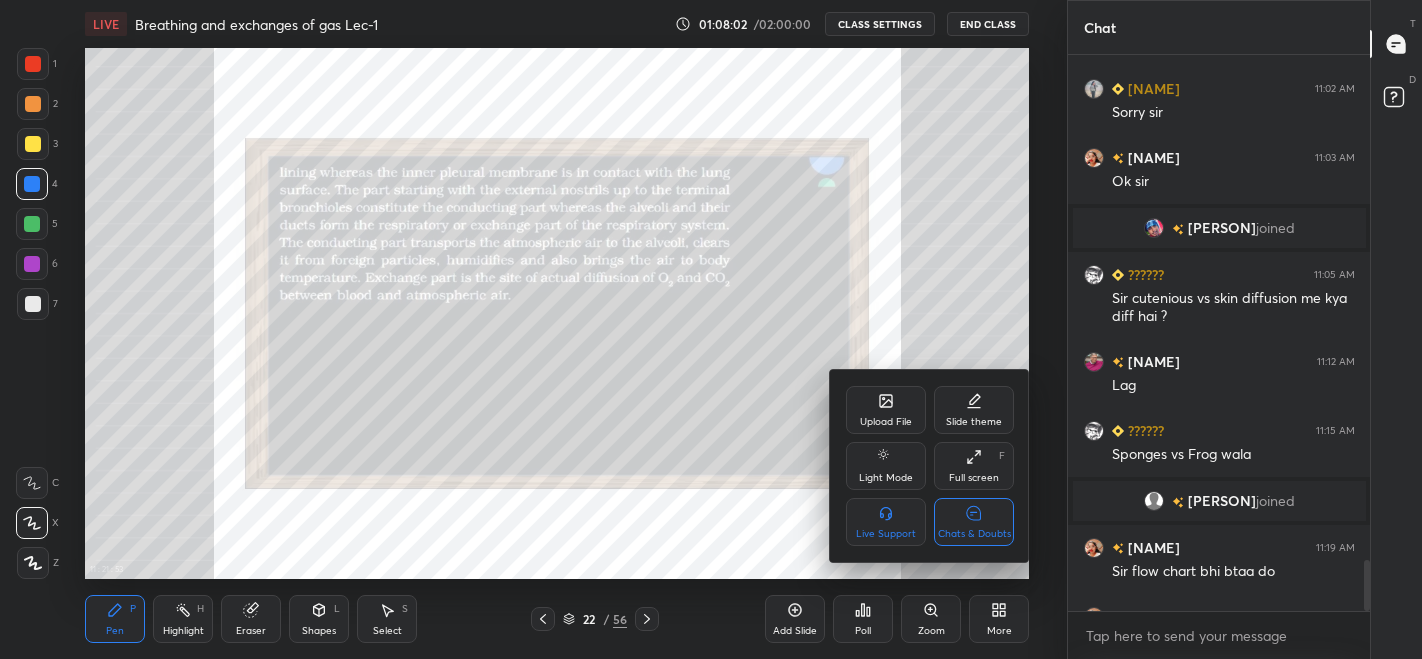 click on "Full screen F" at bounding box center (974, 466) 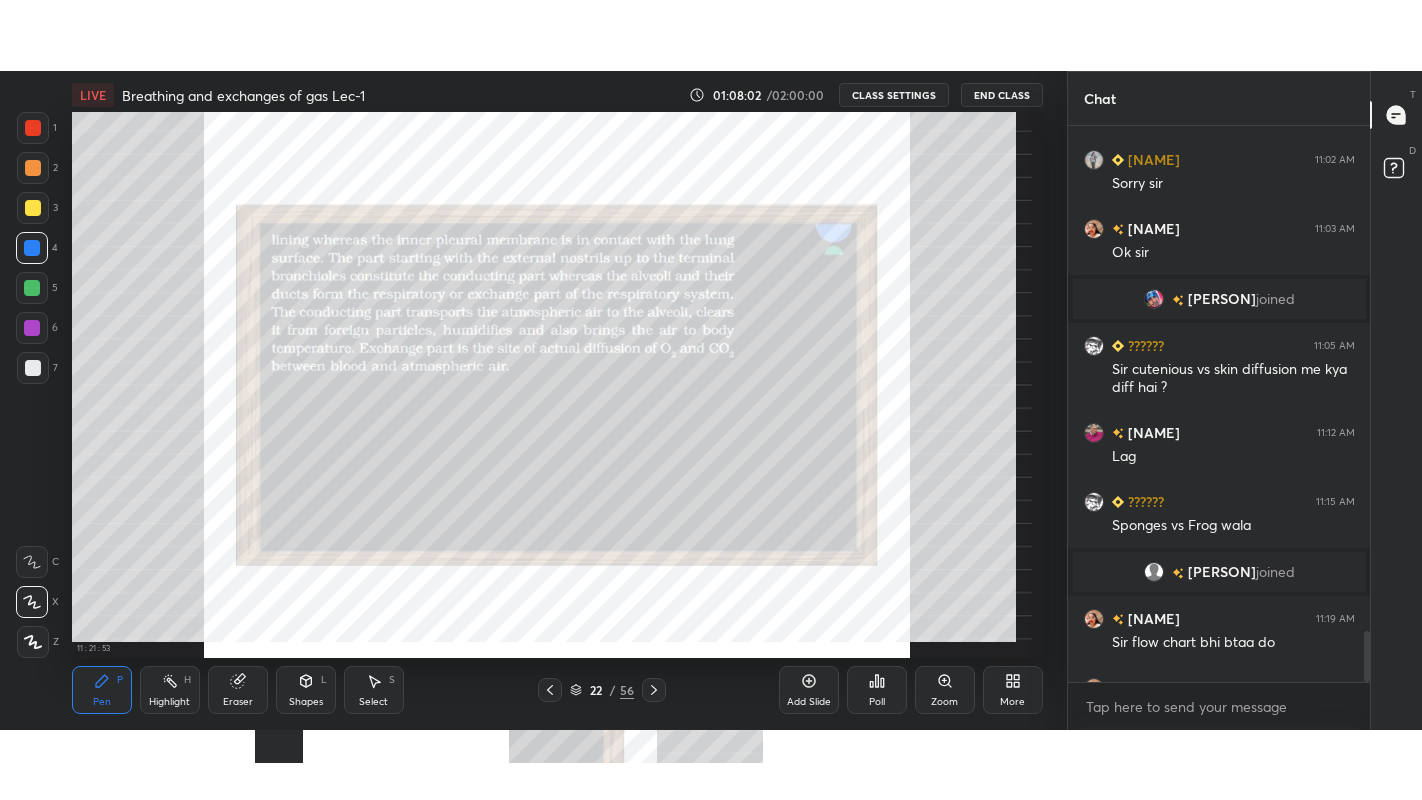 scroll, scrollTop: 99328, scrollLeft: 99013, axis: both 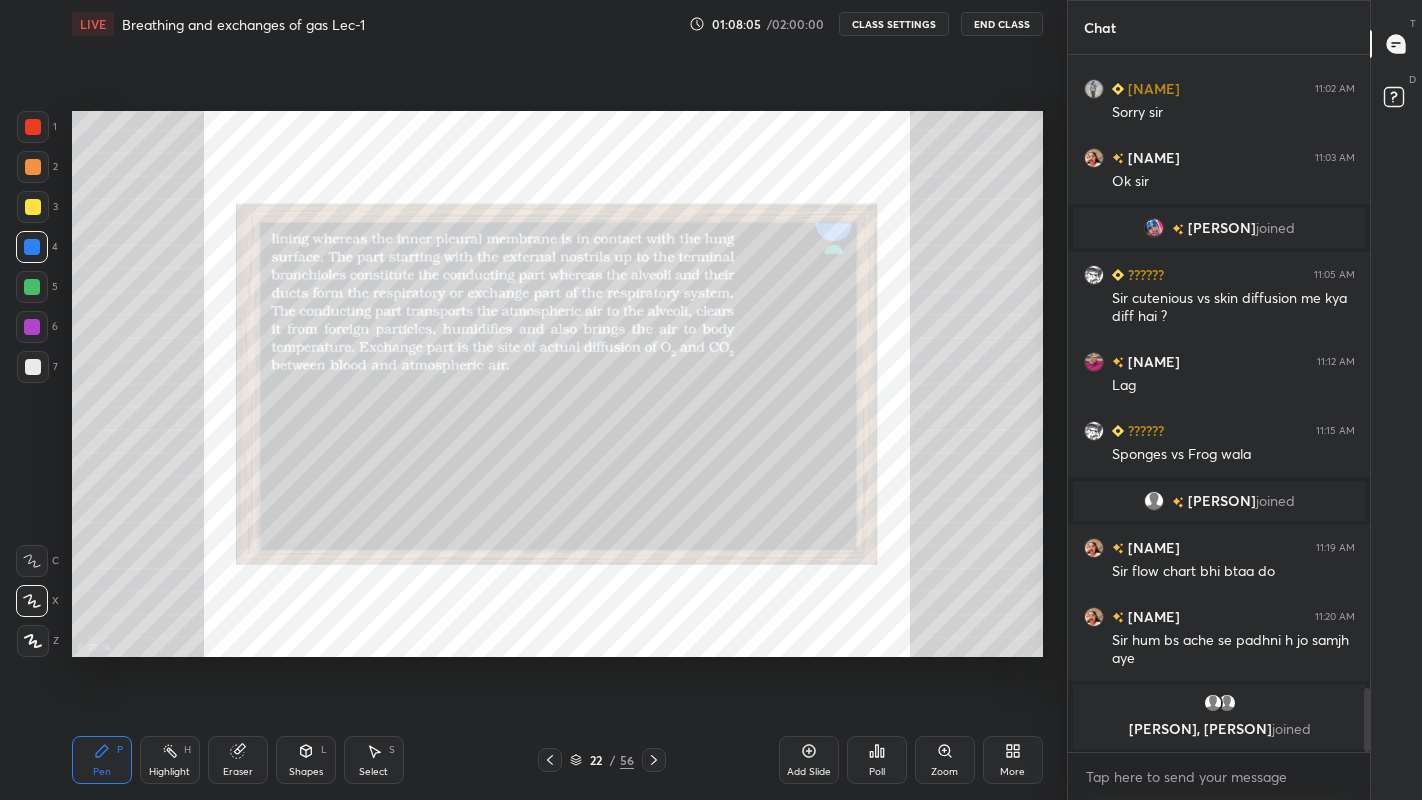 click on "Add Slide" at bounding box center [809, 772] 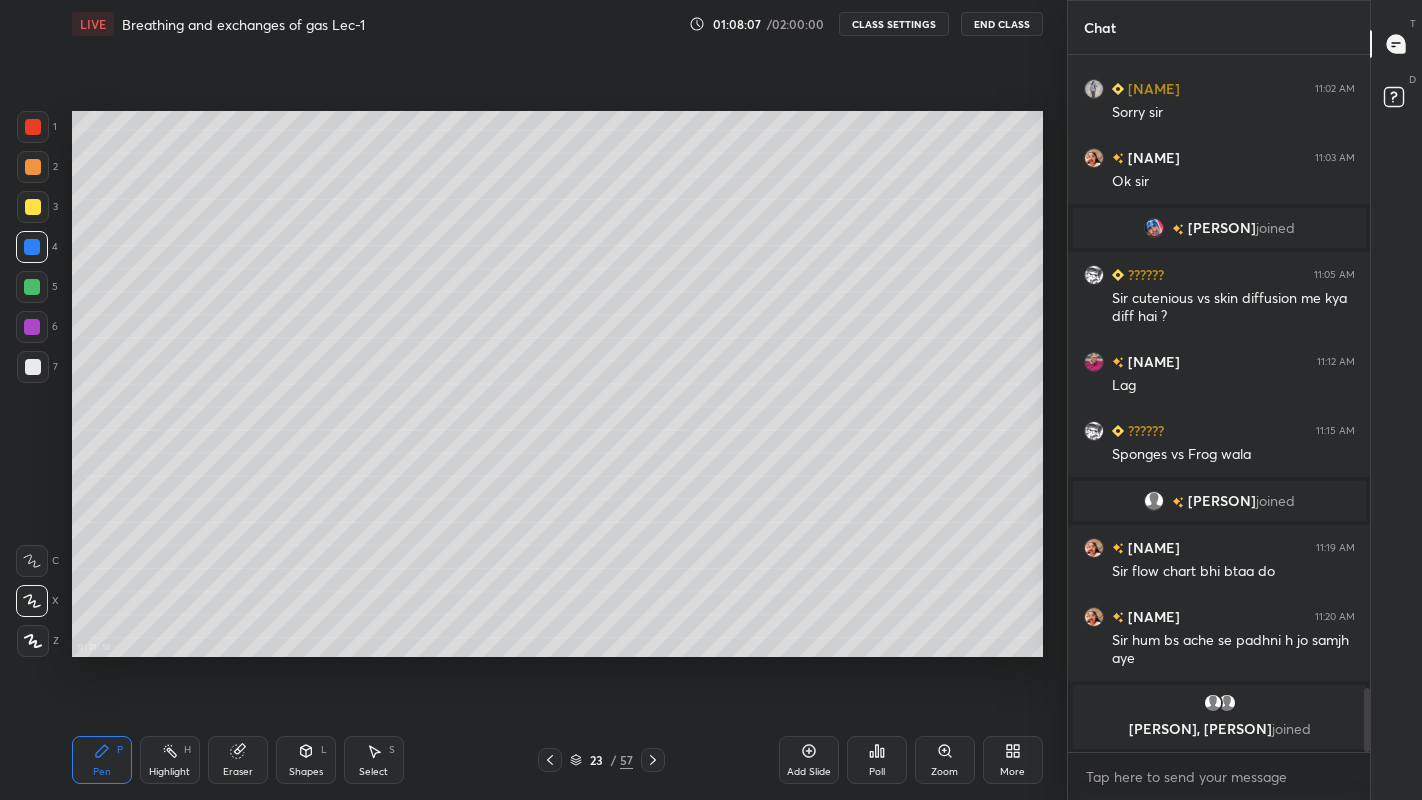 click at bounding box center [33, 207] 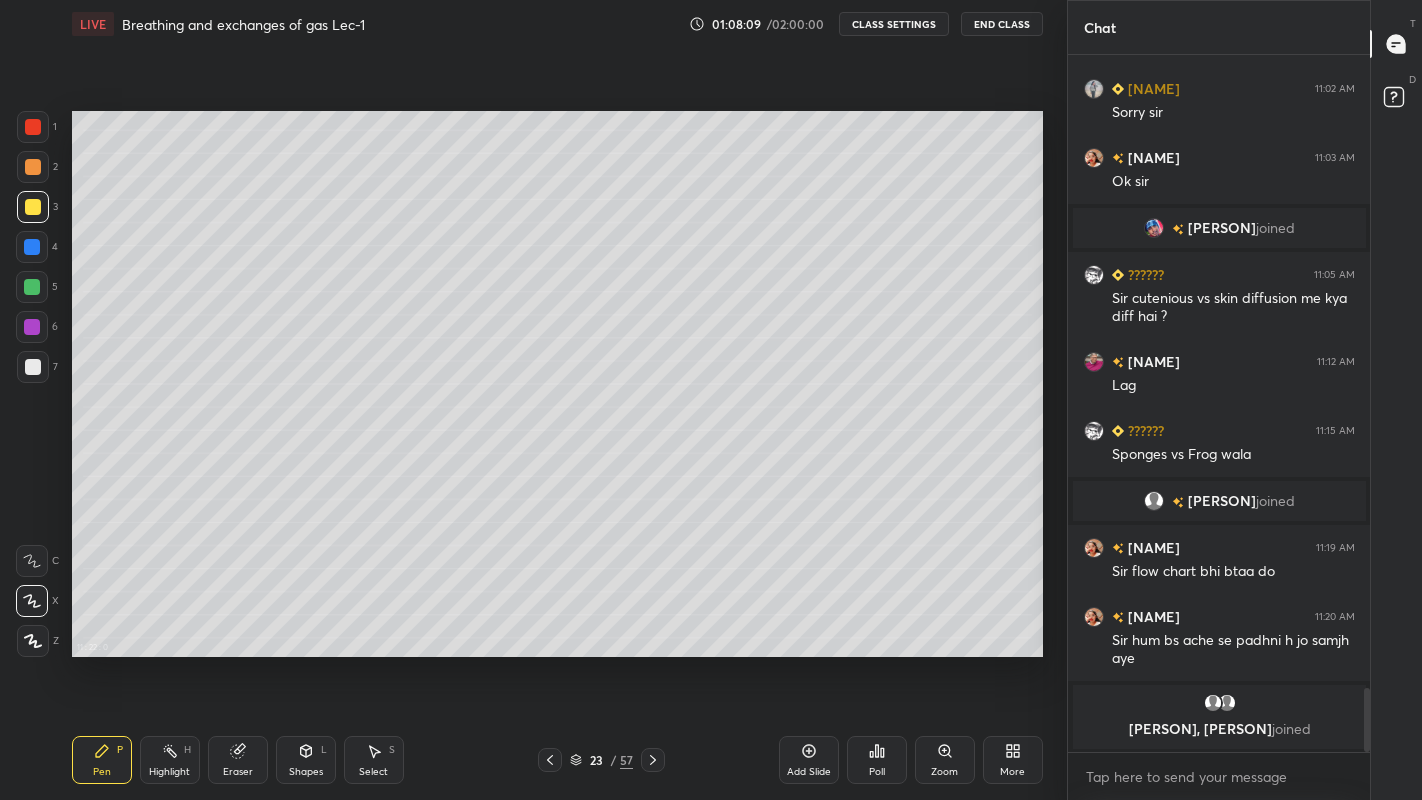 click at bounding box center (33, 367) 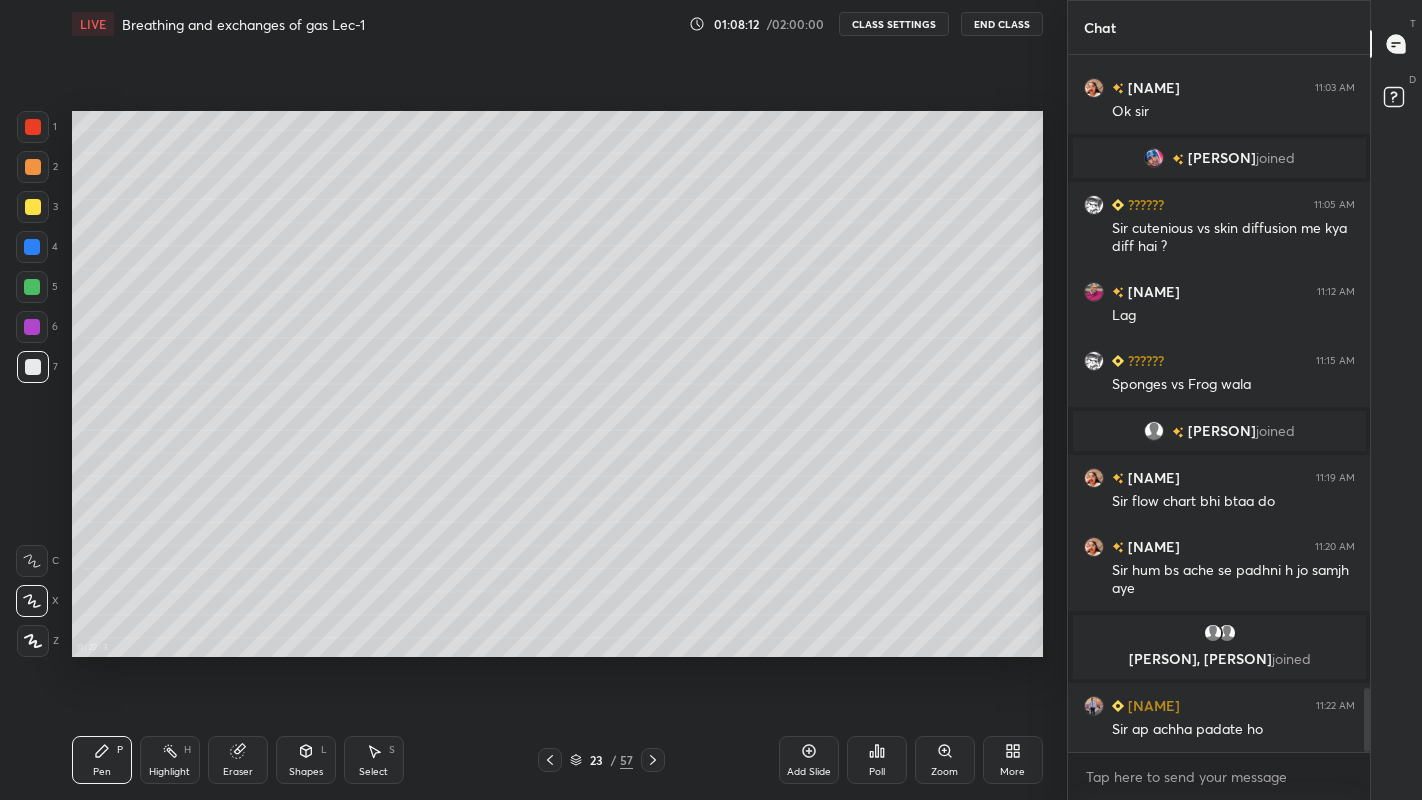 scroll, scrollTop: 6851, scrollLeft: 0, axis: vertical 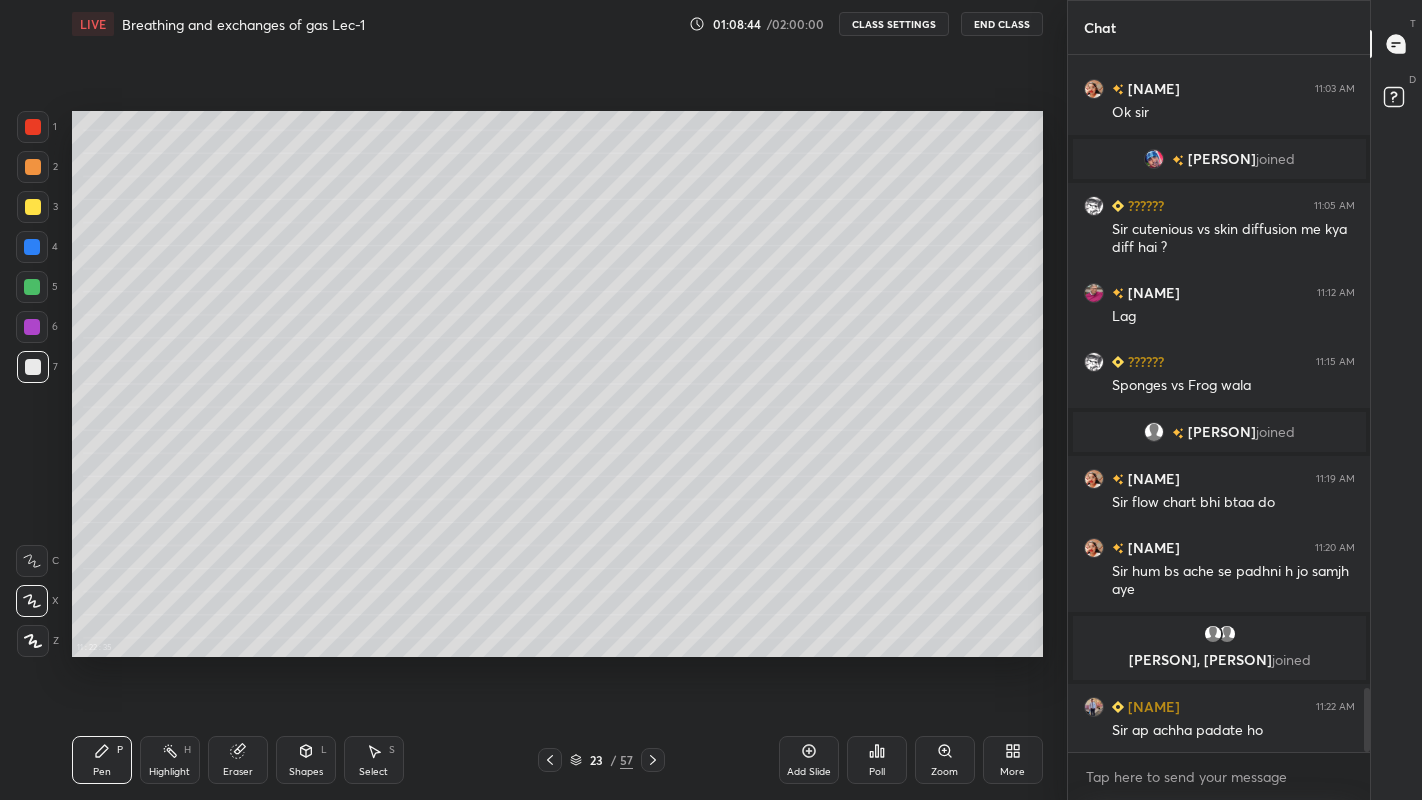 click at bounding box center [33, 207] 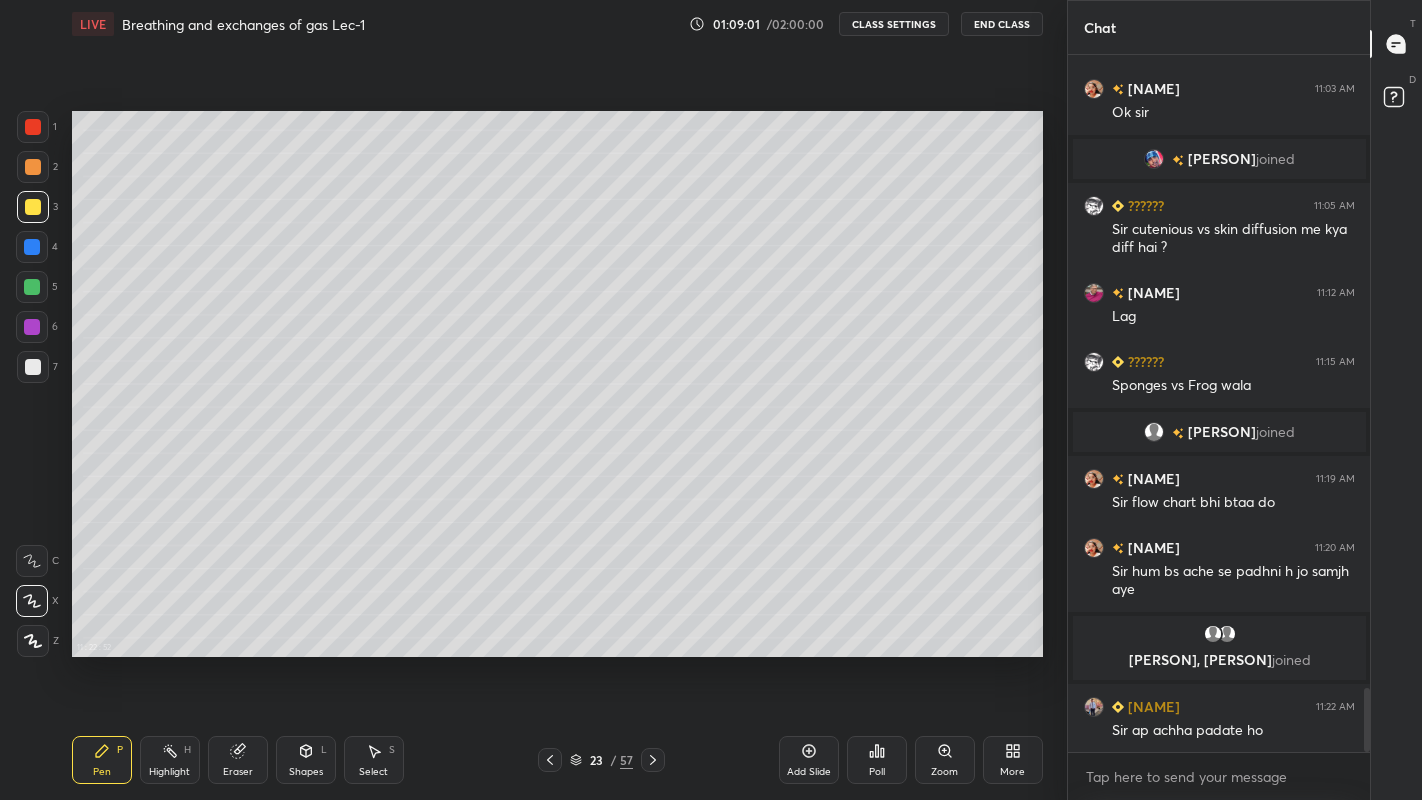 click at bounding box center (33, 367) 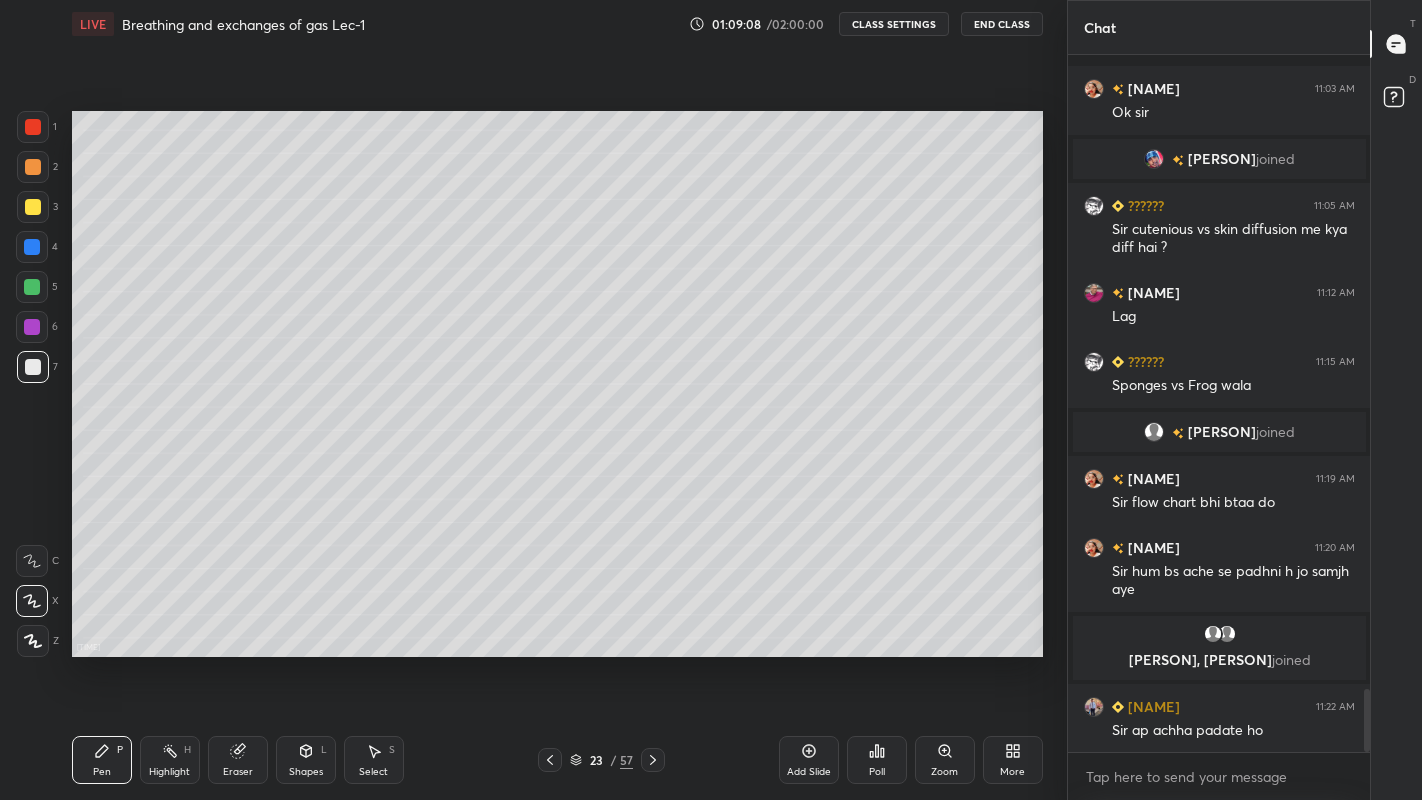 scroll, scrollTop: 6957, scrollLeft: 0, axis: vertical 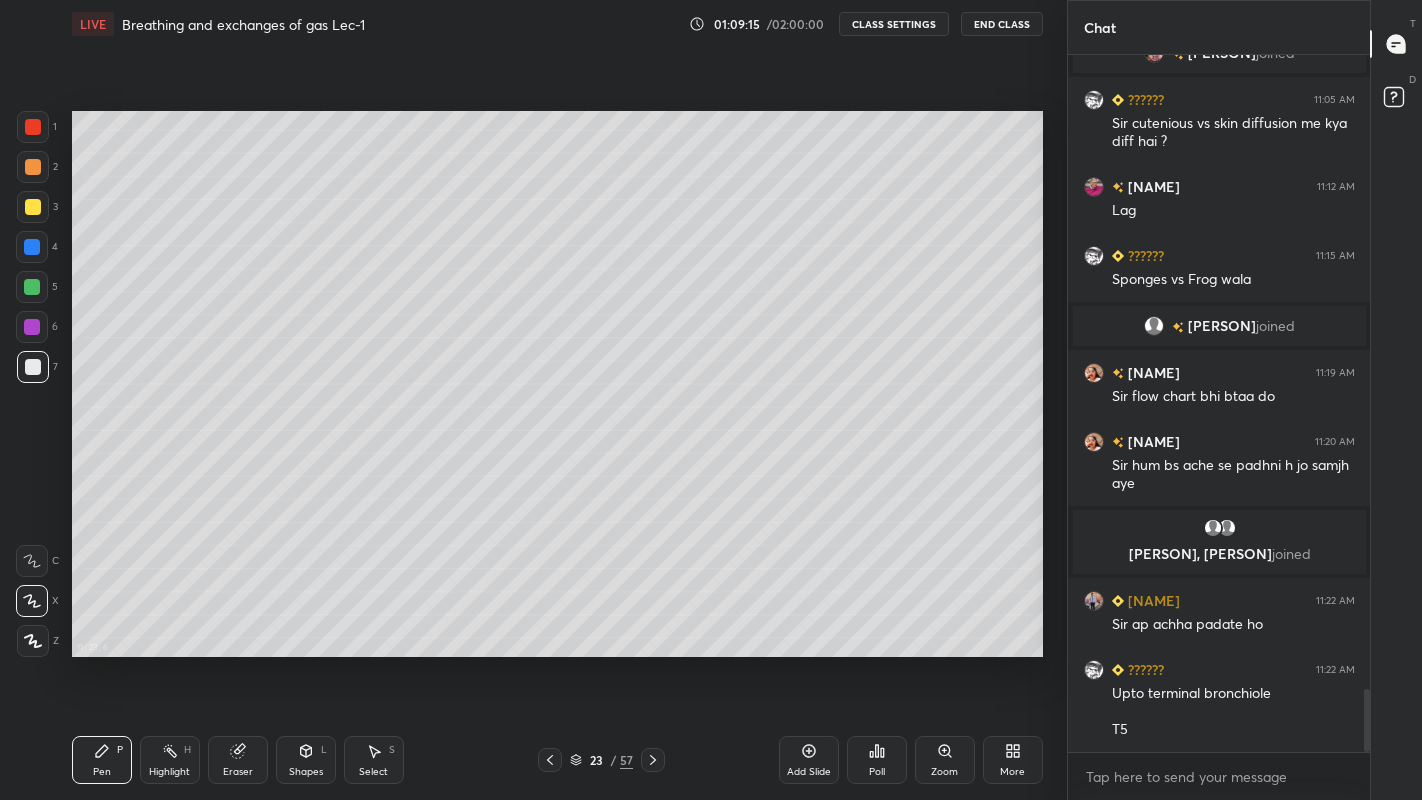 click at bounding box center [33, 207] 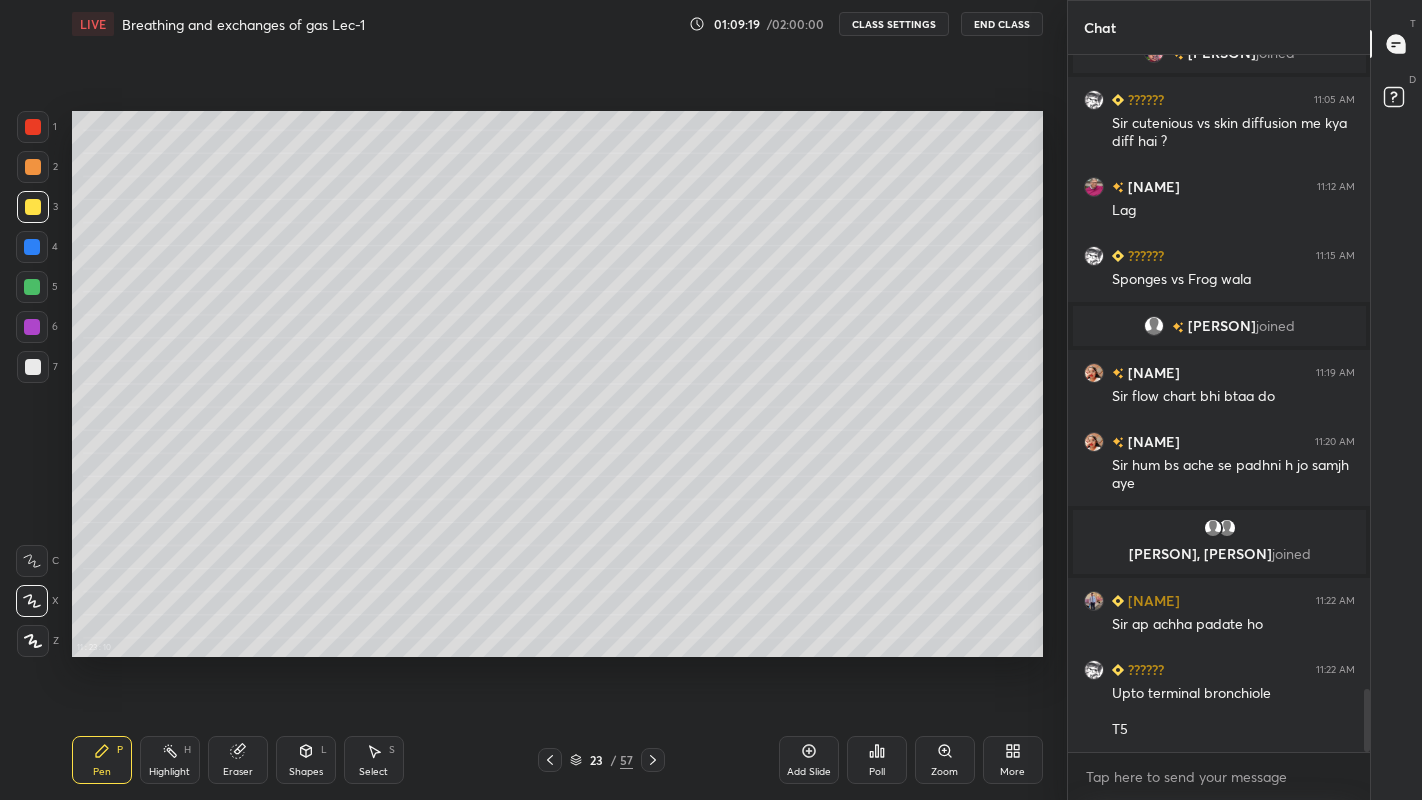 click at bounding box center [33, 367] 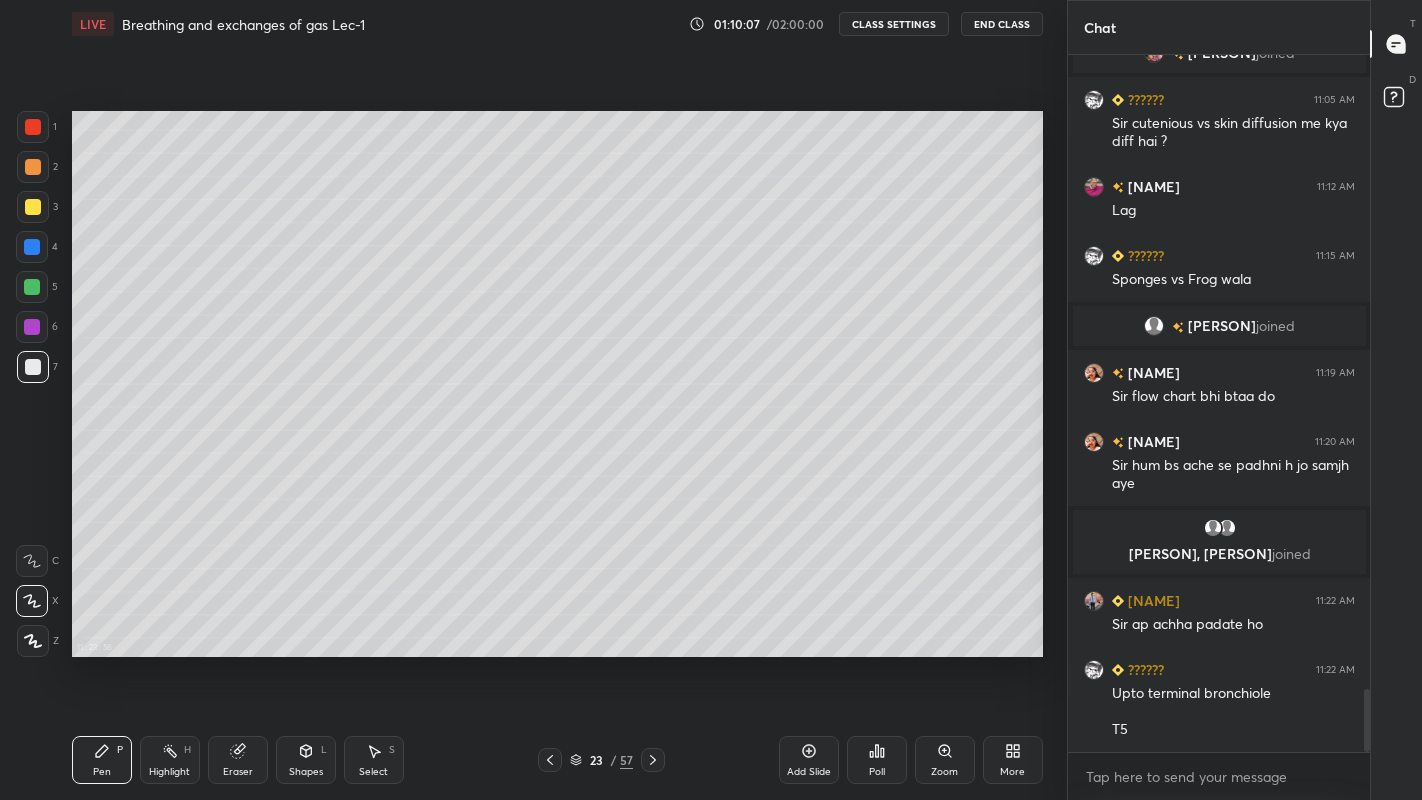 click at bounding box center [33, 207] 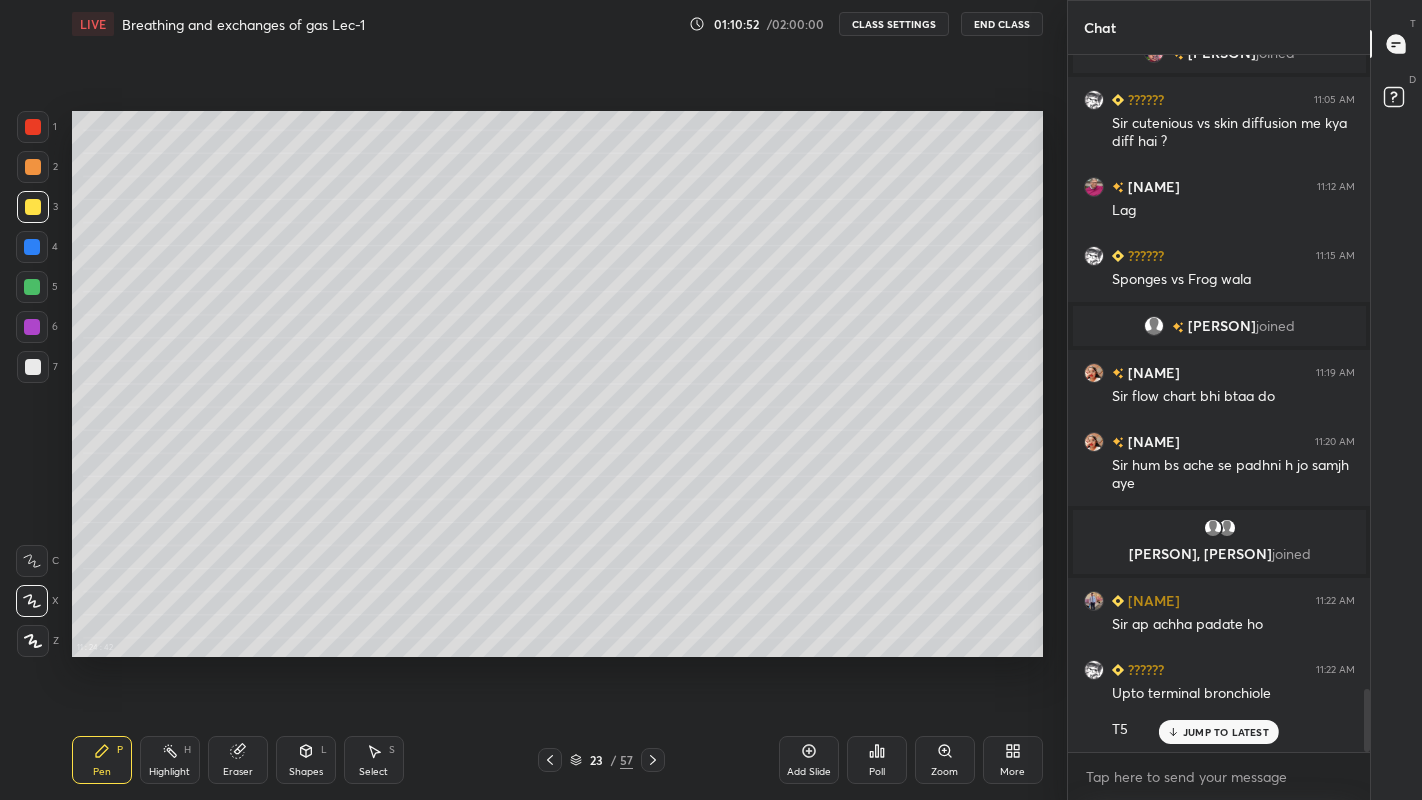 scroll, scrollTop: 7025, scrollLeft: 0, axis: vertical 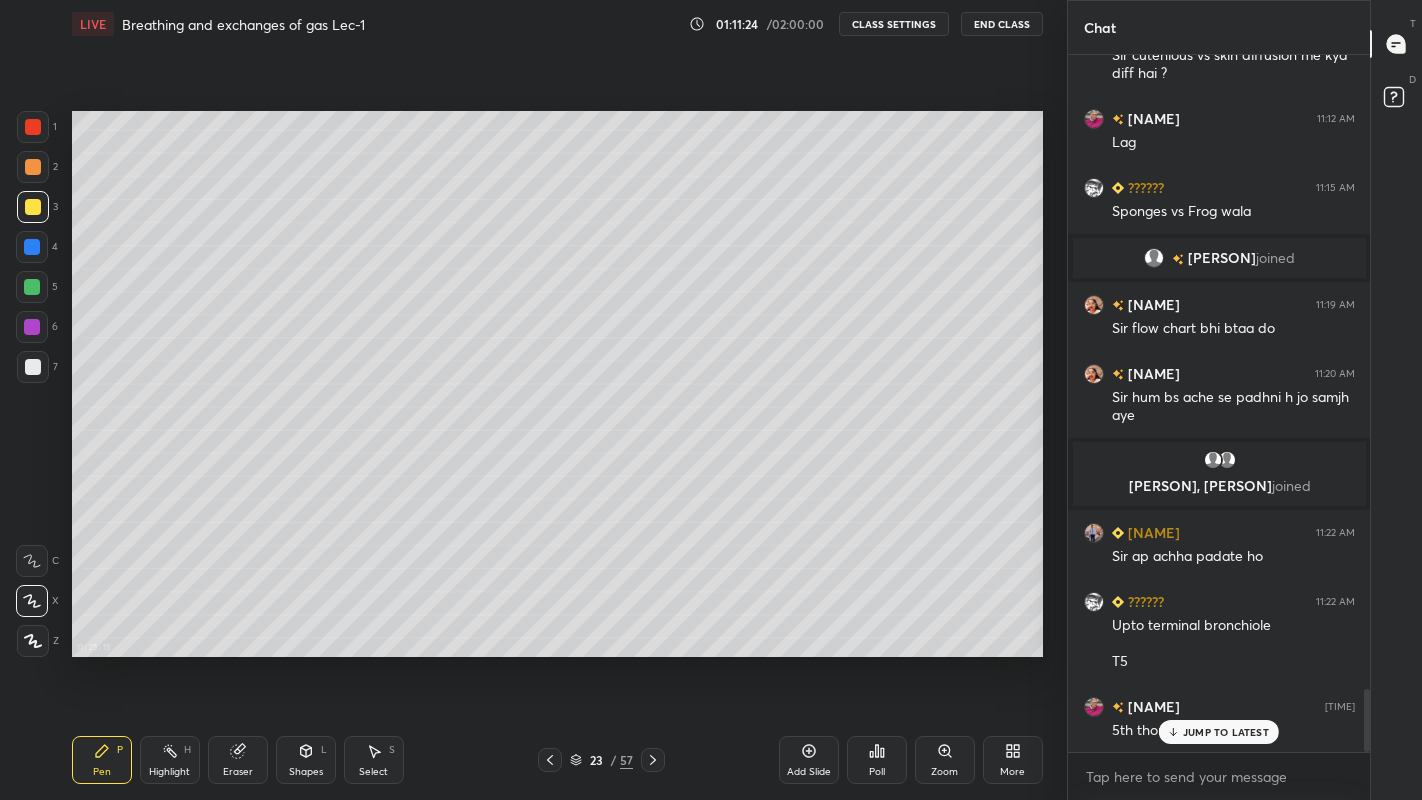 click on "JUMP TO LATEST" at bounding box center (1226, 732) 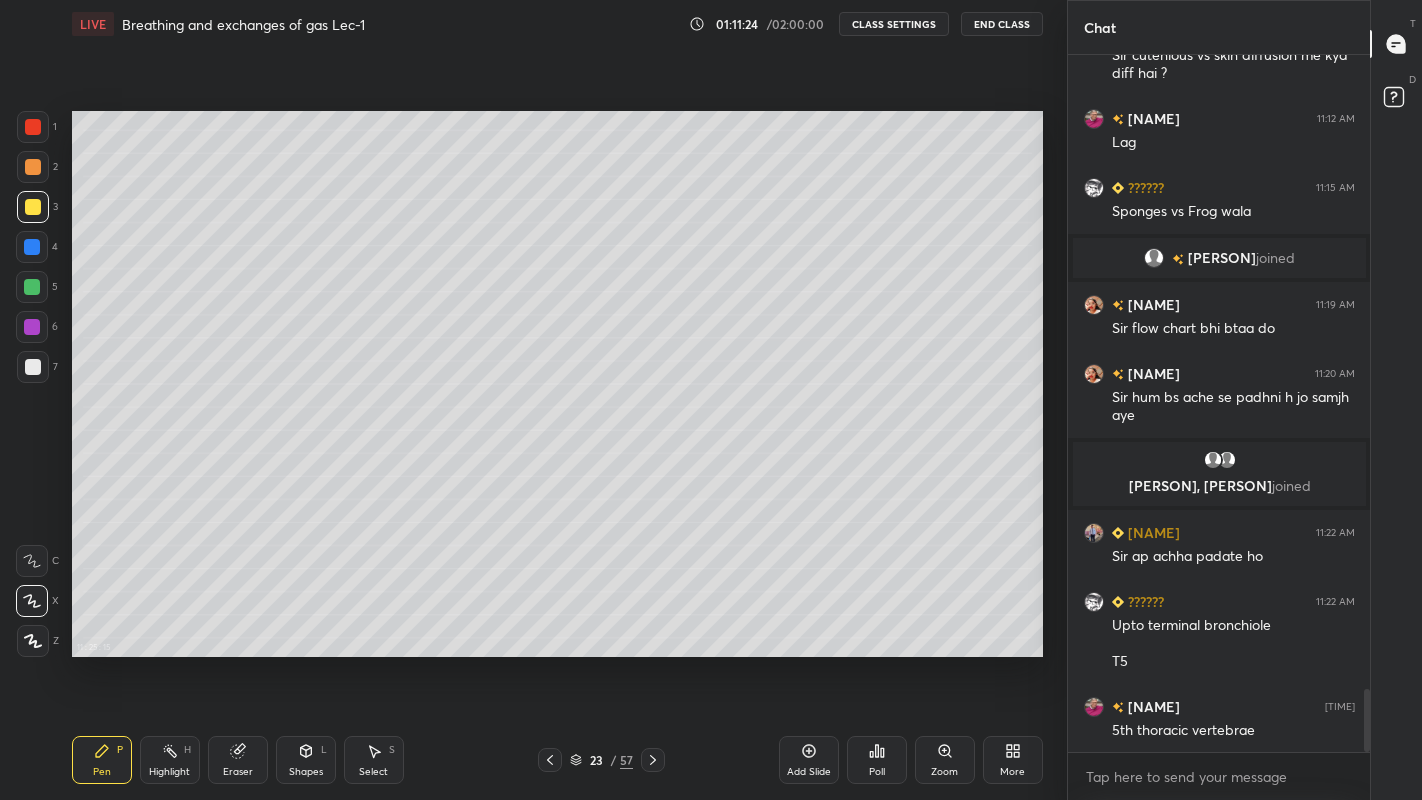 scroll, scrollTop: 7094, scrollLeft: 0, axis: vertical 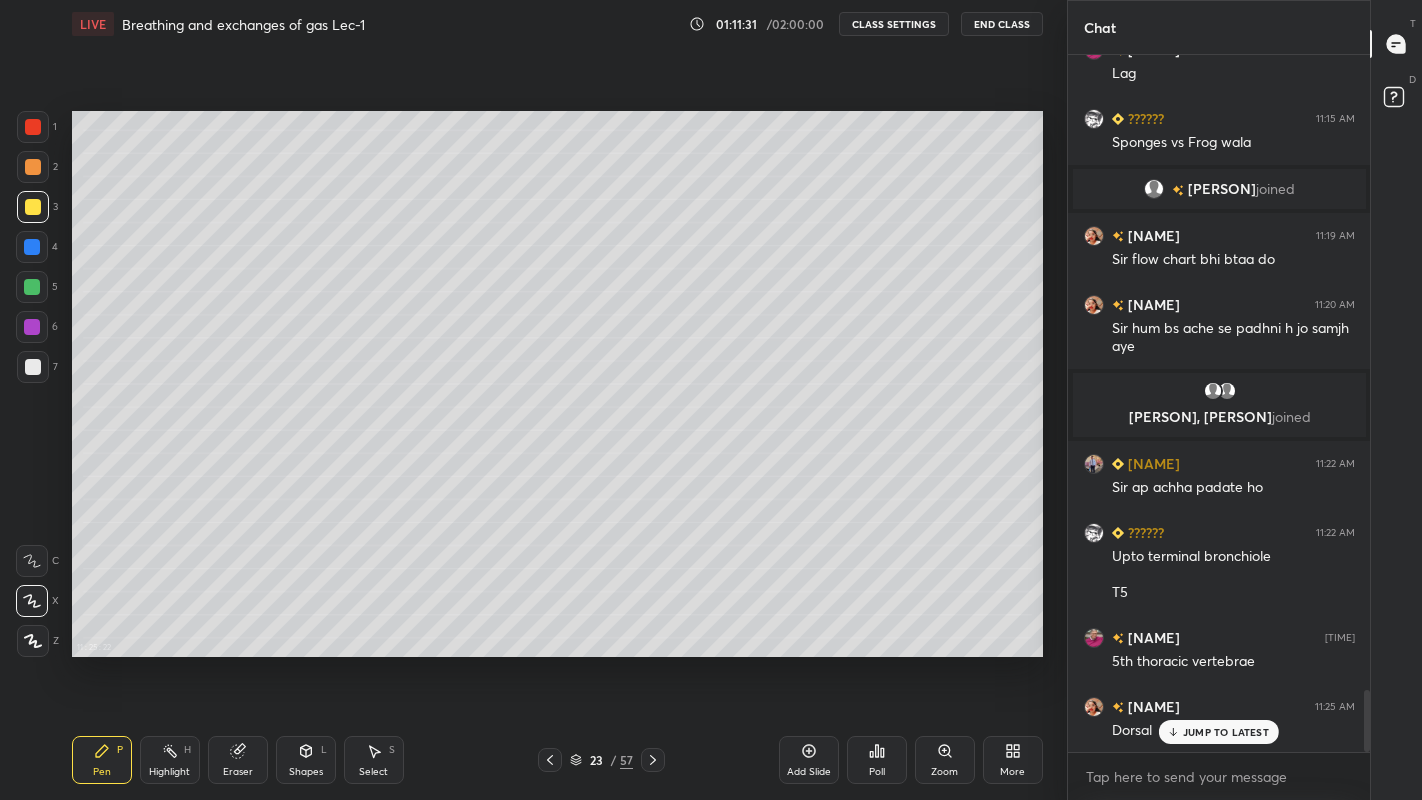 click 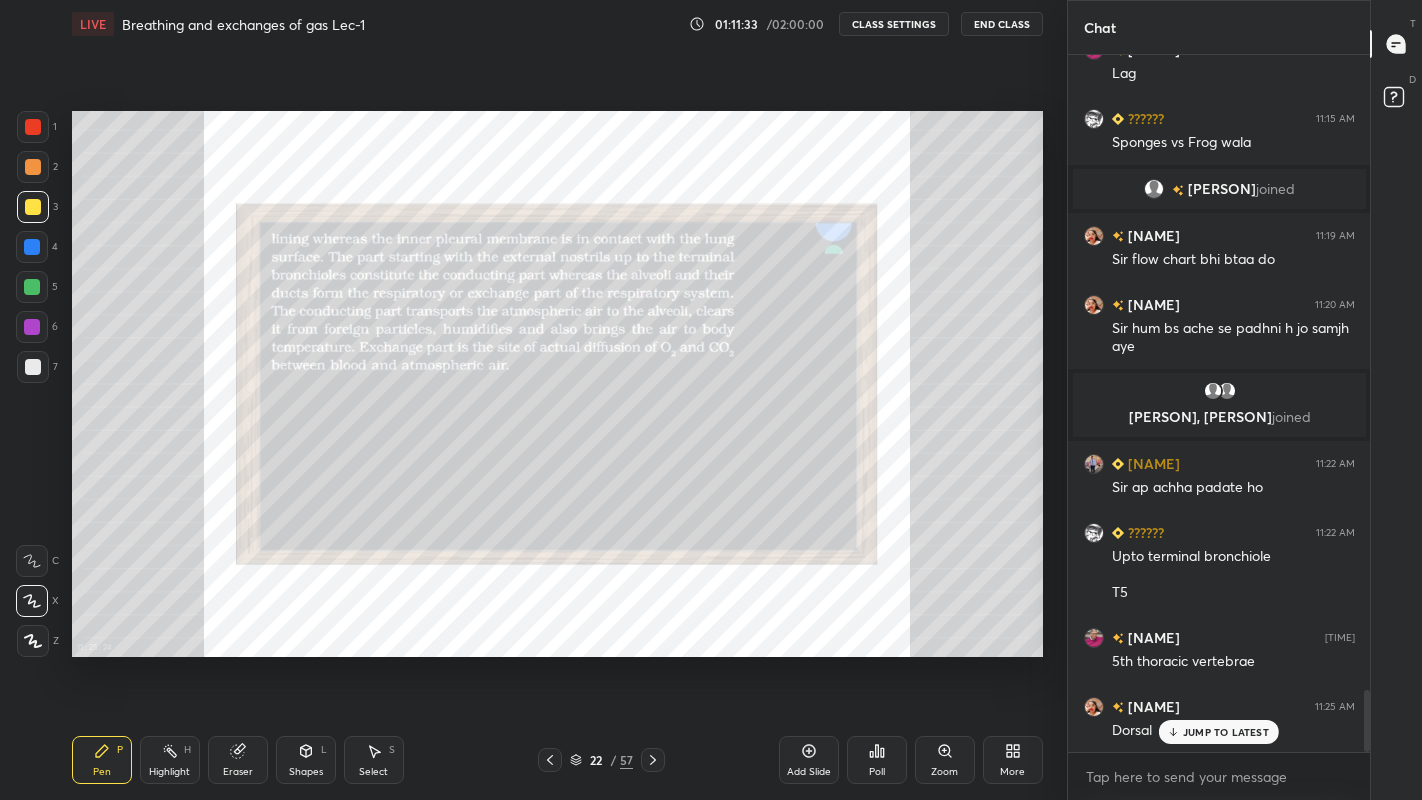 click 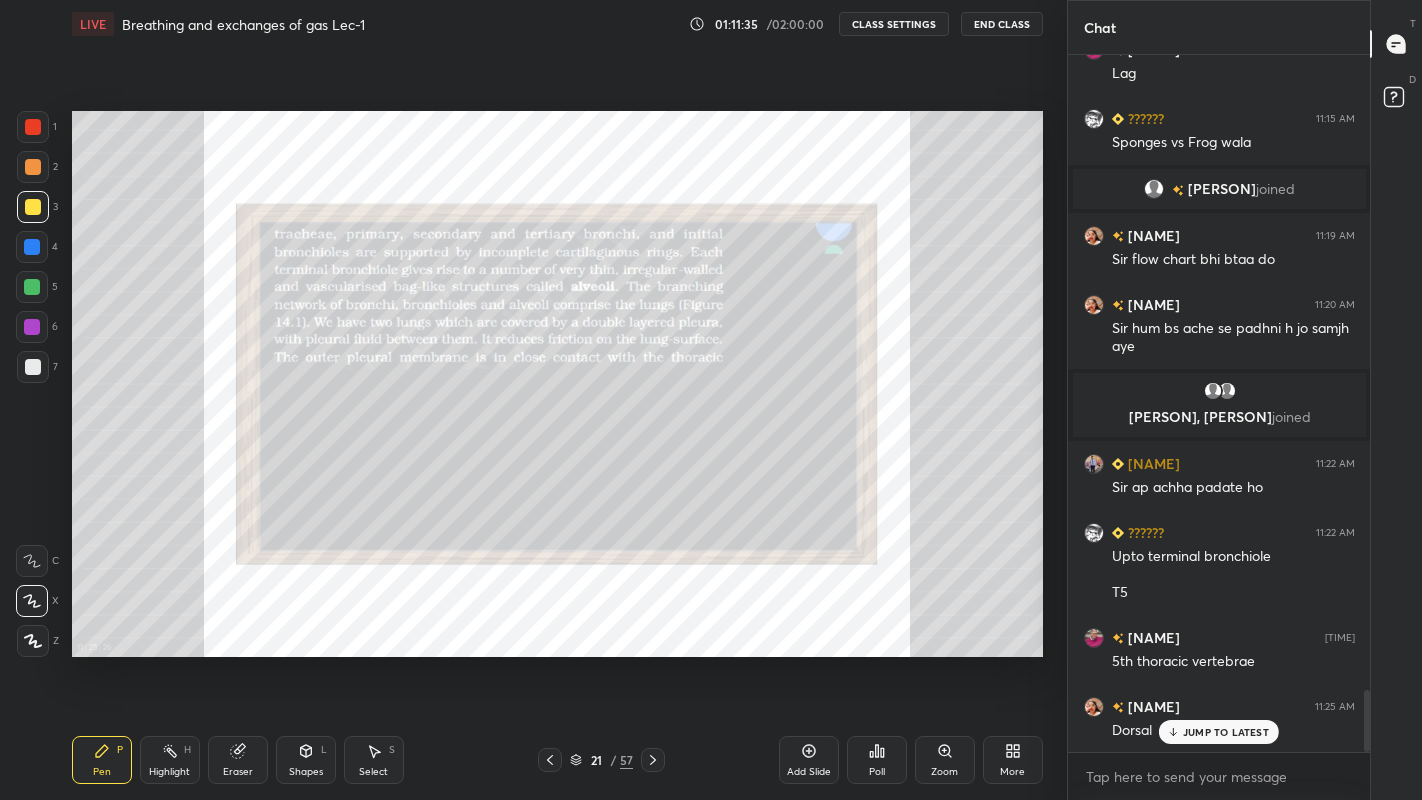 click 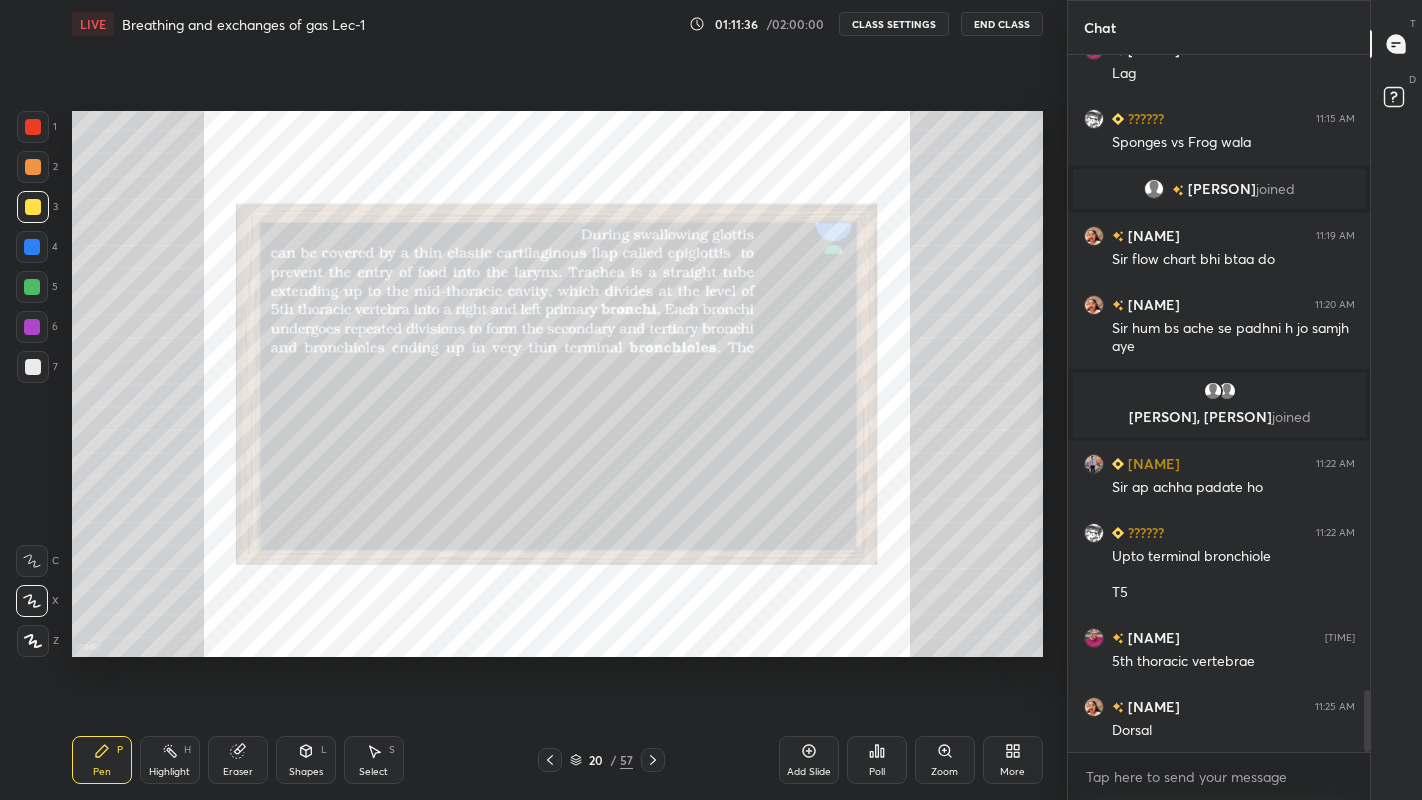scroll, scrollTop: 7164, scrollLeft: 0, axis: vertical 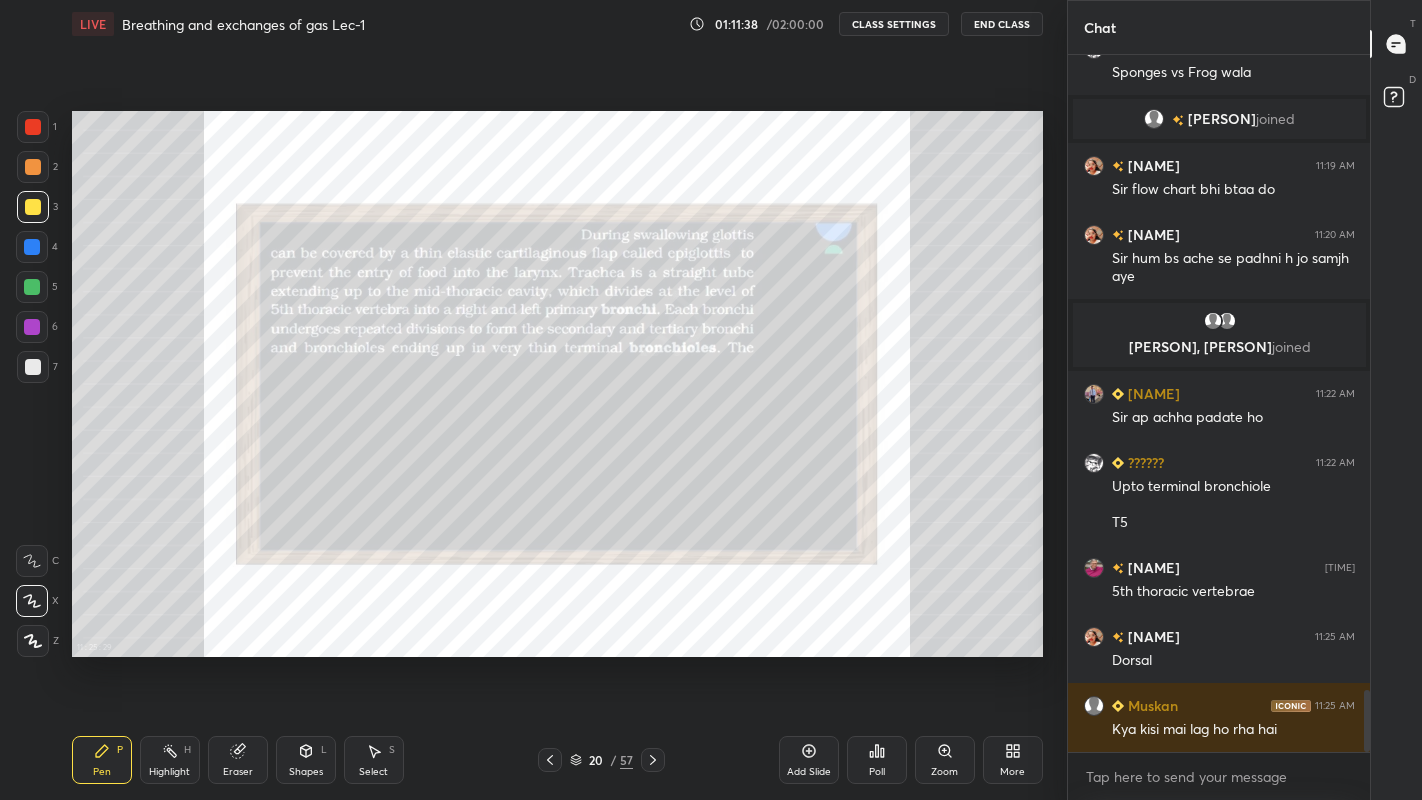 click at bounding box center [550, 760] 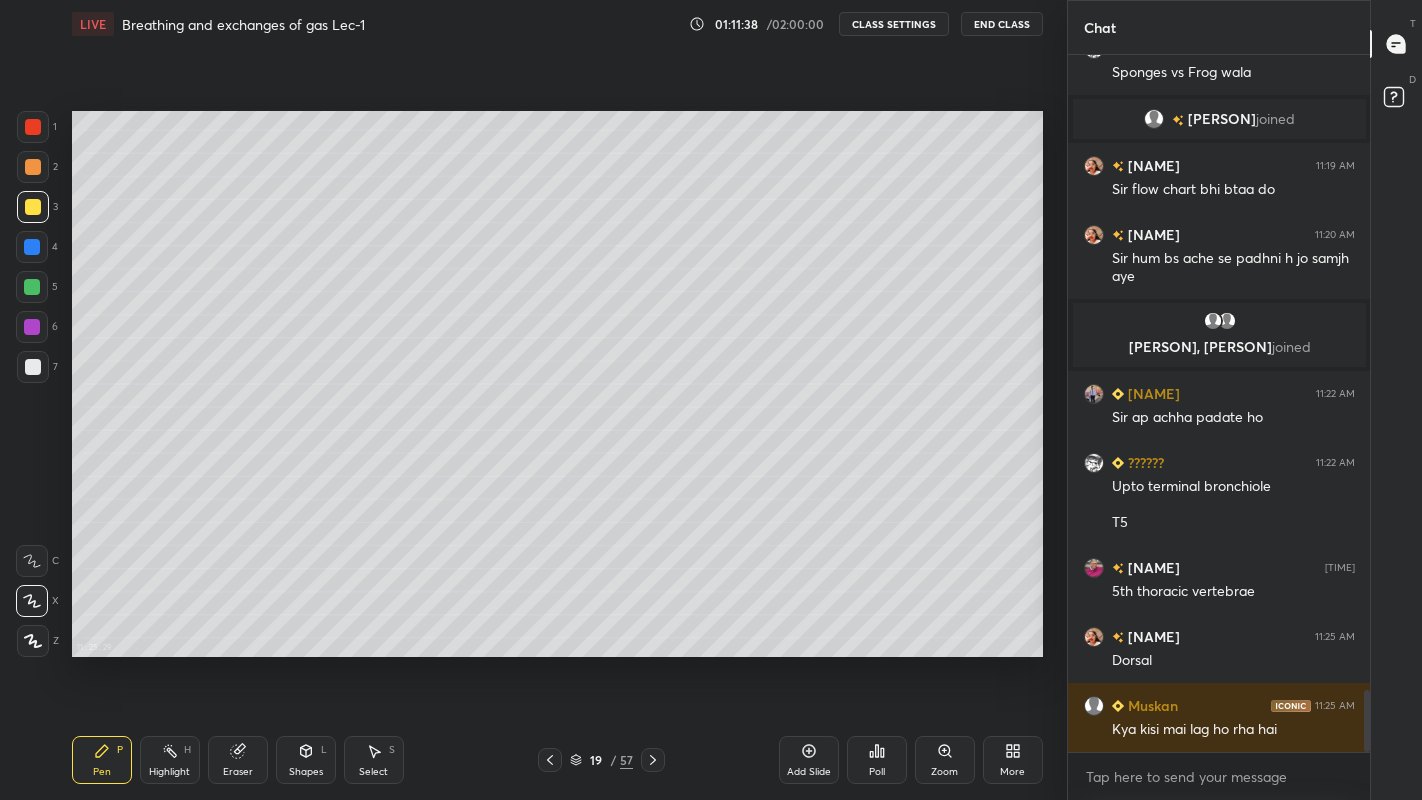 click 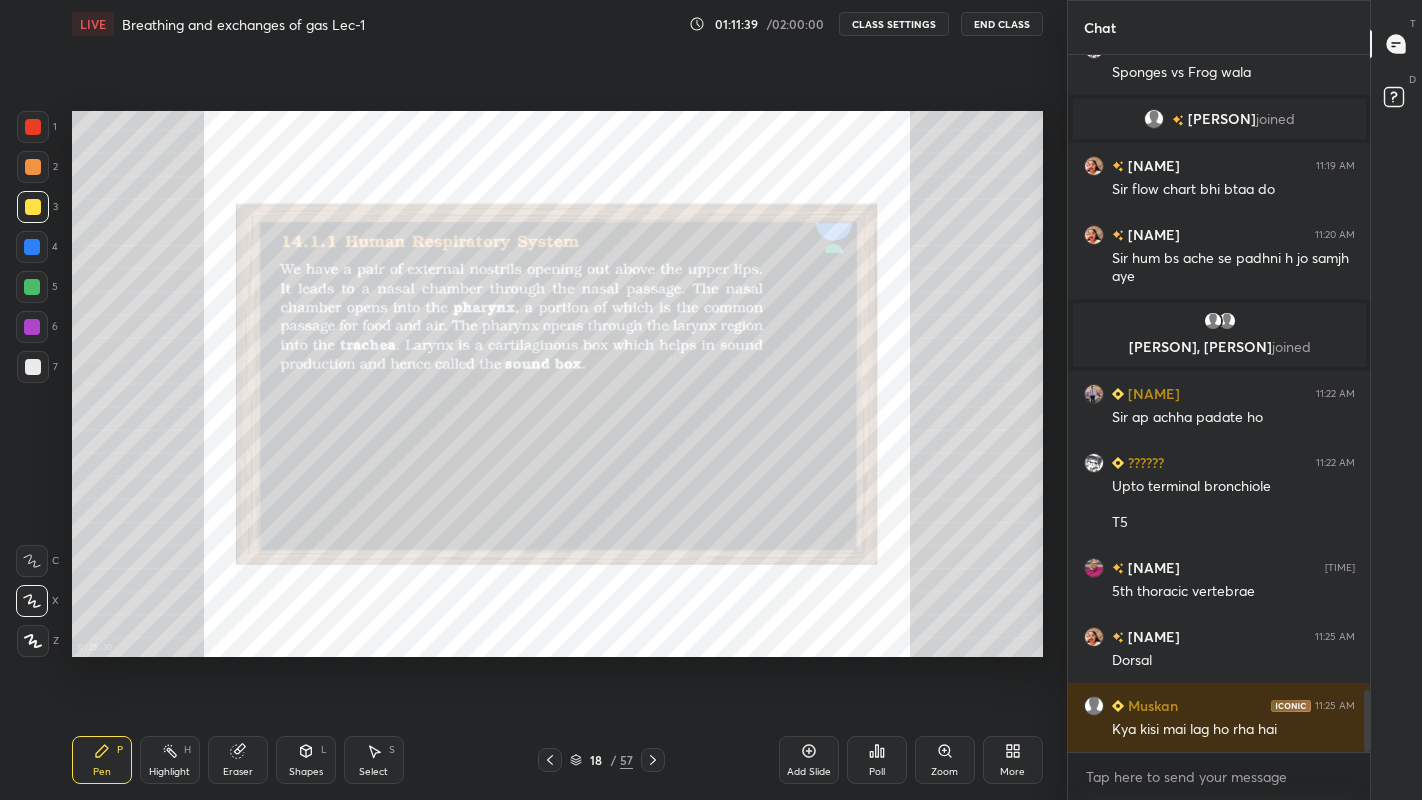 click 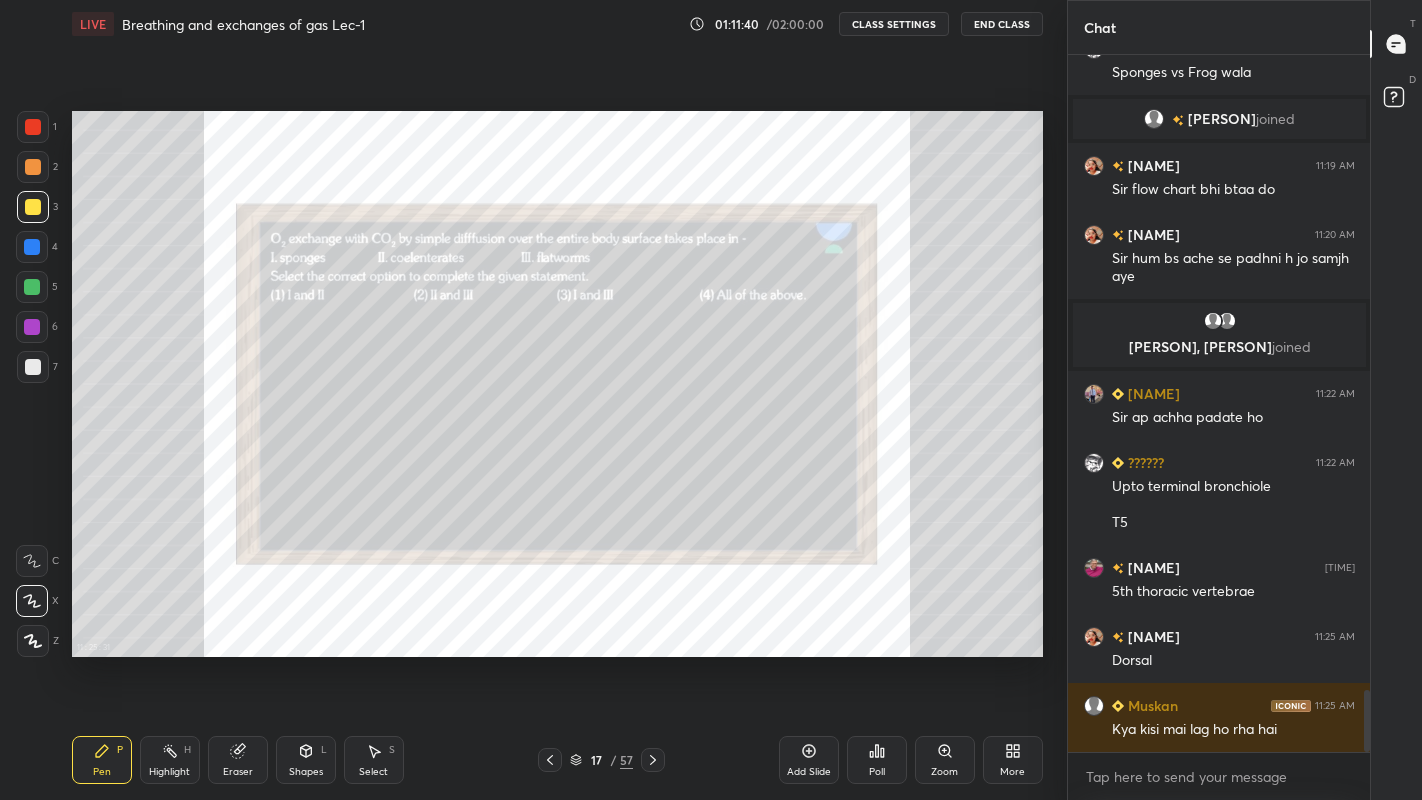 click 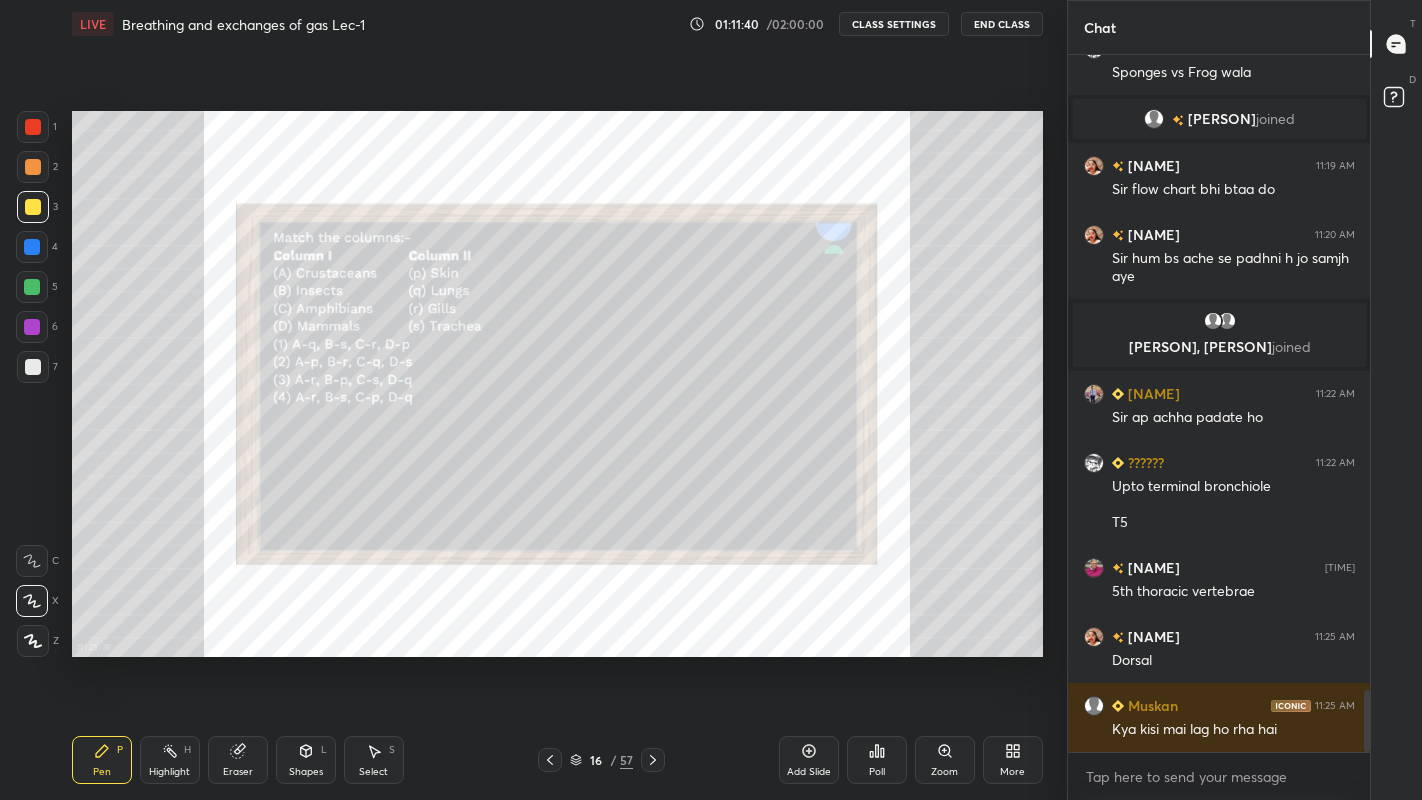 click 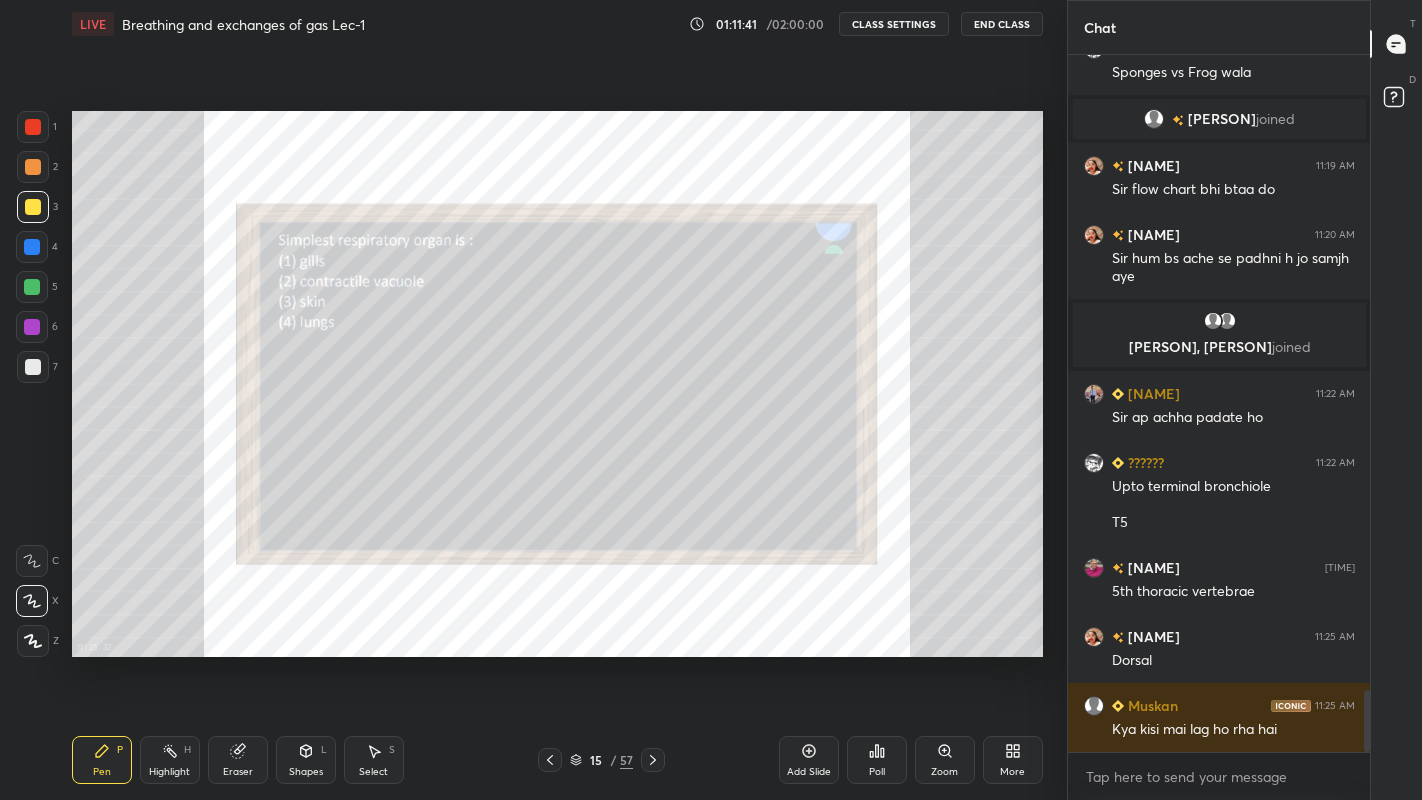 click 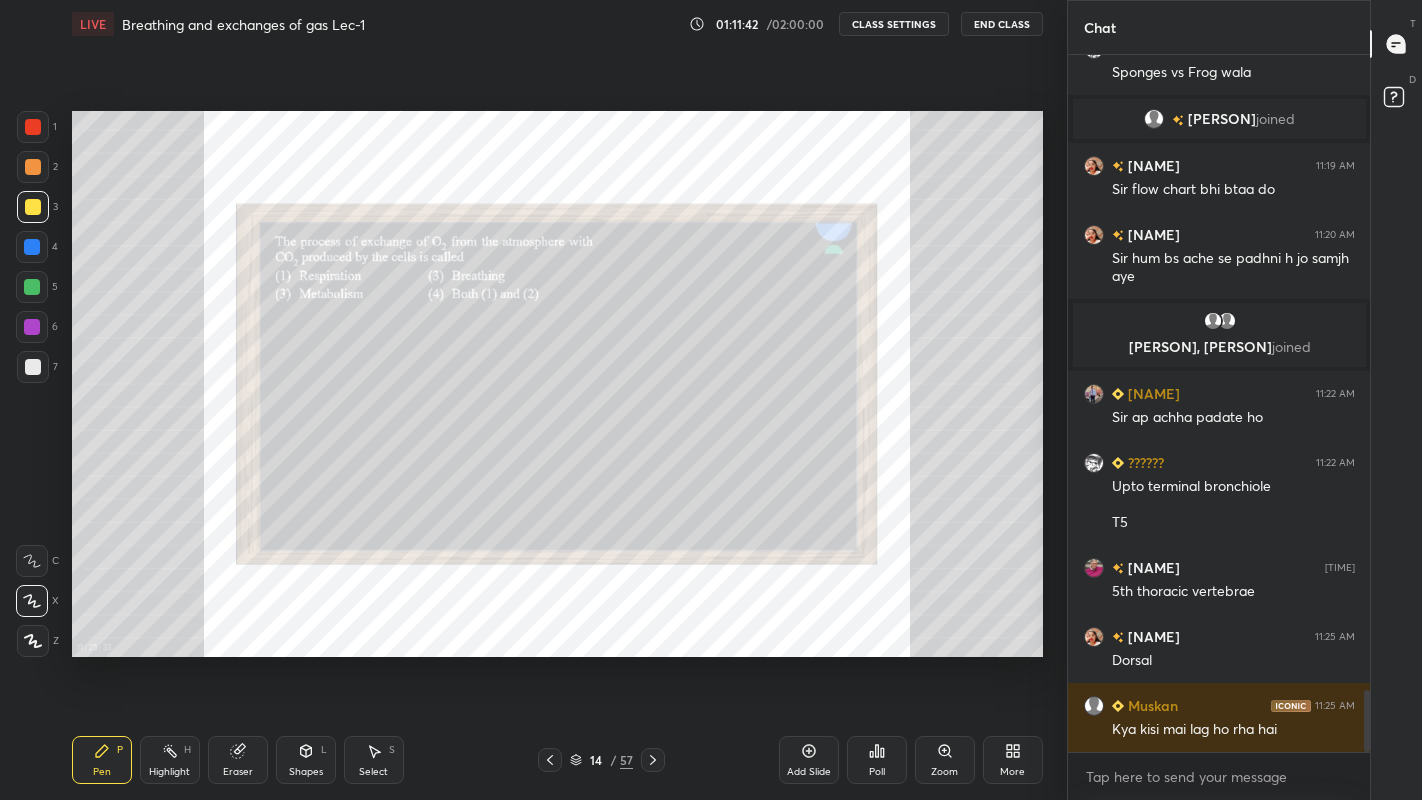 click 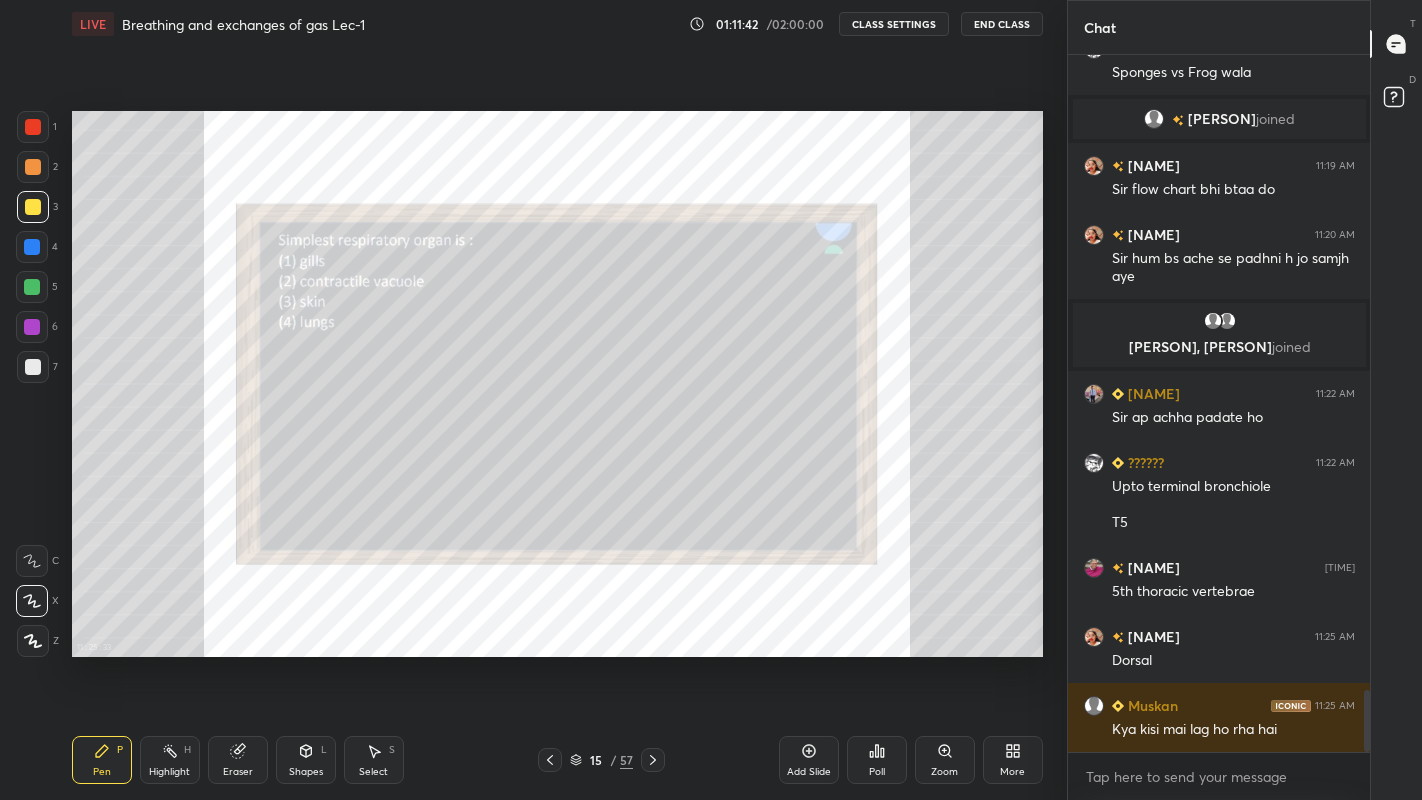 click 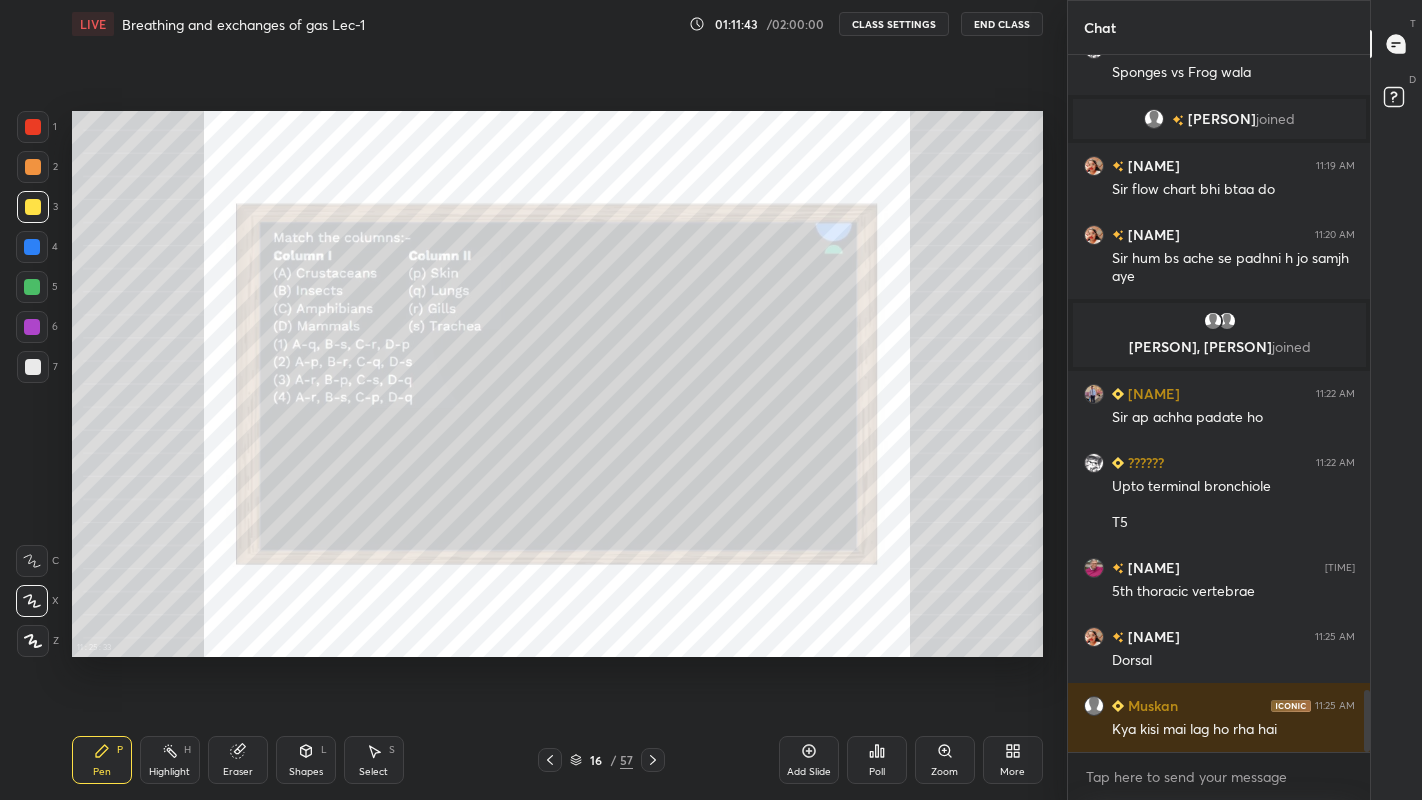click 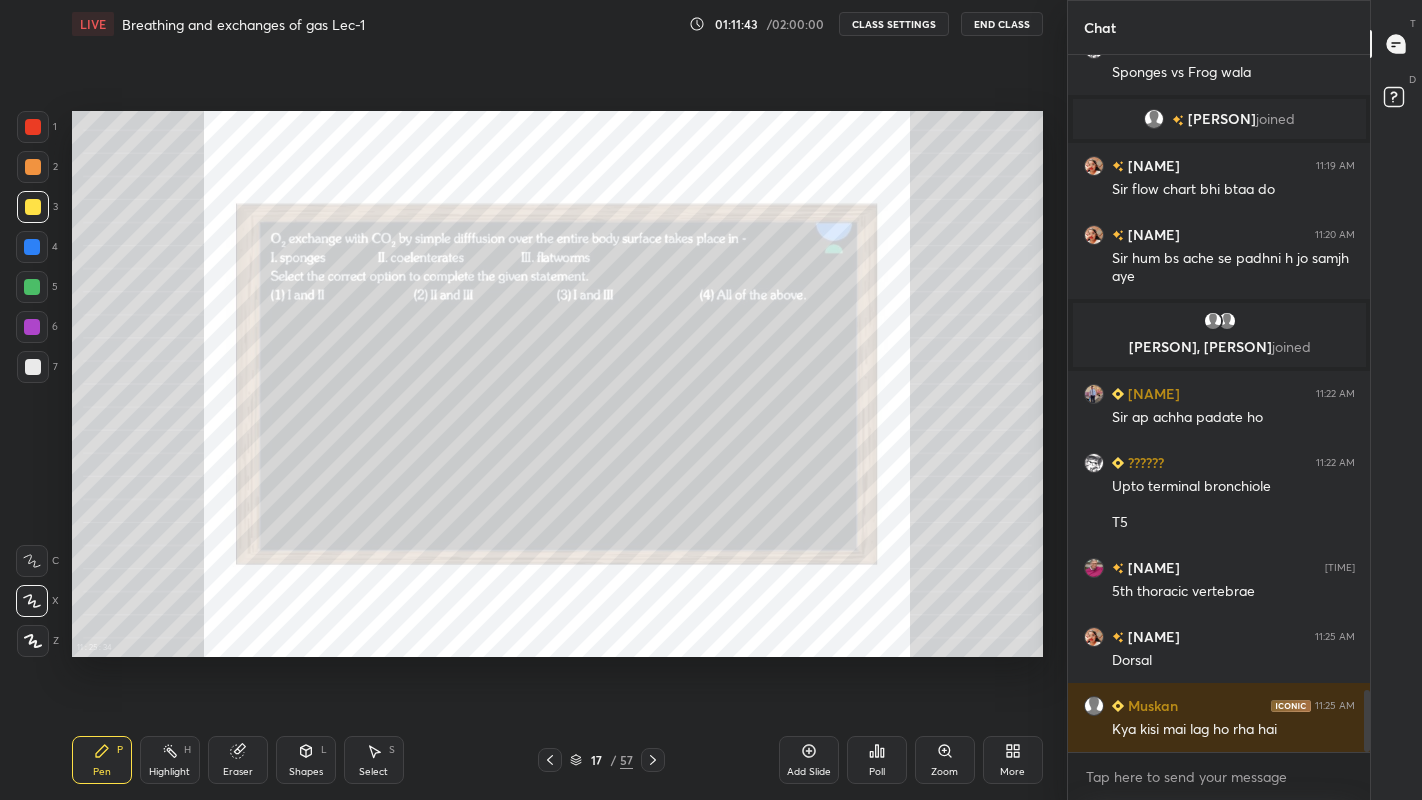 click 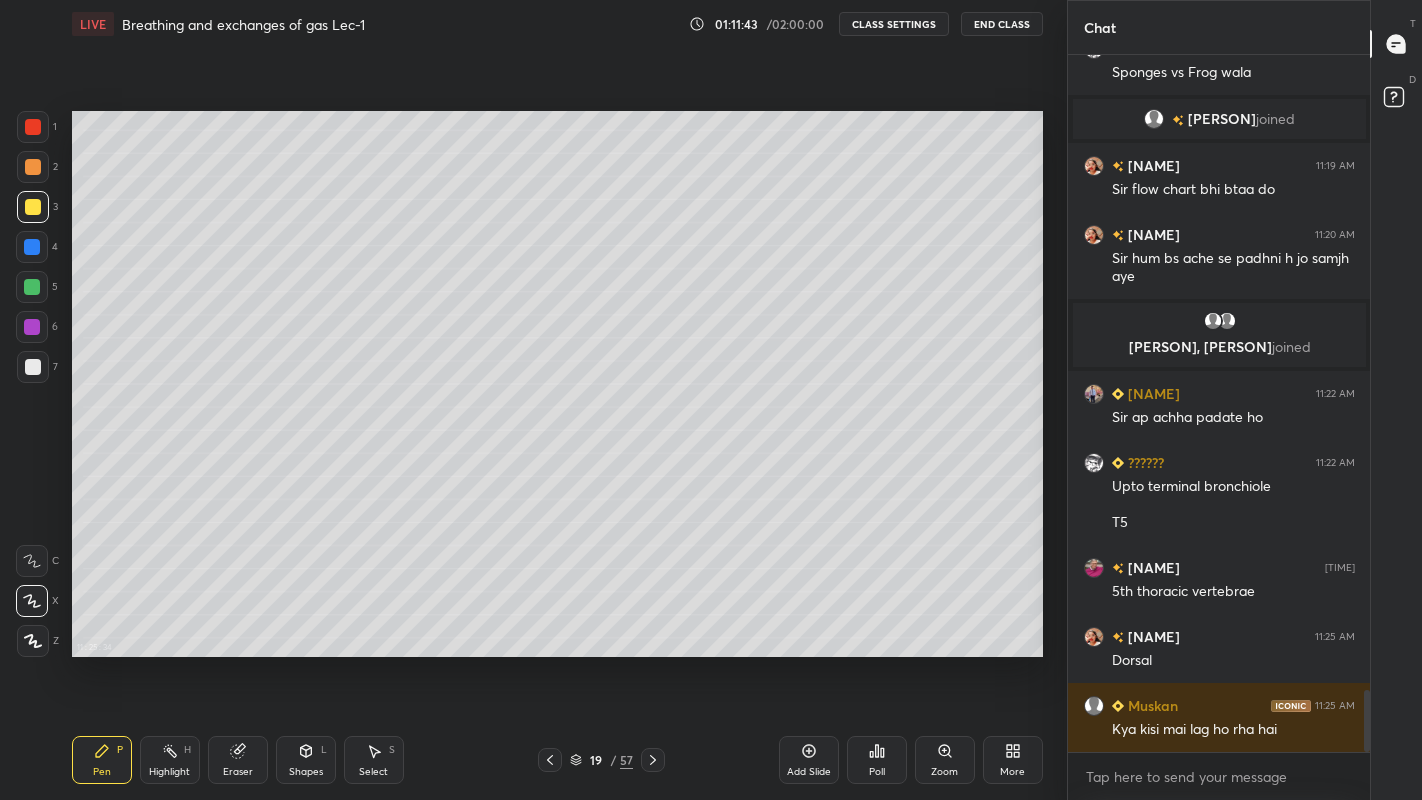 click 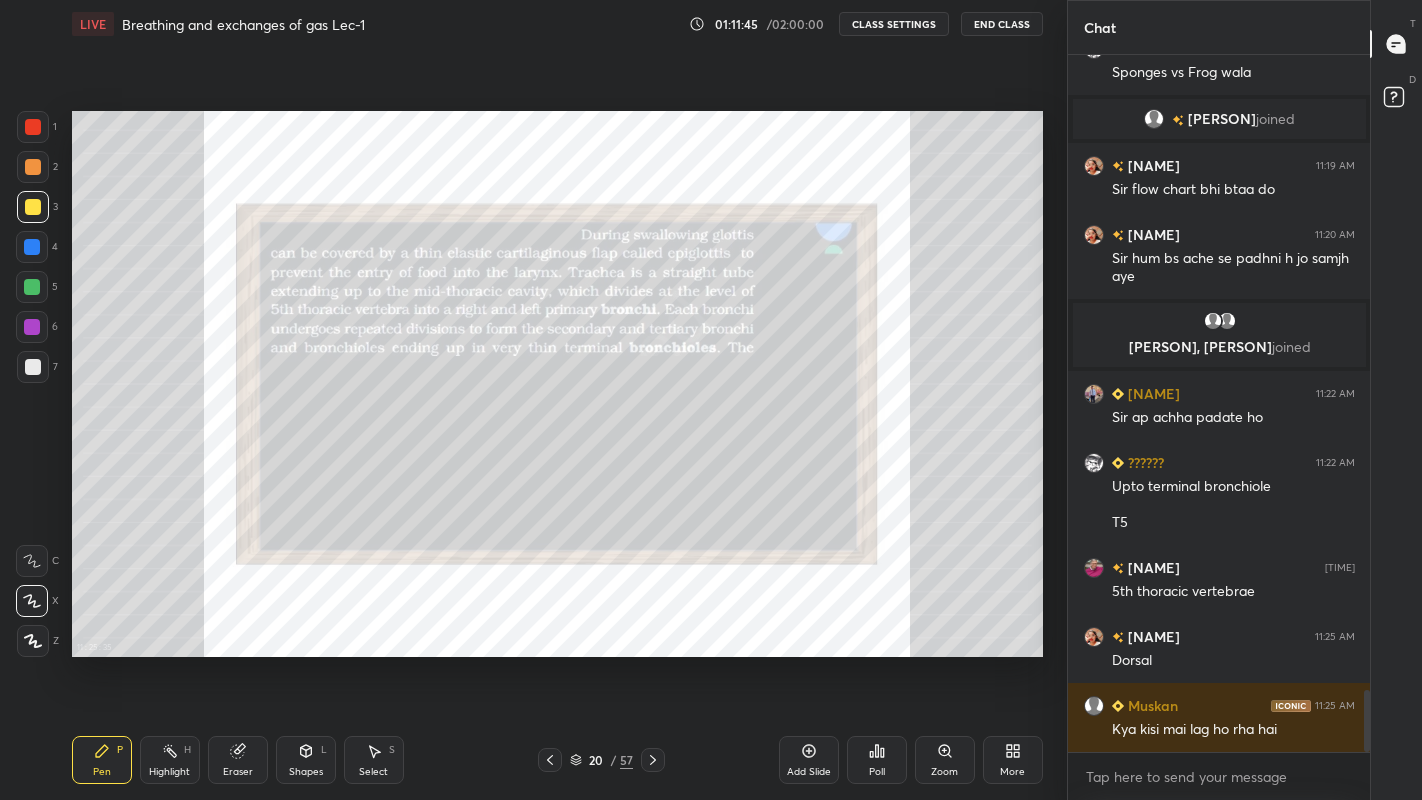 click 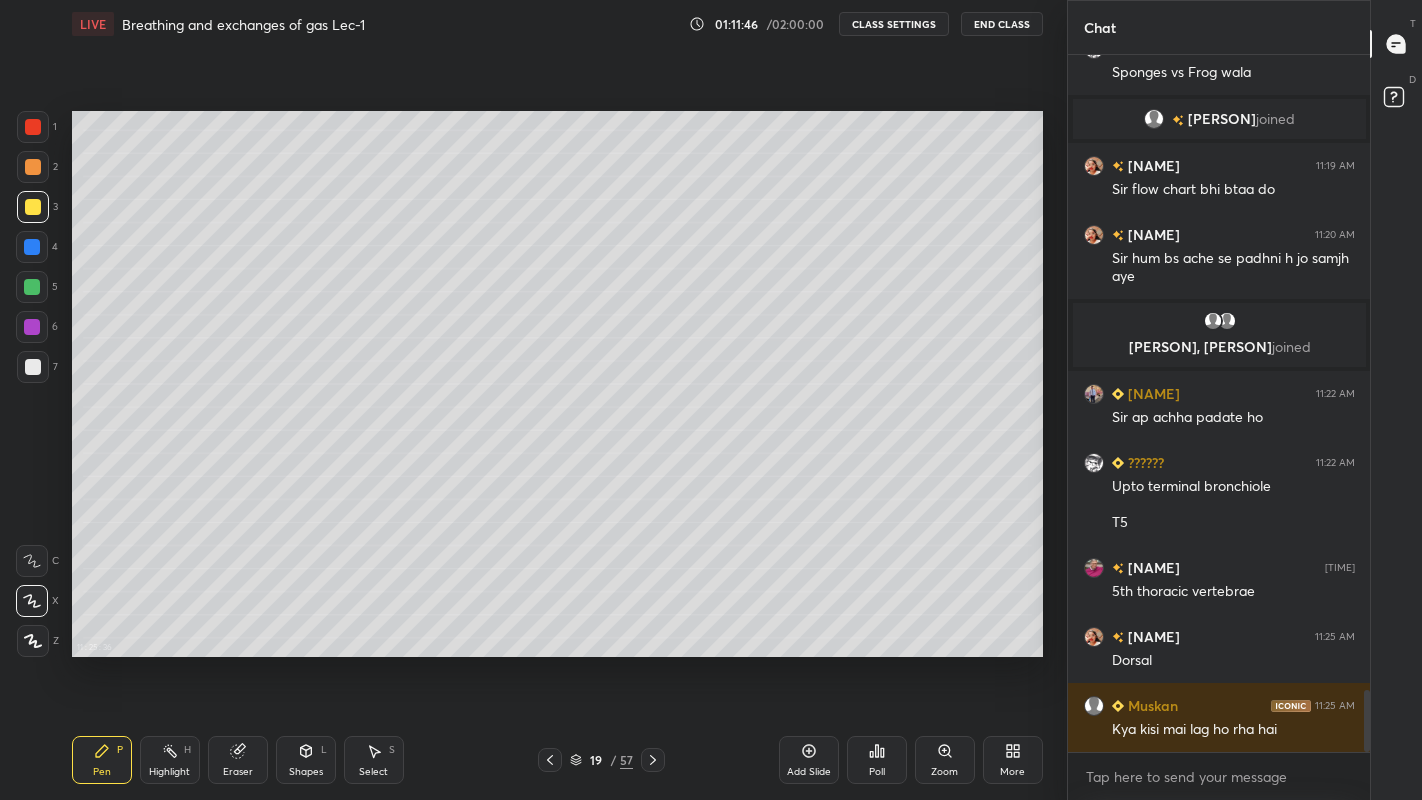 click 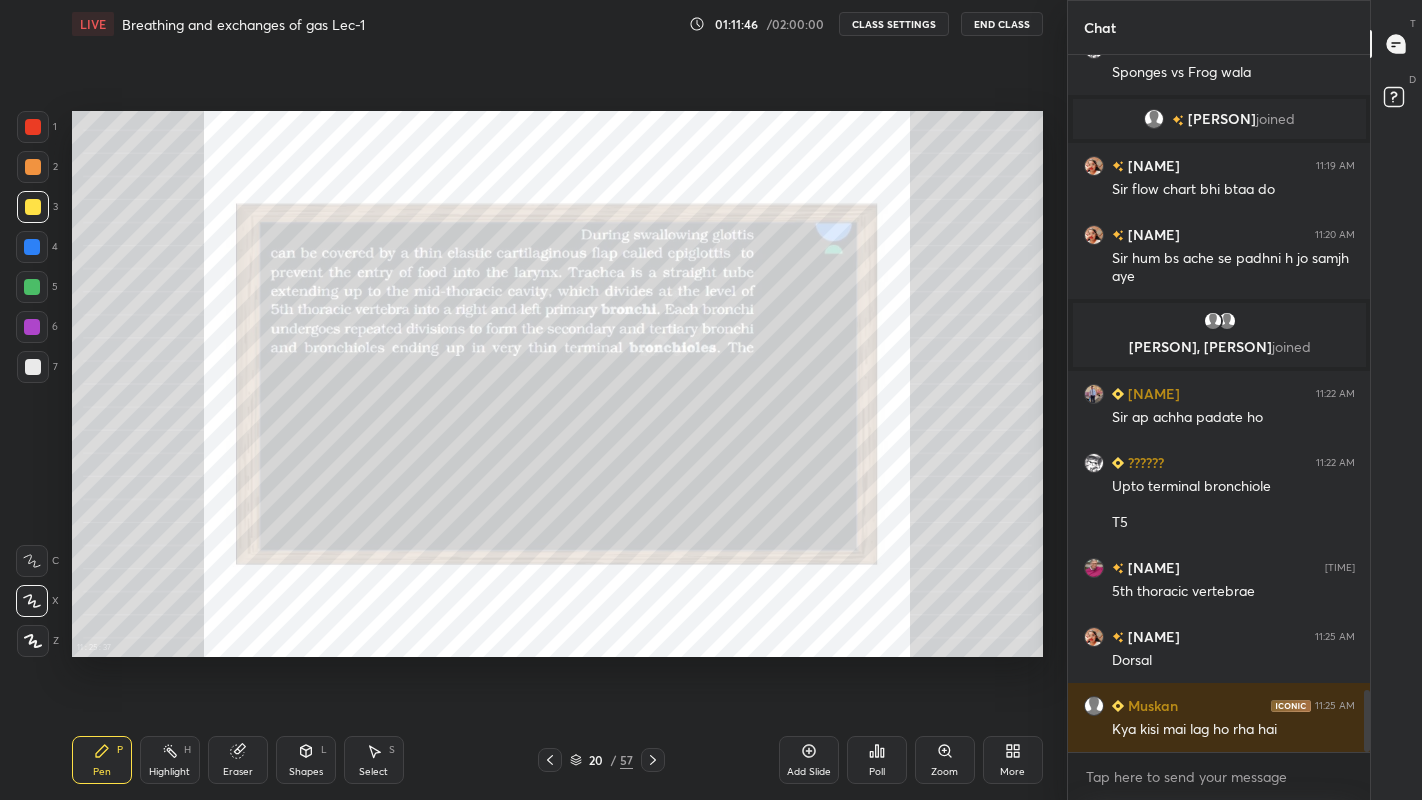 click at bounding box center [653, 760] 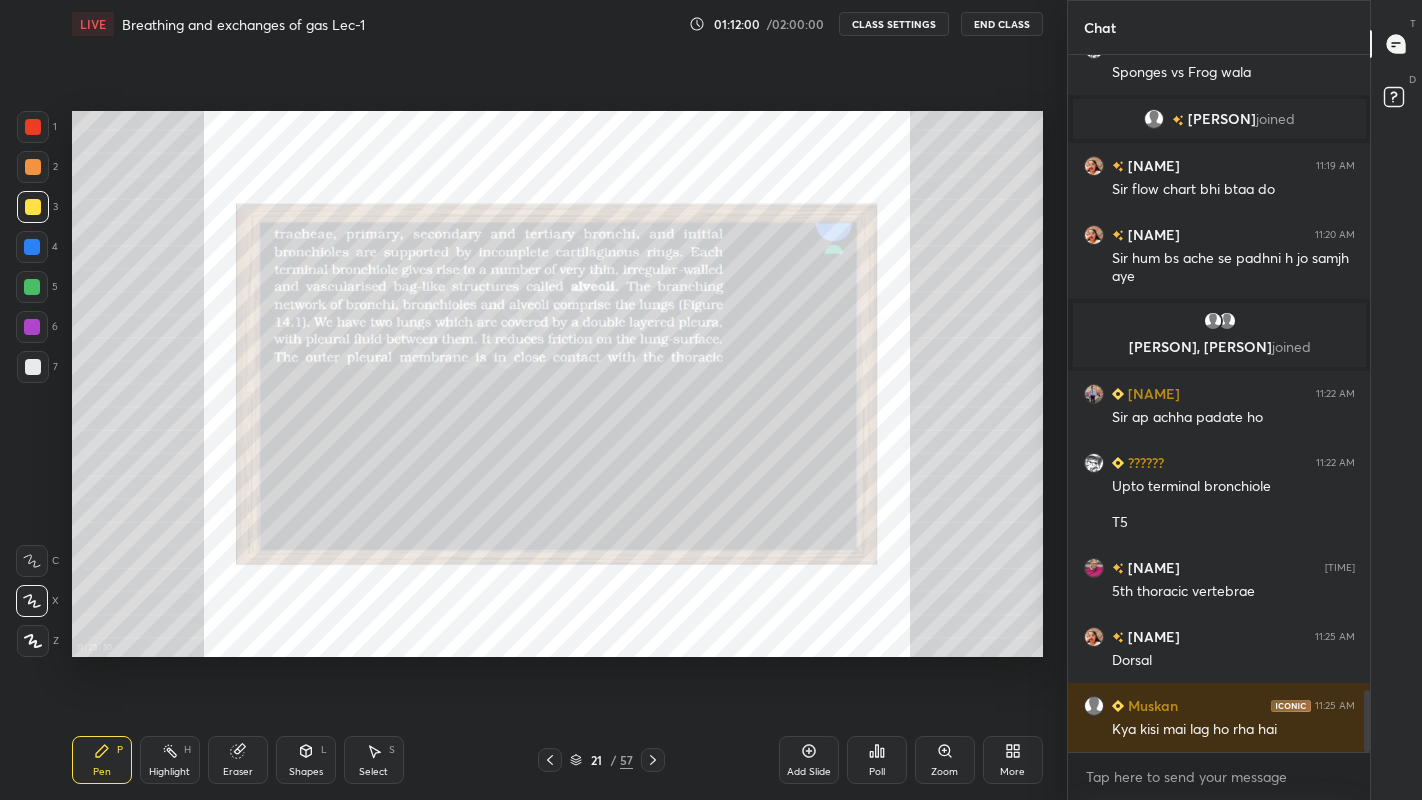 scroll, scrollTop: 7232, scrollLeft: 0, axis: vertical 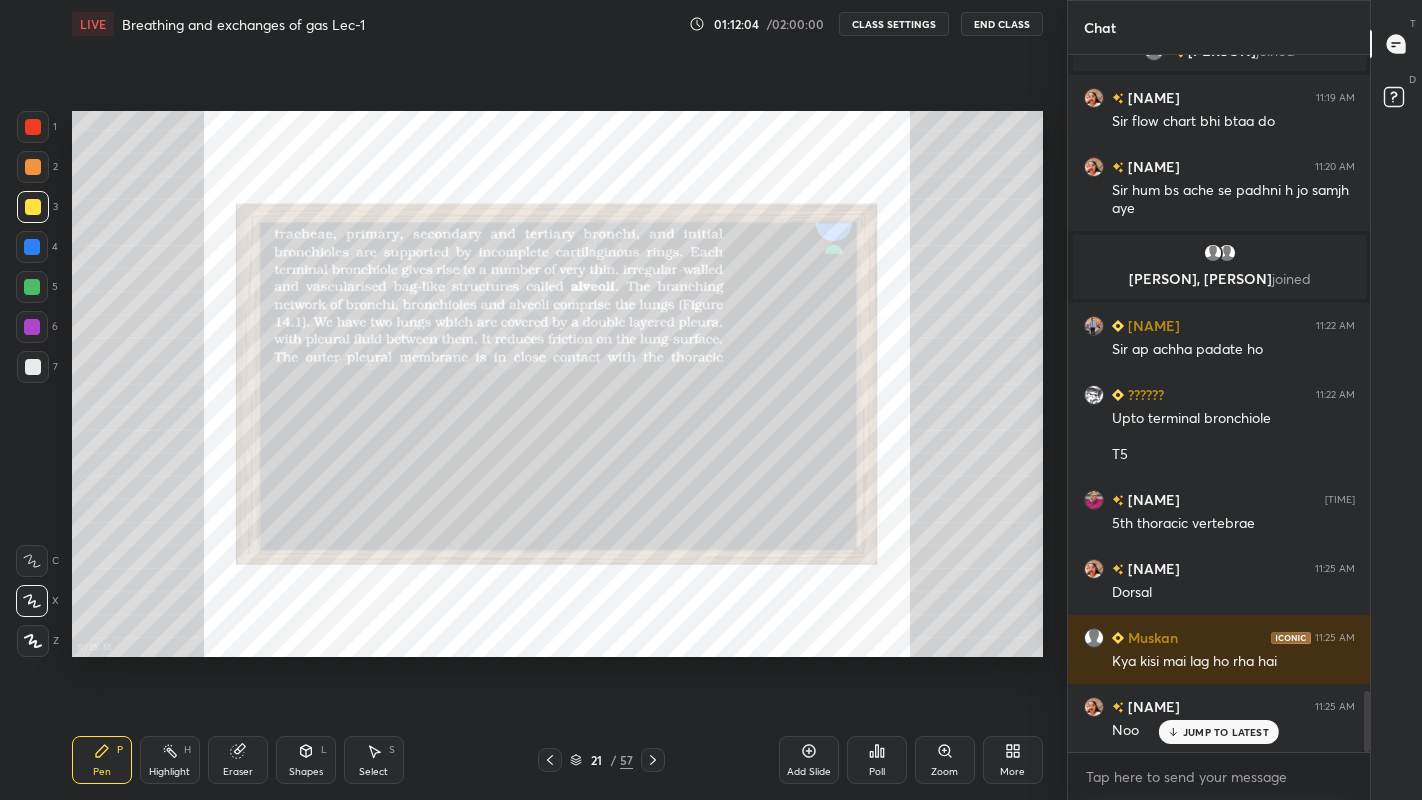 click 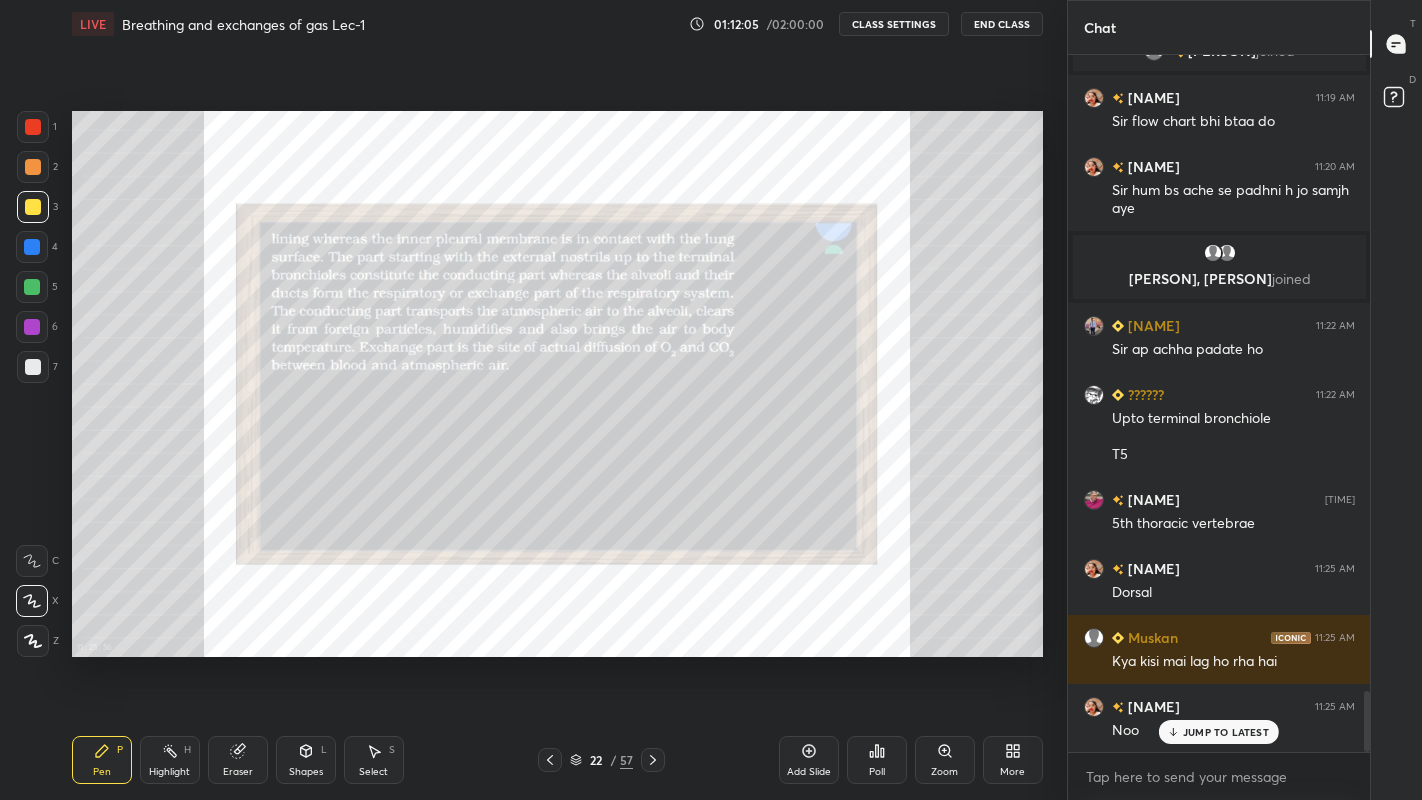 click 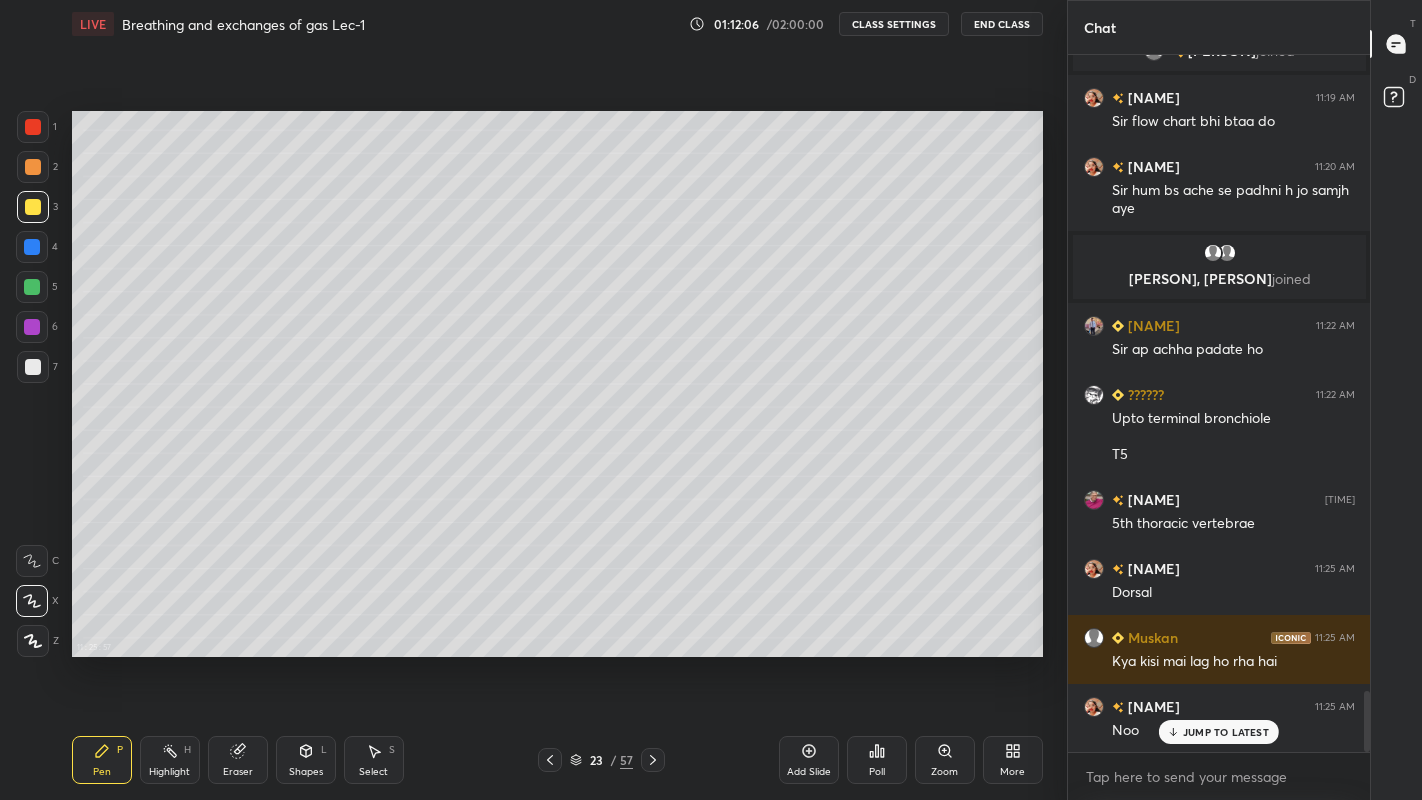click at bounding box center [653, 760] 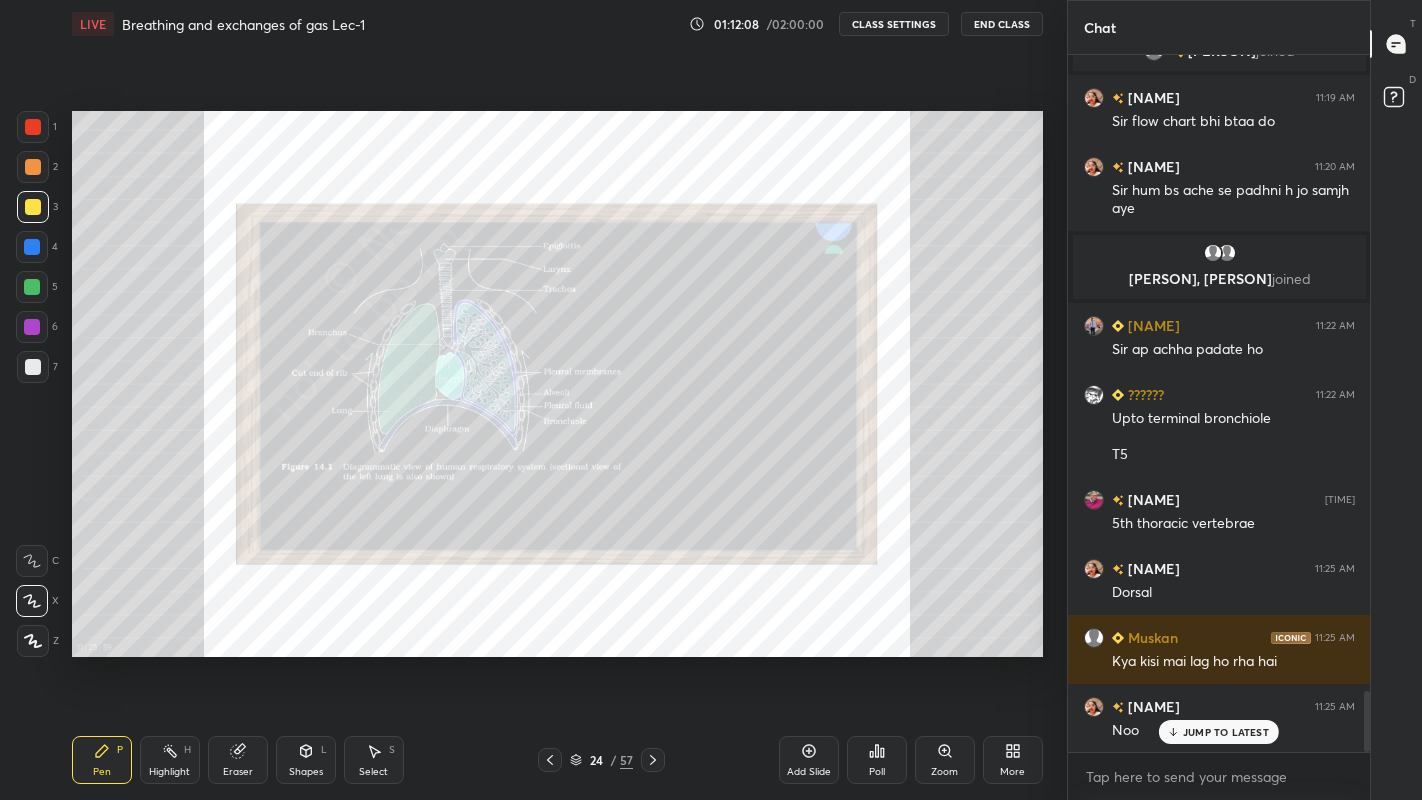 click on "Zoom" at bounding box center (944, 772) 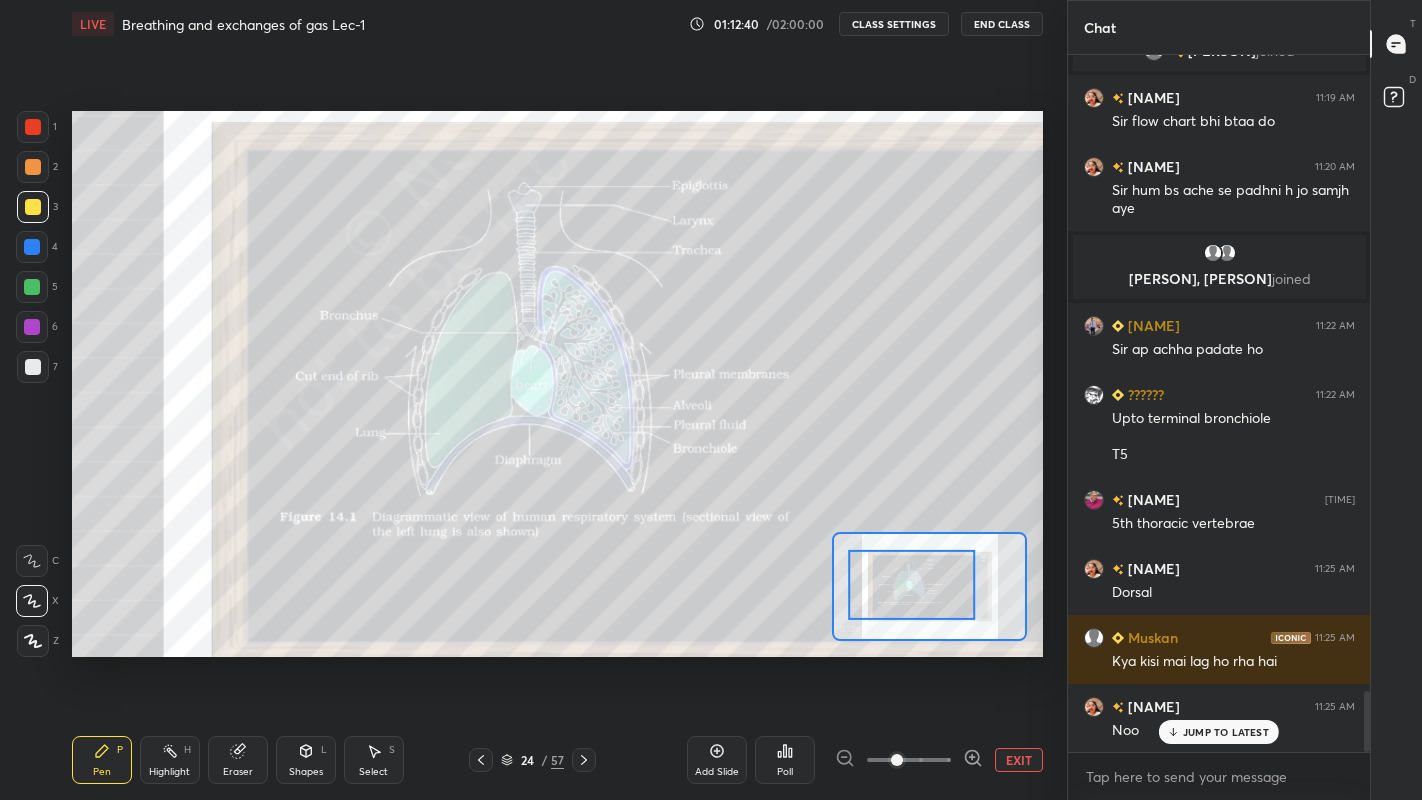 click on "JUMP TO LATEST" at bounding box center (1219, 732) 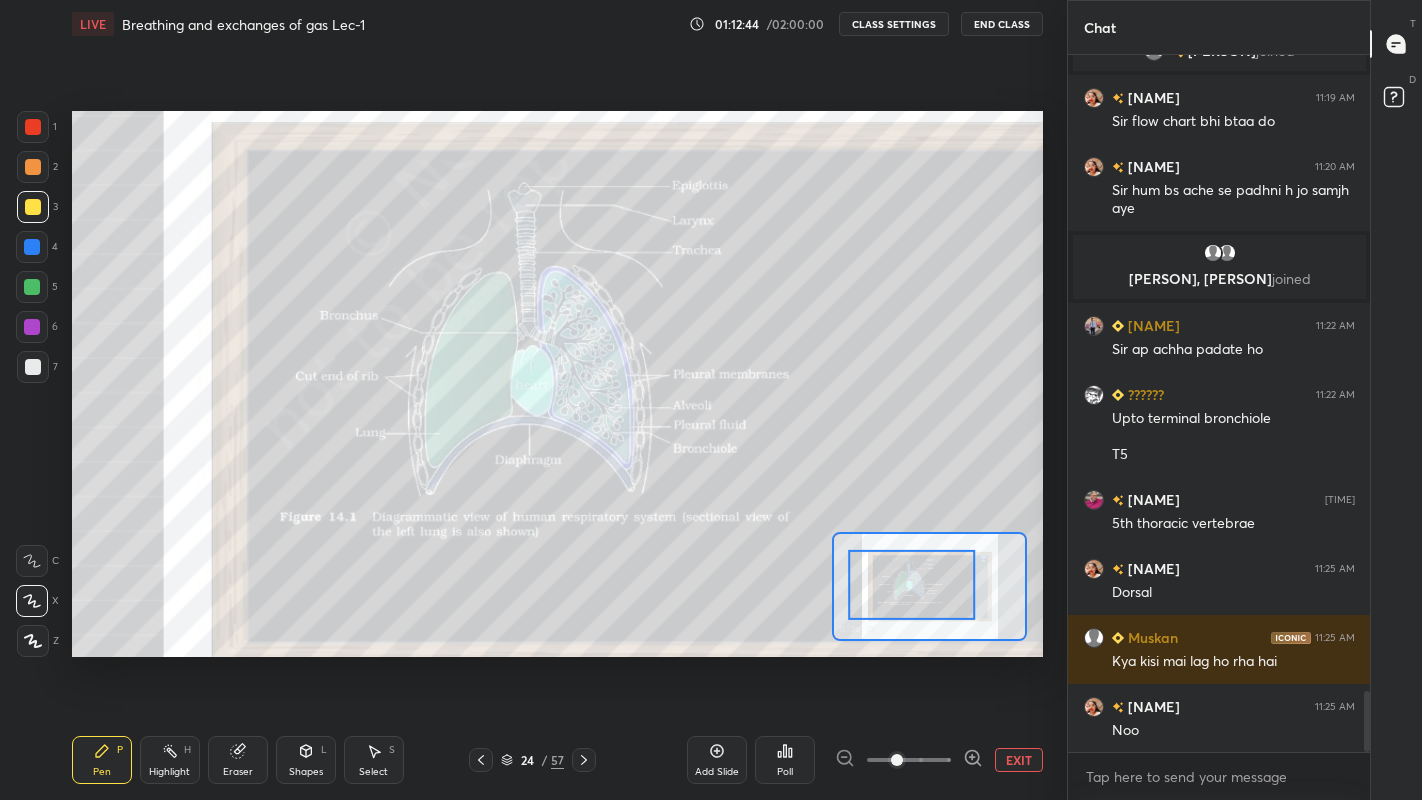 click 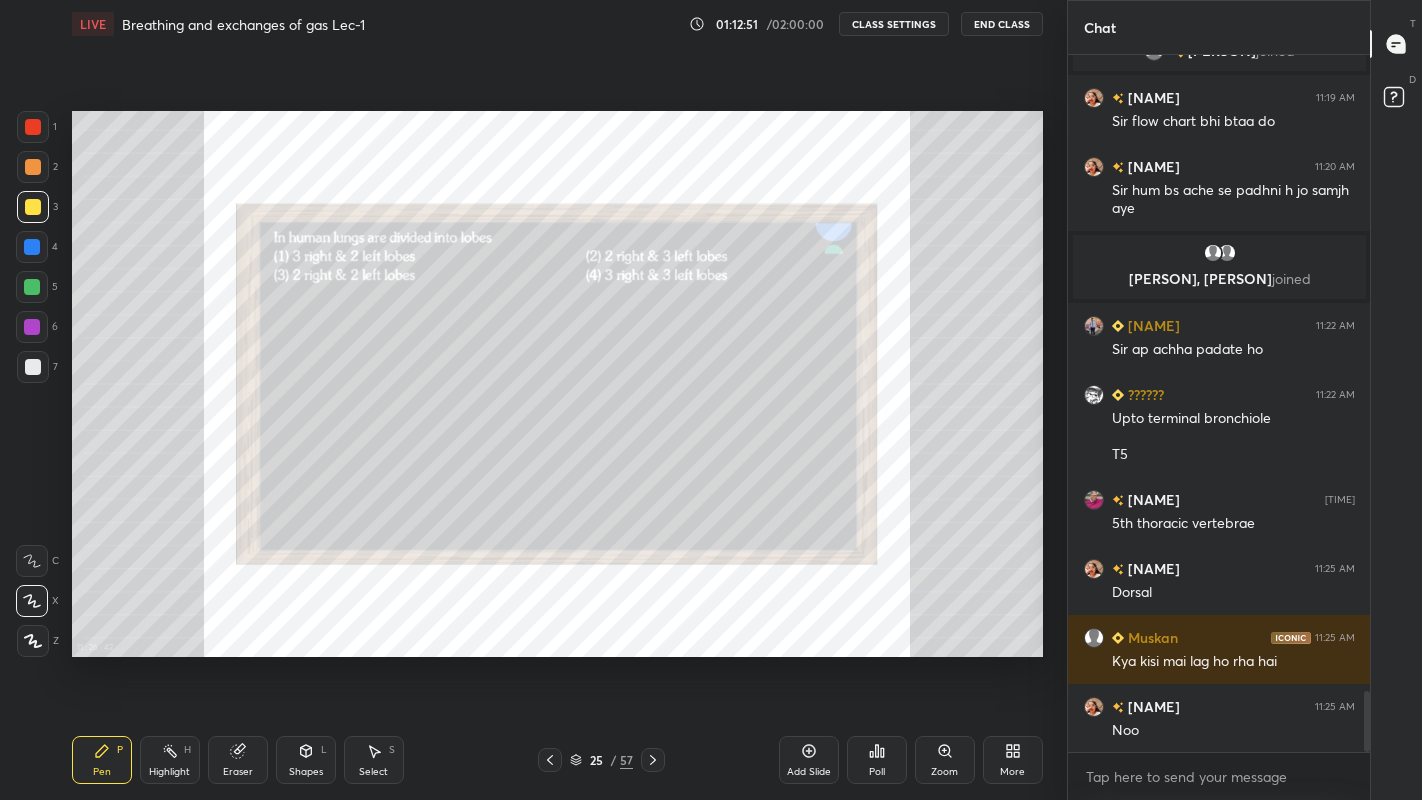click on "Zoom" at bounding box center (945, 760) 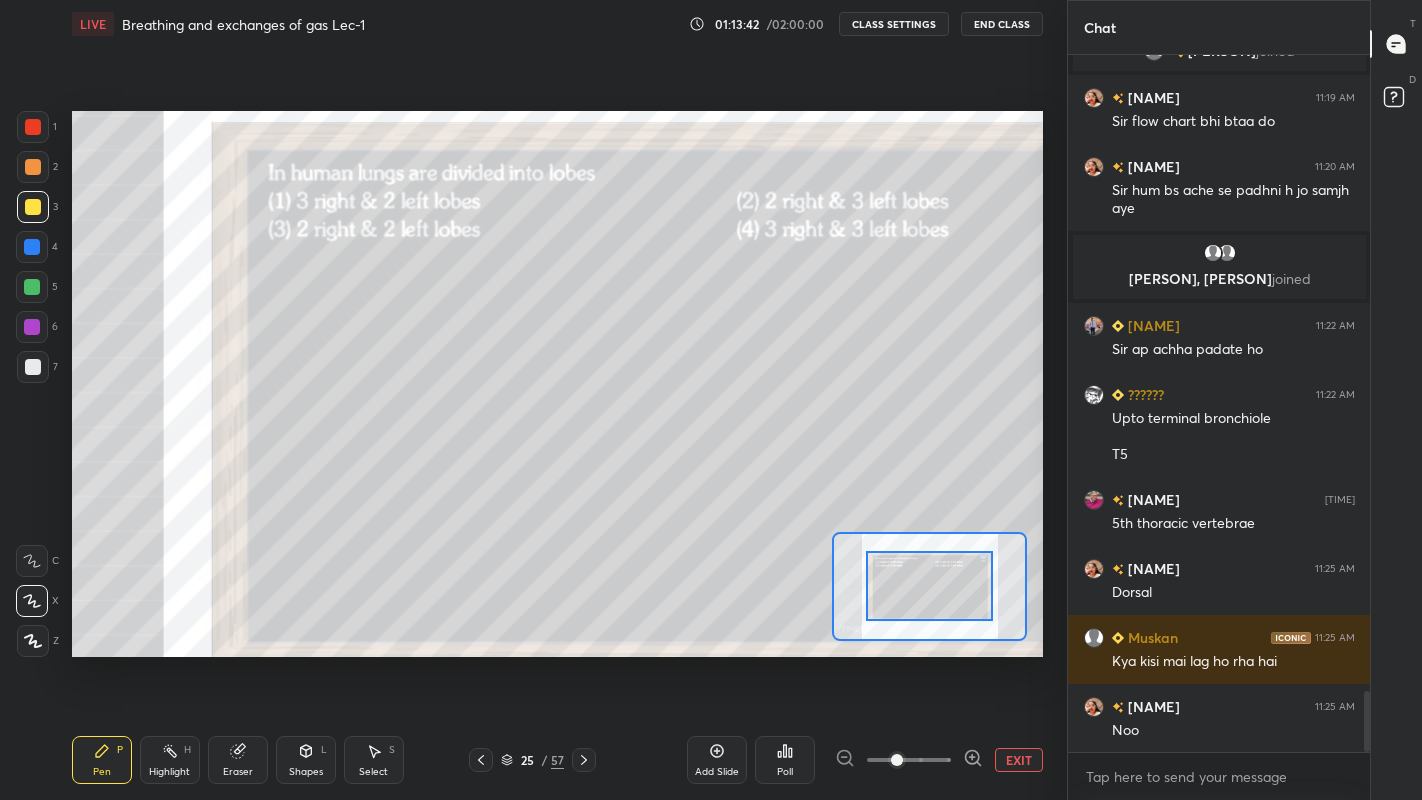 click on "Poll" at bounding box center (785, 772) 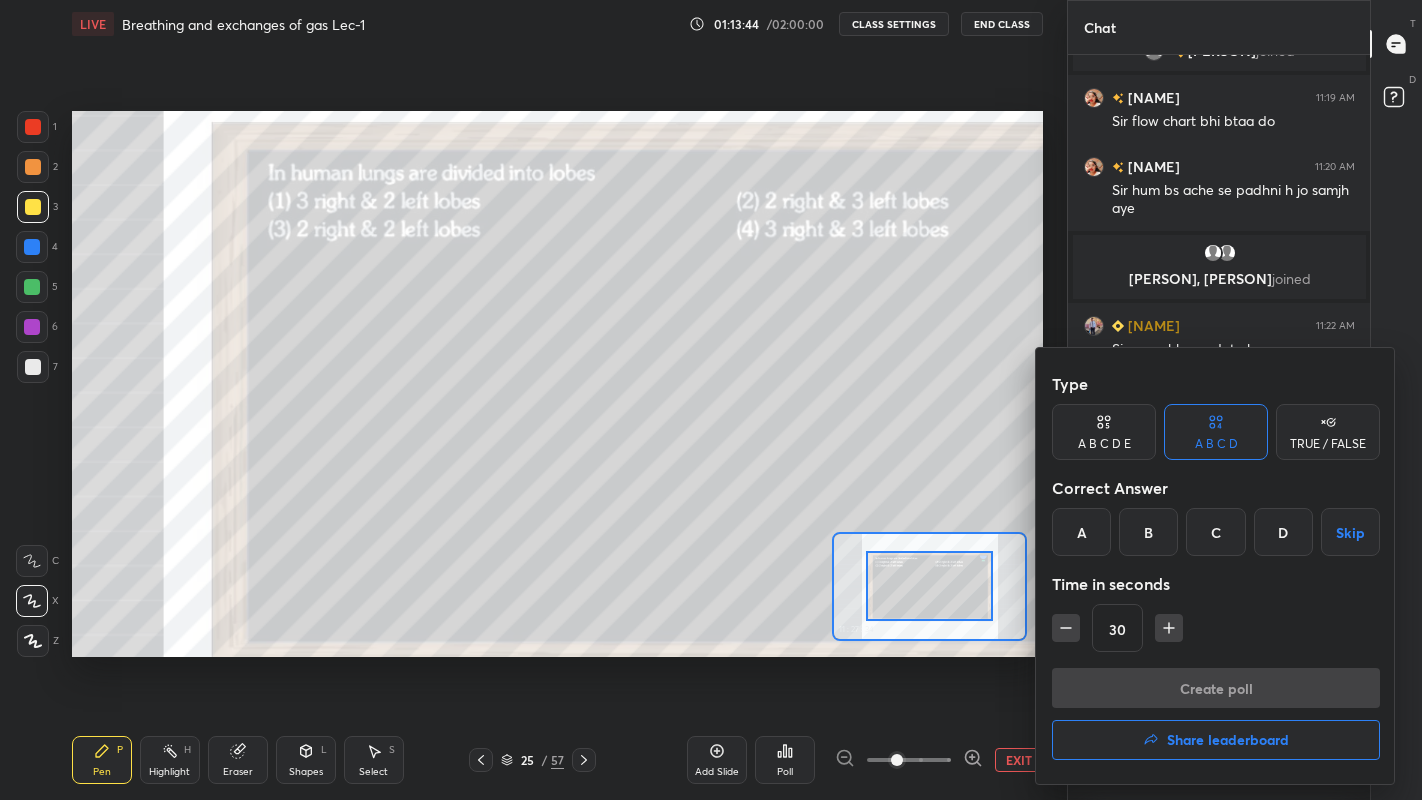 click on "A" at bounding box center [1081, 532] 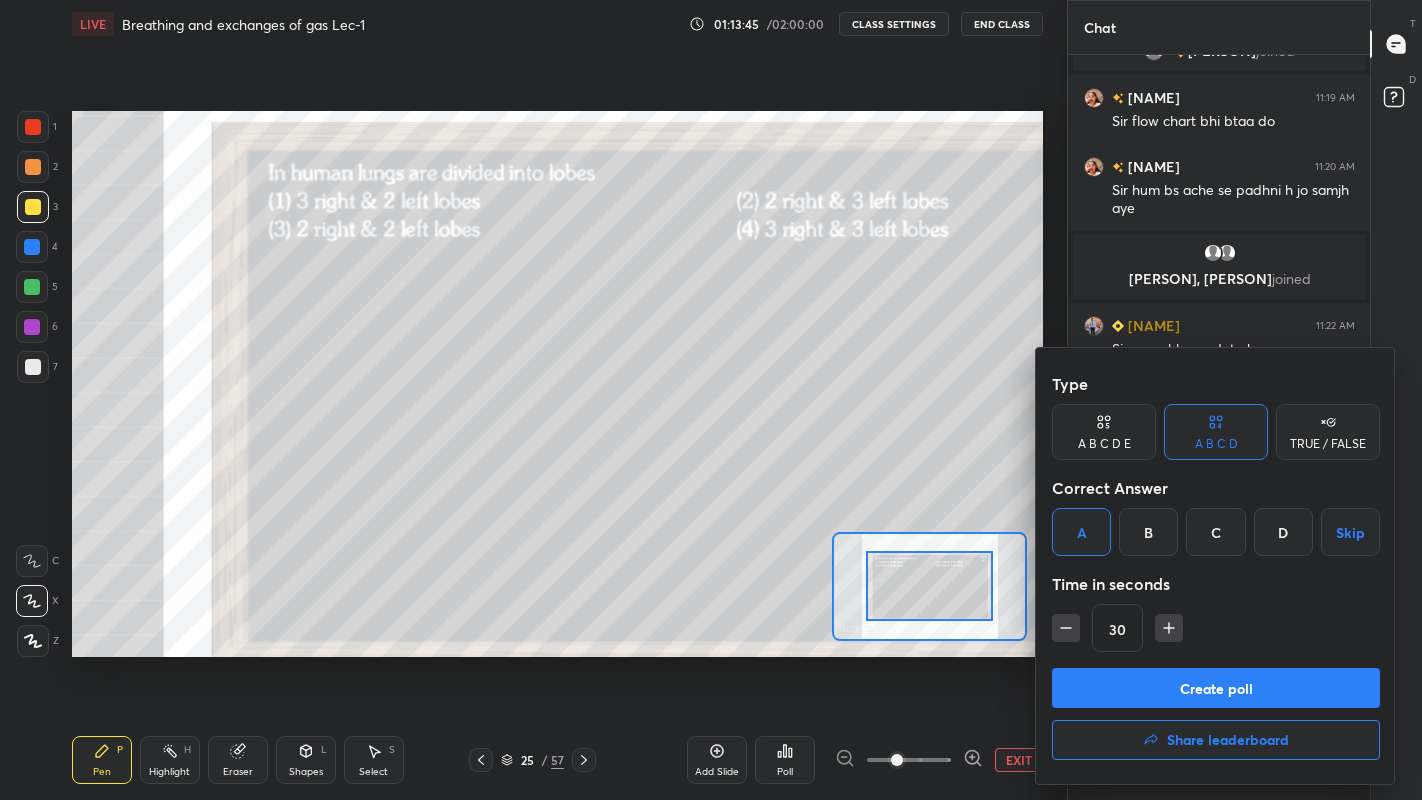 click on "Create poll" at bounding box center [1216, 688] 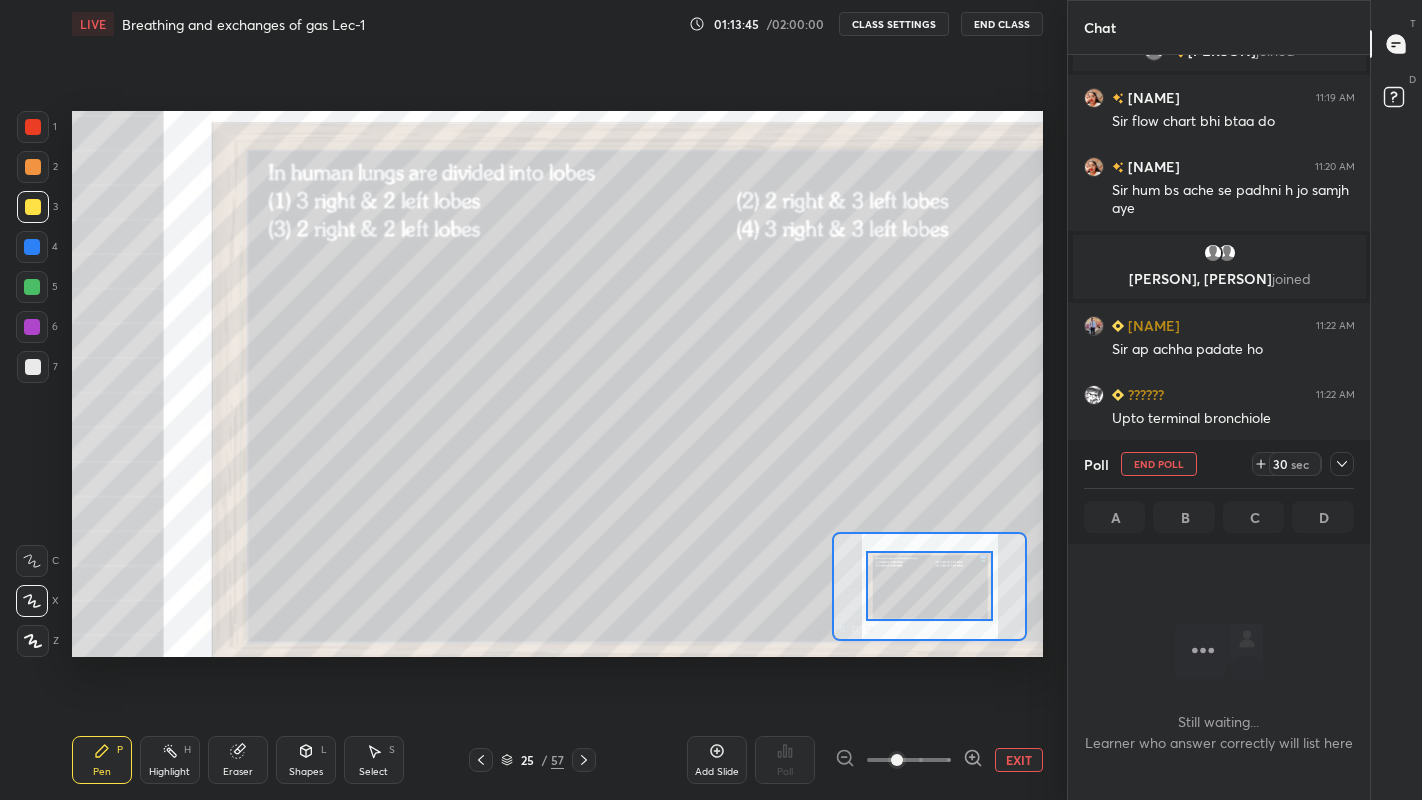 scroll, scrollTop: 589, scrollLeft: 296, axis: both 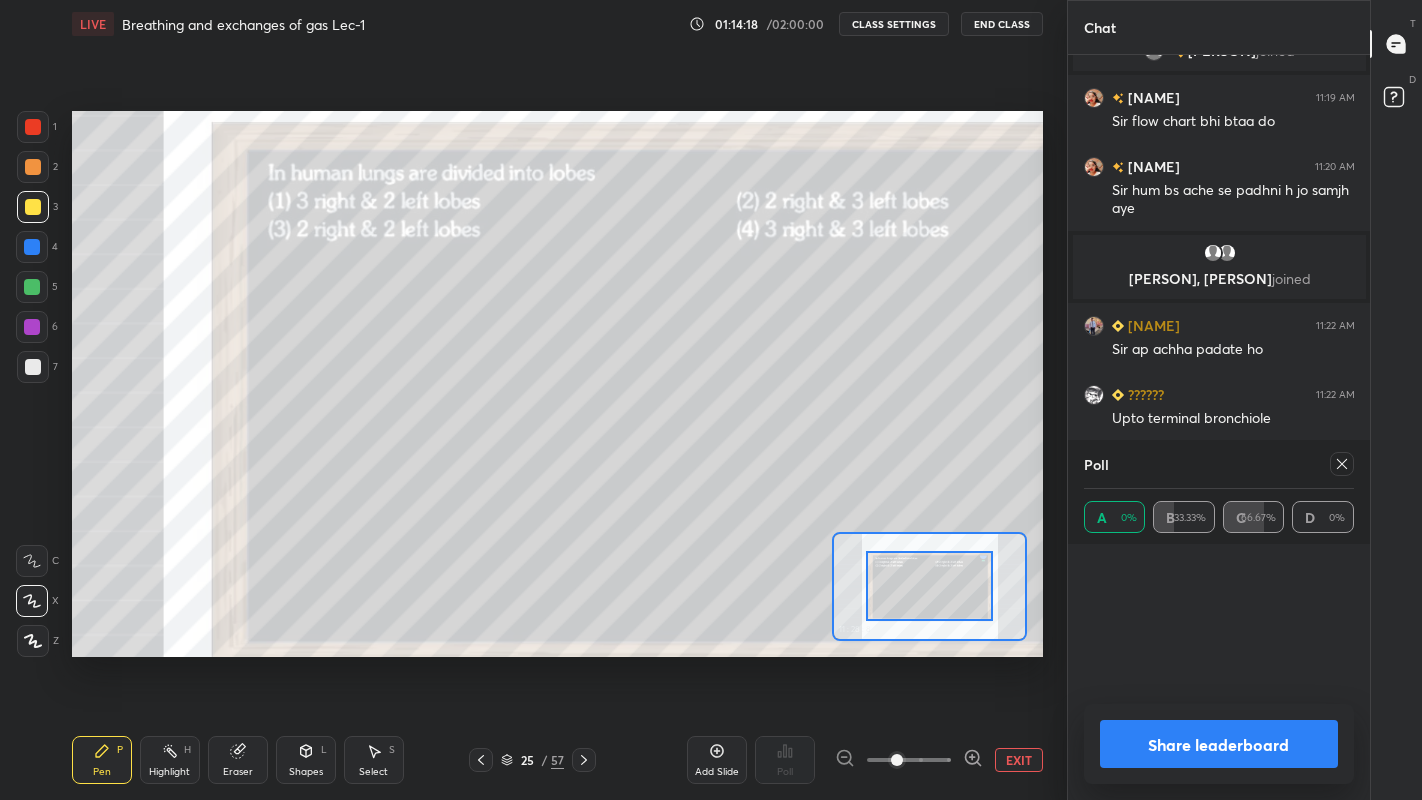 click 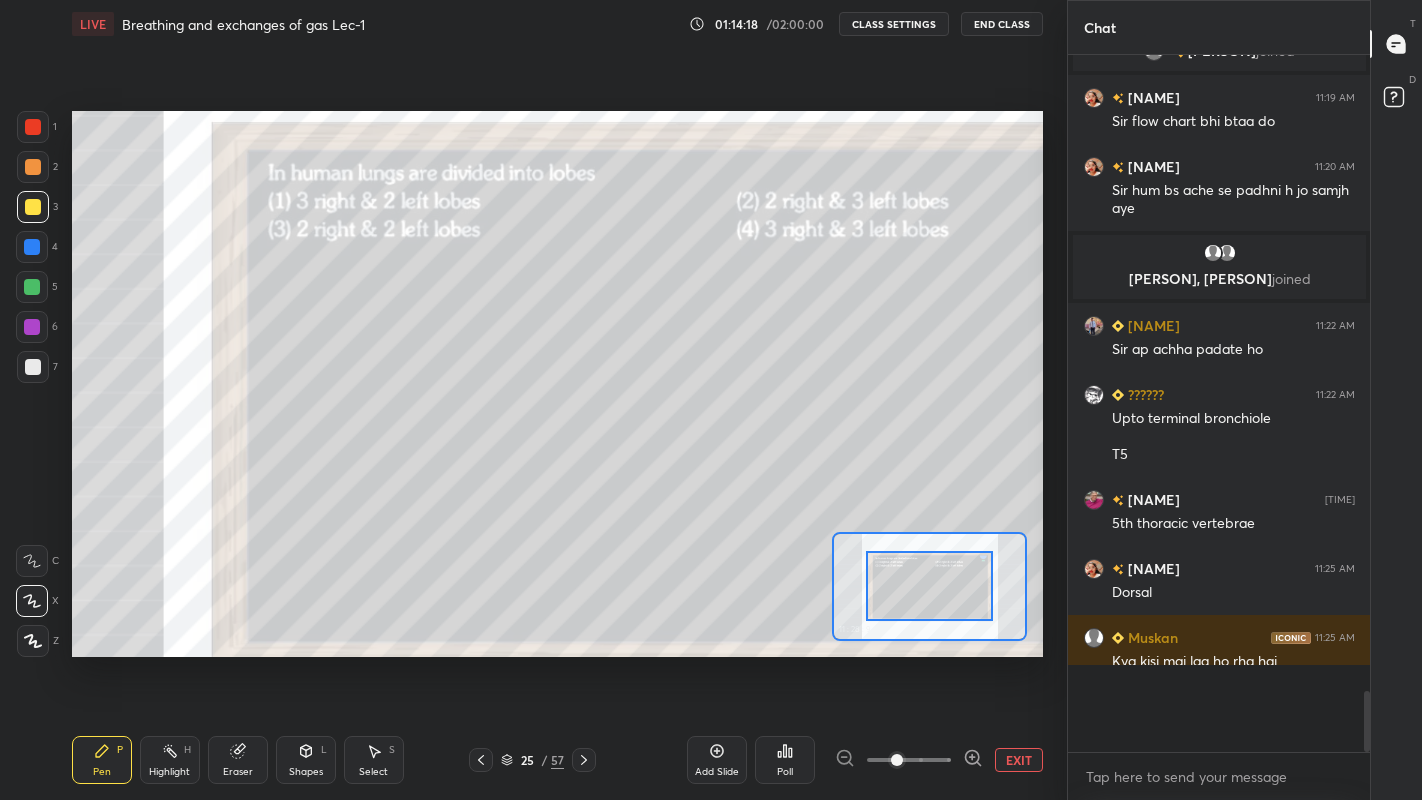scroll, scrollTop: 7, scrollLeft: 7, axis: both 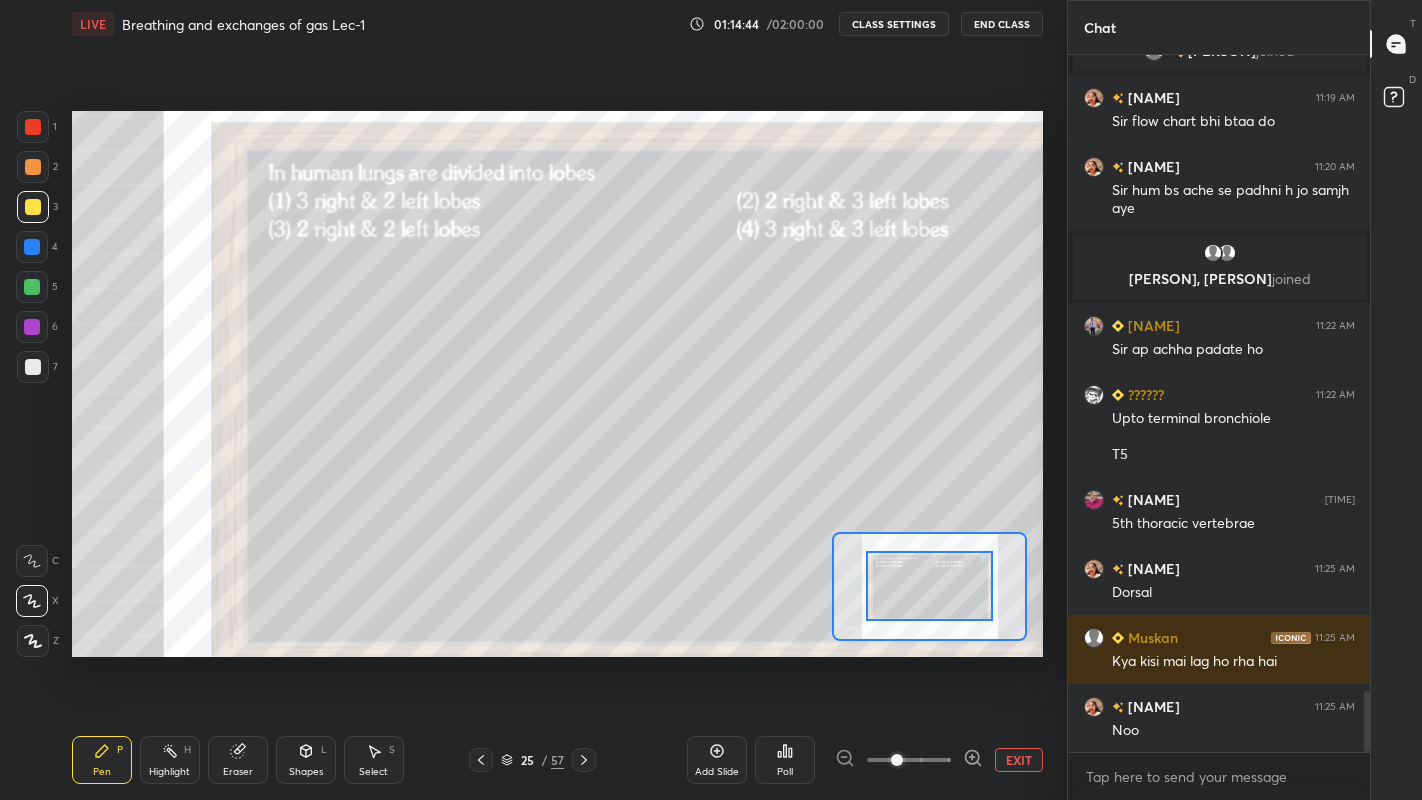 click at bounding box center (33, 367) 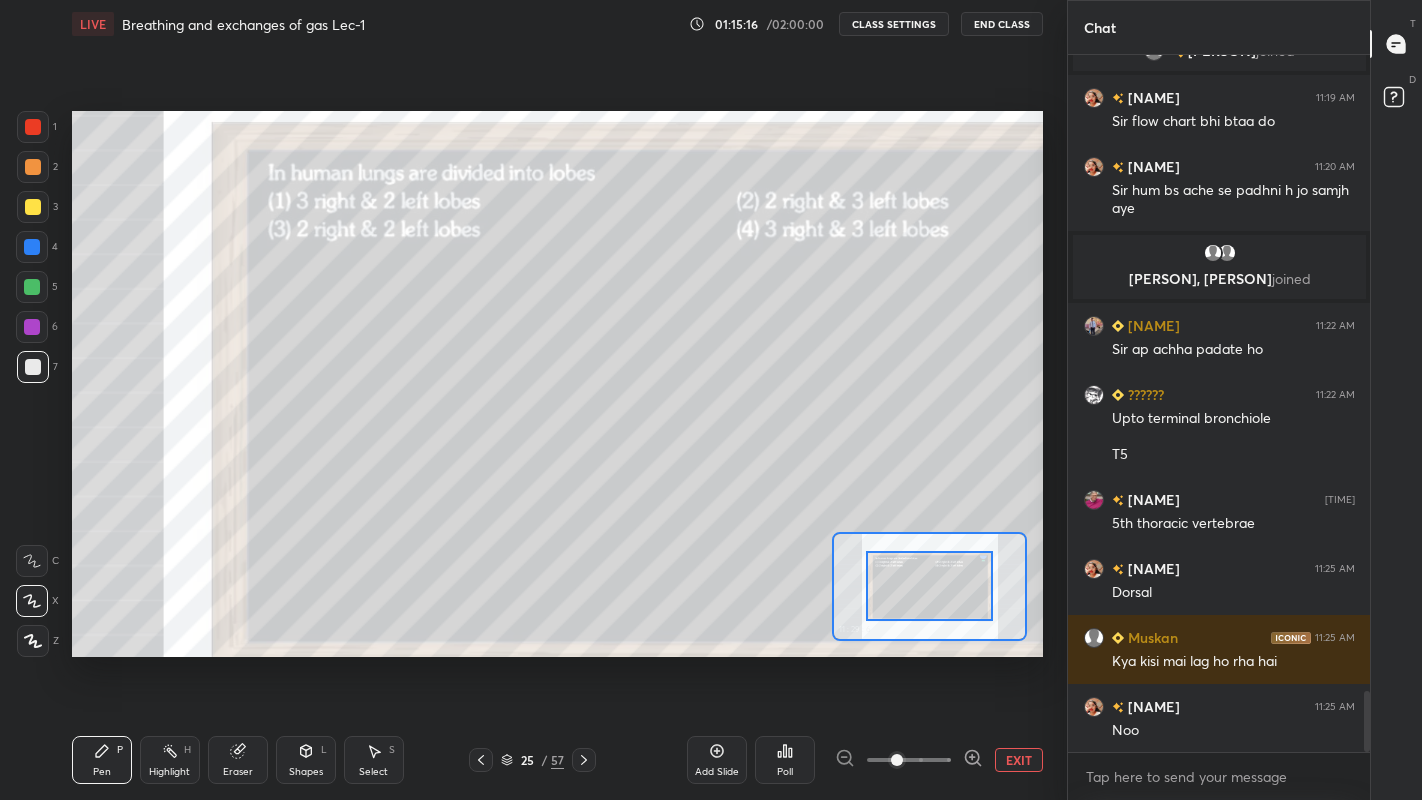 click at bounding box center [32, 287] 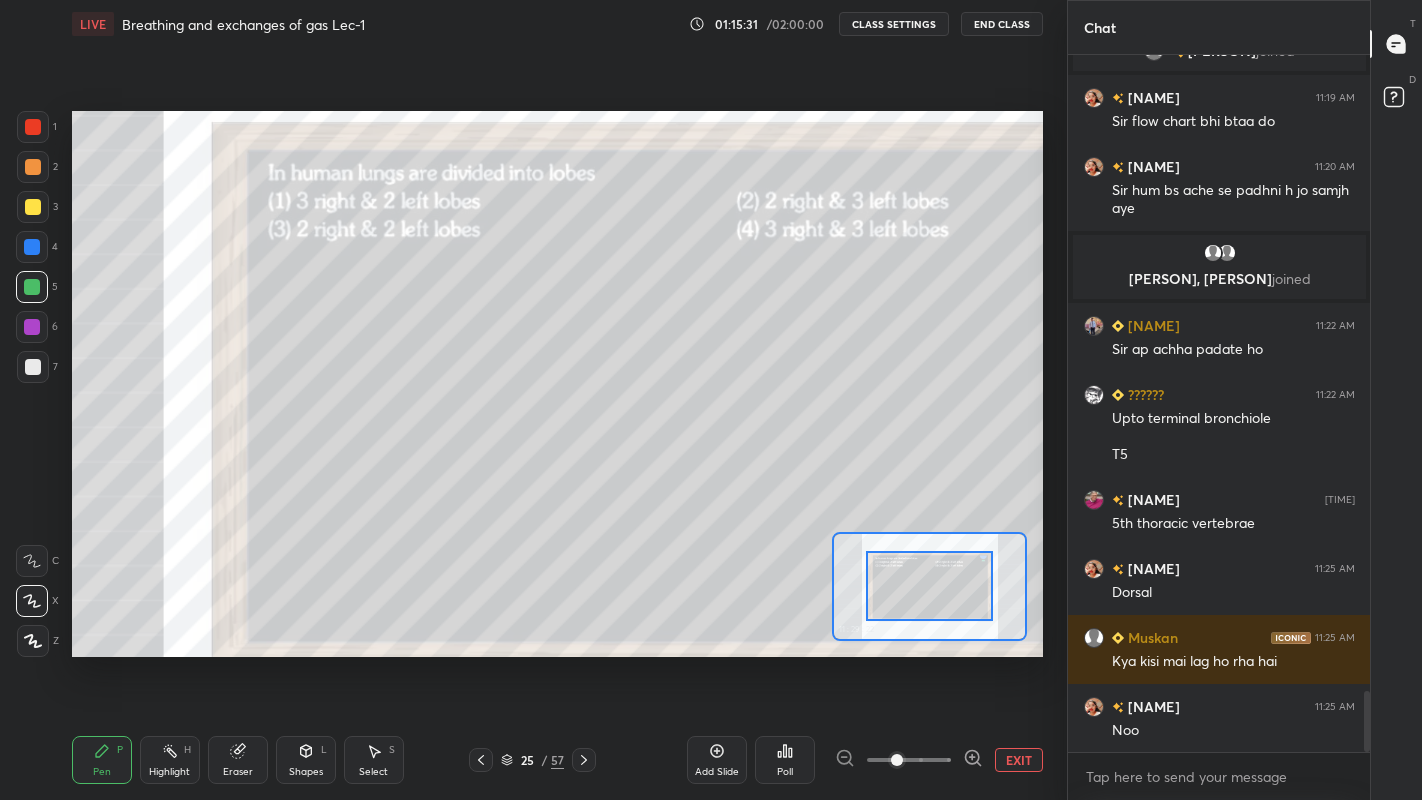 click 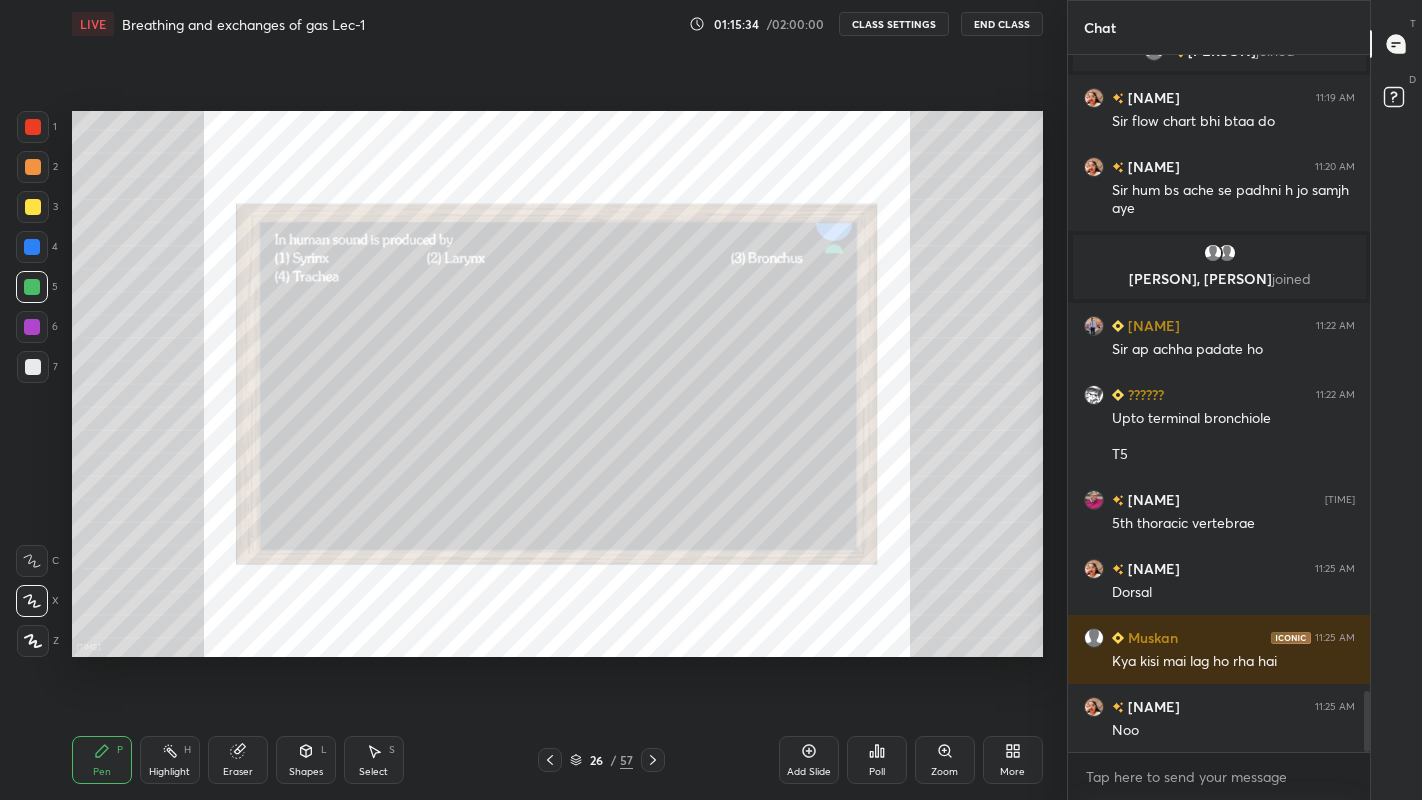 click on "Poll" at bounding box center (877, 772) 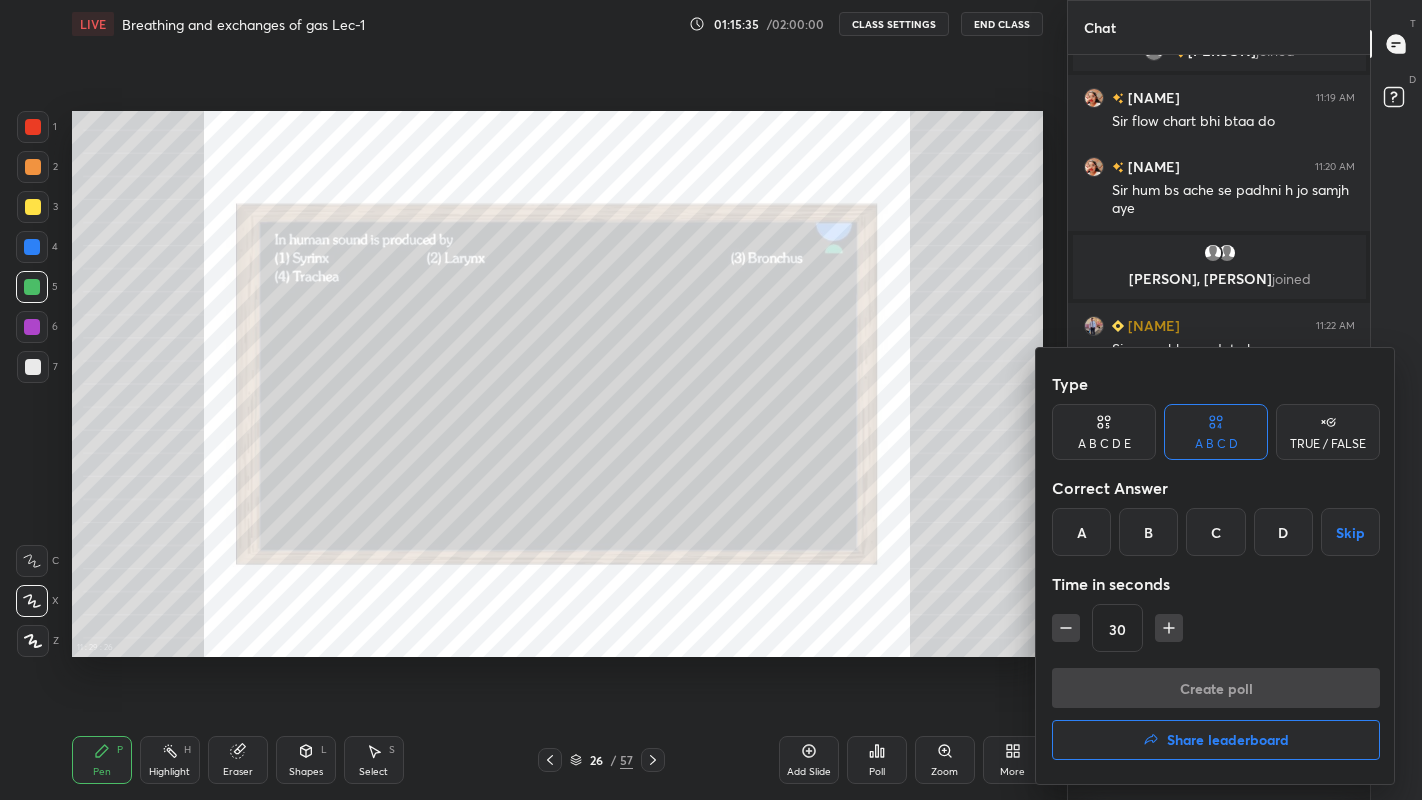 scroll, scrollTop: 7301, scrollLeft: 0, axis: vertical 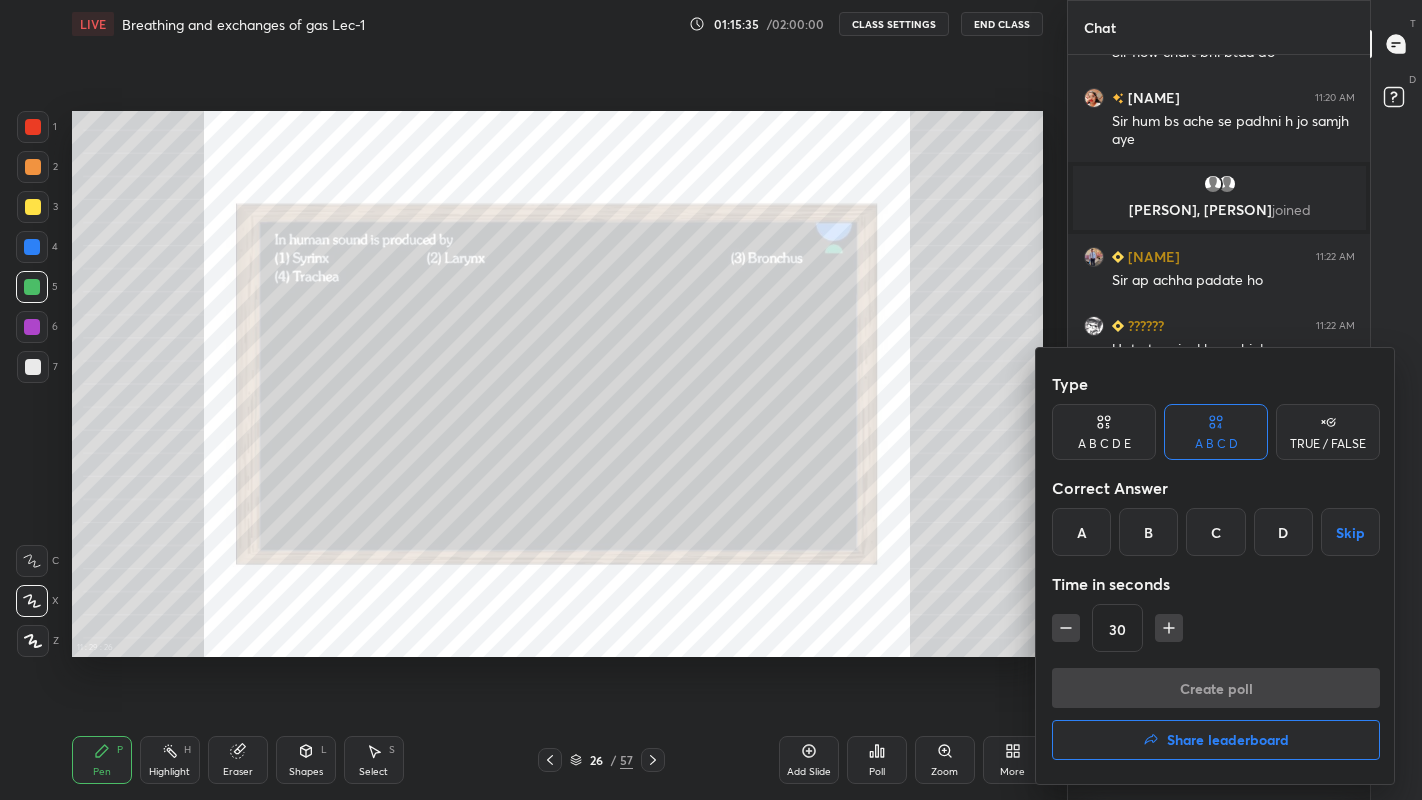 click at bounding box center (711, 400) 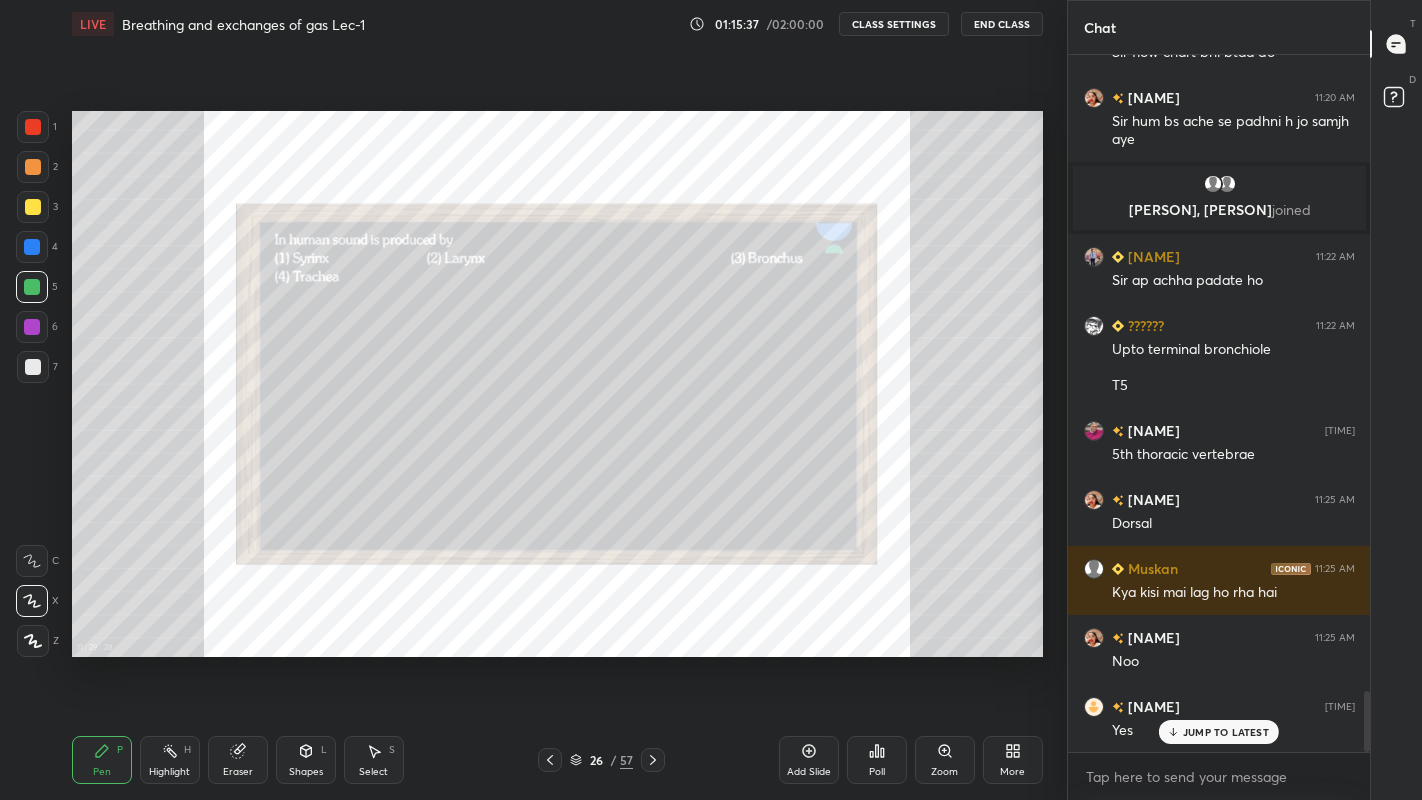 click on "Zoom" at bounding box center (945, 760) 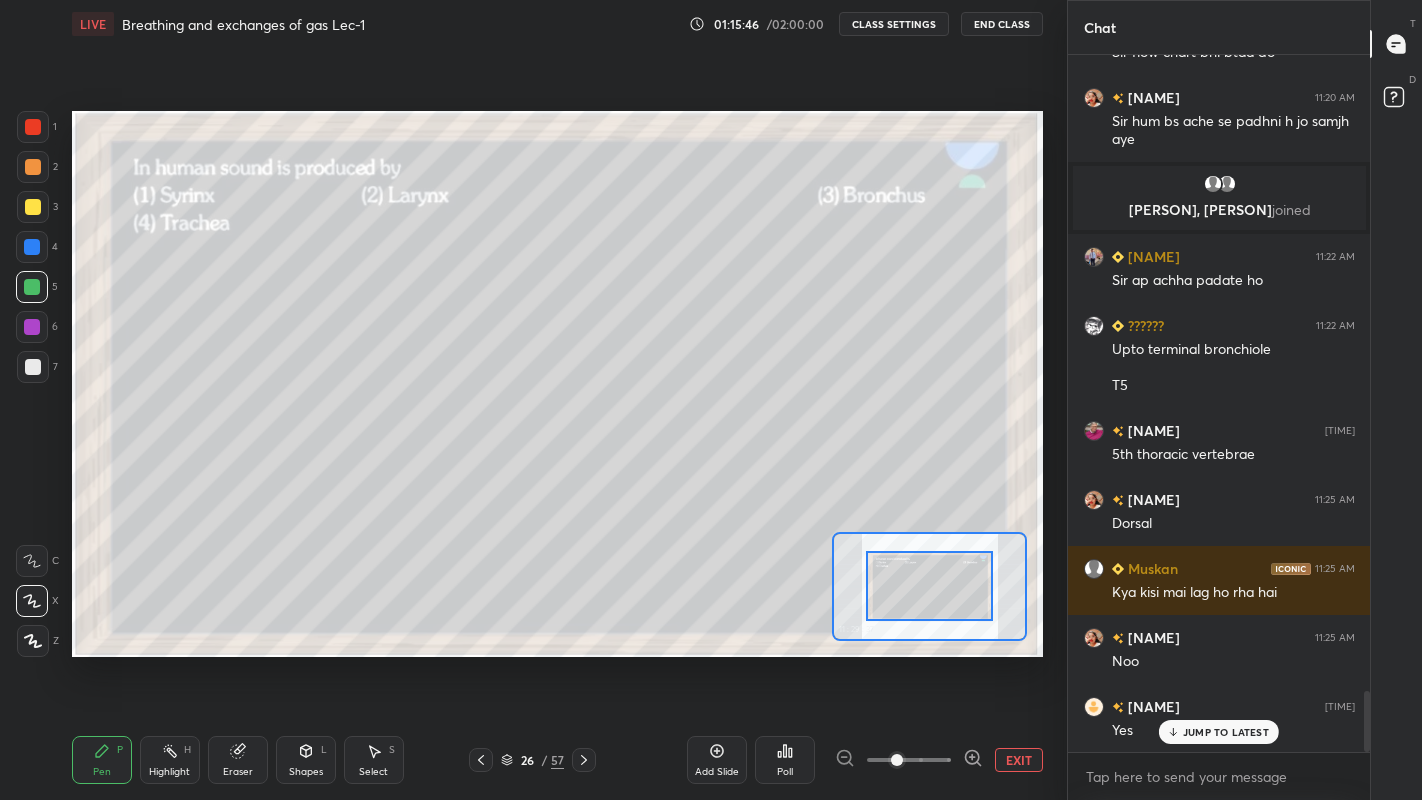 click on "Poll" at bounding box center [785, 760] 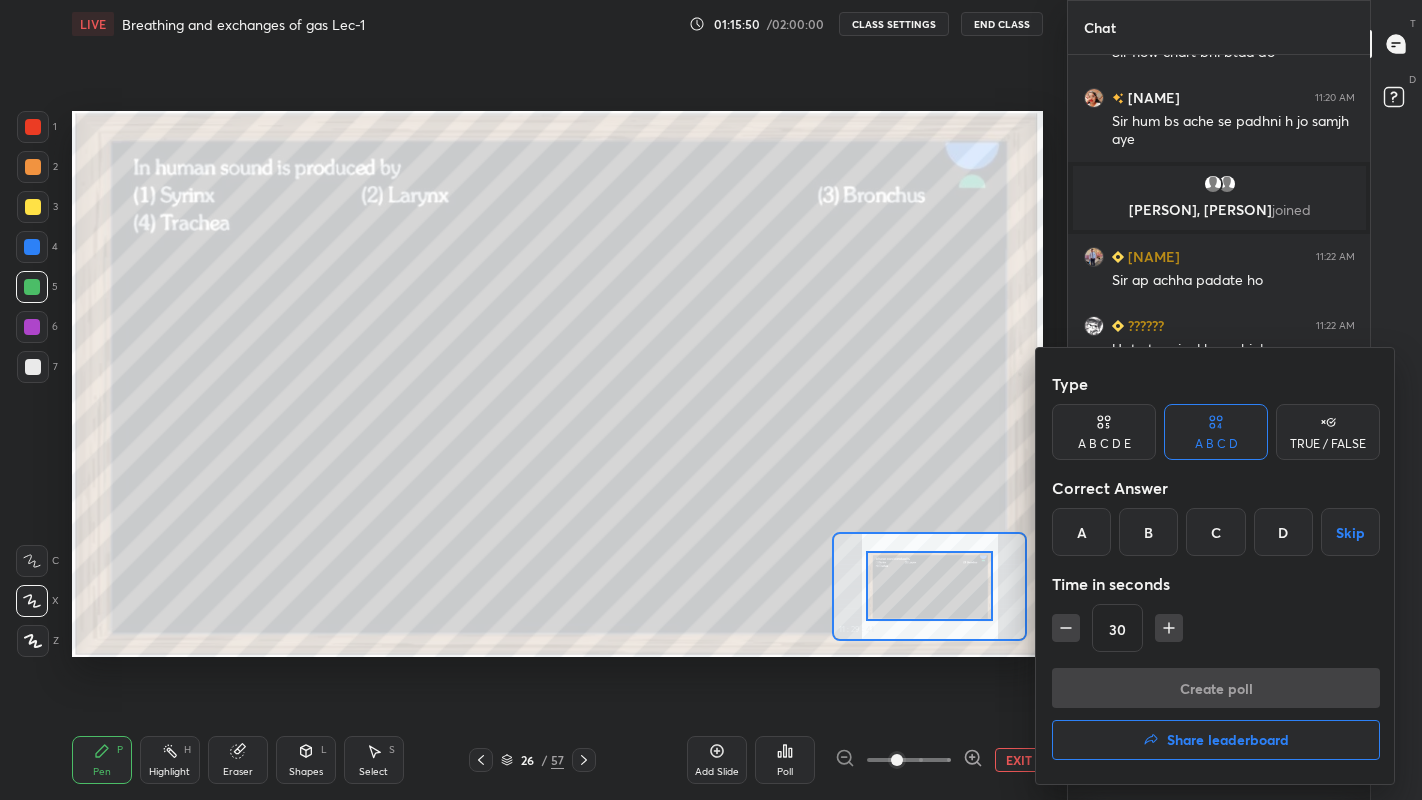 click on "B" at bounding box center [1148, 532] 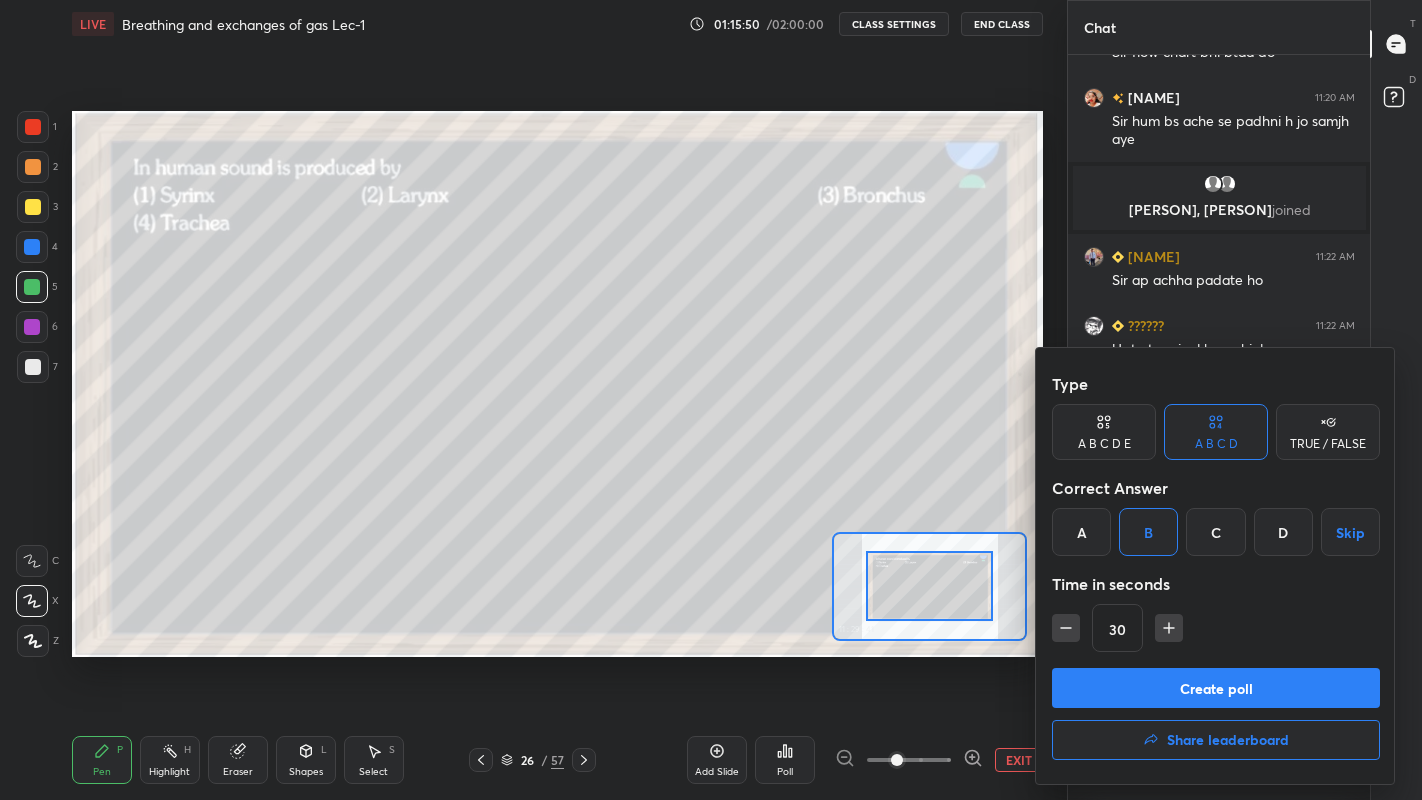 click 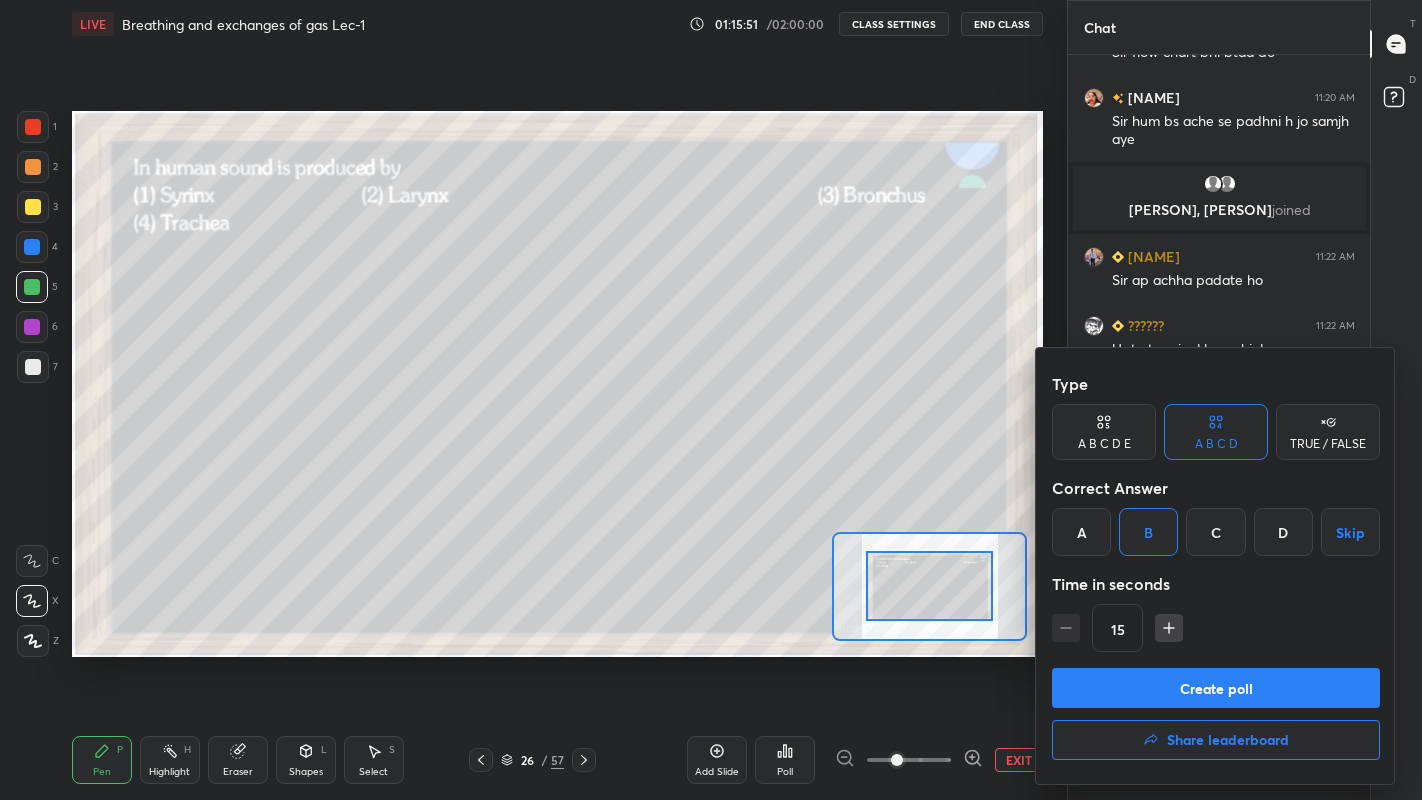 click on "Create poll" at bounding box center (1216, 688) 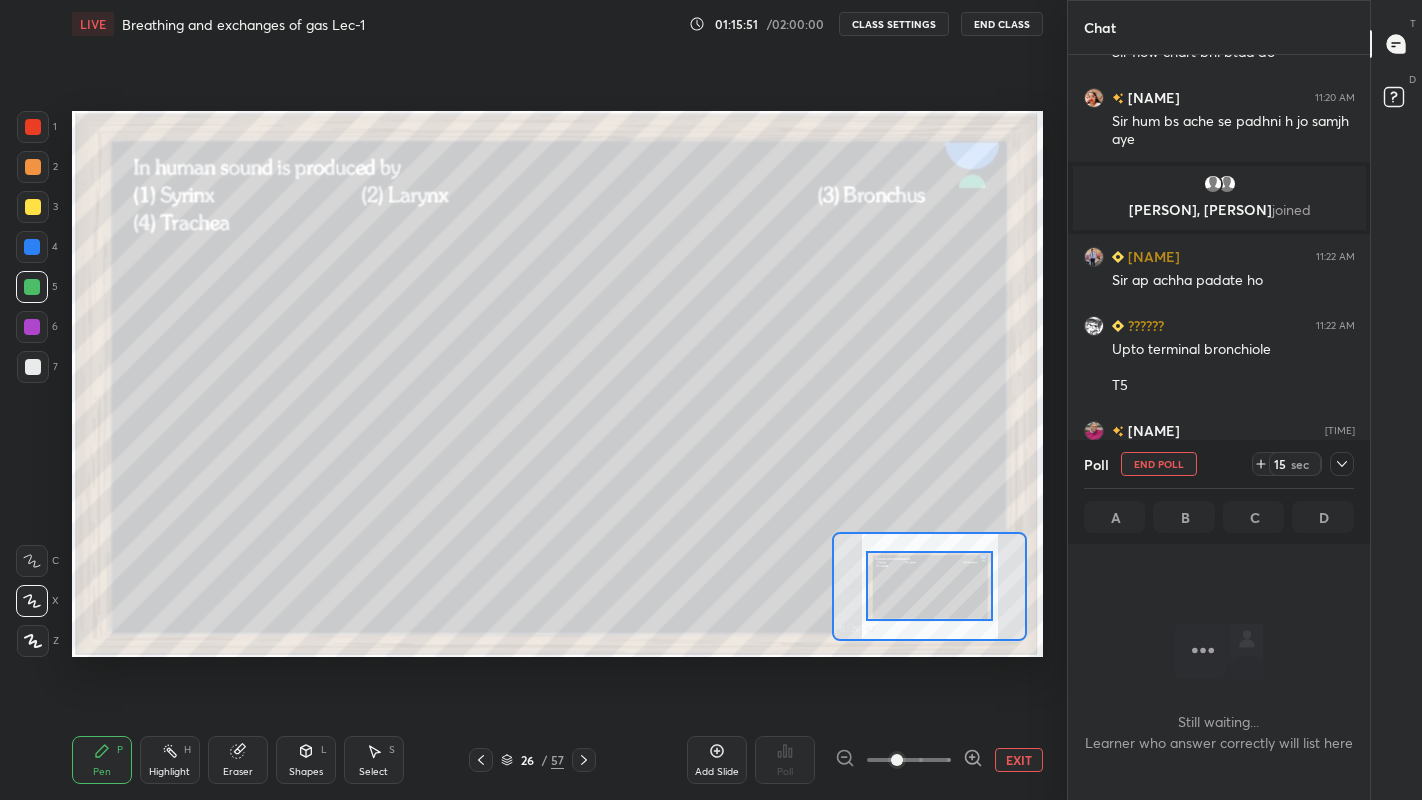 scroll, scrollTop: 588, scrollLeft: 296, axis: both 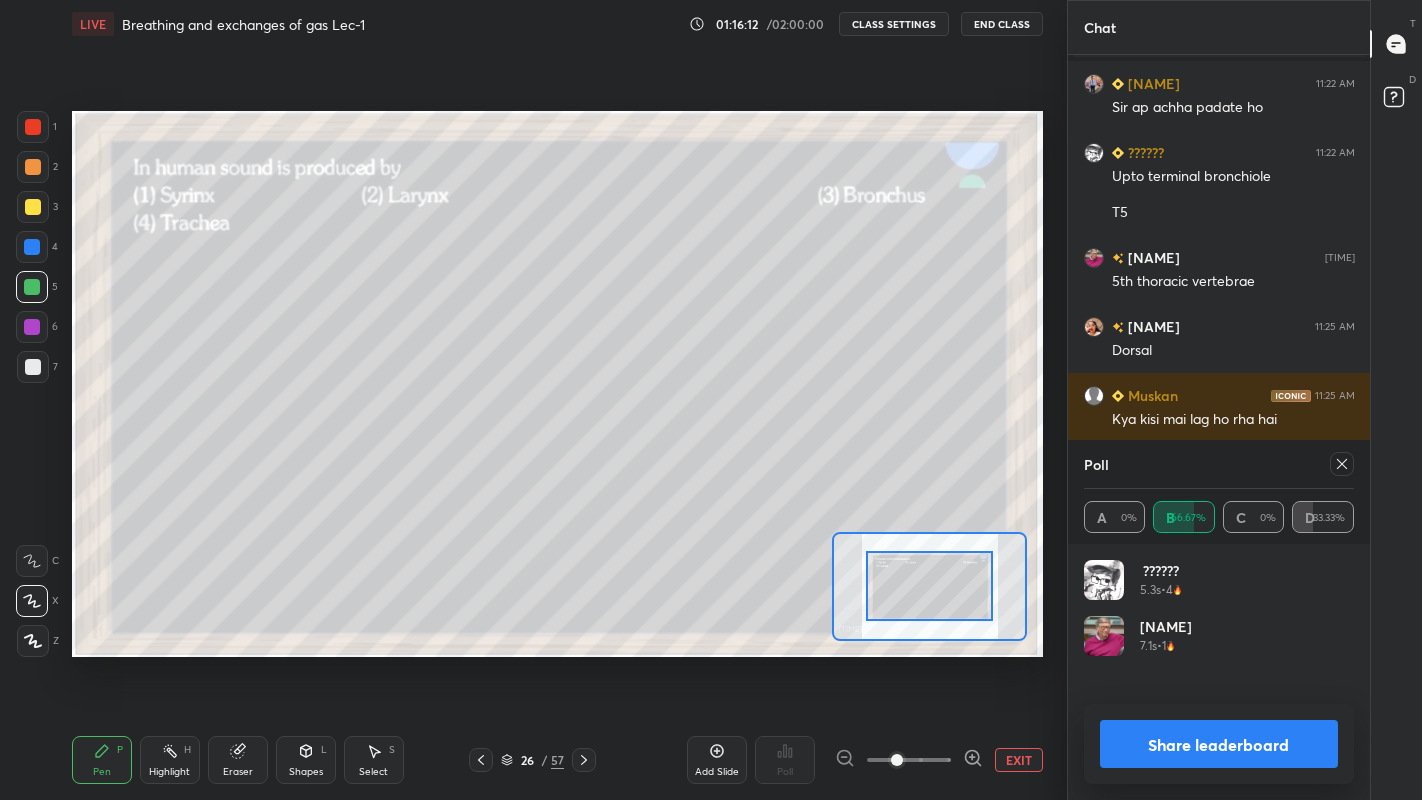 click 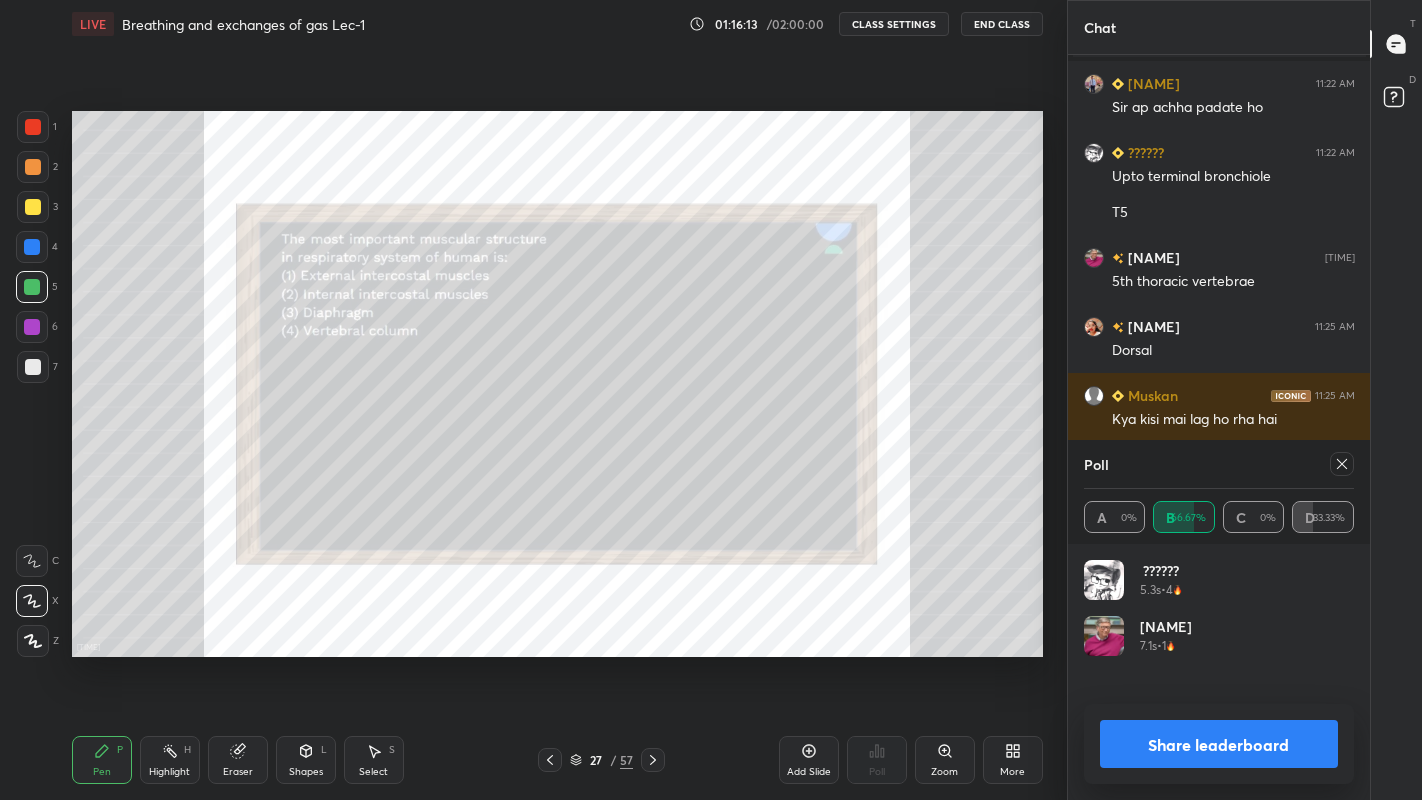 click 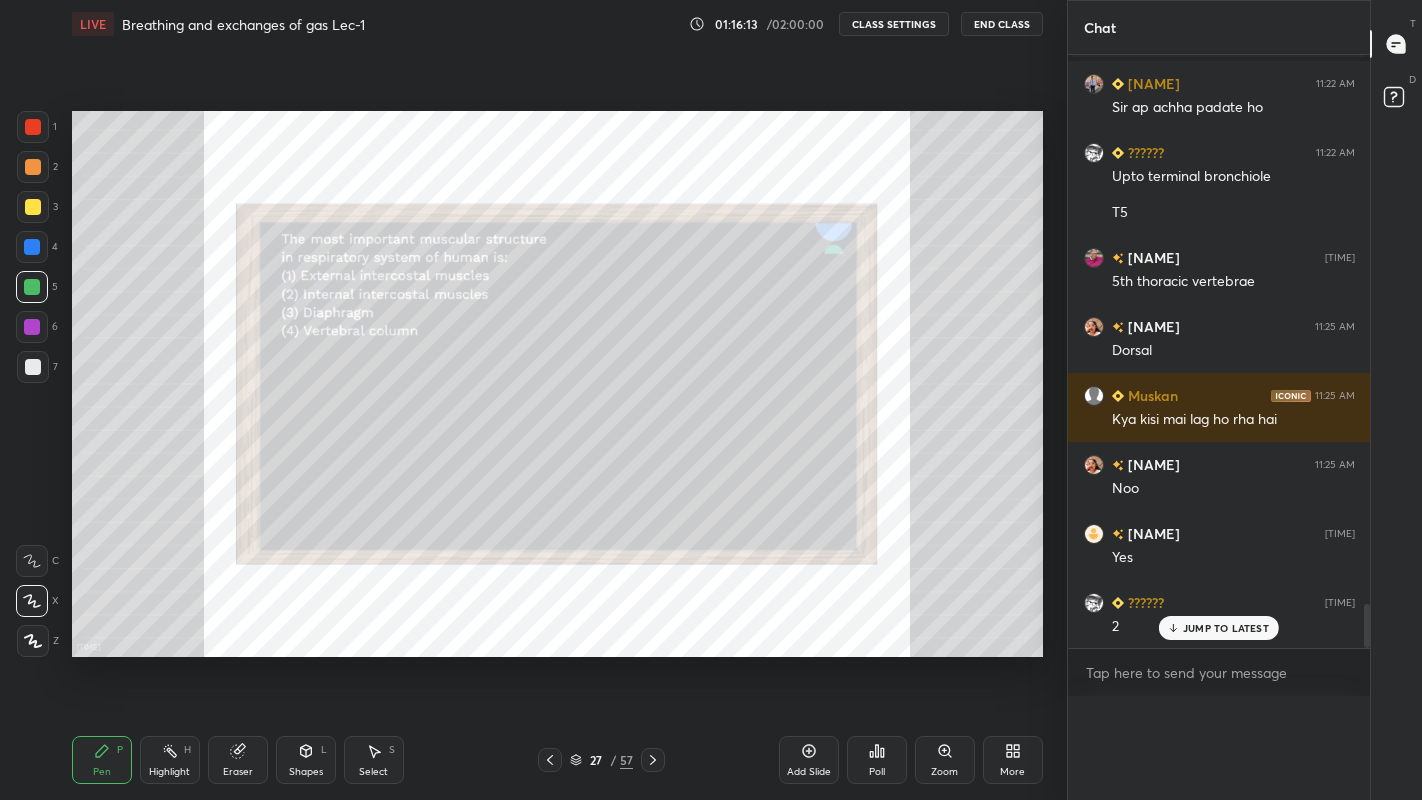 scroll, scrollTop: 121, scrollLeft: 264, axis: both 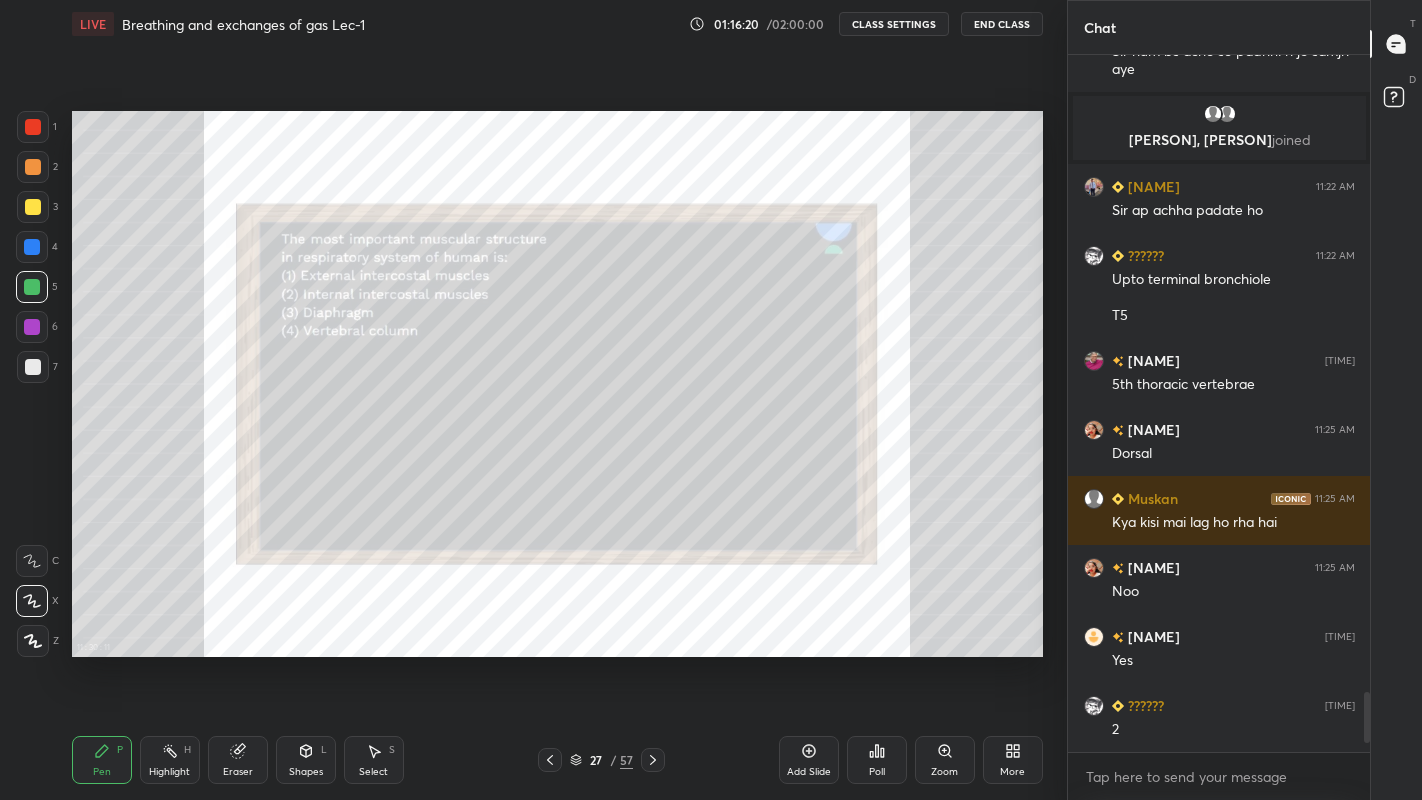 click at bounding box center (653, 760) 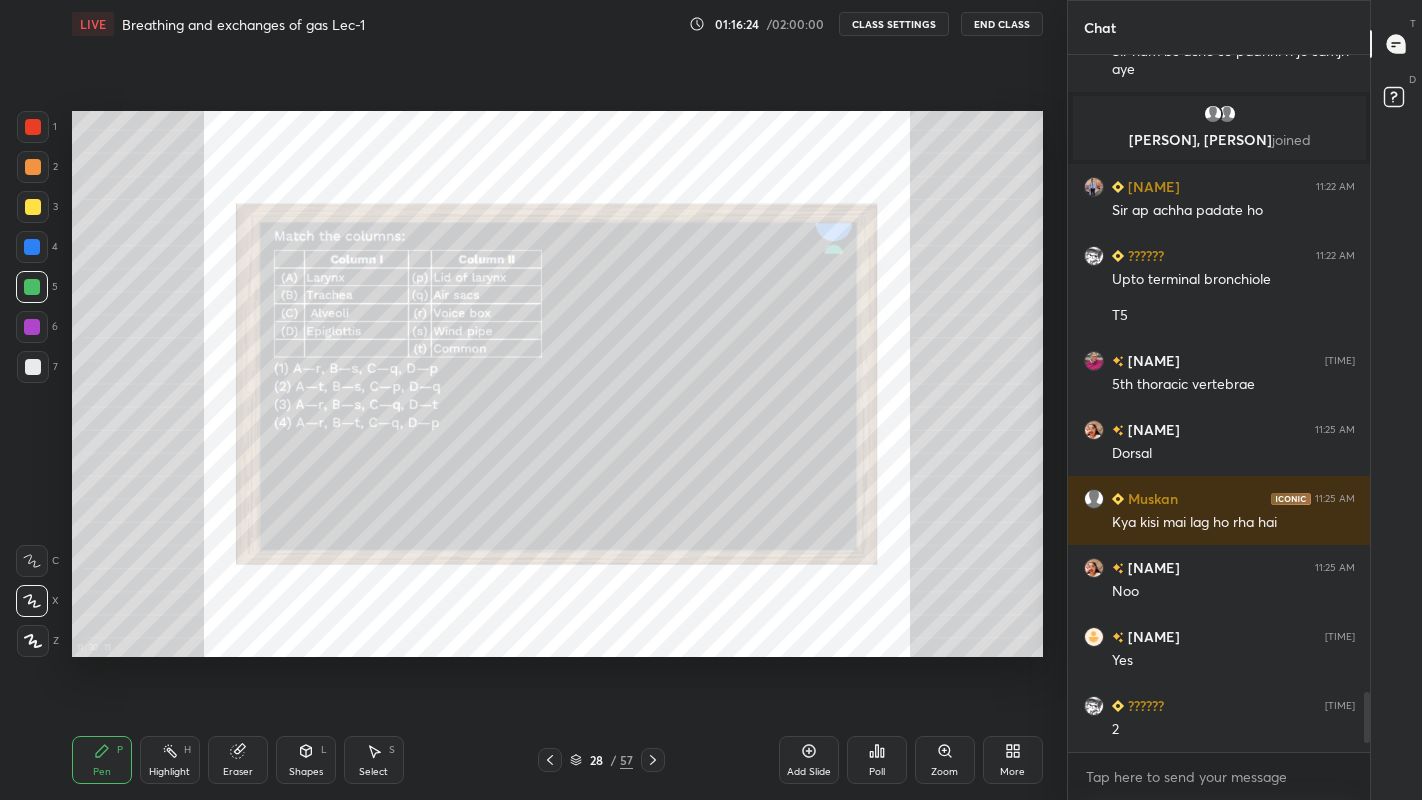 click on "Poll" at bounding box center [877, 772] 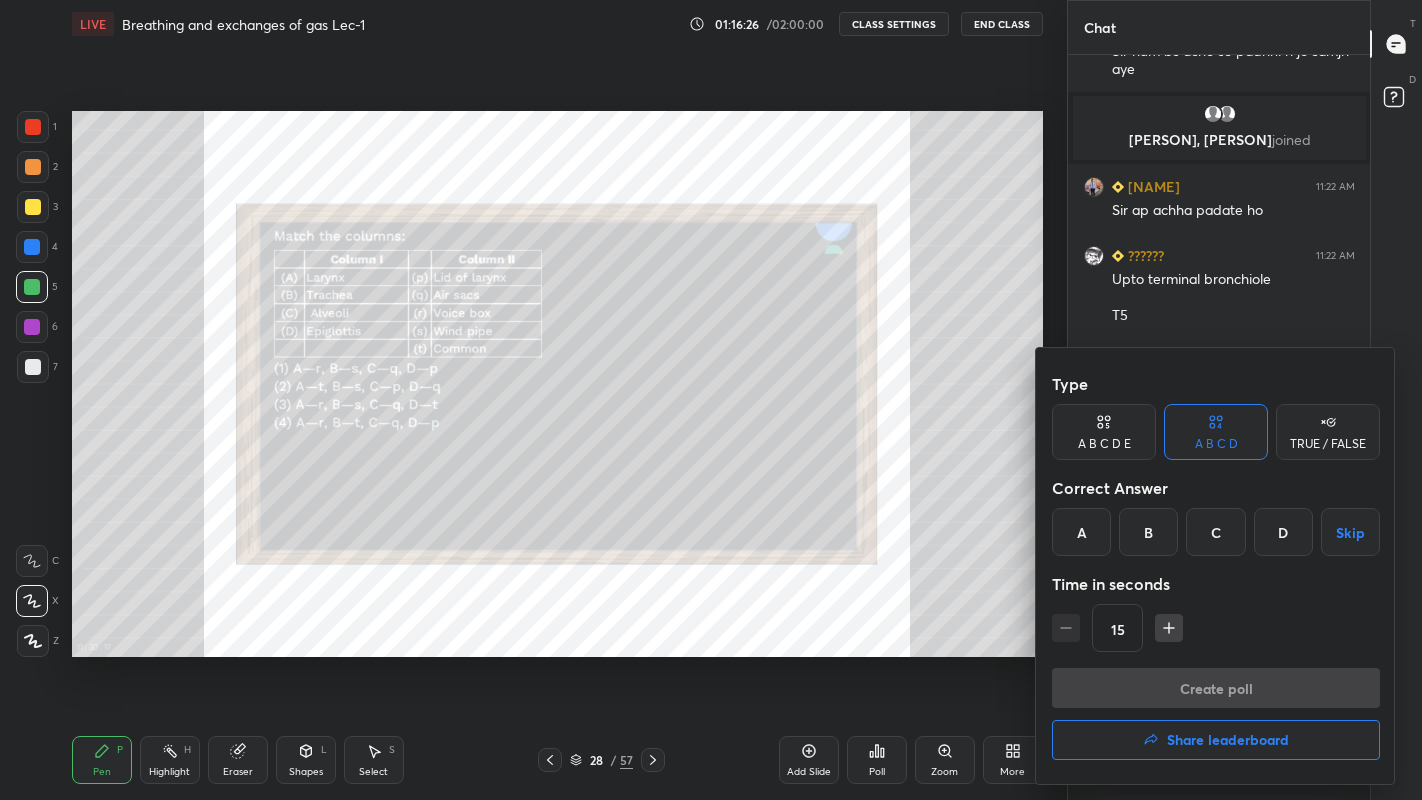 click at bounding box center [711, 400] 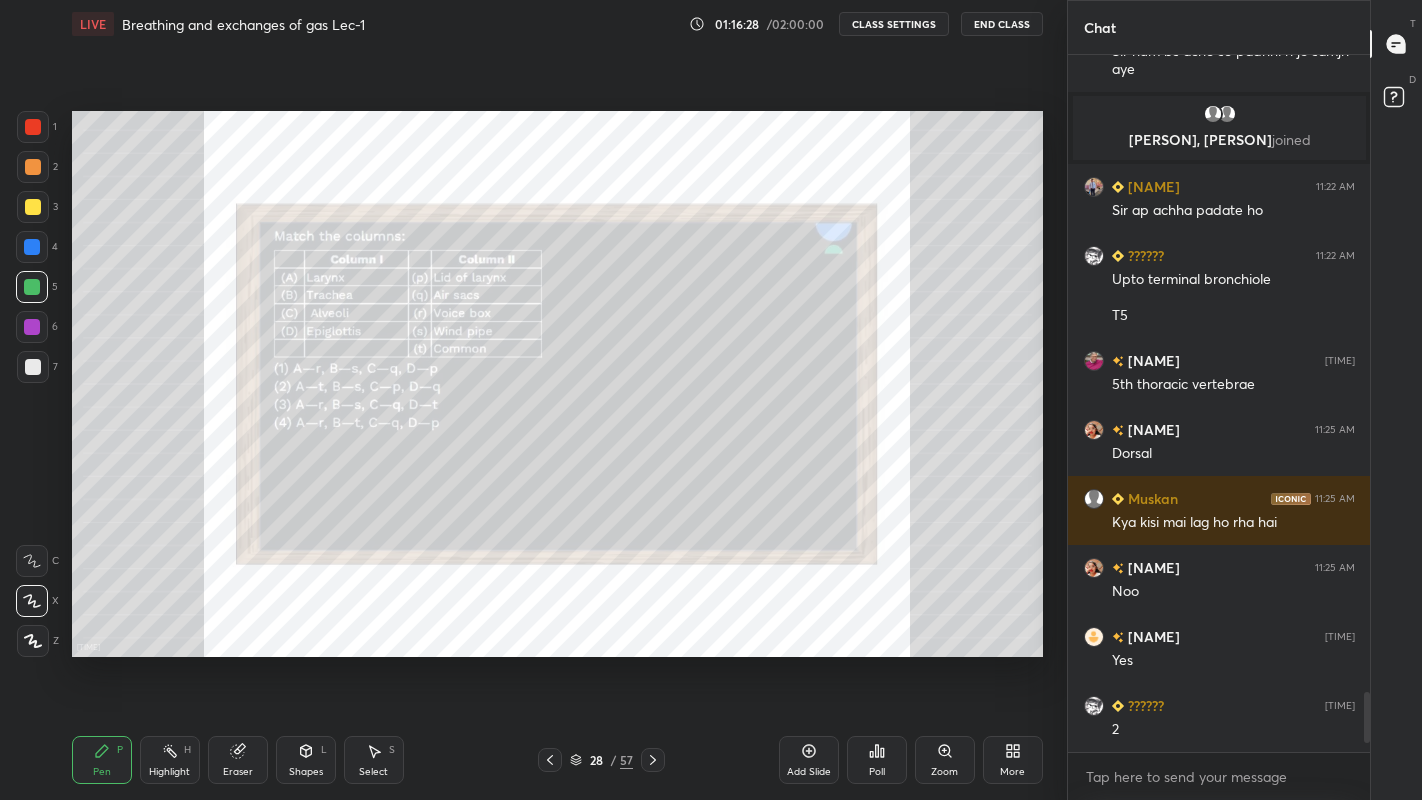 click on "Zoom" at bounding box center (944, 772) 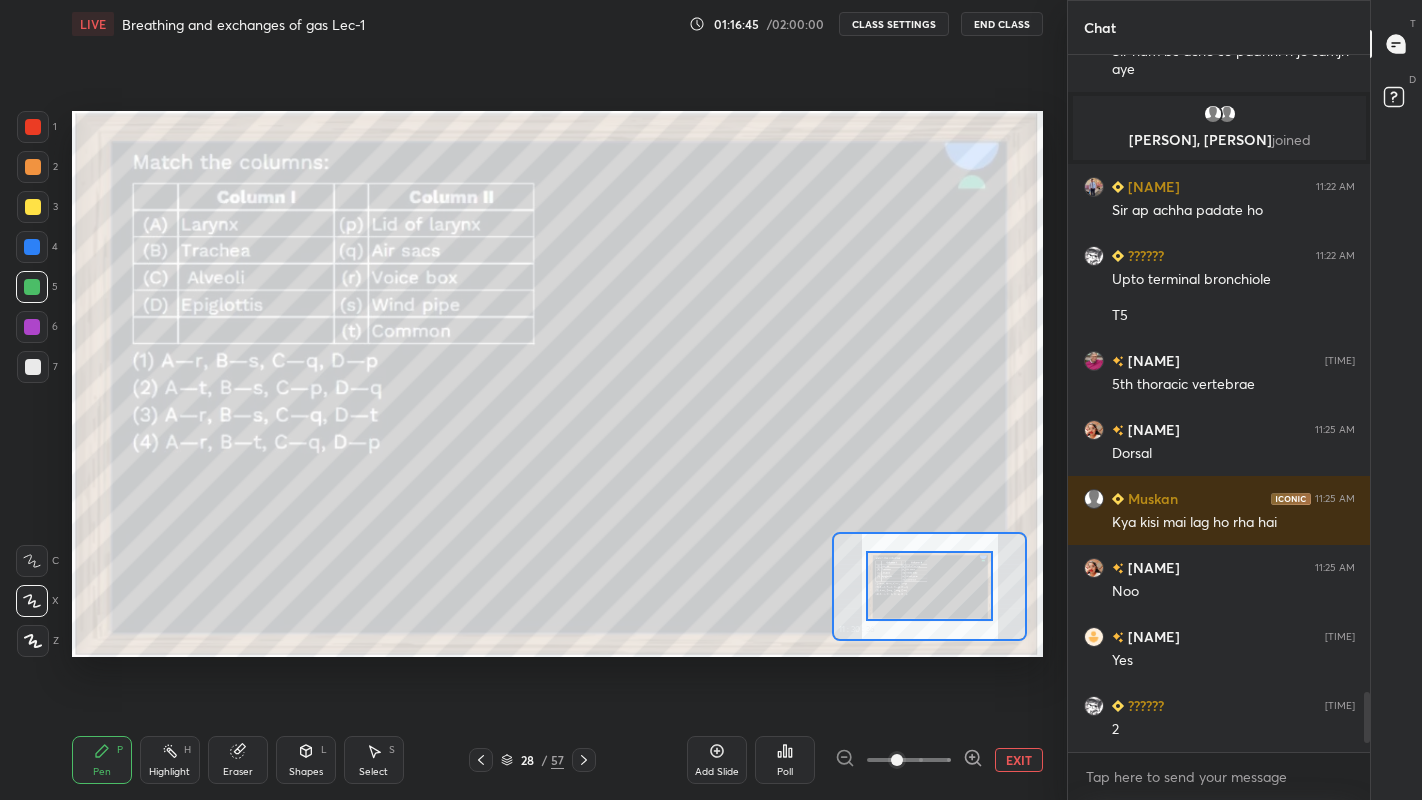 scroll, scrollTop: 7440, scrollLeft: 0, axis: vertical 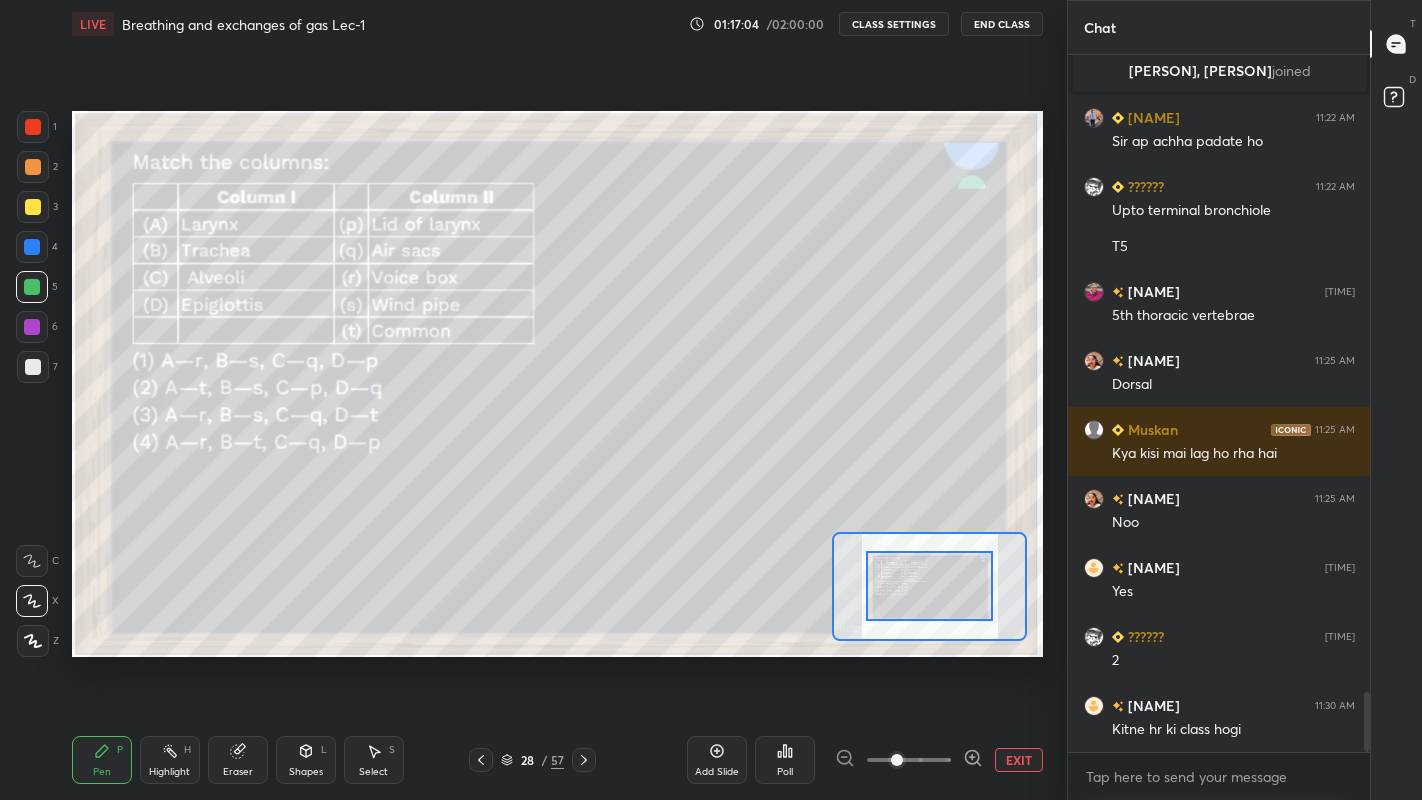 click on "Poll" at bounding box center [785, 772] 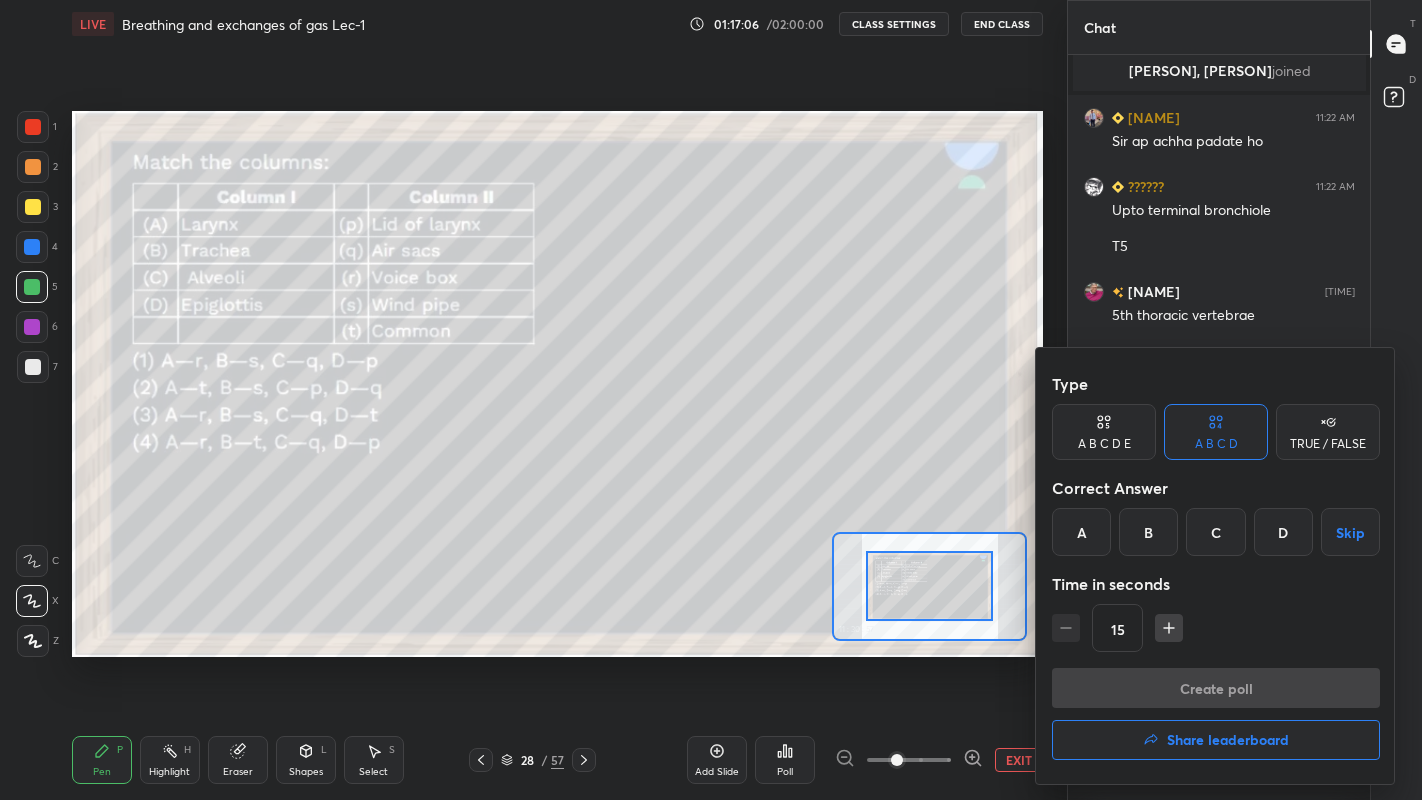 click on "A" at bounding box center [1081, 532] 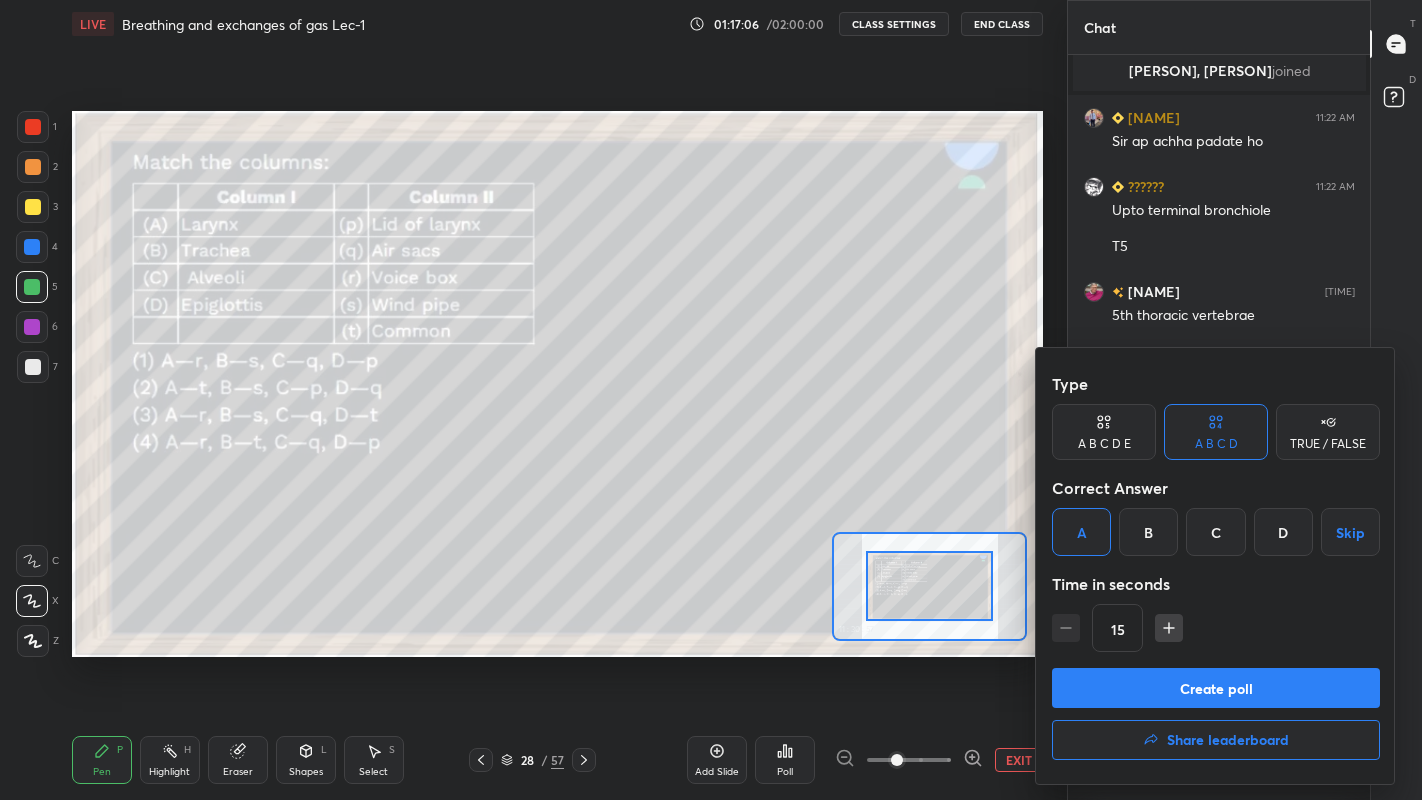 click on "Create poll" at bounding box center [1216, 688] 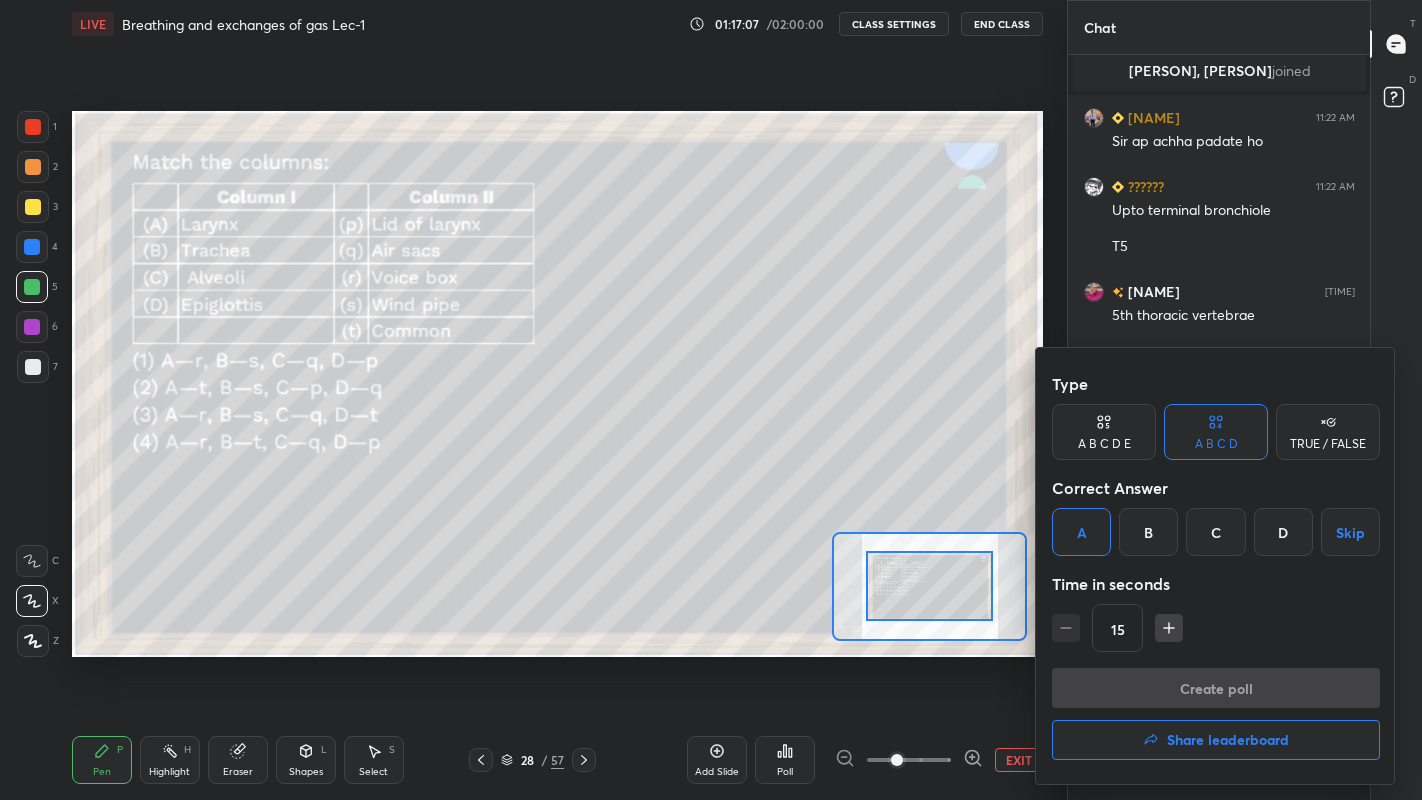 scroll, scrollTop: 648, scrollLeft: 296, axis: both 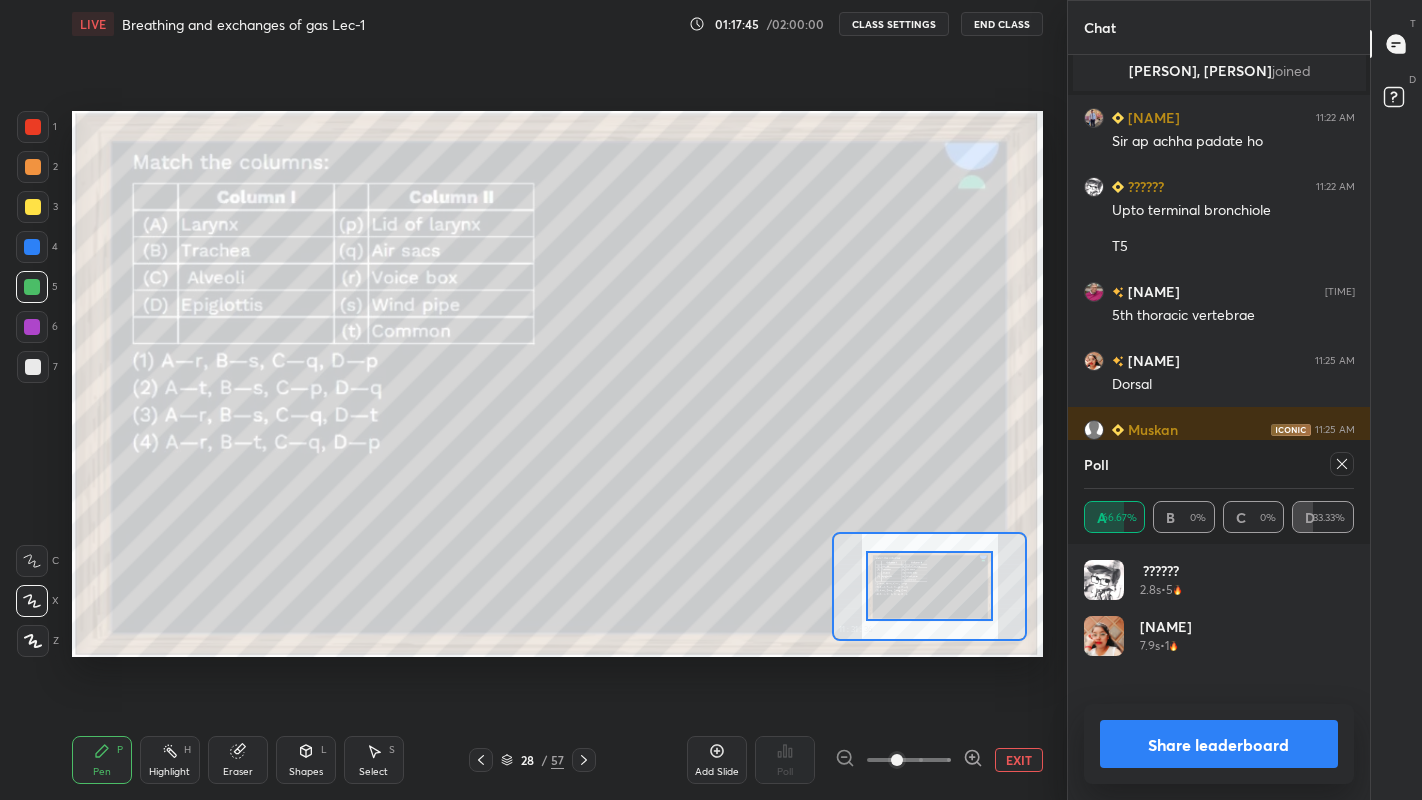 click at bounding box center [1342, 464] 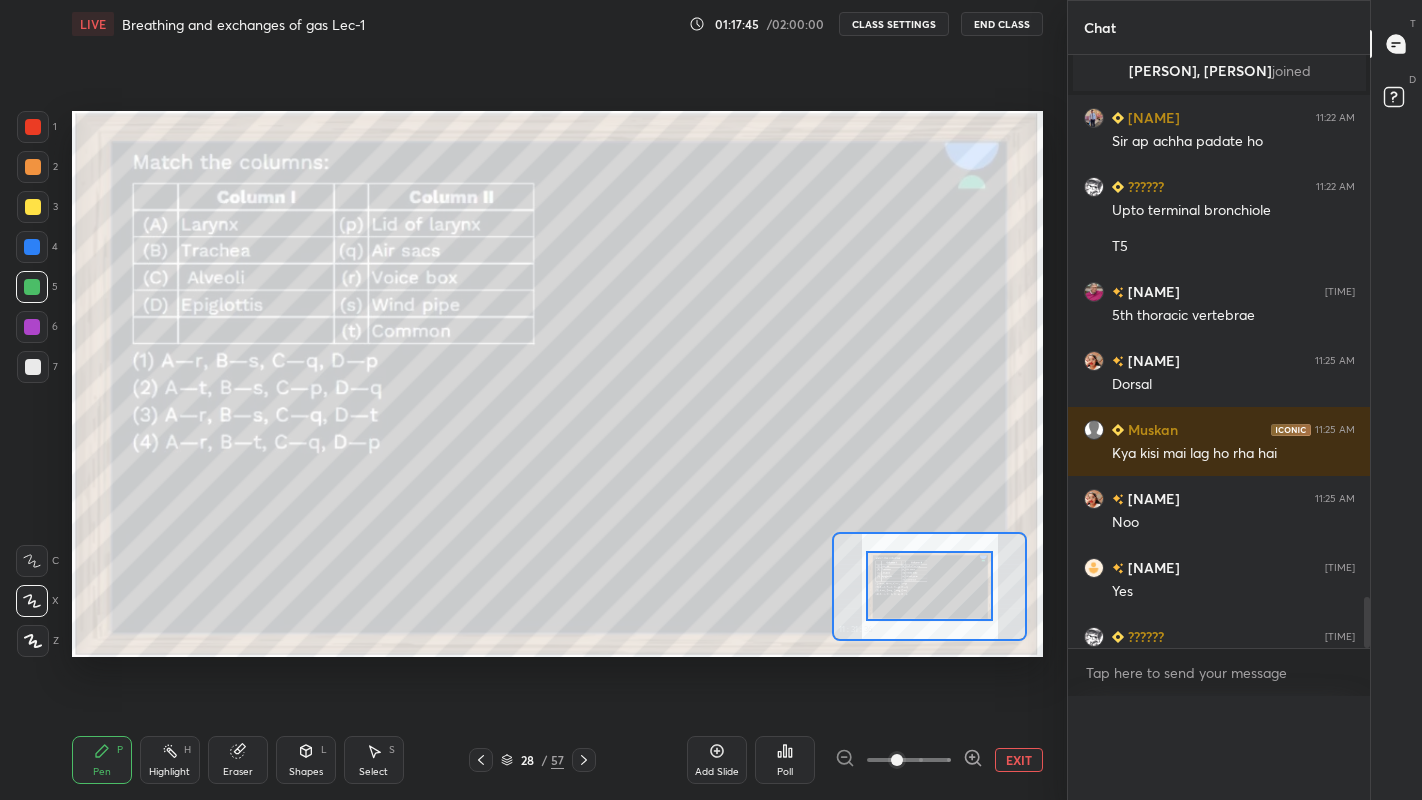 scroll, scrollTop: 88, scrollLeft: 264, axis: both 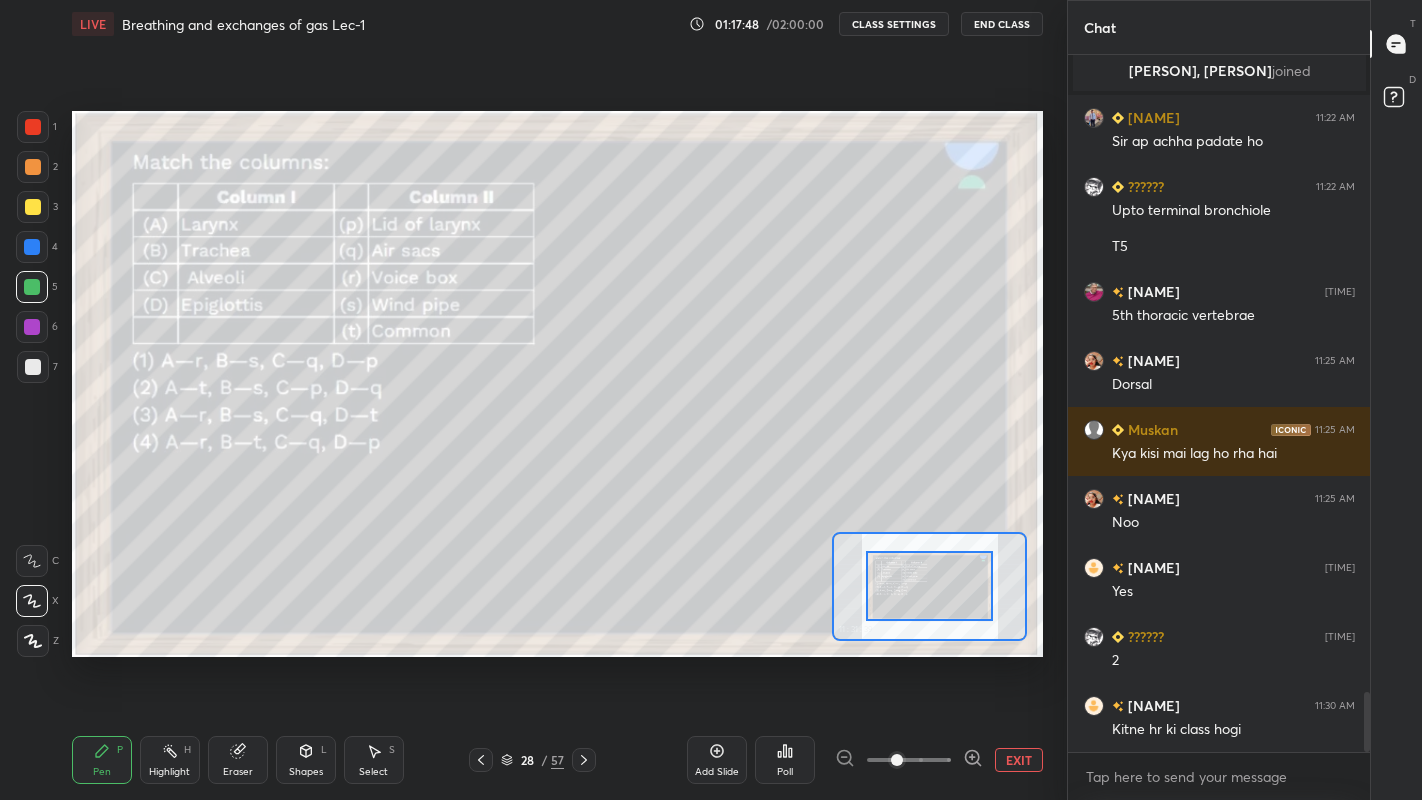 click 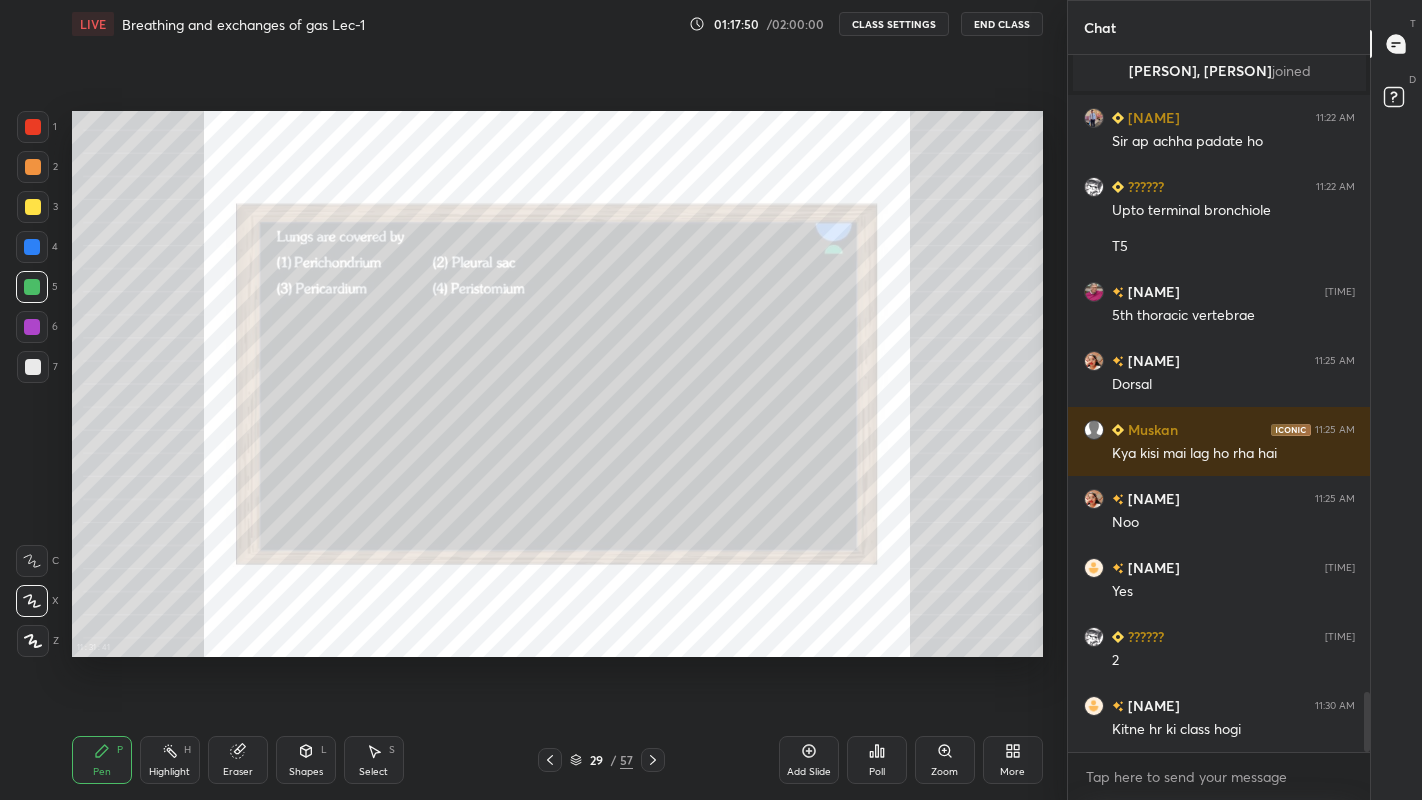 click on "Poll" at bounding box center [877, 760] 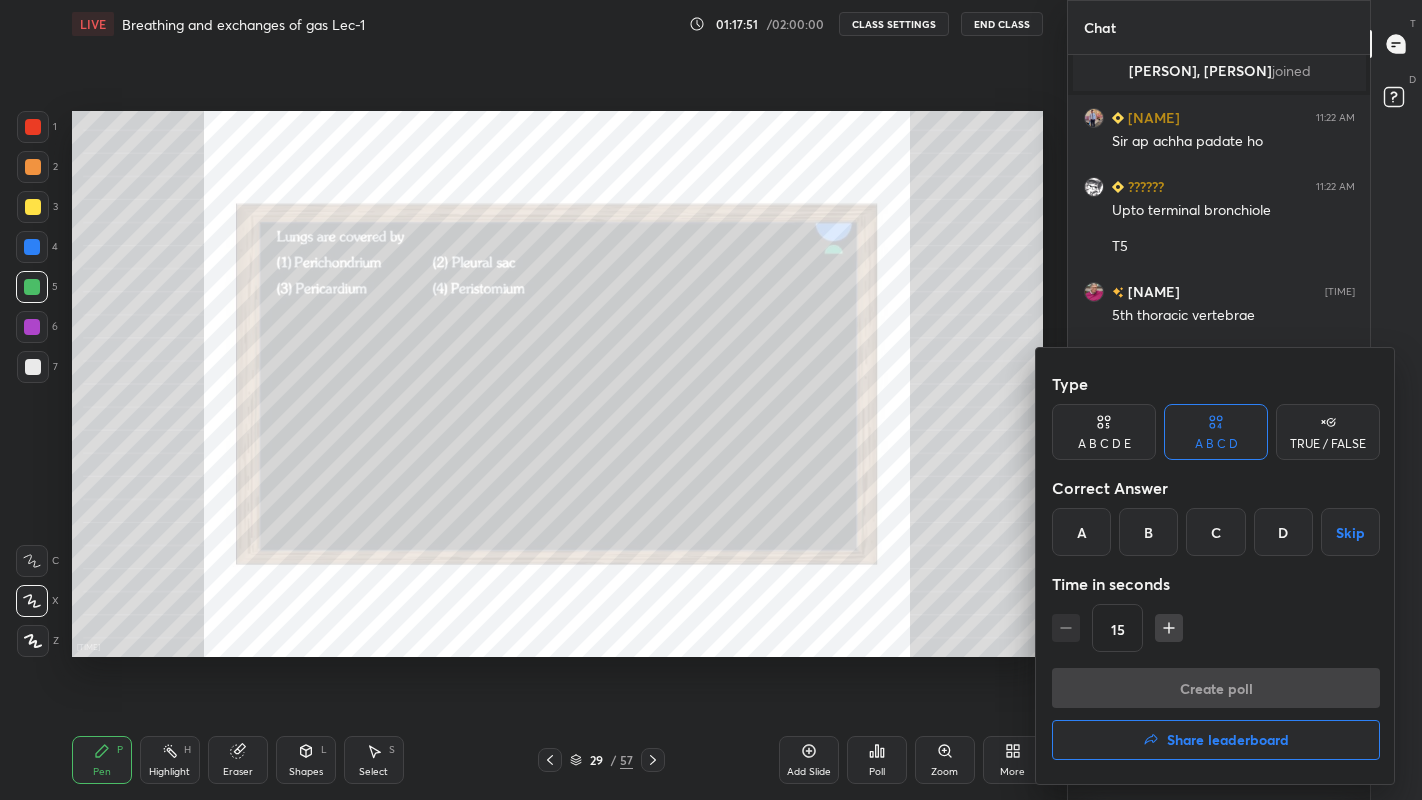 click at bounding box center [711, 400] 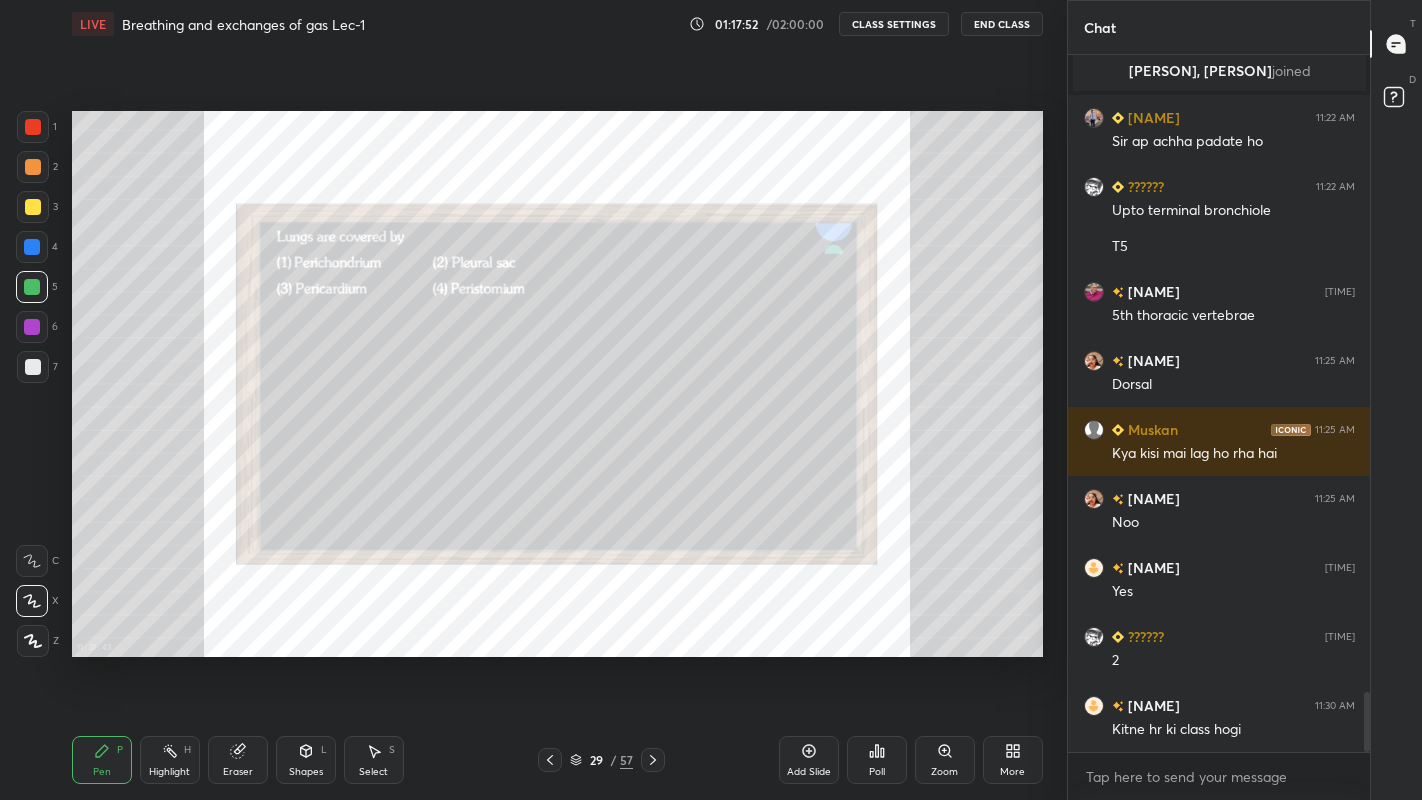 click on "Zoom" at bounding box center [944, 772] 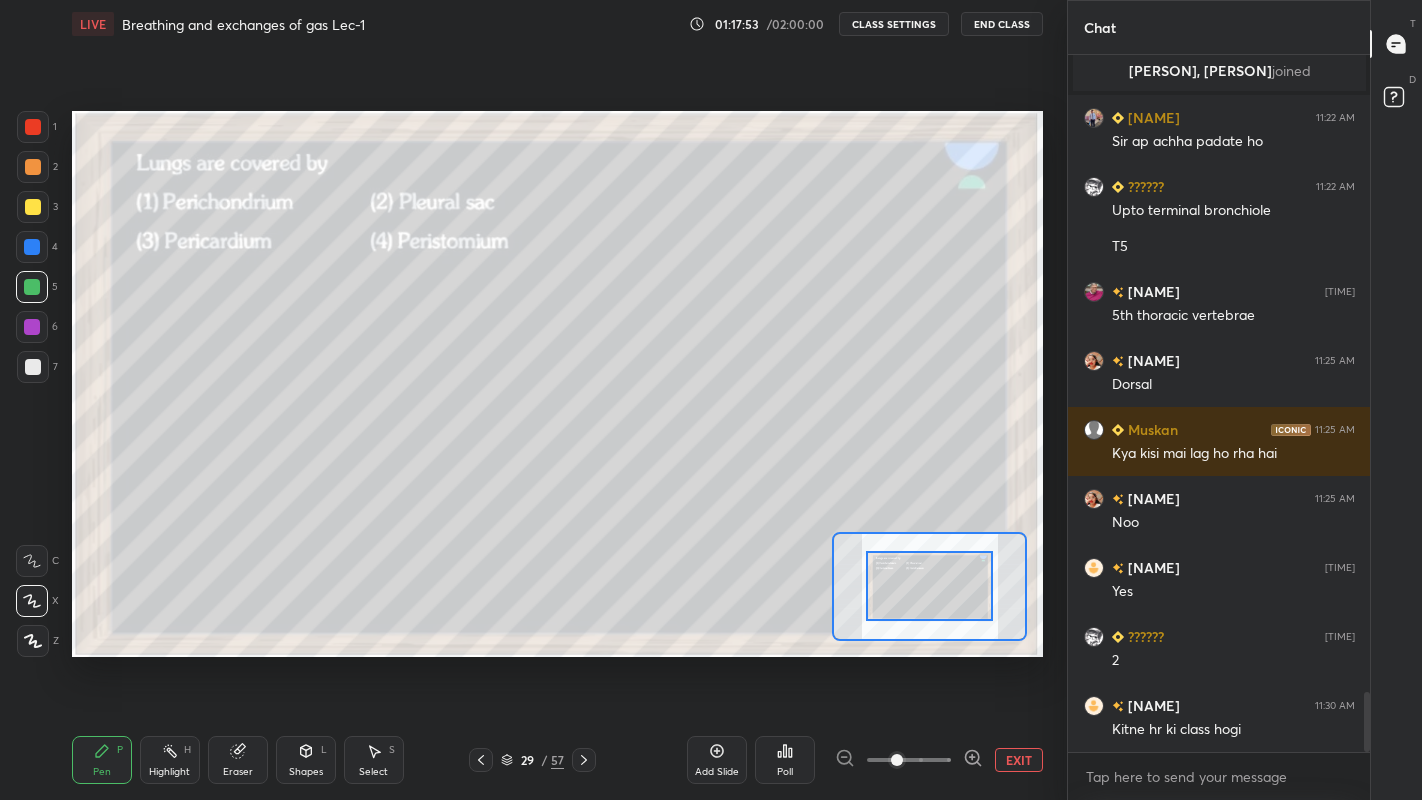 click on "Poll" at bounding box center (785, 772) 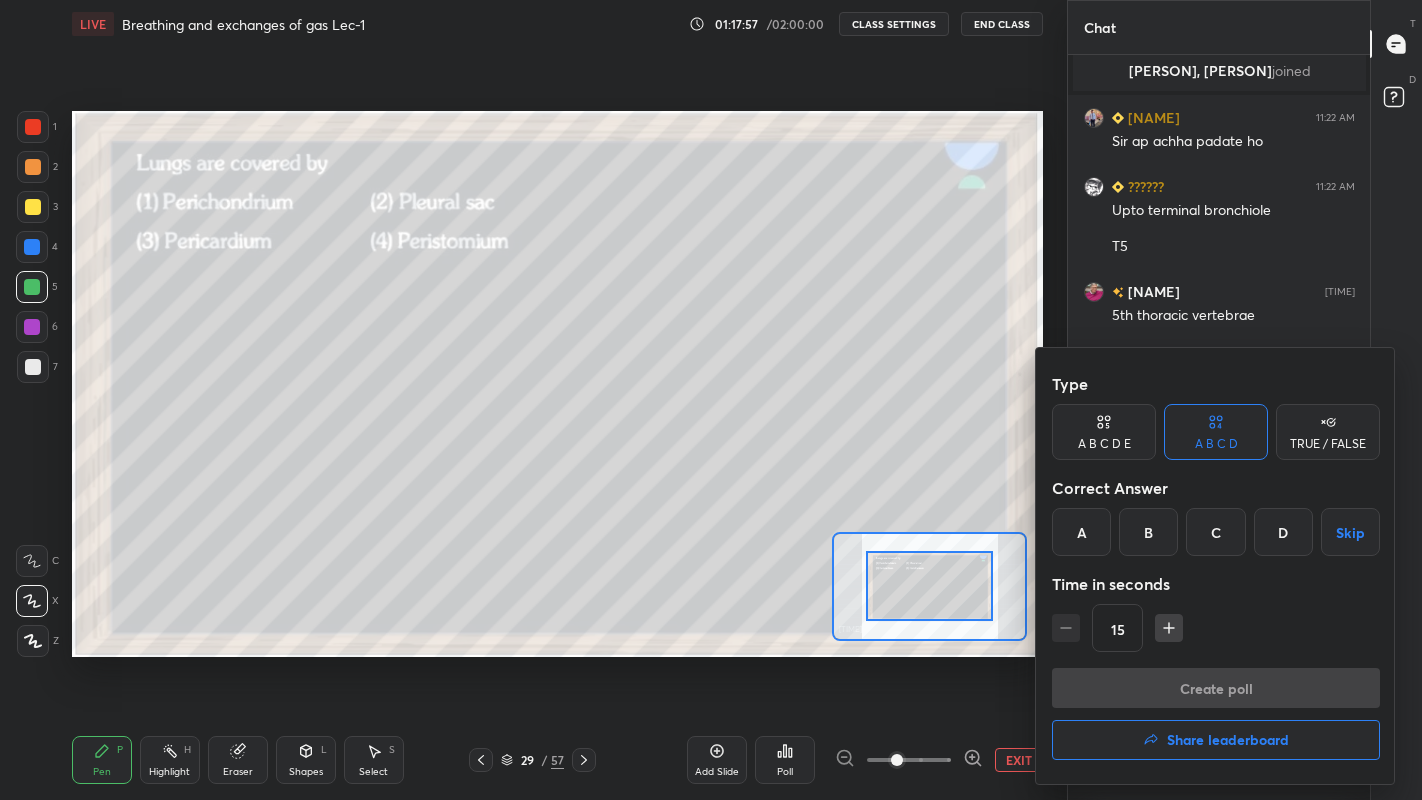 click on "B" at bounding box center (1148, 532) 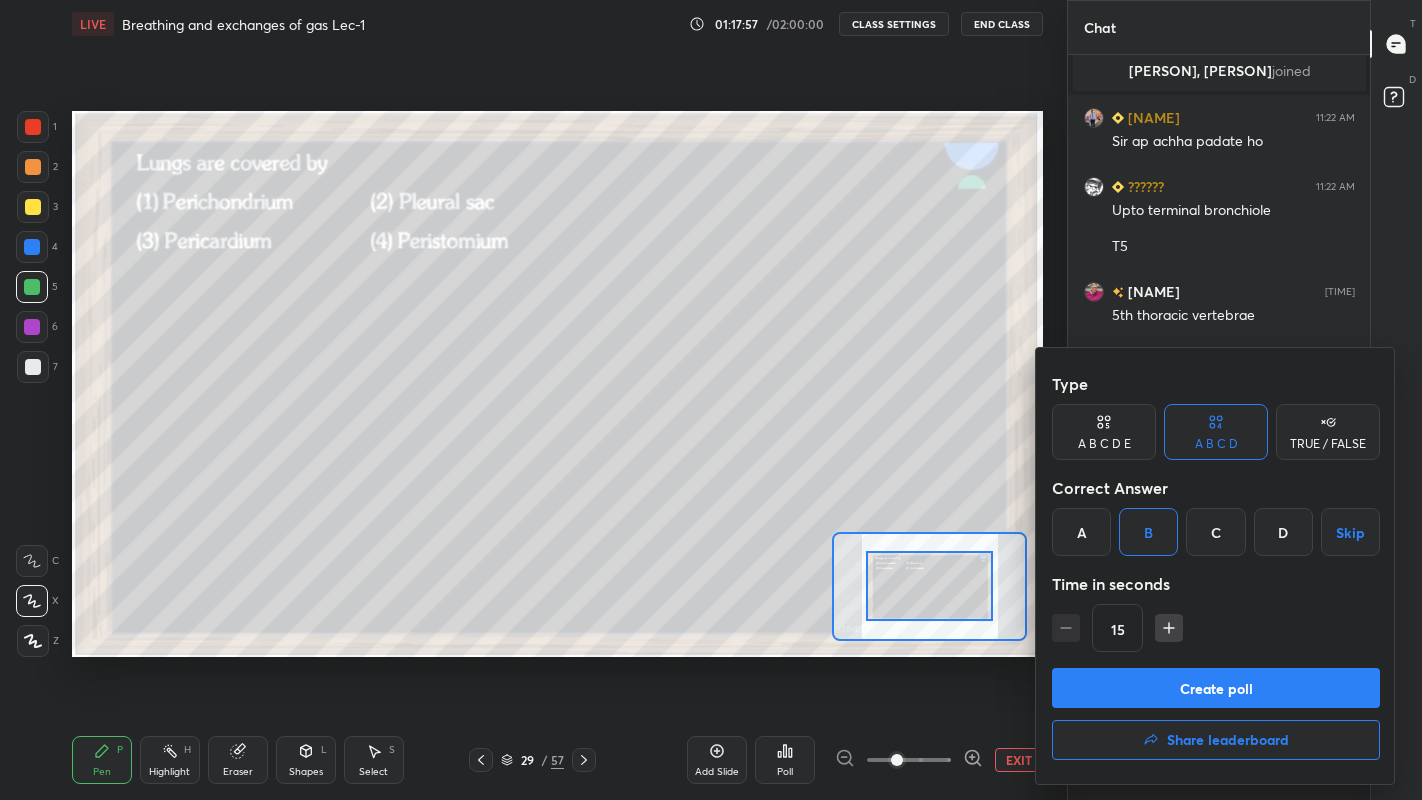 click on "Create poll" at bounding box center [1216, 688] 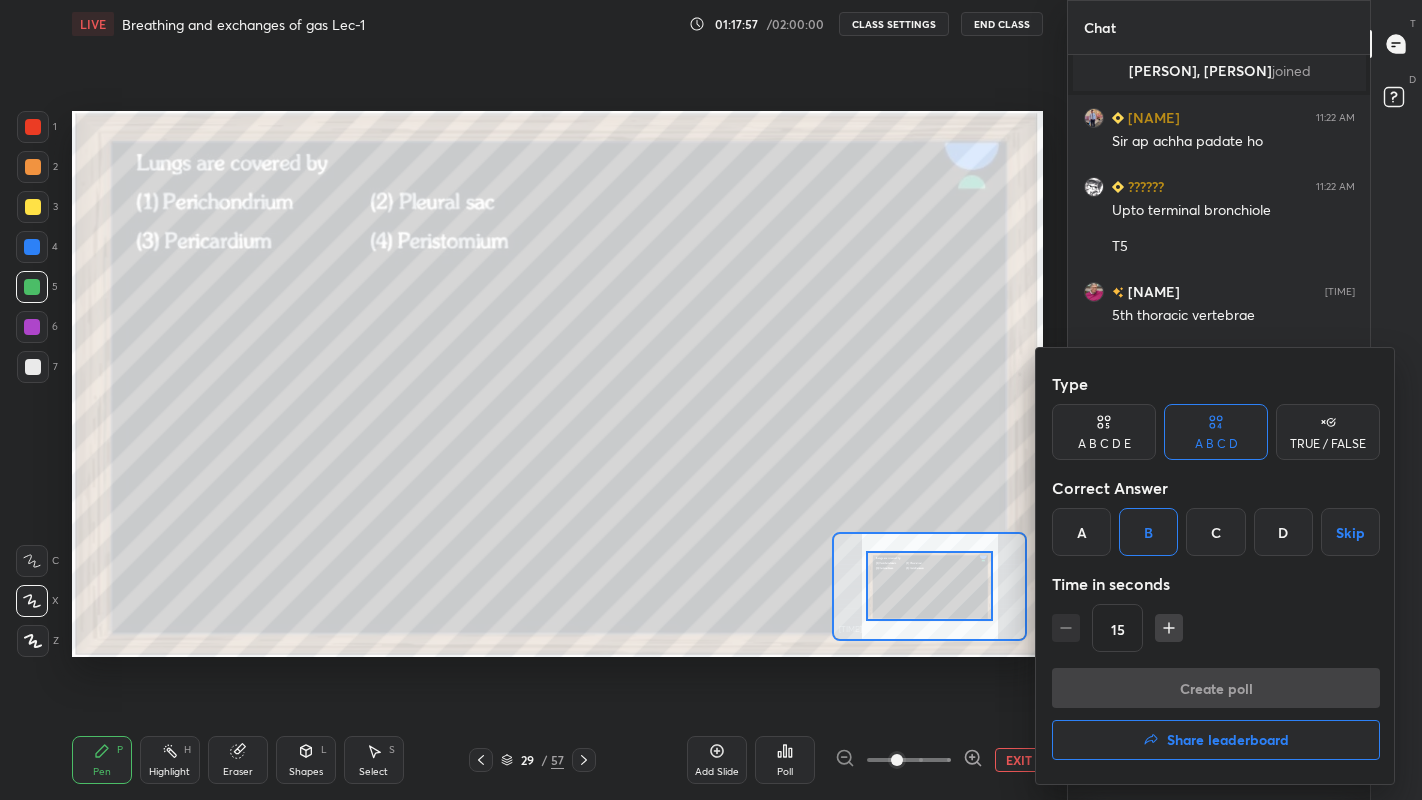 scroll, scrollTop: 658, scrollLeft: 296, axis: both 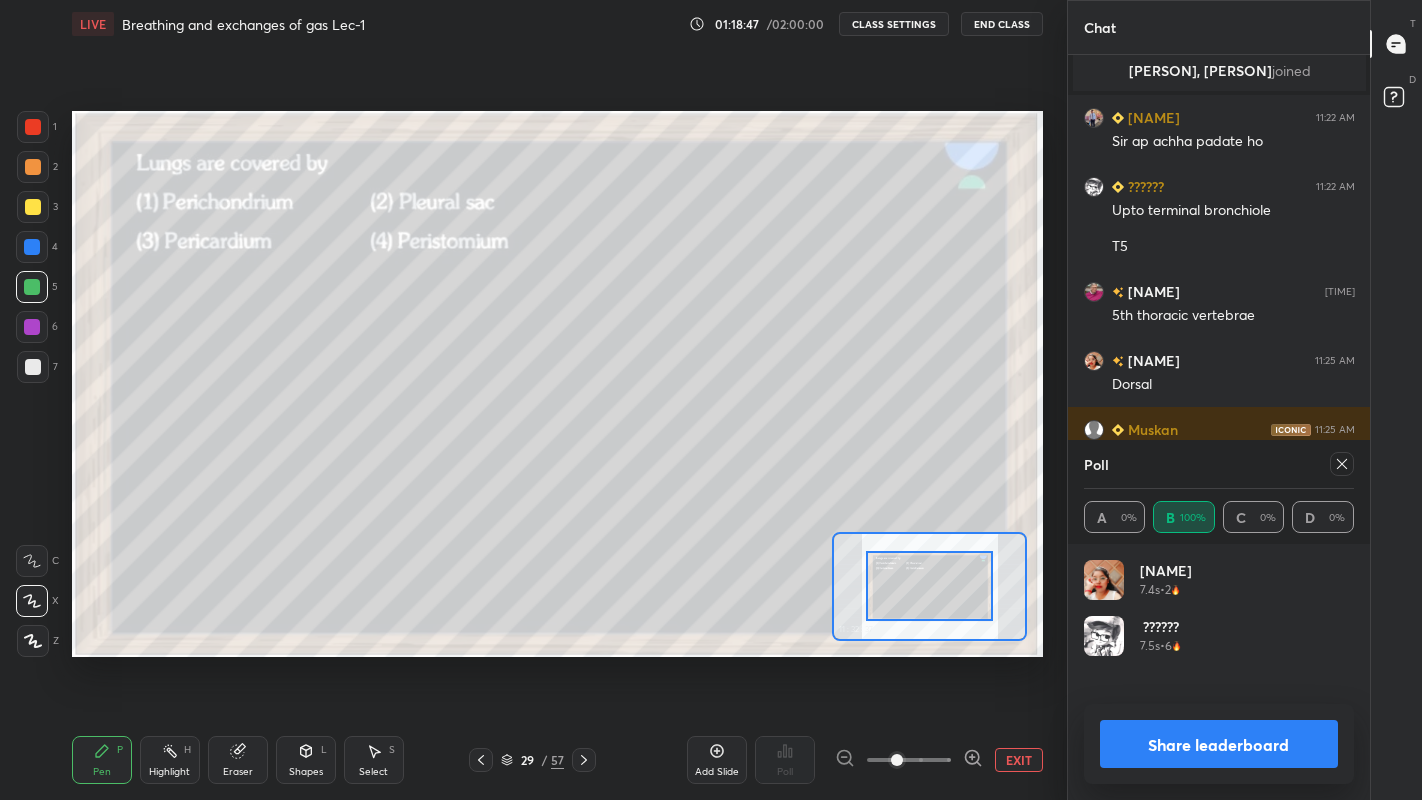 click 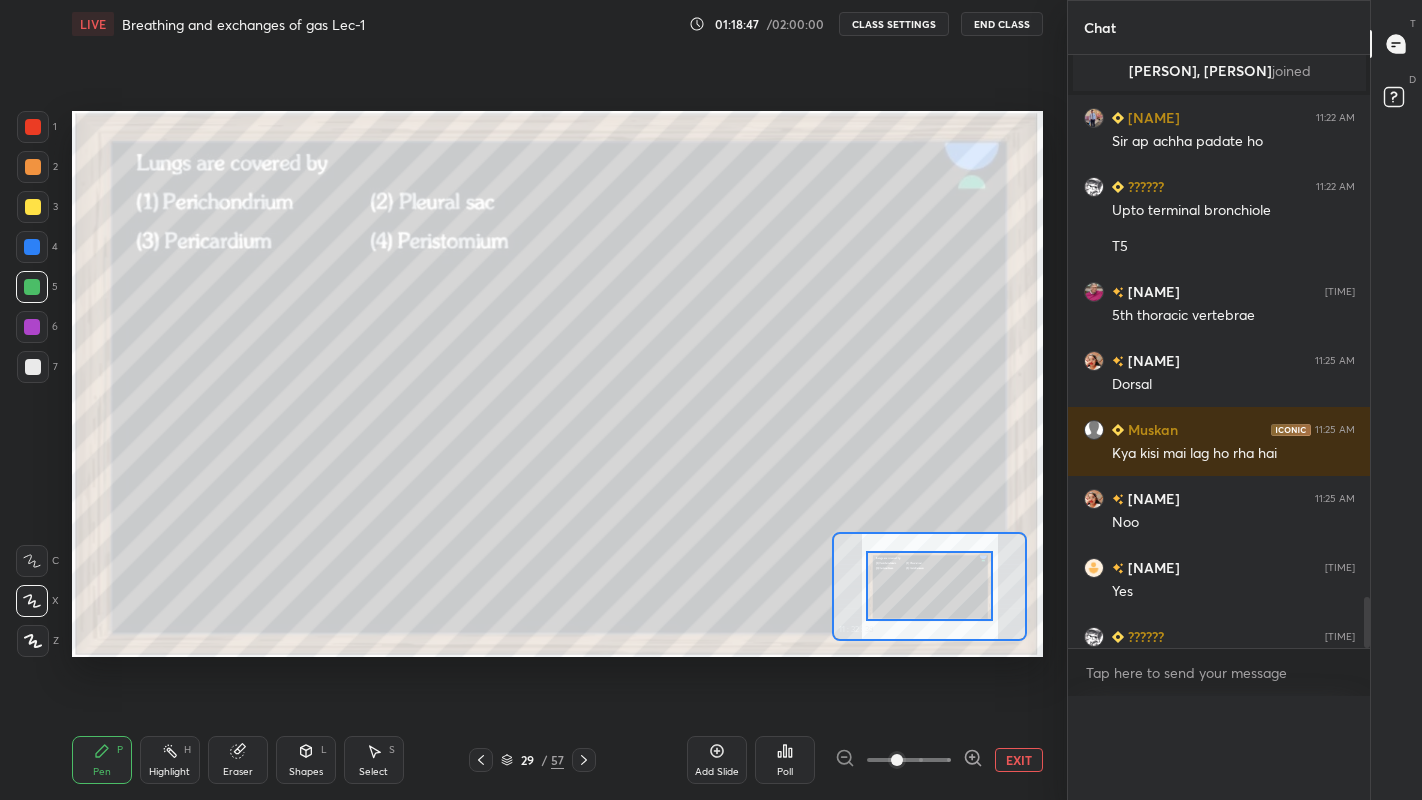 scroll, scrollTop: 88, scrollLeft: 264, axis: both 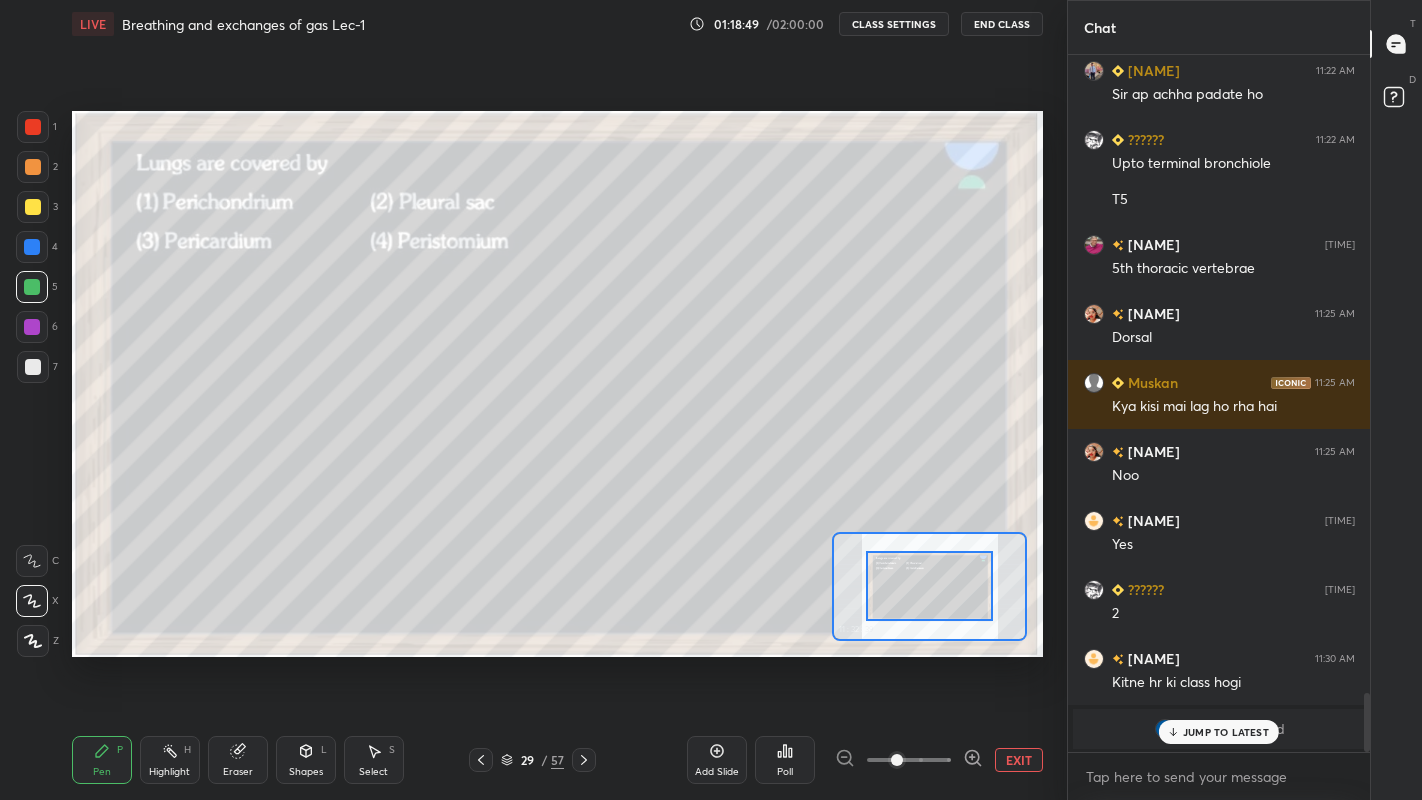 click 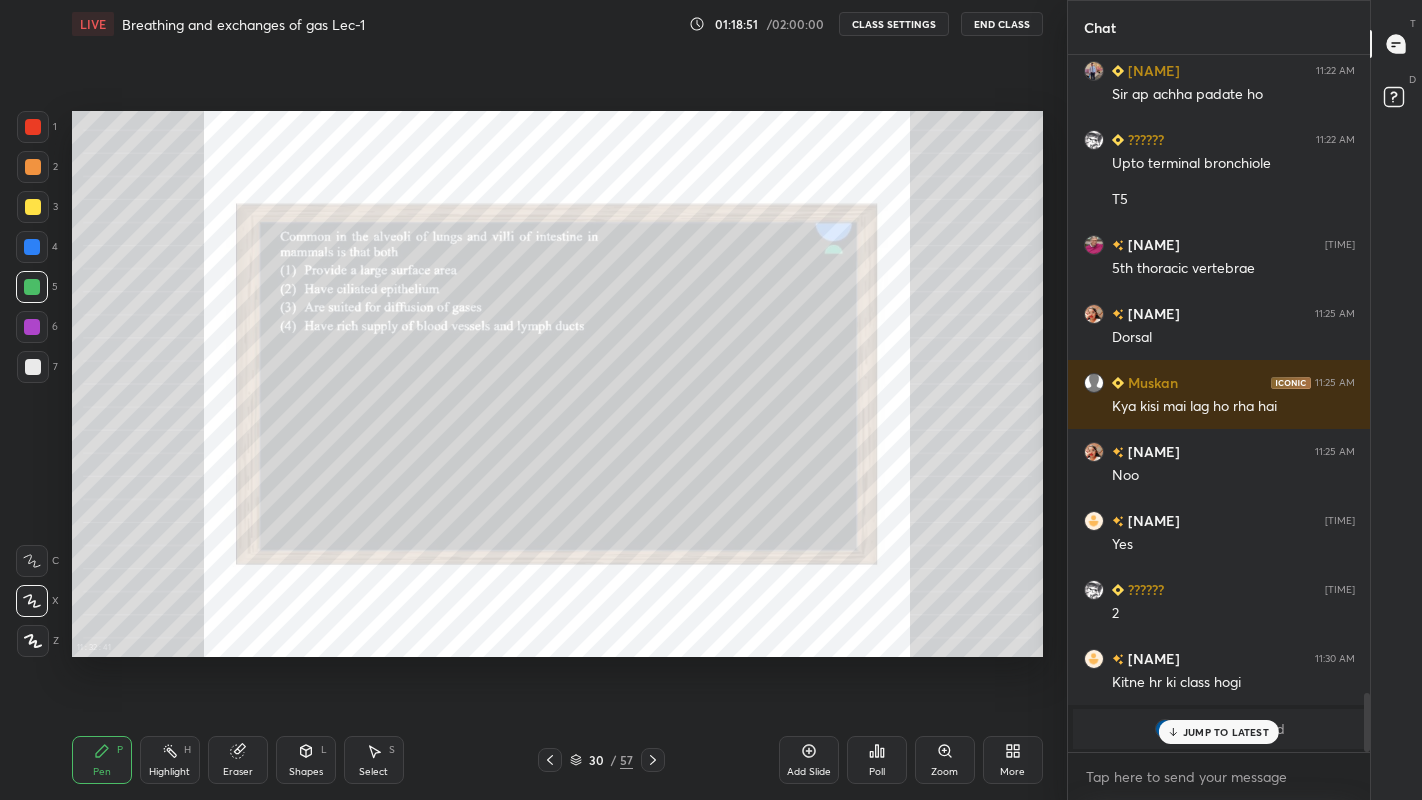 click at bounding box center [653, 760] 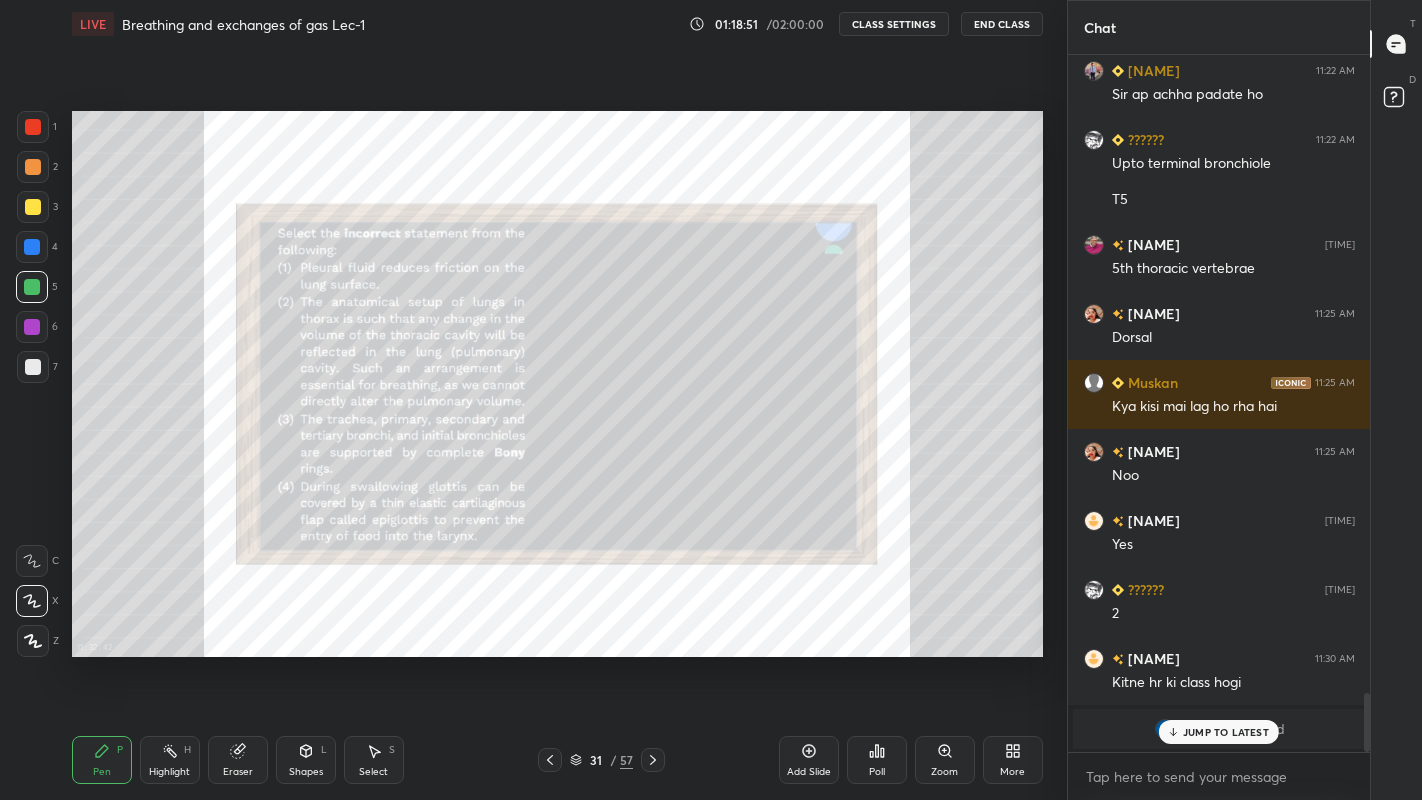 click 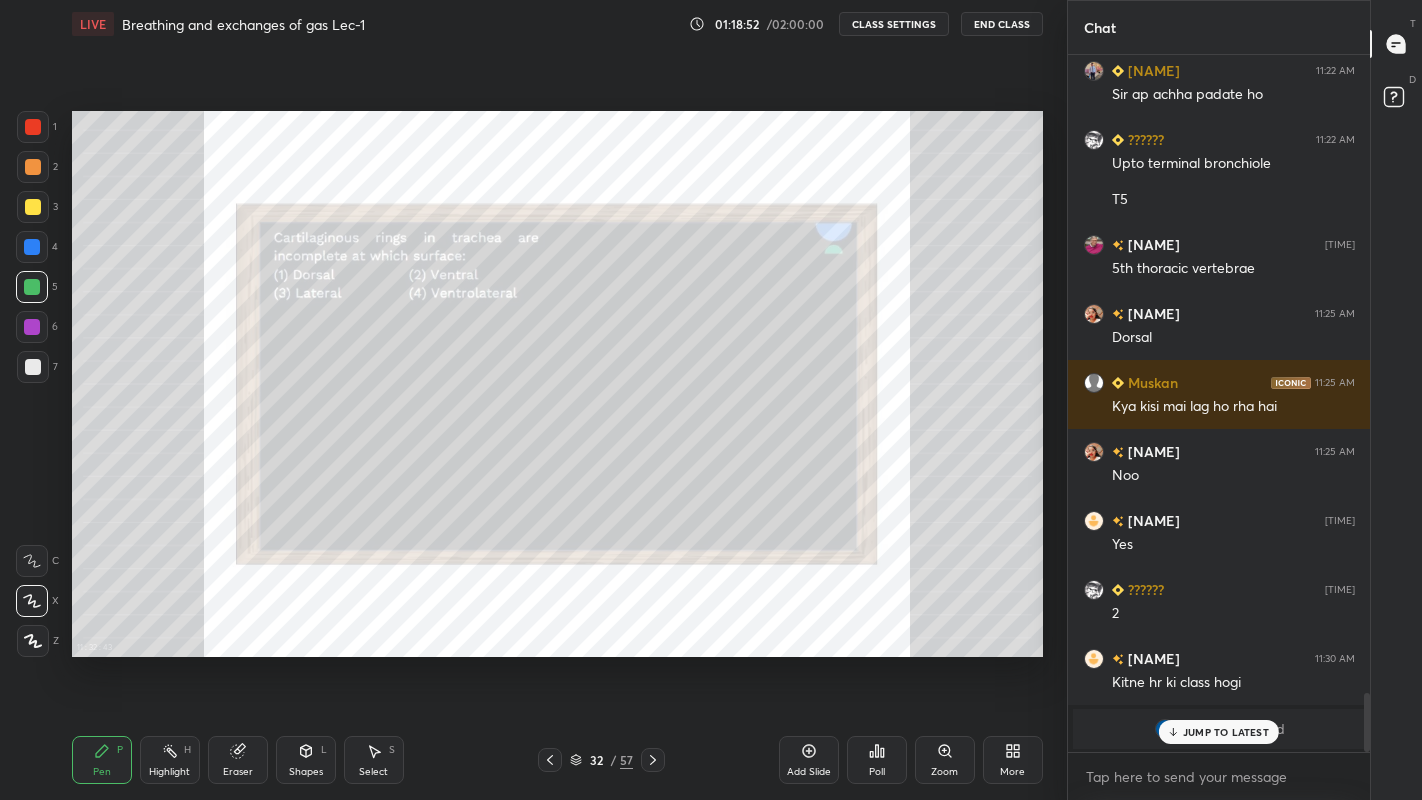 click 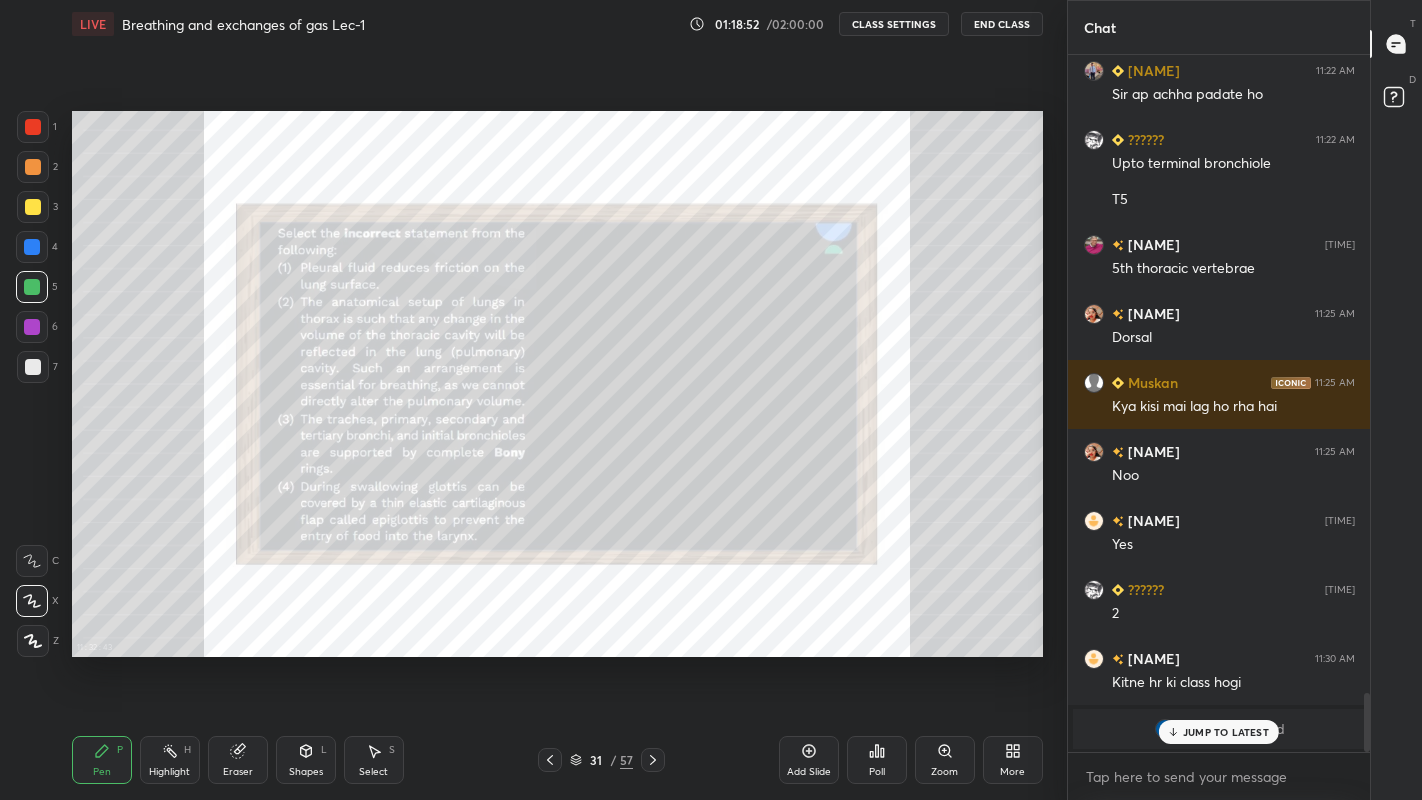 click 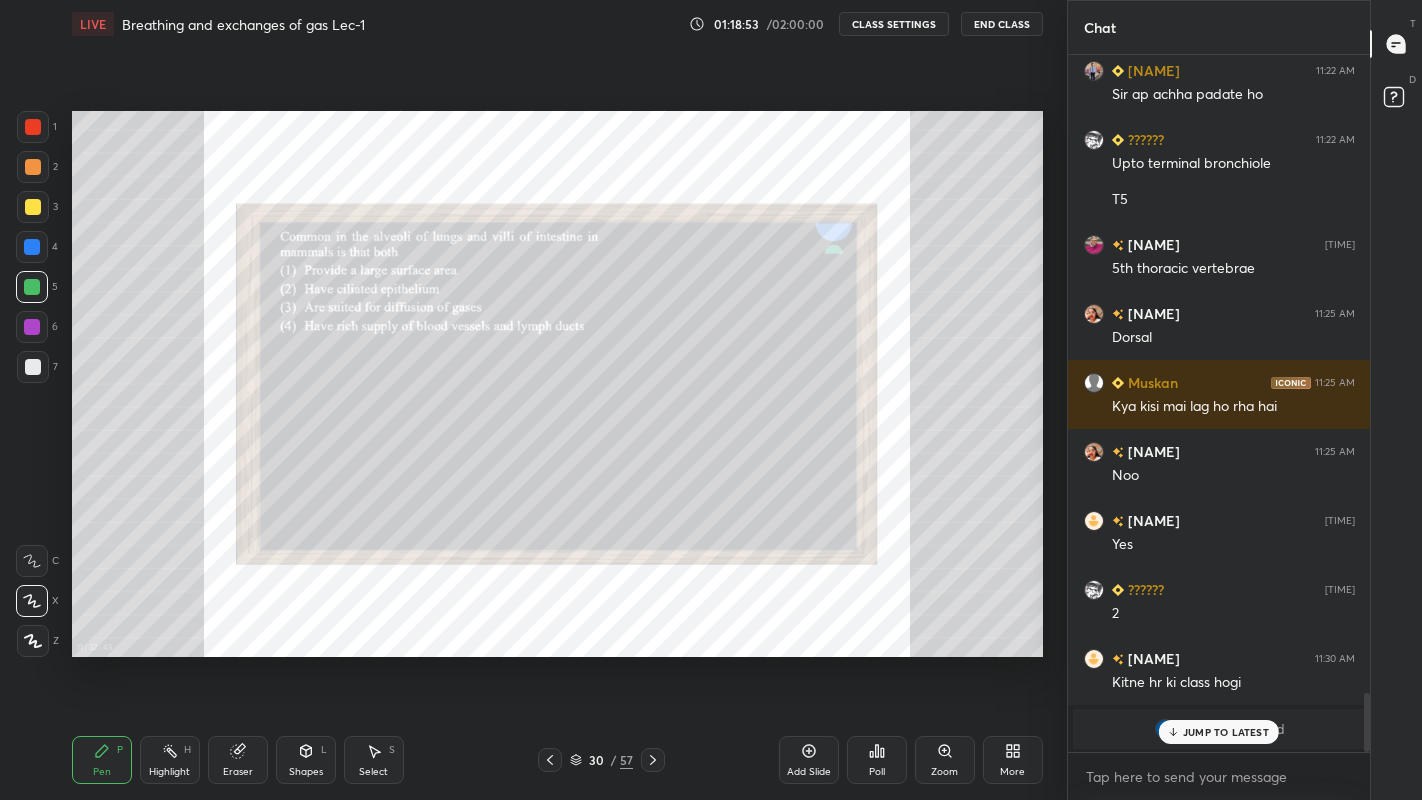 click at bounding box center (550, 760) 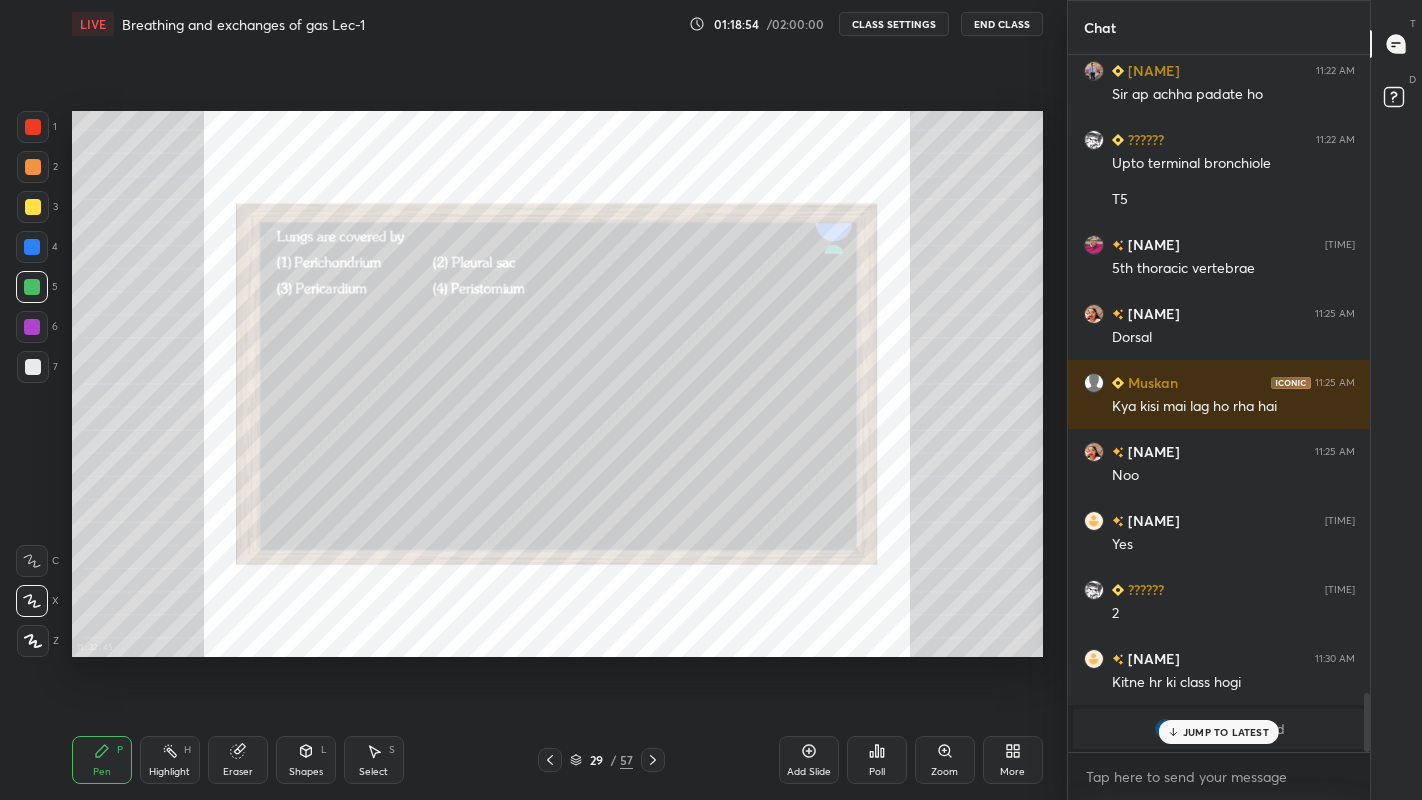 click at bounding box center [33, 207] 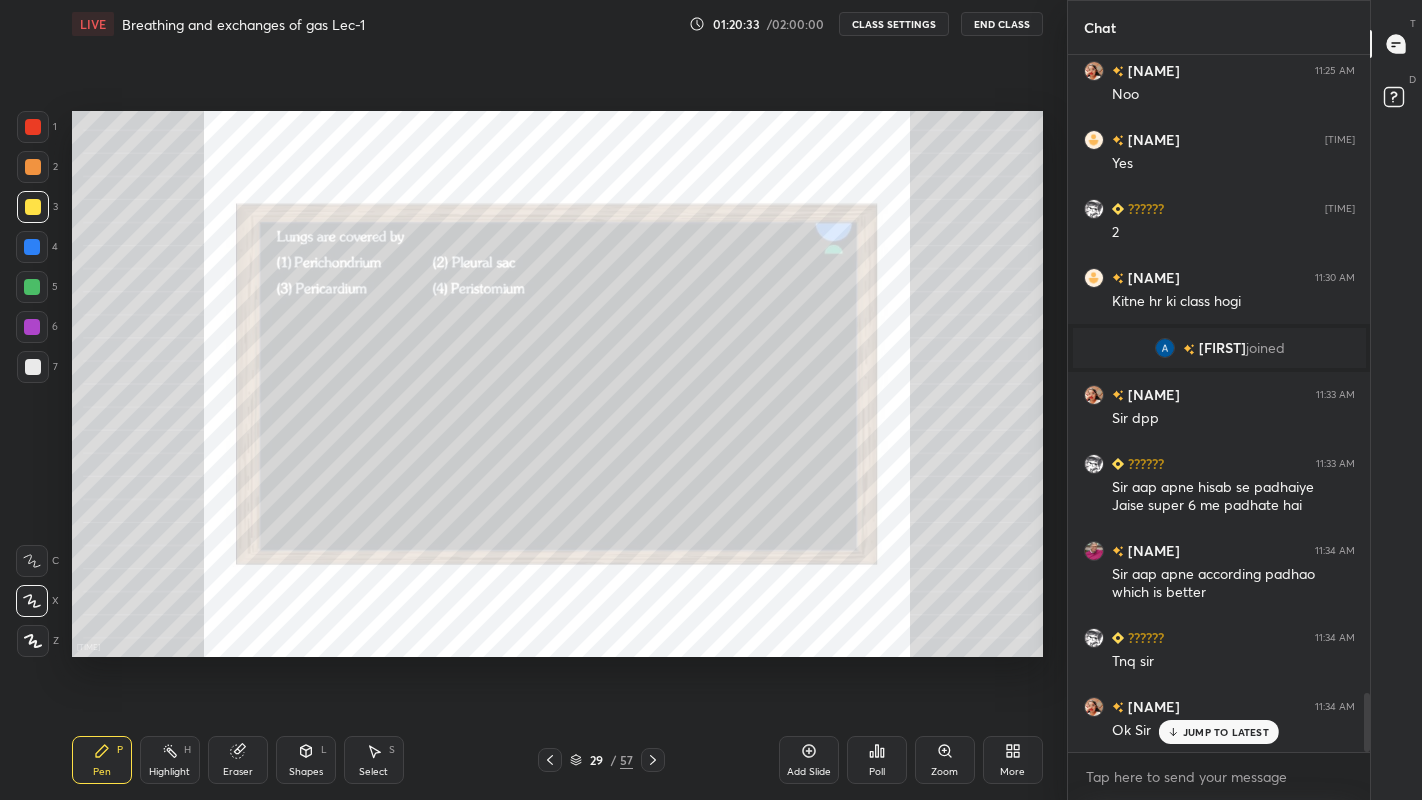 scroll, scrollTop: 7544, scrollLeft: 0, axis: vertical 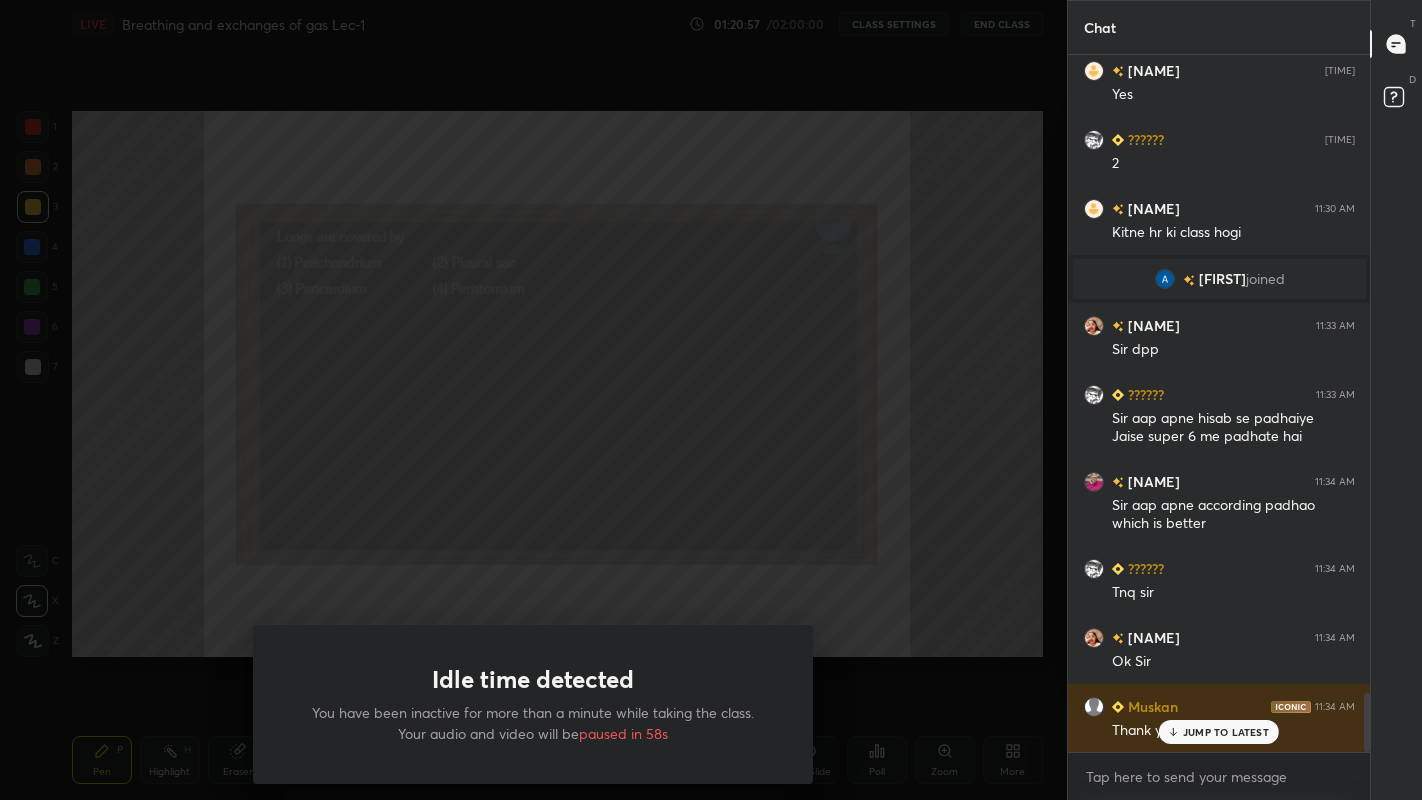 click on "Idle time detected You have been inactive for more than a minute while taking the class. Your audio and video will be  paused in 58s" at bounding box center [533, 400] 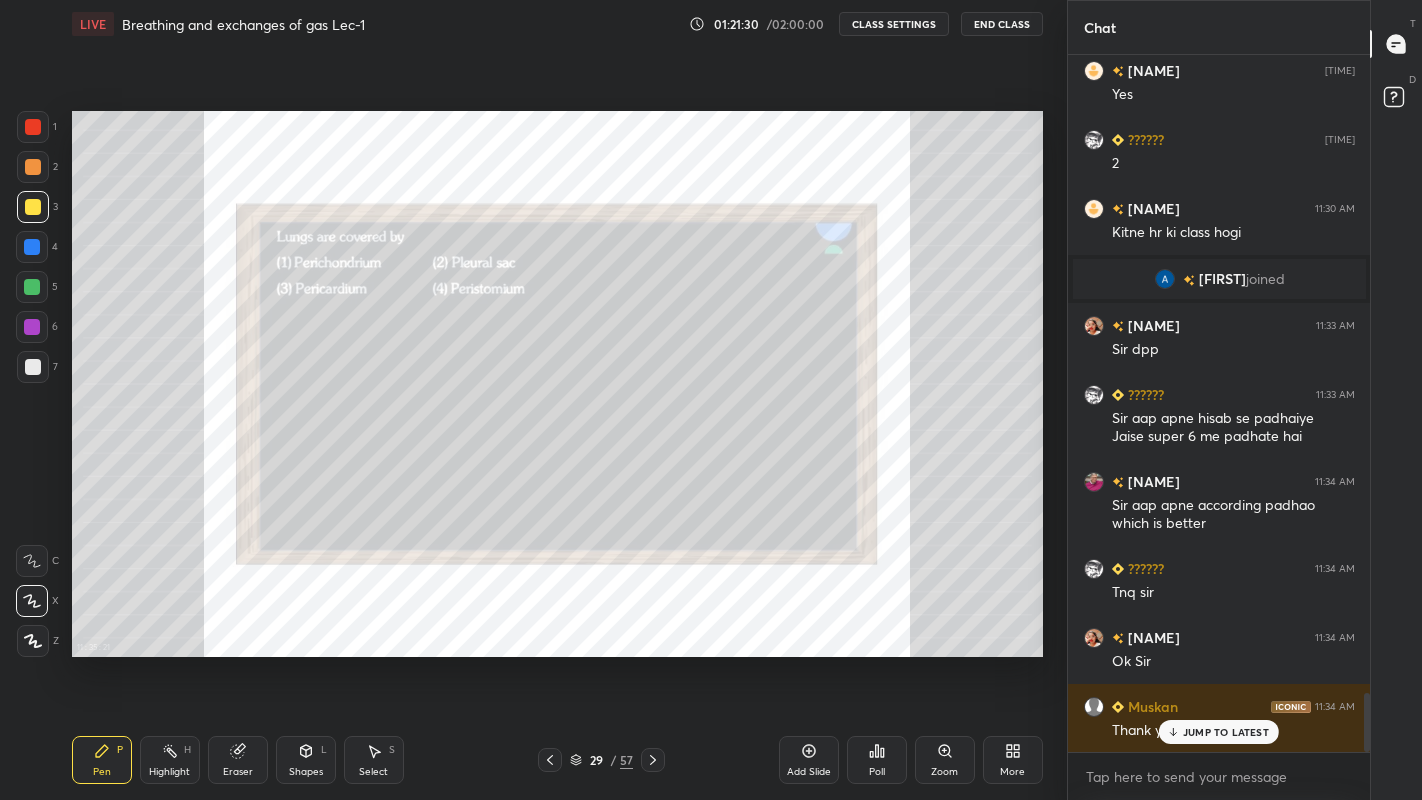 click on "End Class" at bounding box center (1002, 24) 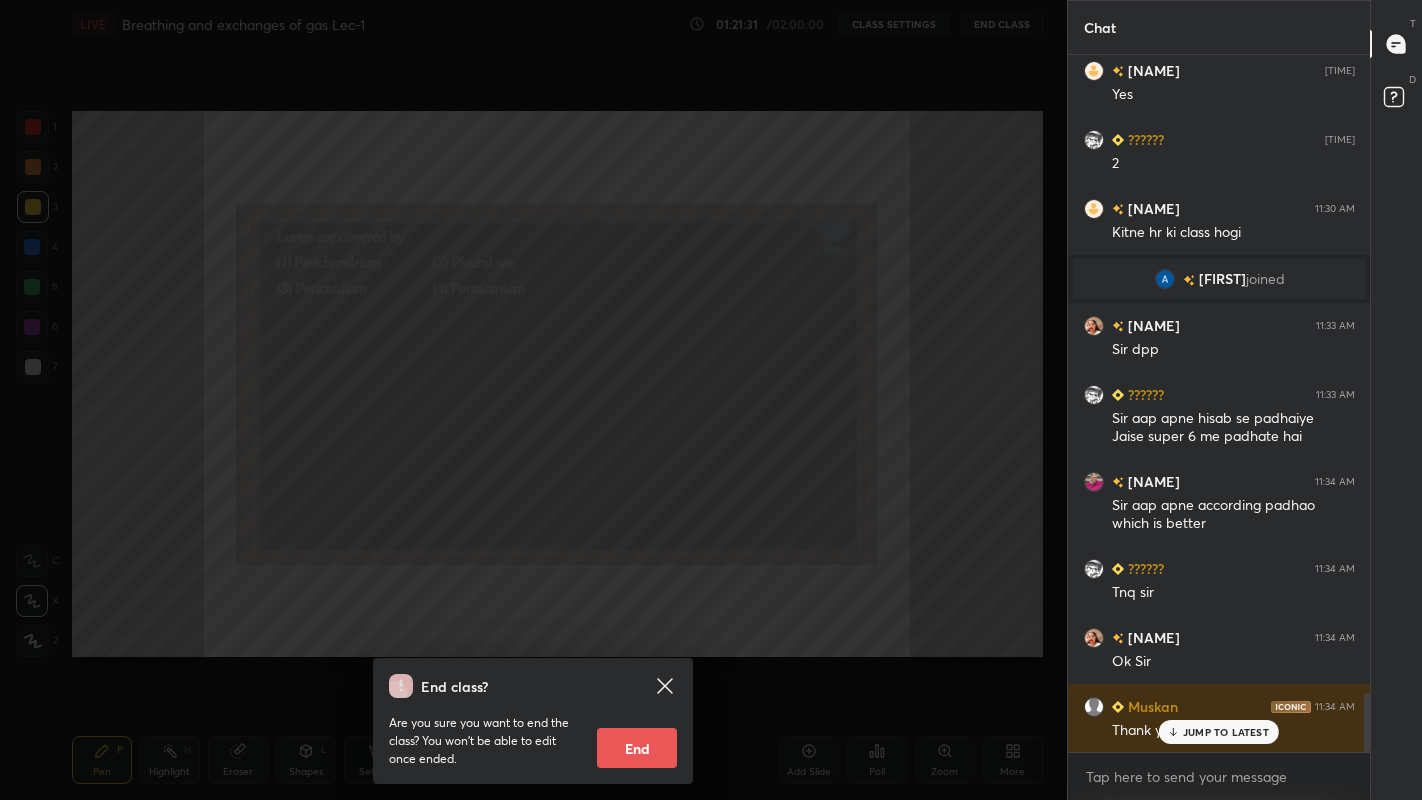 click on "End" at bounding box center (637, 748) 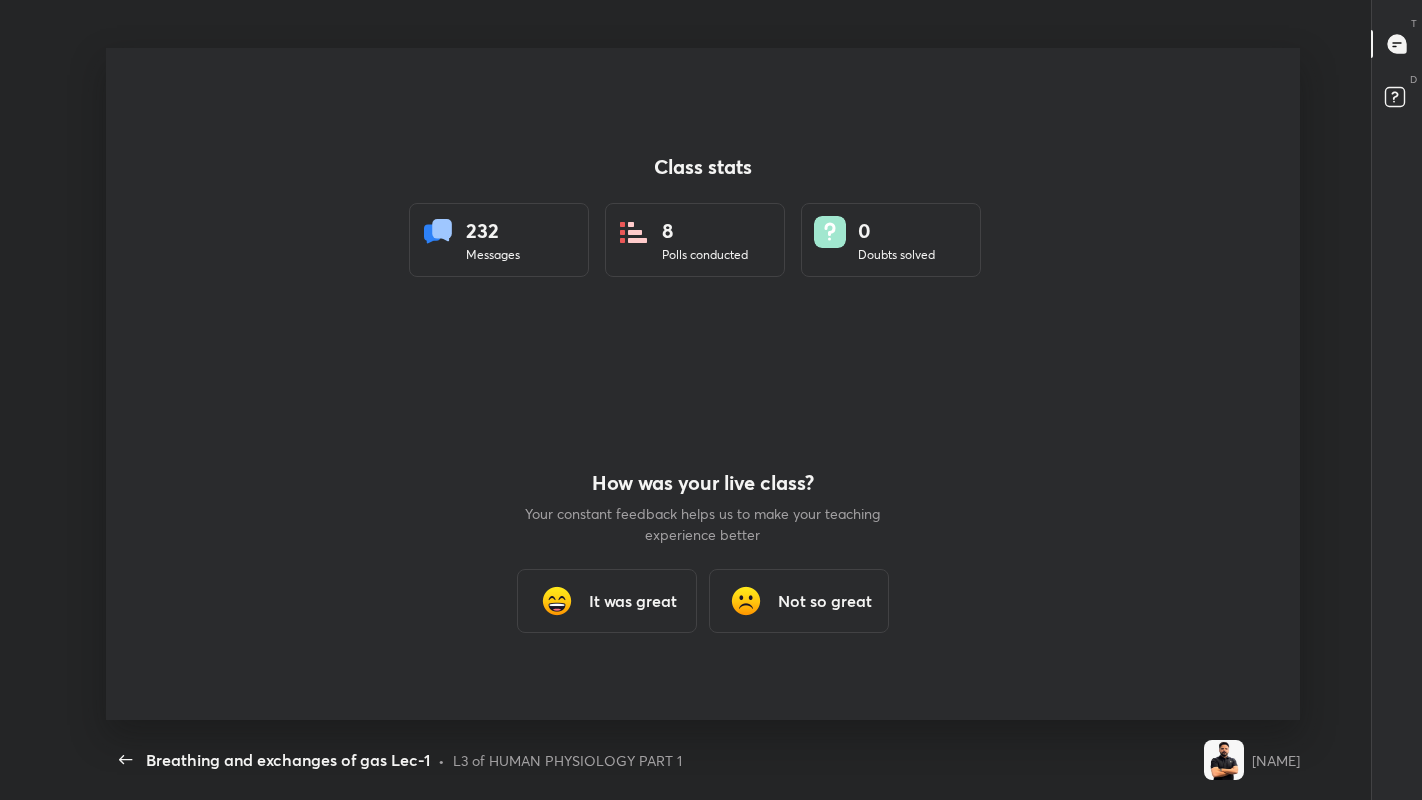 scroll, scrollTop: 99328, scrollLeft: 98593, axis: both 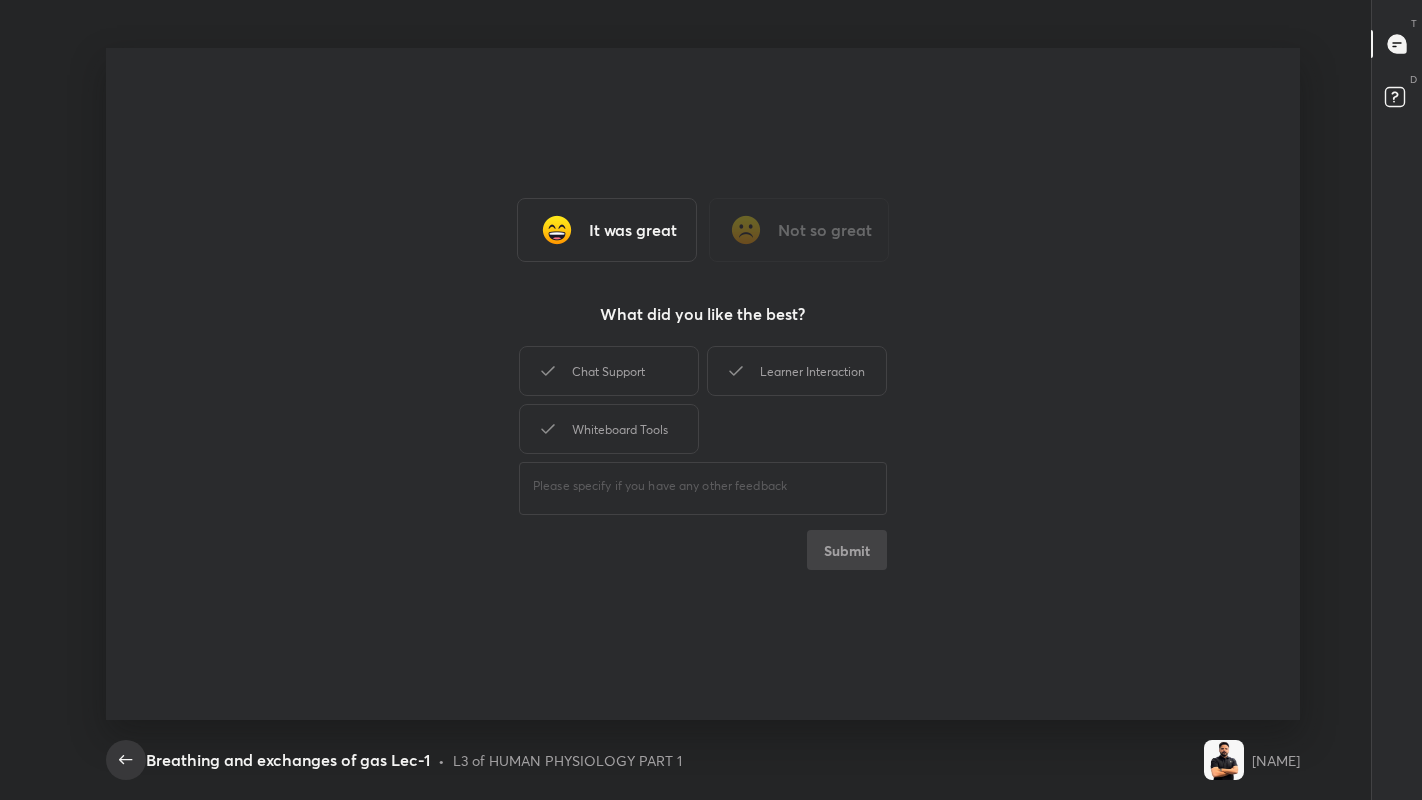 click 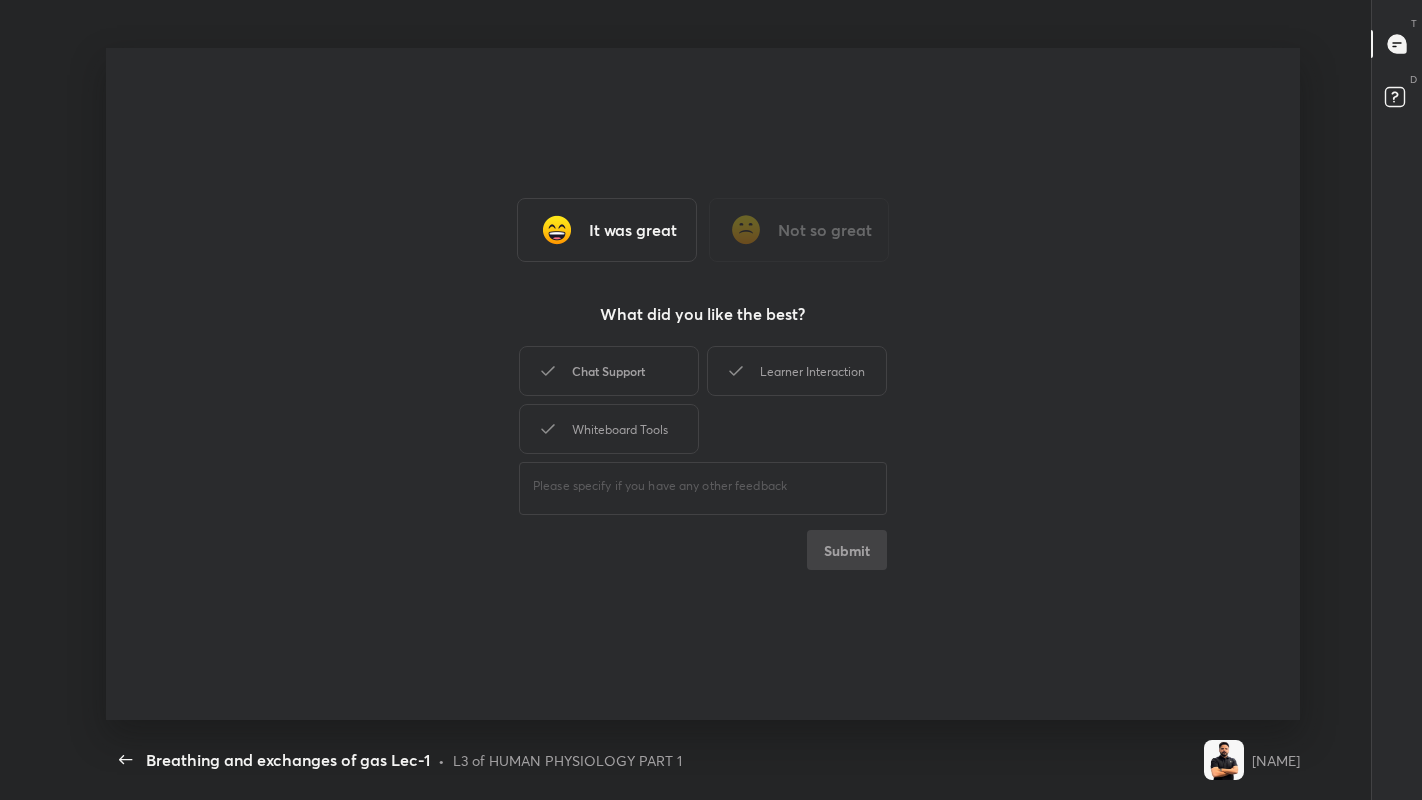 click on "Chat Support" at bounding box center [609, 371] 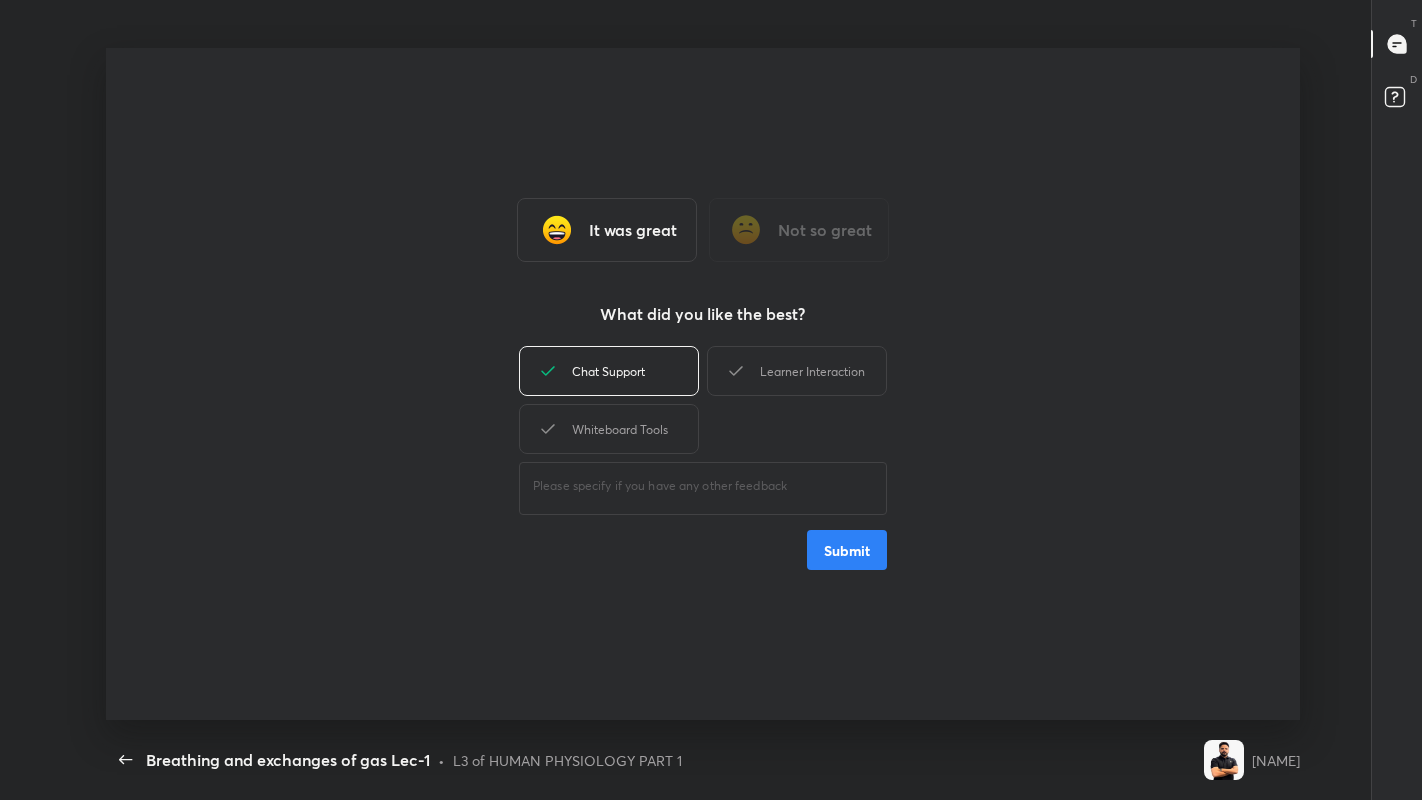 click on "Submit" at bounding box center (847, 550) 